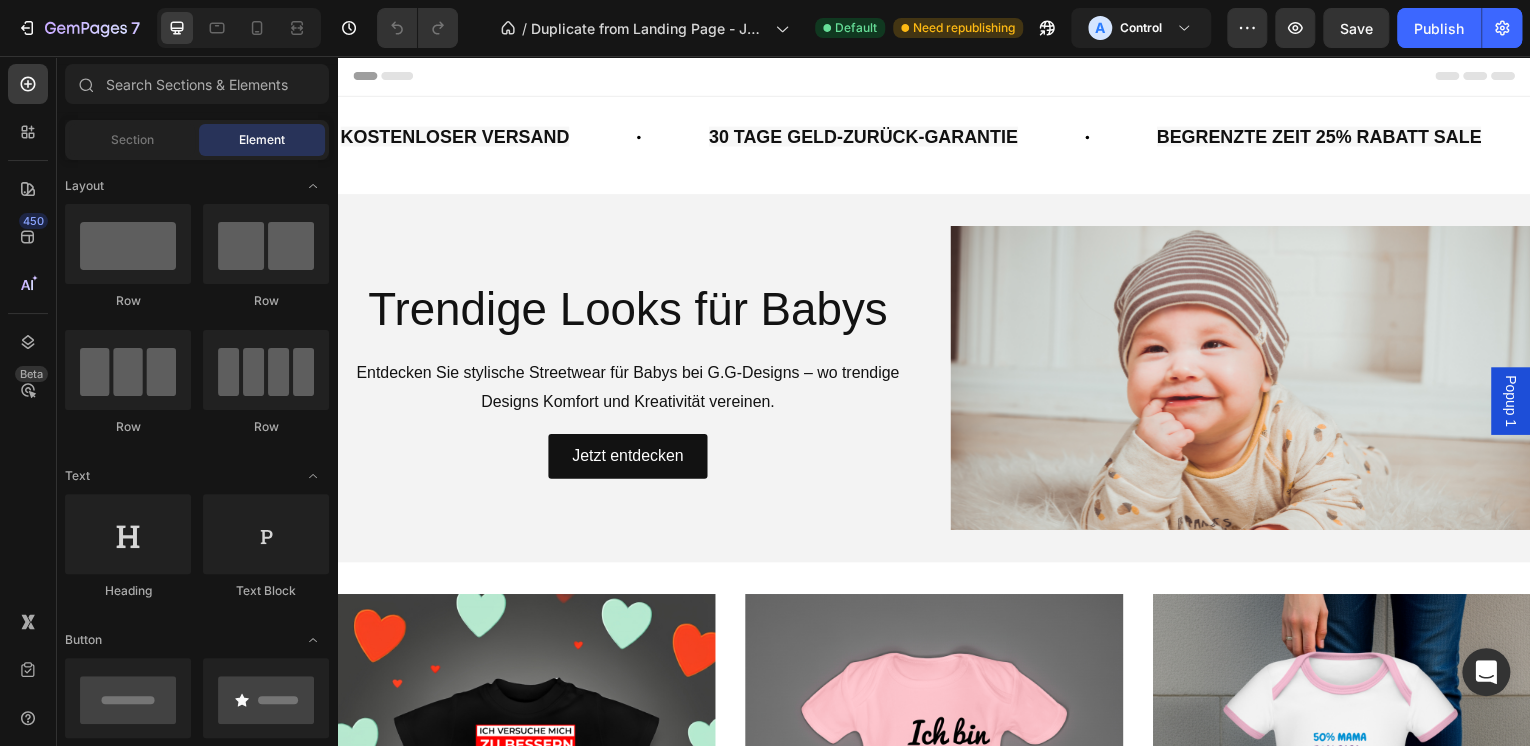scroll, scrollTop: 0, scrollLeft: 0, axis: both 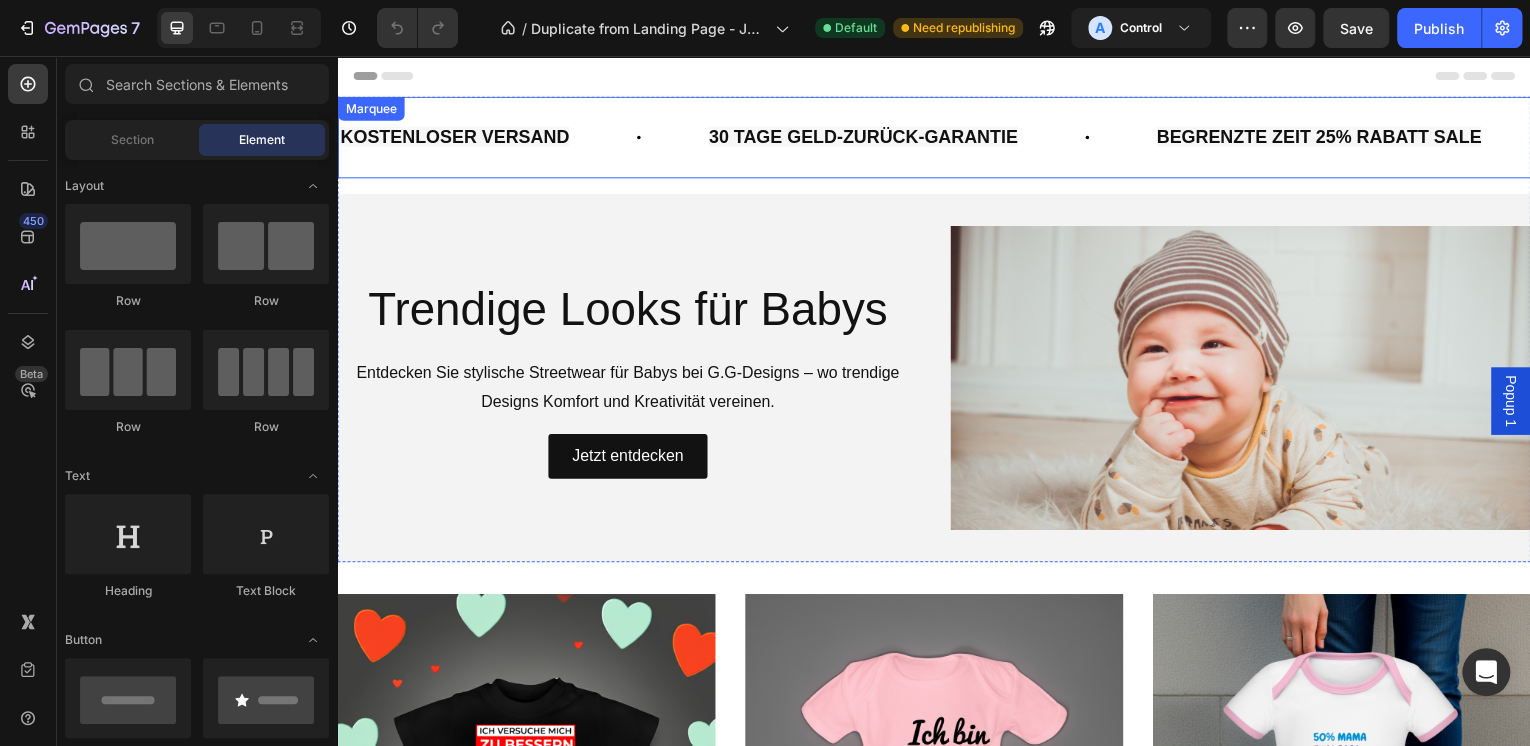 click on "KOSTENLOSER VERSAND Text Block
30 TAGE GELD-ZURÜCK-GARANTIE Text Block
BEGRENZTE ZEIT 25% RABATT SALE Text Block
LIFE TIME WARRANTY Text Block
KOSTENLOSER VERSAND Text Block
30 TAGE GELD-ZURÜCK-GARANTIE Text Block
BEGRENZTE ZEIT 25% RABATT SALE Text Block
LIFE TIME WARRANTY Text Block
Marquee" at bounding box center (937, 138) 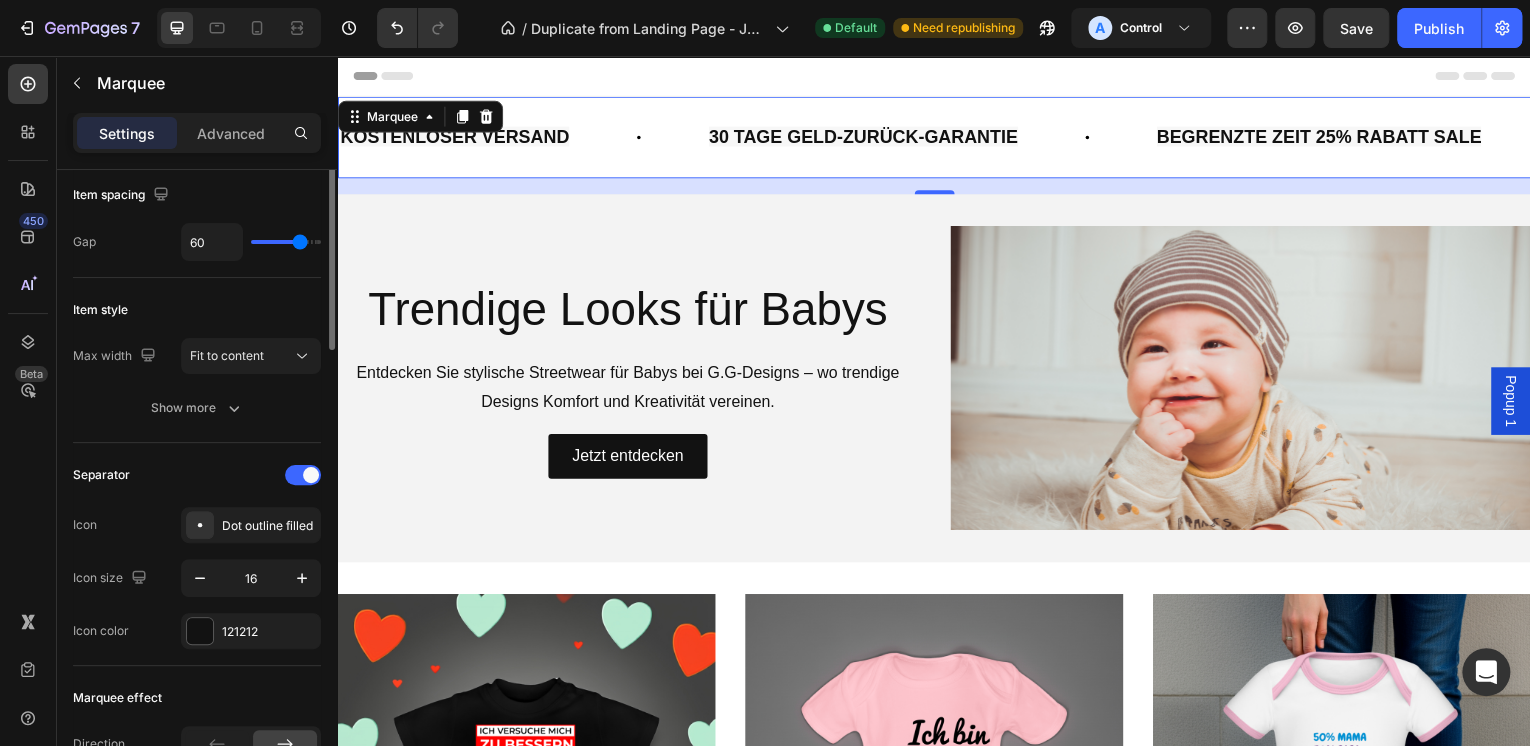 scroll, scrollTop: 0, scrollLeft: 0, axis: both 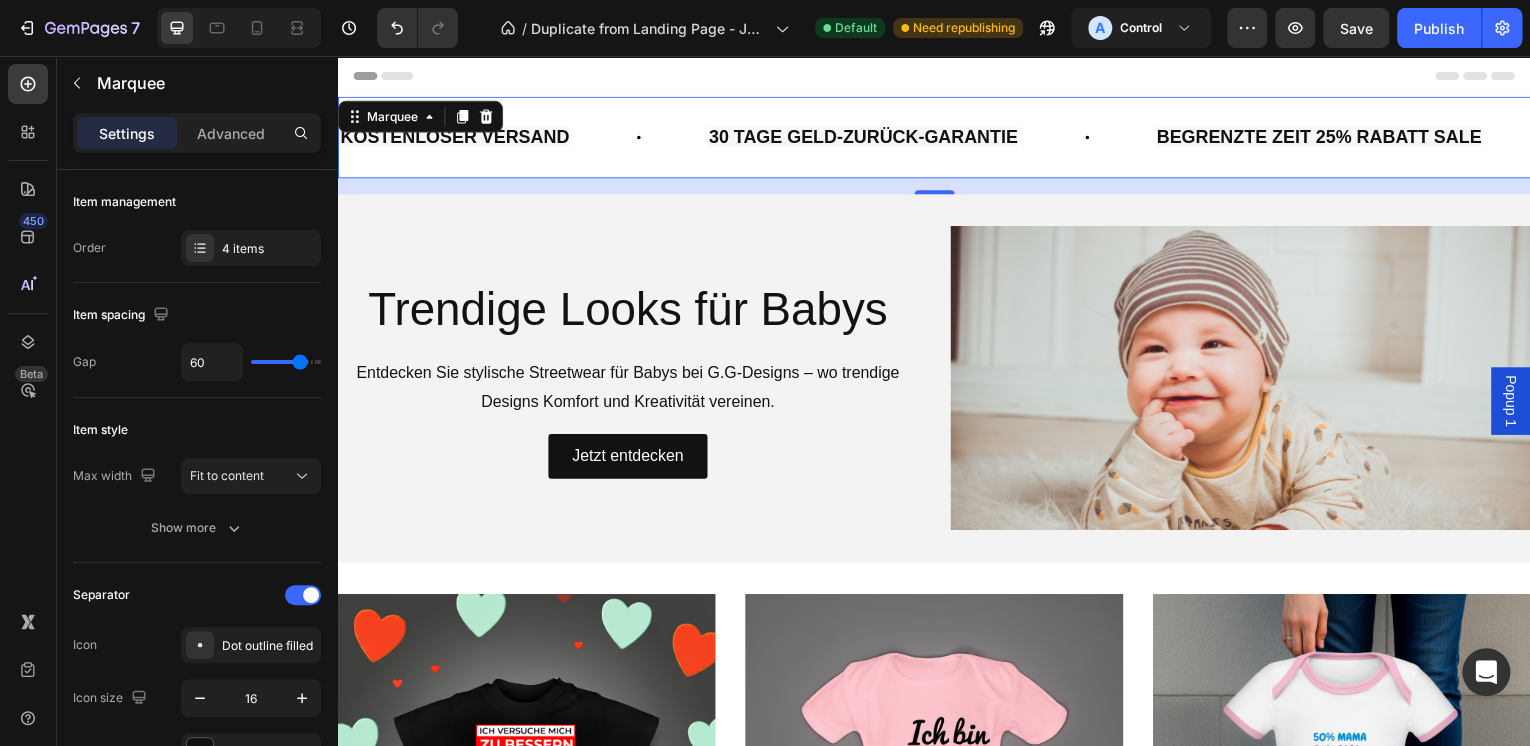 click on "KOSTENLOSER VERSAND Text Block" at bounding box center (523, 138) 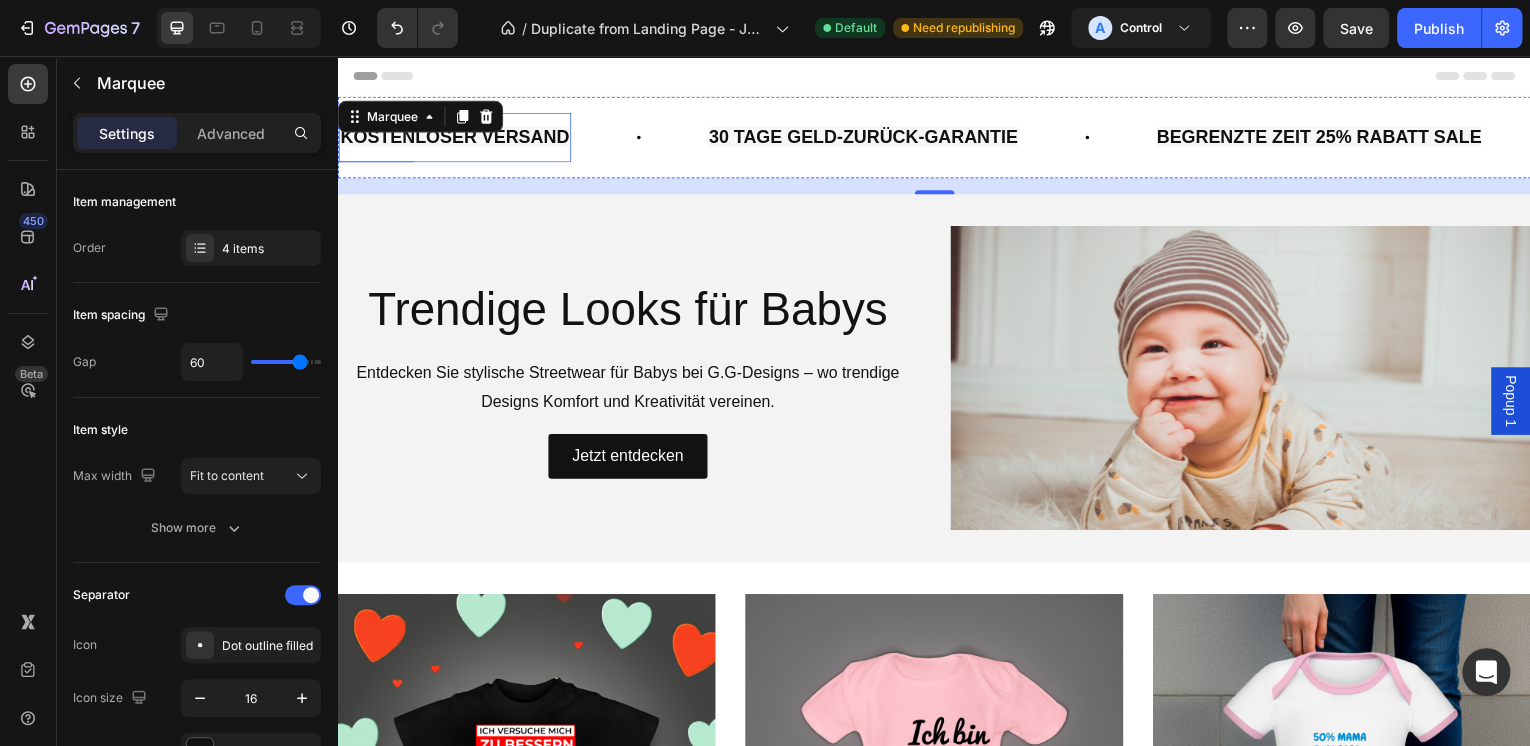 click on "KOSTENLOSER VERSAND" at bounding box center [455, 137] 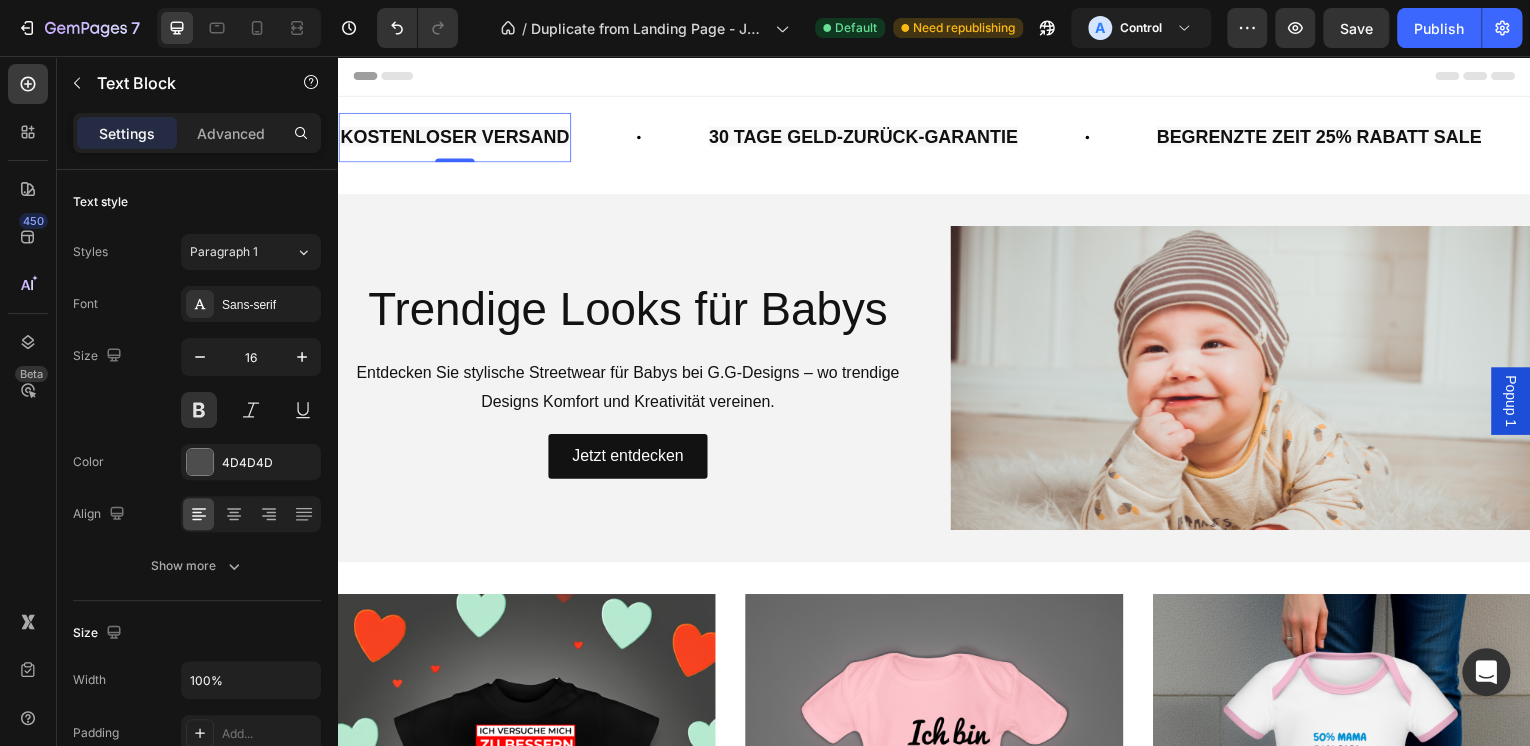 click on "KOSTENLOSER VERSAND" at bounding box center (455, 137) 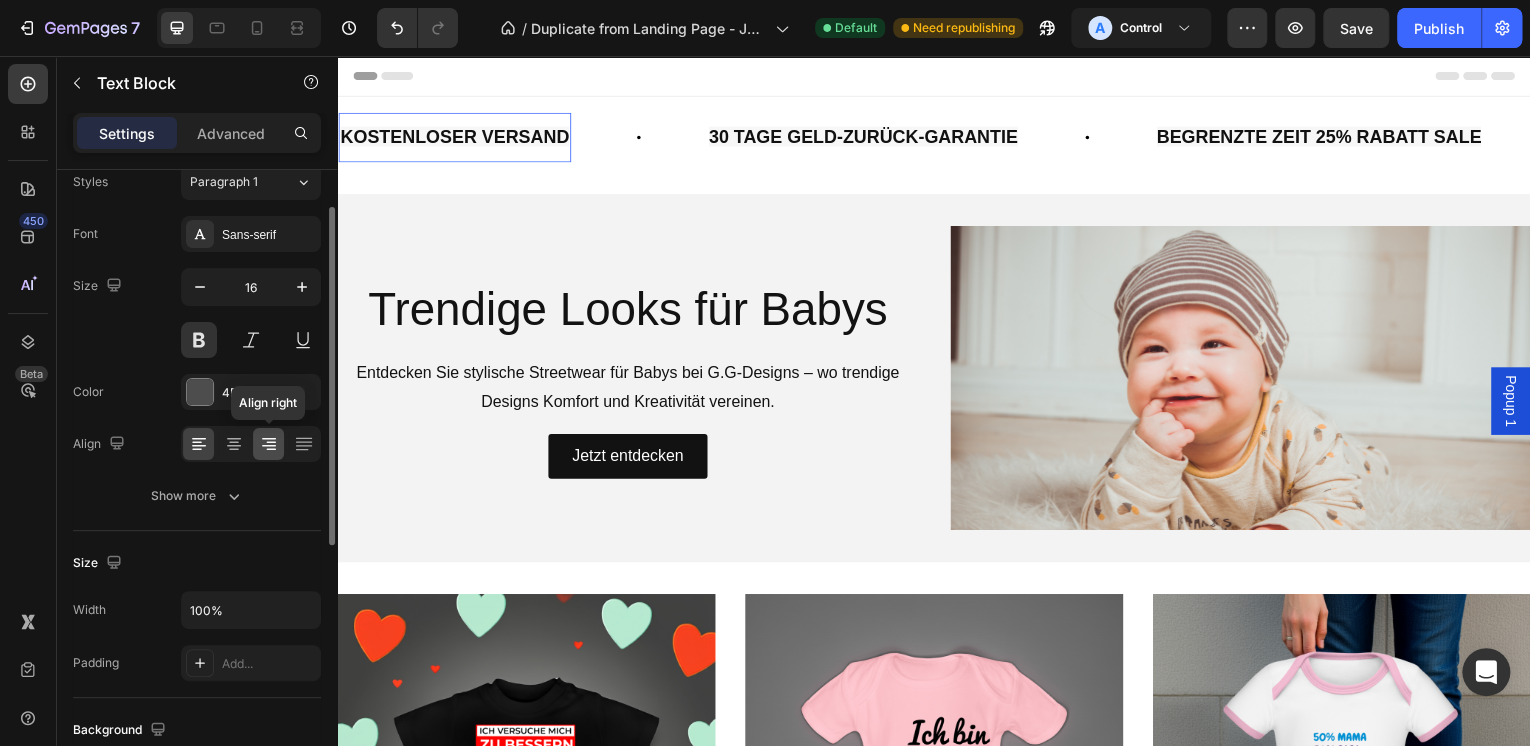 scroll, scrollTop: 0, scrollLeft: 0, axis: both 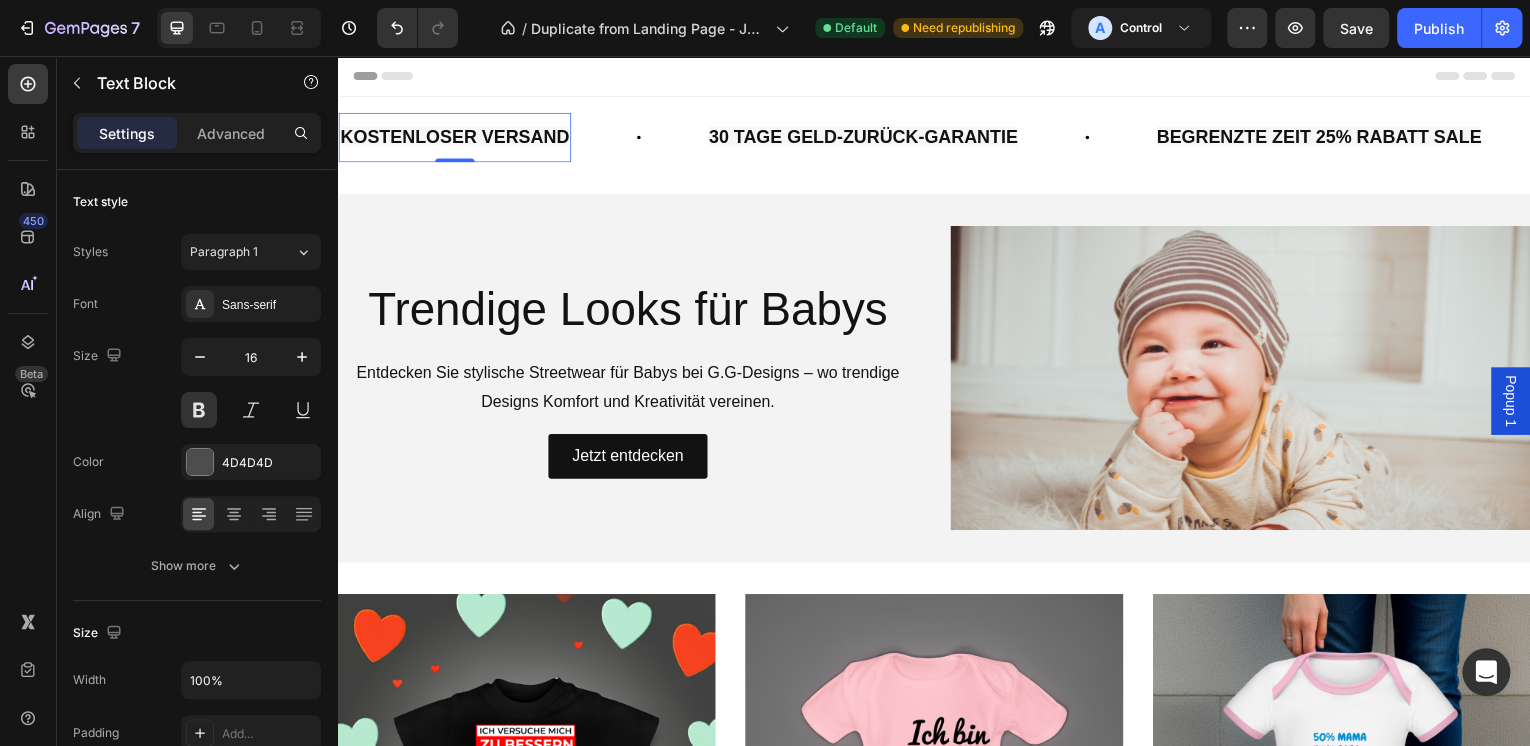 click on "KOSTENLOSER VERSAND" at bounding box center (455, 138) 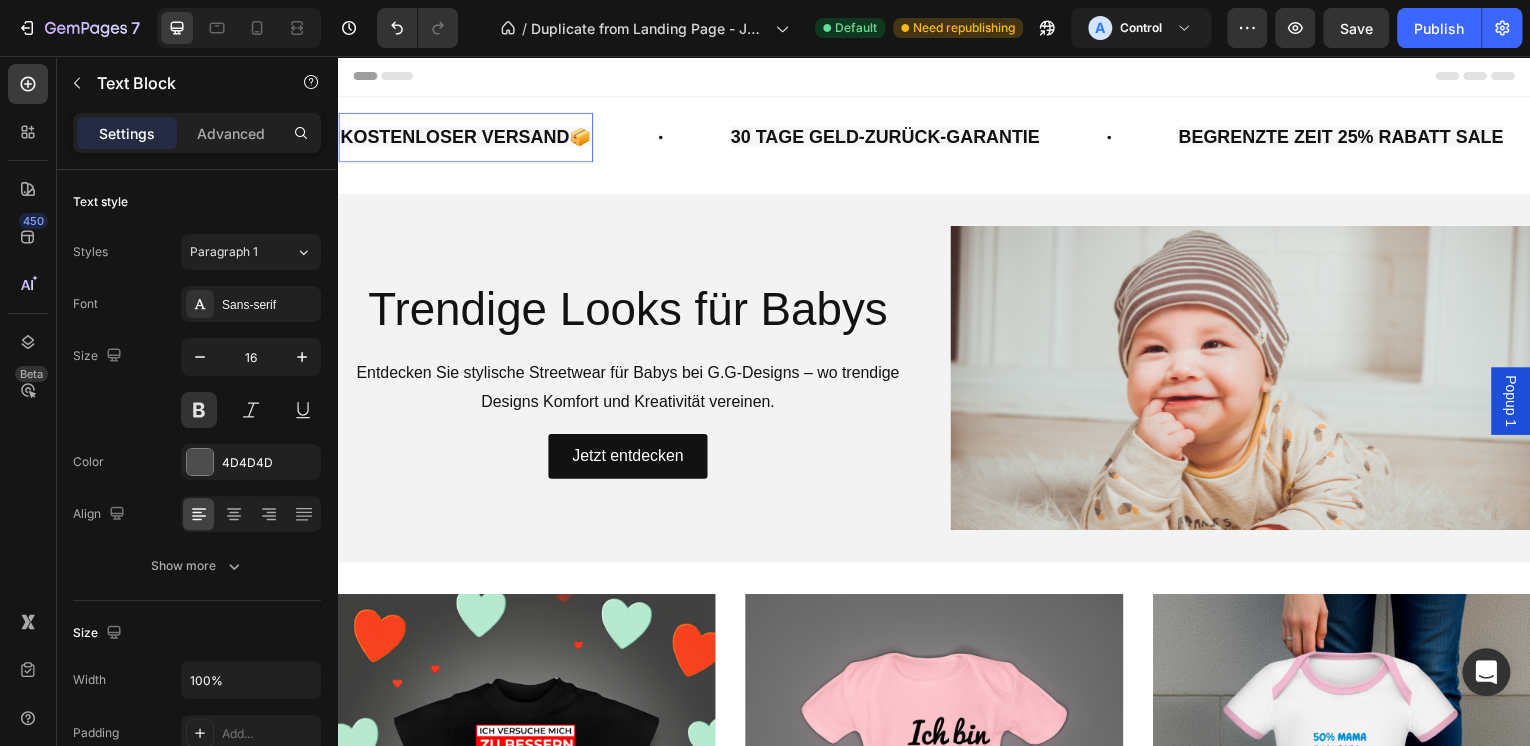 click on "Header" at bounding box center [937, 76] 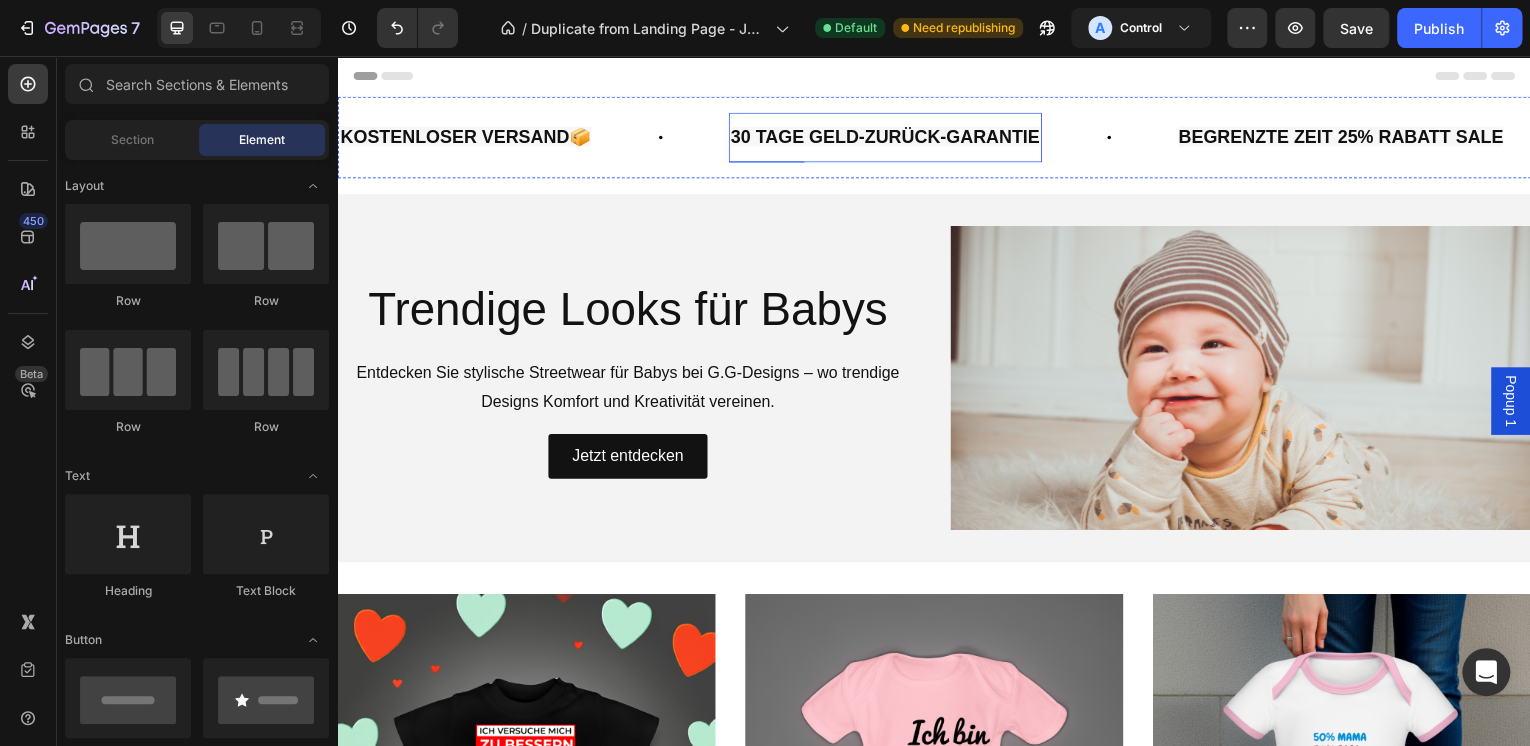 click on "30 TAGE GELD-ZURÜCK-GARANTIE" at bounding box center [887, 137] 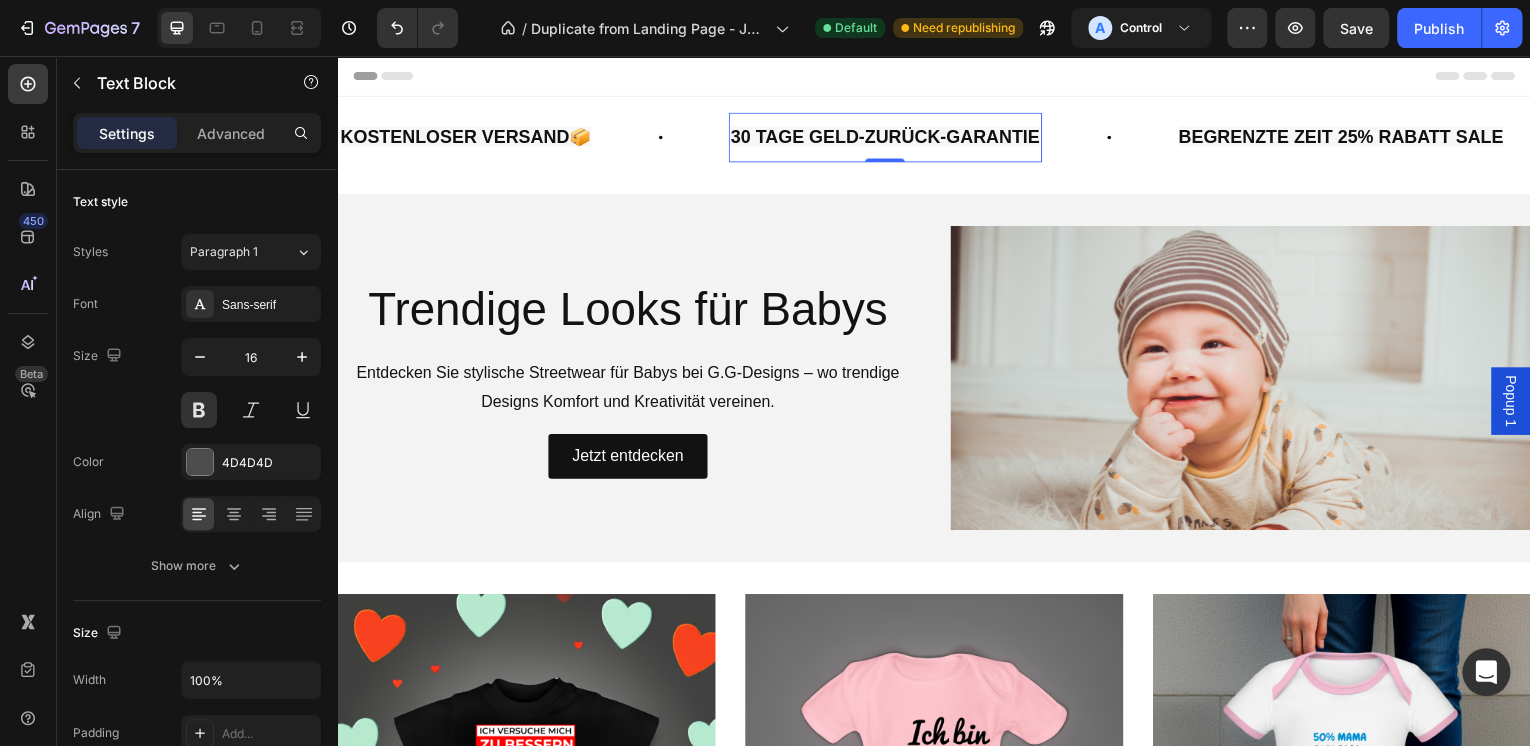 click on "30 TAGE GELD-ZURÜCK-GARANTIE" at bounding box center [887, 137] 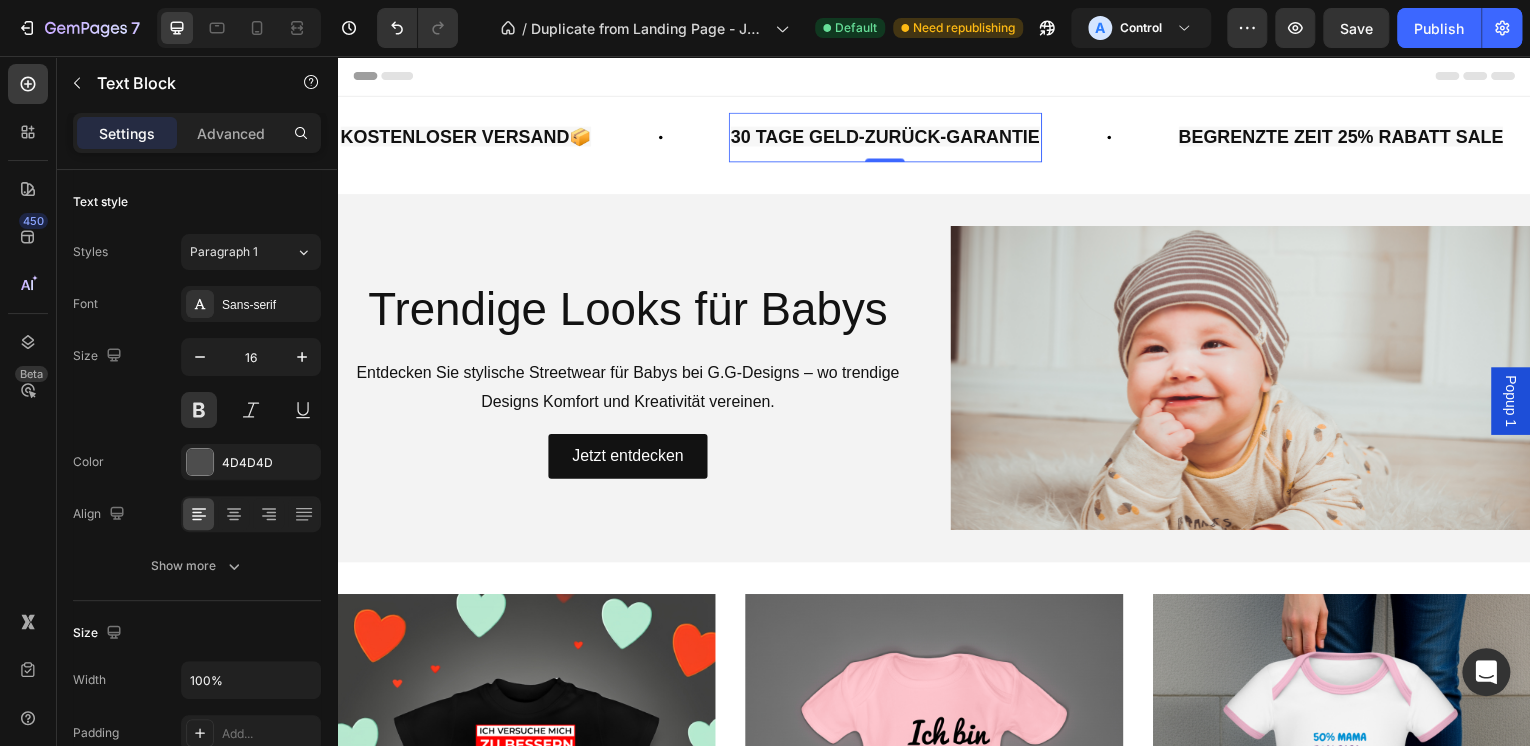 click on "30 TAGE GELD-ZURÜCK-GARANTIE" at bounding box center (887, 138) 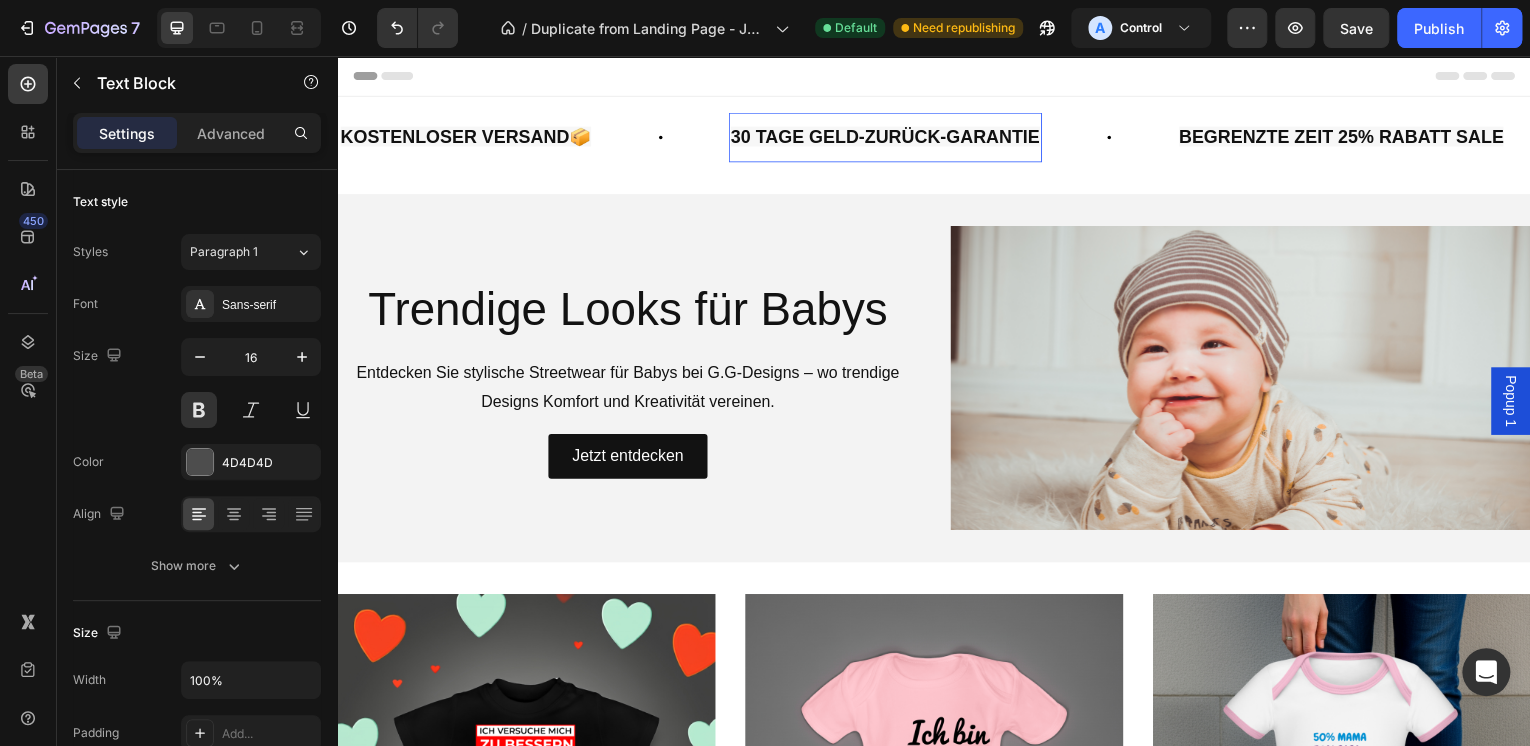 click 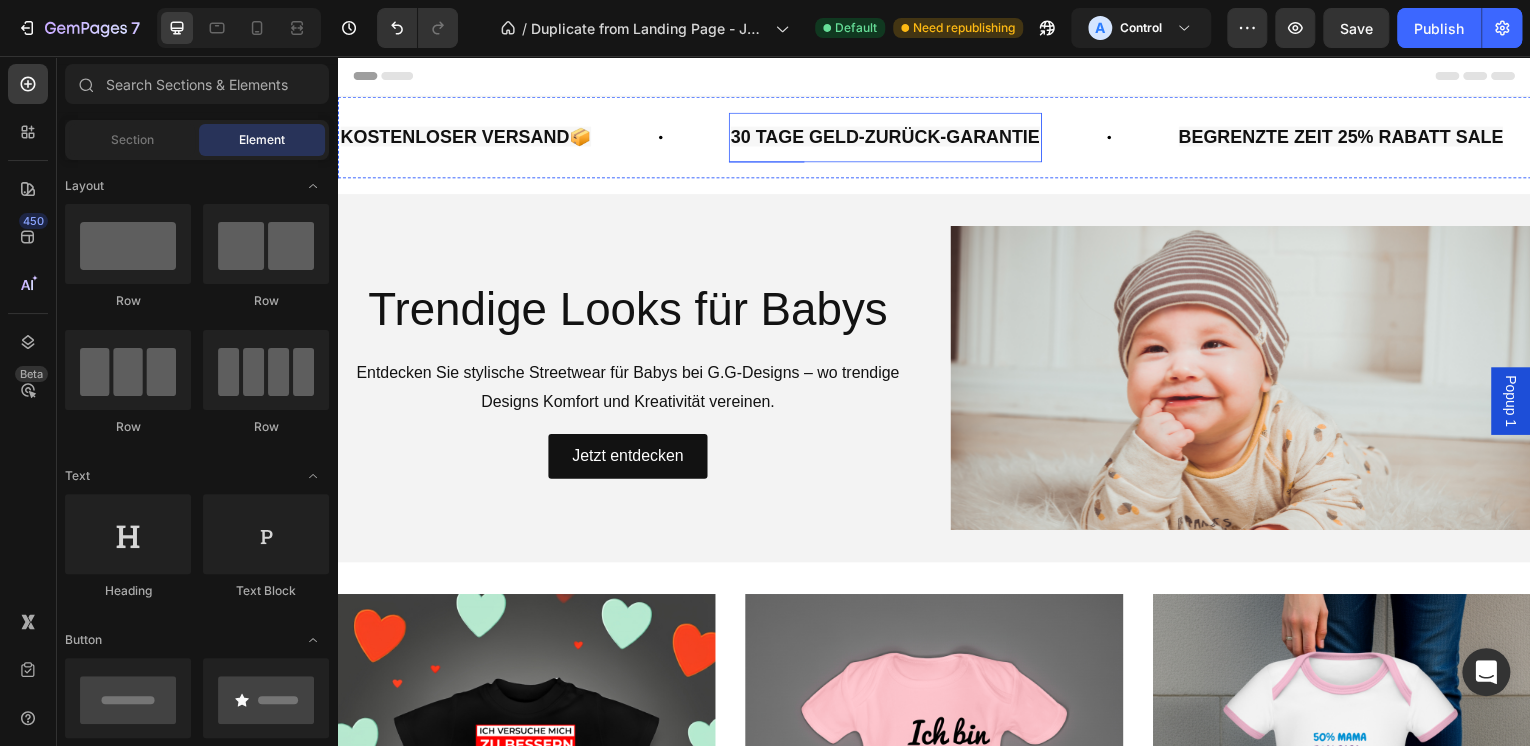 click on "30 TAGE GELD-ZURÜCK-GARANTIE" at bounding box center [887, 137] 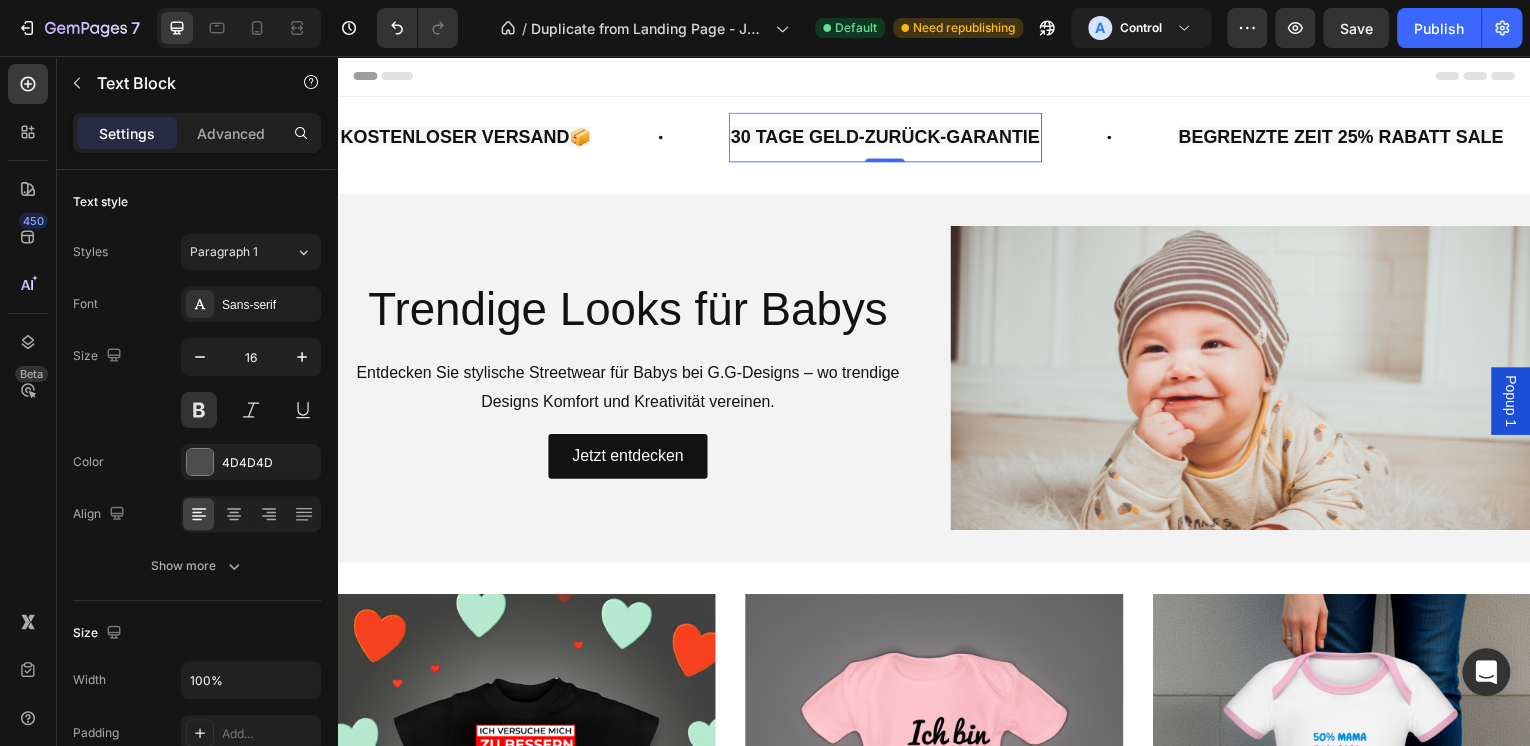click on "30 TAGE GELD-ZURÜCK-GARANTIE" at bounding box center [887, 137] 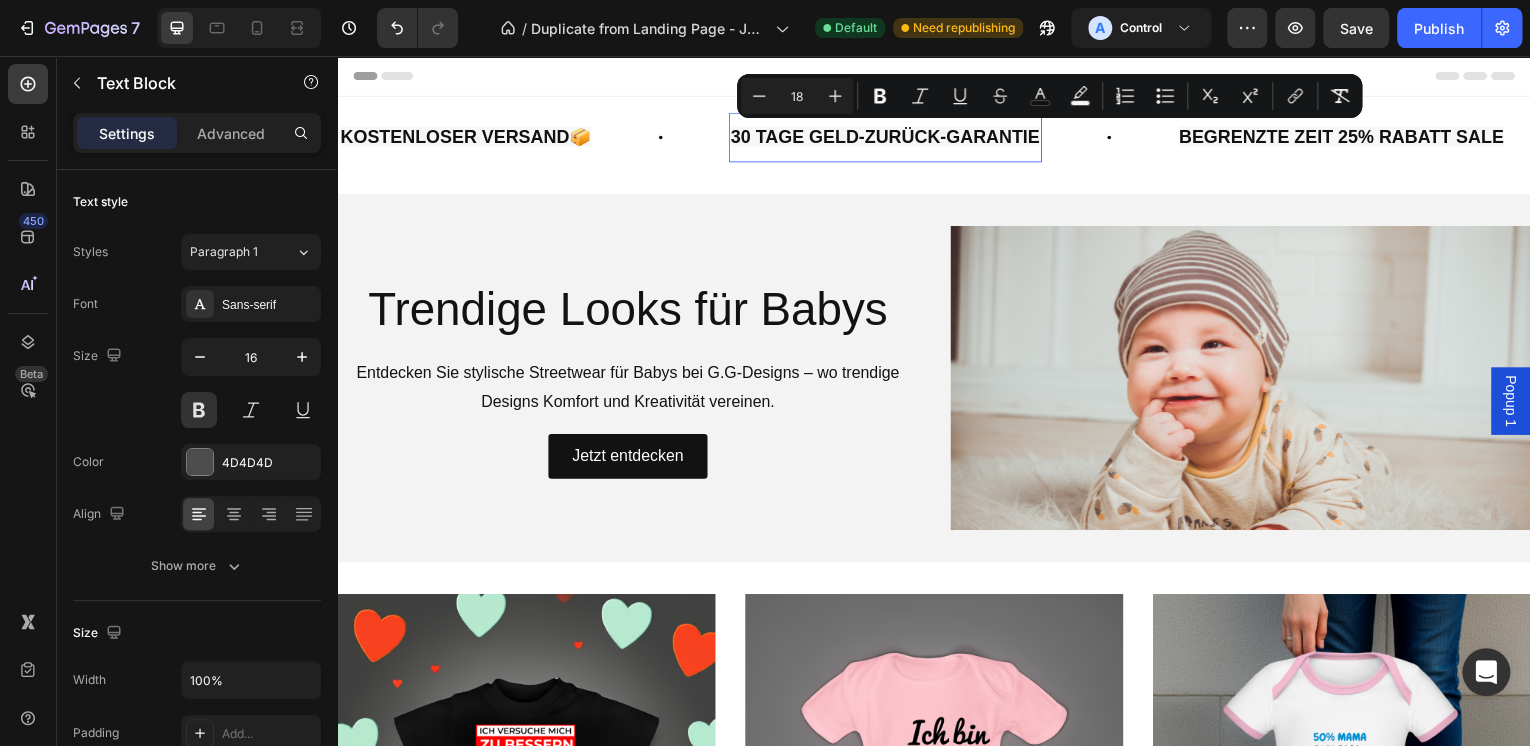 click 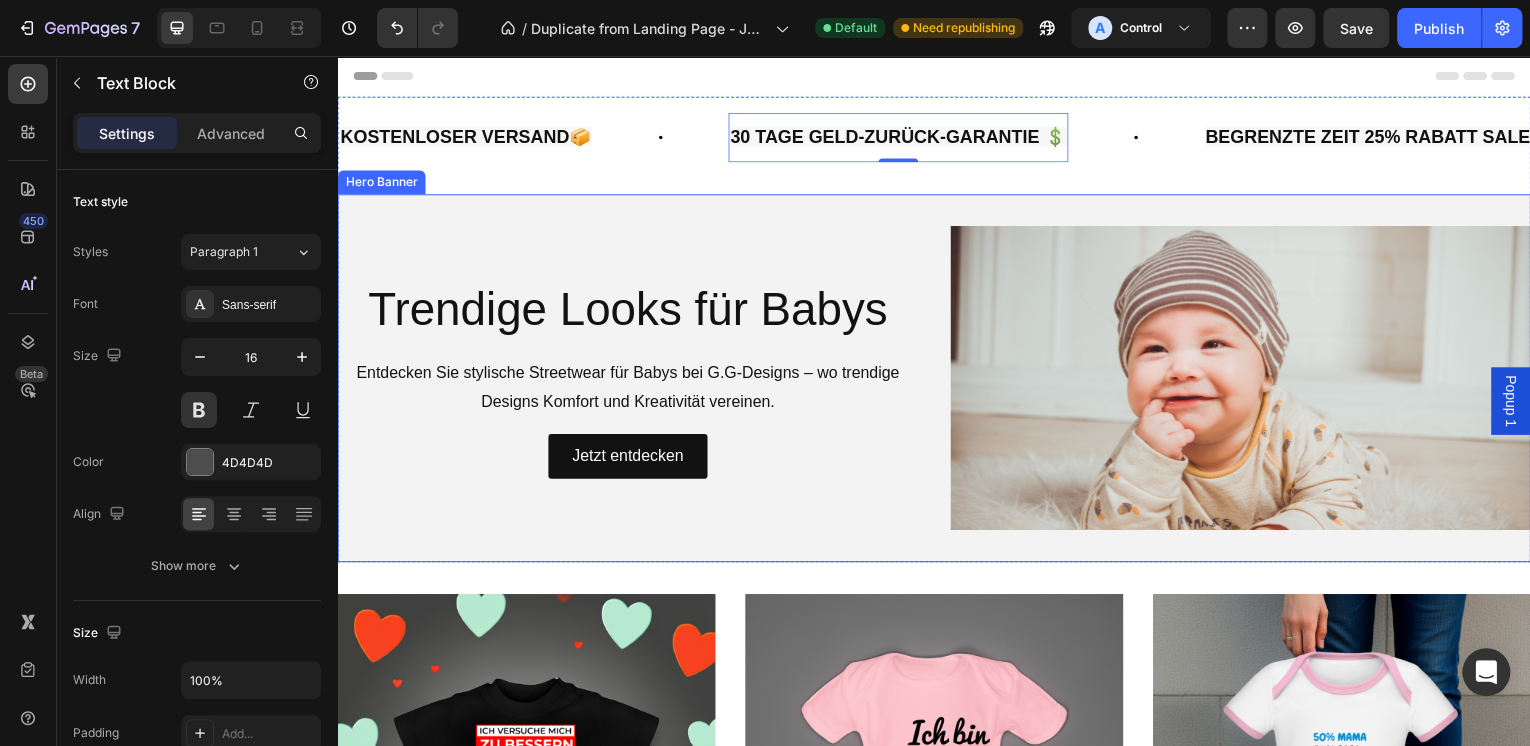 drag, startPoint x: 737, startPoint y: 206, endPoint x: 799, endPoint y: 234, distance: 68.0294 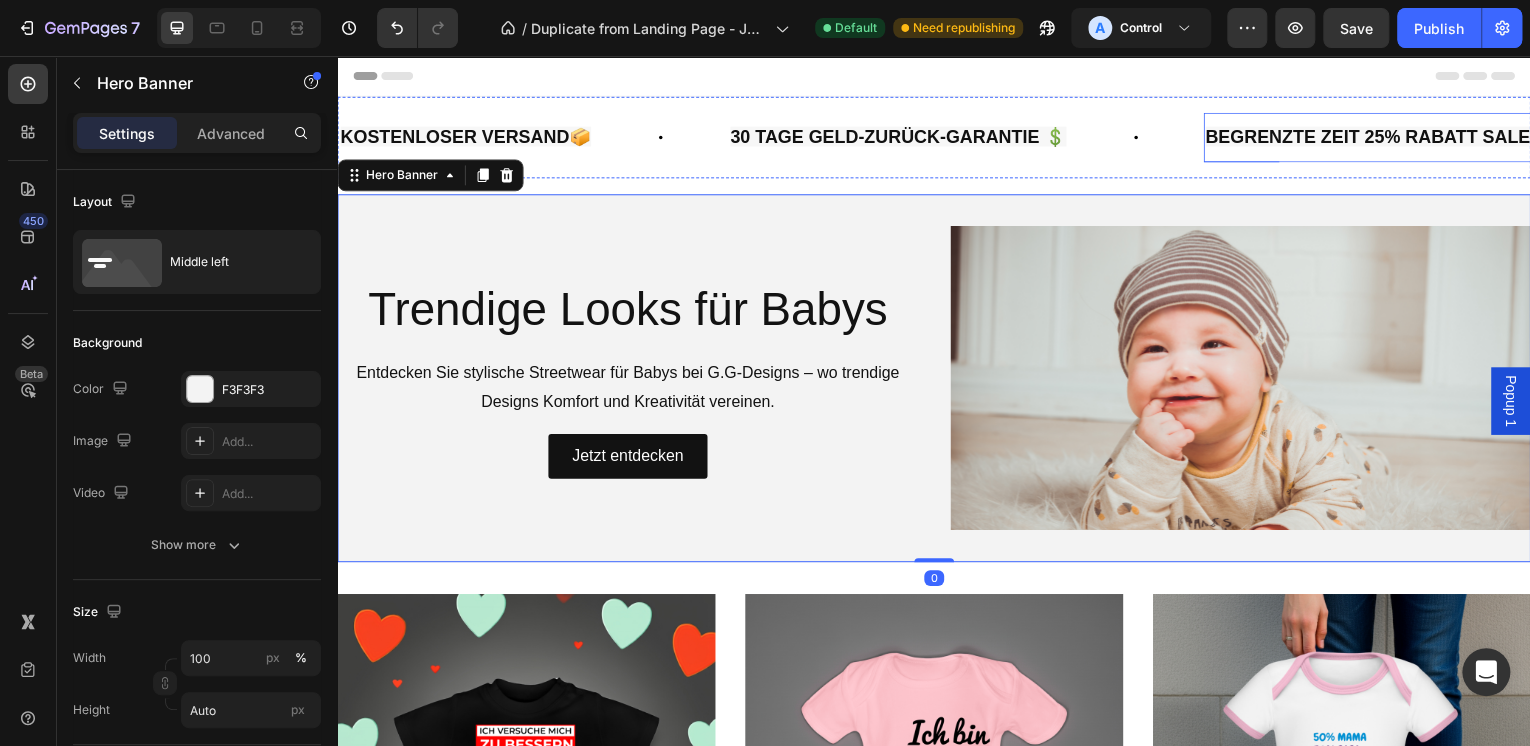 click on "BEGRENZTE ZEIT 25% RABATT SALE" at bounding box center (1373, 137) 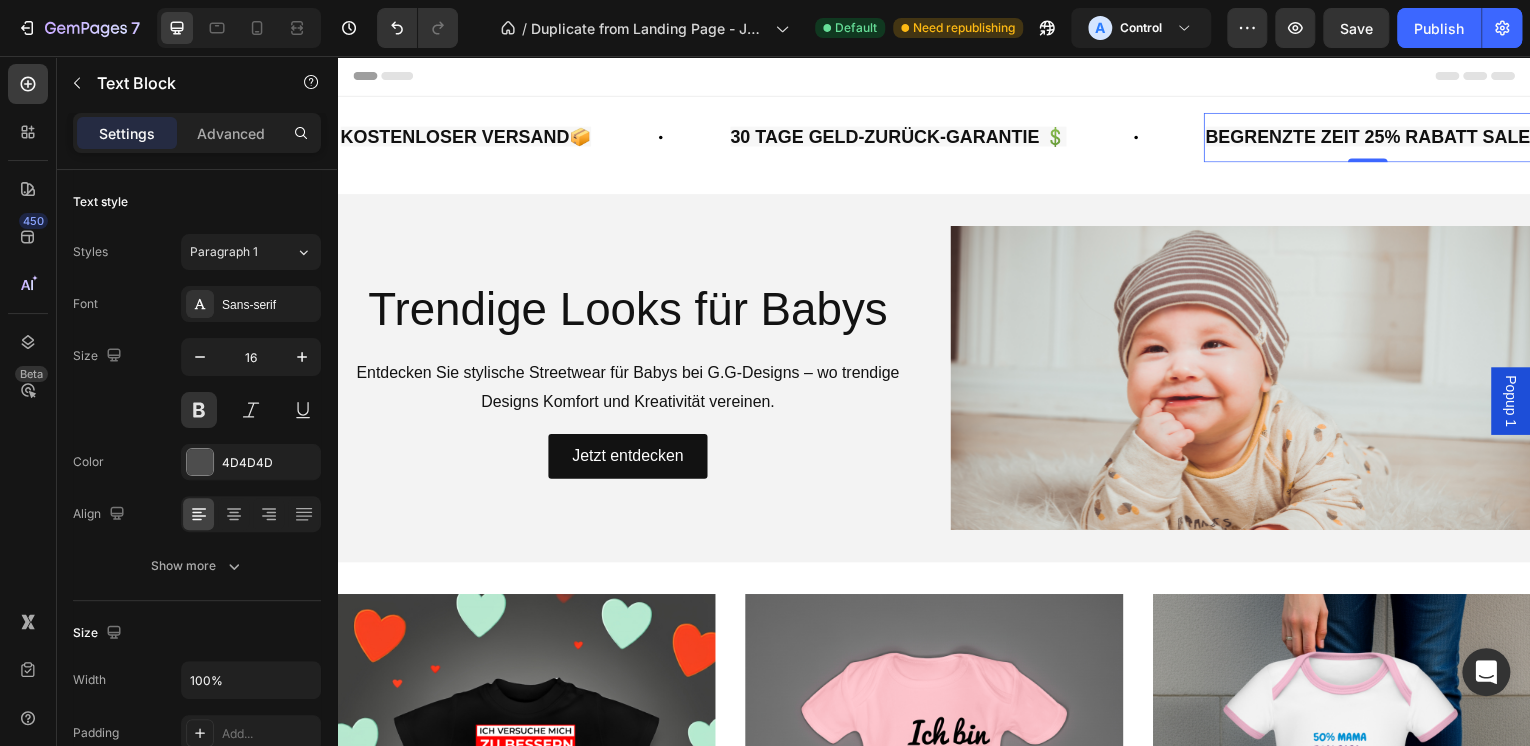 click on "BEGRENZTE ZEIT 25% RABATT SALE" at bounding box center (1373, 137) 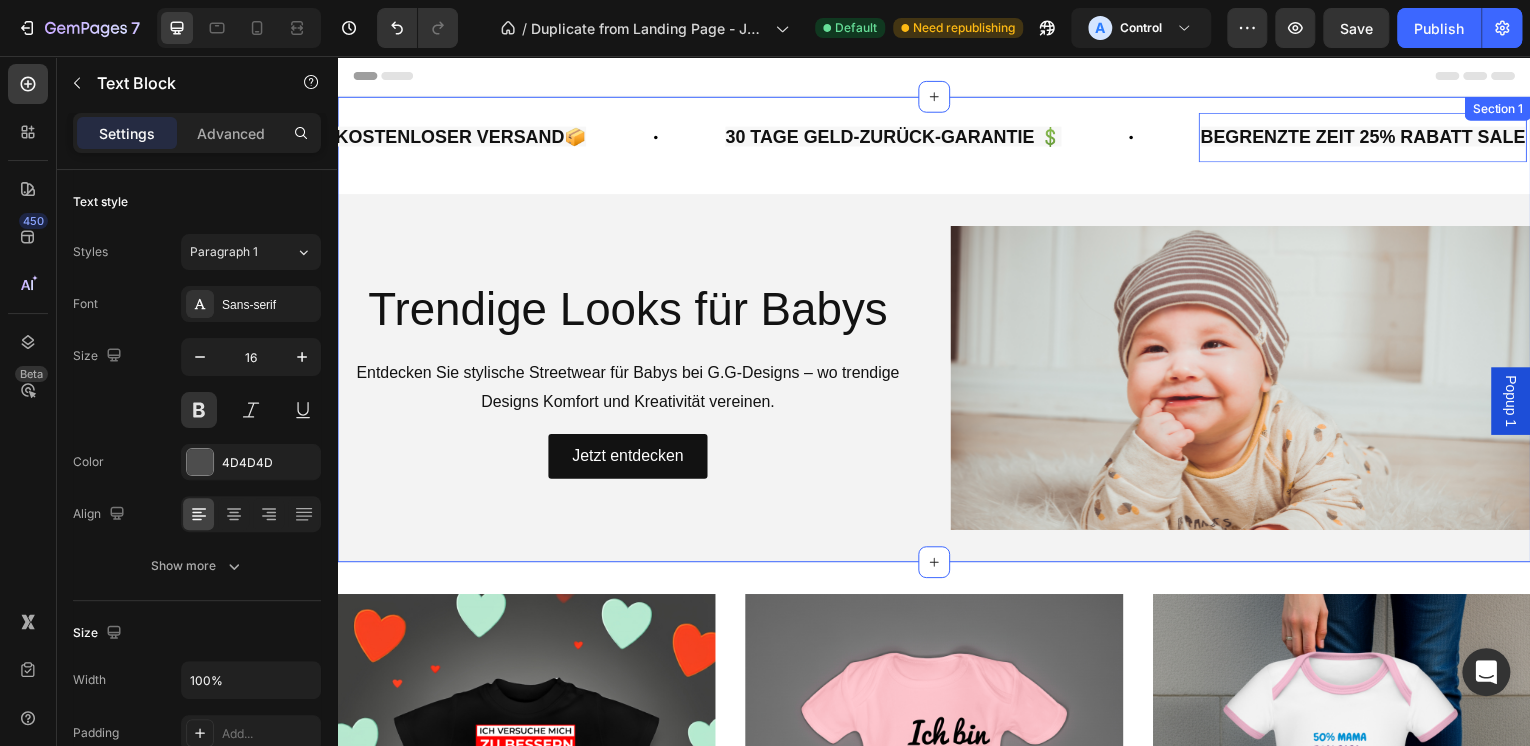 scroll, scrollTop: 0, scrollLeft: 16, axis: horizontal 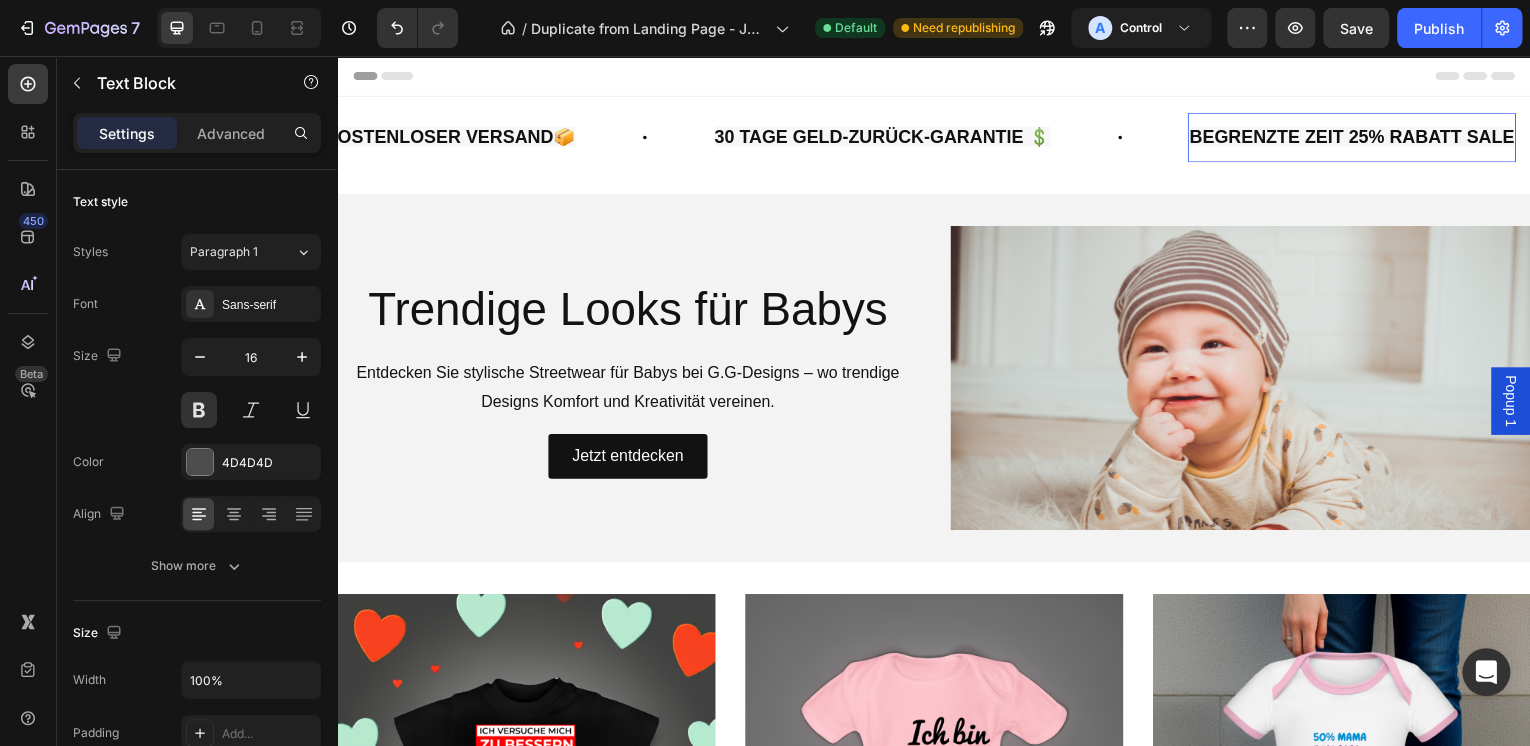 click on "BEGRENZTE ZEIT 25% RABATT SALE" at bounding box center [1357, 137] 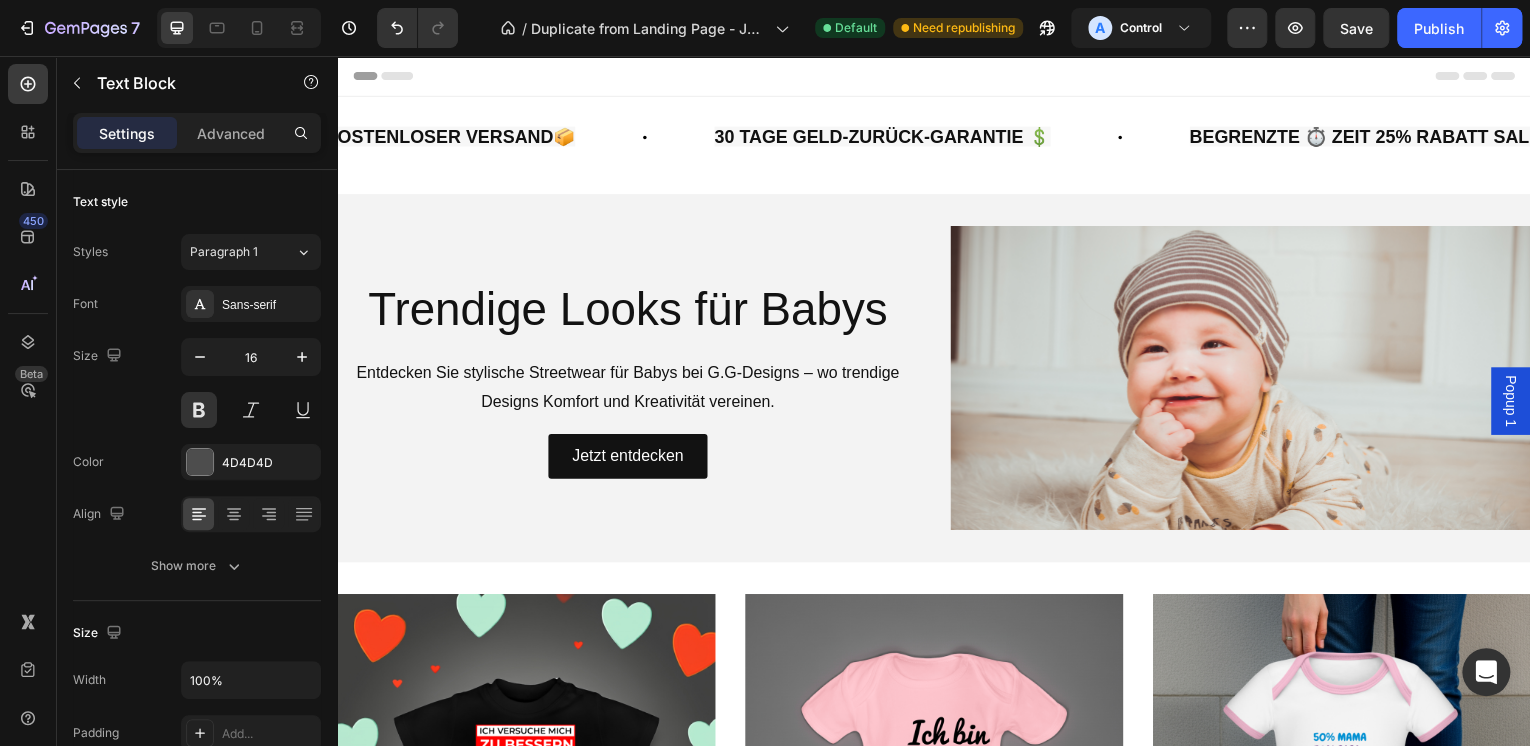 click on "Header" at bounding box center (937, 76) 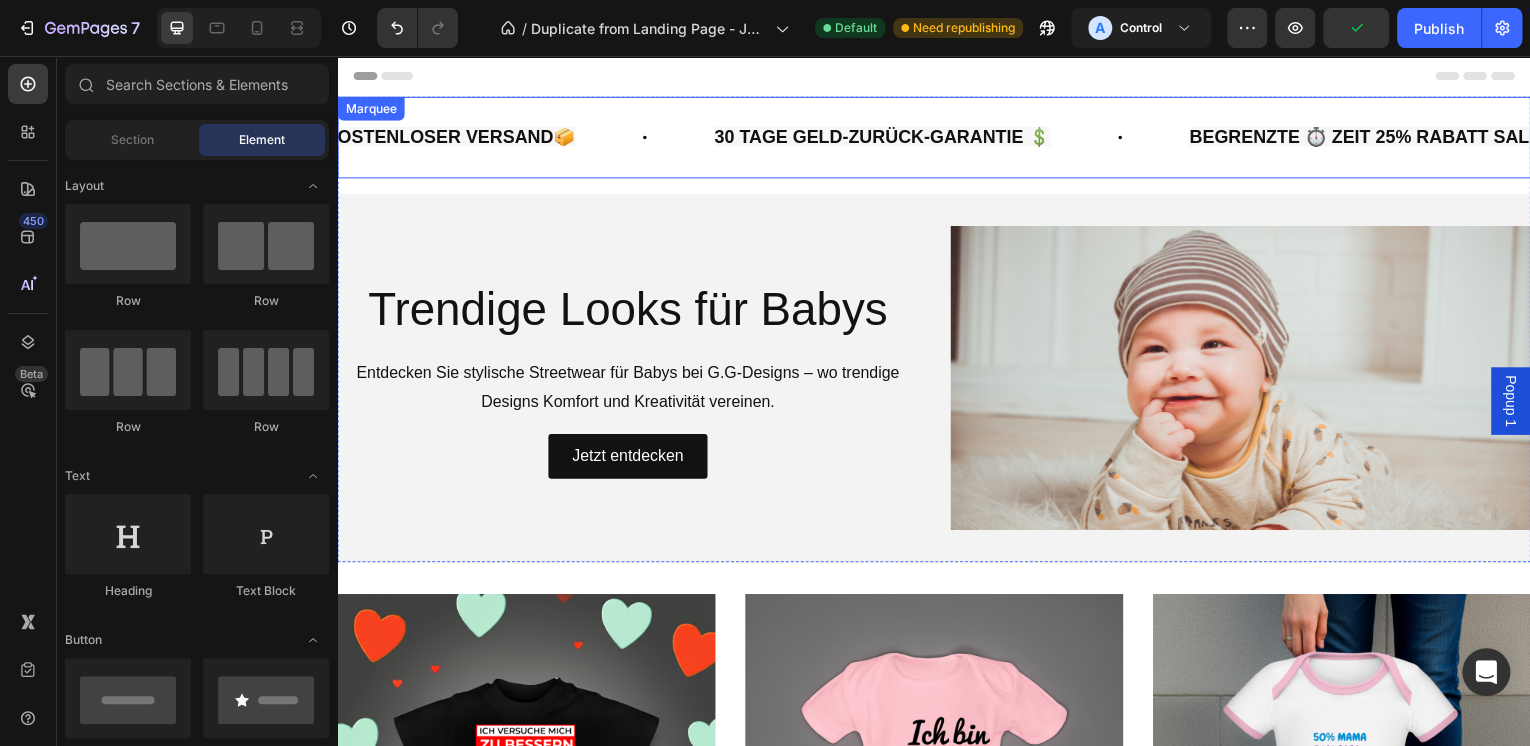 click on "KOSTENLOSER VERSAND📦  Text Block" at bounding box center [518, 138] 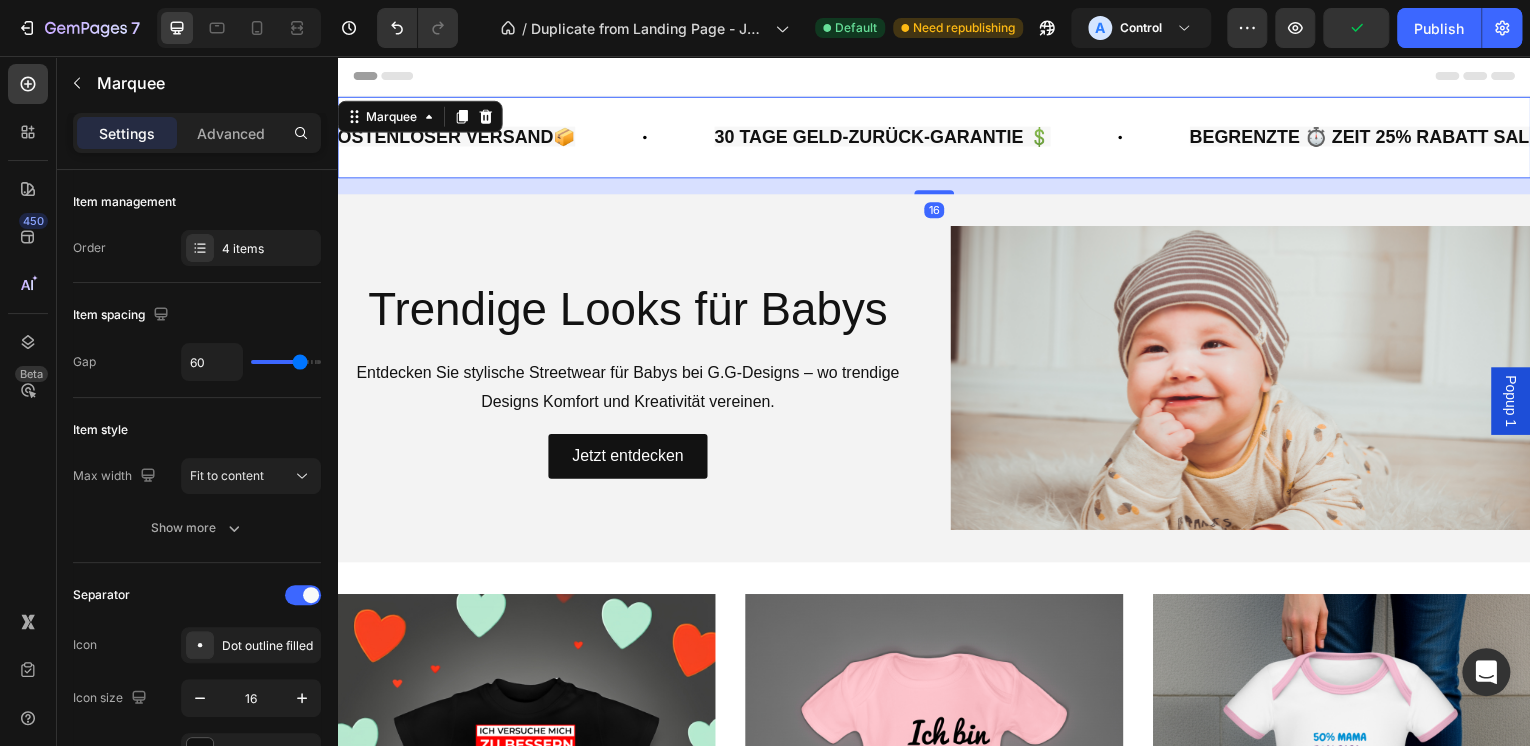 click on "KOSTENLOSER VERSAND📦  Text Block" at bounding box center (518, 138) 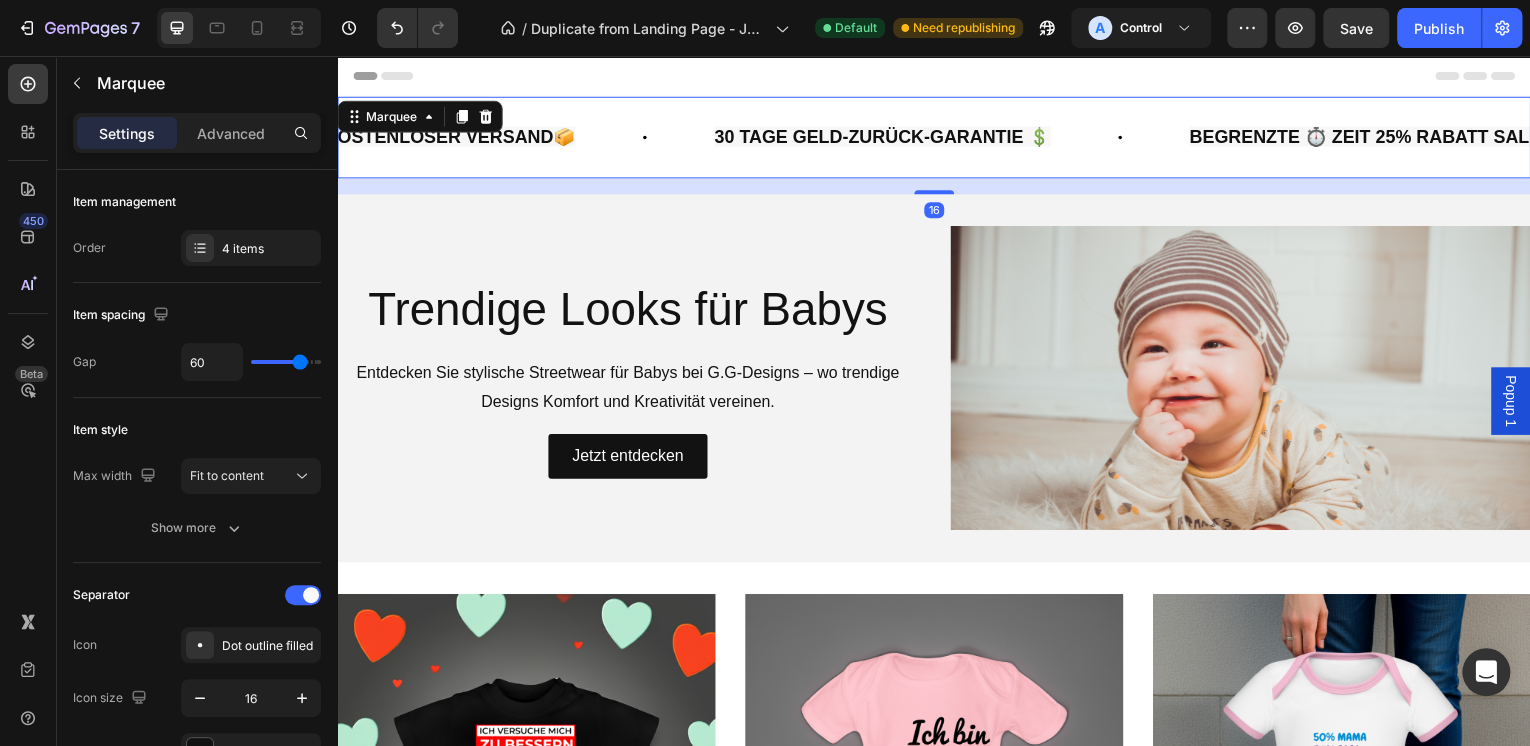 click on "KOSTENLOSER VERSAND📦  Text Block" at bounding box center (518, 138) 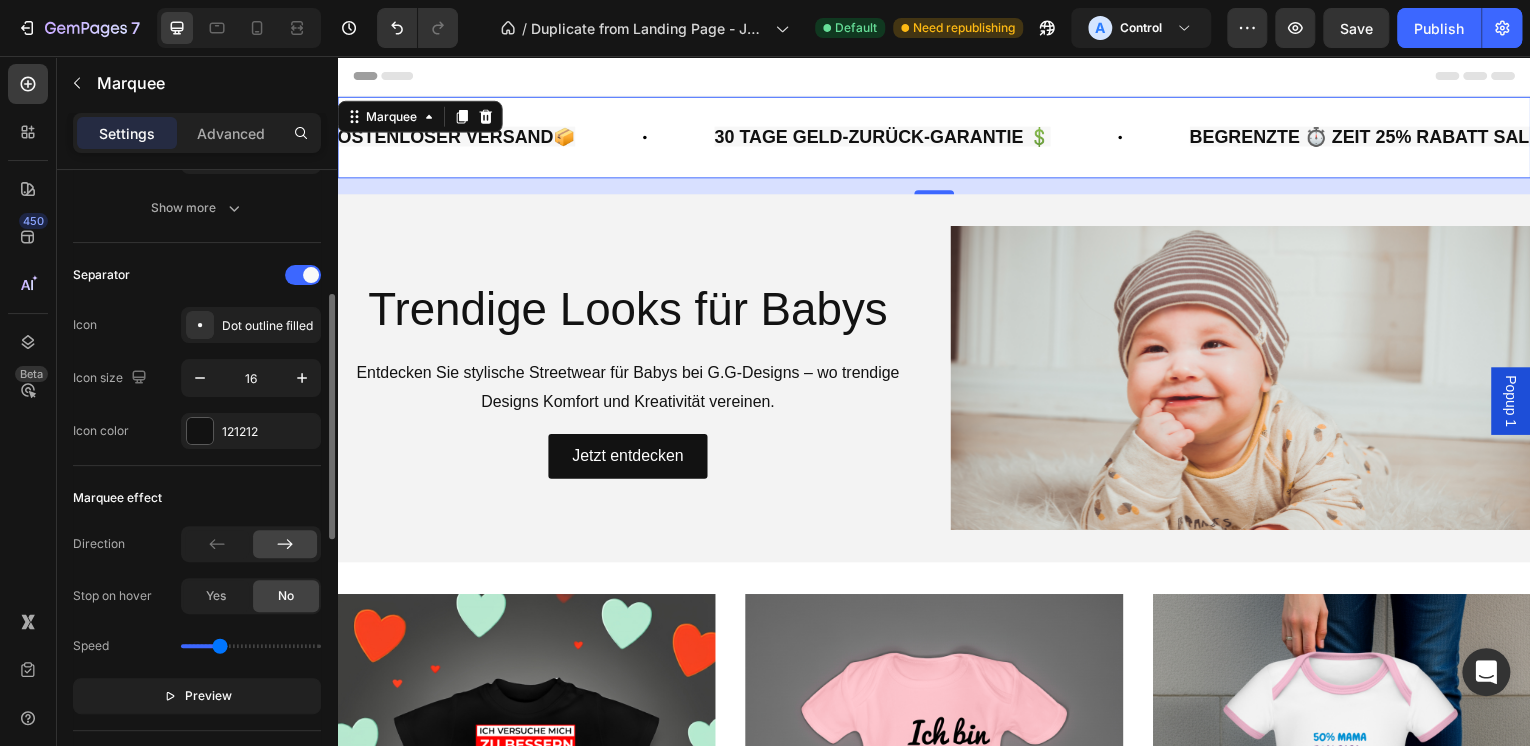 scroll, scrollTop: 560, scrollLeft: 0, axis: vertical 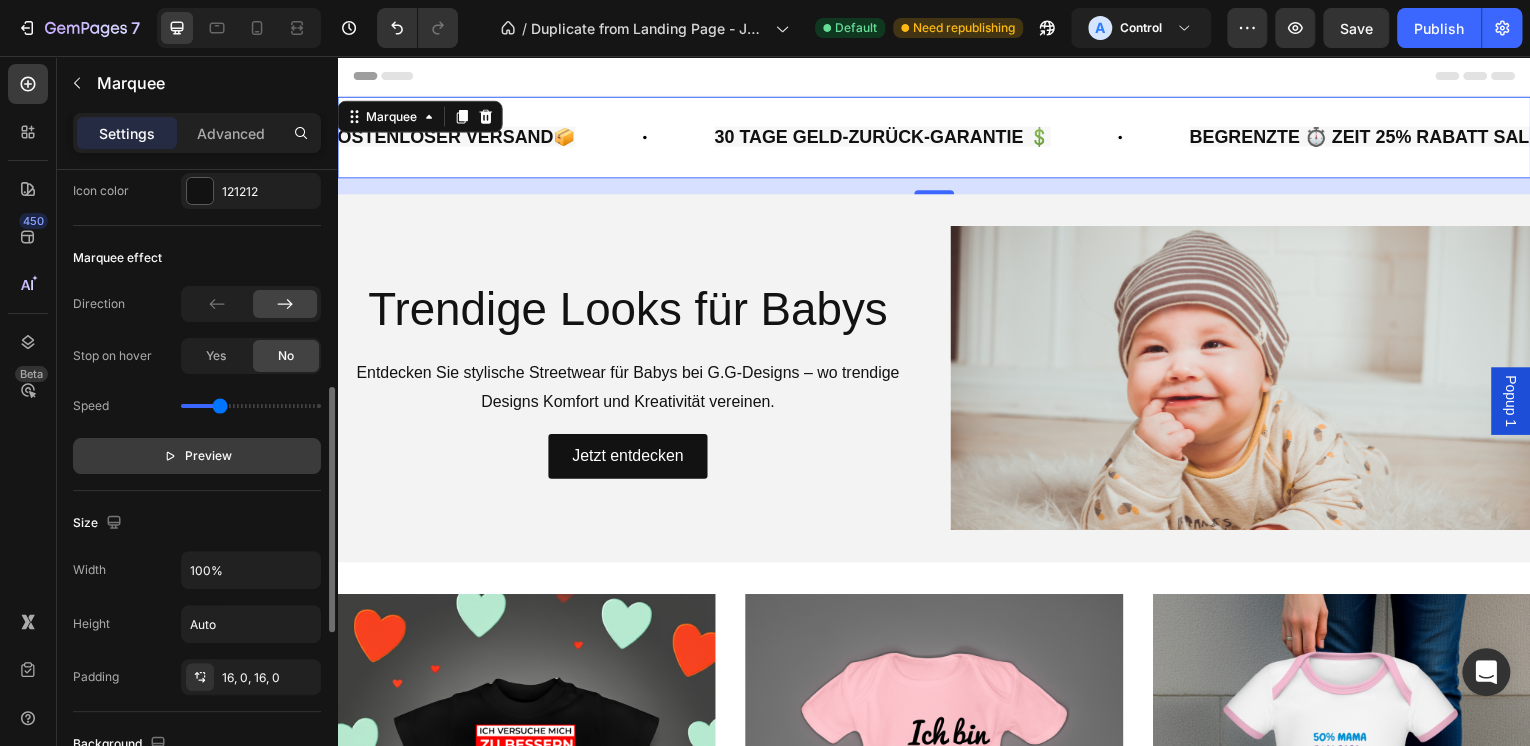 click on "Preview" at bounding box center (208, 456) 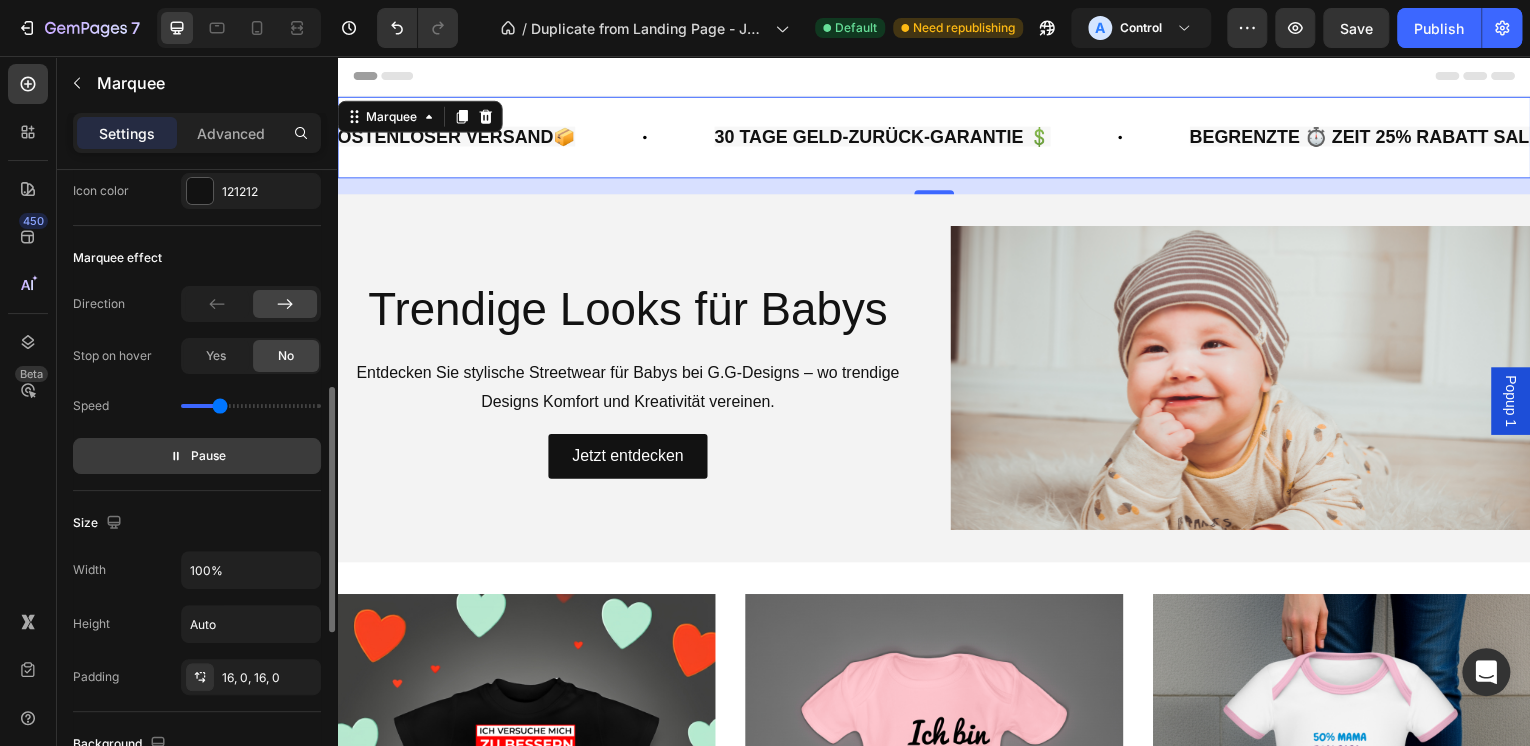 click on "Pause" at bounding box center [208, 456] 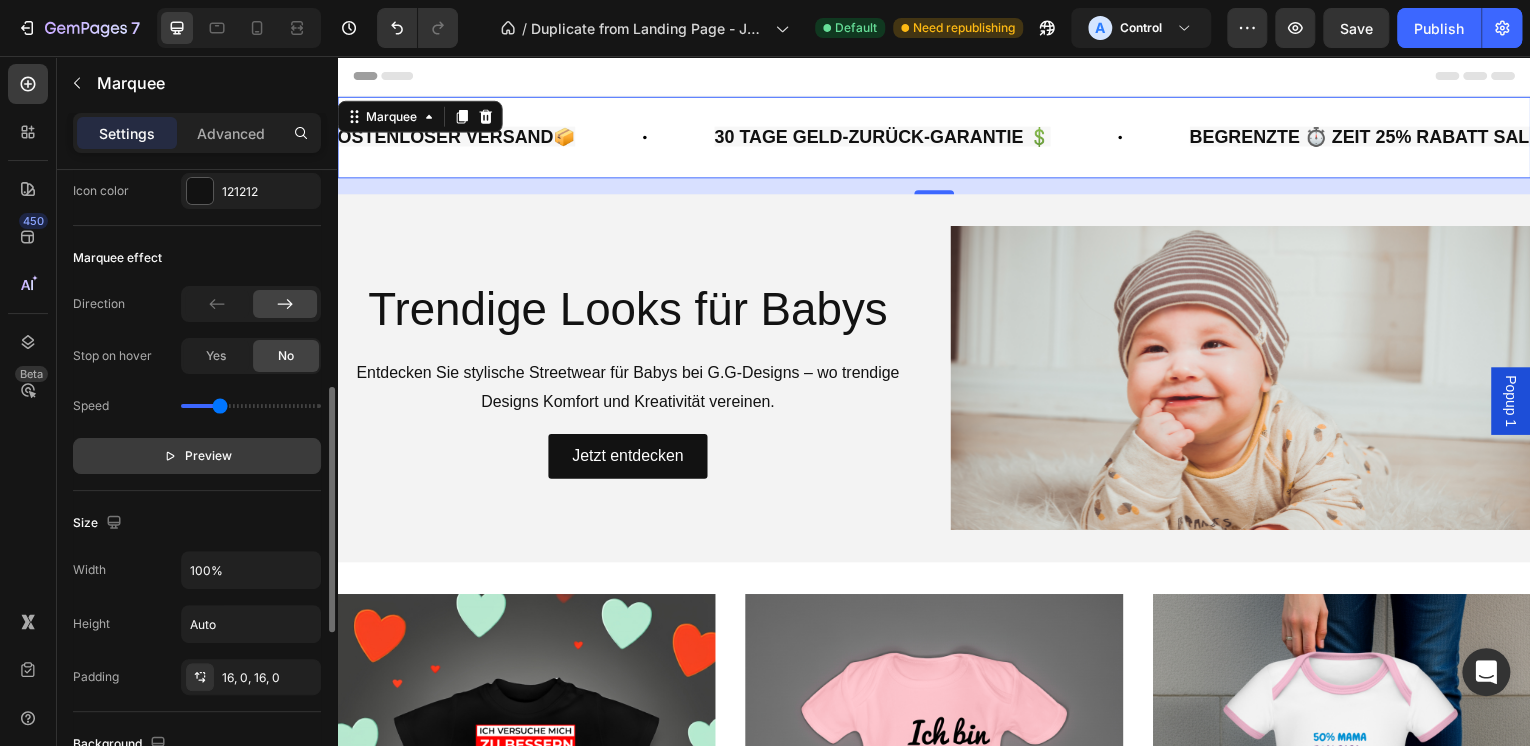 scroll, scrollTop: 0, scrollLeft: 0, axis: both 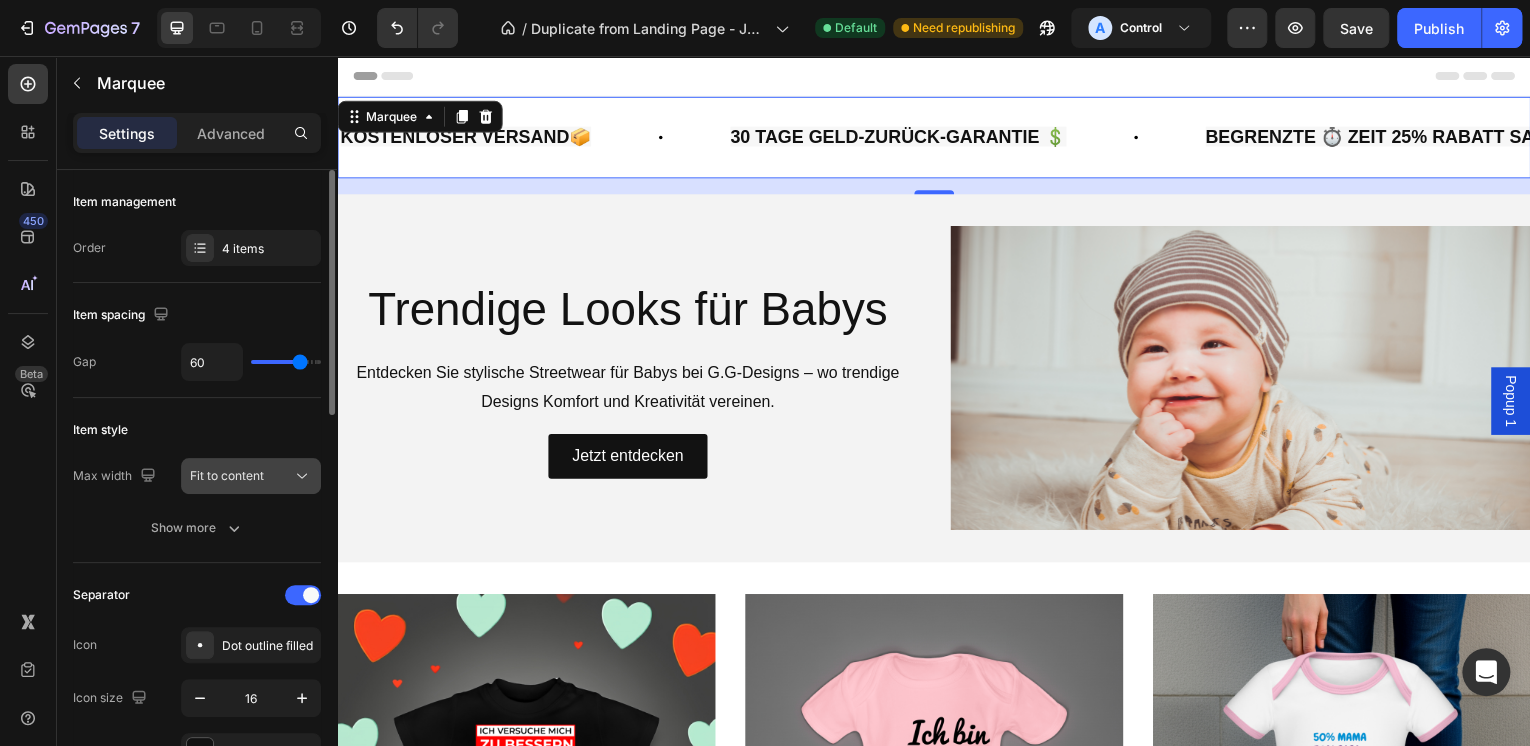 click 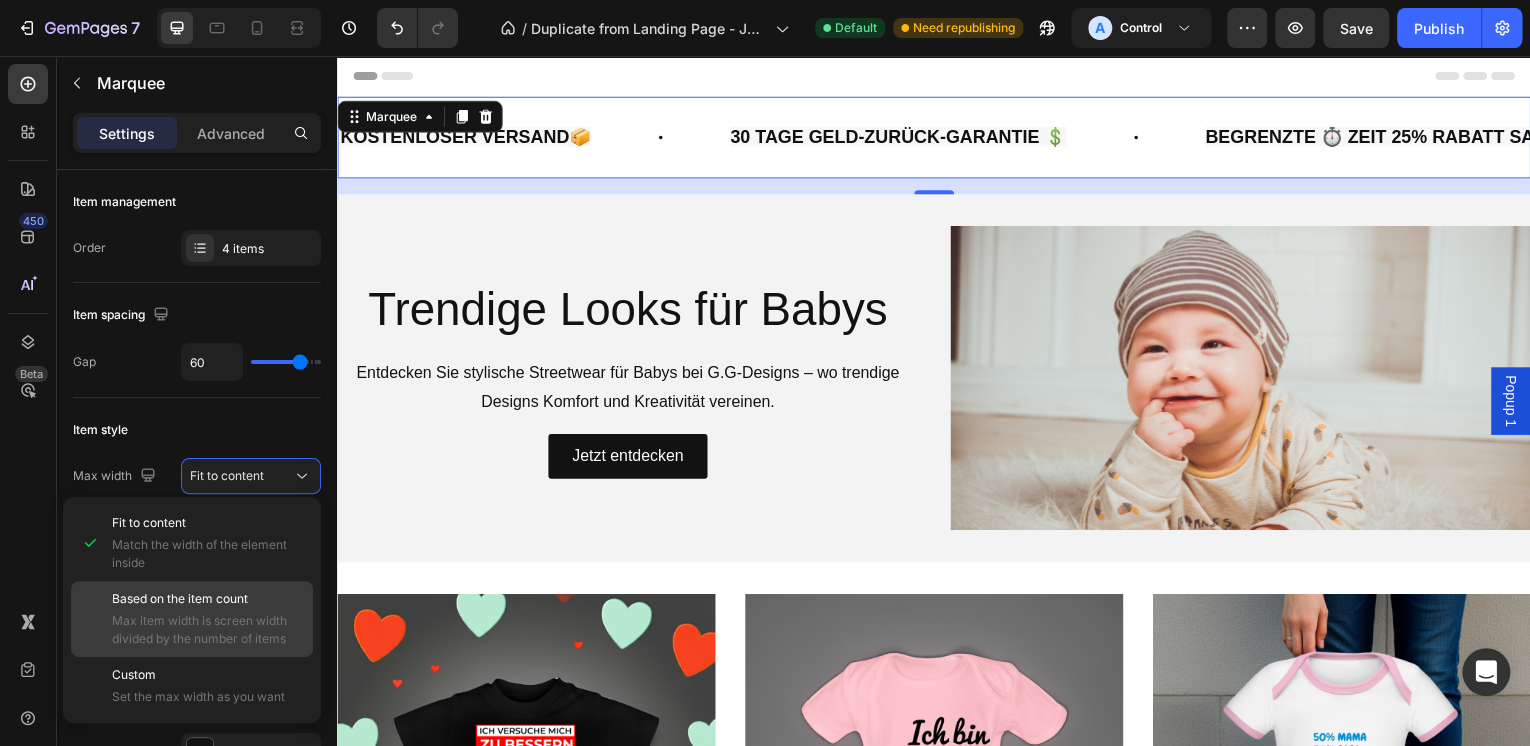 click on "Based on the item count Max item width is screen width divided by the number of items" 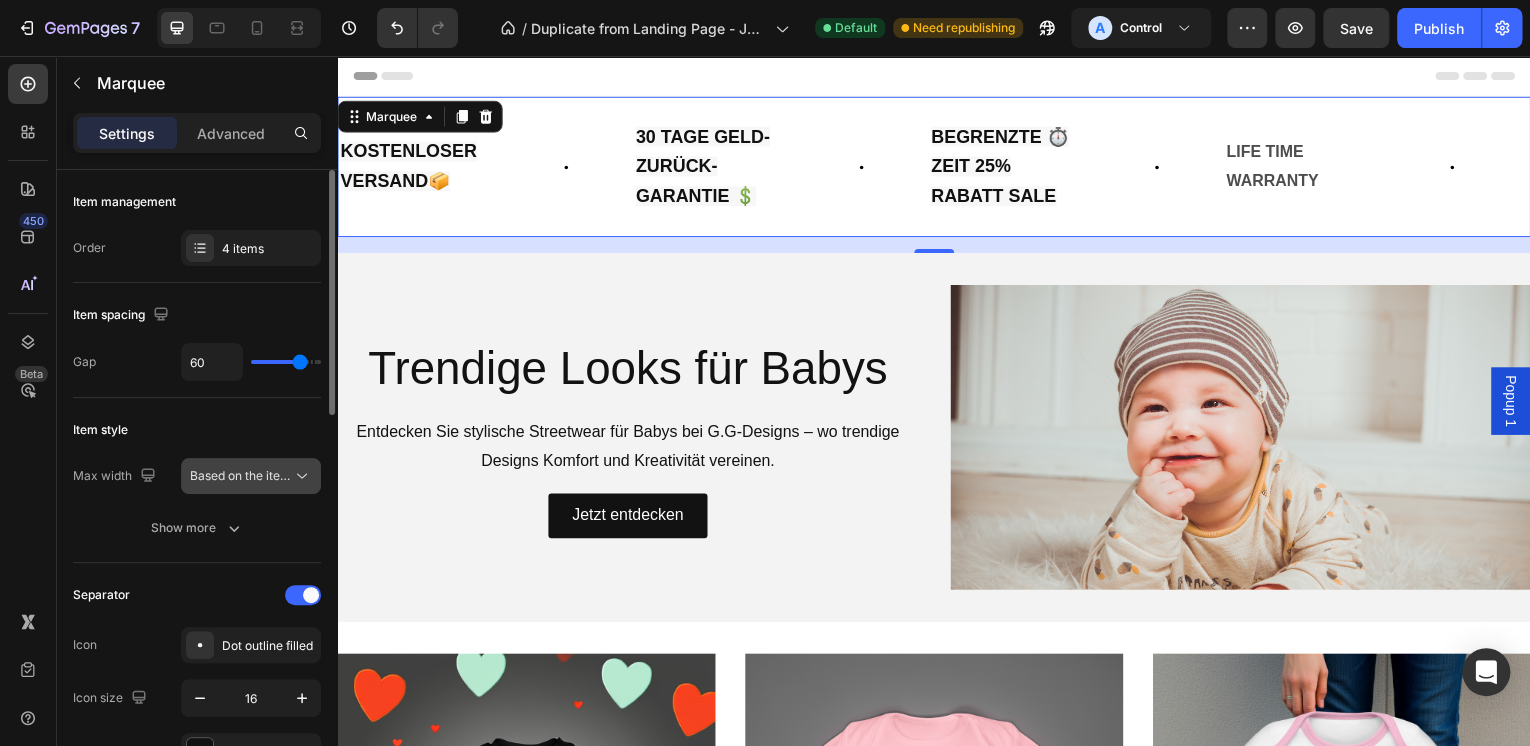 click on "Based on the item count" at bounding box center [258, 475] 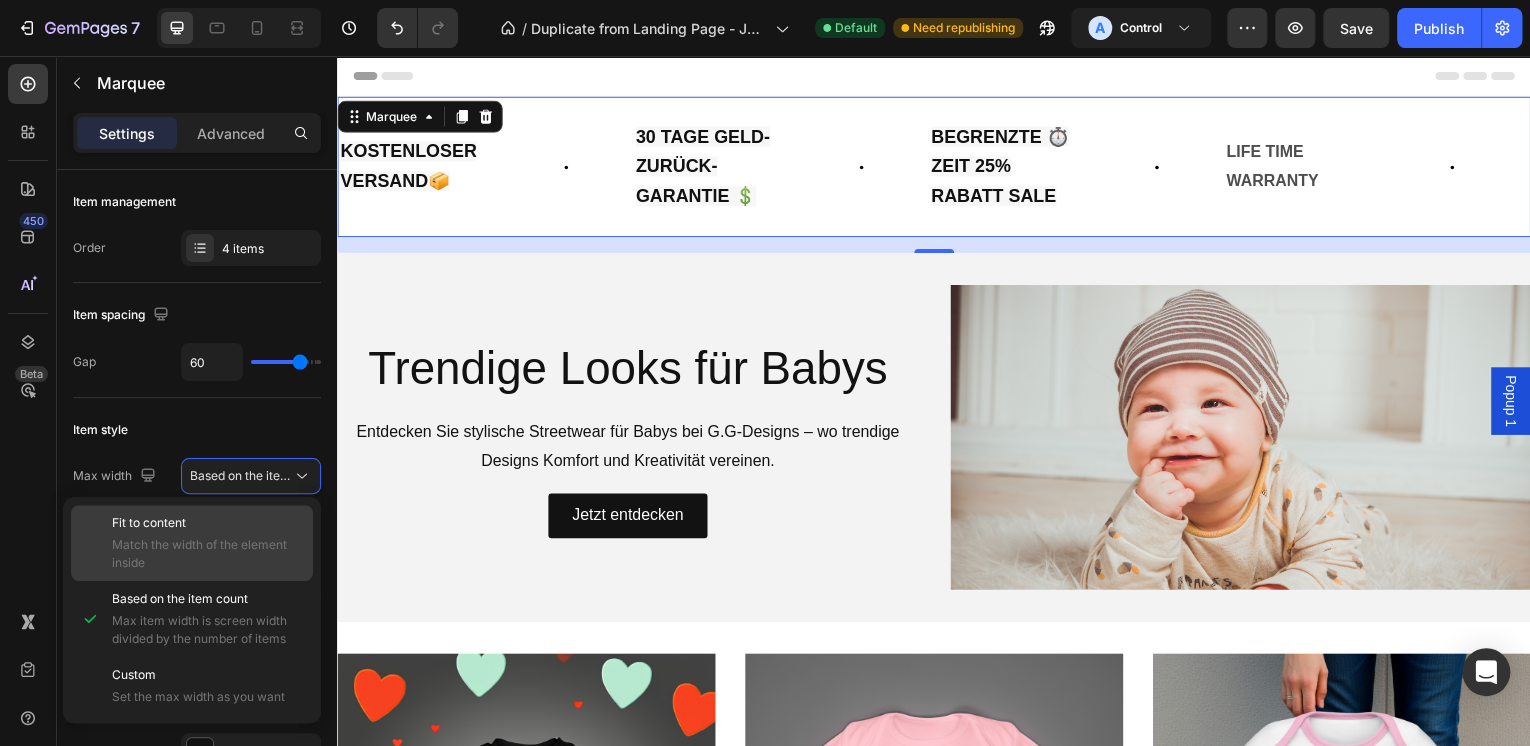 click on "Fit to content" at bounding box center [208, 523] 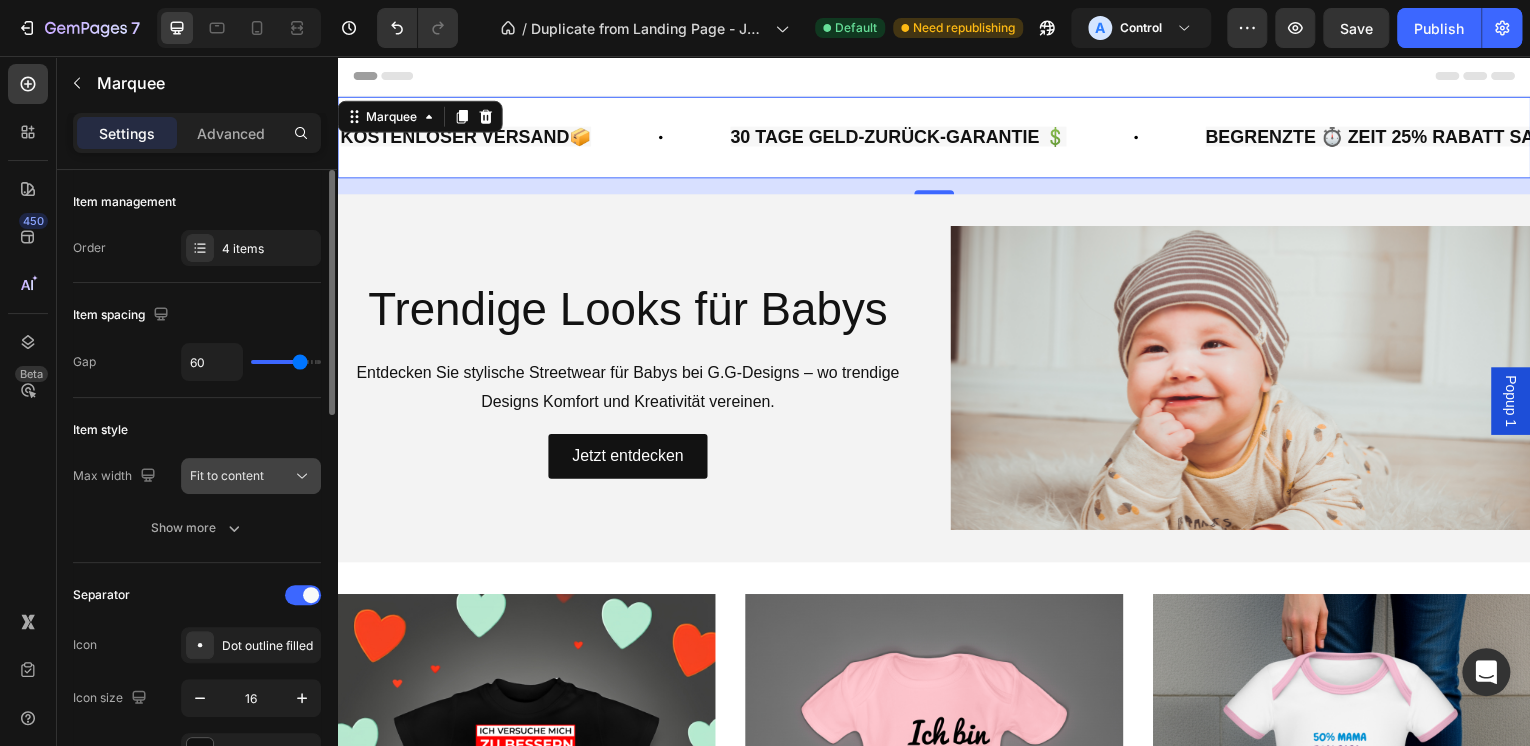 click on "Fit to content" at bounding box center (227, 475) 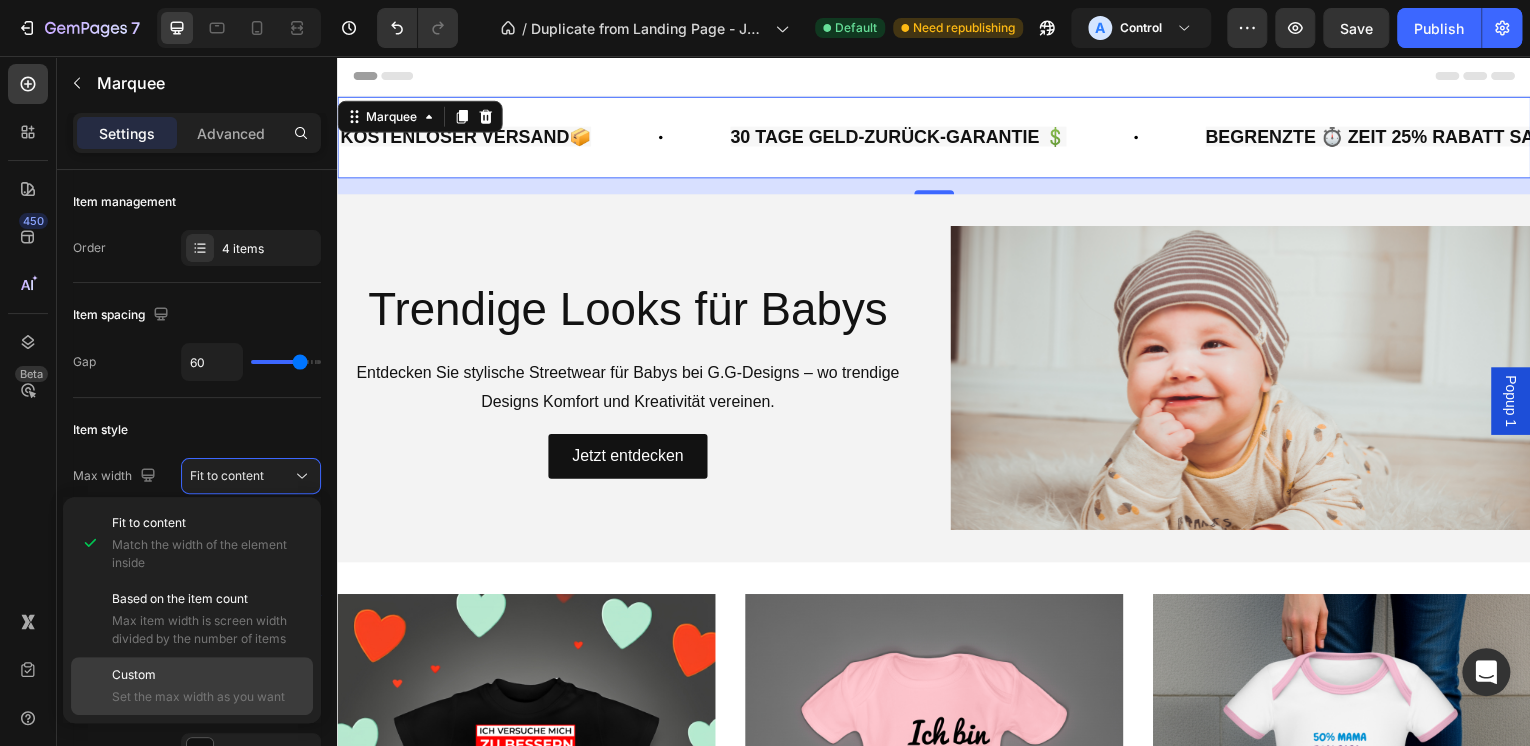 click on "Custom" at bounding box center (208, 675) 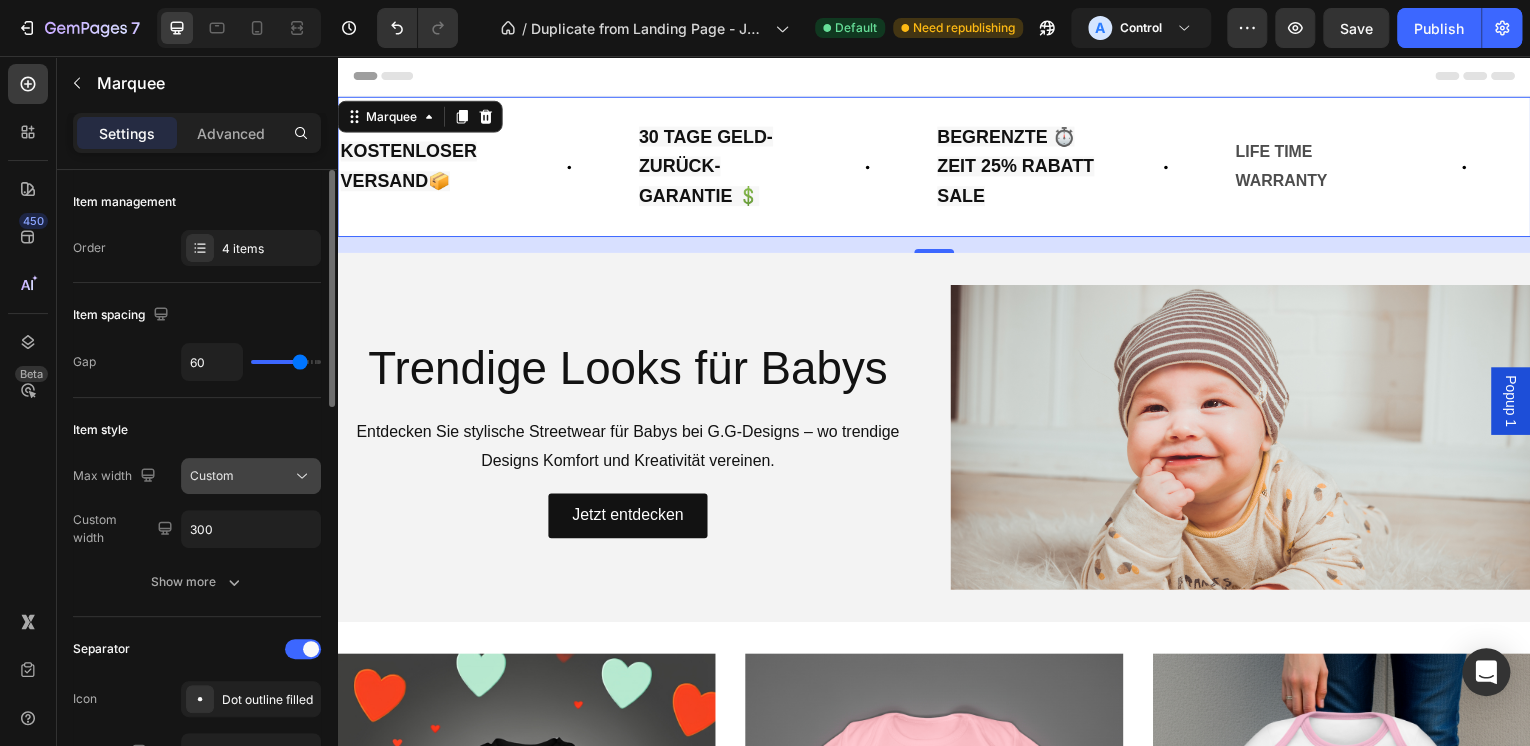 click on "Custom" at bounding box center [241, 476] 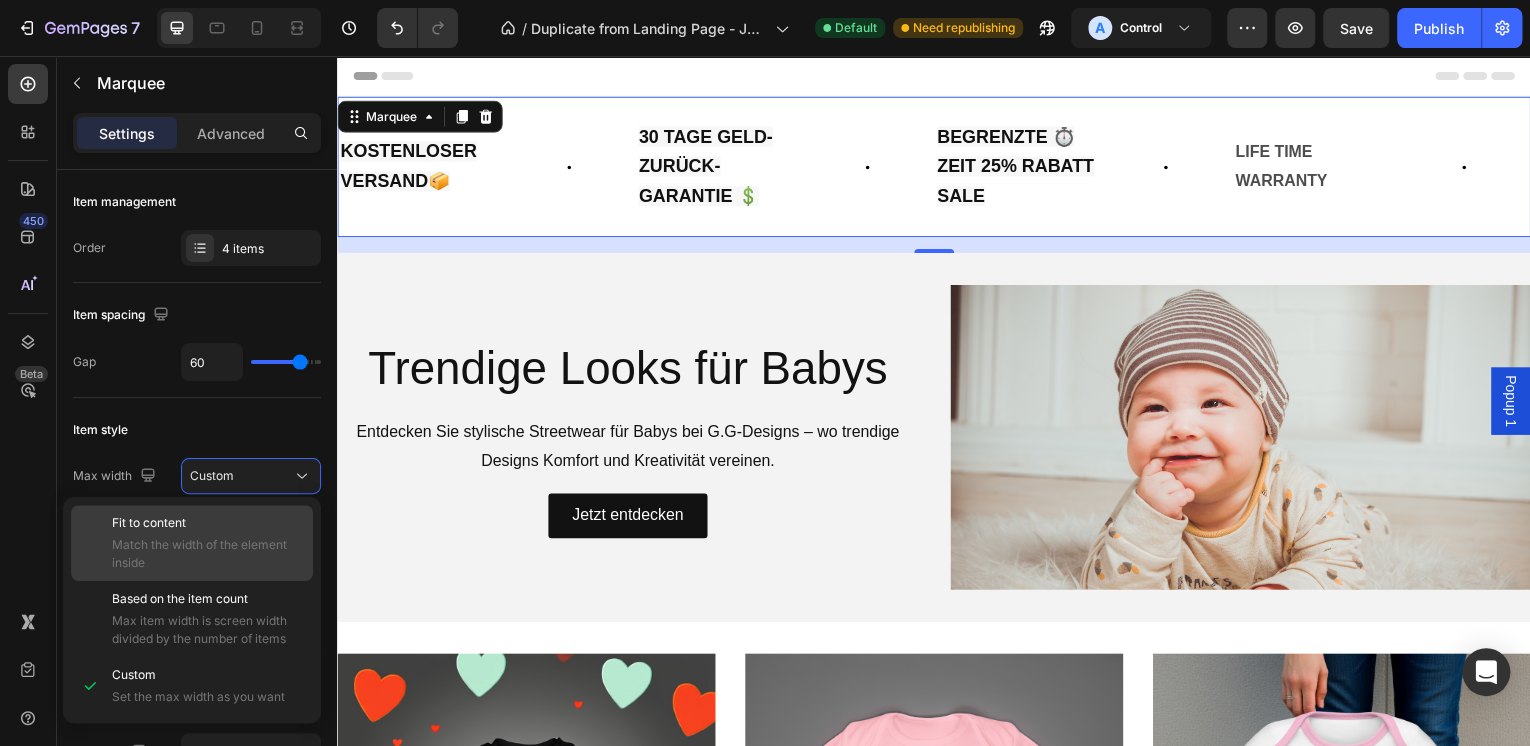 click on "Fit to content" at bounding box center (208, 523) 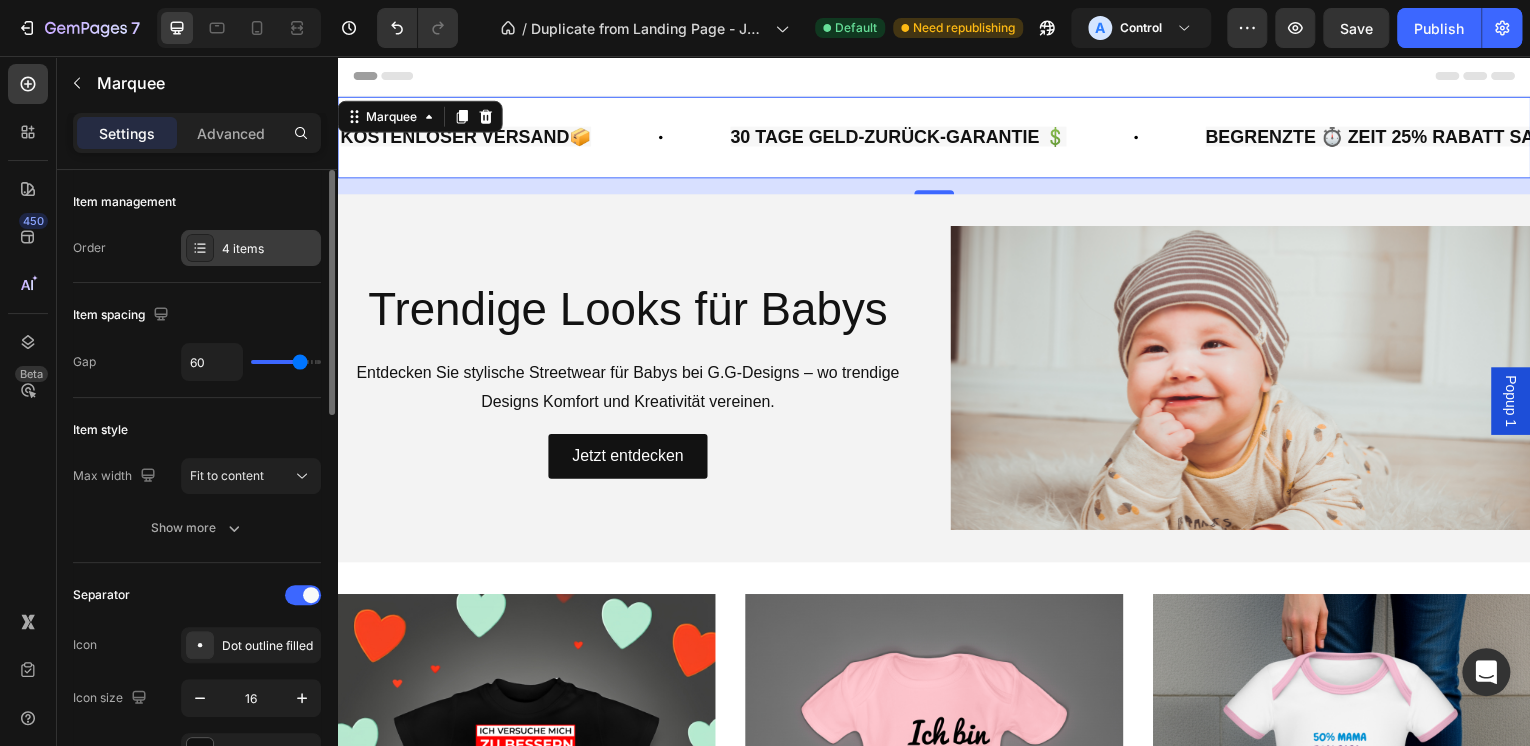 click 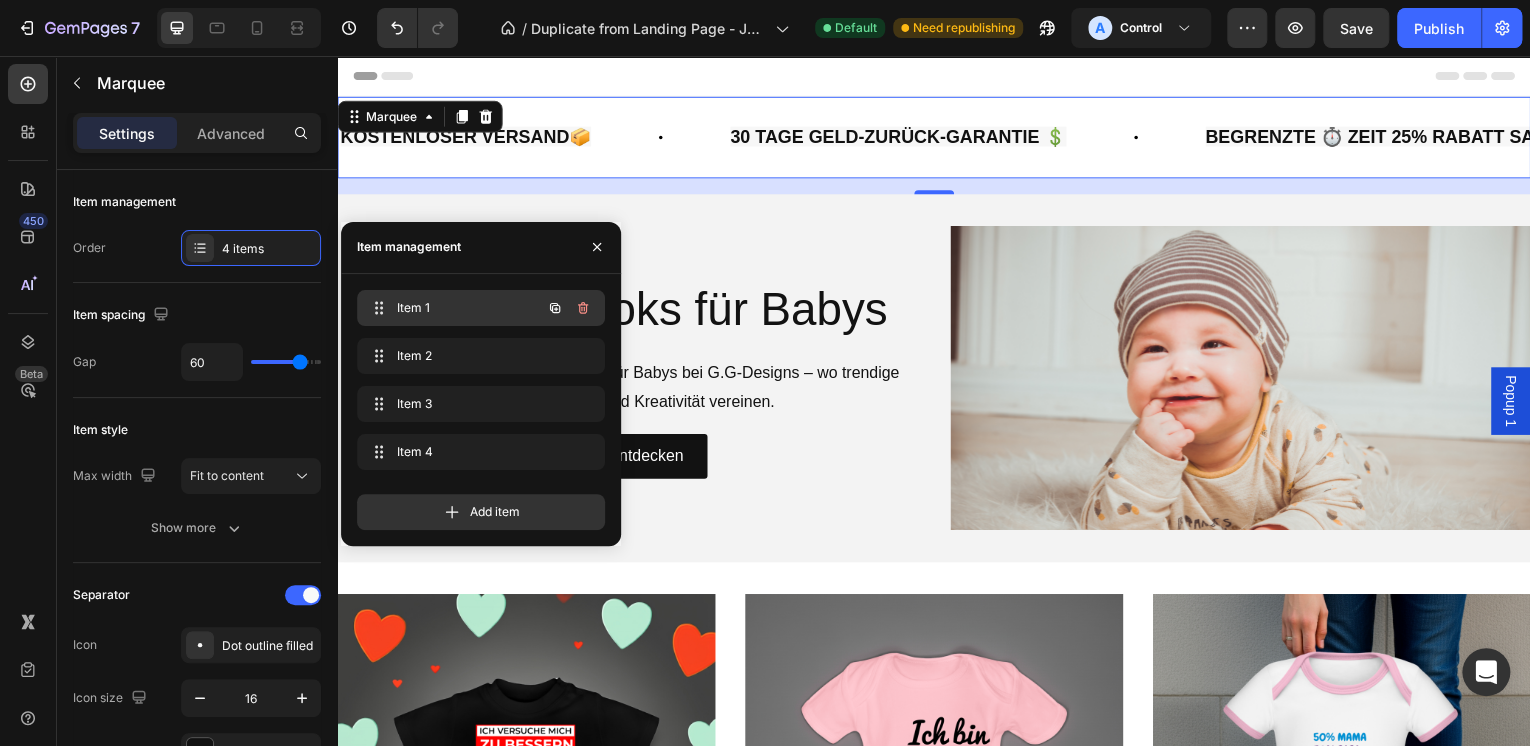 click on "Item 1" at bounding box center [453, 308] 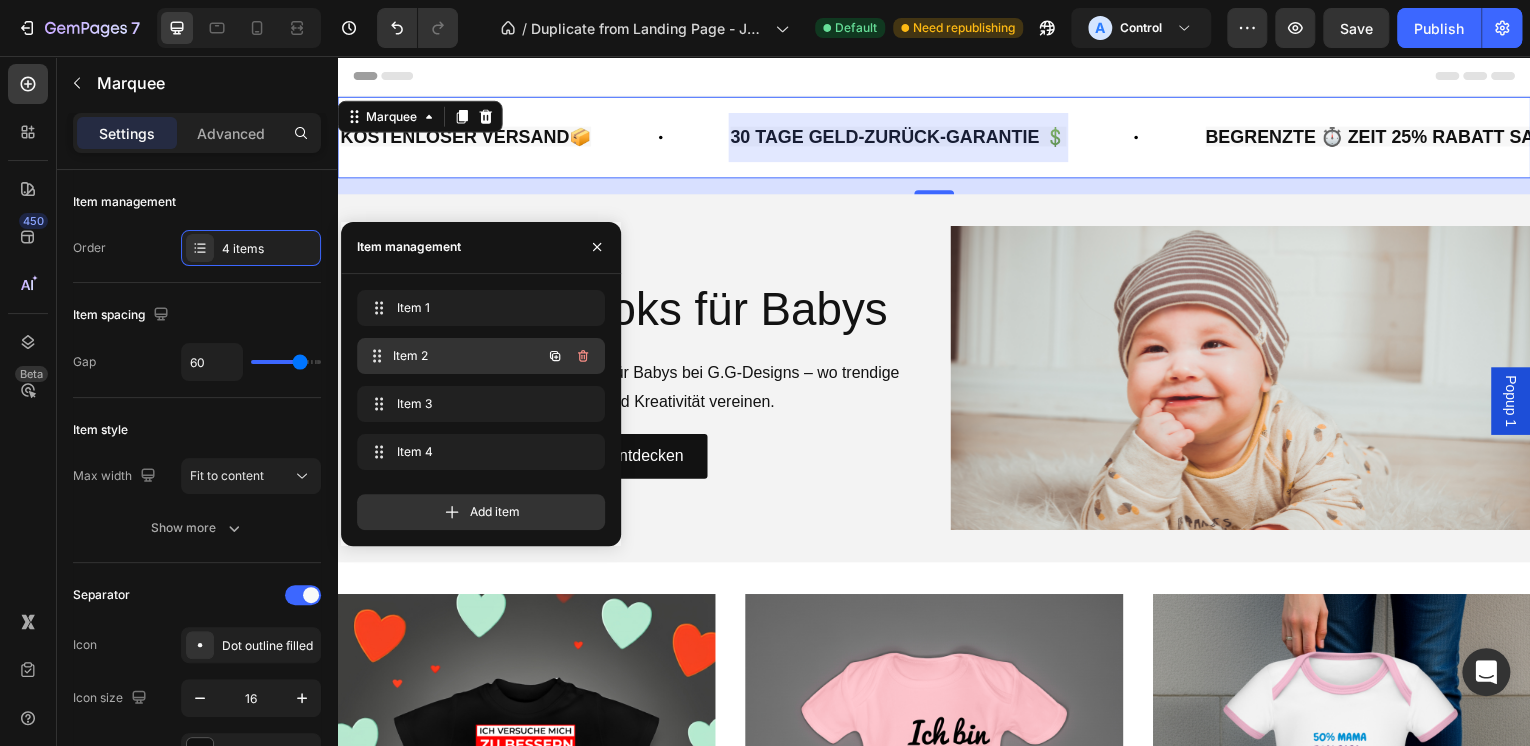 click on "Item 2" at bounding box center (467, 356) 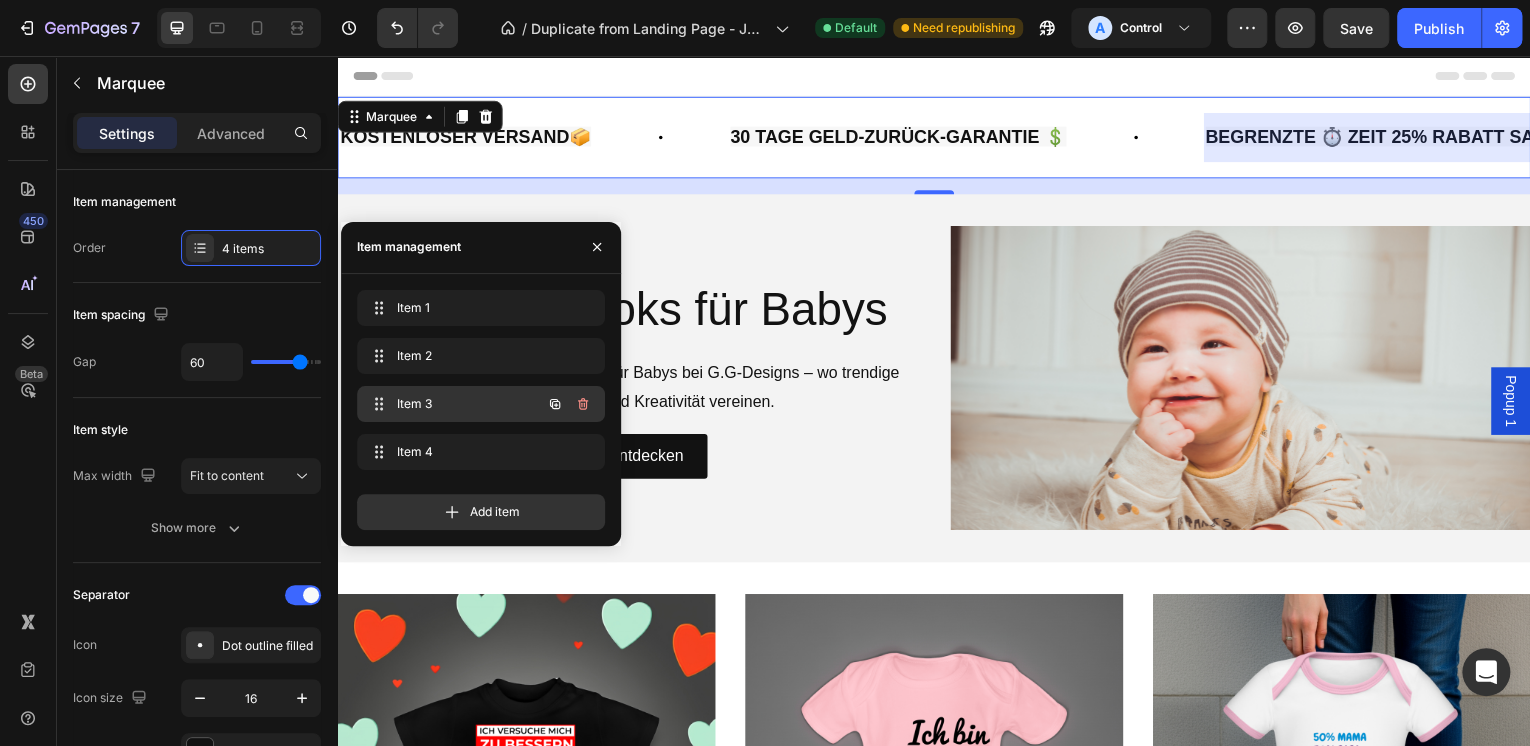 click on "Item 3" at bounding box center (453, 404) 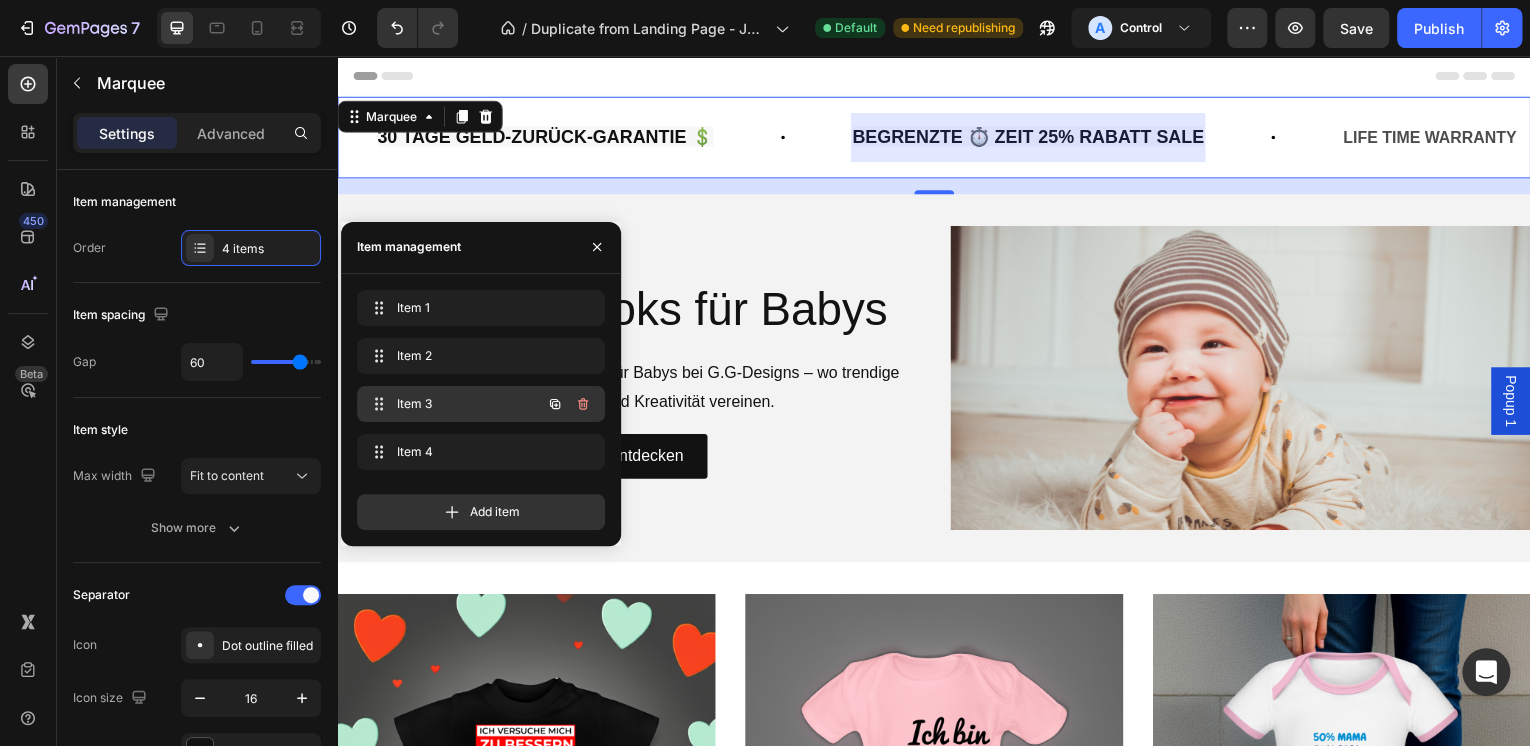 scroll, scrollTop: 0, scrollLeft: 463, axis: horizontal 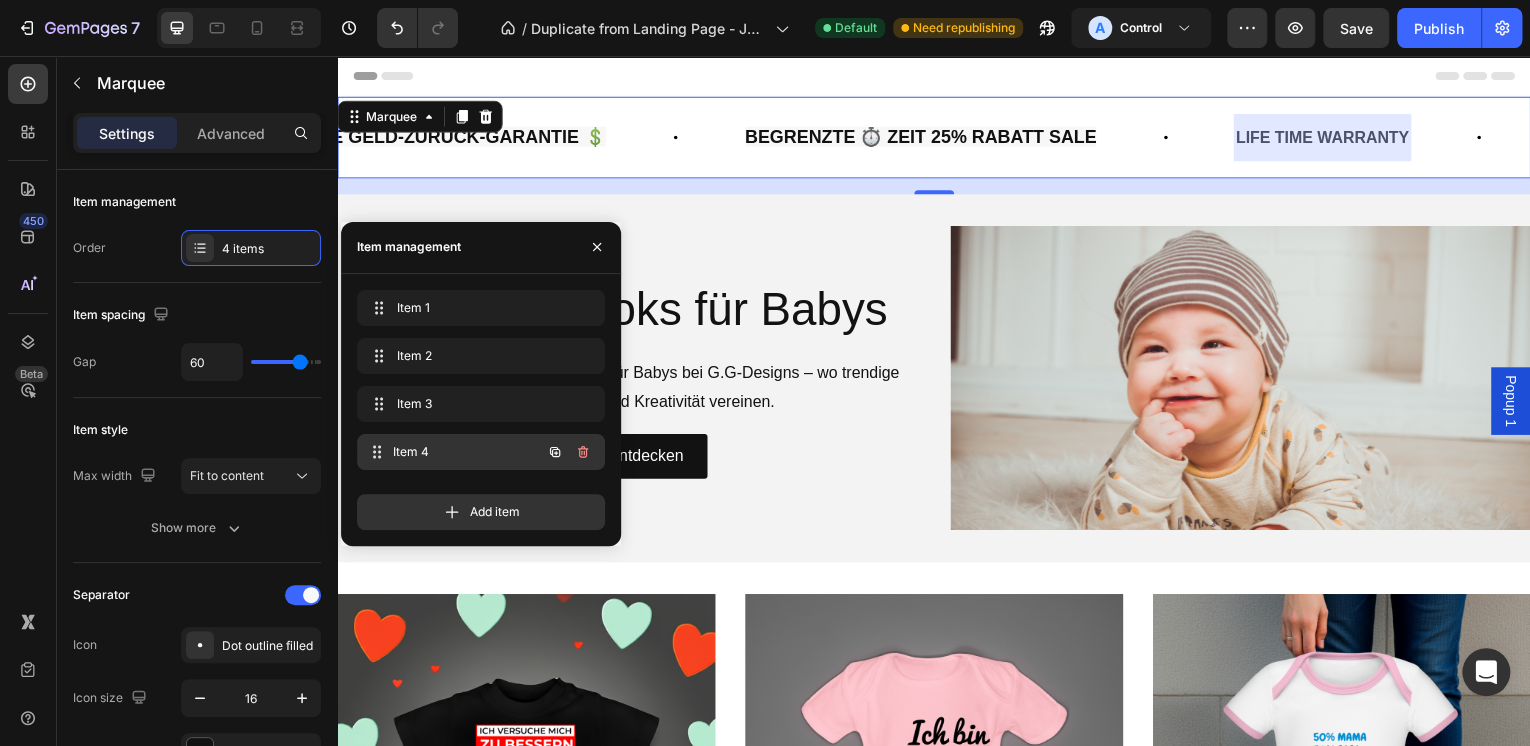 click on "Item 4" at bounding box center [467, 452] 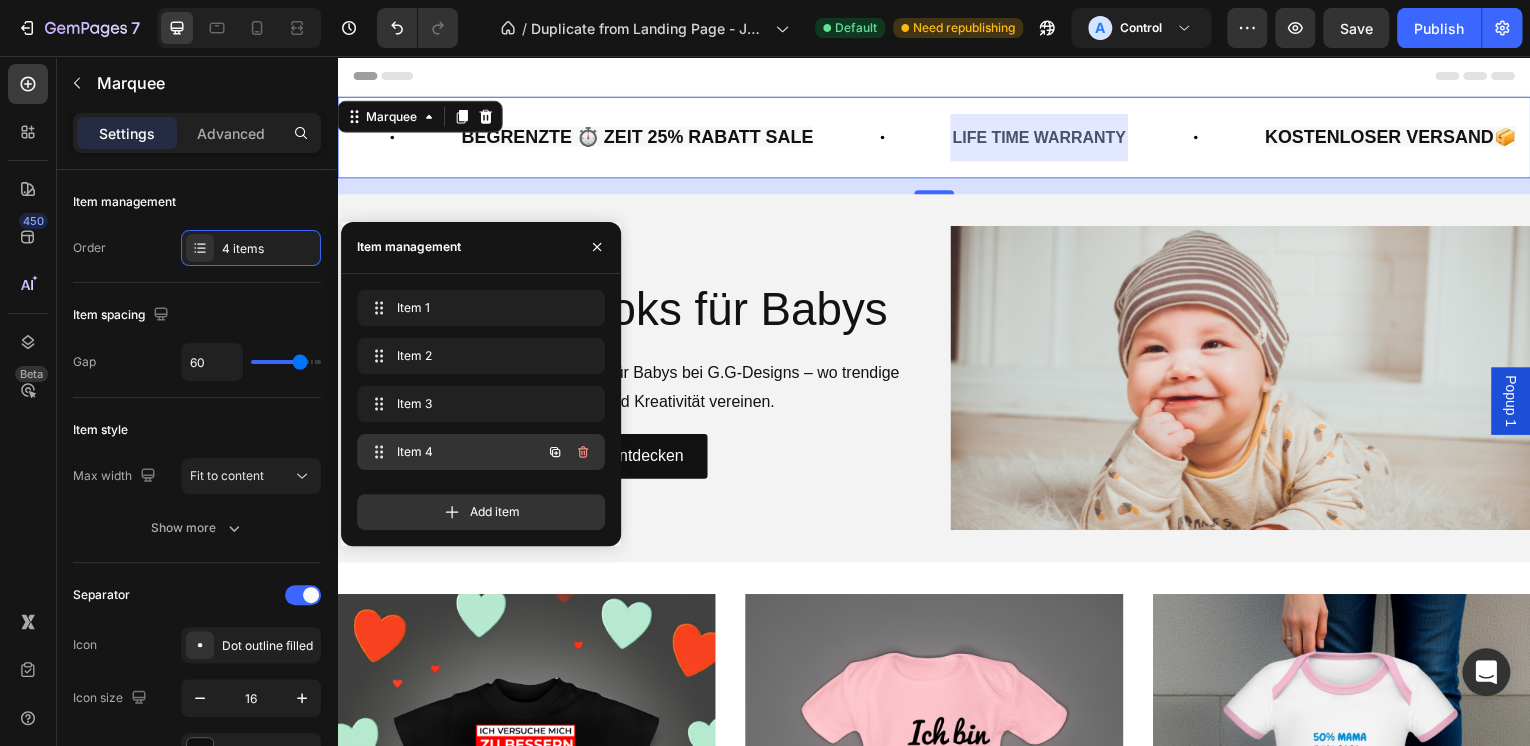 scroll, scrollTop: 0, scrollLeft: 870, axis: horizontal 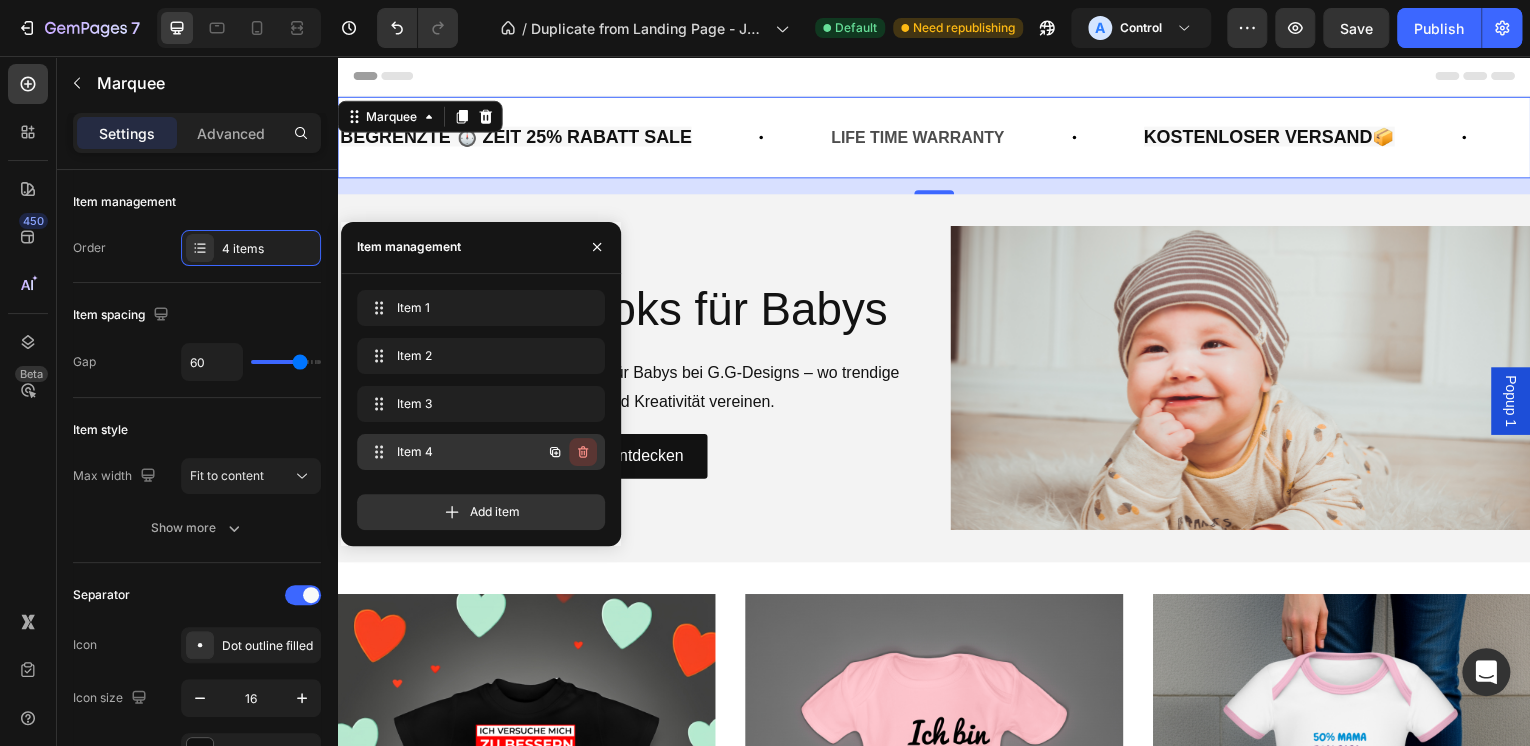 click 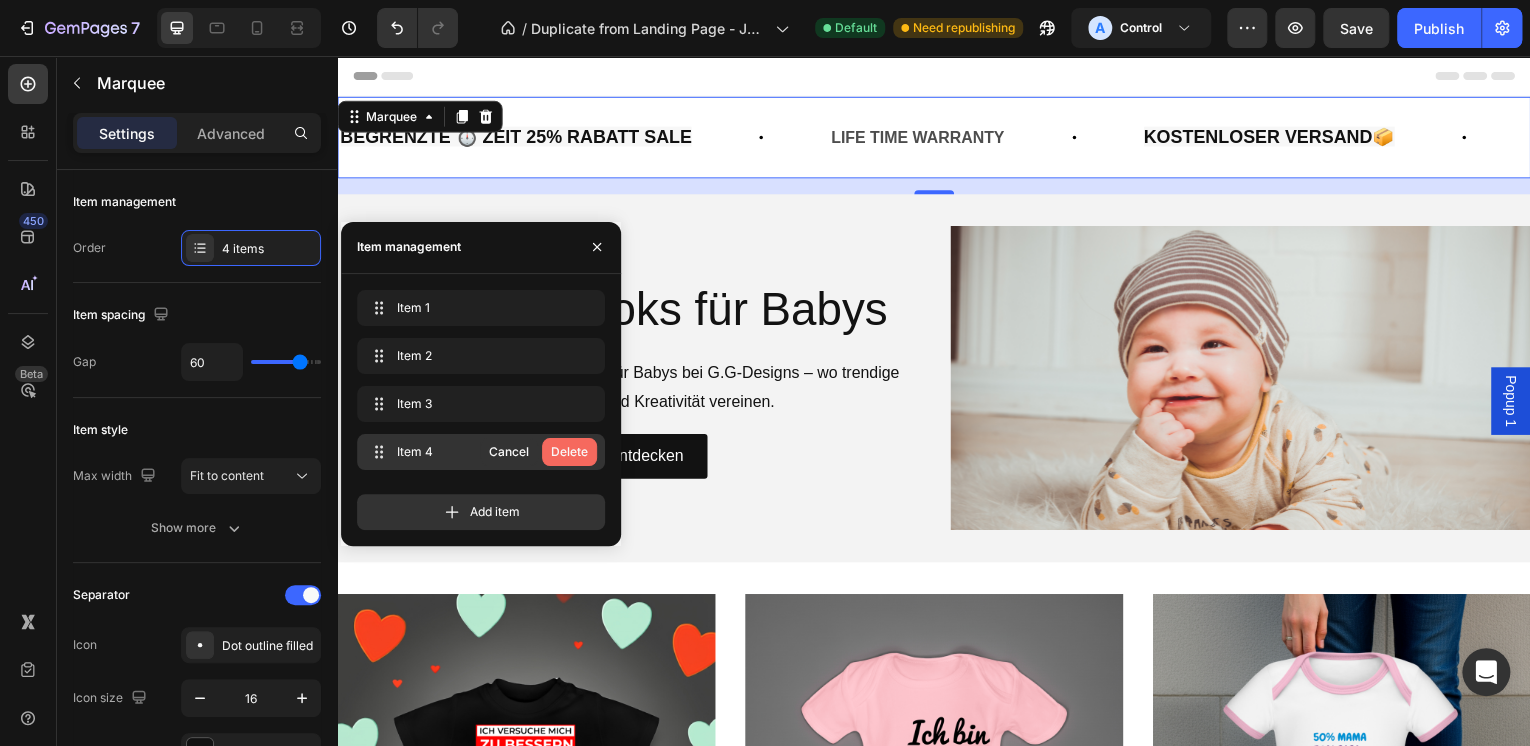 click on "Delete" at bounding box center [569, 452] 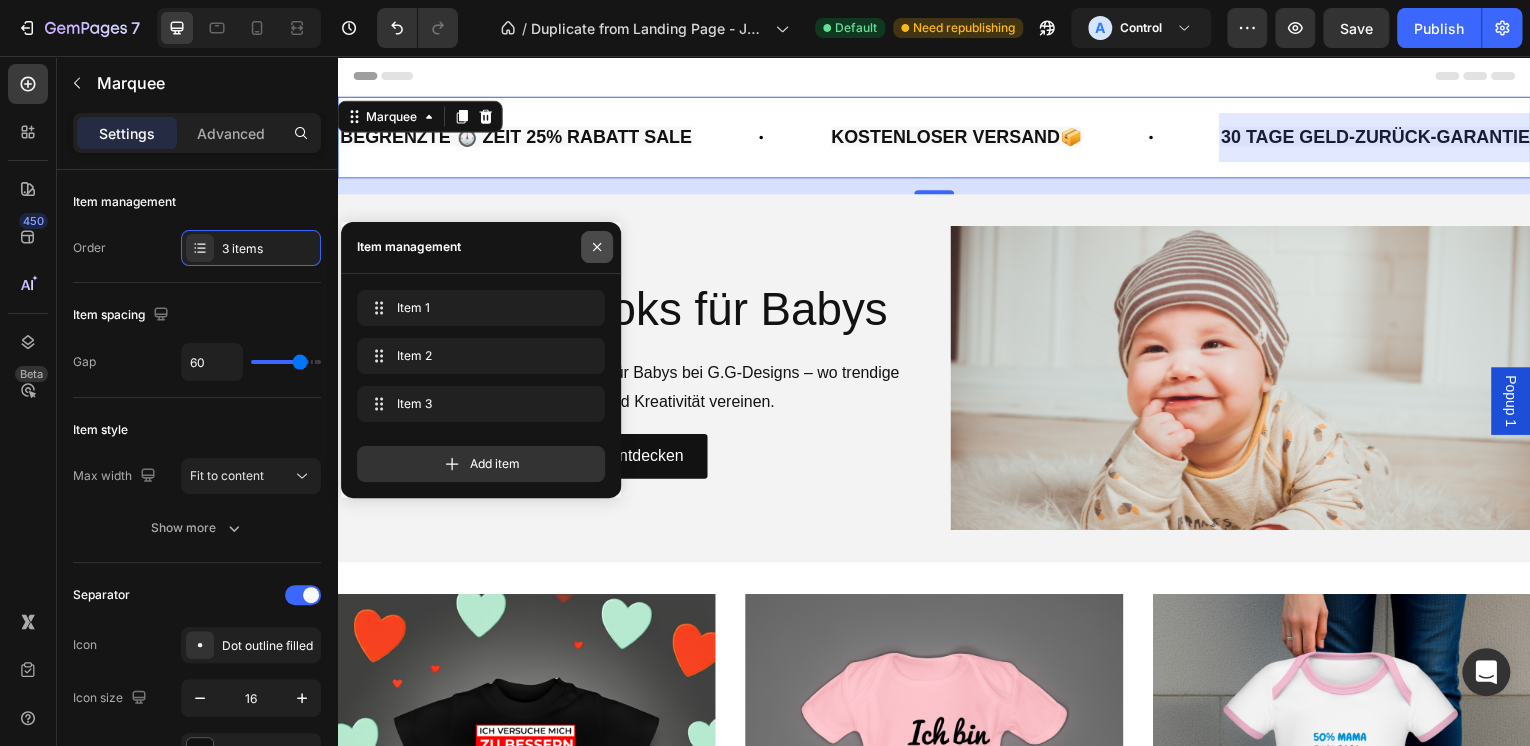 click 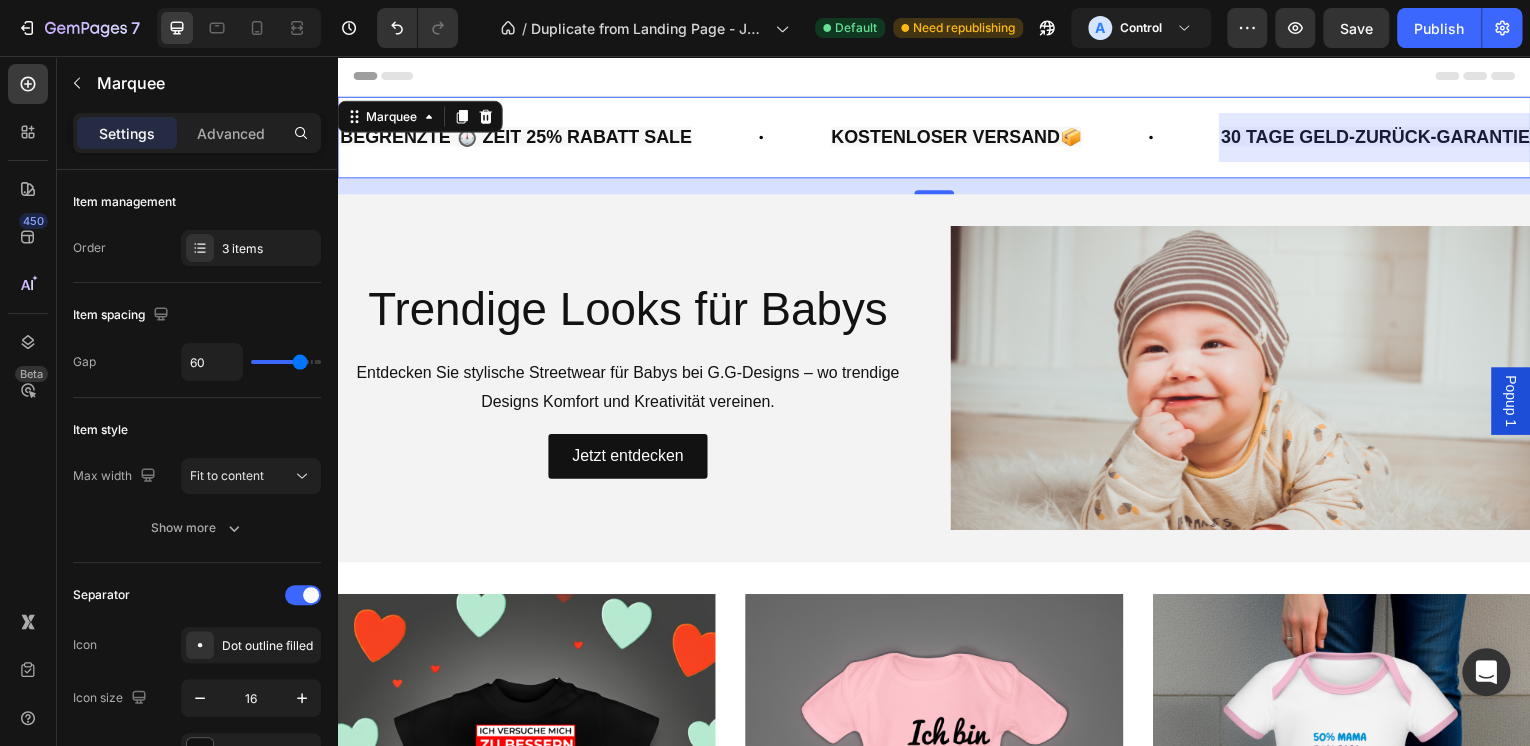 click on "BEGRENZTE ⏱️ ZEIT 25% RABATT SALE  Text Block" at bounding box center [-73, 138] 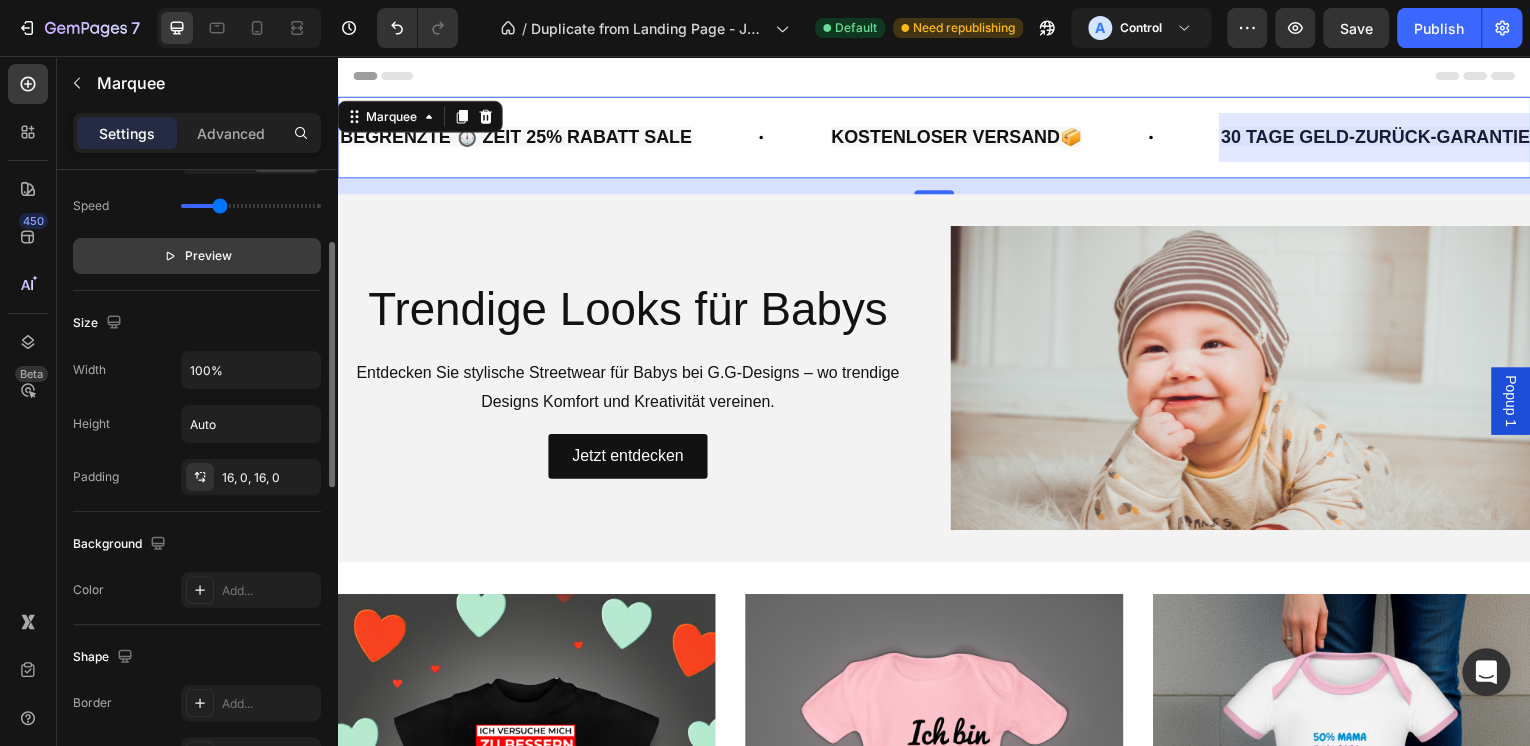 scroll, scrollTop: 600, scrollLeft: 0, axis: vertical 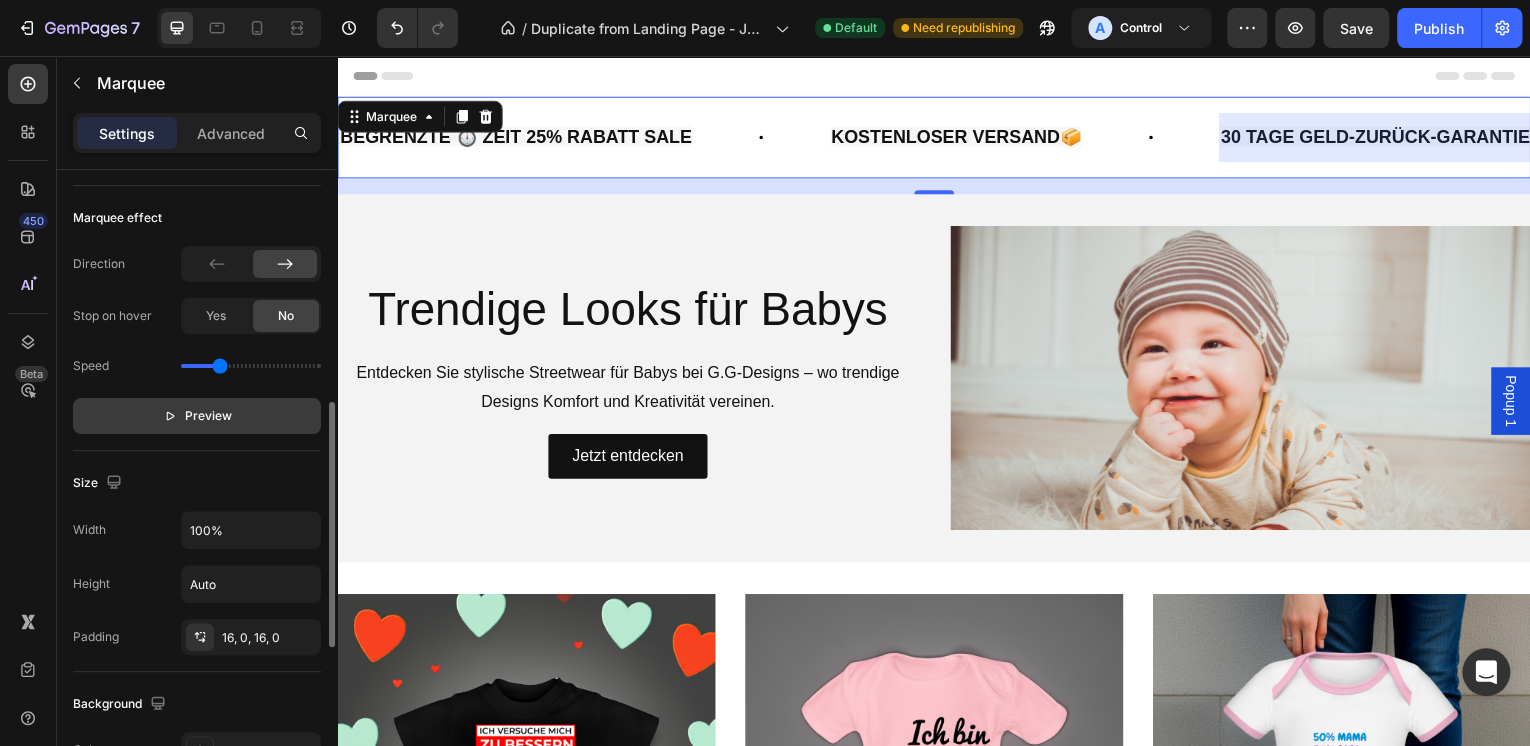 click on "Preview" at bounding box center [208, 416] 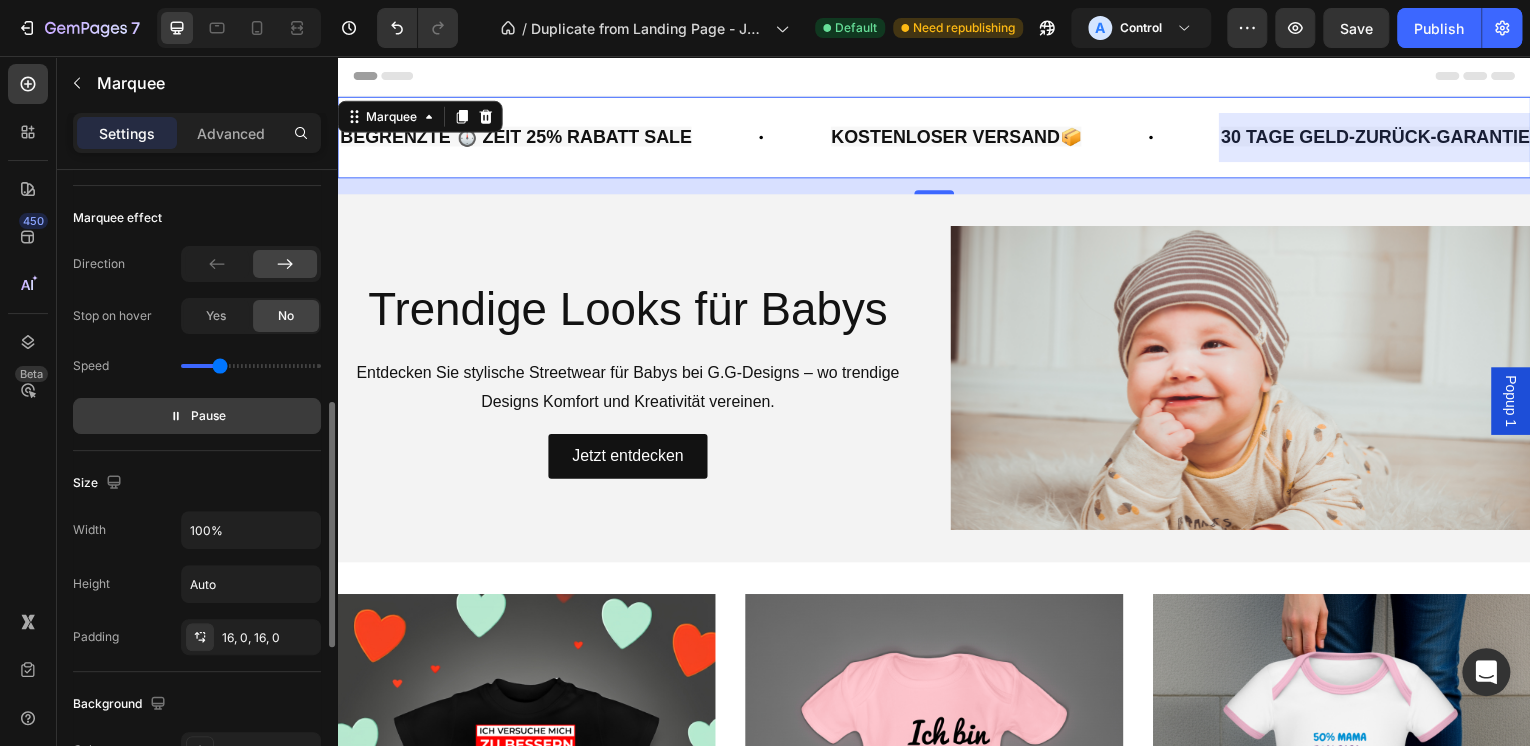 scroll, scrollTop: 0, scrollLeft: 187, axis: horizontal 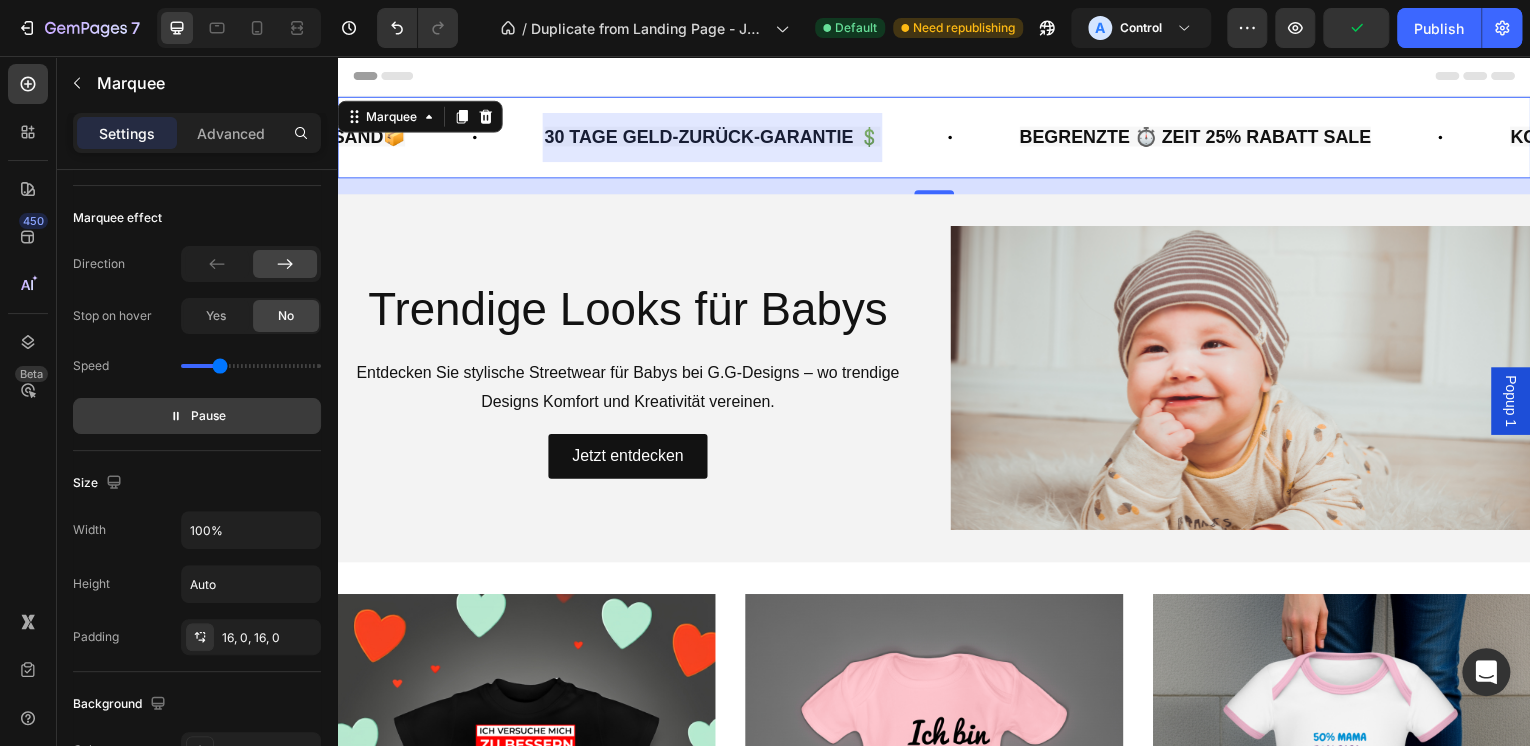 click on "Pause" at bounding box center (208, 416) 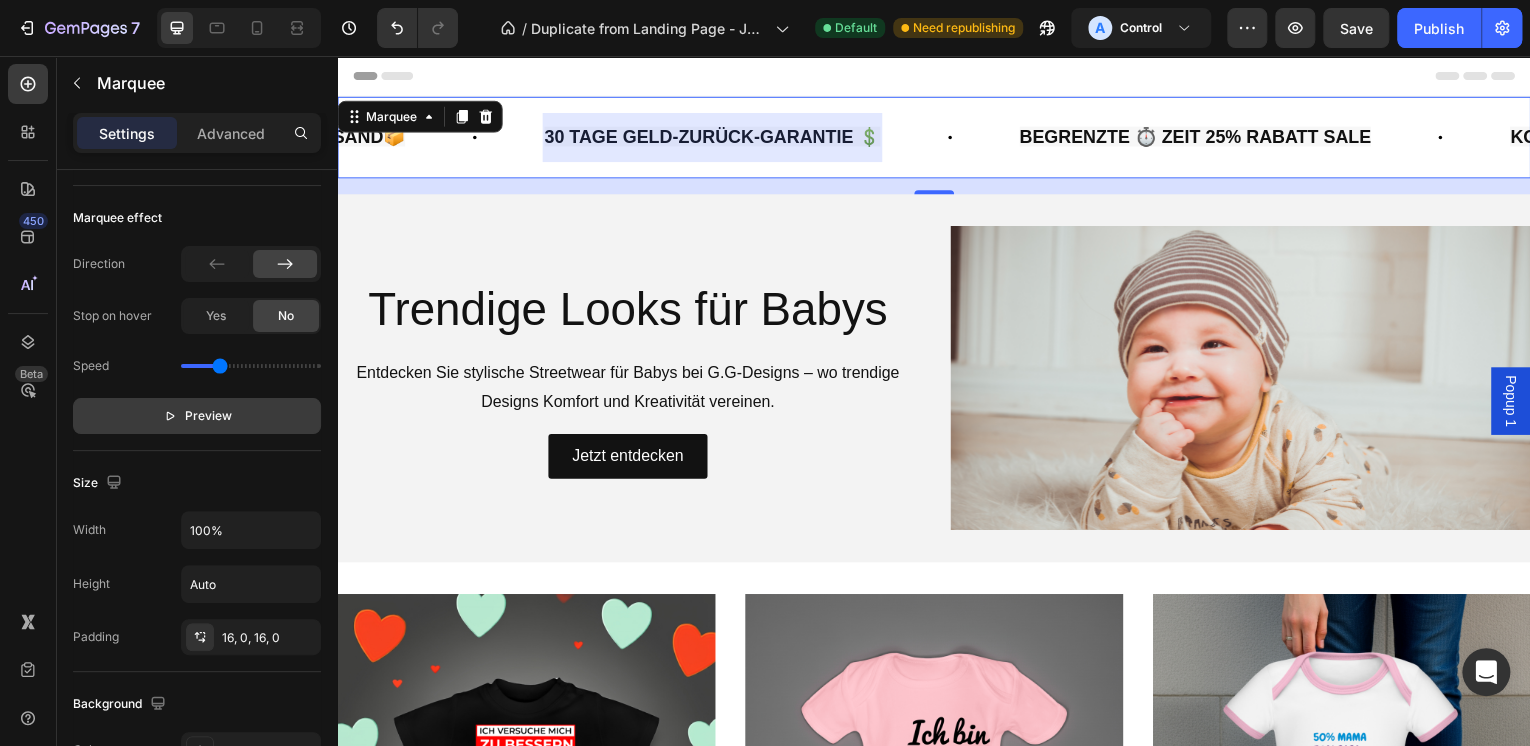scroll, scrollTop: 0, scrollLeft: 0, axis: both 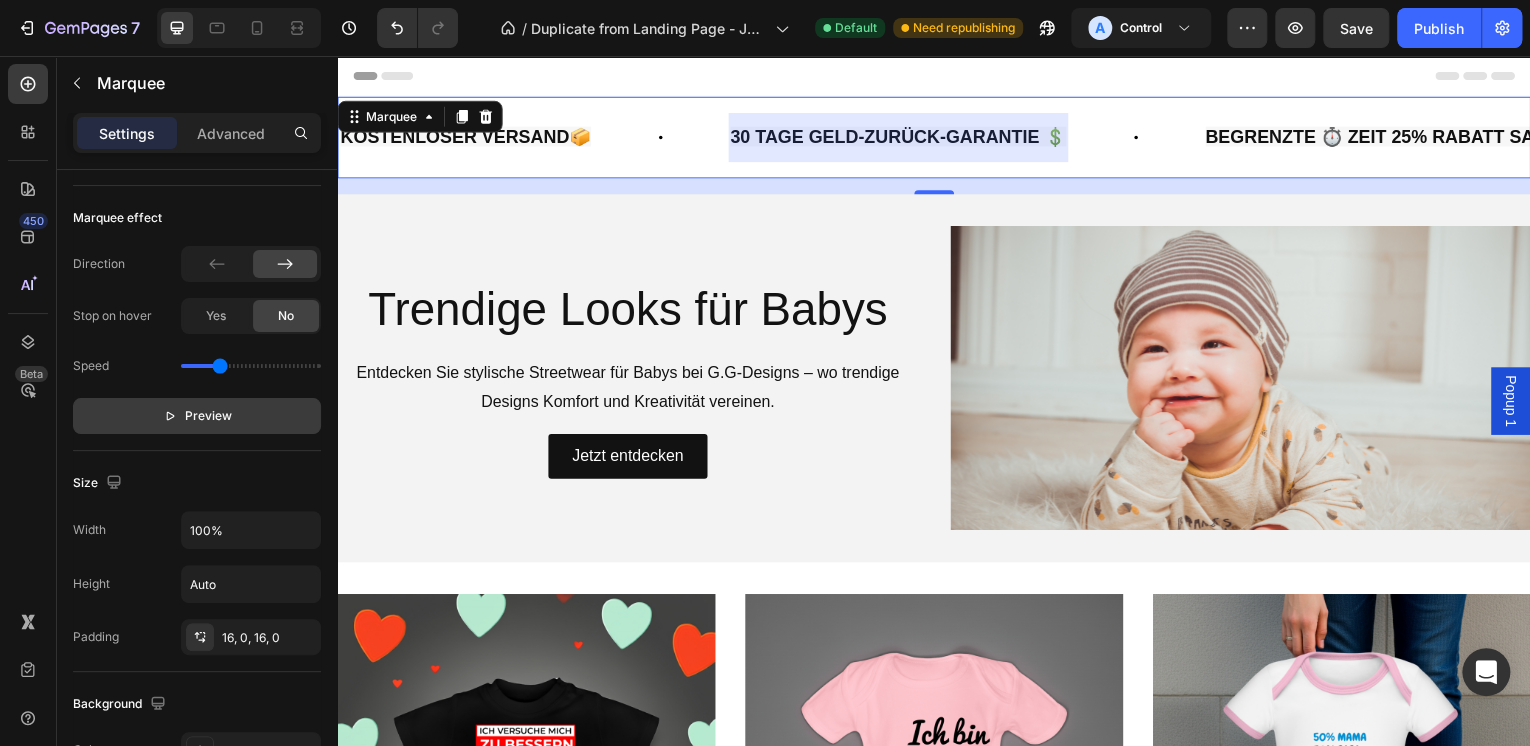 click on "KOSTENLOSER VERSAND📦  Text Block" at bounding box center (-702, 138) 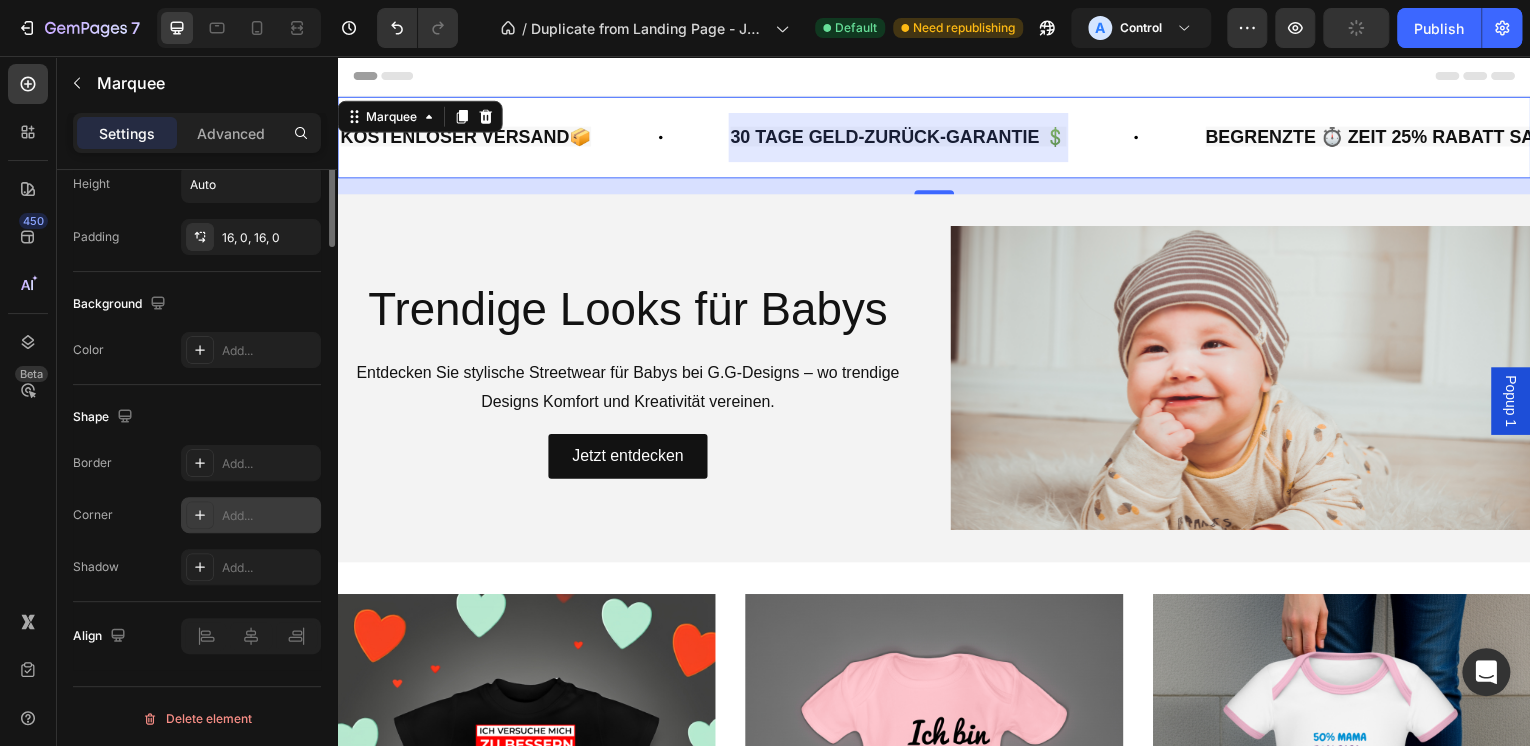 scroll, scrollTop: 600, scrollLeft: 0, axis: vertical 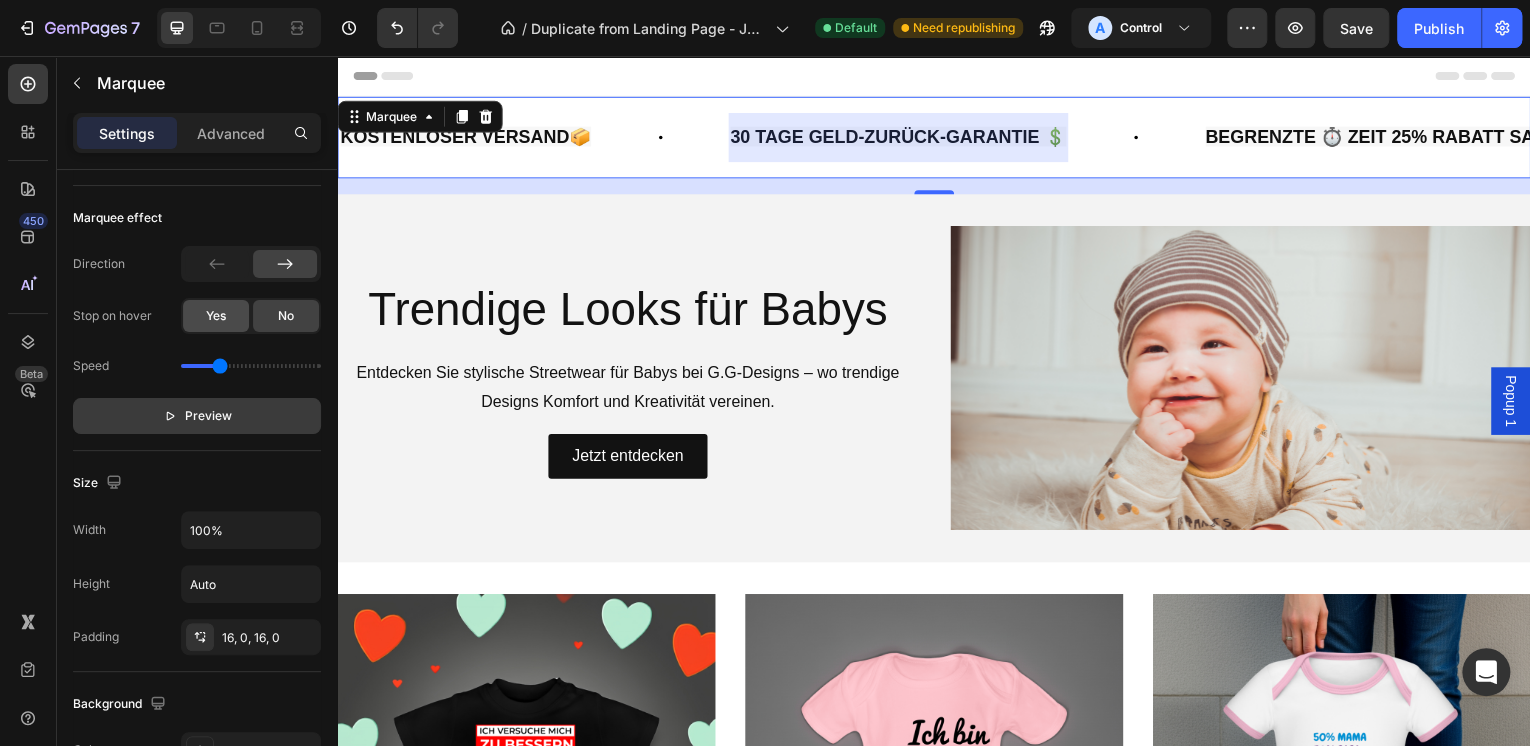 click on "Yes" 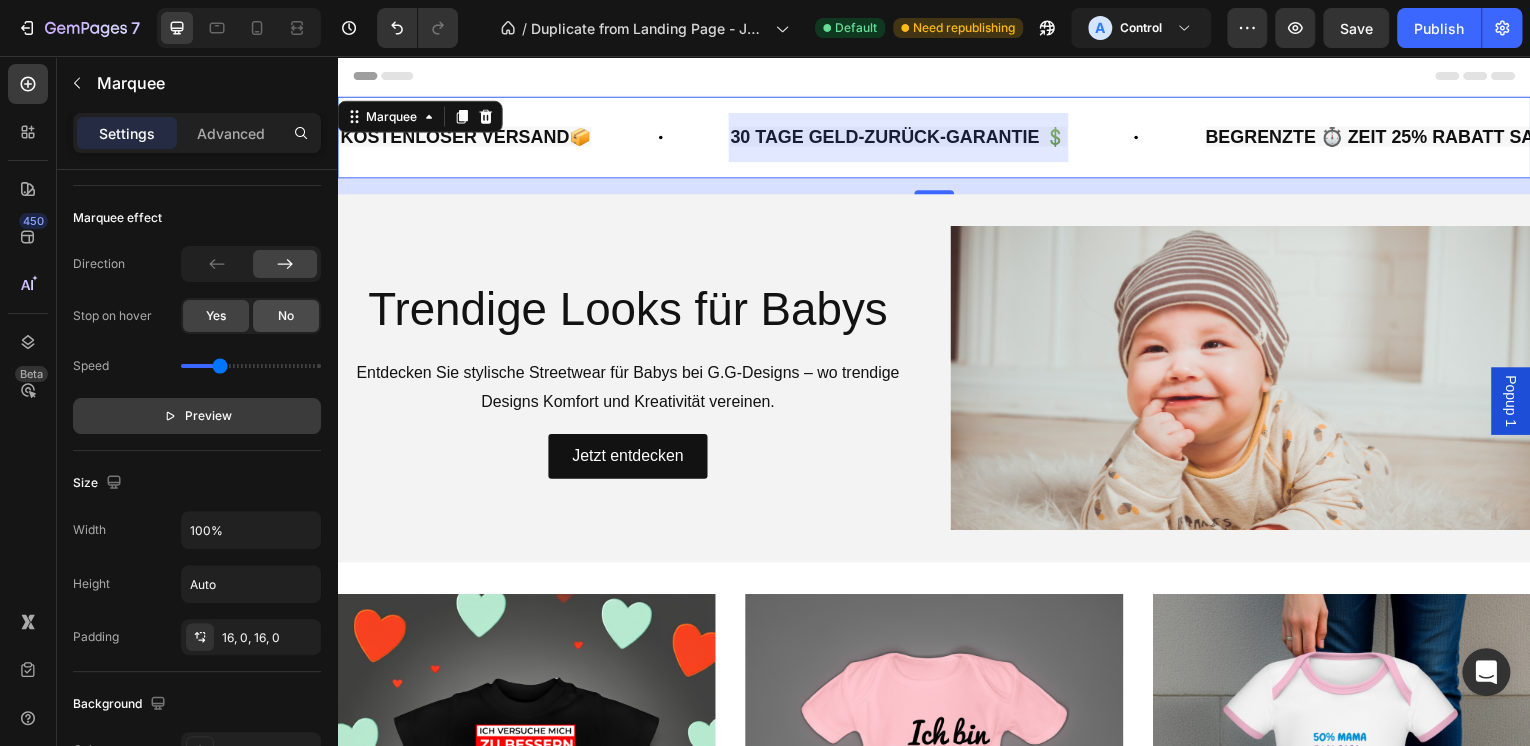 click on "No" 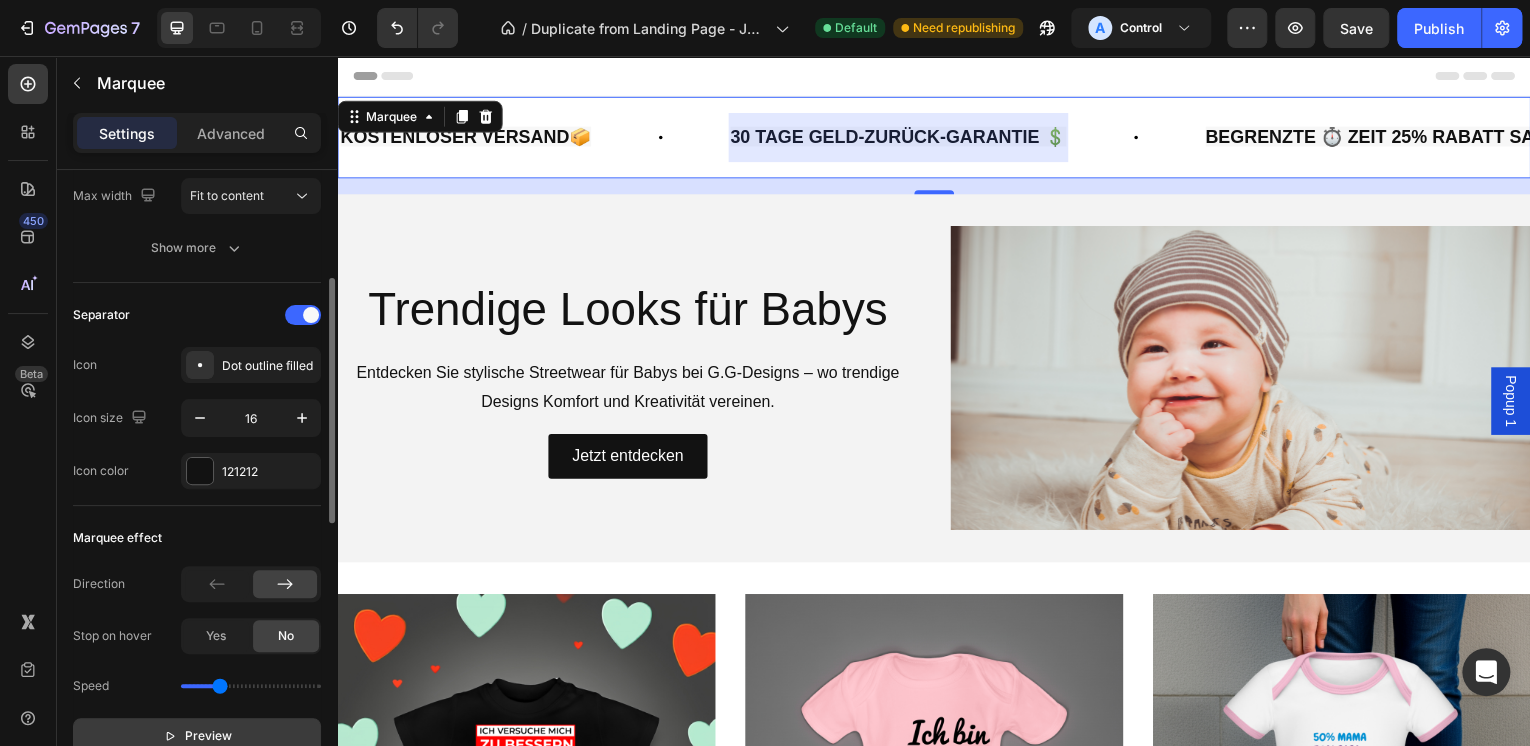 scroll, scrollTop: 200, scrollLeft: 0, axis: vertical 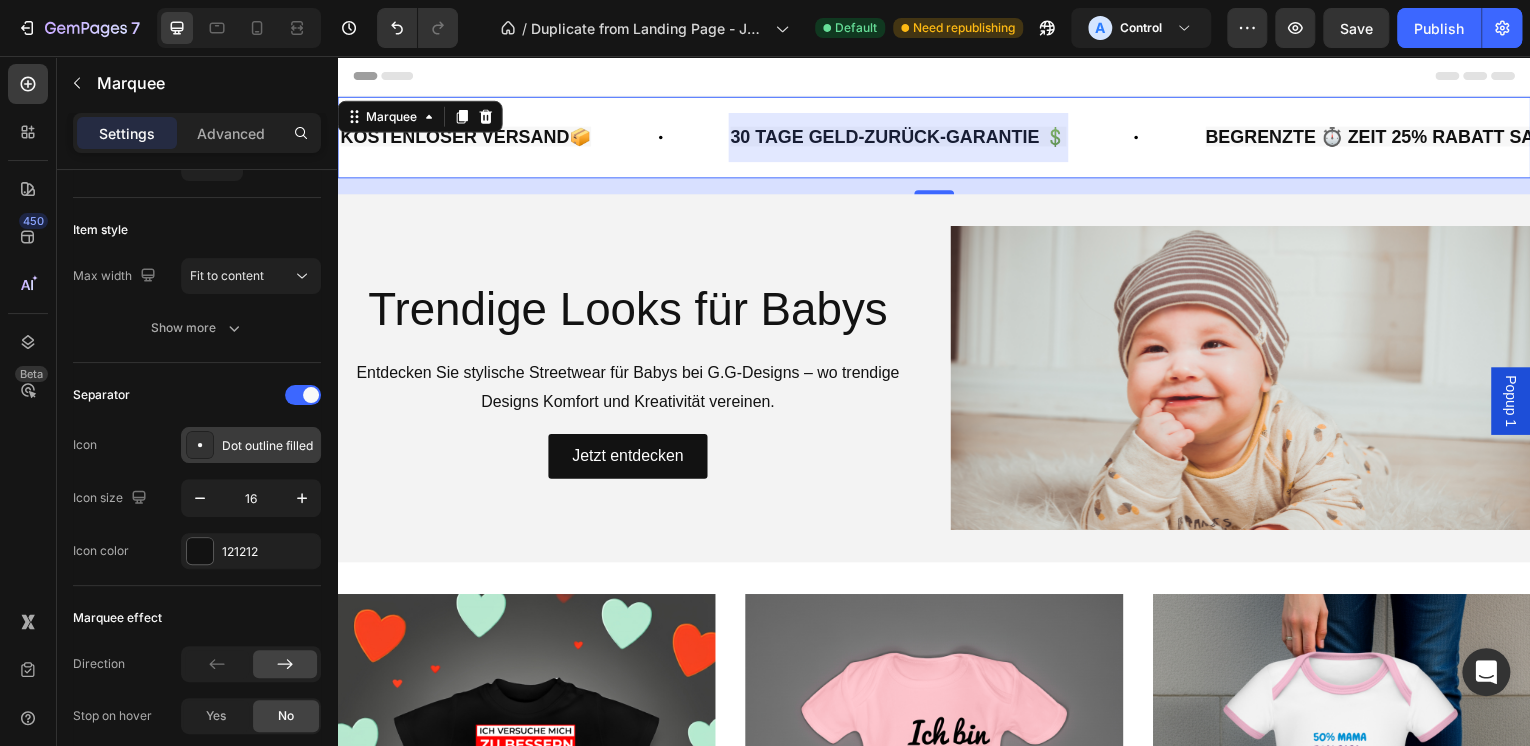 click on "Dot outline filled" at bounding box center [269, 446] 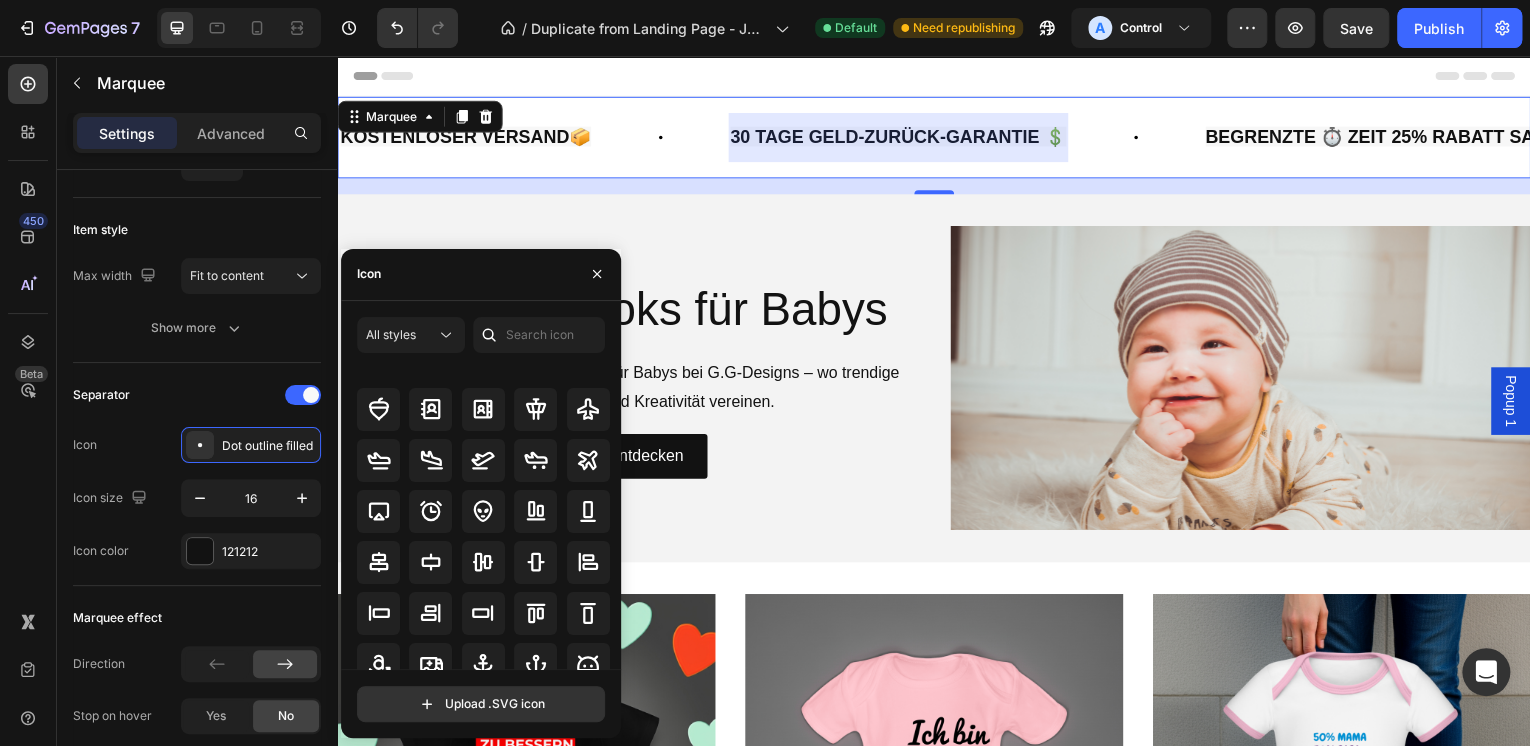 scroll, scrollTop: 0, scrollLeft: 0, axis: both 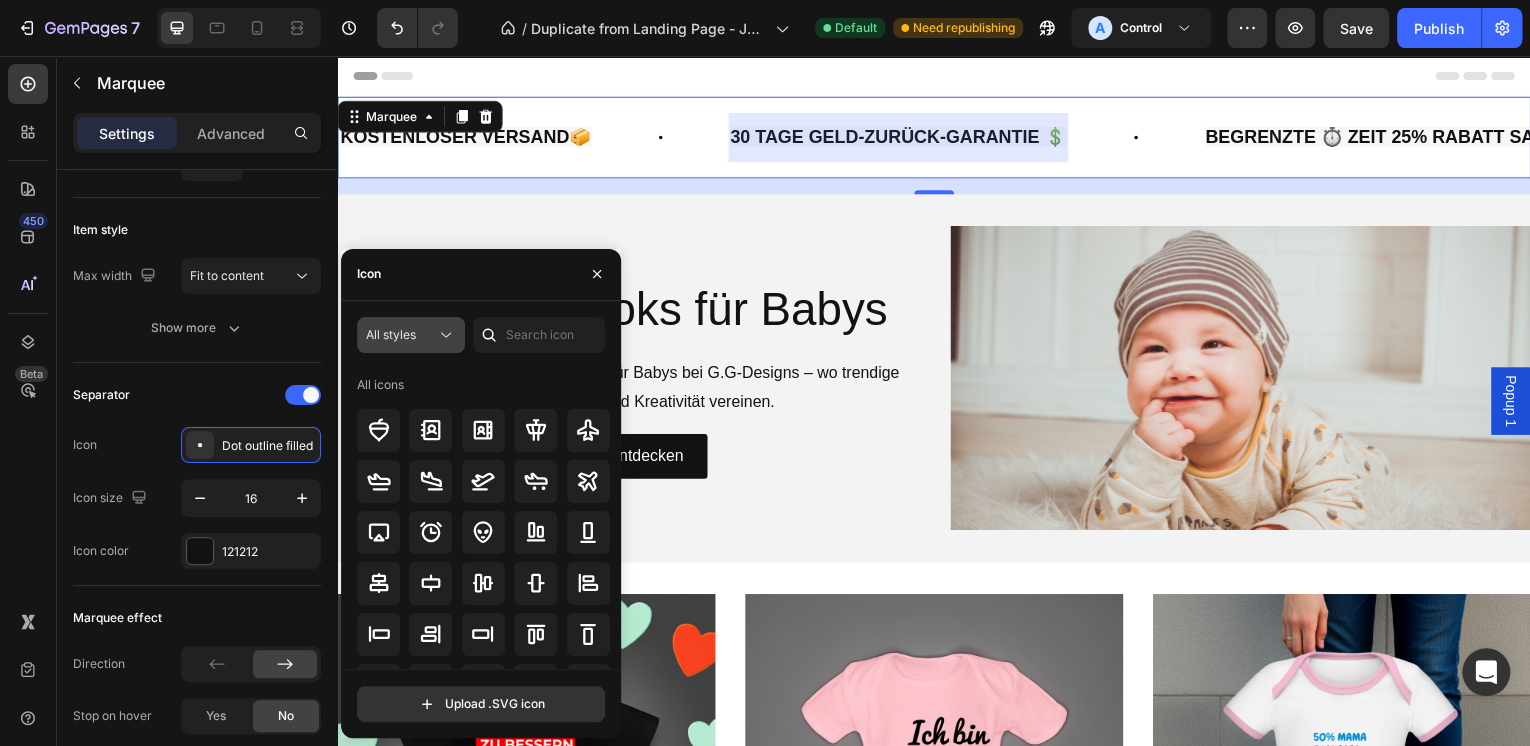 click 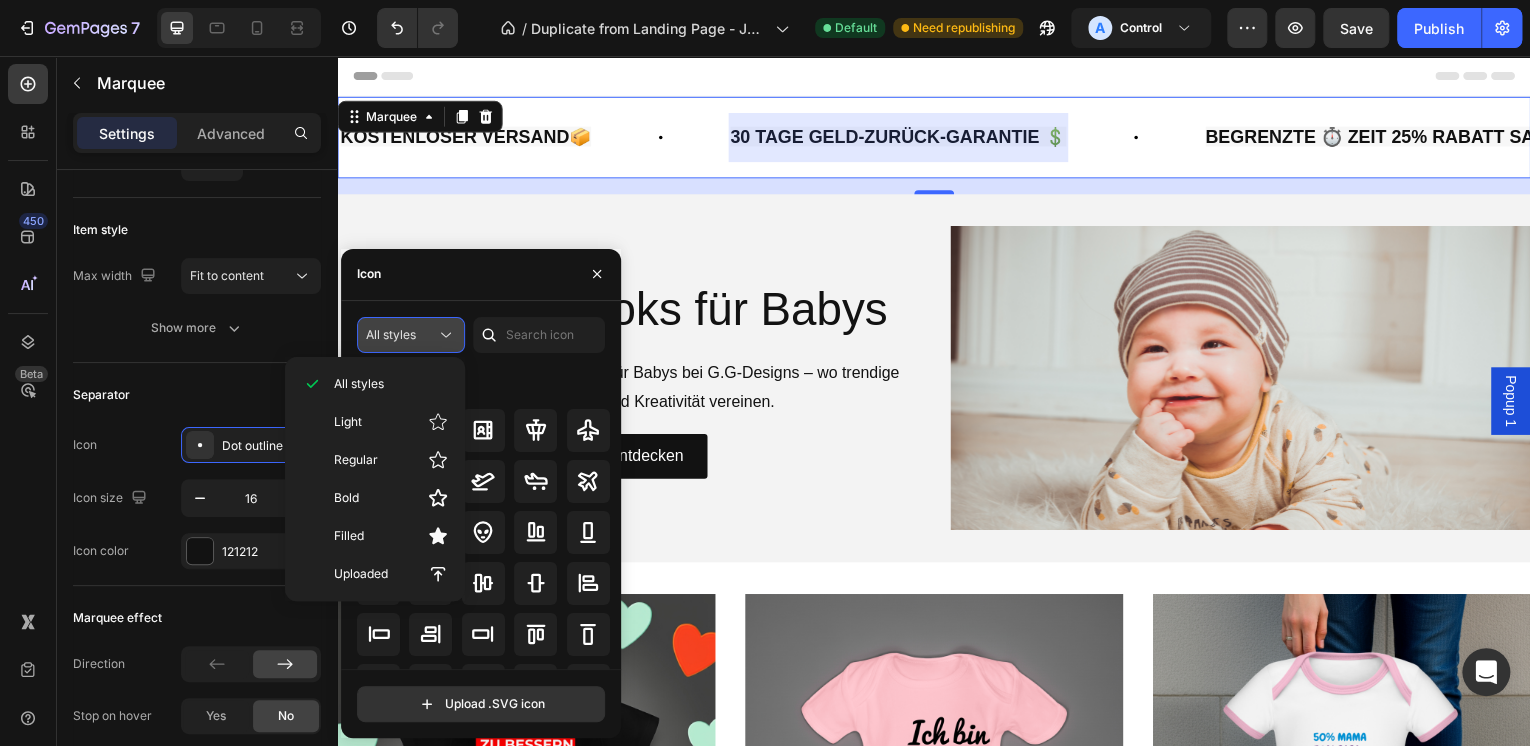 click 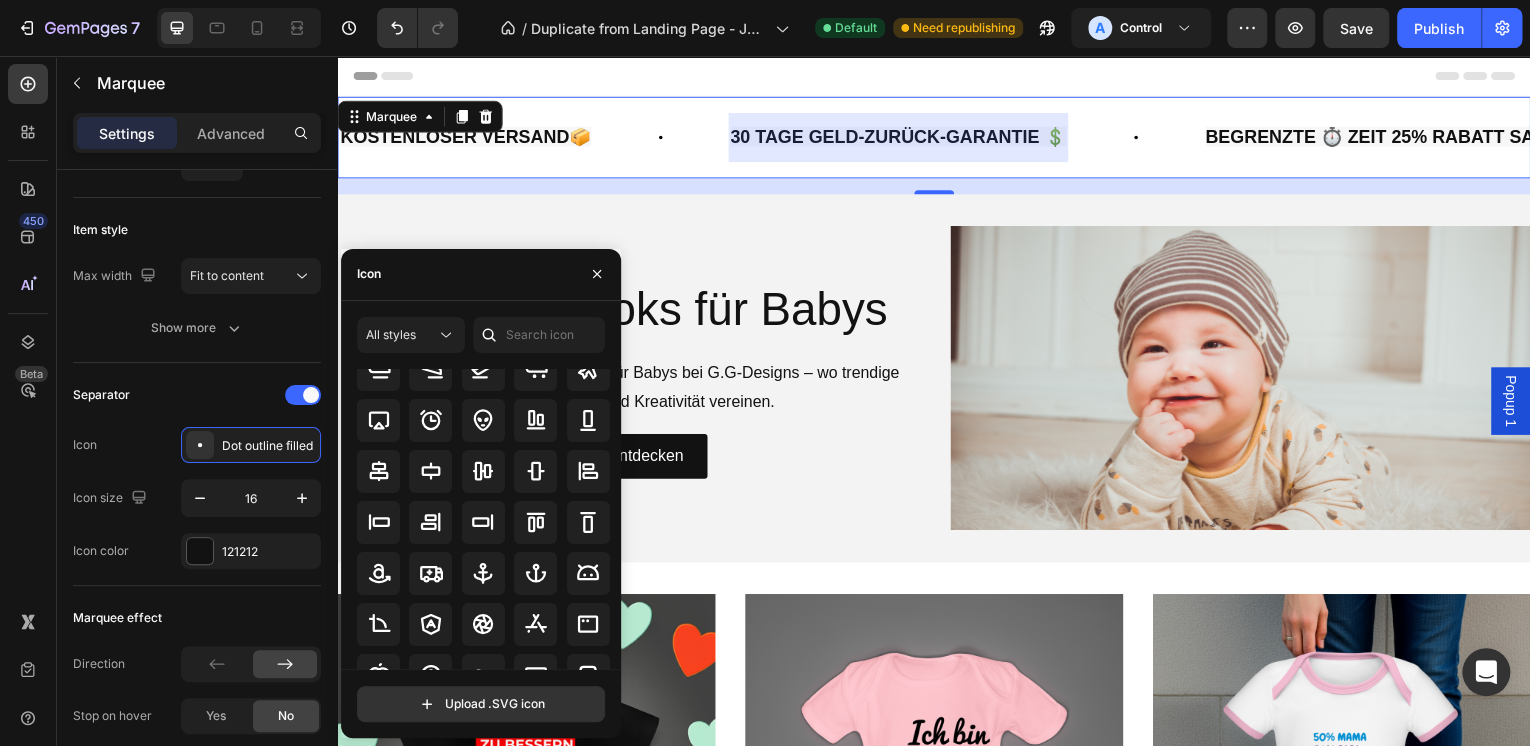 scroll, scrollTop: 80, scrollLeft: 0, axis: vertical 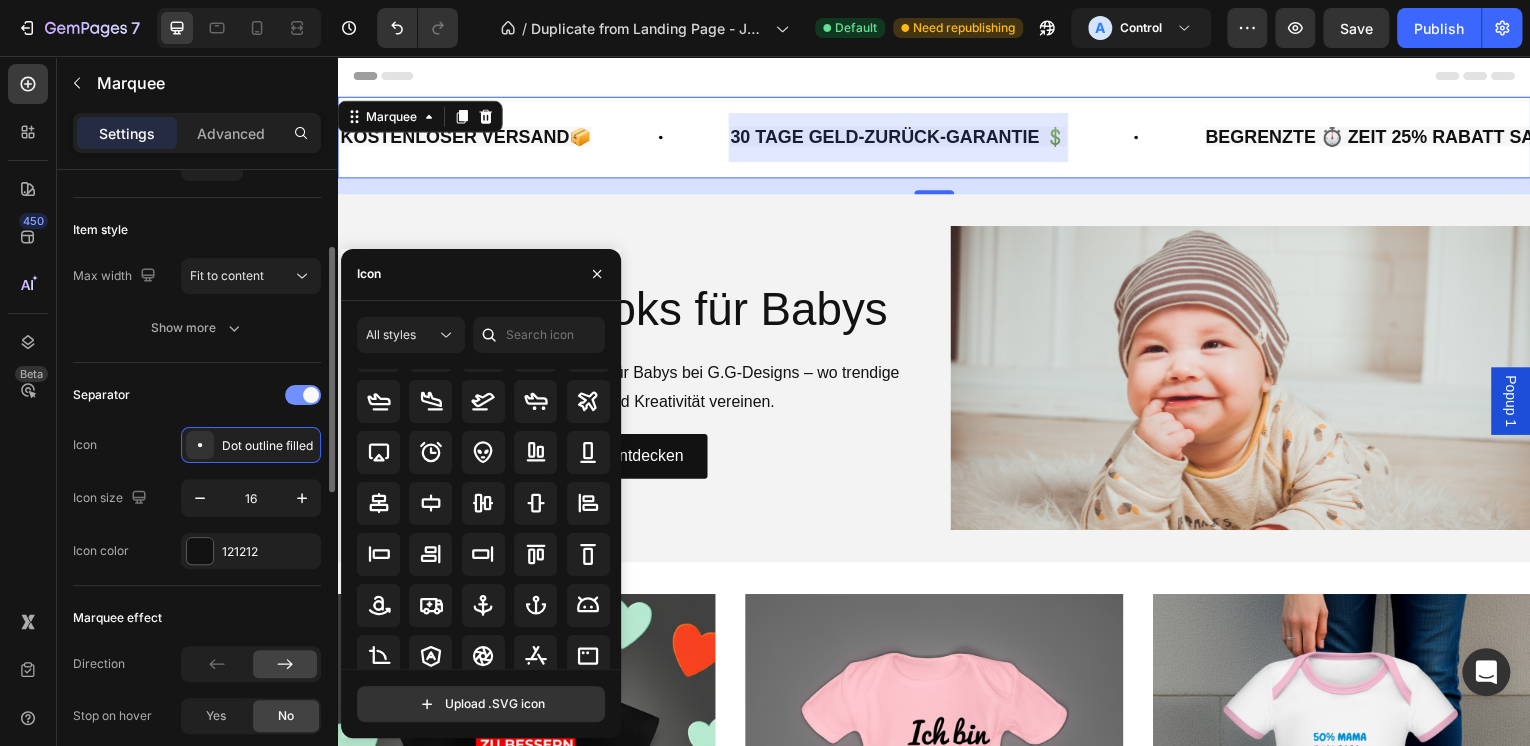 click at bounding box center [303, 395] 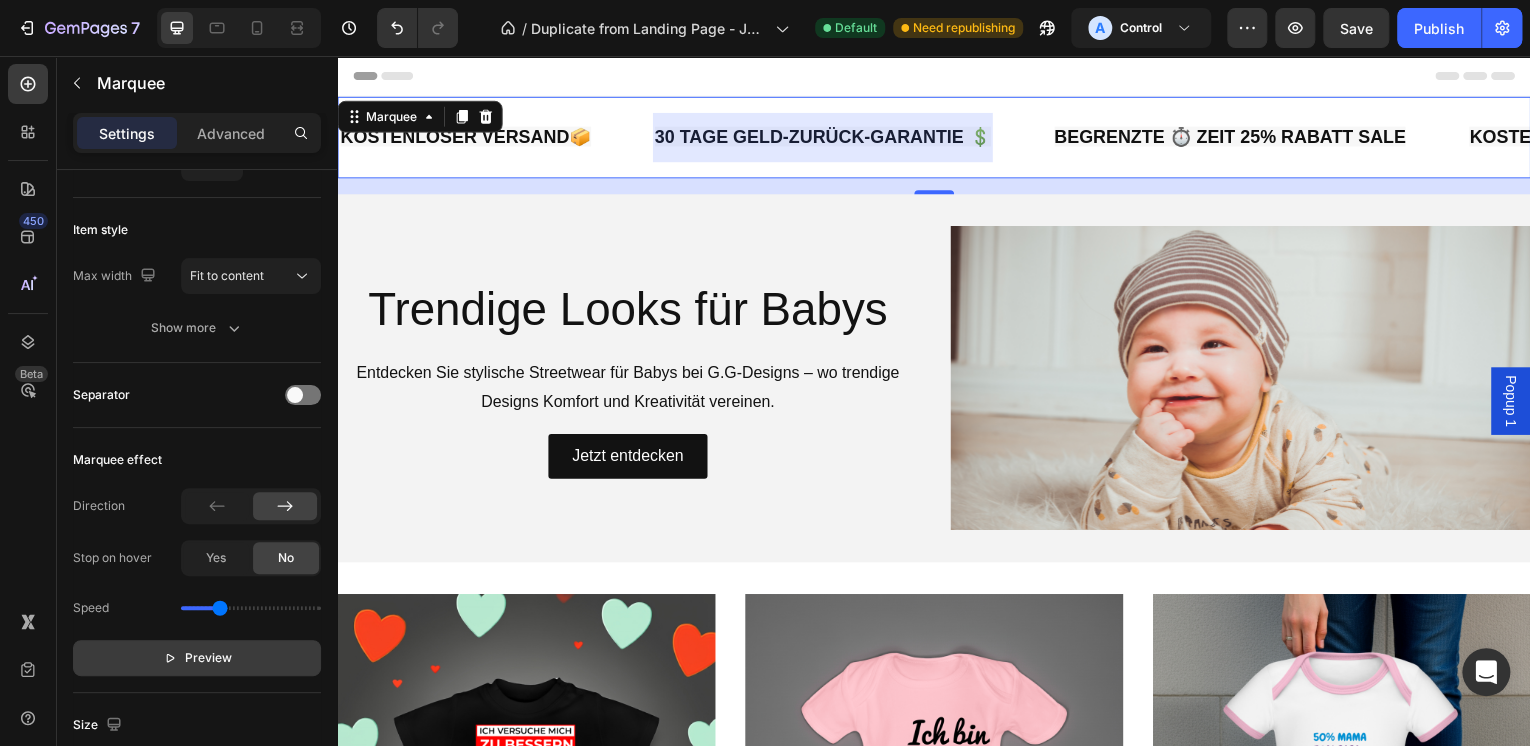 click on "KOSTENLOSER VERSAND📦  Text Block" at bounding box center [-2890, 138] 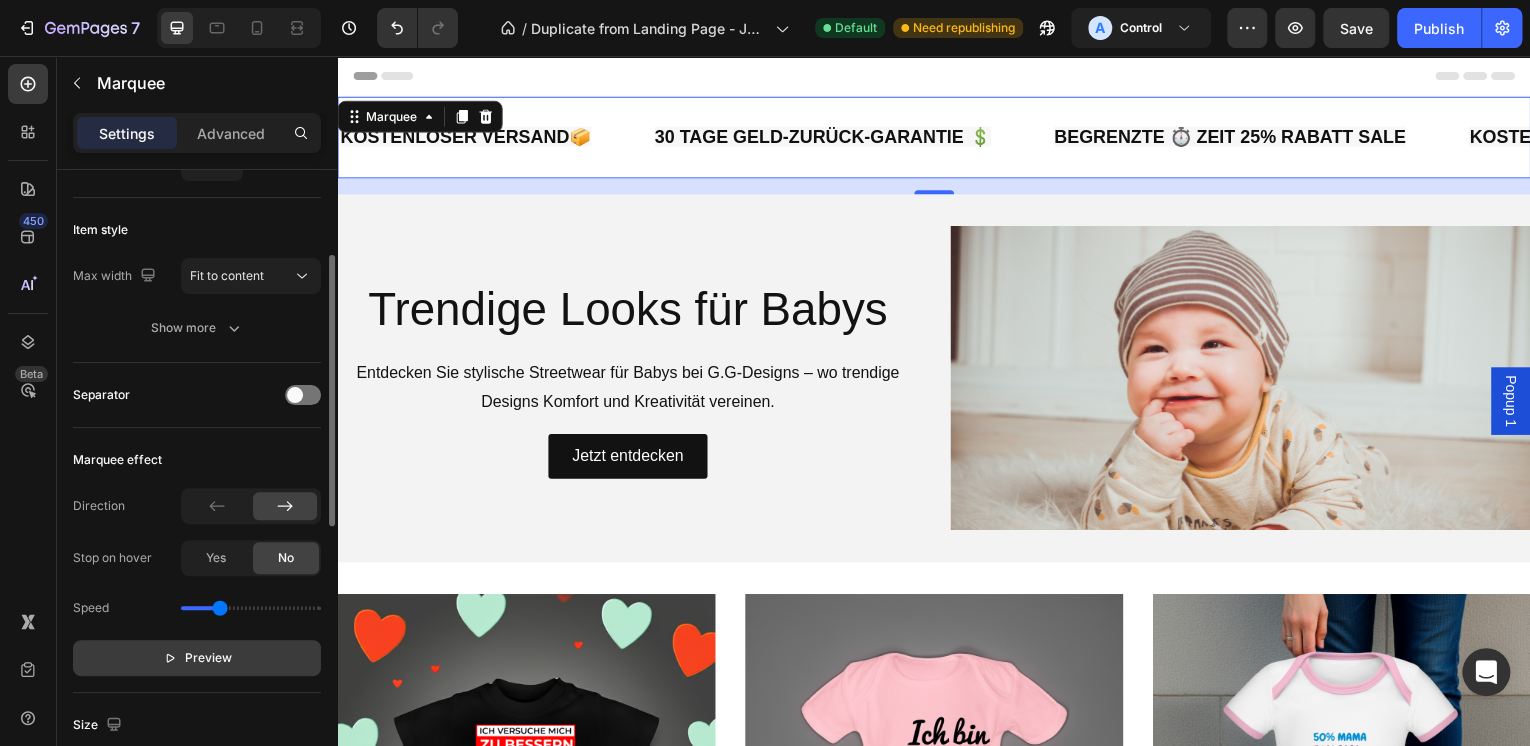 scroll, scrollTop: 440, scrollLeft: 0, axis: vertical 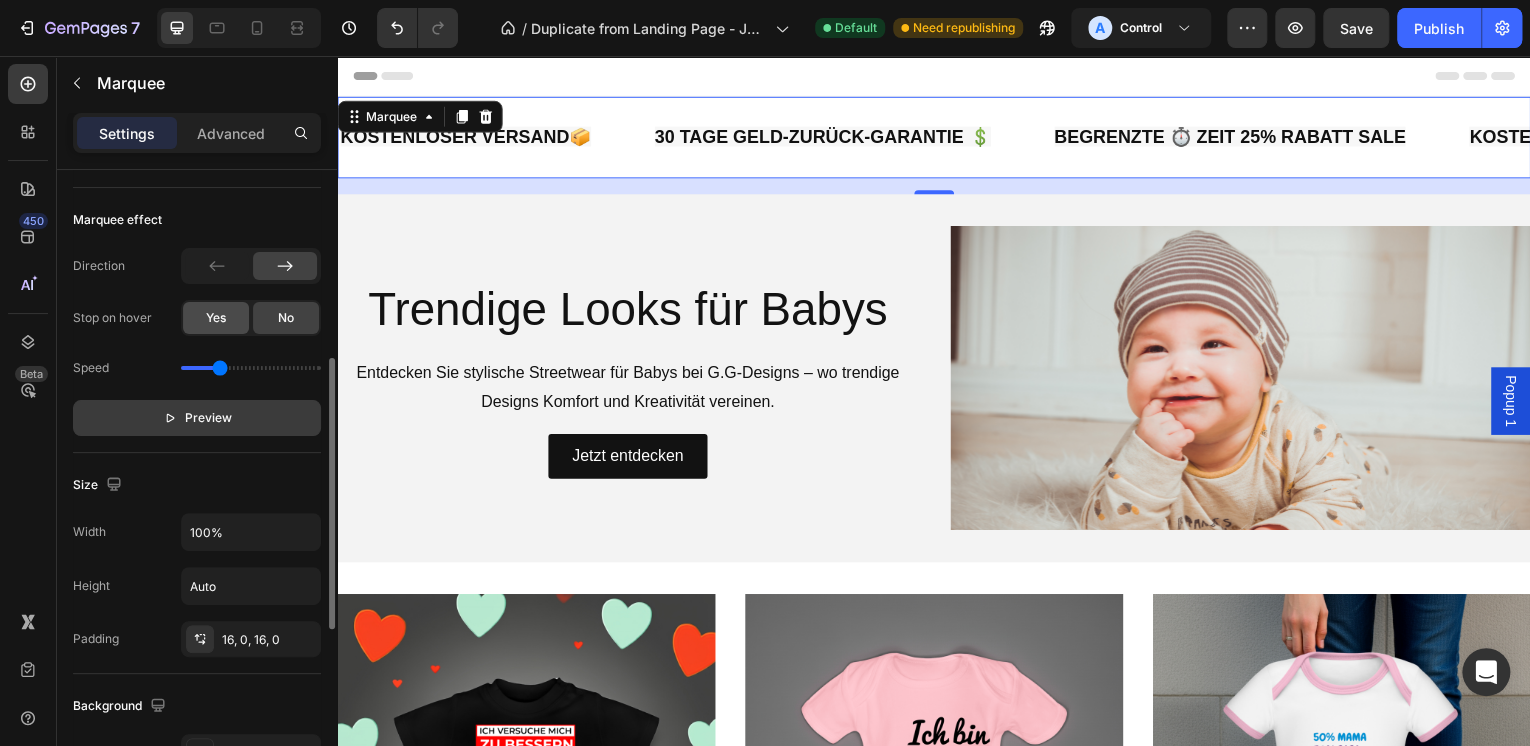 click on "Yes" 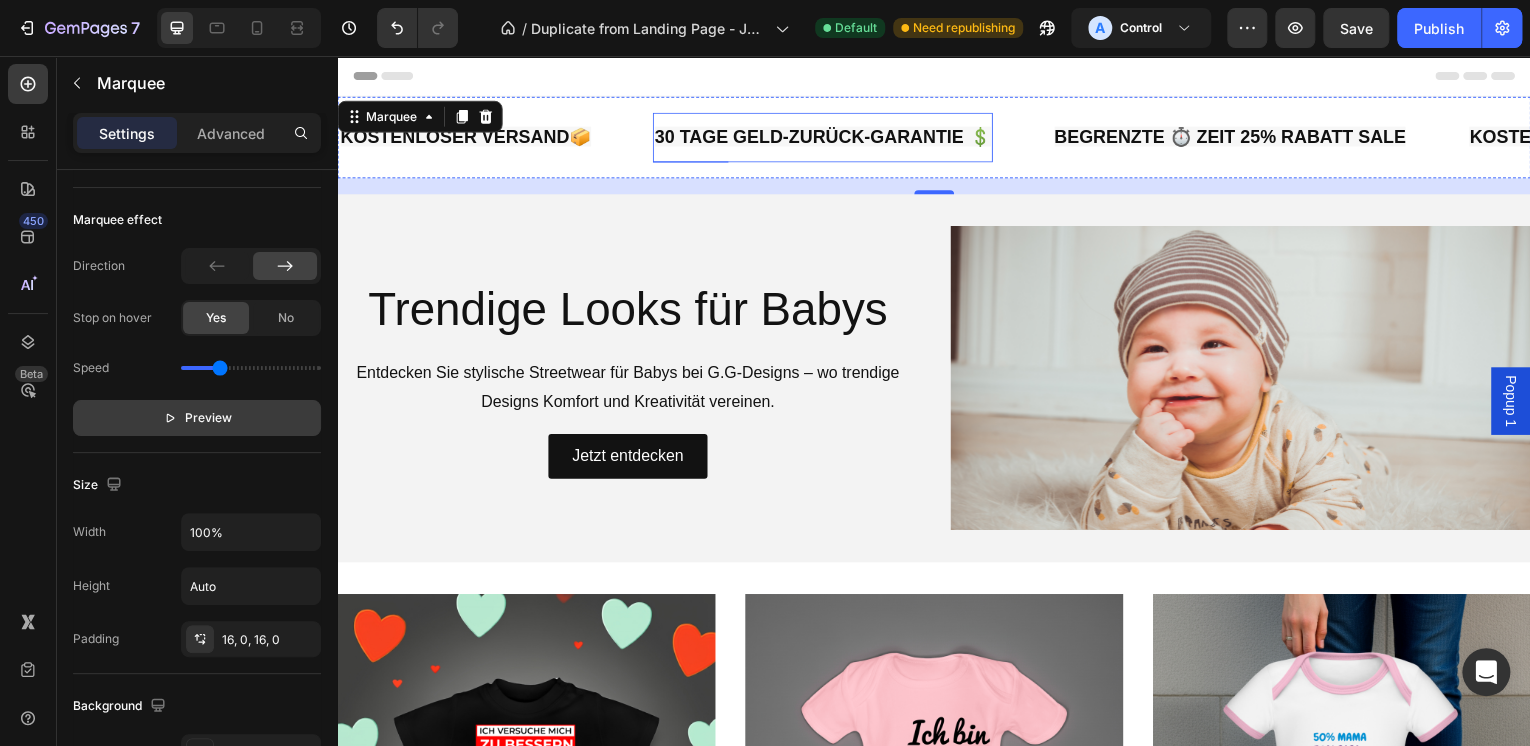 click on "30 TAGE GELD-ZURÜCK-GARANTIE 💲" at bounding box center (-2569, 137) 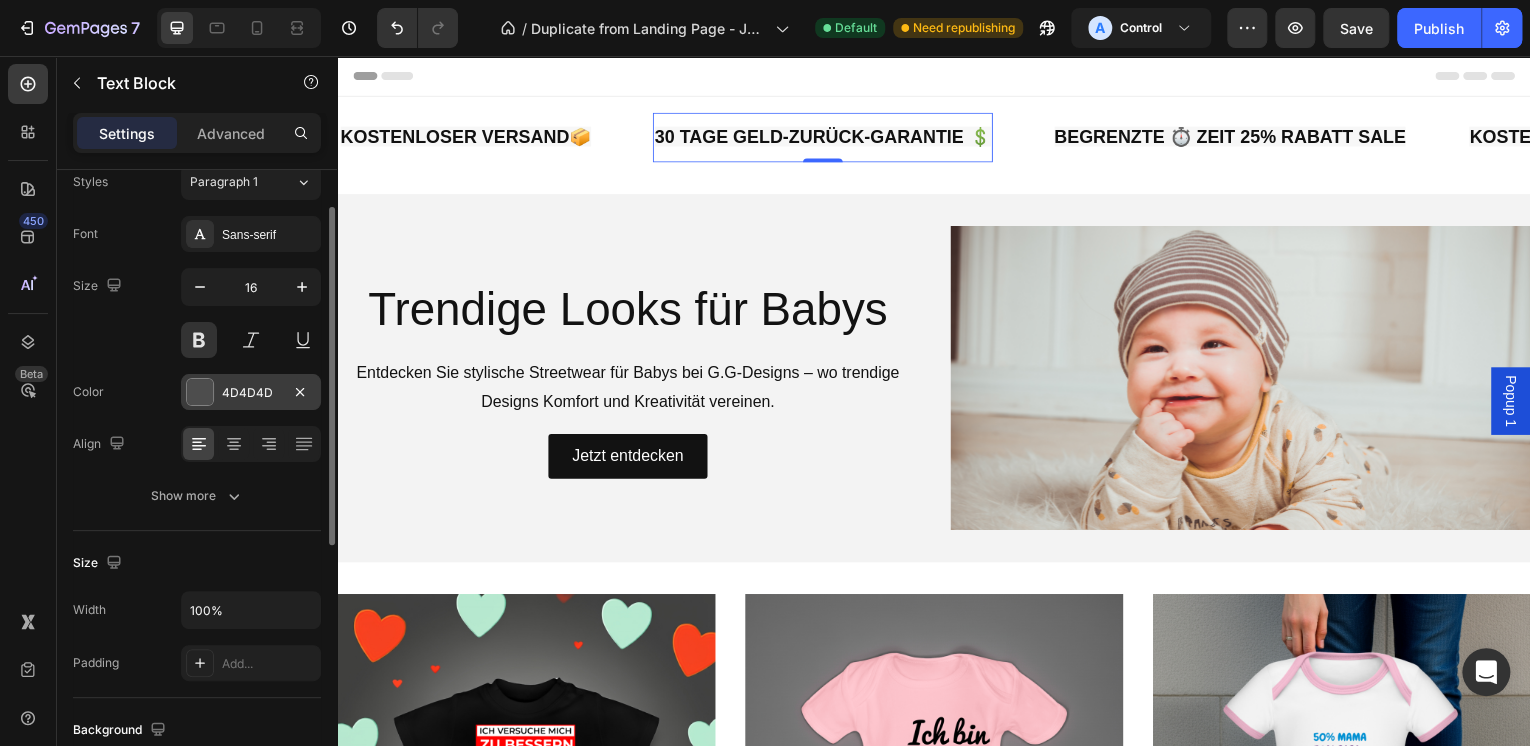 scroll, scrollTop: 0, scrollLeft: 0, axis: both 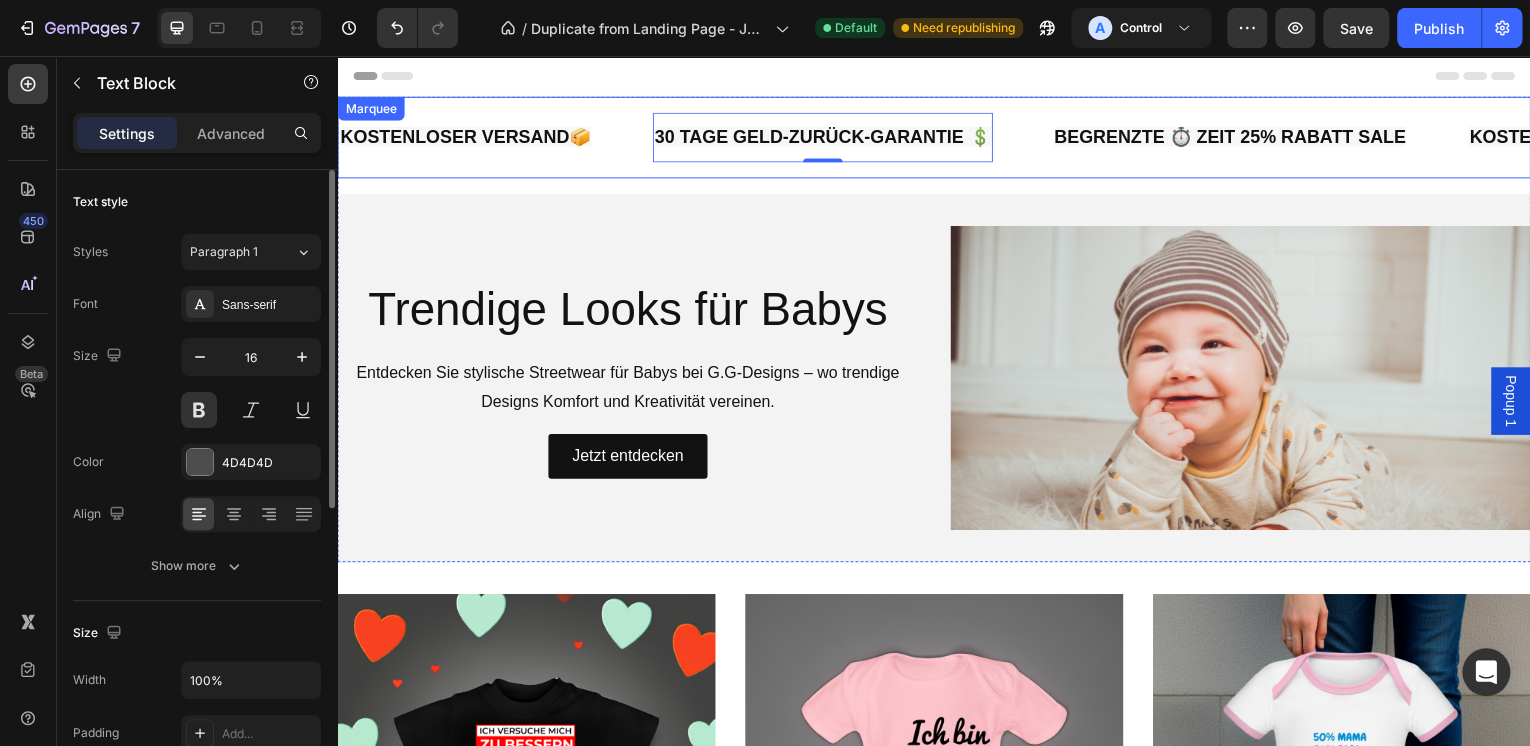 click on "KOSTENLOSER VERSAND📦  Text Block 30 TAGE GELD-ZURÜCK-GARANTIE 💲  Text Block   0 BEGRENZTE ⏱️ ZEIT 25% RABATT SALE  Text Block KOSTENLOSER VERSAND📦  Text Block 30 TAGE GELD-ZURÜCK-GARANTIE 💲  Text Block   0 BEGRENZTE ⏱️ ZEIT 25% RABATT SALE  Text Block KOSTENLOSER VERSAND📦  Text Block 30 TAGE GELD-ZURÜCK-GARANTIE 💲  Text Block   0 BEGRENZTE ⏱️ ZEIT 25% RABATT SALE  Text Block KOSTENLOSER VERSAND📦  Text Block 30 TAGE GELD-ZURÜCK-GARANTIE 💲  Text Block   0 BEGRENZTE ⏱️ ZEIT 25% RABATT SALE  Text Block KOSTENLOSER VERSAND📦  Text Block 30 TAGE GELD-ZURÜCK-GARANTIE 💲  Text Block   0 BEGRENZTE ⏱️ ZEIT 25% RABATT SALE  Text Block KOSTENLOSER VERSAND📦  Text Block 30 TAGE GELD-ZURÜCK-GARANTIE 💲  Text Block   0 BEGRENZTE ⏱️ ZEIT 25% RABATT SALE  Text Block Marquee" at bounding box center (937, 138) 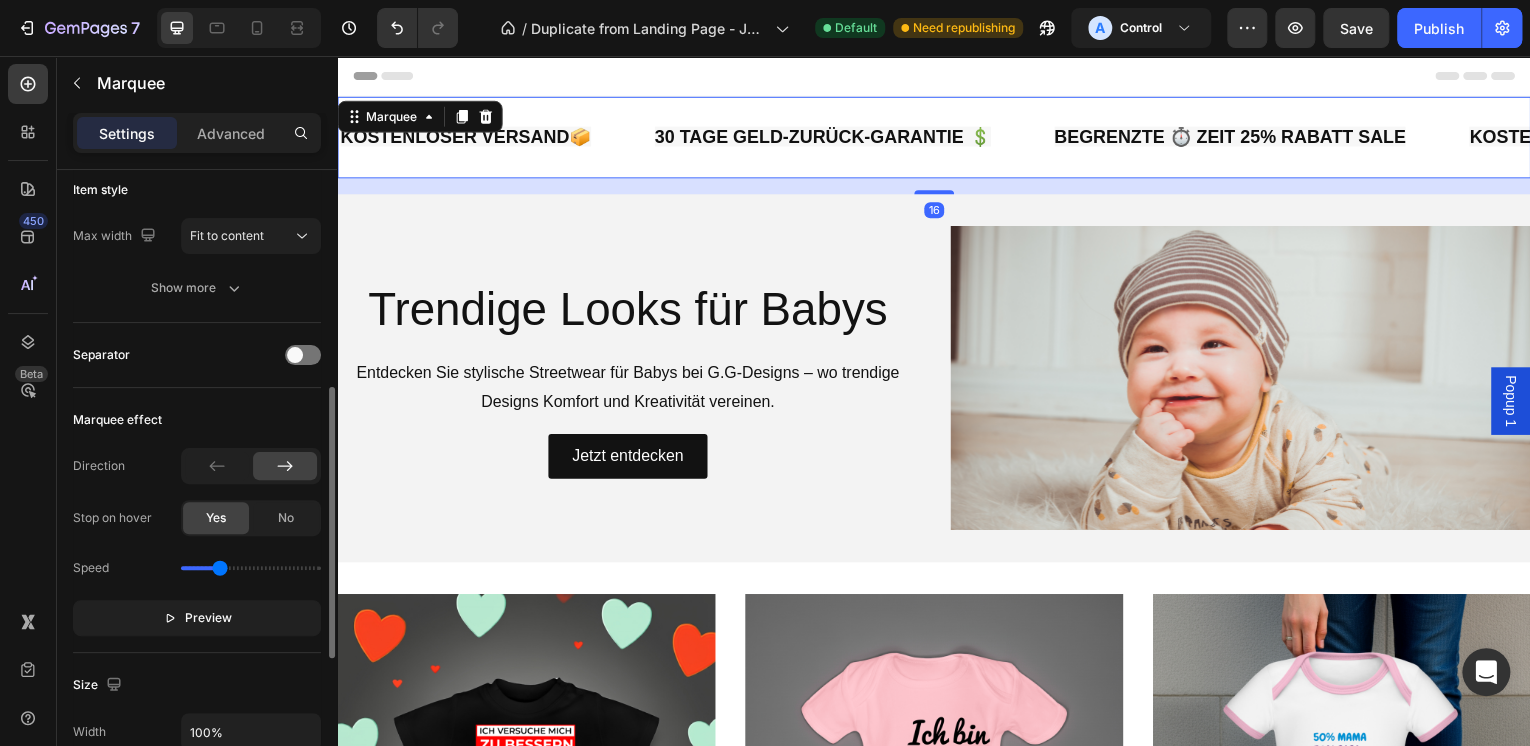 scroll, scrollTop: 400, scrollLeft: 0, axis: vertical 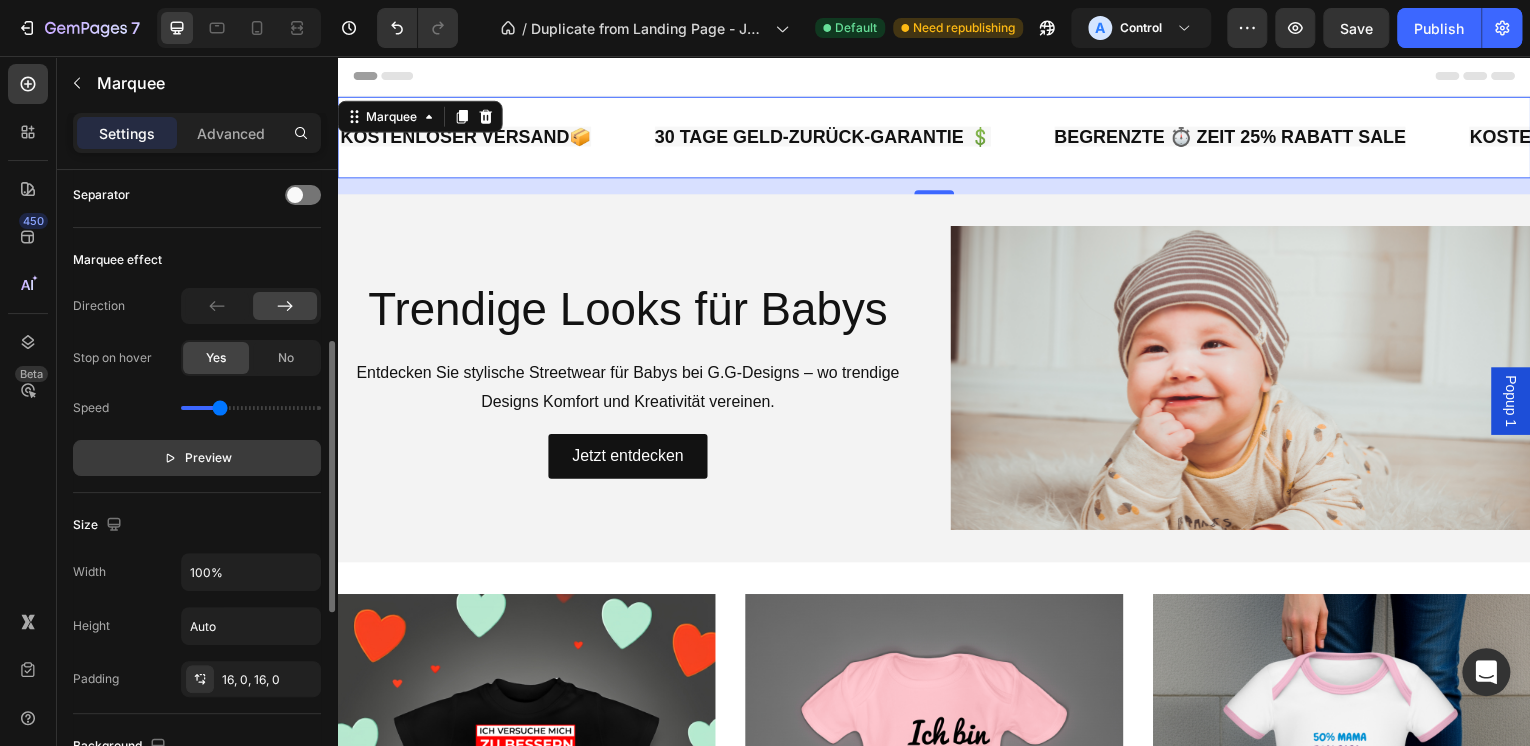 click on "Preview" at bounding box center (208, 458) 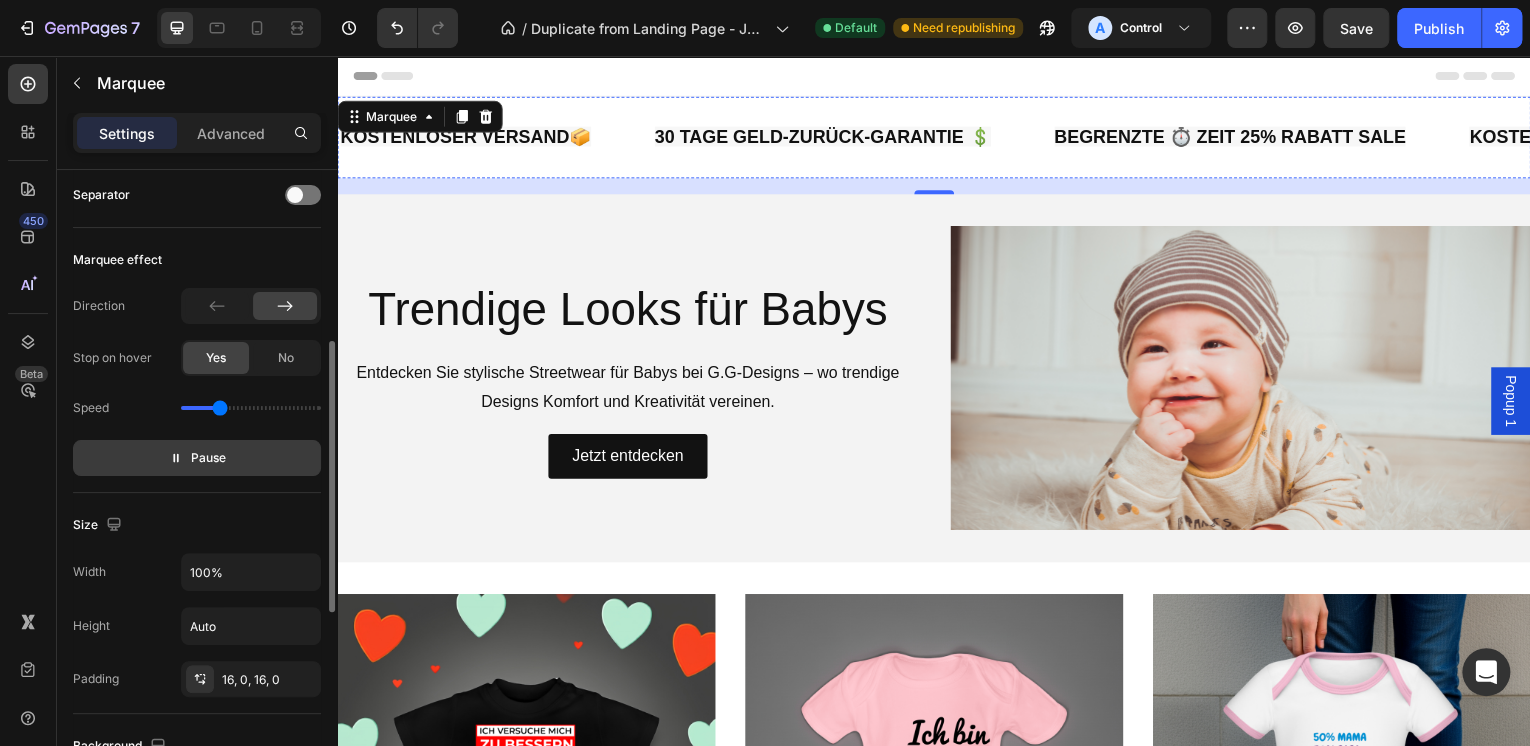 click on "BEGRENZTE ⏱️ ZEIT 25% RABATT SALE" at bounding box center [124, 137] 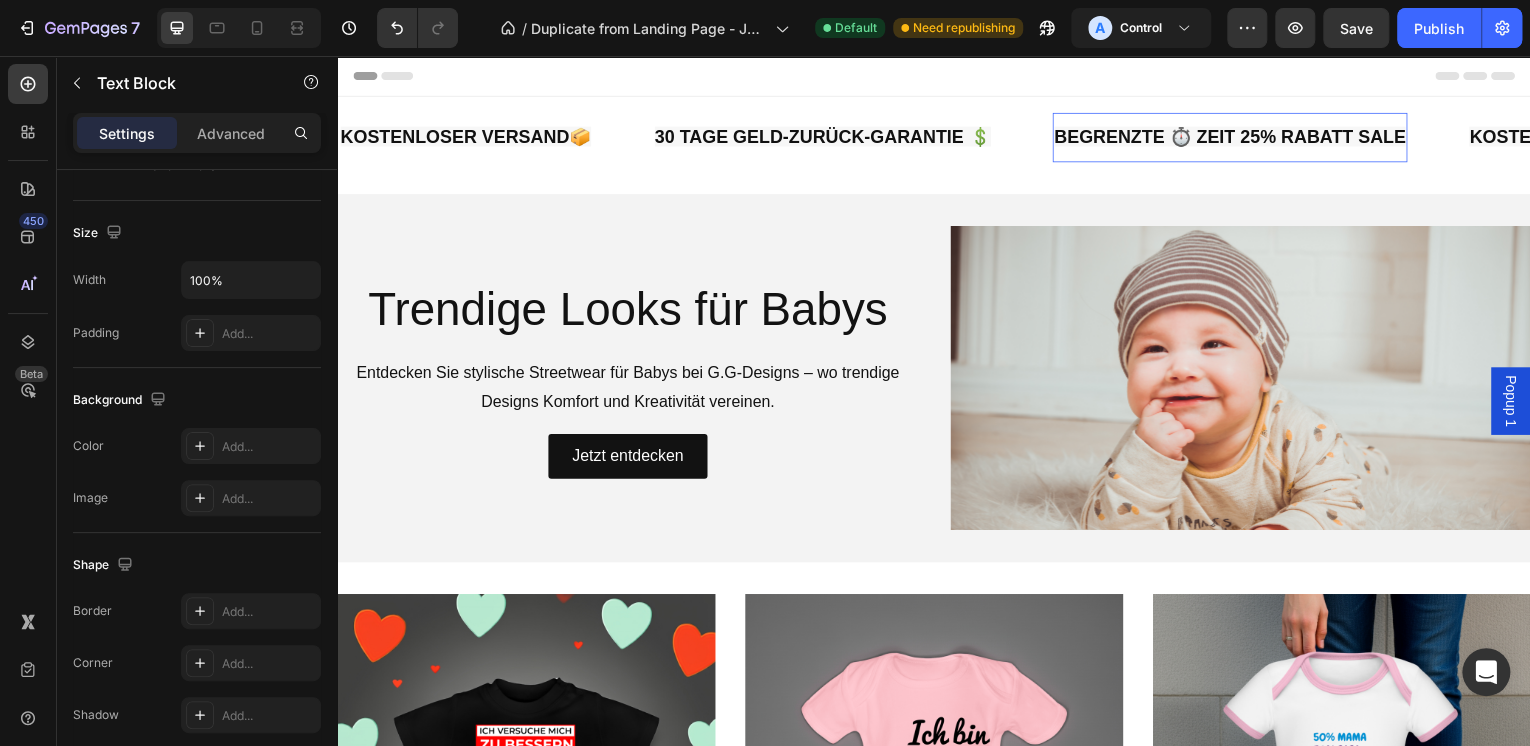 scroll, scrollTop: 0, scrollLeft: 0, axis: both 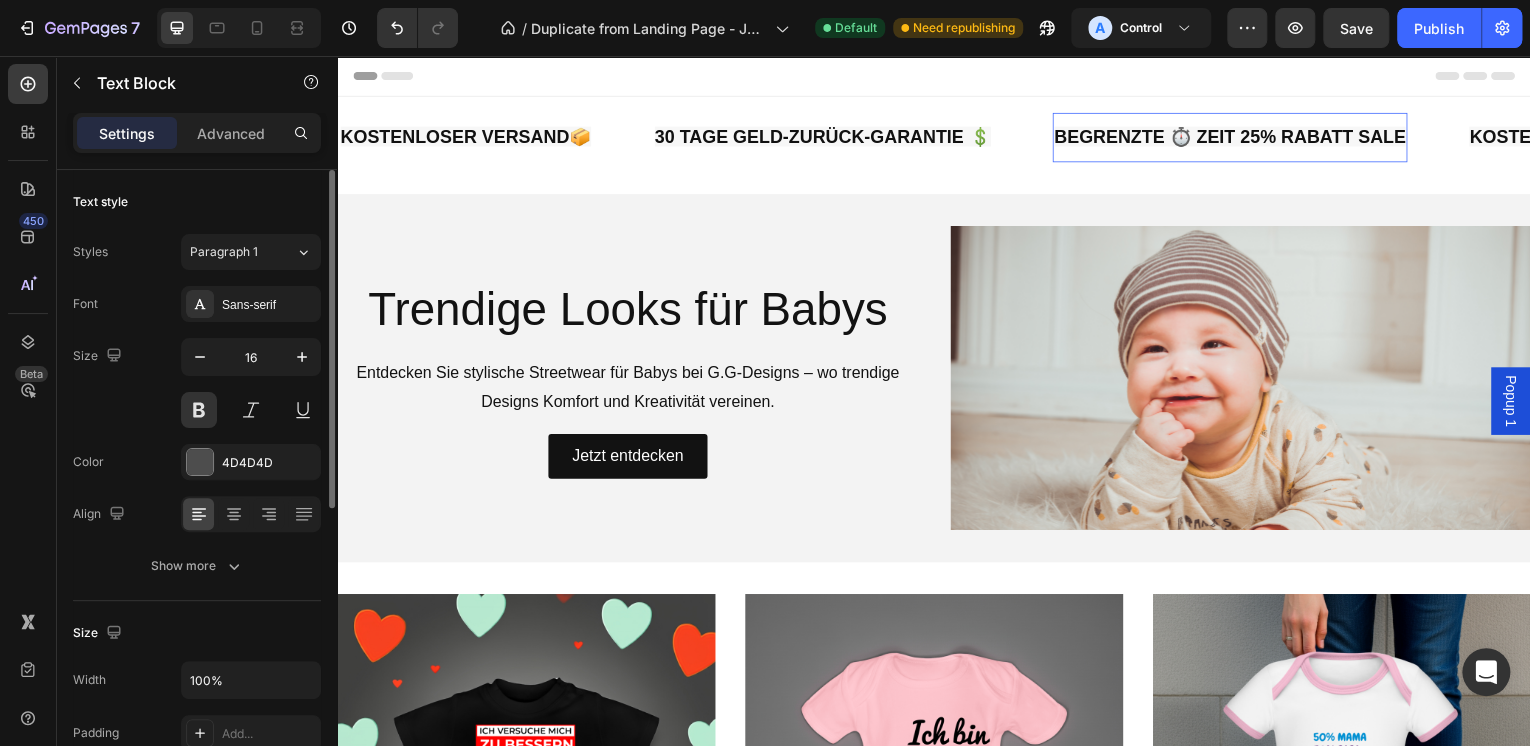 click on "BEGRENZTE ⏱️ ZEIT 25% RABATT SALE" at bounding box center [112, 137] 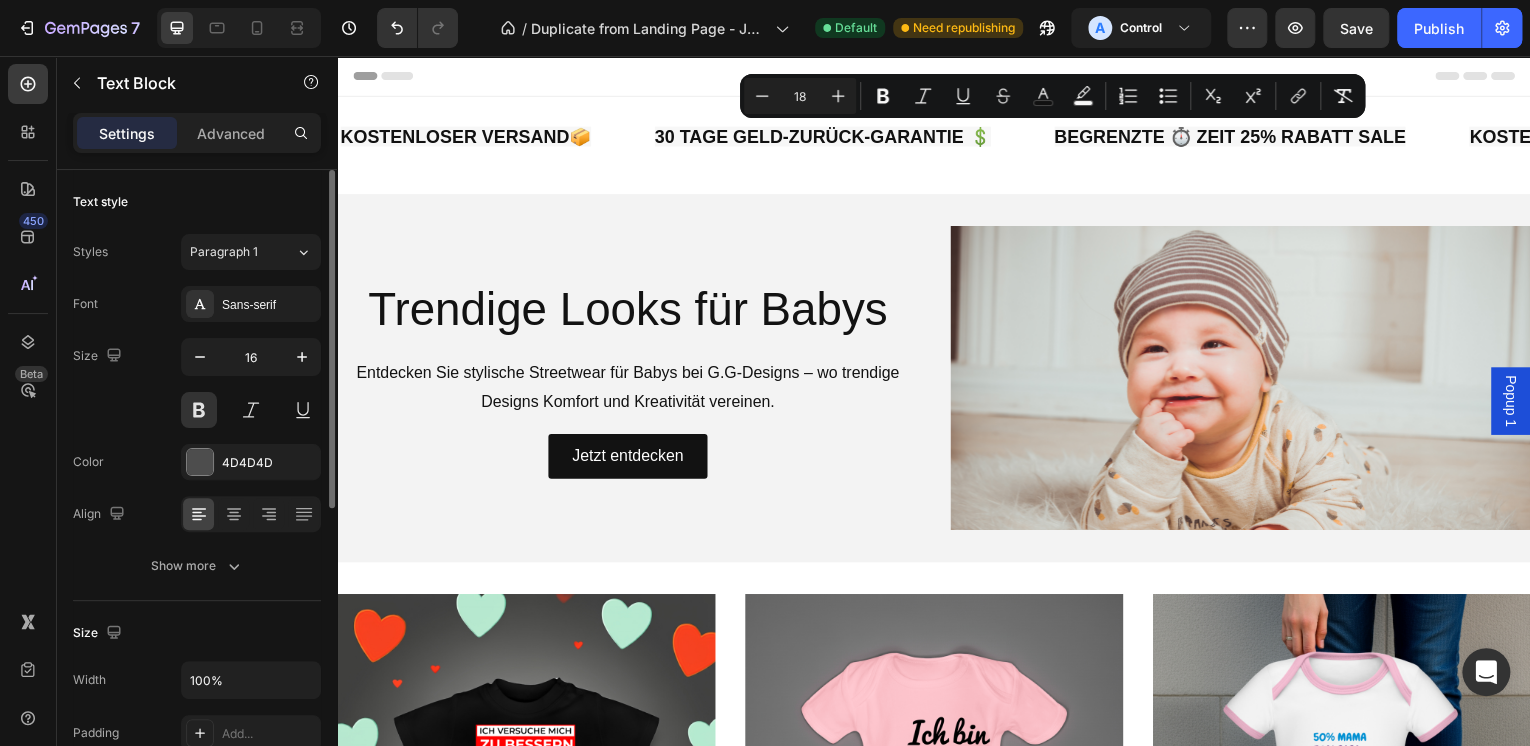 click 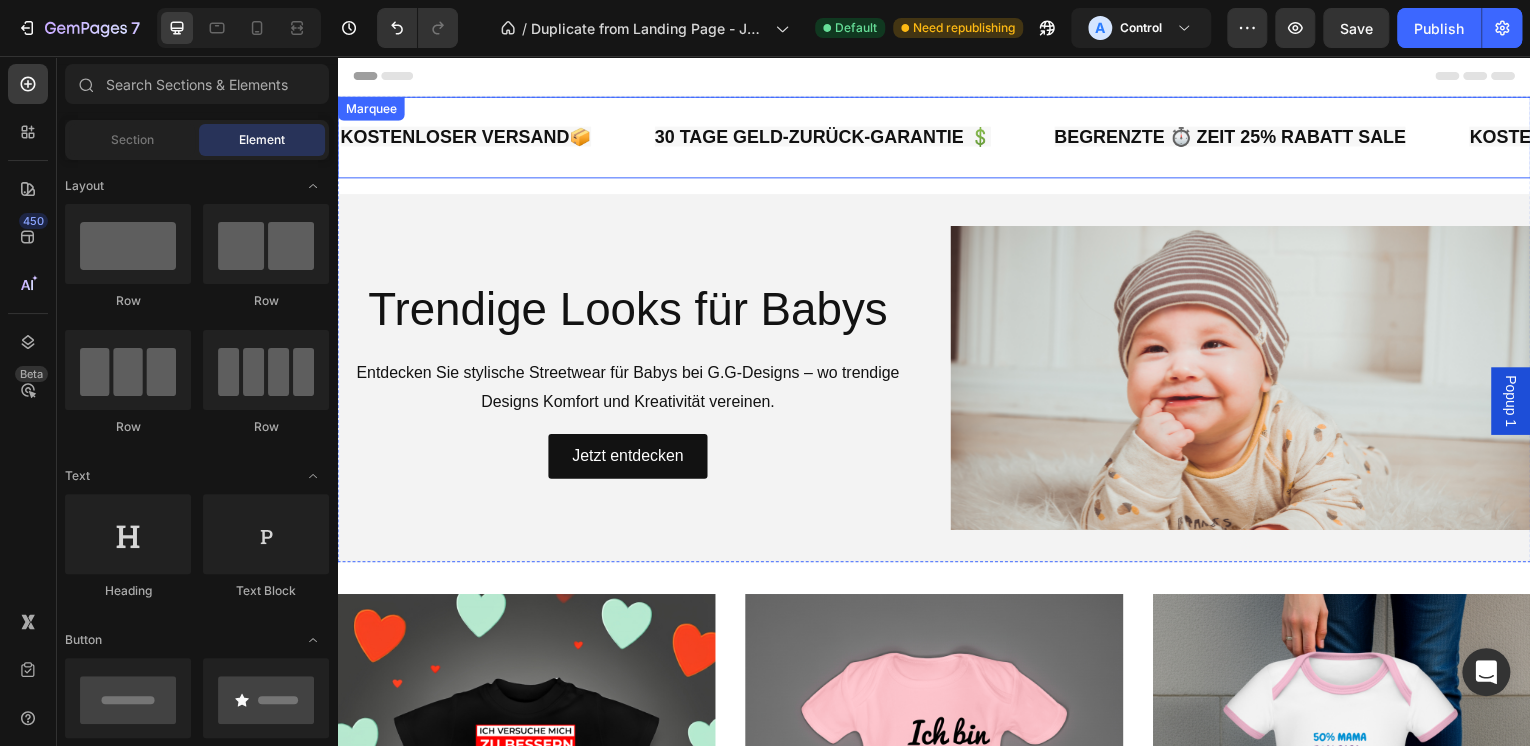 click on "KOSTENLOSER VERSAND📦  Text Block 30 TAGE GELD-ZURÜCK-GARANTIE 💲  Text Block BEGRENZTE ⏱️ ZEIT 25% RABATT SALE  Text Block KOSTENLOSER VERSAND📦  Text Block 30 TAGE GELD-ZURÜCK-GARANTIE 💲  Text Block BEGRENZTE ⏱️ ZEIT 25% RABATT SALE  Text Block KOSTENLOSER VERSAND📦  Text Block 30 TAGE GELD-ZURÜCK-GARANTIE 💲  Text Block BEGRENZTE ⏱️ ZEIT 25% RABATT SALE  Text Block KOSTENLOSER VERSAND📦  Text Block 30 TAGE GELD-ZURÜCK-GARANTIE 💲  Text Block BEGRENZTE ⏱️ ZEIT 25% RABATT SALE  Text Block KOSTENLOSER VERSAND📦  Text Block 30 TAGE GELD-ZURÜCK-GARANTIE 💲  Text Block BEGRENZTE ⏱️ ZEIT 25% RABATT SALE  Text Block KOSTENLOSER VERSAND📦  Text Block 30 TAGE GELD-ZURÜCK-GARANTIE 💲  Text Block BEGRENZTE ⏱️ ZEIT 25% RABATT SALE  Text Block Marquee" at bounding box center (937, 138) 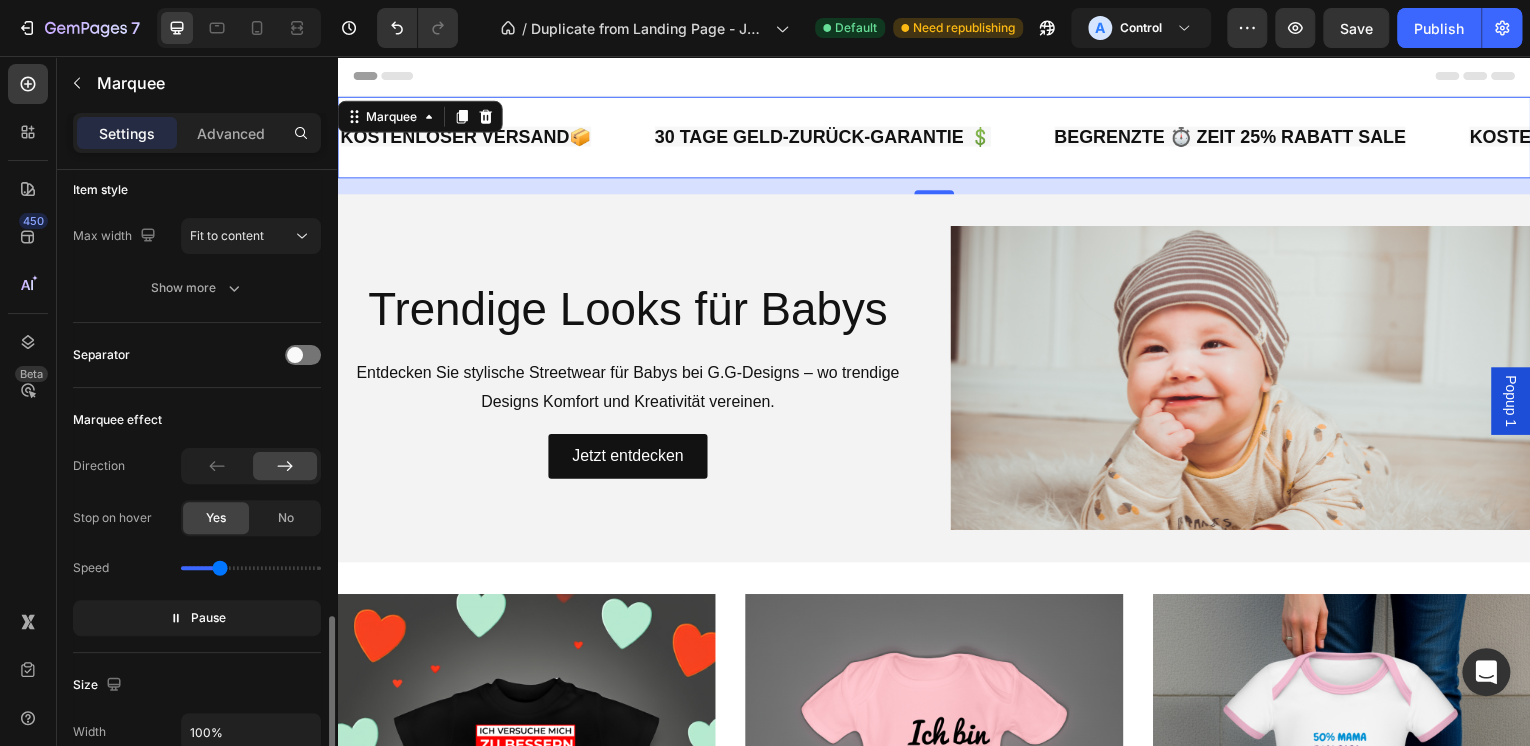 scroll, scrollTop: 480, scrollLeft: 0, axis: vertical 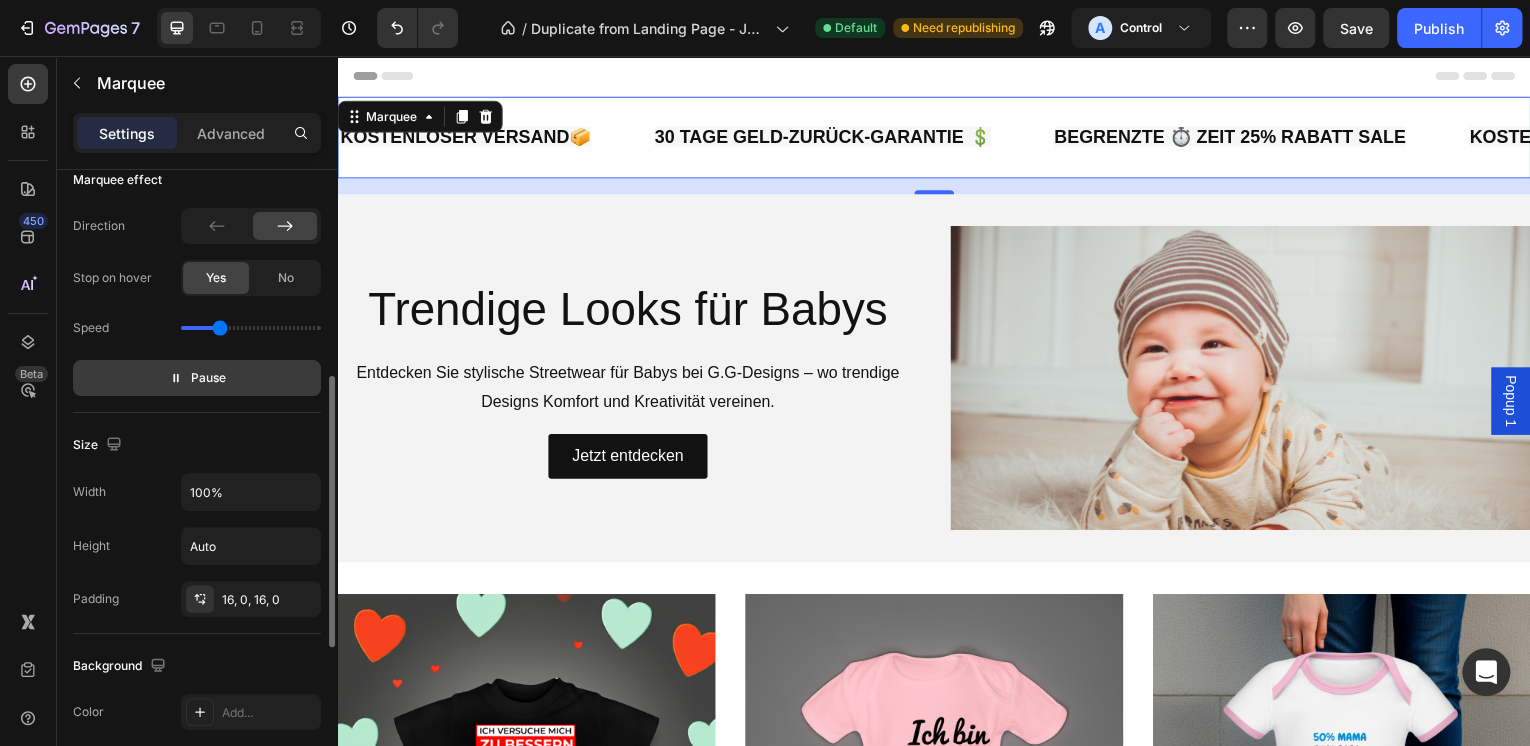 click on "Pause" at bounding box center [208, 378] 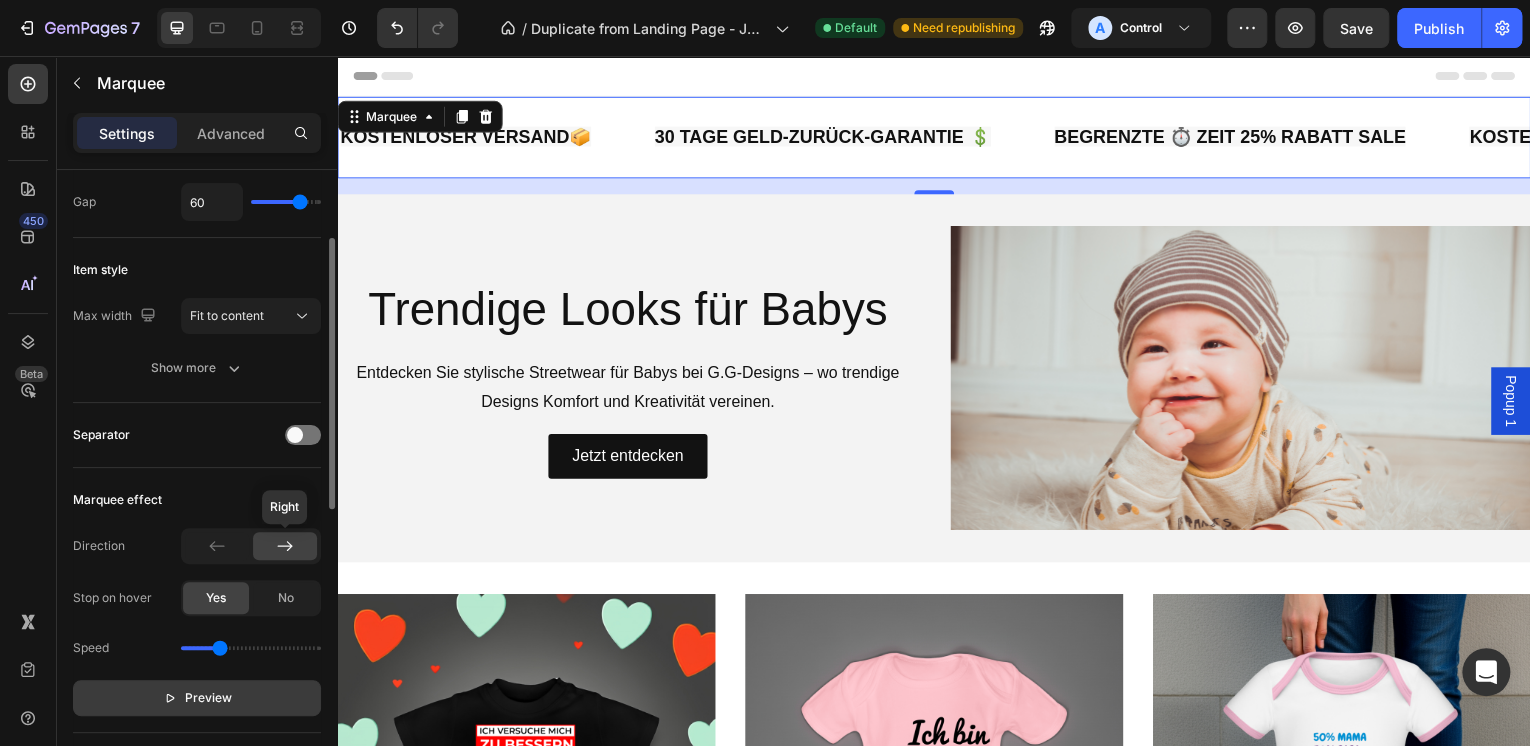scroll, scrollTop: 0, scrollLeft: 0, axis: both 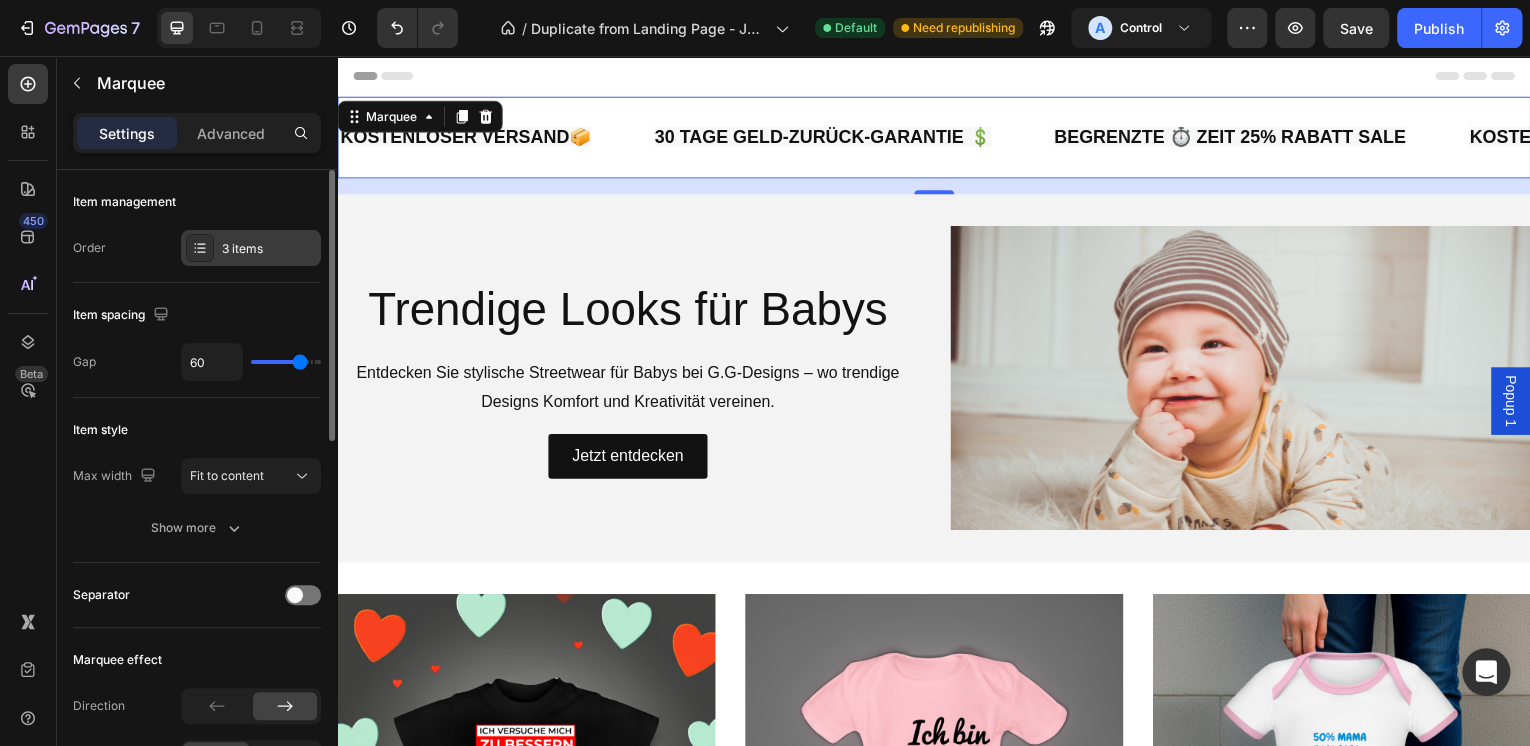 click 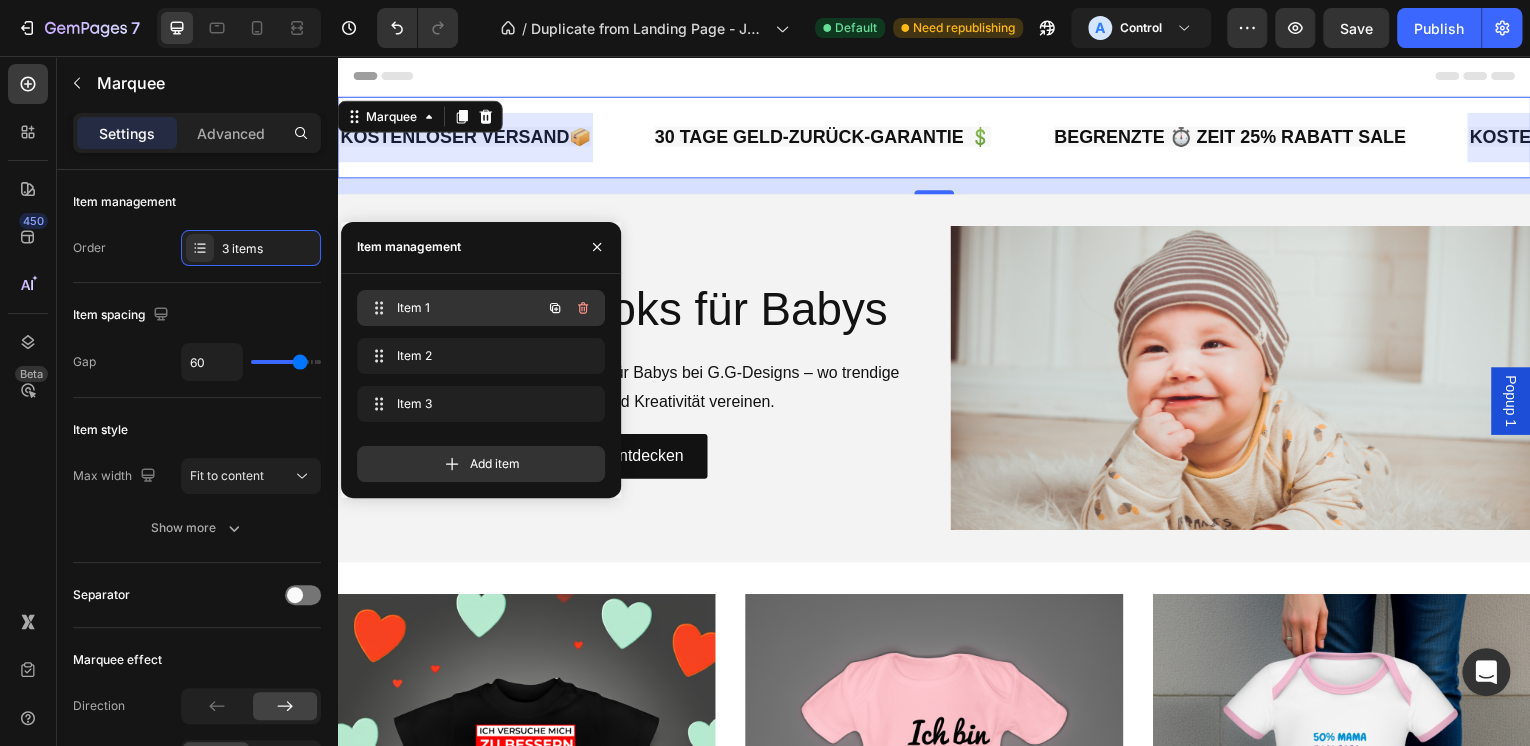 click on "Item 1" at bounding box center (453, 308) 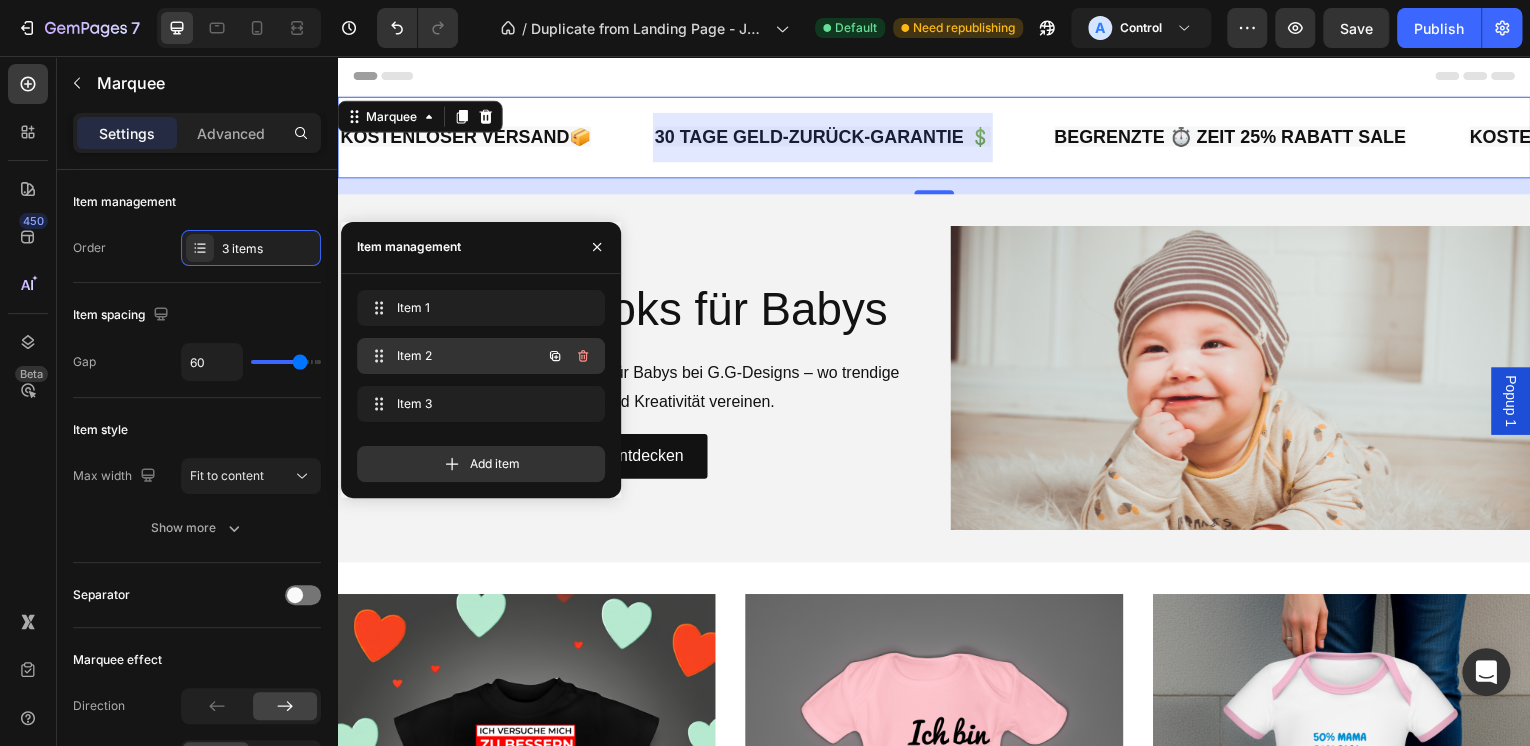click on "Item 2" at bounding box center [453, 356] 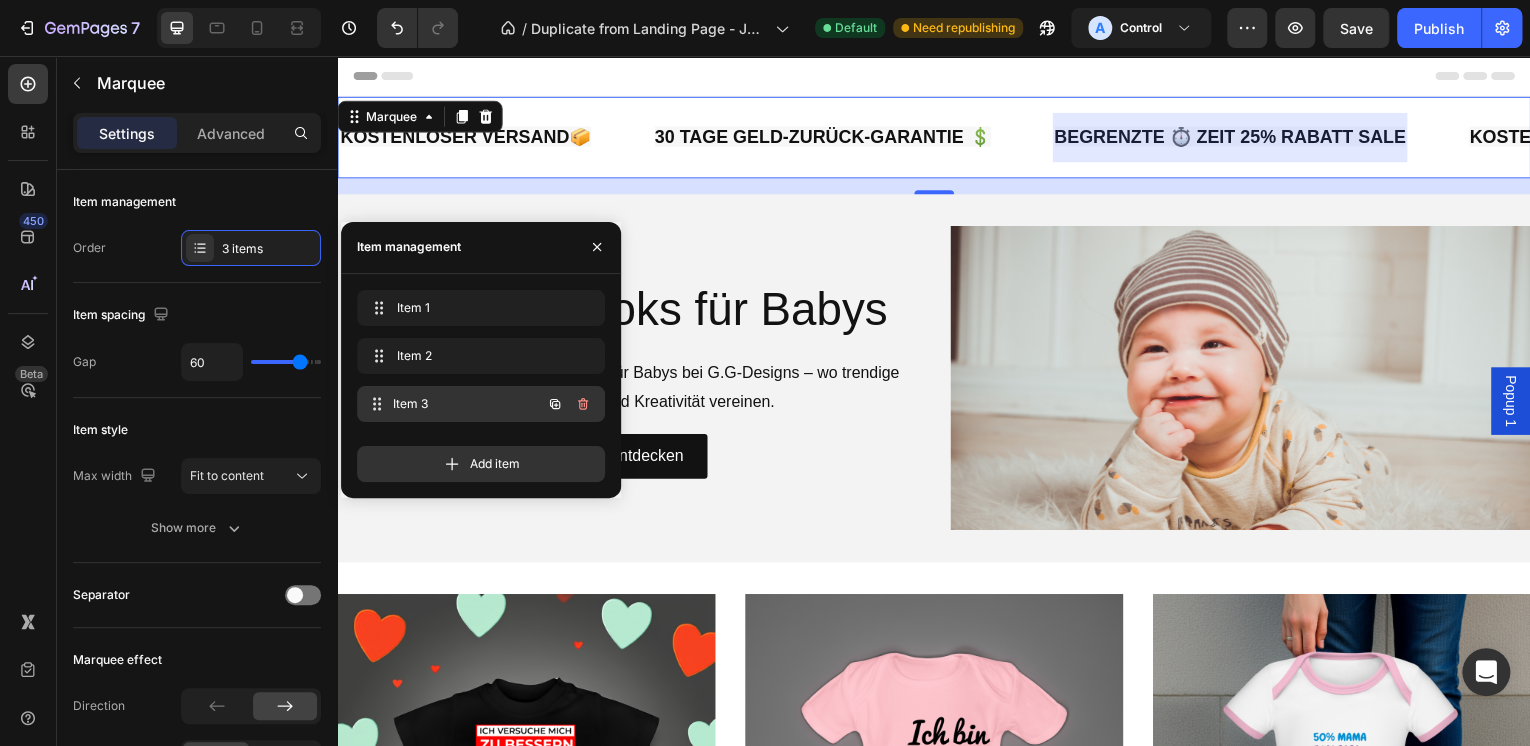 click on "Item 3" at bounding box center (467, 404) 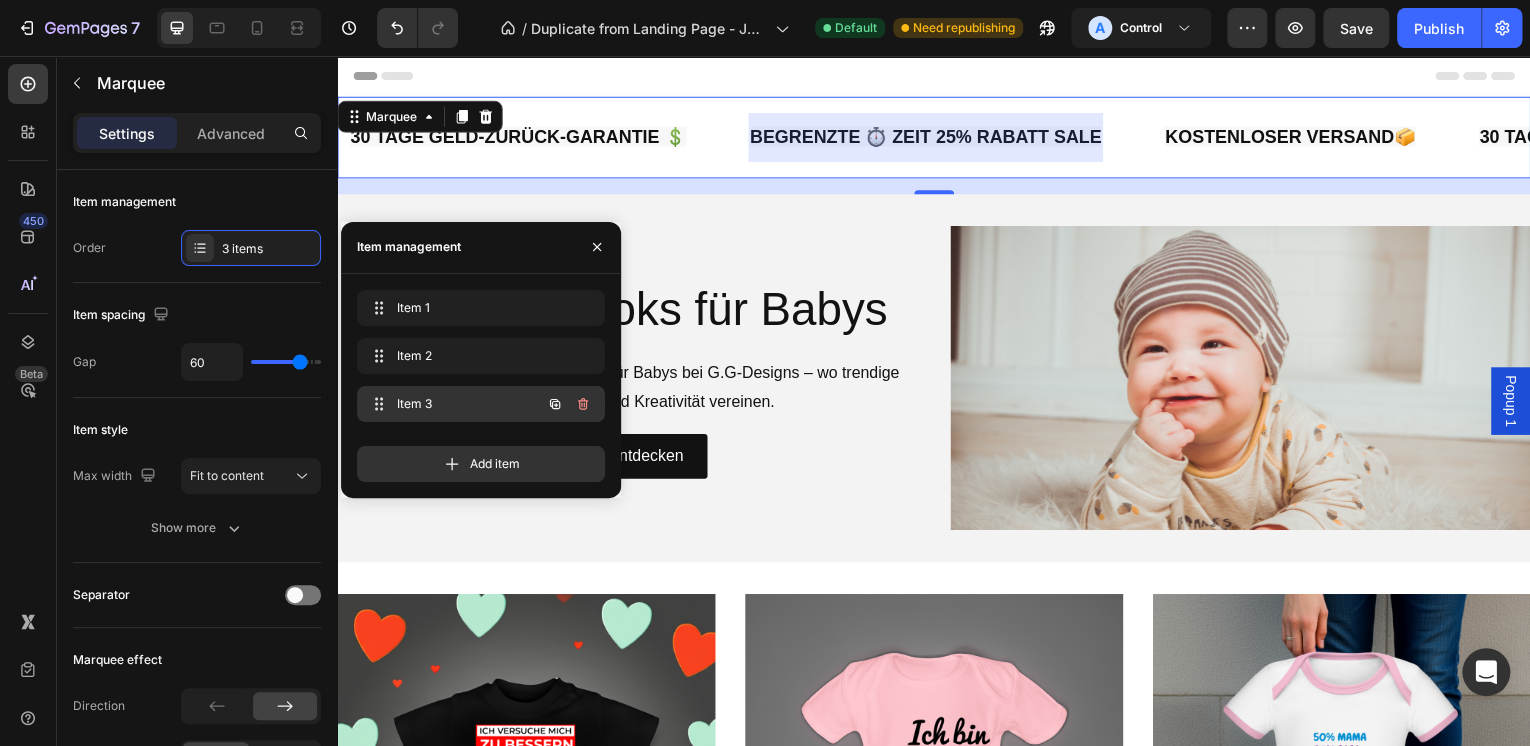 scroll, scrollTop: 0, scrollLeft: 311, axis: horizontal 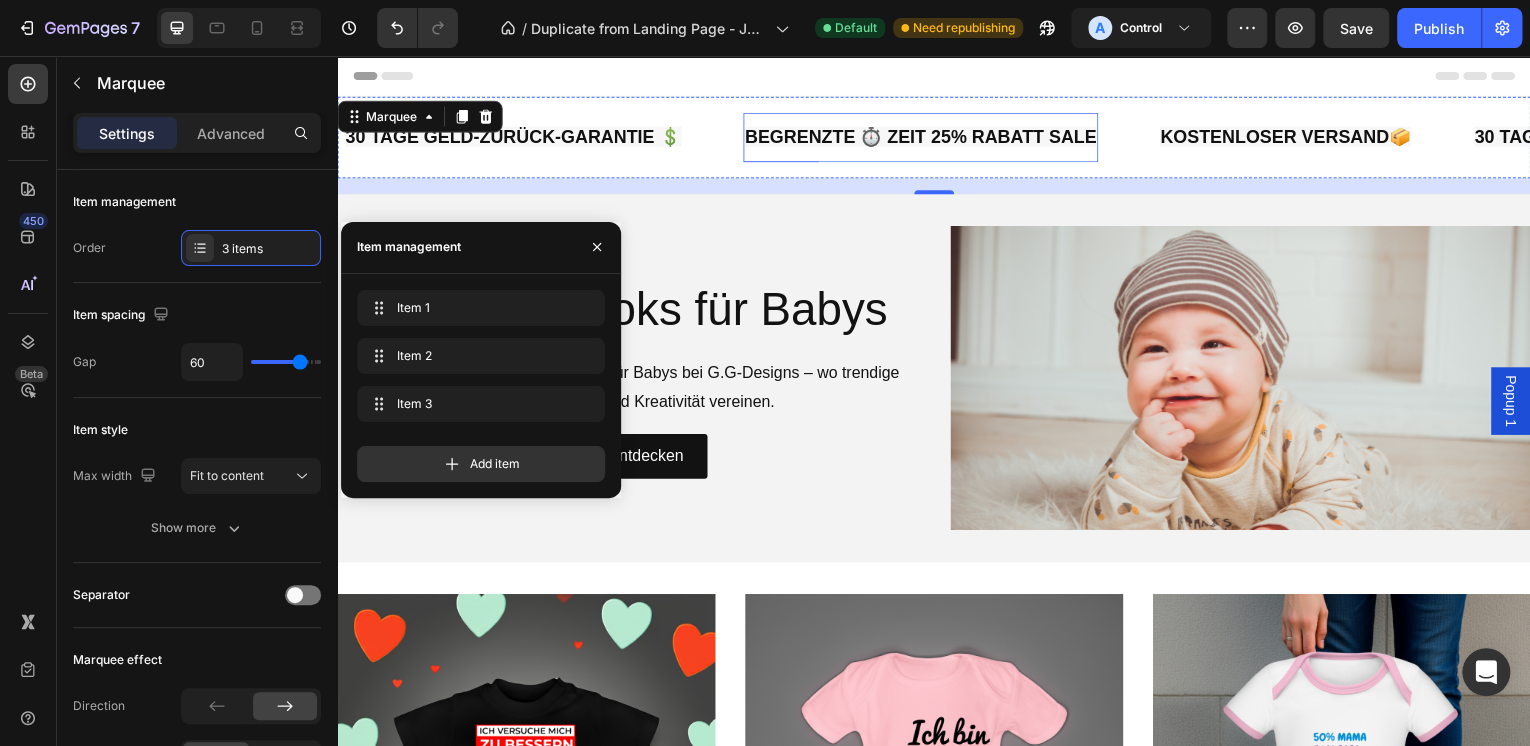 click on "BEGRENZTE ⏱️ ZEIT 25% RABATT SALE" at bounding box center [-2478, 137] 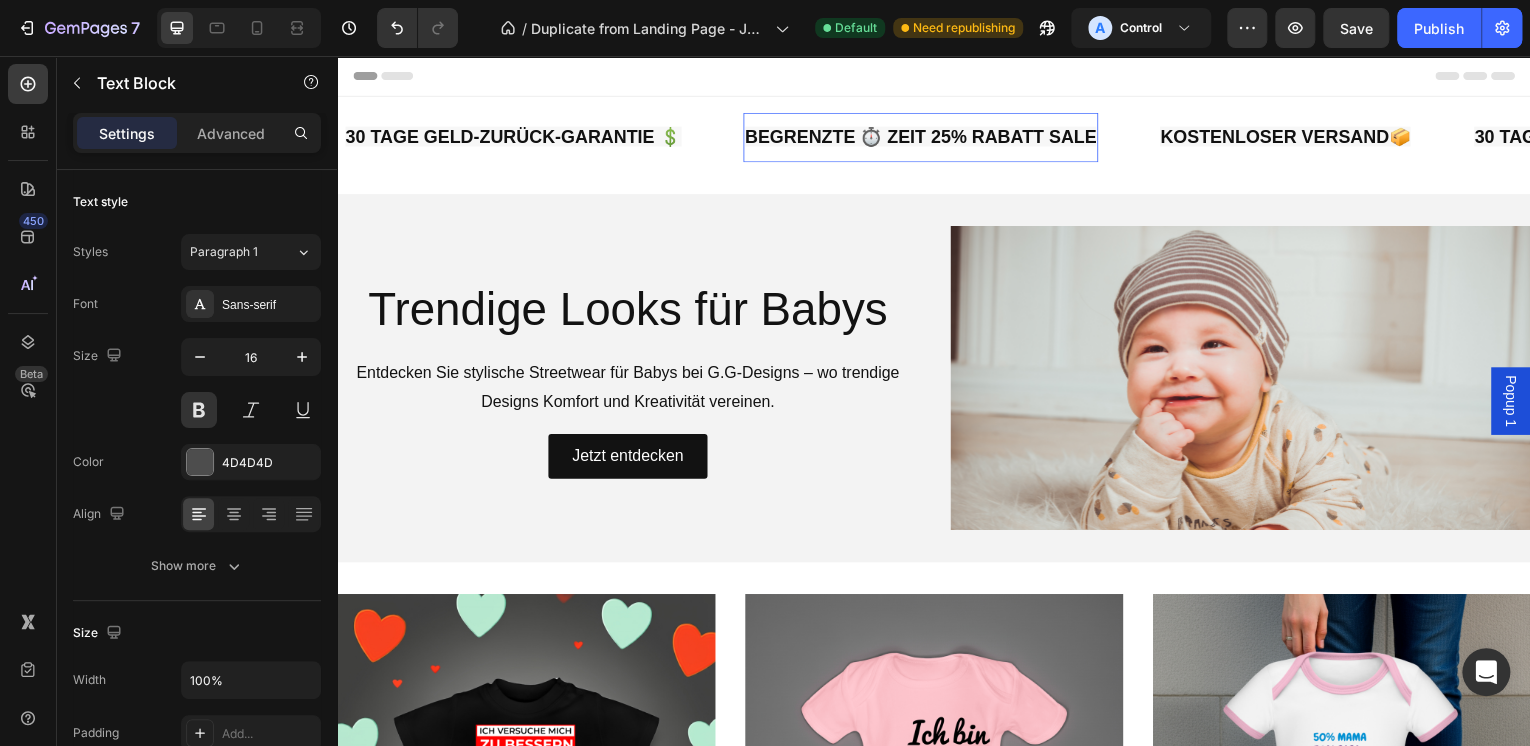 click 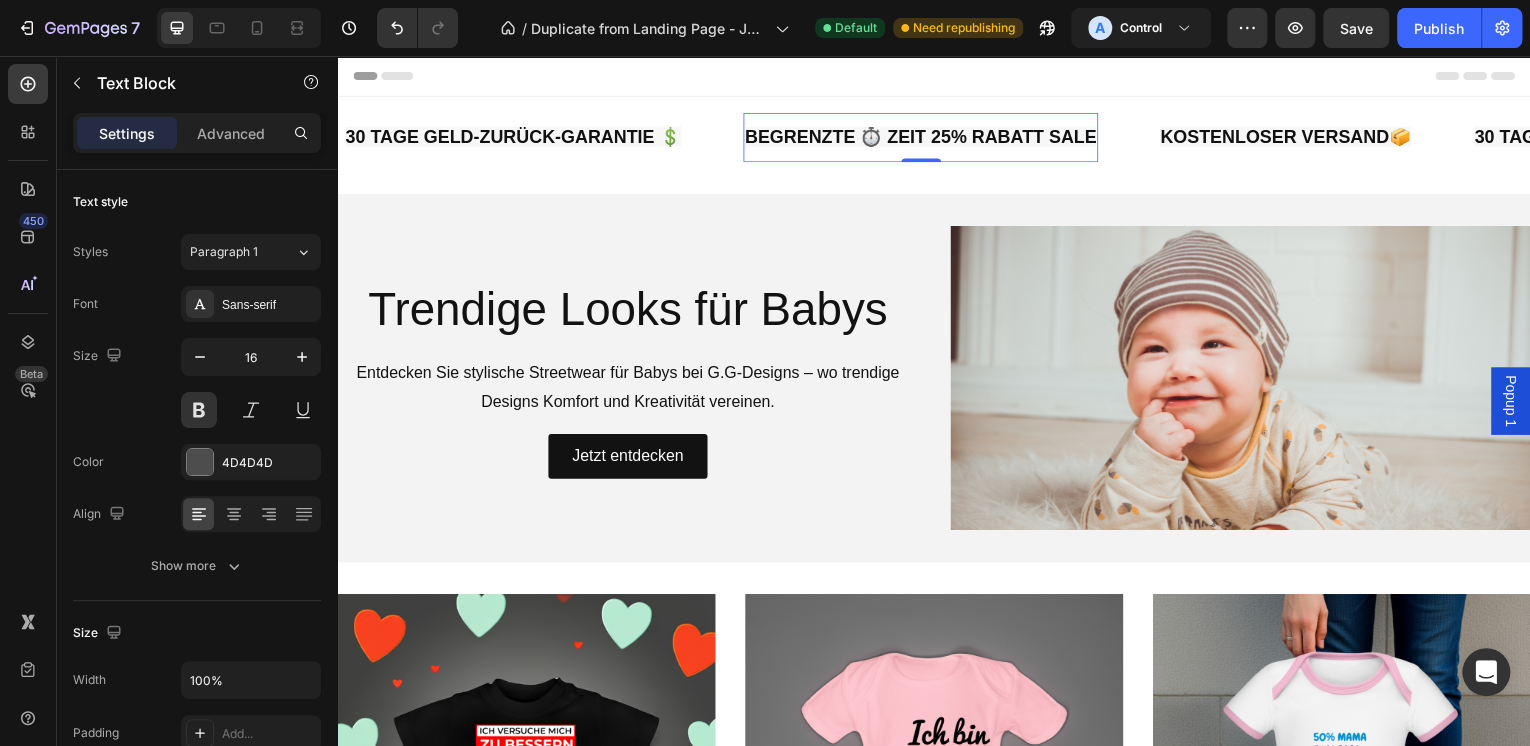 click on "BEGRENZTE ⏱️ ZEIT 25% RABATT SALE" at bounding box center [-2479, 137] 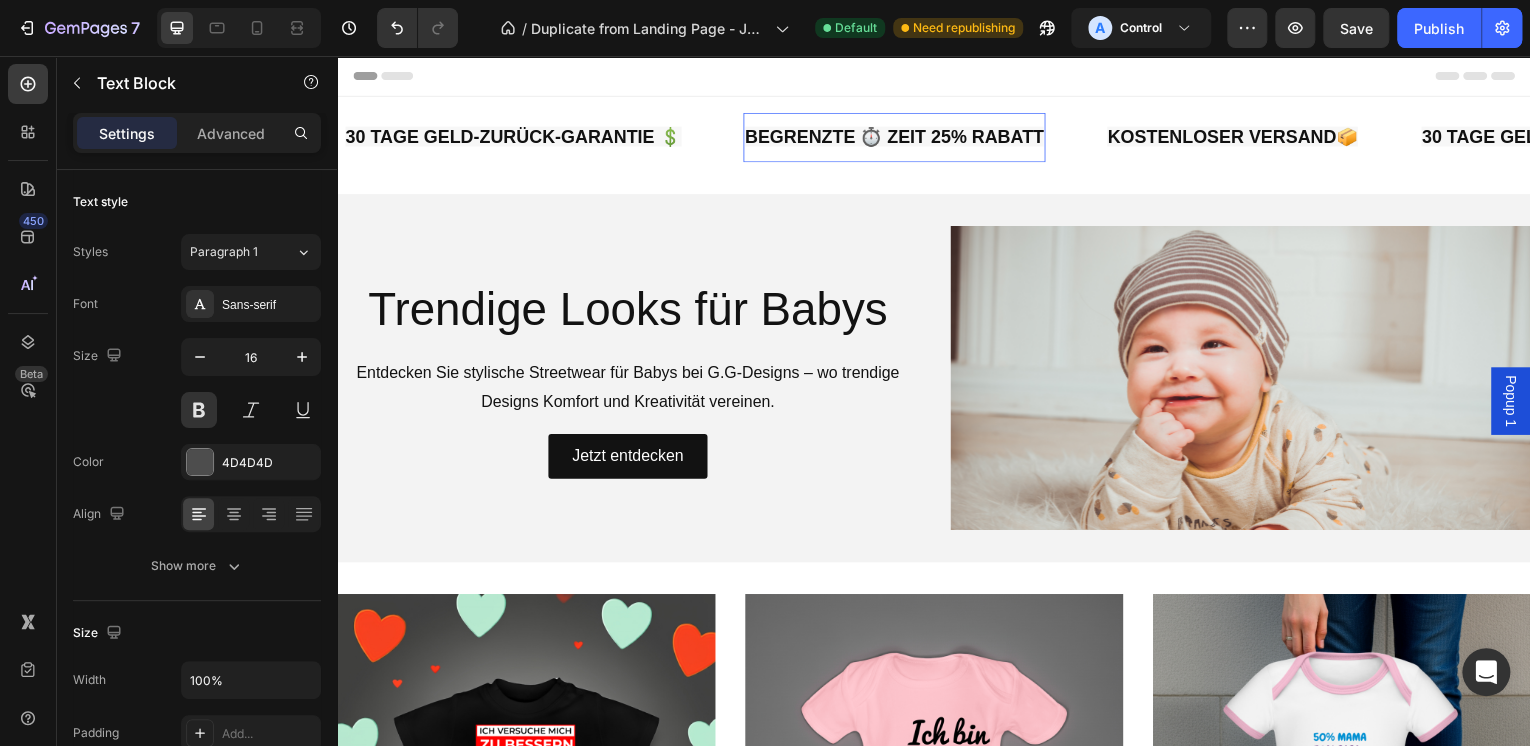 click on "Header" at bounding box center (937, 76) 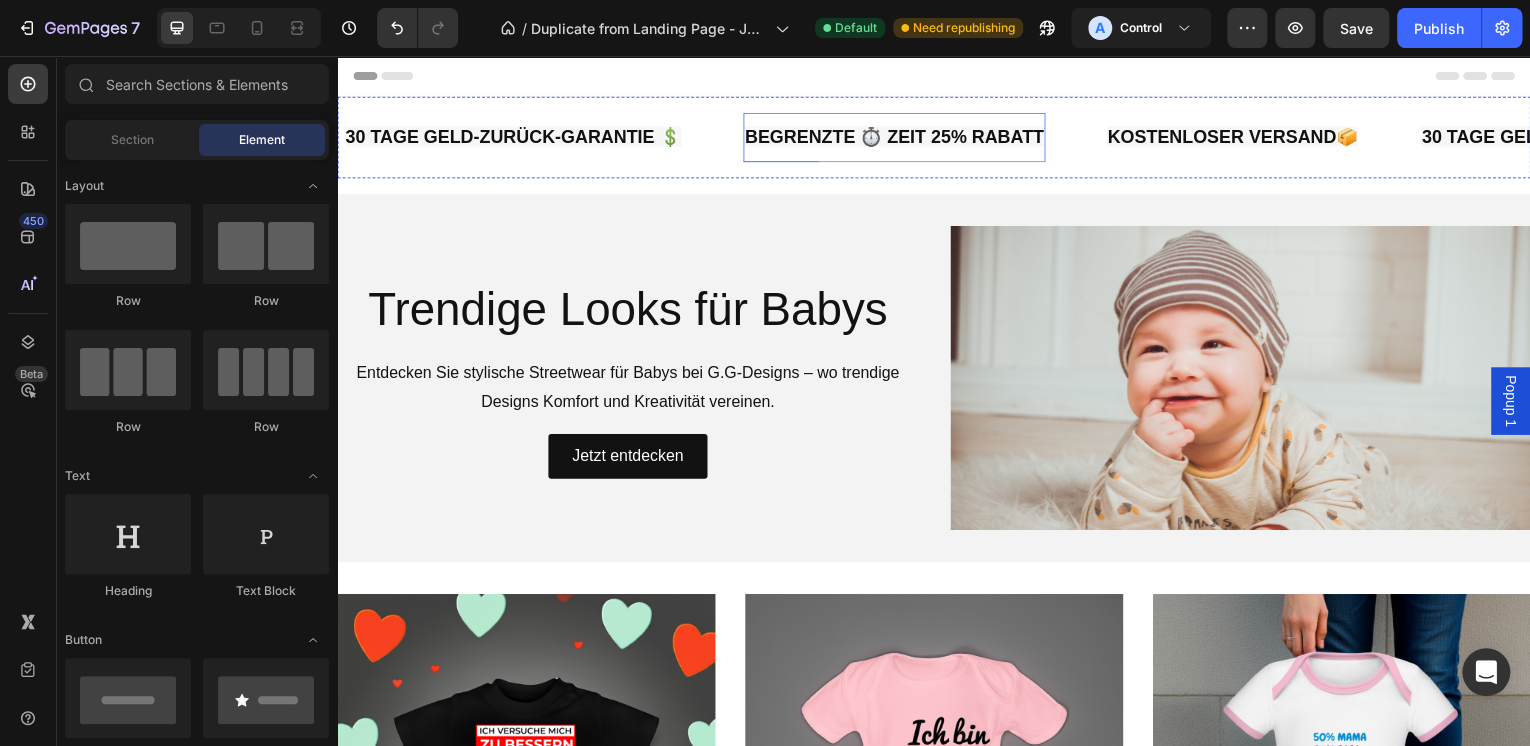 click on "BEGRENZTE ⏱️ ZEIT 25% RABATT" at bounding box center (-2346, 137) 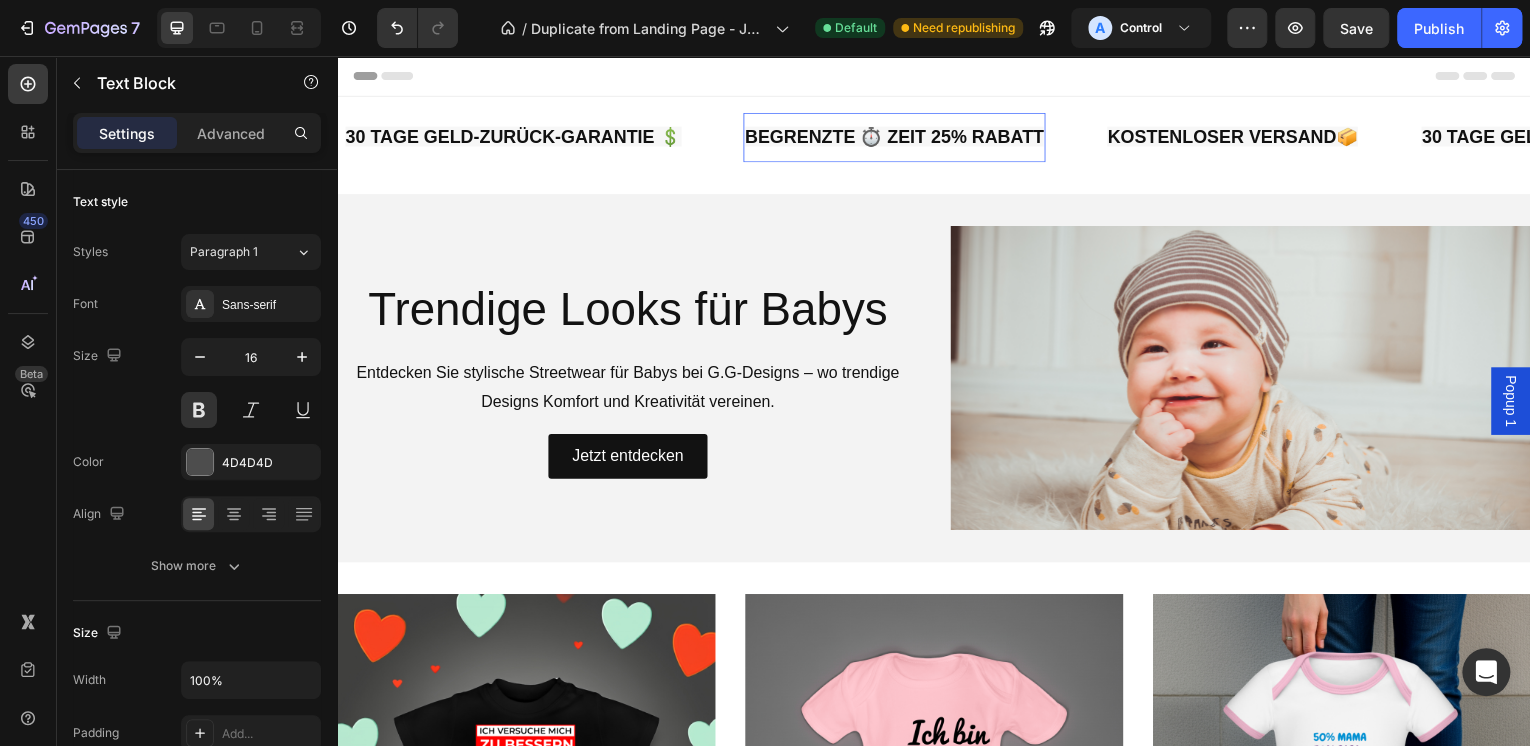 click on "BEGRENZTE ⏱️ ZEIT 25% RABATT" at bounding box center (-2346, 137) 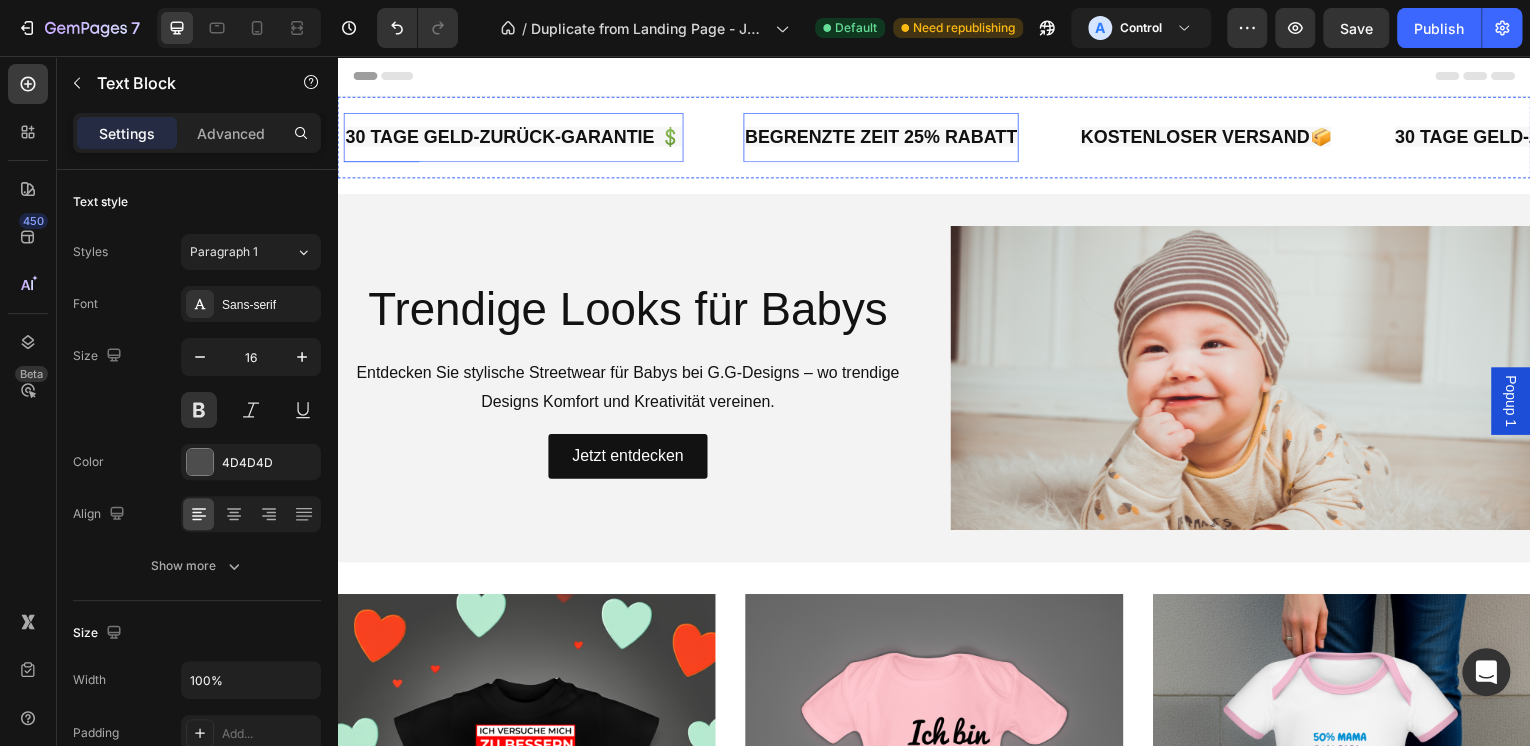click on "30 TAGE GELD-ZURÜCK-GARANTIE 💲" at bounding box center [-2648, 137] 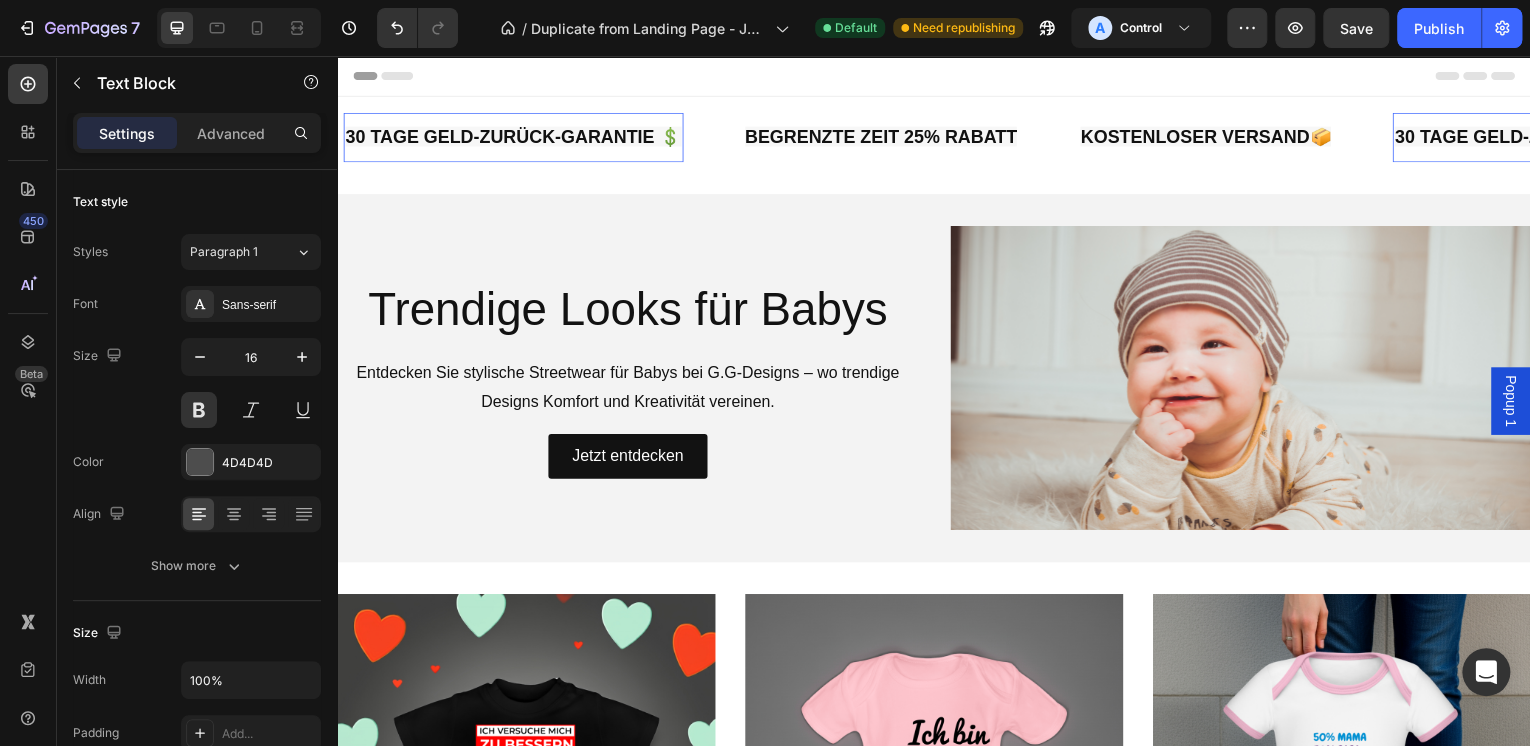 click on "30 TAGE GELD-ZURÜCK-GARANTIE 💲" at bounding box center (-2649, 138) 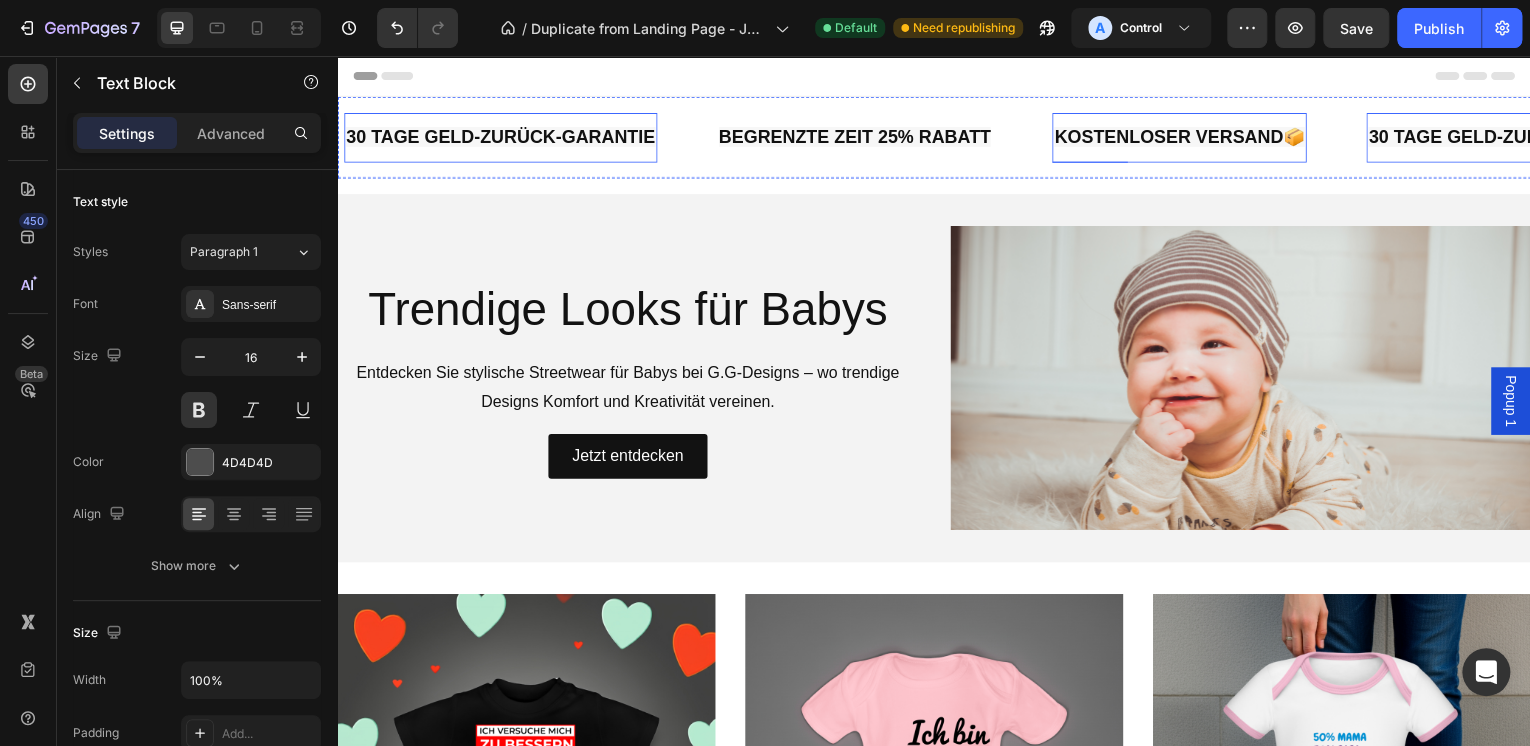 click on "KOSTENLOSER VERSAND📦" at bounding box center [-1861, 137] 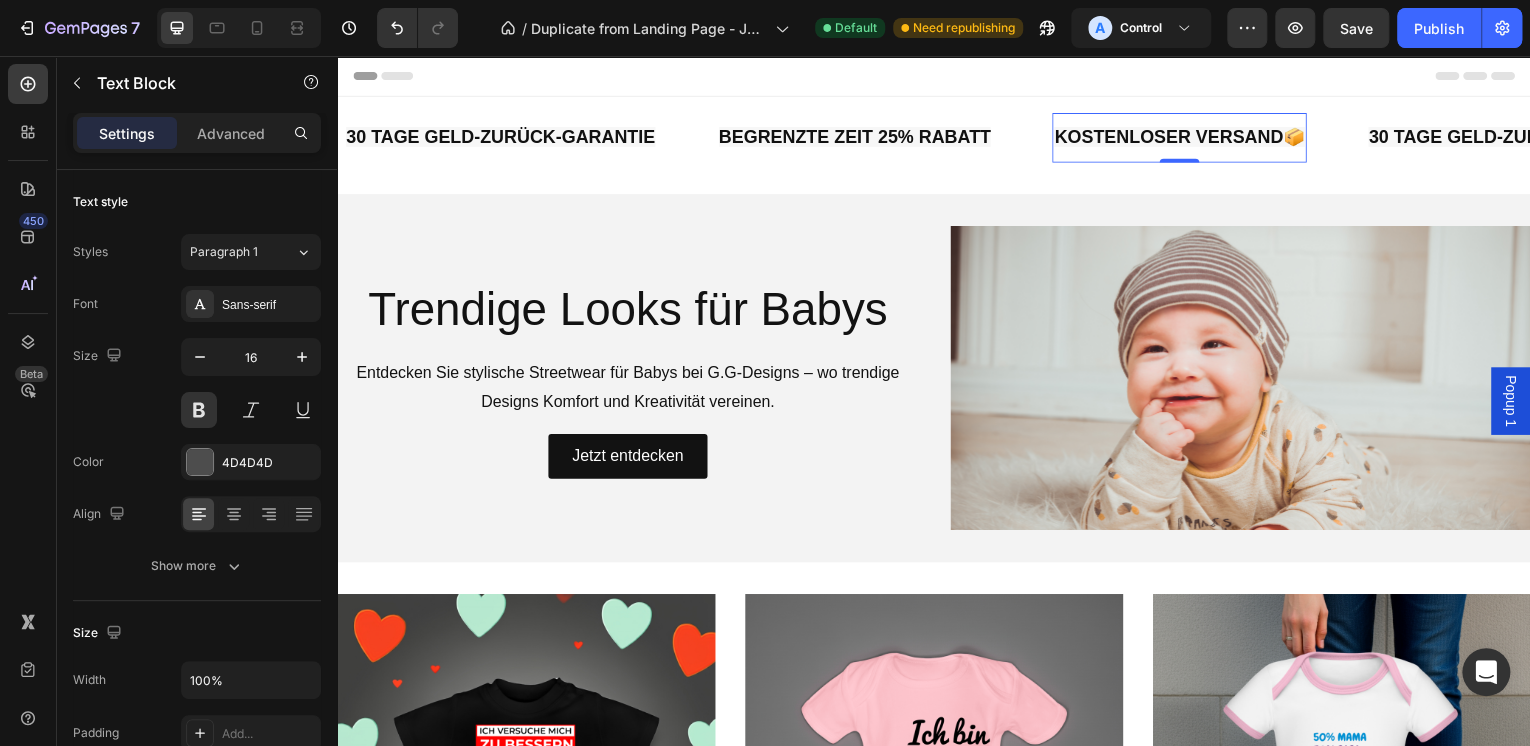 click on "KOSTENLOSER VERSAND📦" at bounding box center (-1872, 137) 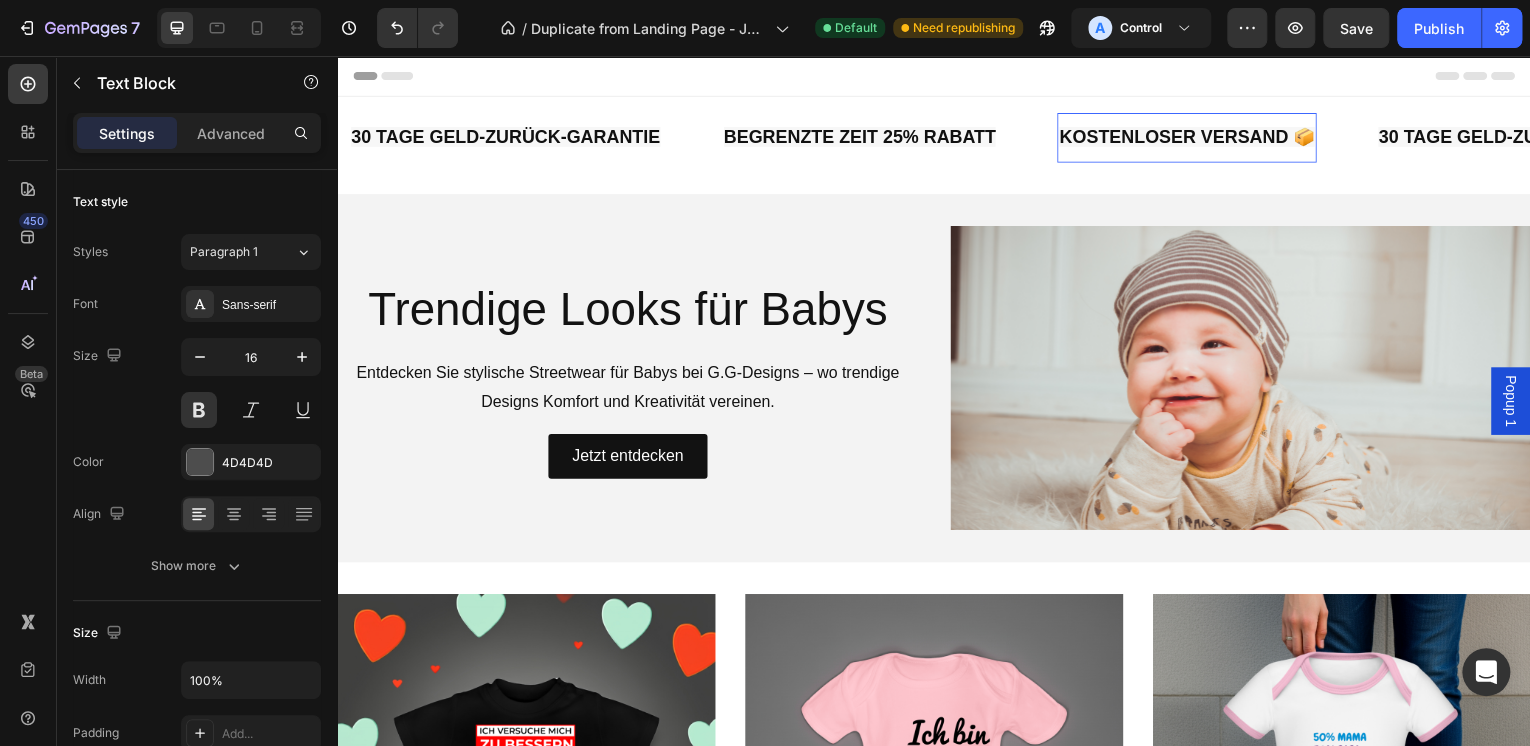 click on "Header" at bounding box center [937, 76] 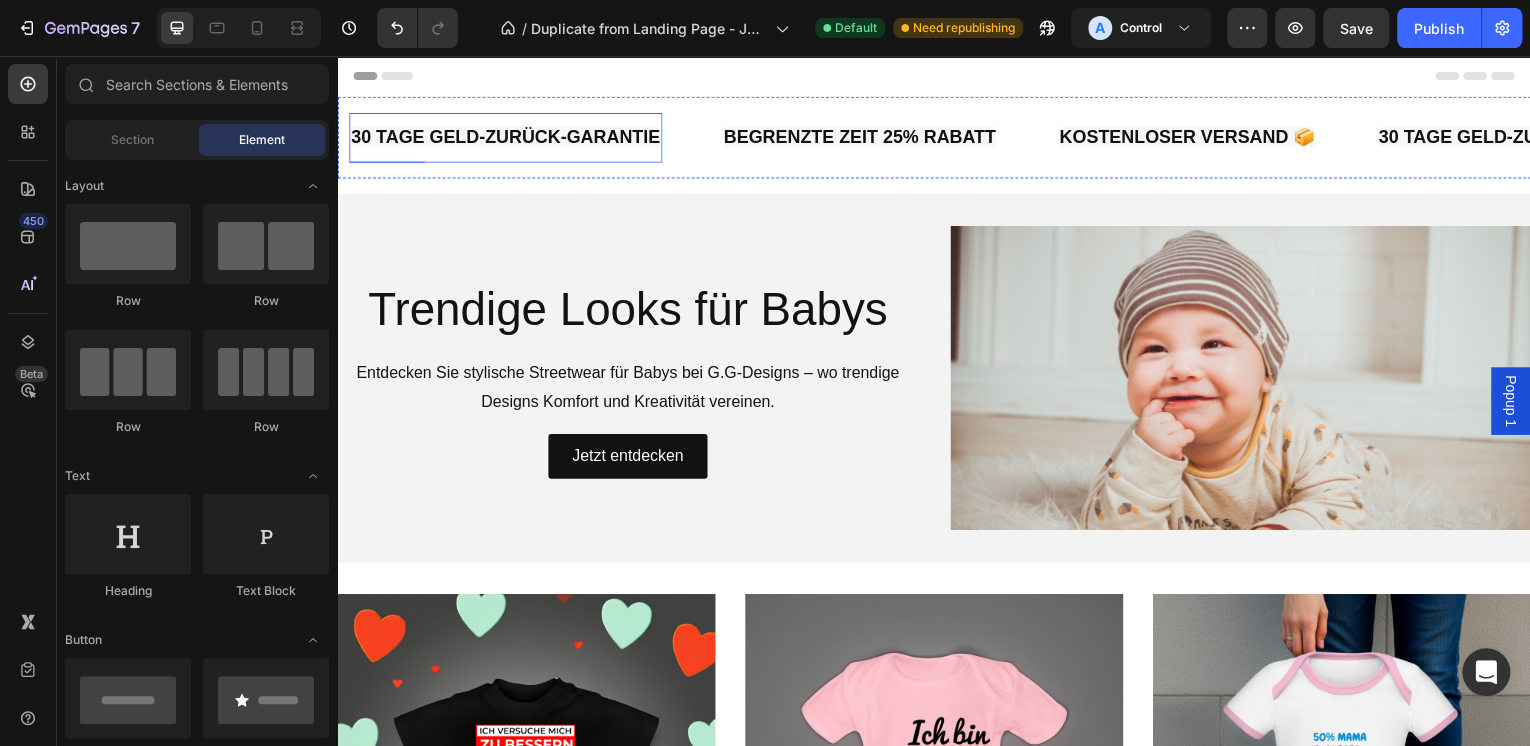 click on "30 TAGE GELD-ZURÜCK-GARANTIE   Text Block" at bounding box center [-2591, 138] 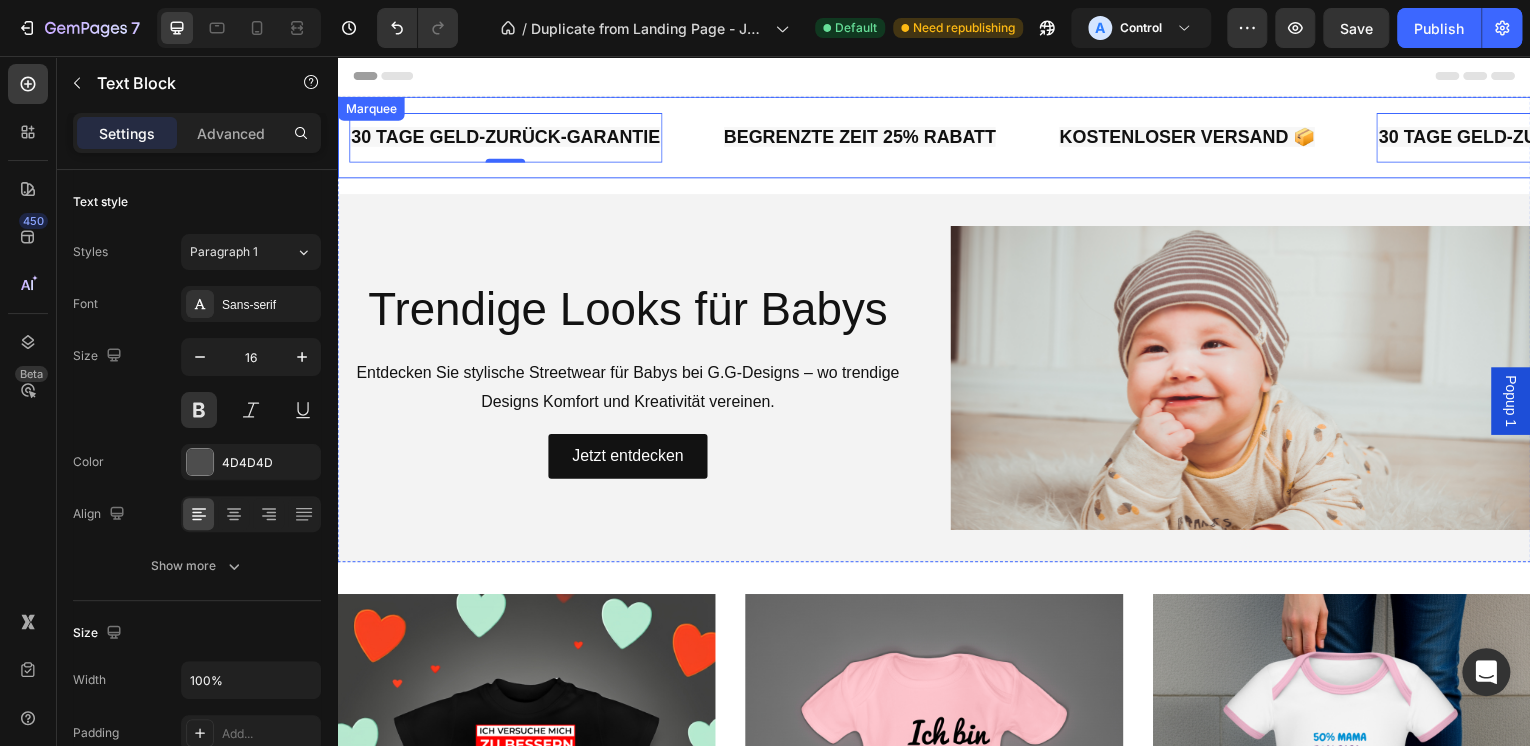 click on "KOSTENLOSER VERSAND 📦  Text Block 30 TAGE GELD-ZURÜCK-GARANTIE   Text Block   0 BEGRENZTE ZEIT 25% RABATT   Text Block KOSTENLOSER VERSAND 📦  Text Block 30 TAGE GELD-ZURÜCK-GARANTIE   Text Block   0 BEGRENZTE ZEIT 25% RABATT   Text Block KOSTENLOSER VERSAND 📦  Text Block 30 TAGE GELD-ZURÜCK-GARANTIE   Text Block   0 BEGRENZTE ZEIT 25% RABATT   Text Block KOSTENLOSER VERSAND 📦  Text Block 30 TAGE GELD-ZURÜCK-GARANTIE   Text Block   0 BEGRENZTE ZEIT 25% RABATT   Text Block KOSTENLOSER VERSAND 📦  Text Block 30 TAGE GELD-ZURÜCK-GARANTIE   Text Block   0 BEGRENZTE ZEIT 25% RABATT   Text Block KOSTENLOSER VERSAND 📦  Text Block 30 TAGE GELD-ZURÜCK-GARANTIE   Text Block   0 BEGRENZTE ZEIT 25% RABATT   Text Block Marquee" at bounding box center (937, 138) 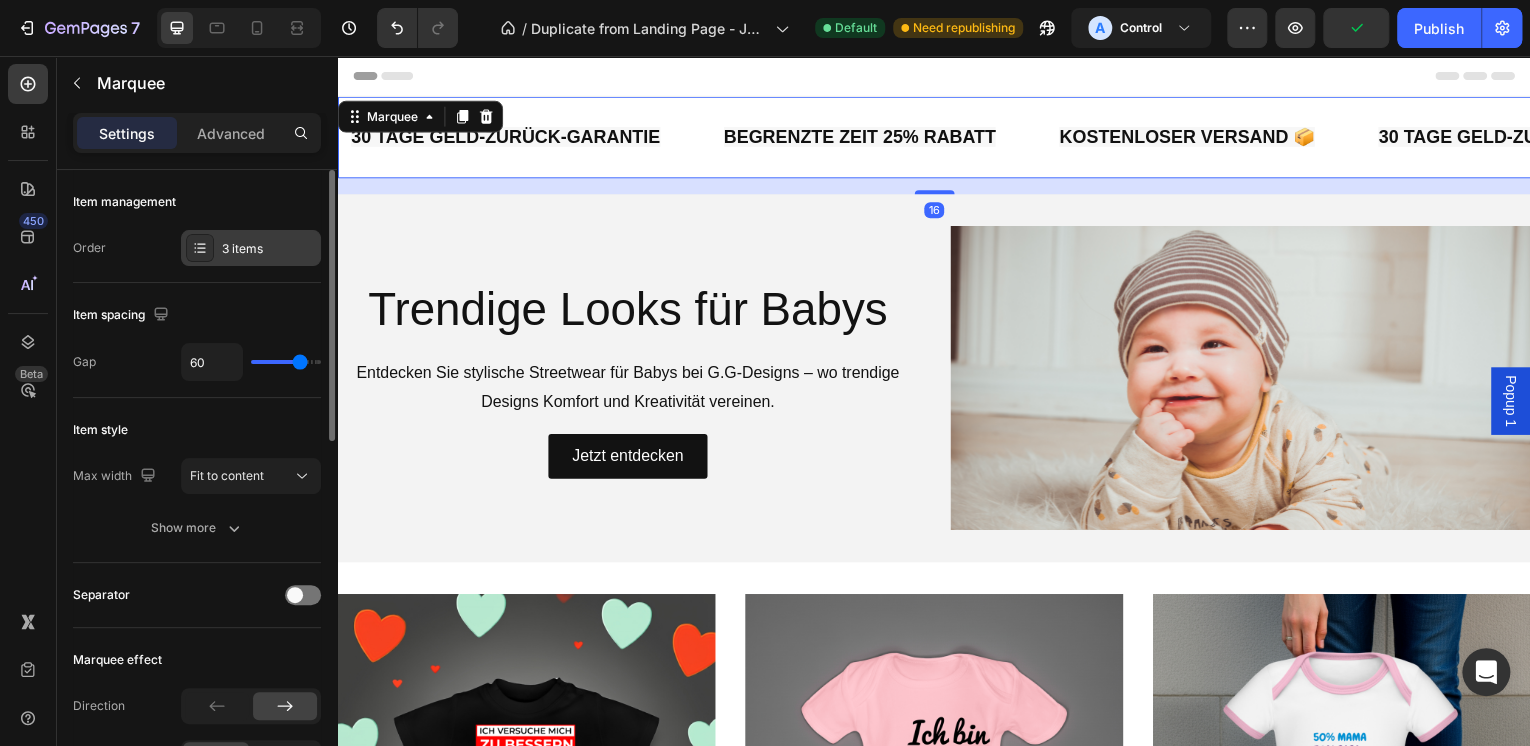click on "3 items" at bounding box center (269, 249) 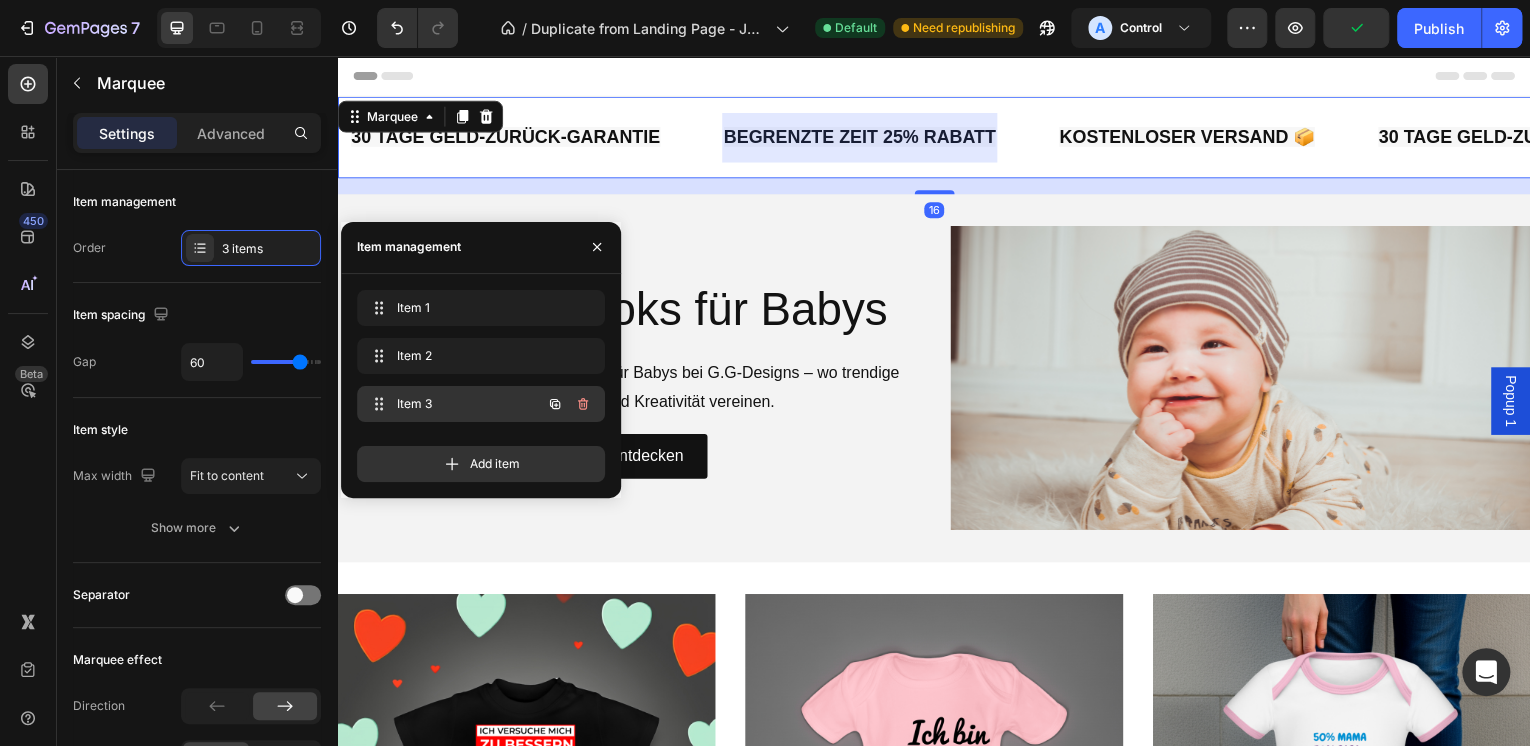 click on "Item 3" at bounding box center [453, 404] 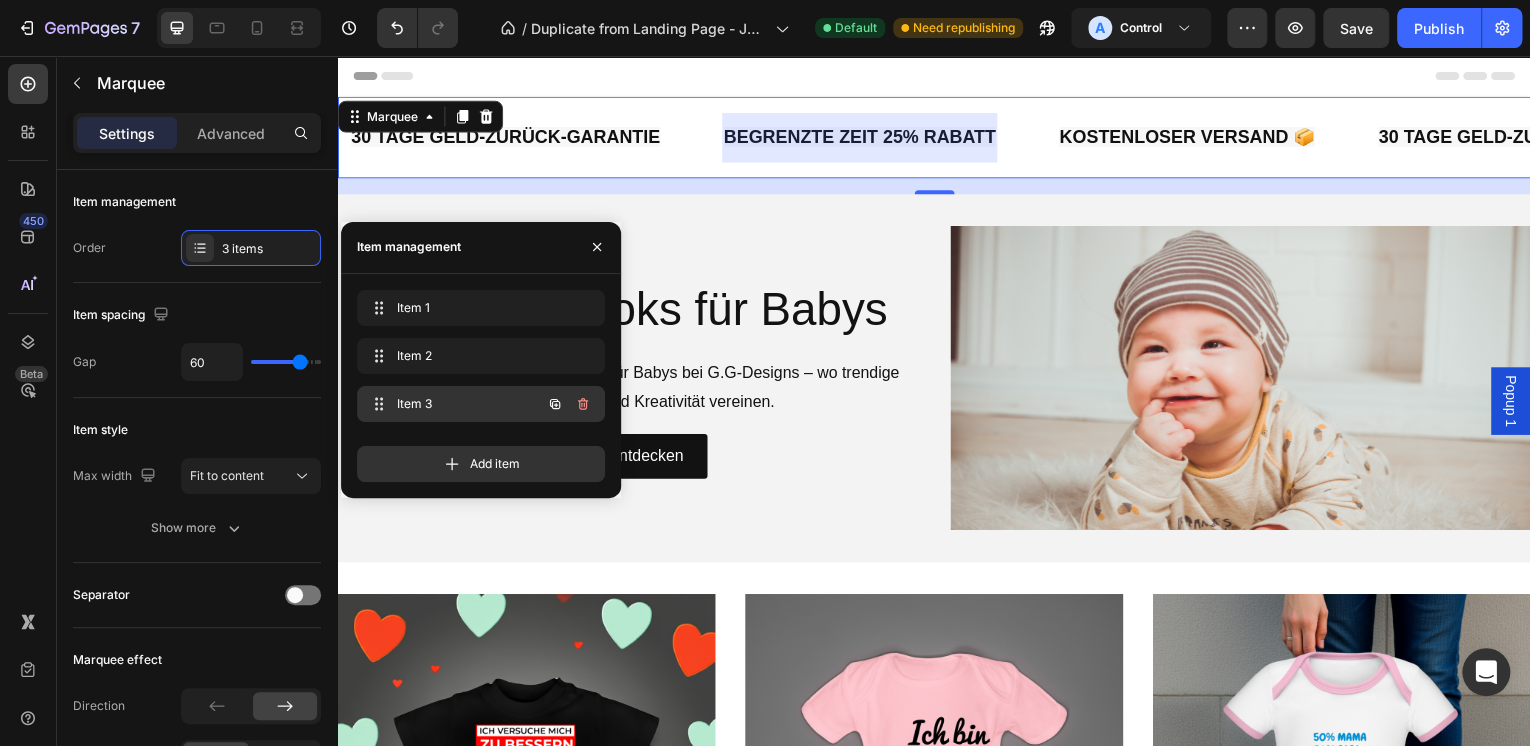 scroll, scrollTop: 0, scrollLeft: 264, axis: horizontal 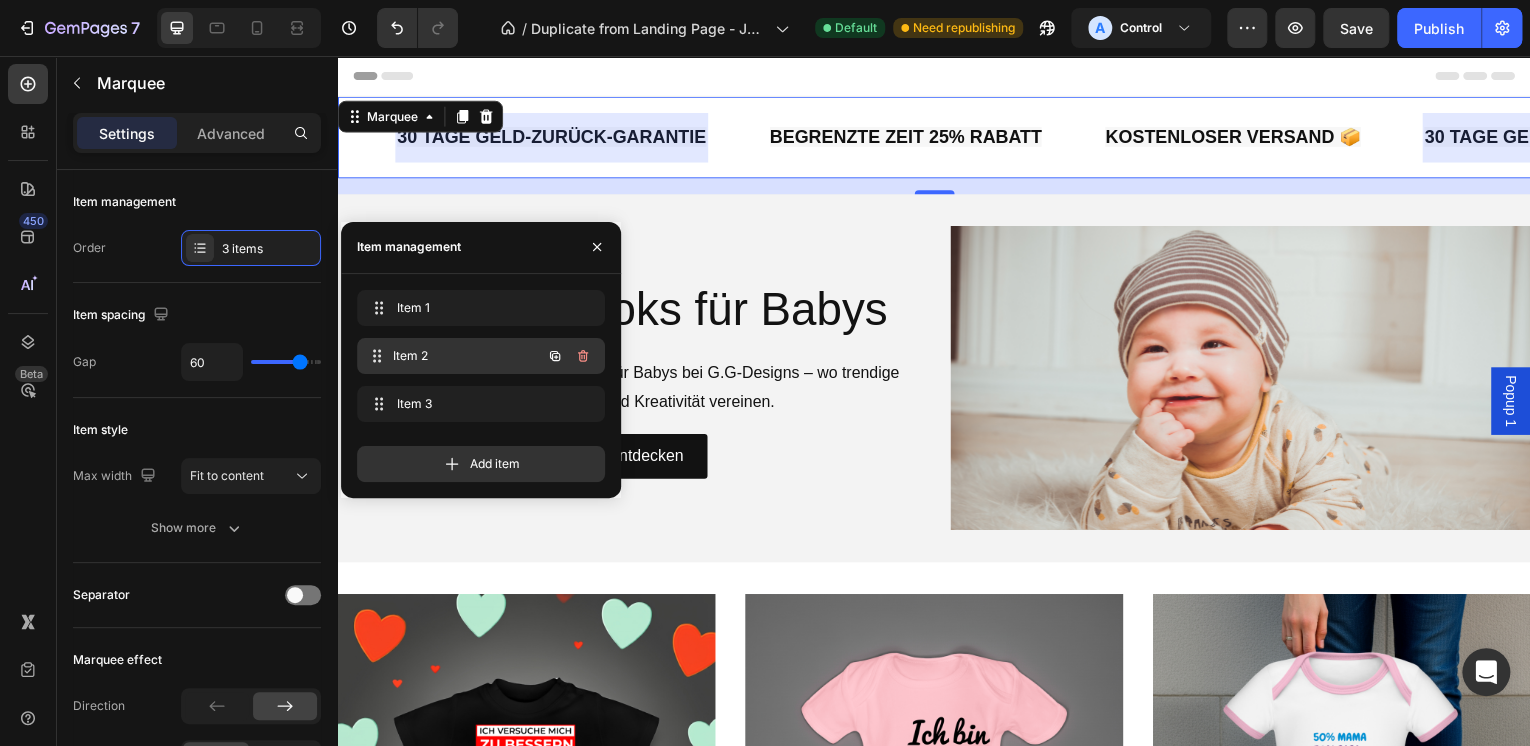 click on "Item 2" at bounding box center [467, 356] 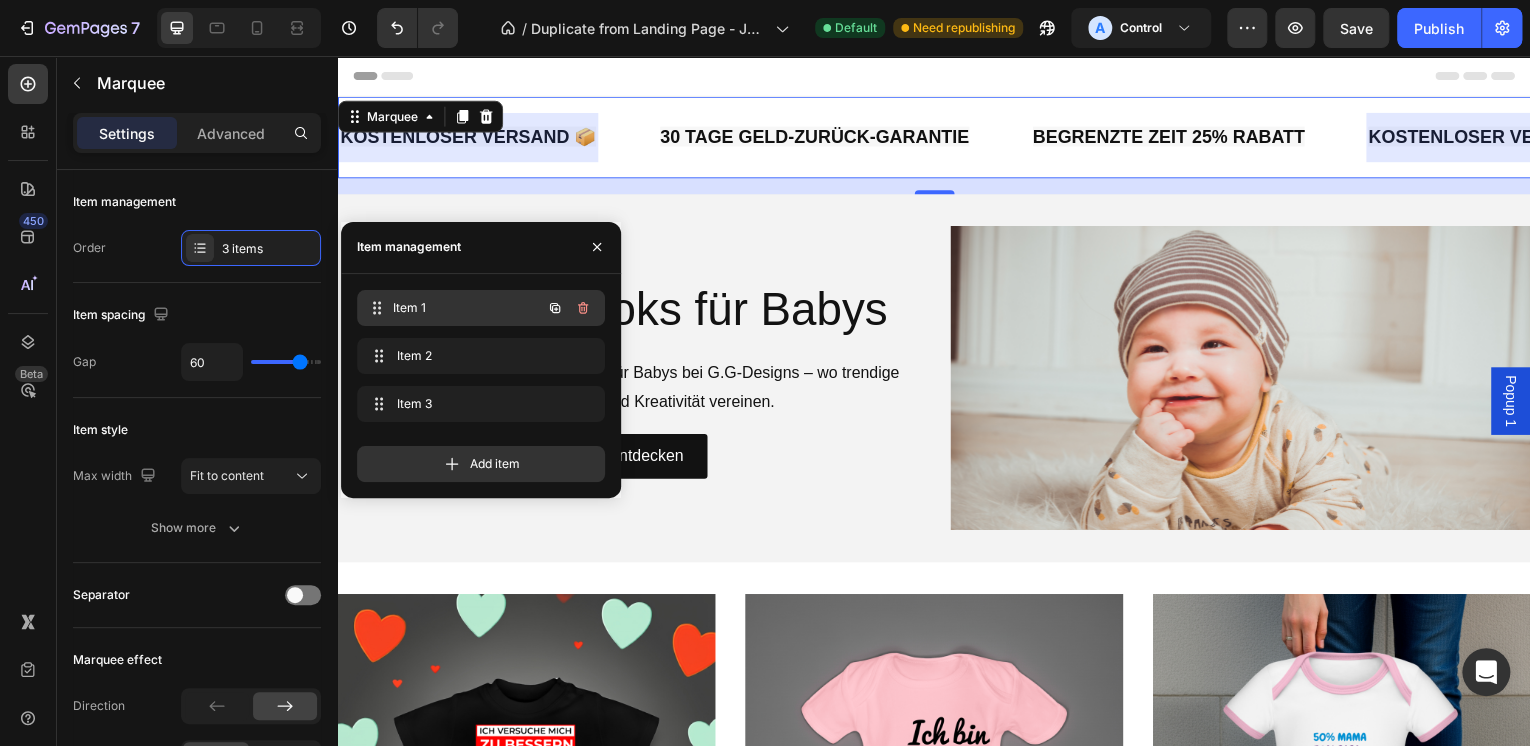 click on "Item 1" at bounding box center [467, 308] 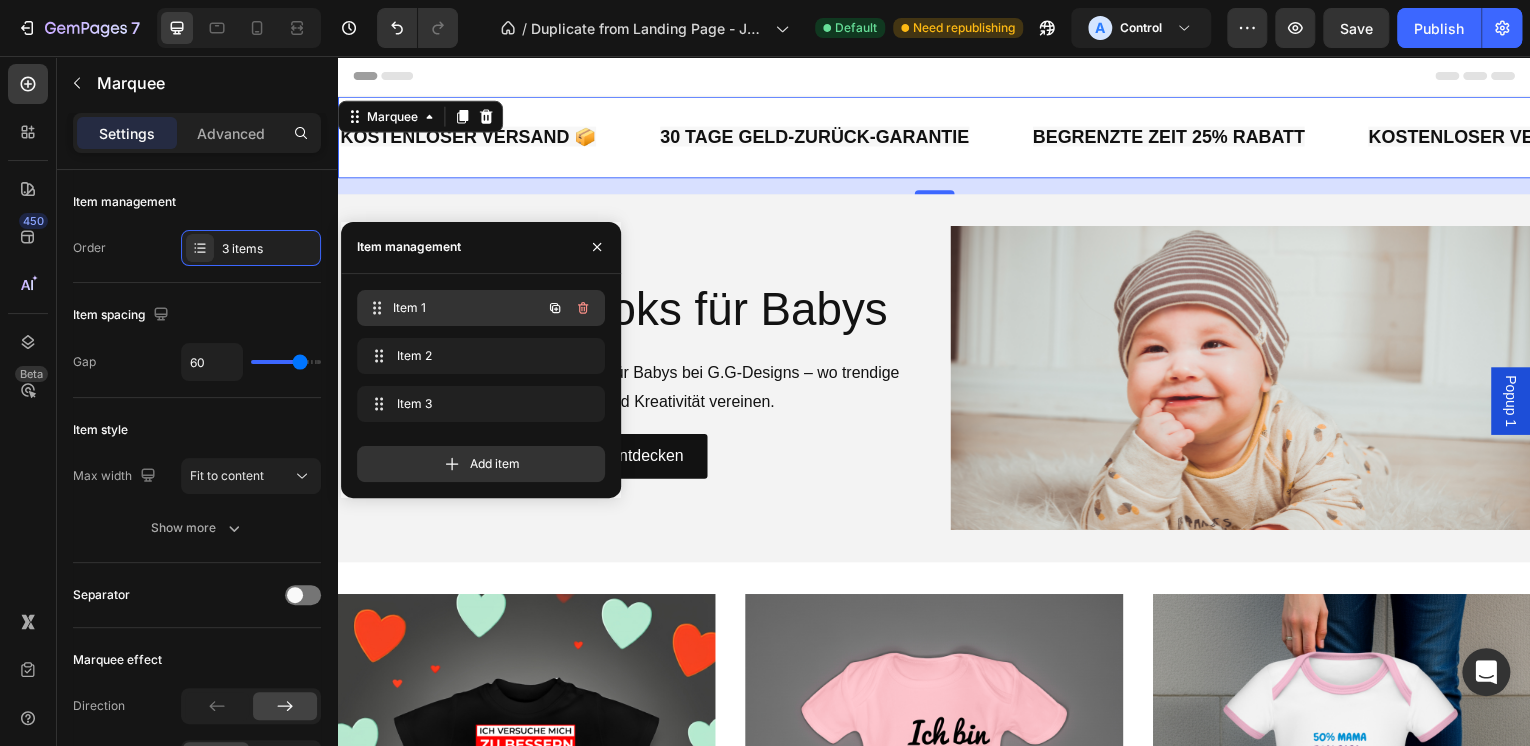 click on "Item 1" at bounding box center [467, 308] 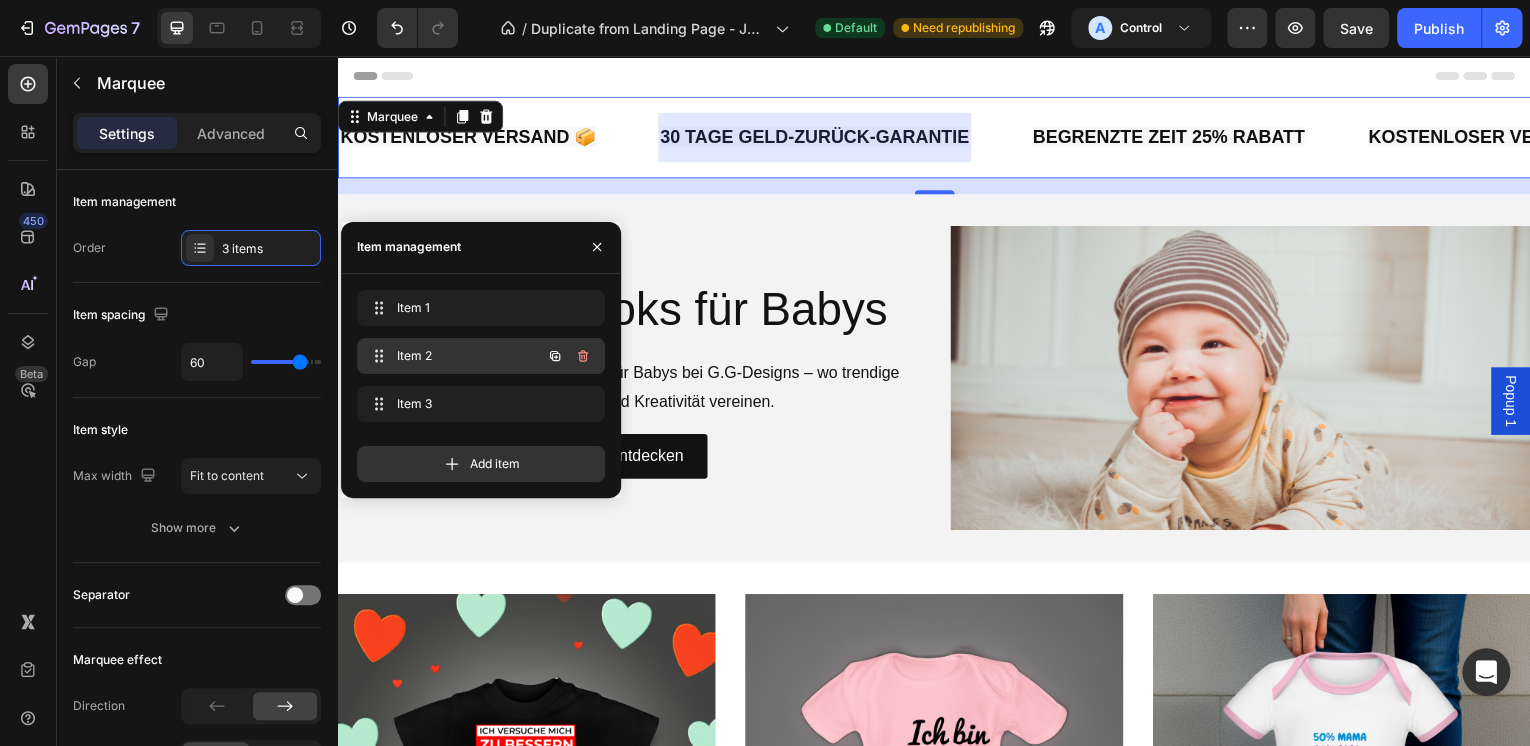 click on "Item 2" at bounding box center (453, 356) 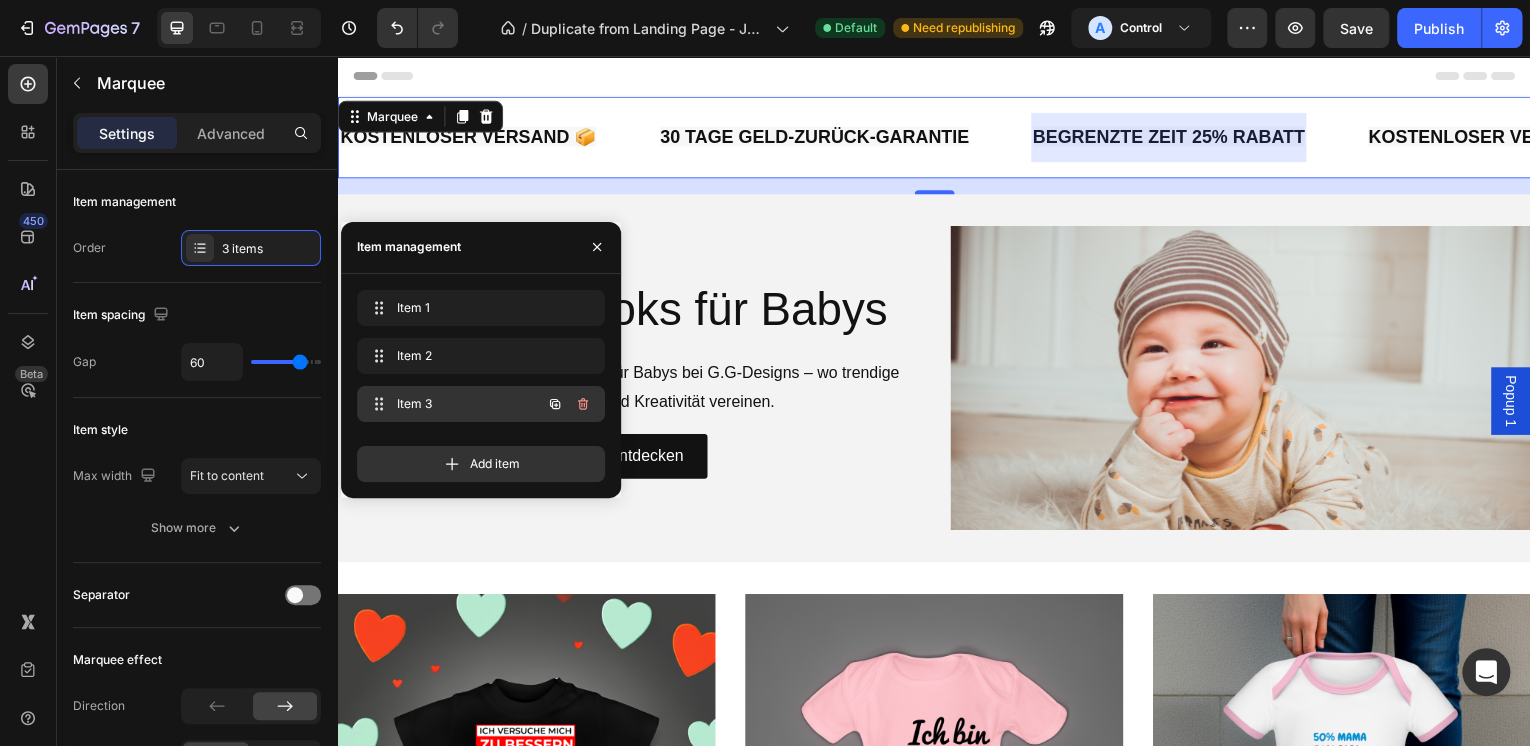 click on "Item 3" at bounding box center (453, 404) 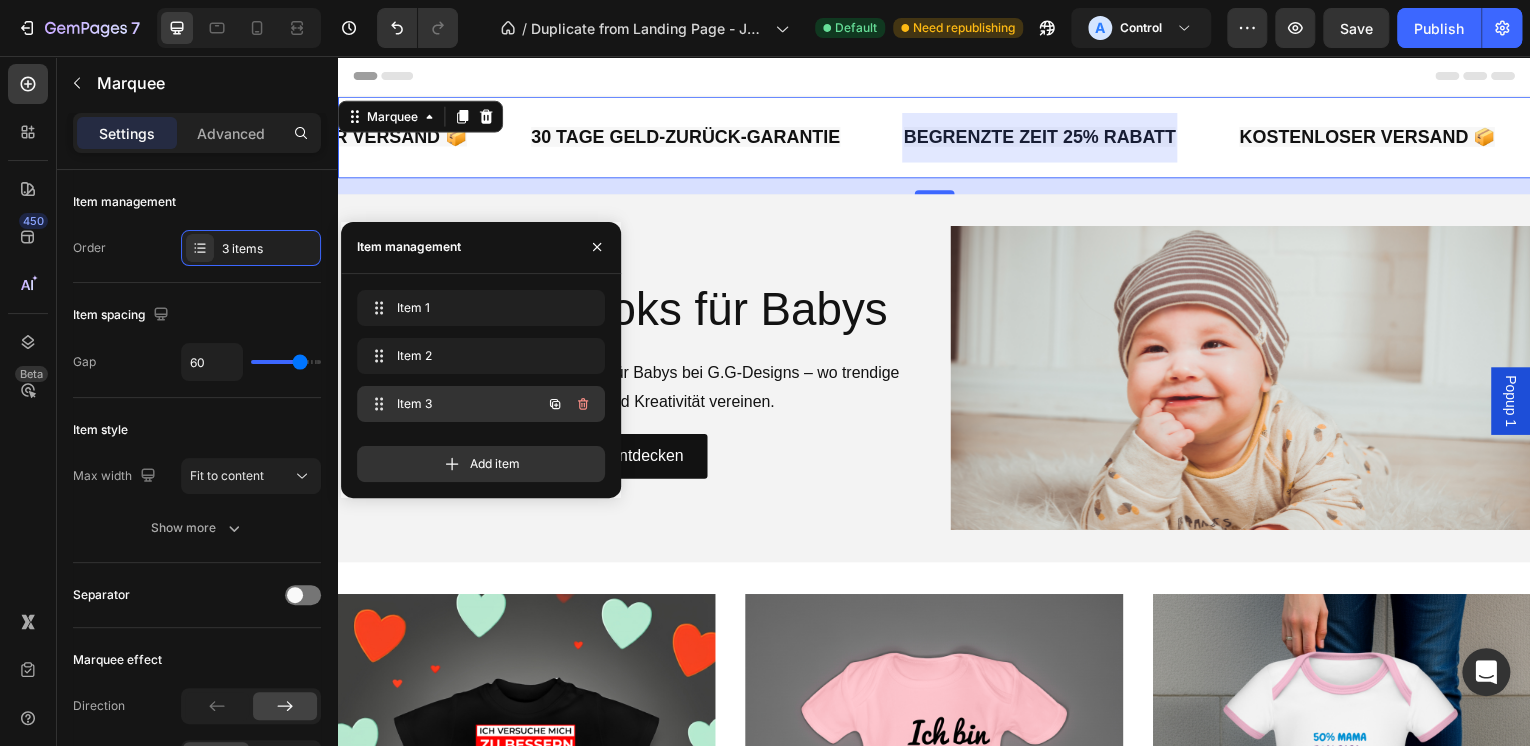 scroll, scrollTop: 0, scrollLeft: 264, axis: horizontal 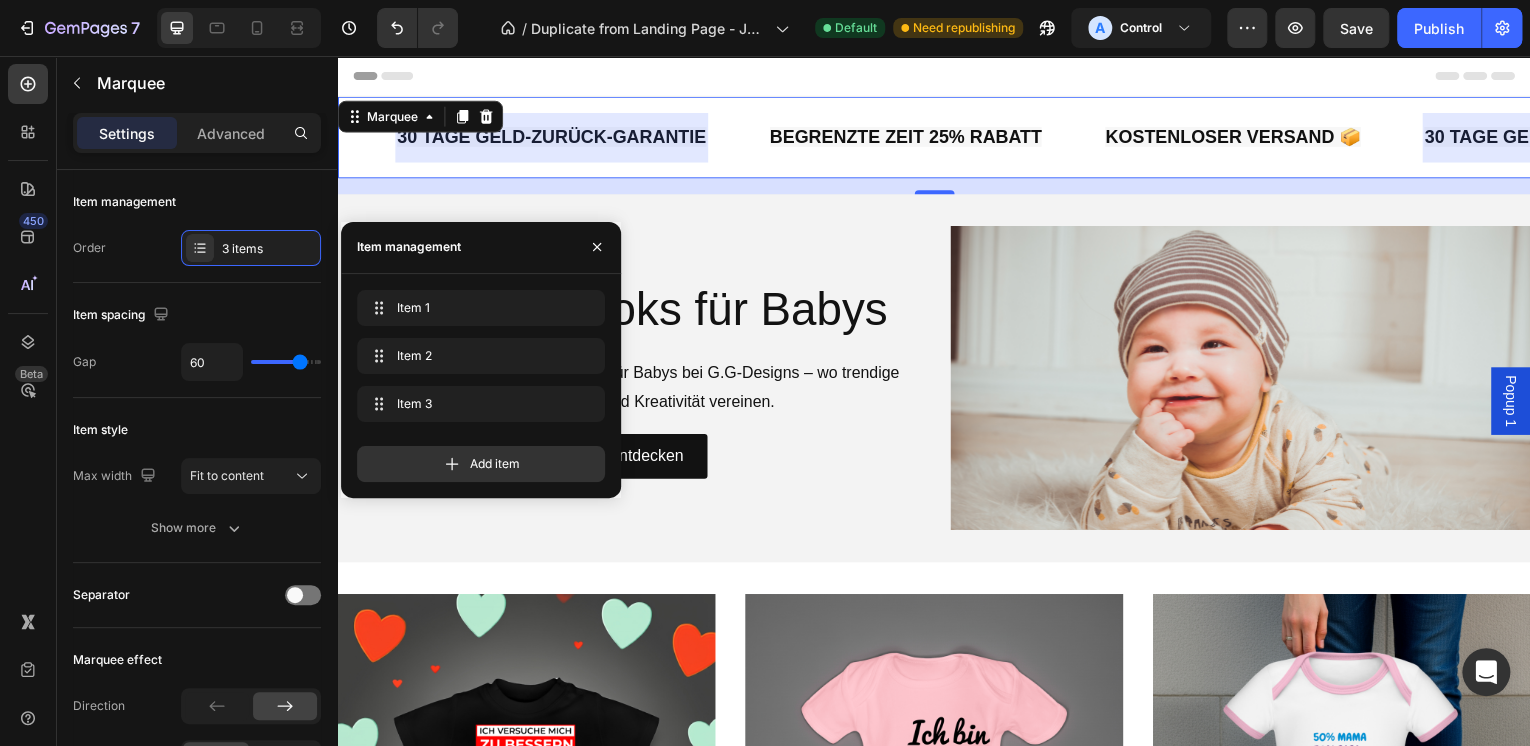 click on "Header" at bounding box center [937, 76] 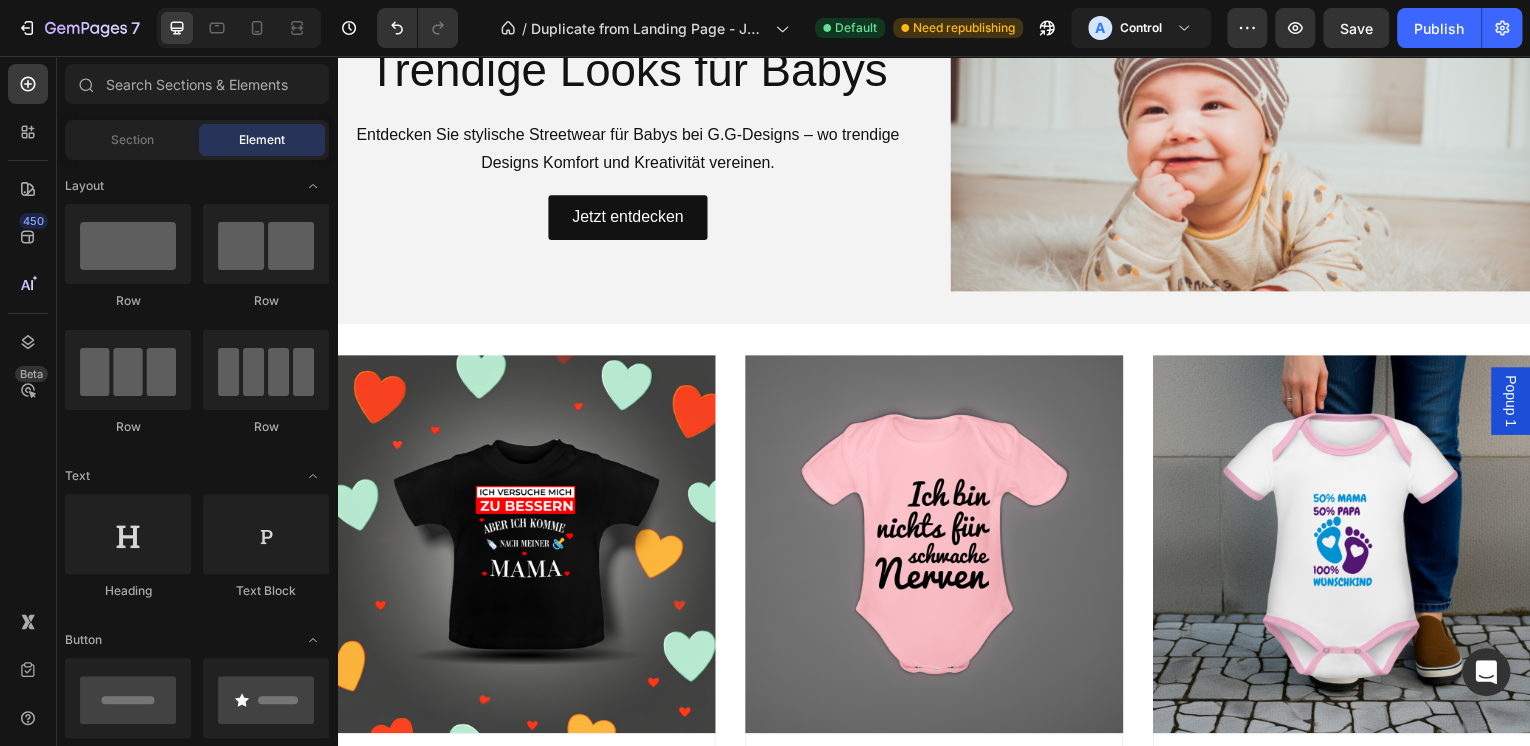 scroll, scrollTop: 0, scrollLeft: 0, axis: both 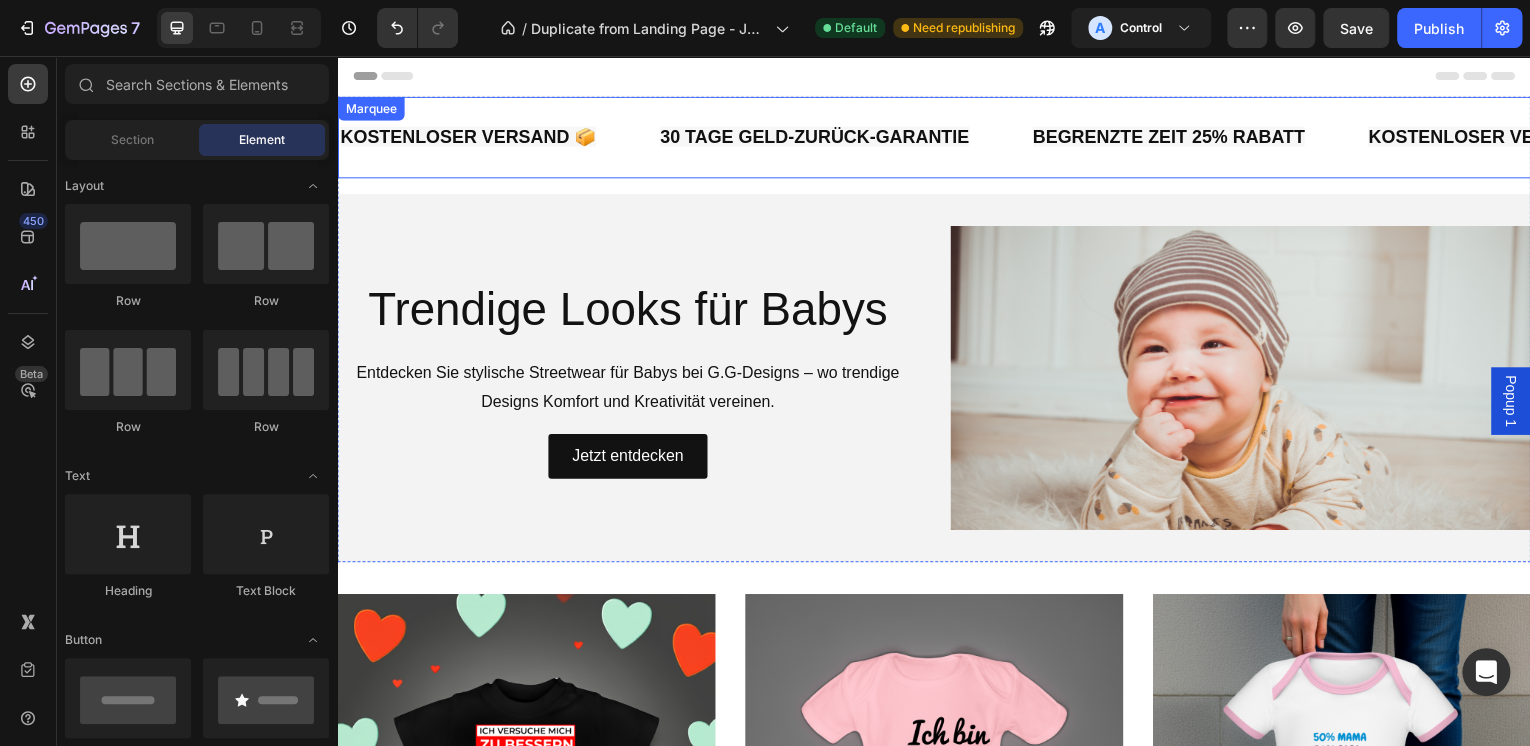 click on "KOSTENLOSER VERSAND 📦  Text Block 30 TAGE GELD-ZURÜCK-GARANTIE   Text Block BEGRENZTE ZEIT 25% RABATT   Text Block KOSTENLOSER VERSAND 📦  Text Block 30 TAGE GELD-ZURÜCK-GARANTIE   Text Block BEGRENZTE ZEIT 25% RABATT   Text Block KOSTENLOSER VERSAND 📦  Text Block 30 TAGE GELD-ZURÜCK-GARANTIE   Text Block BEGRENZTE ZEIT 25% RABATT   Text Block KOSTENLOSER VERSAND 📦  Text Block 30 TAGE GELD-ZURÜCK-GARANTIE   Text Block BEGRENZTE ZEIT 25% RABATT   Text Block KOSTENLOSER VERSAND 📦  Text Block 30 TAGE GELD-ZURÜCK-GARANTIE   Text Block BEGRENZTE ZEIT 25% RABATT   Text Block KOSTENLOSER VERSAND 📦  Text Block 30 TAGE GELD-ZURÜCK-GARANTIE   Text Block BEGRENZTE ZEIT 25% RABATT   Text Block Marquee" at bounding box center [937, 138] 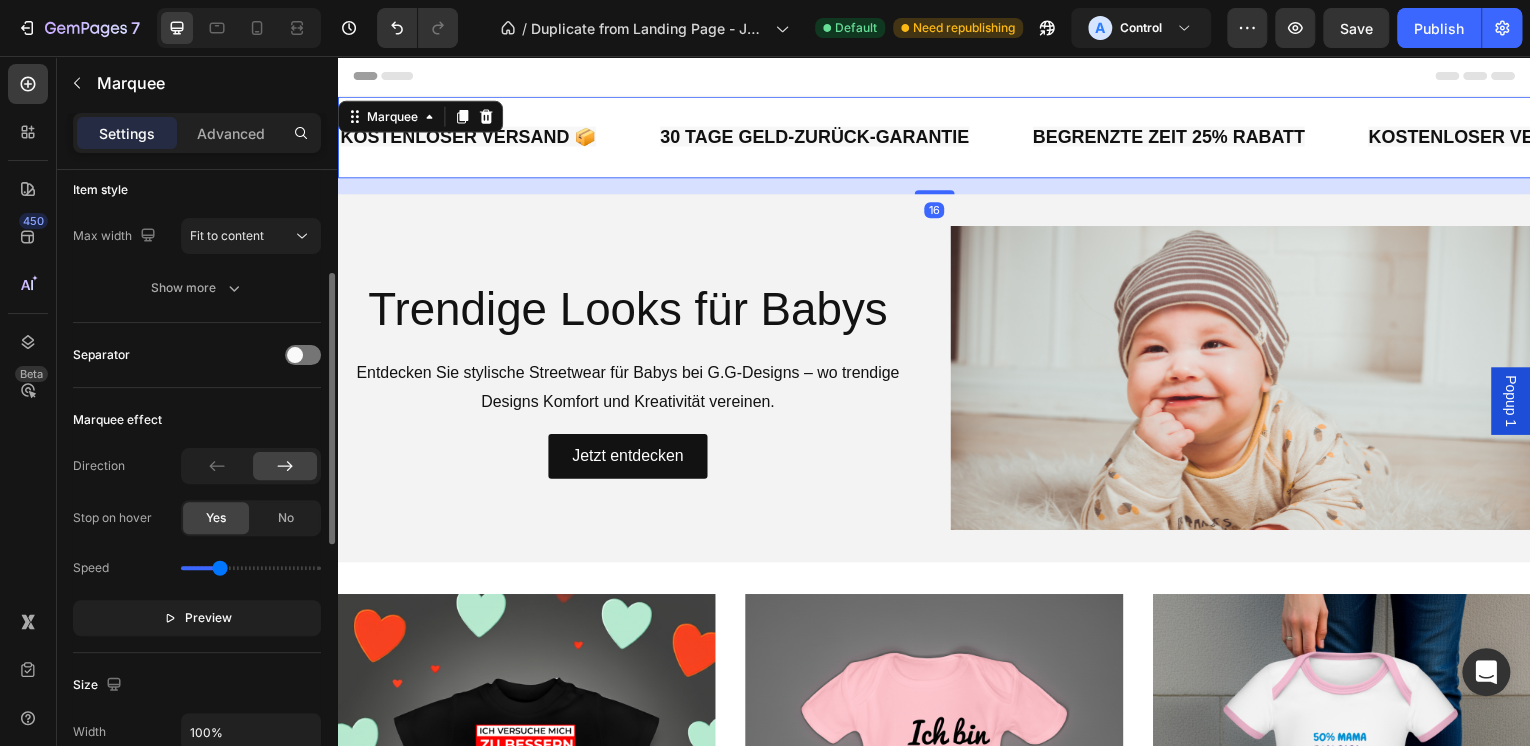 scroll, scrollTop: 560, scrollLeft: 0, axis: vertical 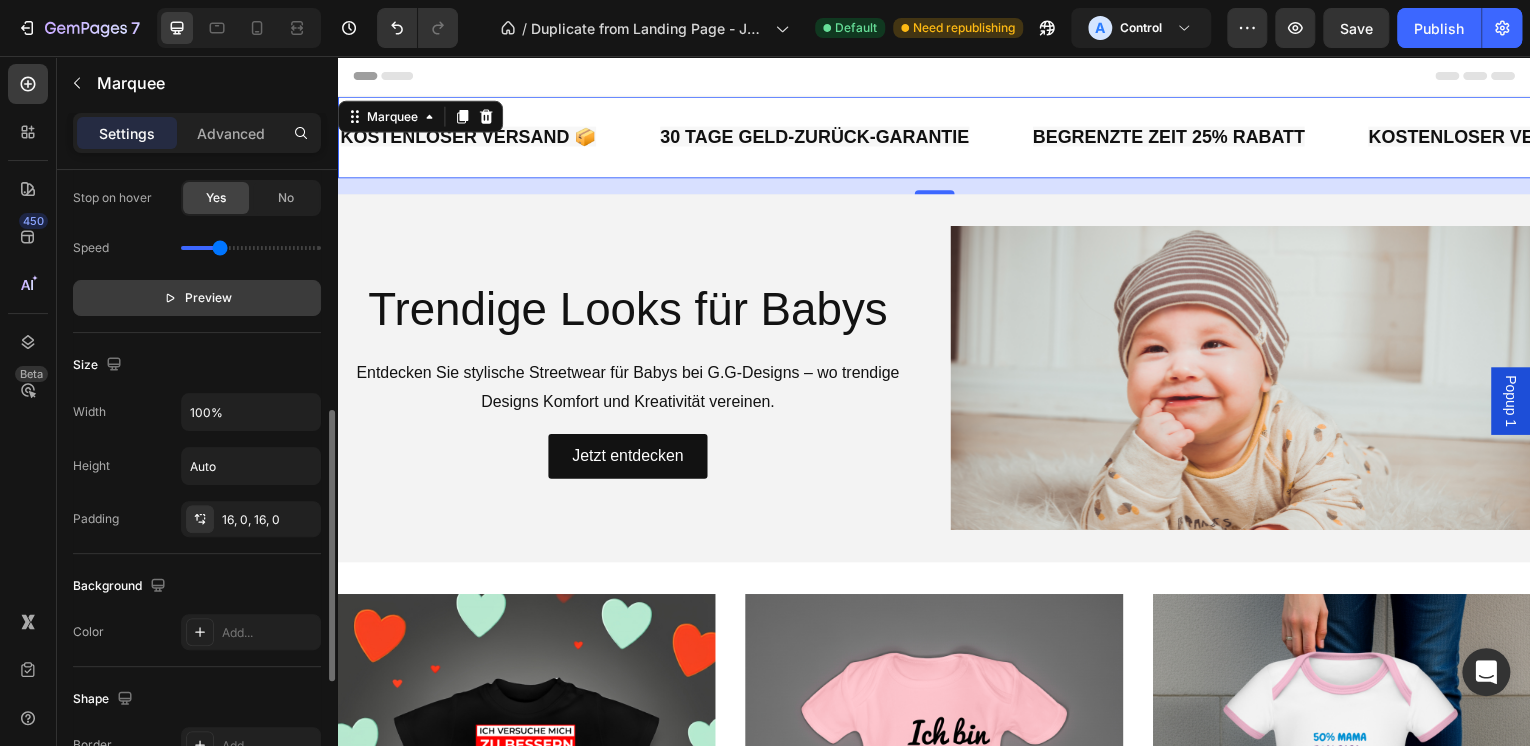 click on "Preview" at bounding box center (208, 298) 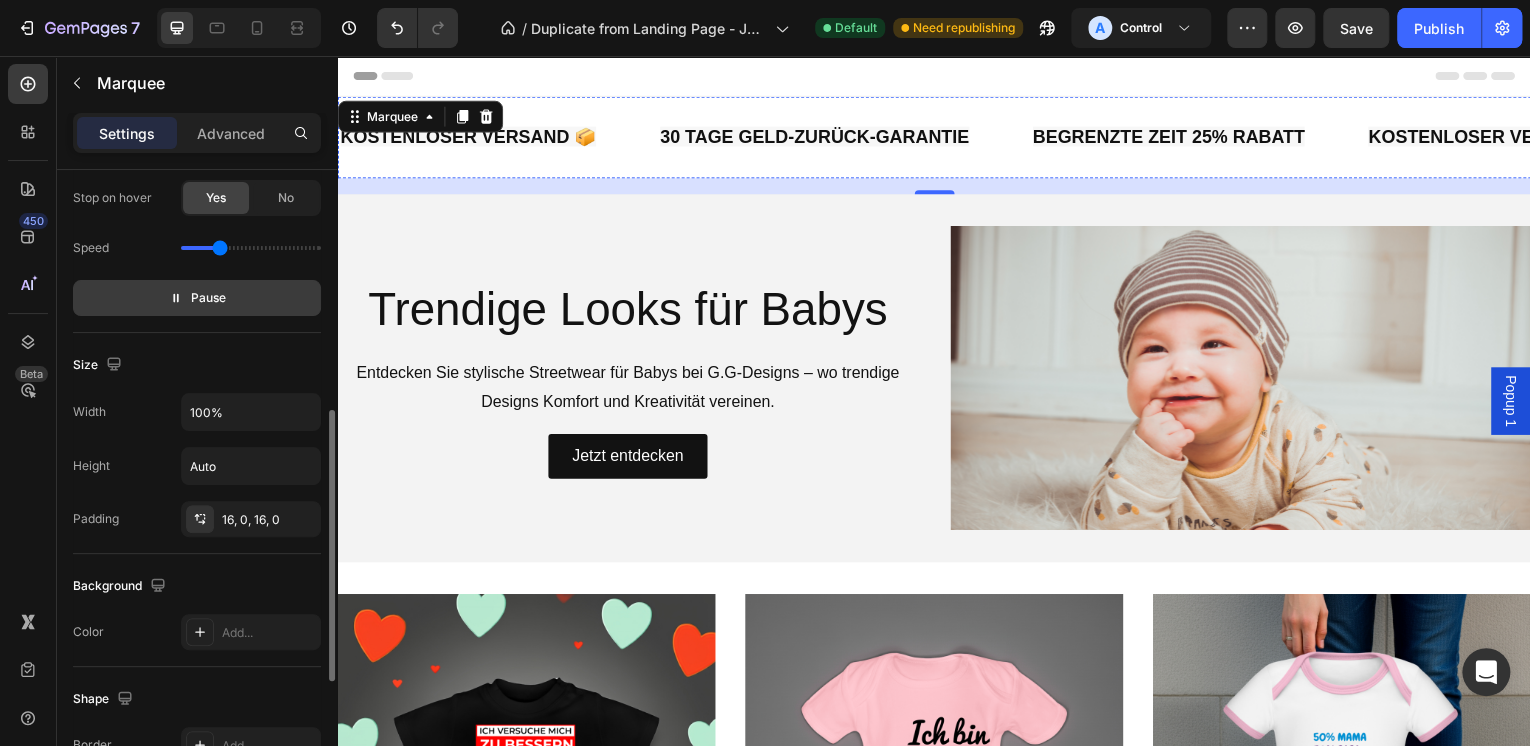 click on "BEGRENZTE ZEIT 25% RABATT" at bounding box center [164, 137] 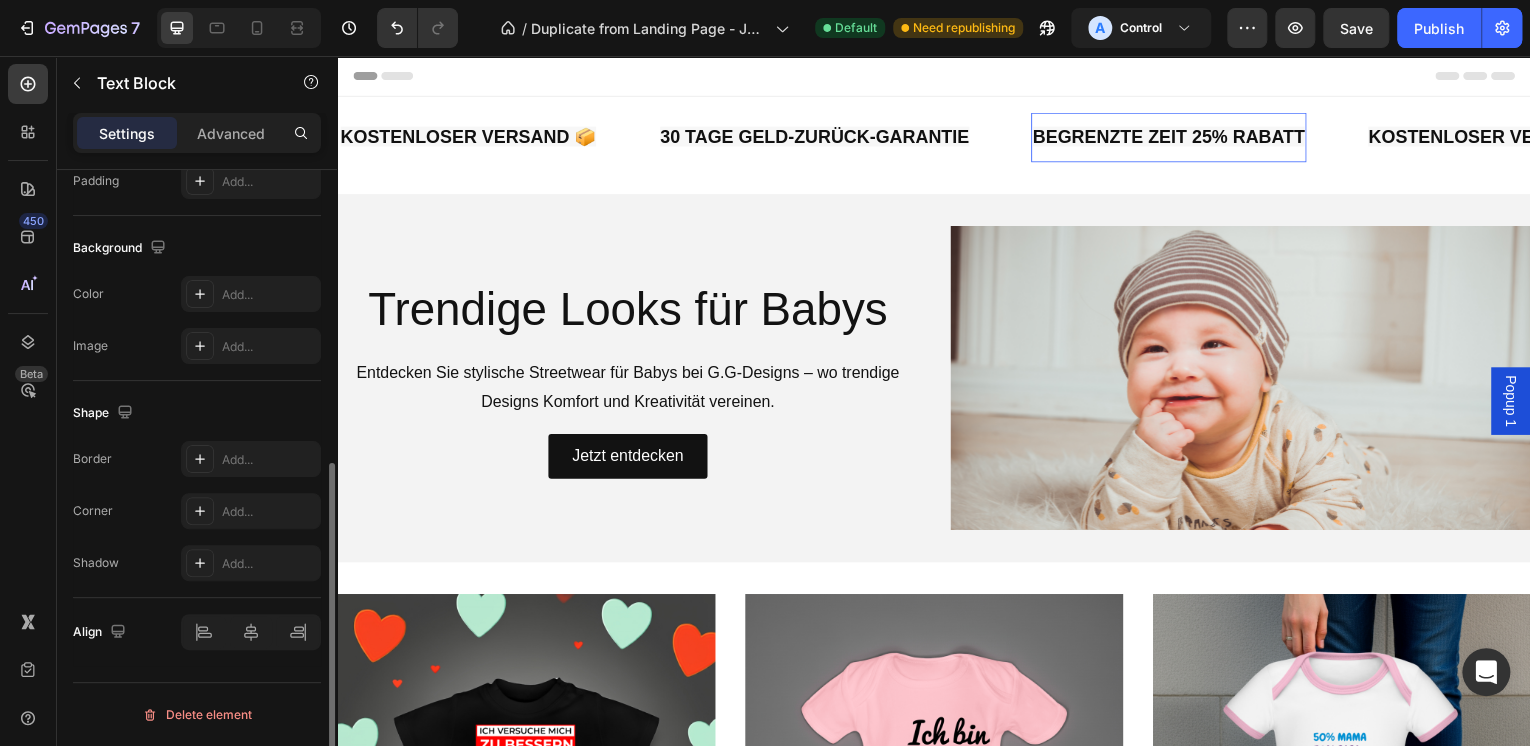 scroll, scrollTop: 0, scrollLeft: 0, axis: both 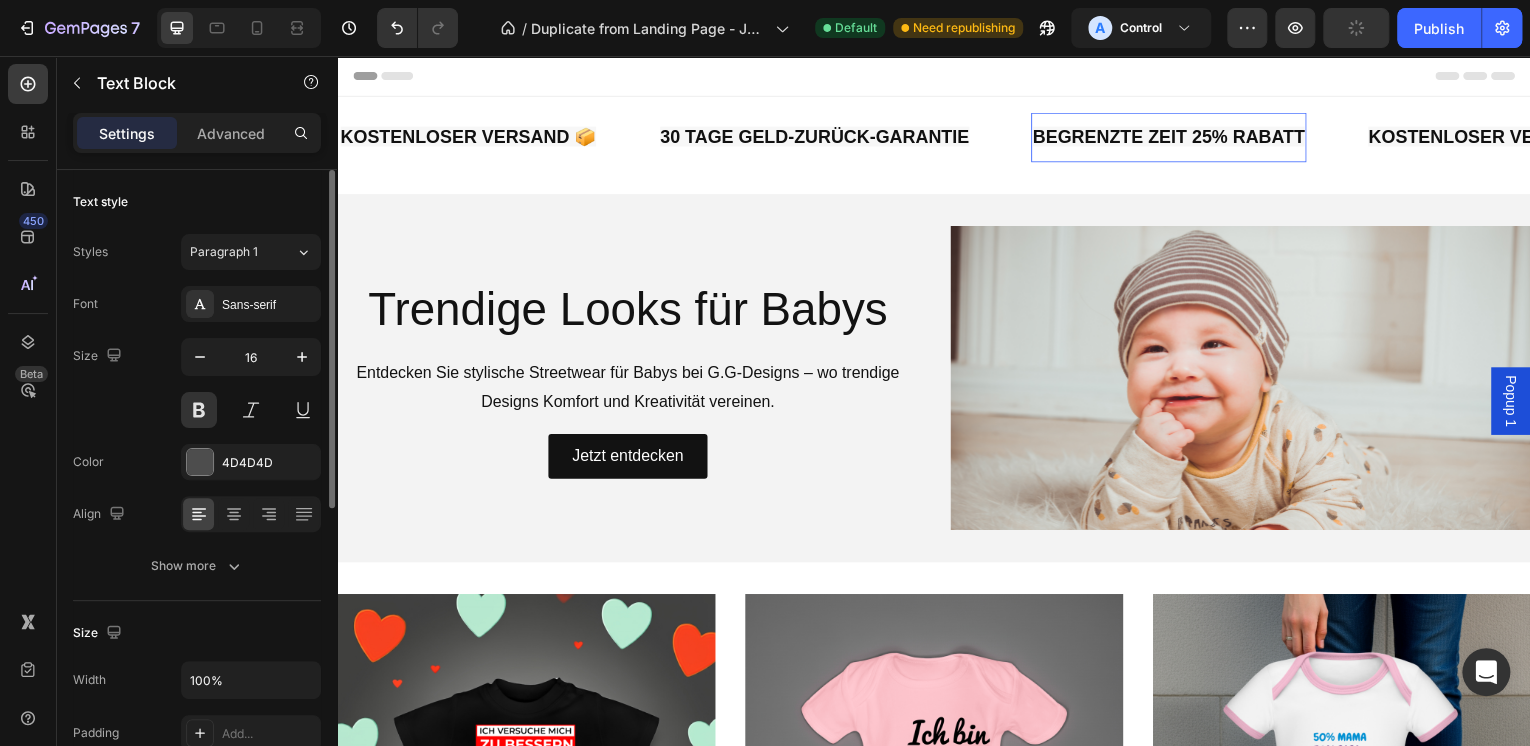 click on "BEGRENZTE ZEIT 25% RABATT" at bounding box center [147, 137] 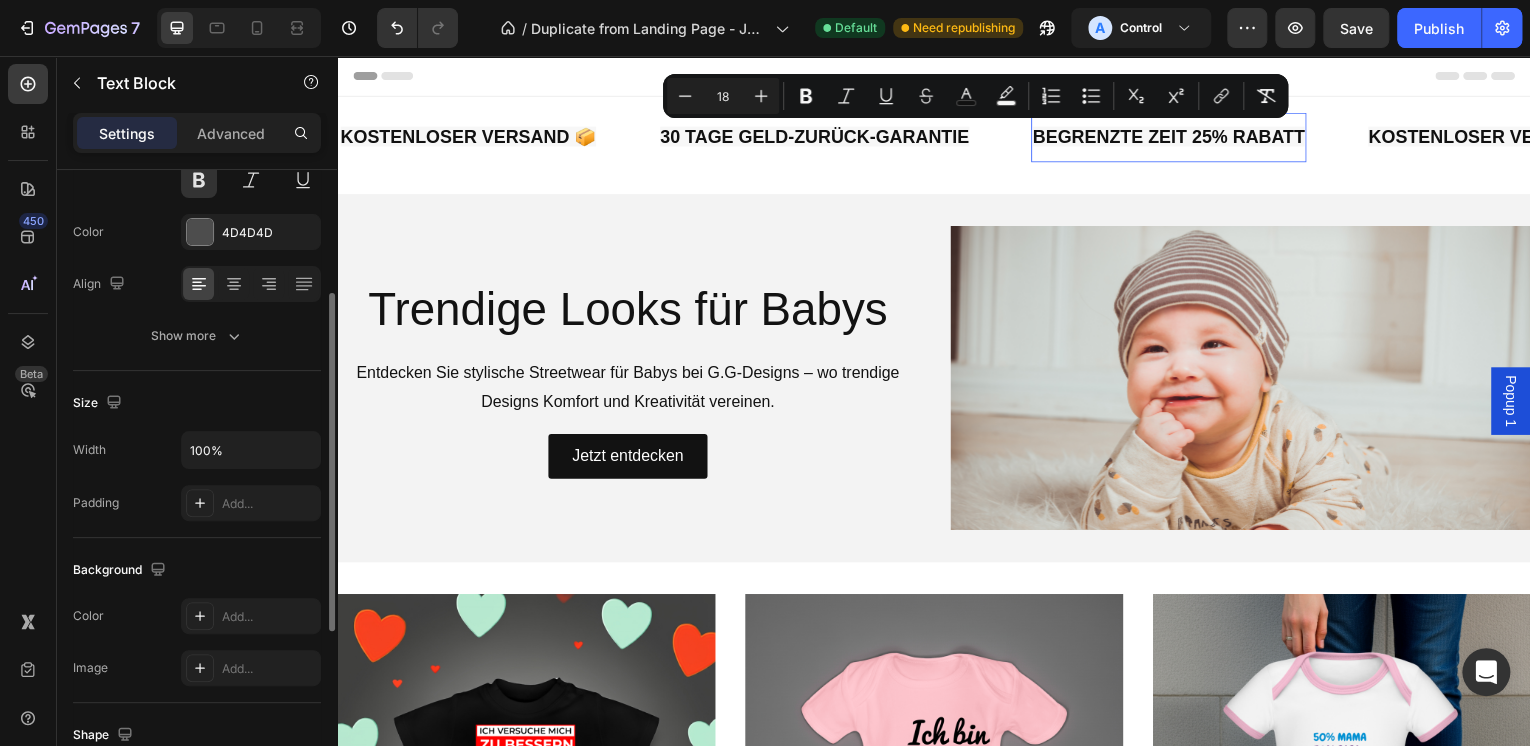 scroll, scrollTop: 150, scrollLeft: 0, axis: vertical 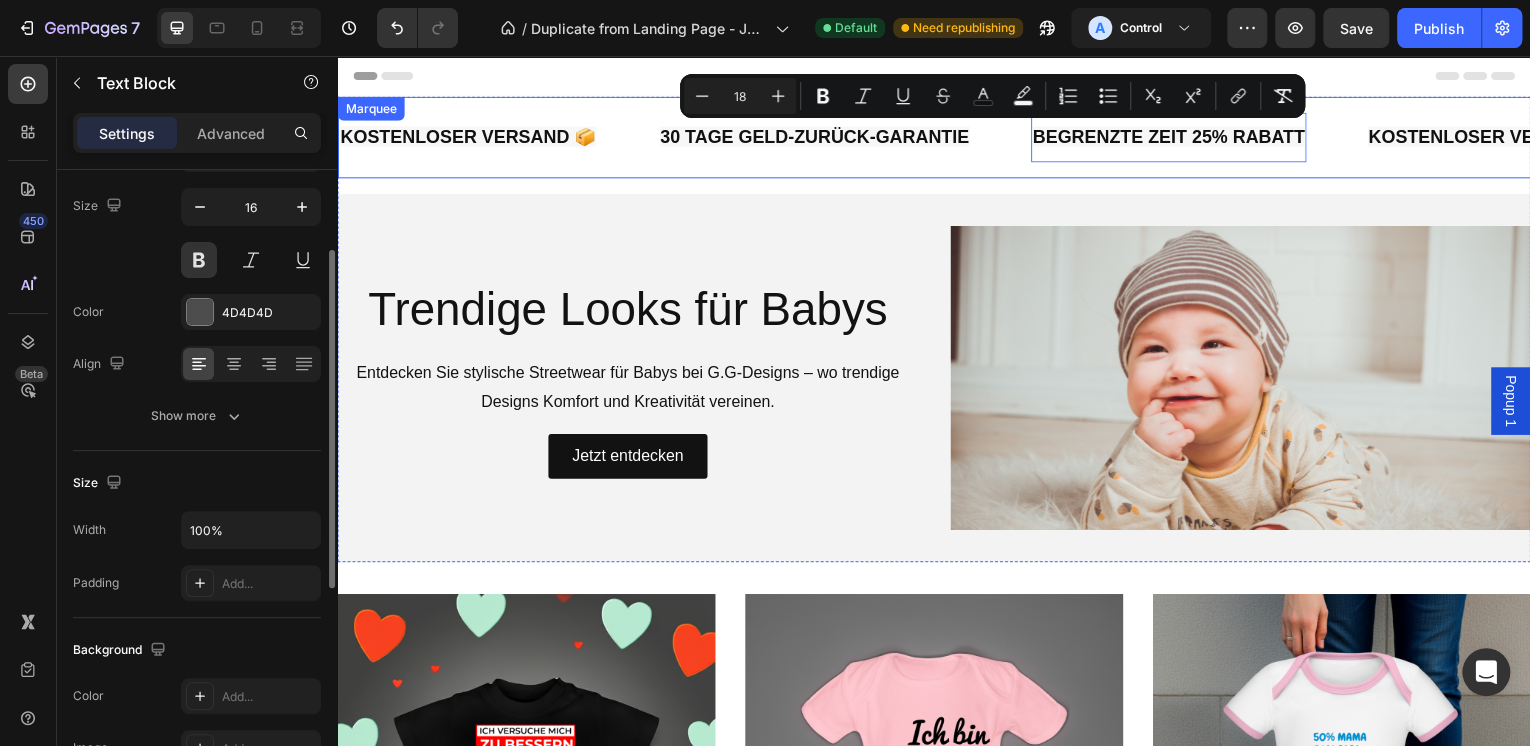 click on "KOSTENLOSER VERSAND 📦  Text Block 30 TAGE GELD-ZURÜCK-GARANTIE   Text Block BEGRENZTE ZEIT 25% RABATT   Text Block   0 KOSTENLOSER VERSAND 📦  Text Block 30 TAGE GELD-ZURÜCK-GARANTIE   Text Block BEGRENZTE ZEIT 25% RABATT   Text Block   0 KOSTENLOSER VERSAND 📦  Text Block 30 TAGE GELD-ZURÜCK-GARANTIE   Text Block BEGRENZTE ZEIT 25% RABATT   Text Block   0 KOSTENLOSER VERSAND 📦  Text Block 30 TAGE GELD-ZURÜCK-GARANTIE   Text Block BEGRENZTE ZEIT 25% RABATT   Text Block   0 KOSTENLOSER VERSAND 📦  Text Block 30 TAGE GELD-ZURÜCK-GARANTIE   Text Block BEGRENZTE ZEIT 25% RABATT   Text Block   0 KOSTENLOSER VERSAND 📦  Text Block 30 TAGE GELD-ZURÜCK-GARANTIE   Text Block BEGRENZTE ZEIT 25% RABATT   Text Block   0 Marquee" at bounding box center (937, 138) 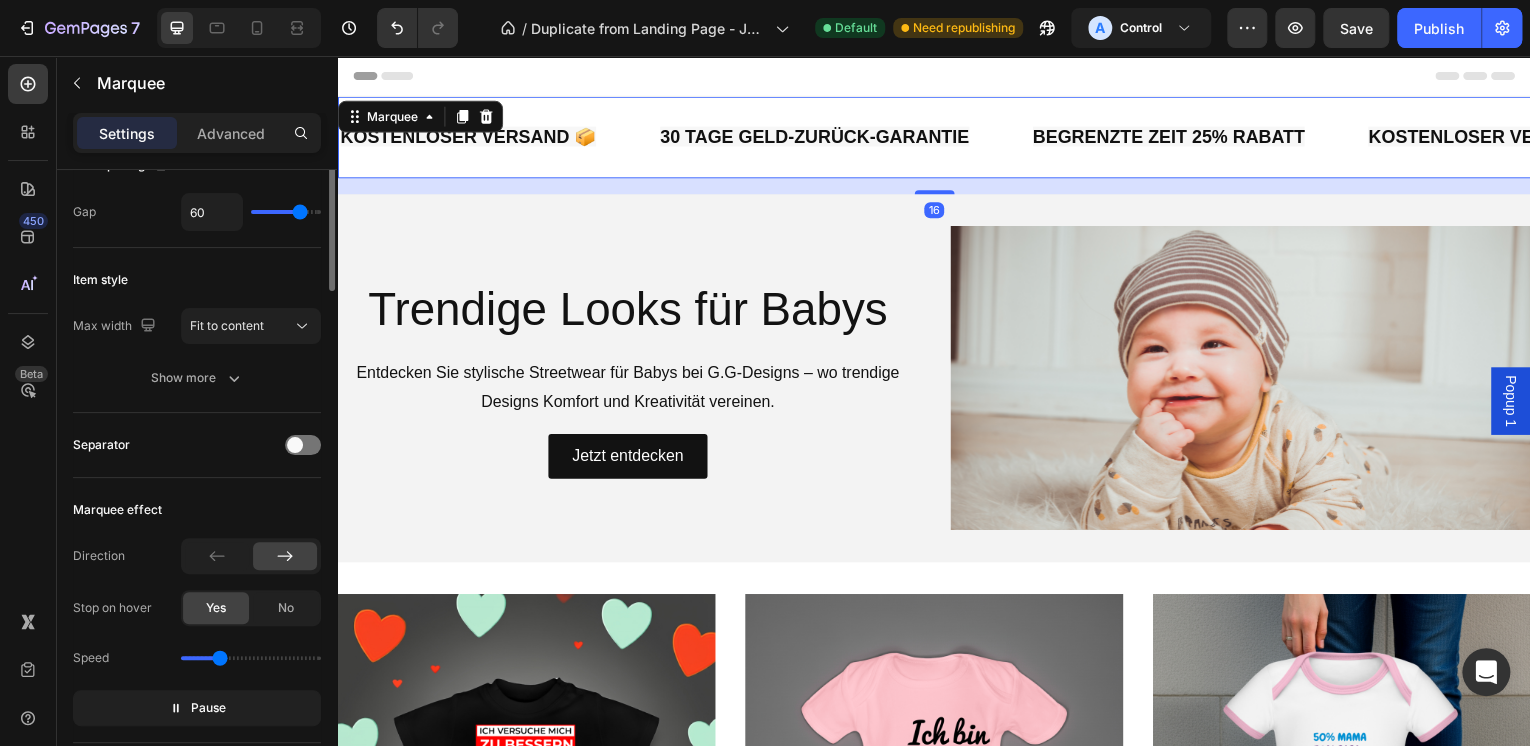 scroll, scrollTop: 0, scrollLeft: 0, axis: both 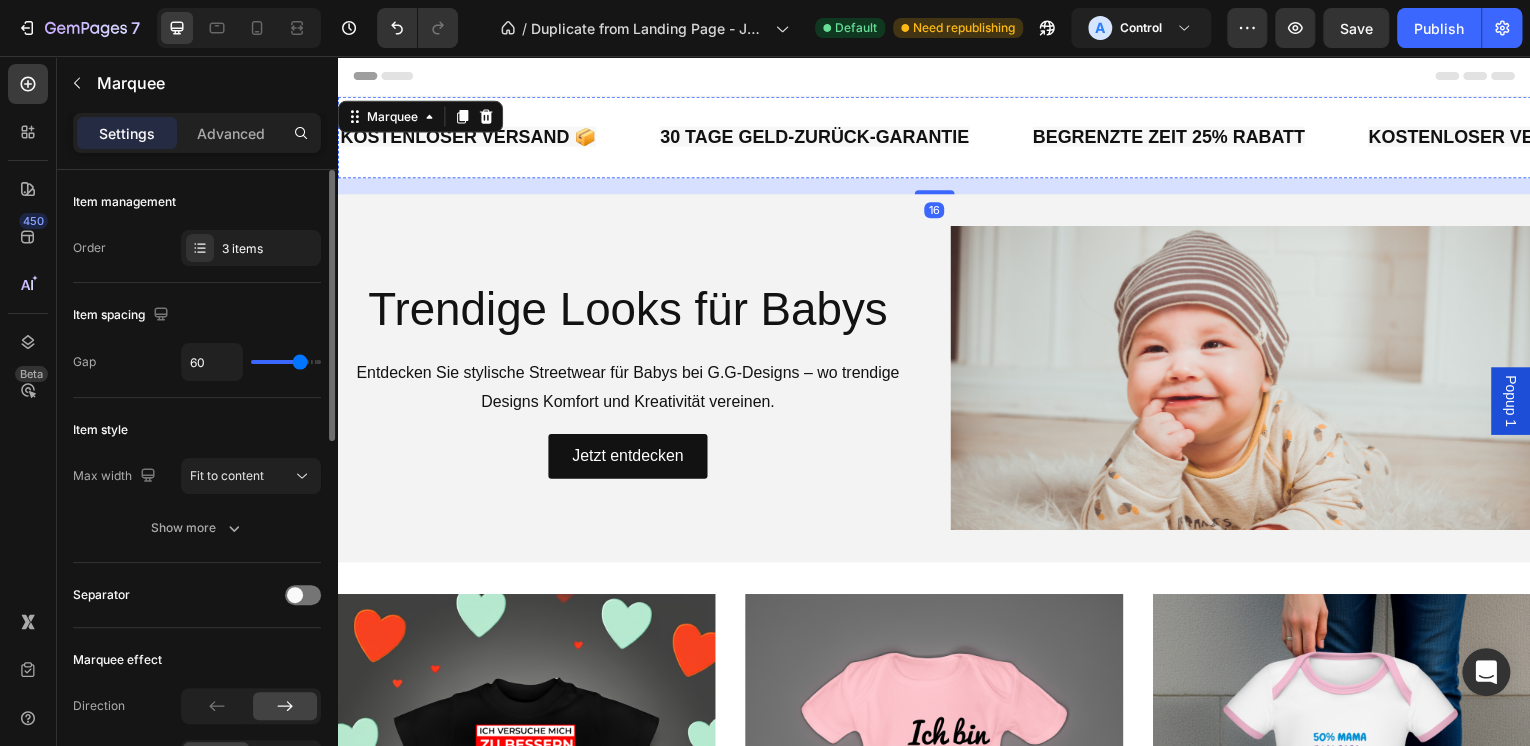 click on "KOSTENLOSER VERSAND 📦  Text Block" at bounding box center (-564, 138) 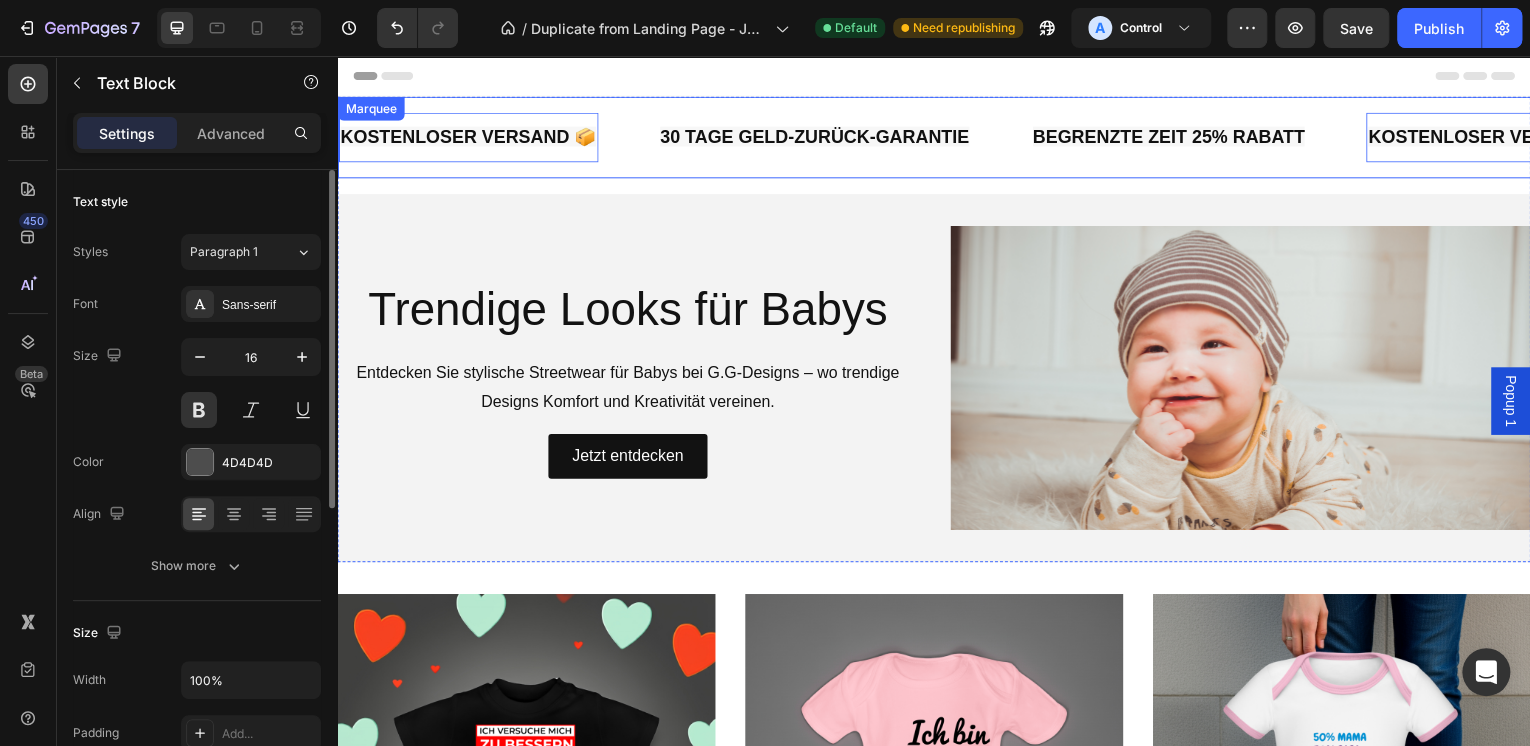 click on "KOSTENLOSER VERSAND 📦  Text Block   0 30 TAGE GELD-ZURÜCK-GARANTIE   Text Block BEGRENZTE ZEIT 25% RABATT   Text Block KOSTENLOSER VERSAND 📦  Text Block   0 30 TAGE GELD-ZURÜCK-GARANTIE   Text Block BEGRENZTE ZEIT 25% RABATT   Text Block KOSTENLOSER VERSAND 📦  Text Block   0 30 TAGE GELD-ZURÜCK-GARANTIE   Text Block BEGRENZTE ZEIT 25% RABATT   Text Block KOSTENLOSER VERSAND 📦  Text Block   0 30 TAGE GELD-ZURÜCK-GARANTIE   Text Block BEGRENZTE ZEIT 25% RABATT   Text Block KOSTENLOSER VERSAND 📦  Text Block   0 30 TAGE GELD-ZURÜCK-GARANTIE   Text Block BEGRENZTE ZEIT 25% RABATT   Text Block KOSTENLOSER VERSAND 📦  Text Block   0 30 TAGE GELD-ZURÜCK-GARANTIE   Text Block BEGRENZTE ZEIT 25% RABATT   Text Block Marquee" at bounding box center [937, 138] 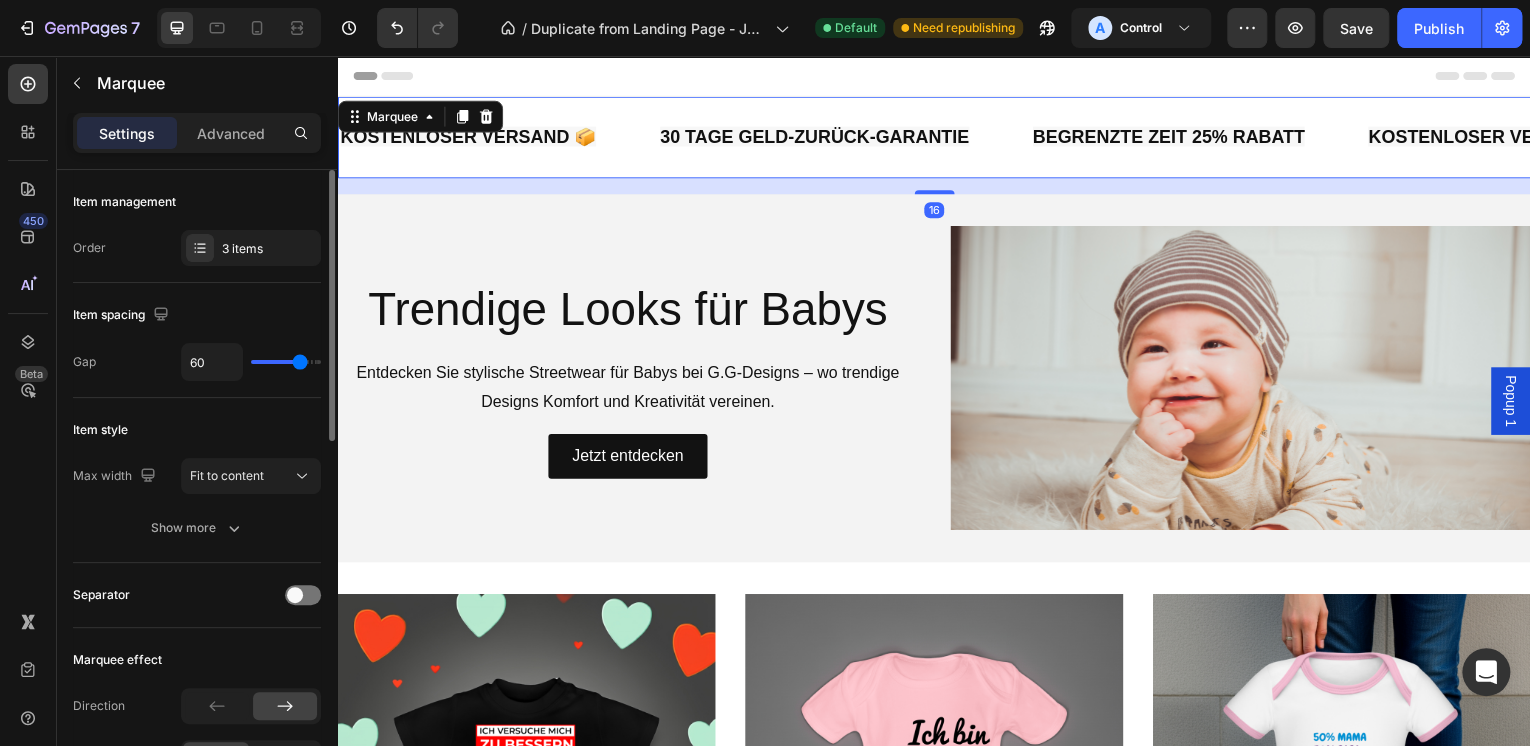 click on "KOSTENLOSER VERSAND 📦  Text Block 30 TAGE GELD-ZURÜCK-GARANTIE   Text Block BEGRENZTE ZEIT 25% RABATT   Text Block KOSTENLOSER VERSAND 📦  Text Block 30 TAGE GELD-ZURÜCK-GARANTIE   Text Block BEGRENZTE ZEIT 25% RABATT   Text Block KOSTENLOSER VERSAND 📦  Text Block 30 TAGE GELD-ZURÜCK-GARANTIE   Text Block BEGRENZTE ZEIT 25% RABATT   Text Block KOSTENLOSER VERSAND 📦  Text Block 30 TAGE GELD-ZURÜCK-GARANTIE   Text Block BEGRENZTE ZEIT 25% RABATT   Text Block KOSTENLOSER VERSAND 📦  Text Block 30 TAGE GELD-ZURÜCK-GARANTIE   Text Block BEGRENZTE ZEIT 25% RABATT   Text Block KOSTENLOSER VERSAND 📦  Text Block 30 TAGE GELD-ZURÜCK-GARANTIE   Text Block BEGRENZTE ZEIT 25% RABATT   Text Block Marquee   16" at bounding box center (937, 138) 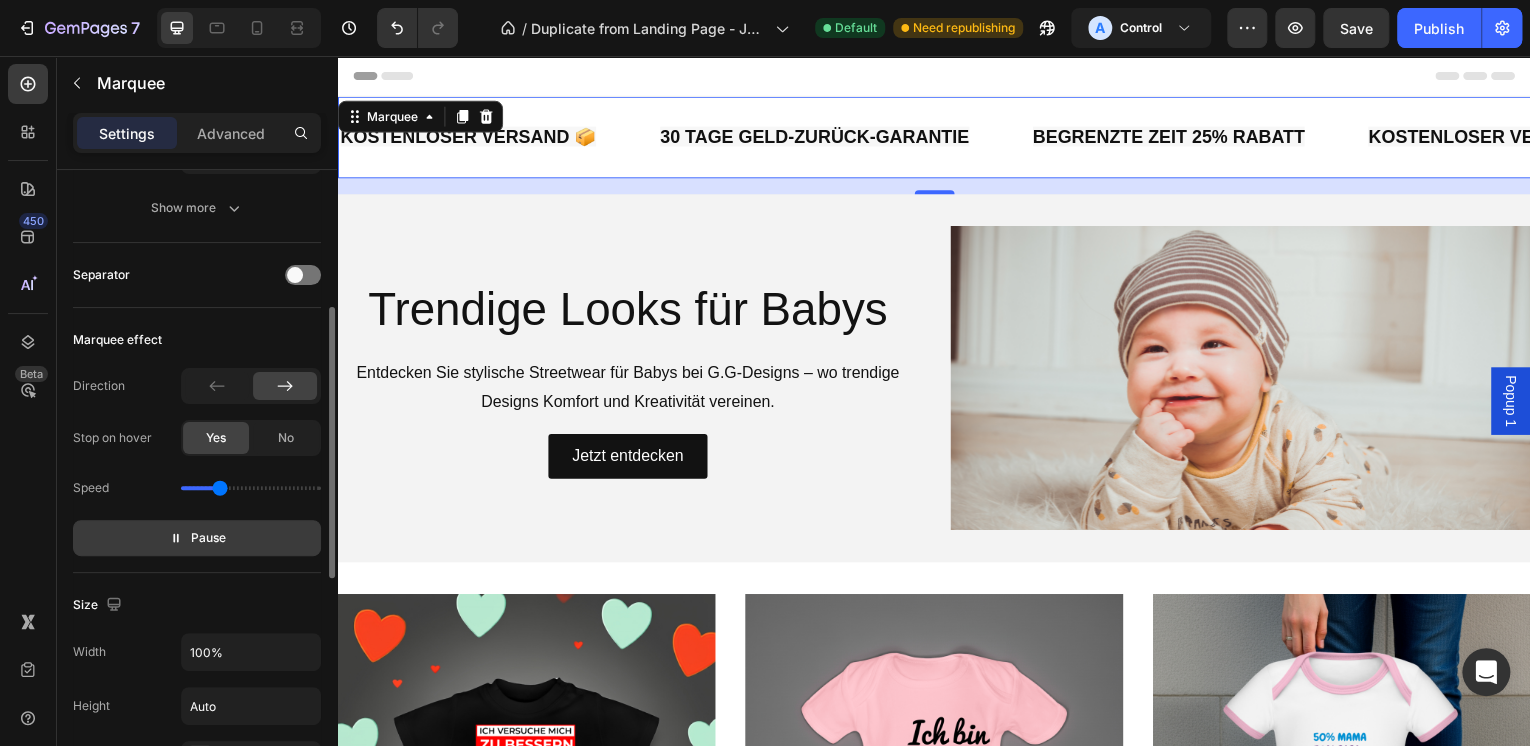 scroll, scrollTop: 480, scrollLeft: 0, axis: vertical 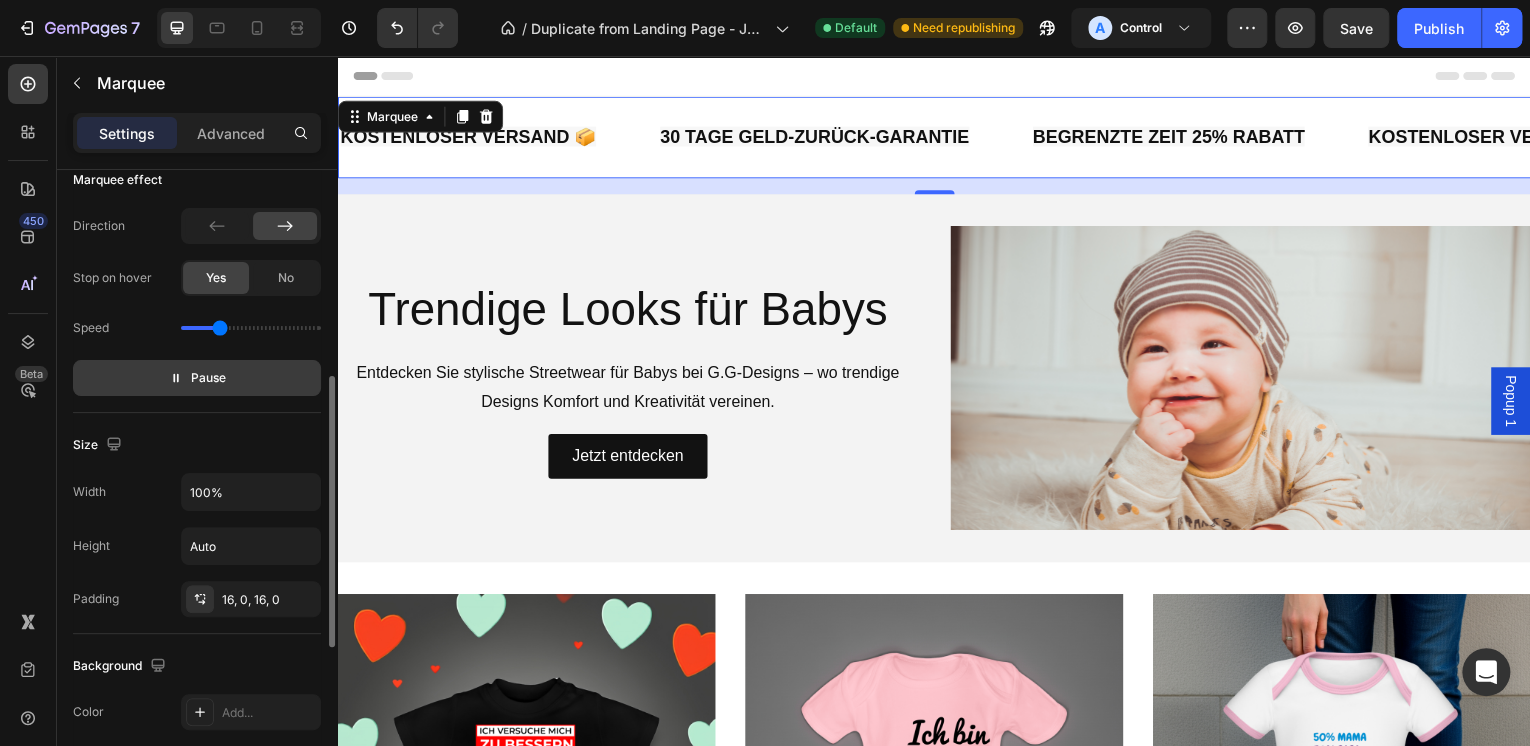 click on "Pause" at bounding box center (208, 378) 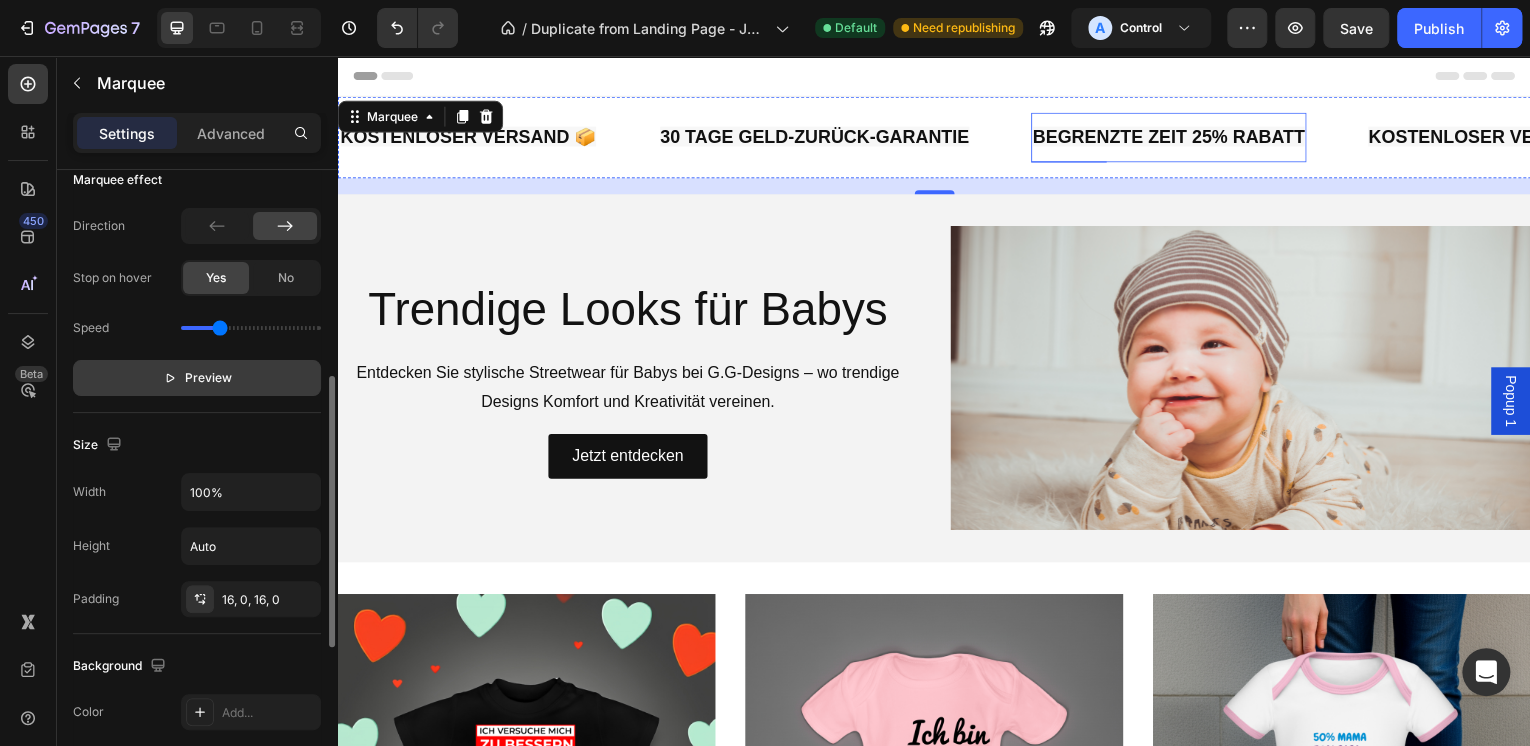 click on "BEGRENZTE ZEIT 25% RABATT" at bounding box center [-1926, 137] 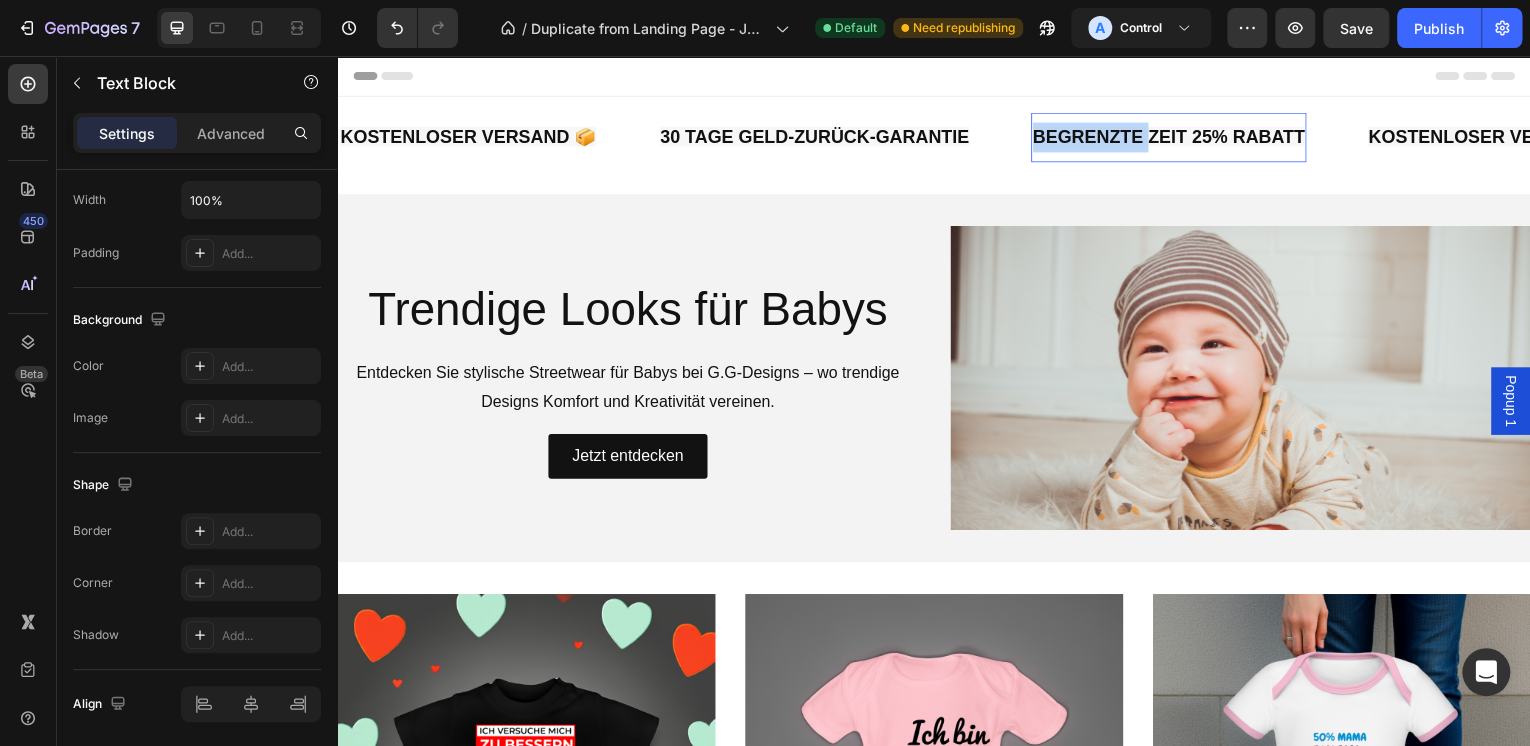 scroll, scrollTop: 0, scrollLeft: 0, axis: both 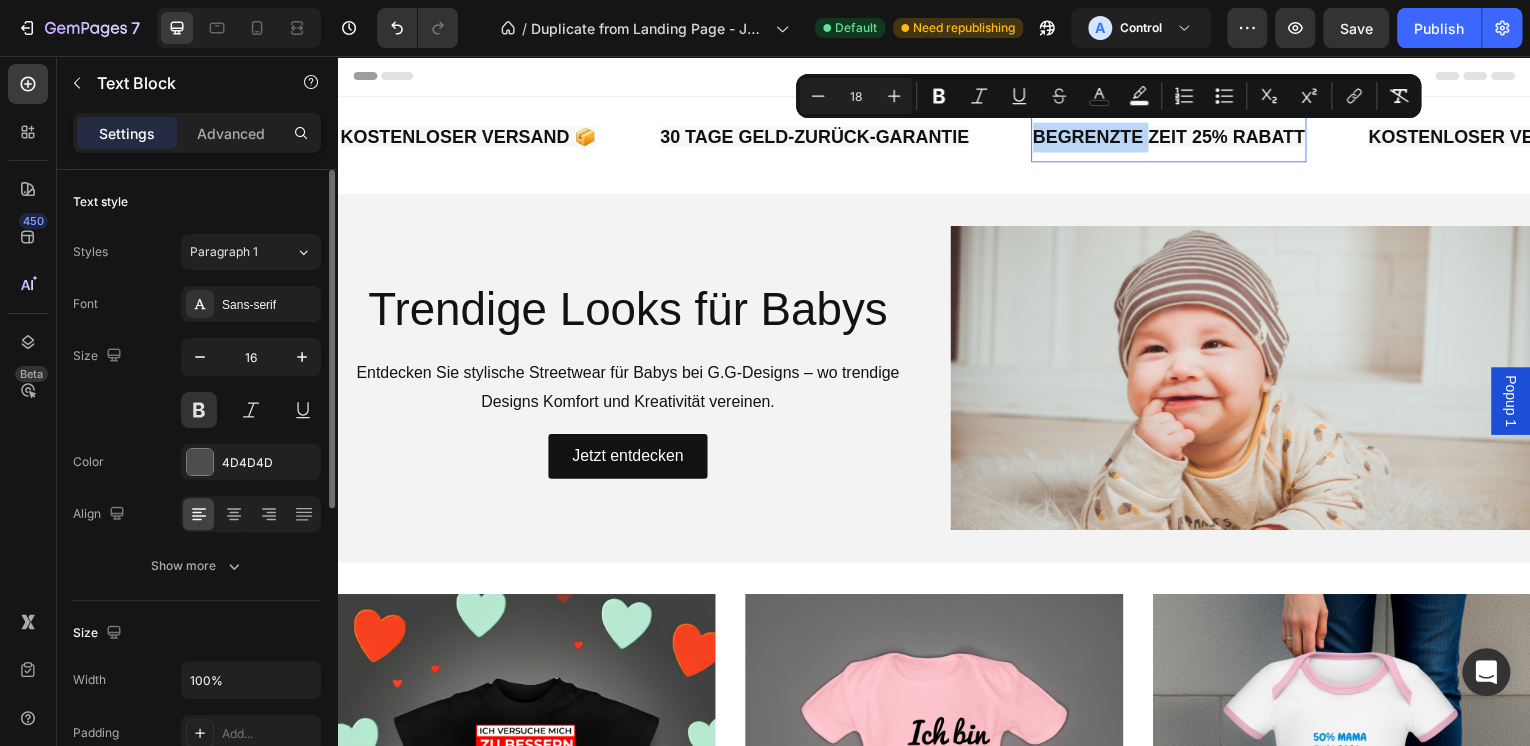 click on "BEGRENZTE ZEIT 25% RABATT" at bounding box center [-1924, 137] 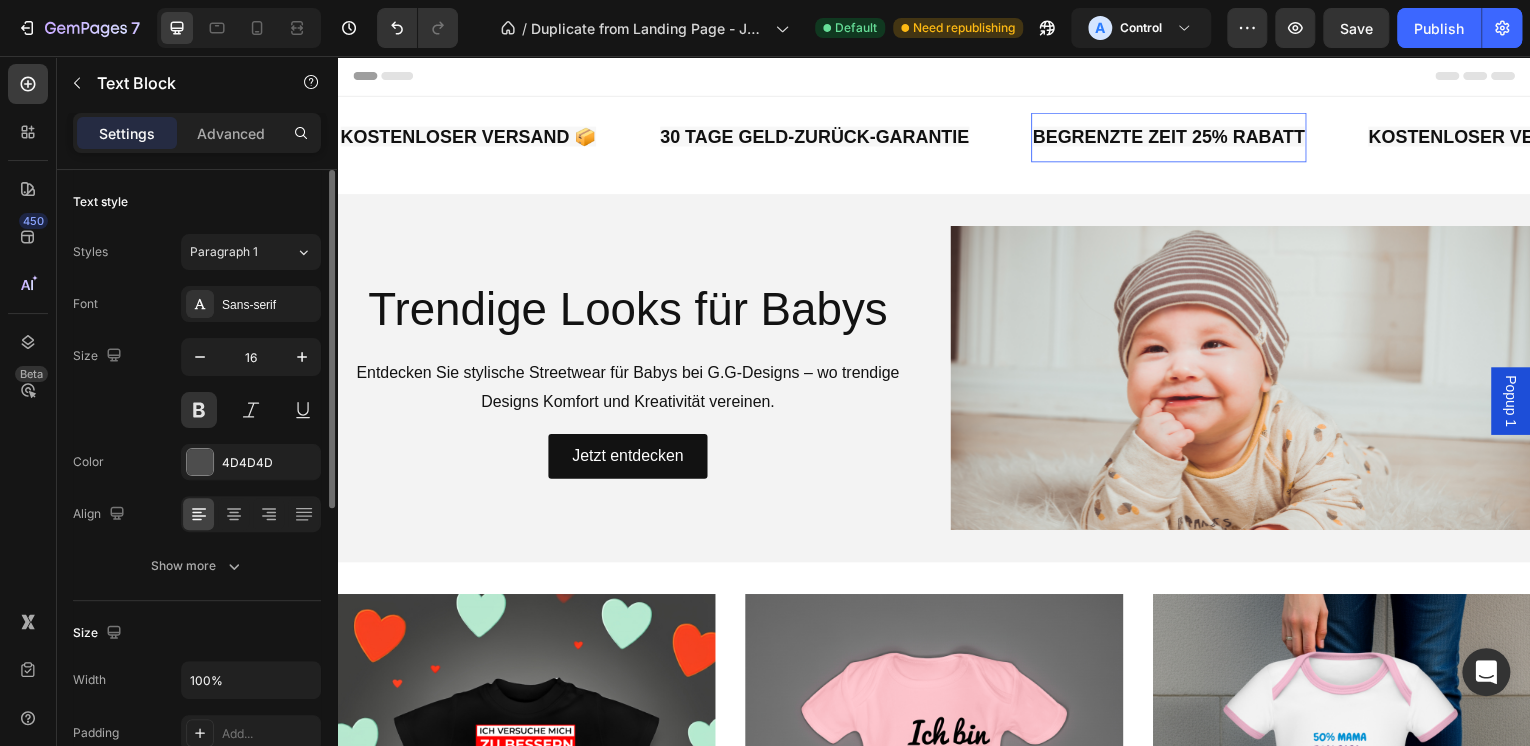 click on "BEGRENZTE ZEIT 25% RABATT" at bounding box center (-1911, 137) 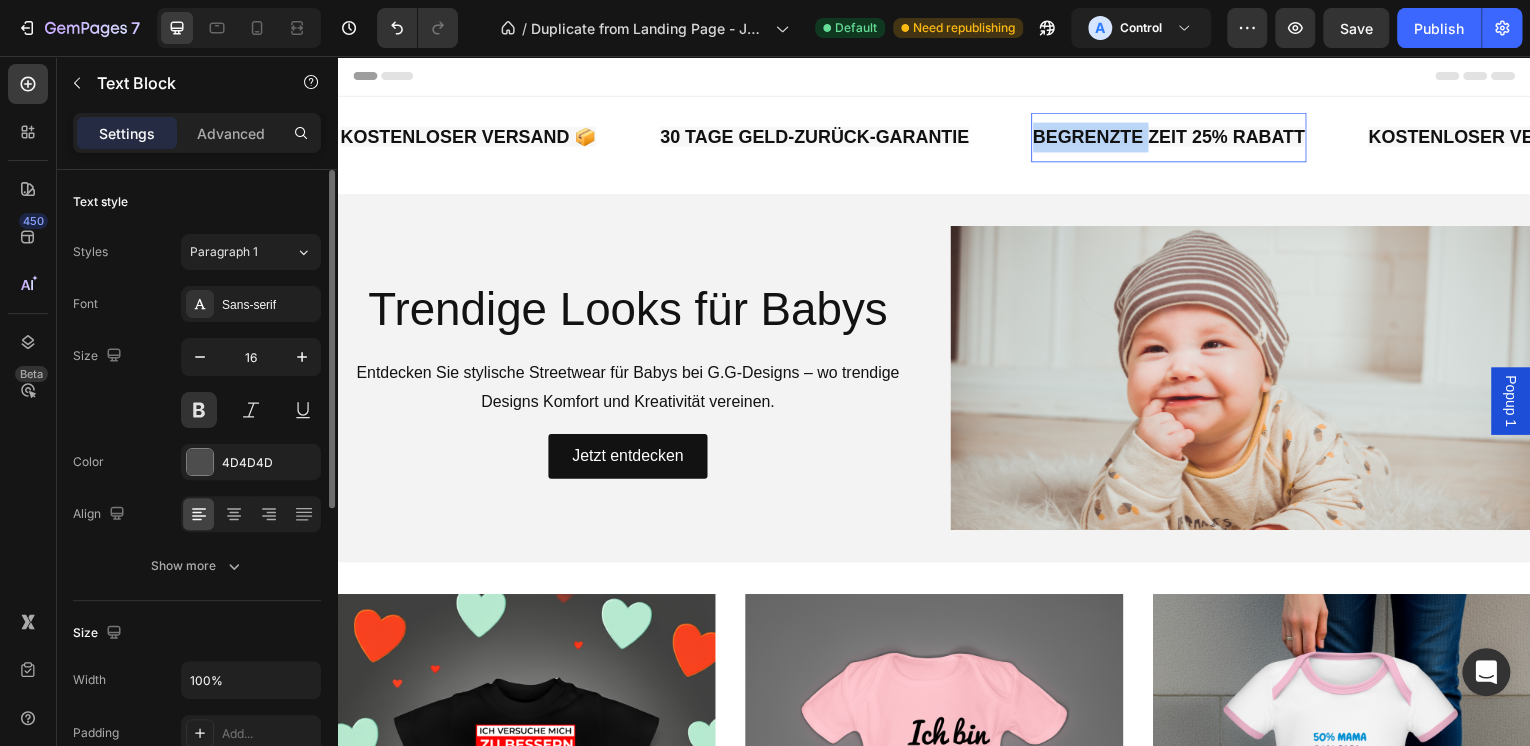 click on "BEGRENZTE ZEIT 25% RABATT" at bounding box center [-1924, 137] 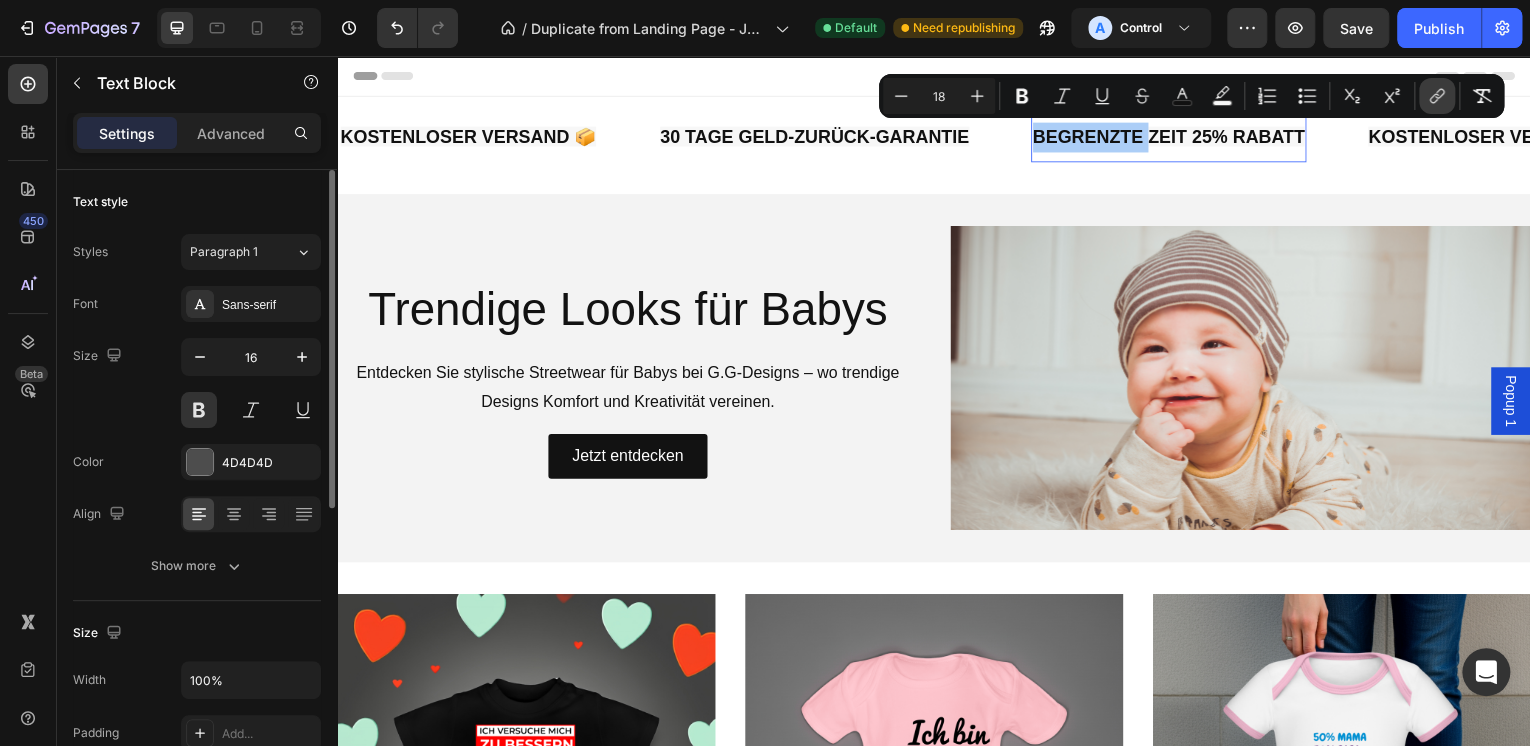 click 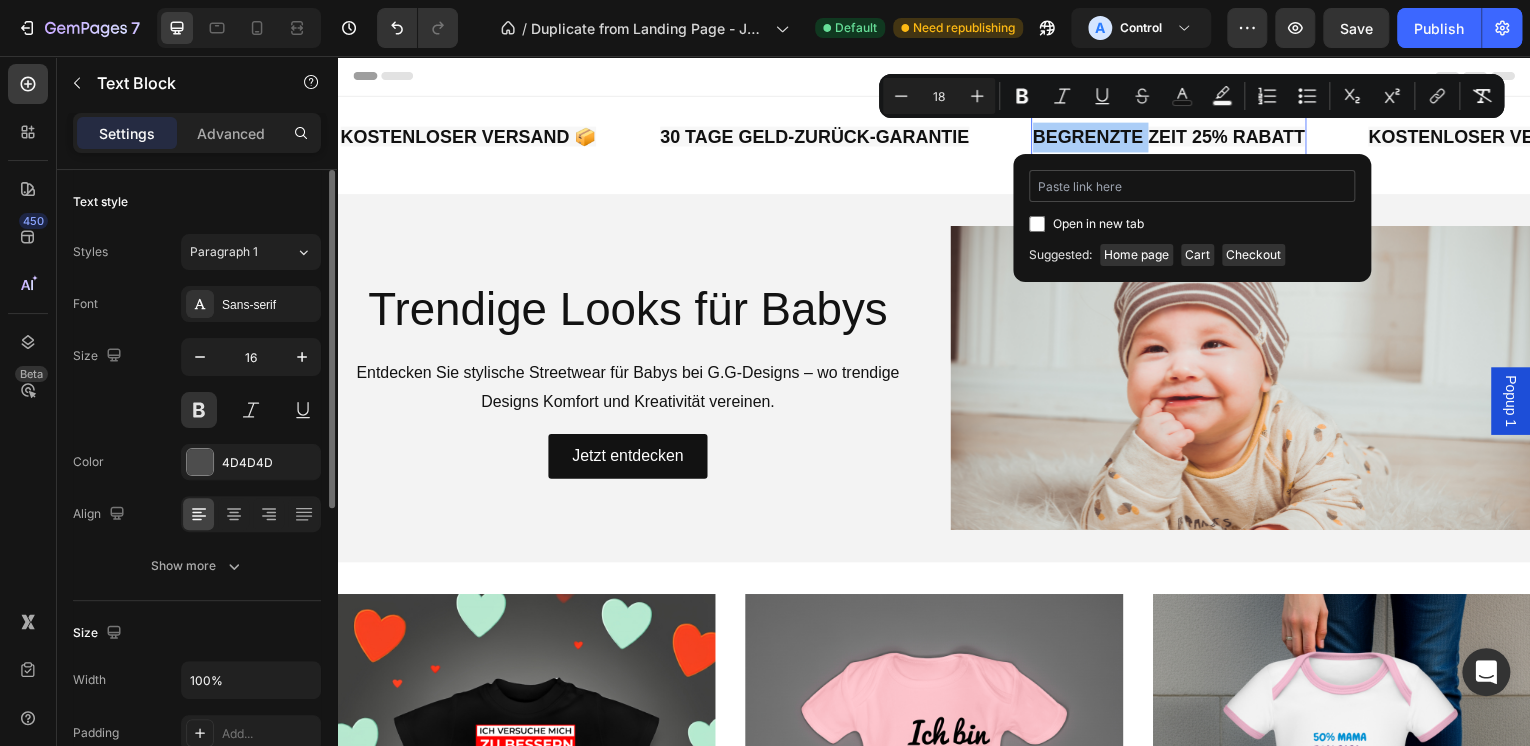 click at bounding box center [1192, 186] 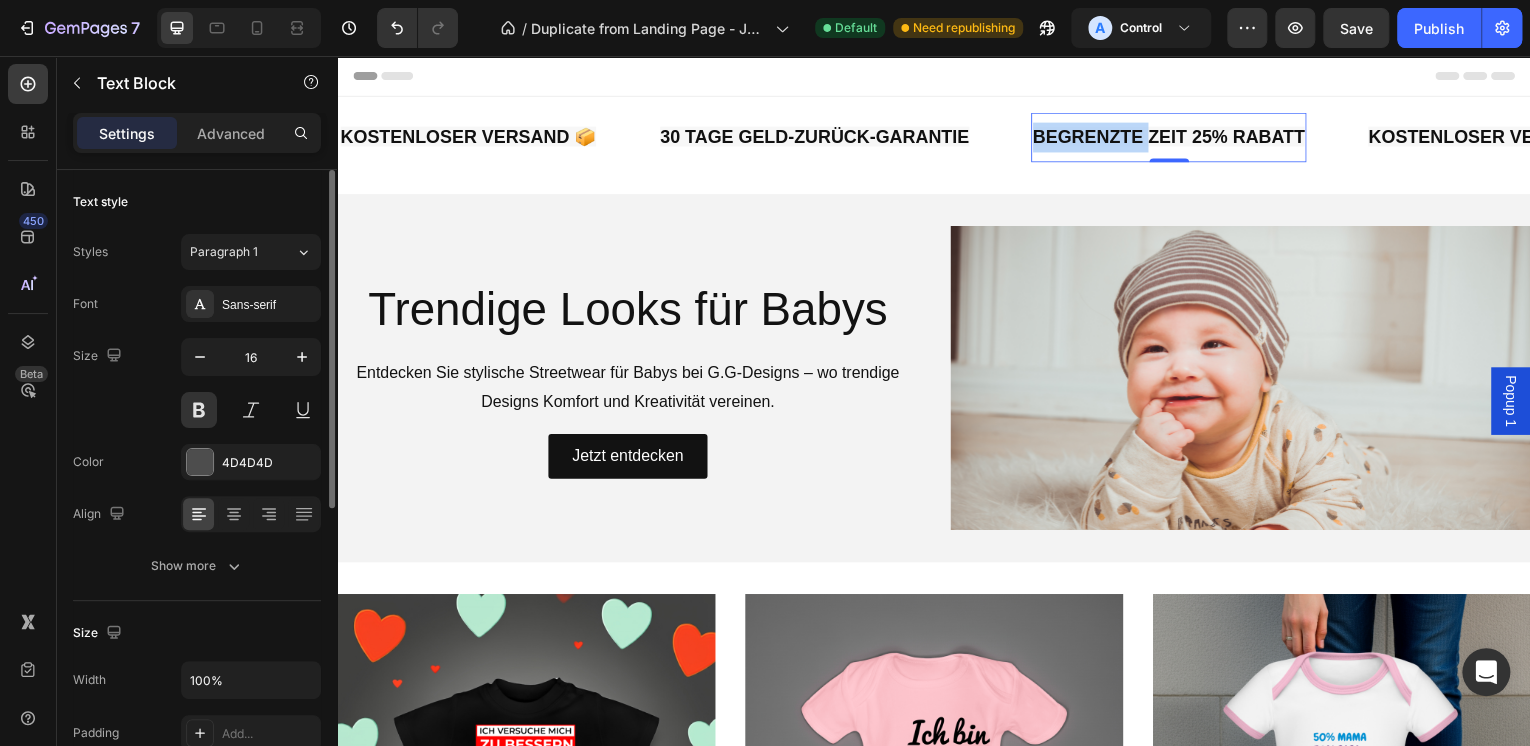 click on "BEGRENZTE ZEIT 25% RABATT" at bounding box center [-1889, 137] 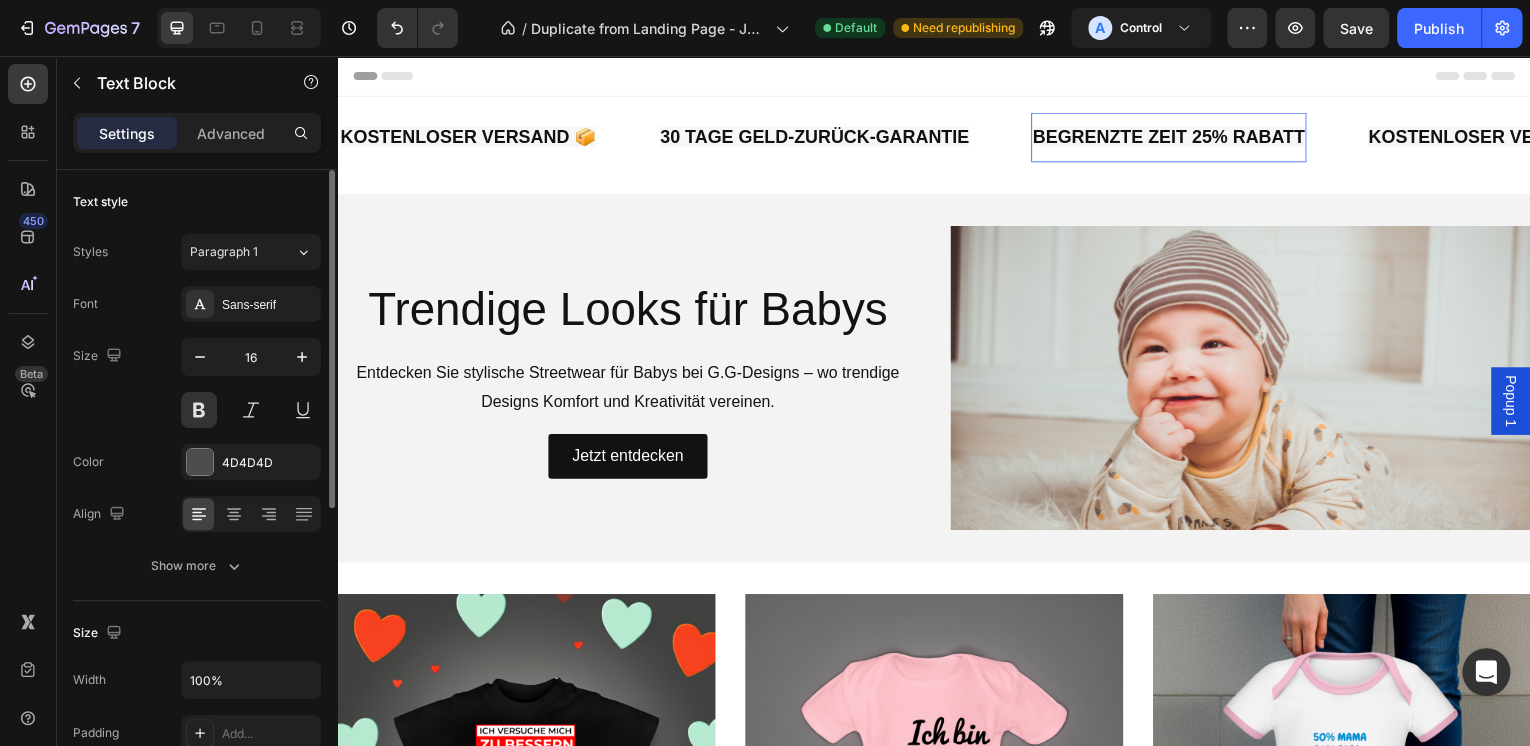 click on "BEGRENZTE ZEIT 25% RABATT" at bounding box center [-1923, 137] 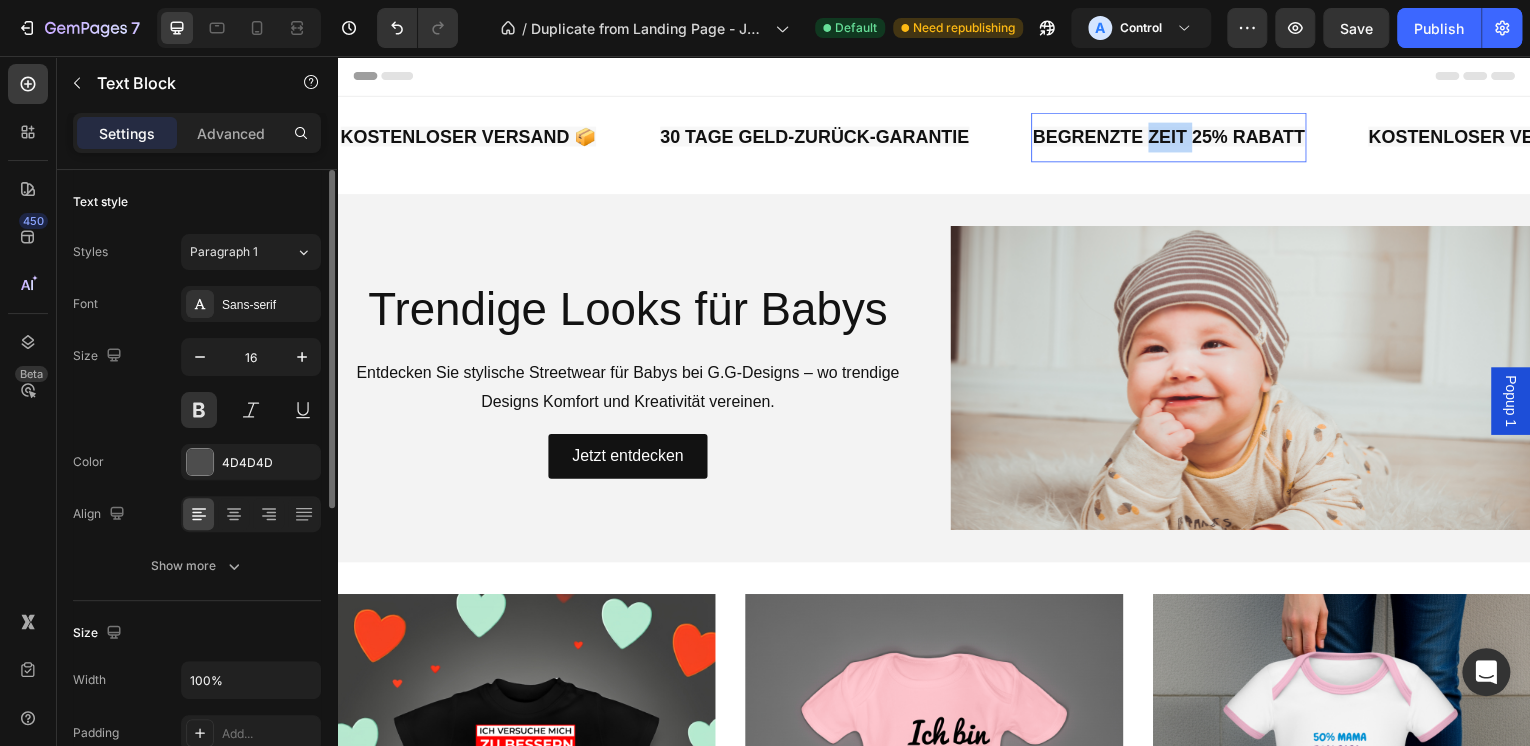 click on "BEGRENZTE ZEIT 25% RABATT" at bounding box center [-1924, 137] 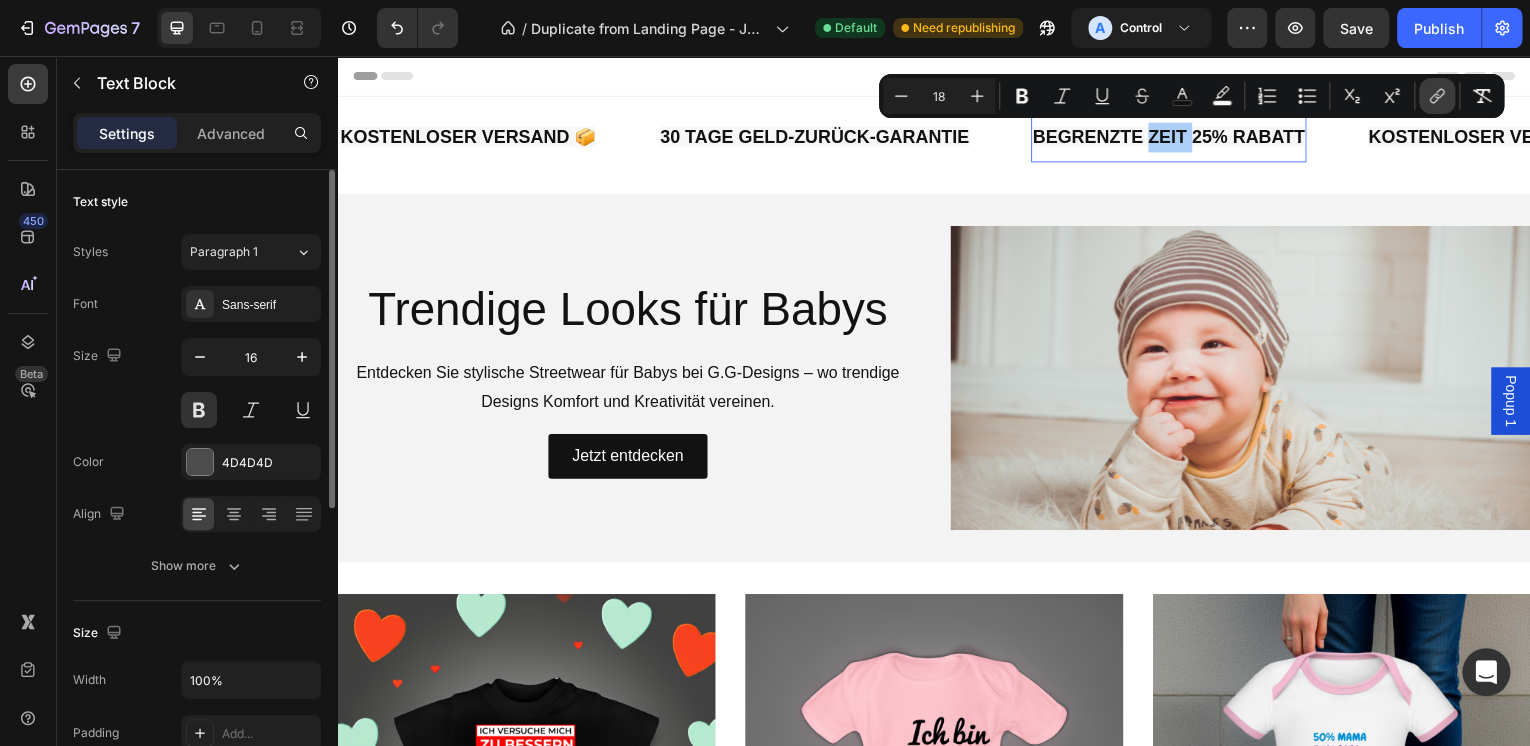 click 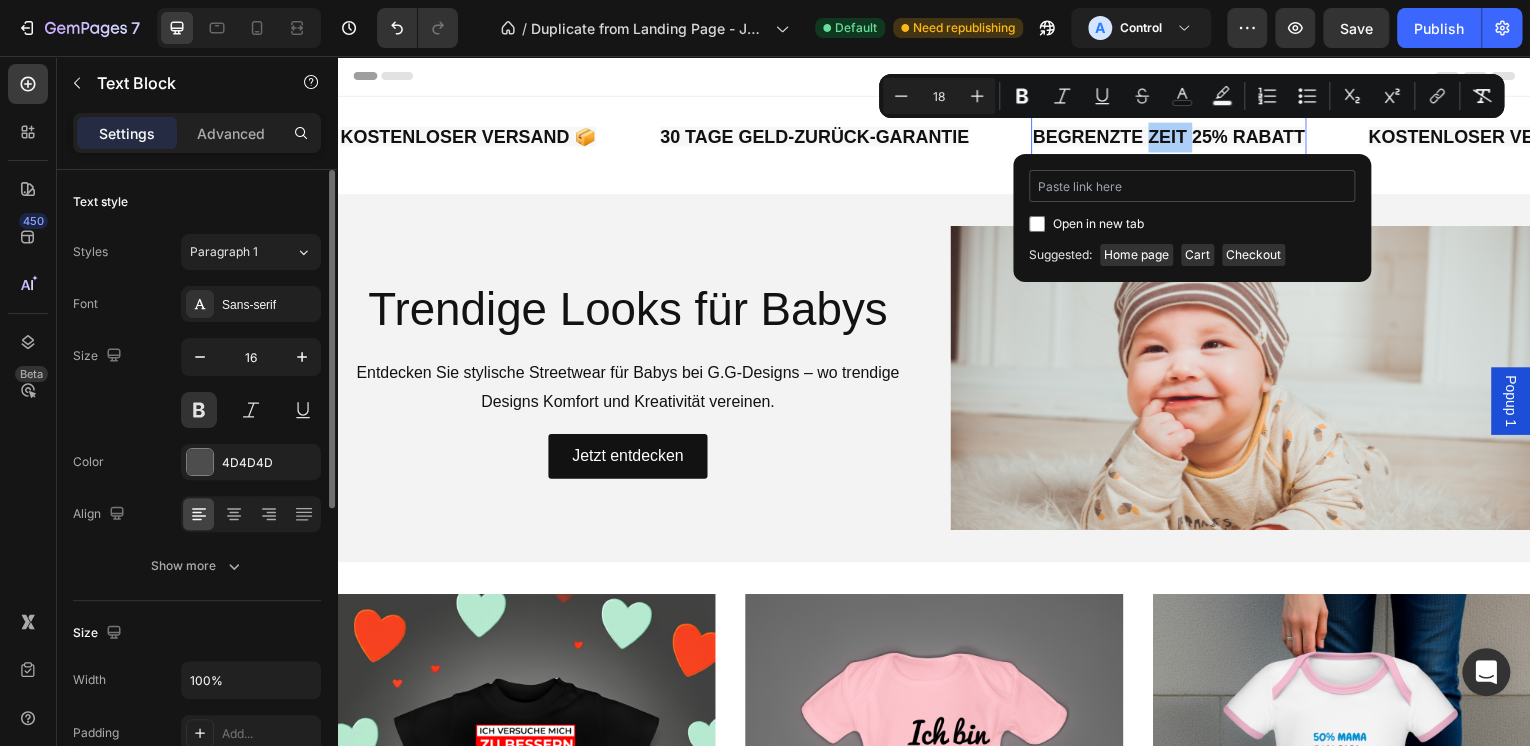 click at bounding box center [1192, 186] 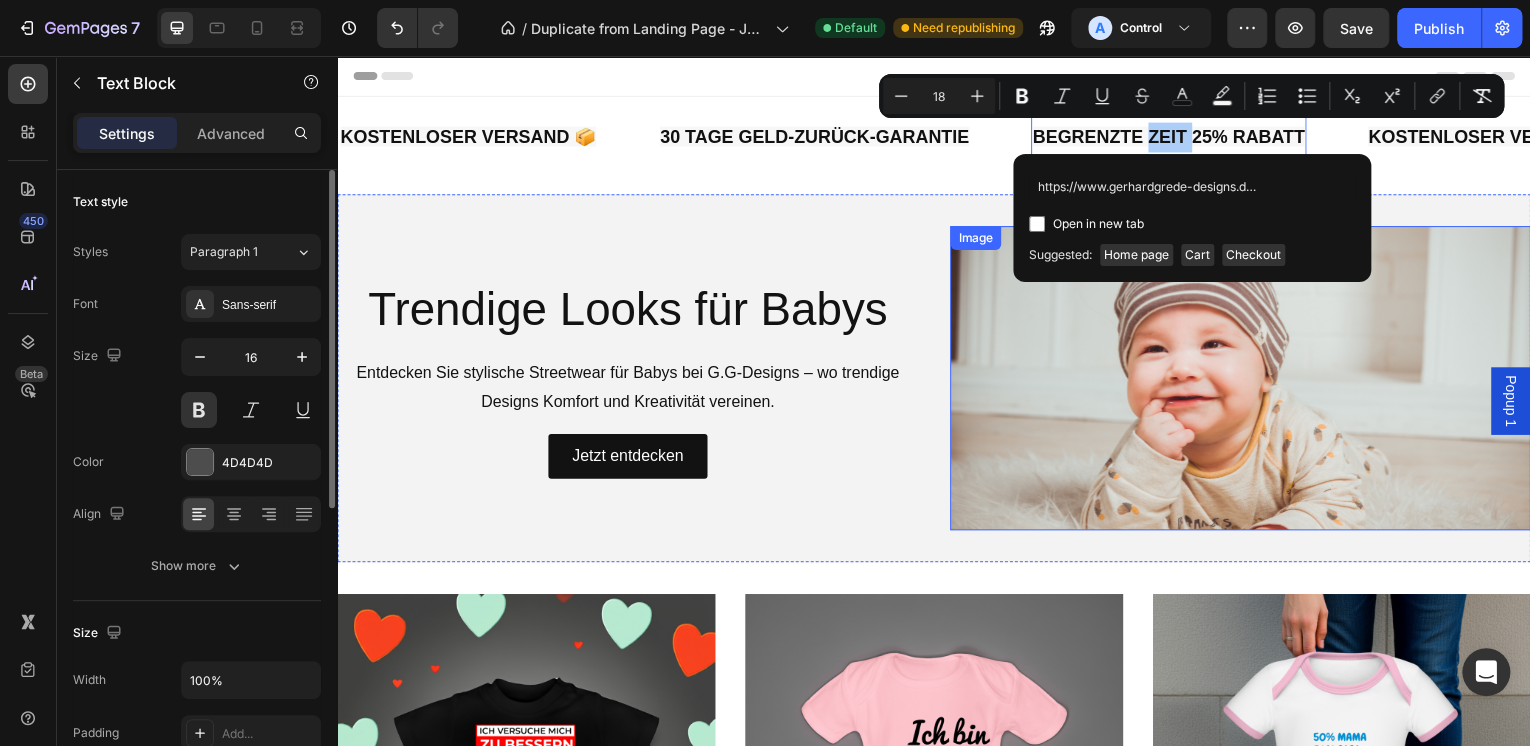 scroll, scrollTop: 0, scrollLeft: 206, axis: horizontal 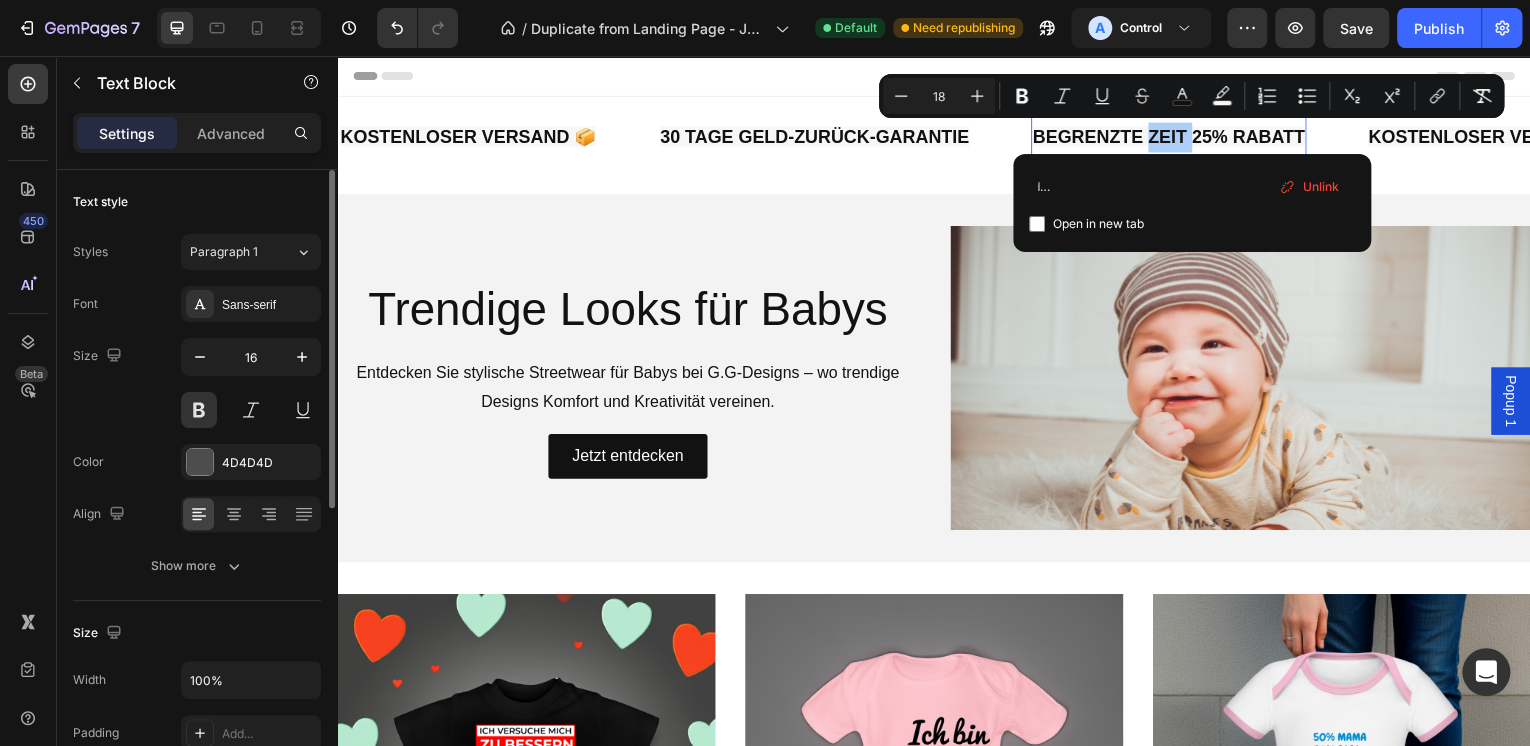 type on "https://www.gerhardgrede-designs.de/products/kinder-t-shirt-von-russell-1" 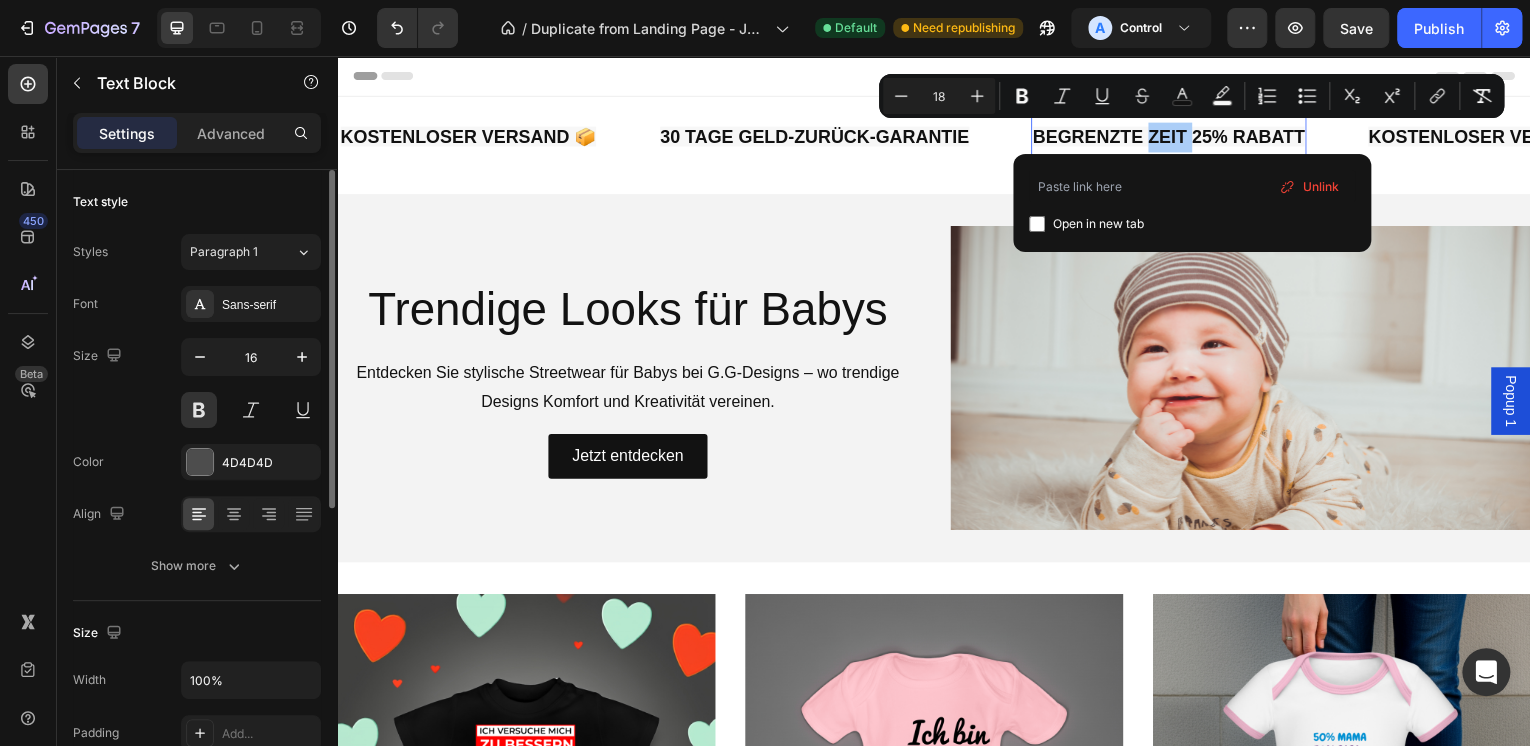 scroll, scrollTop: 0, scrollLeft: 0, axis: both 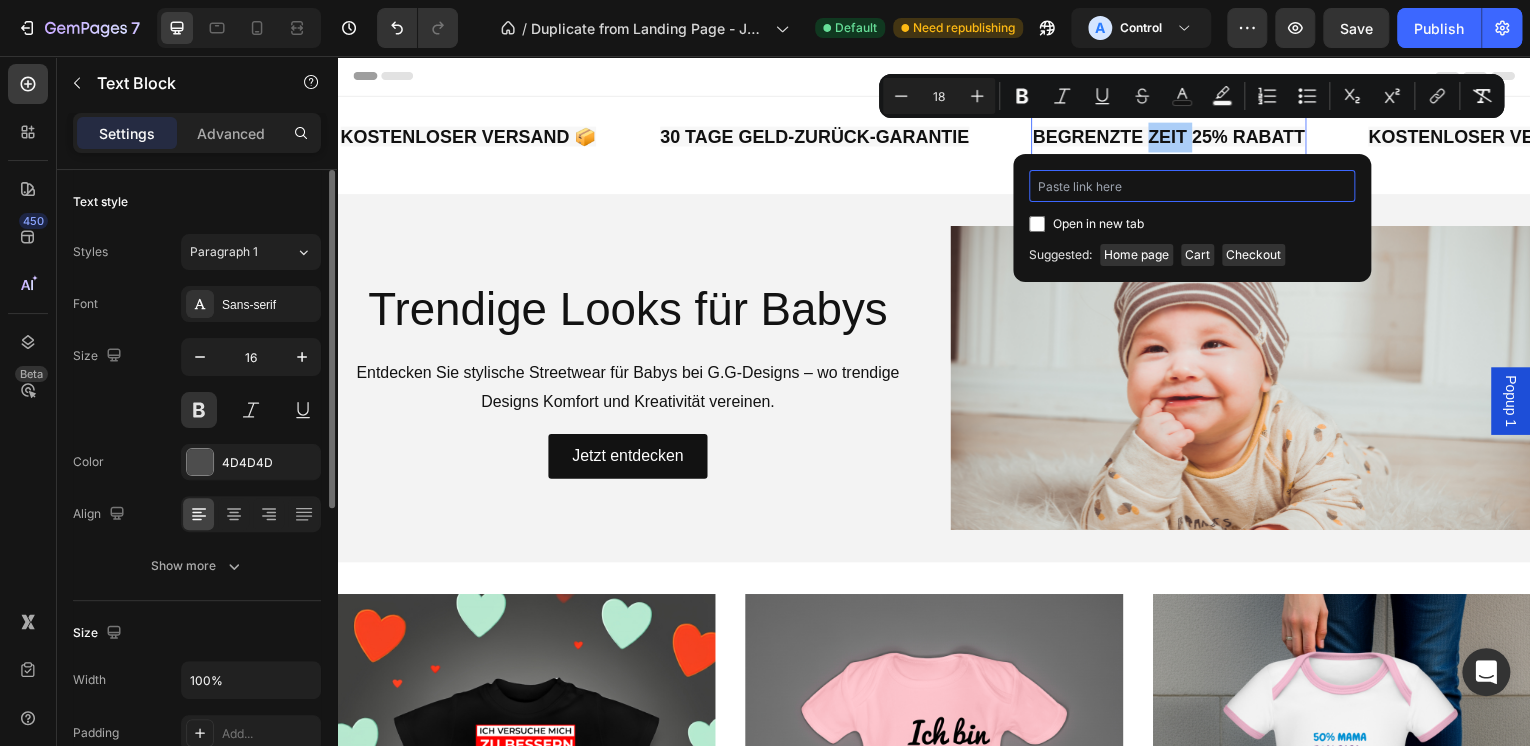 click at bounding box center (1192, 186) 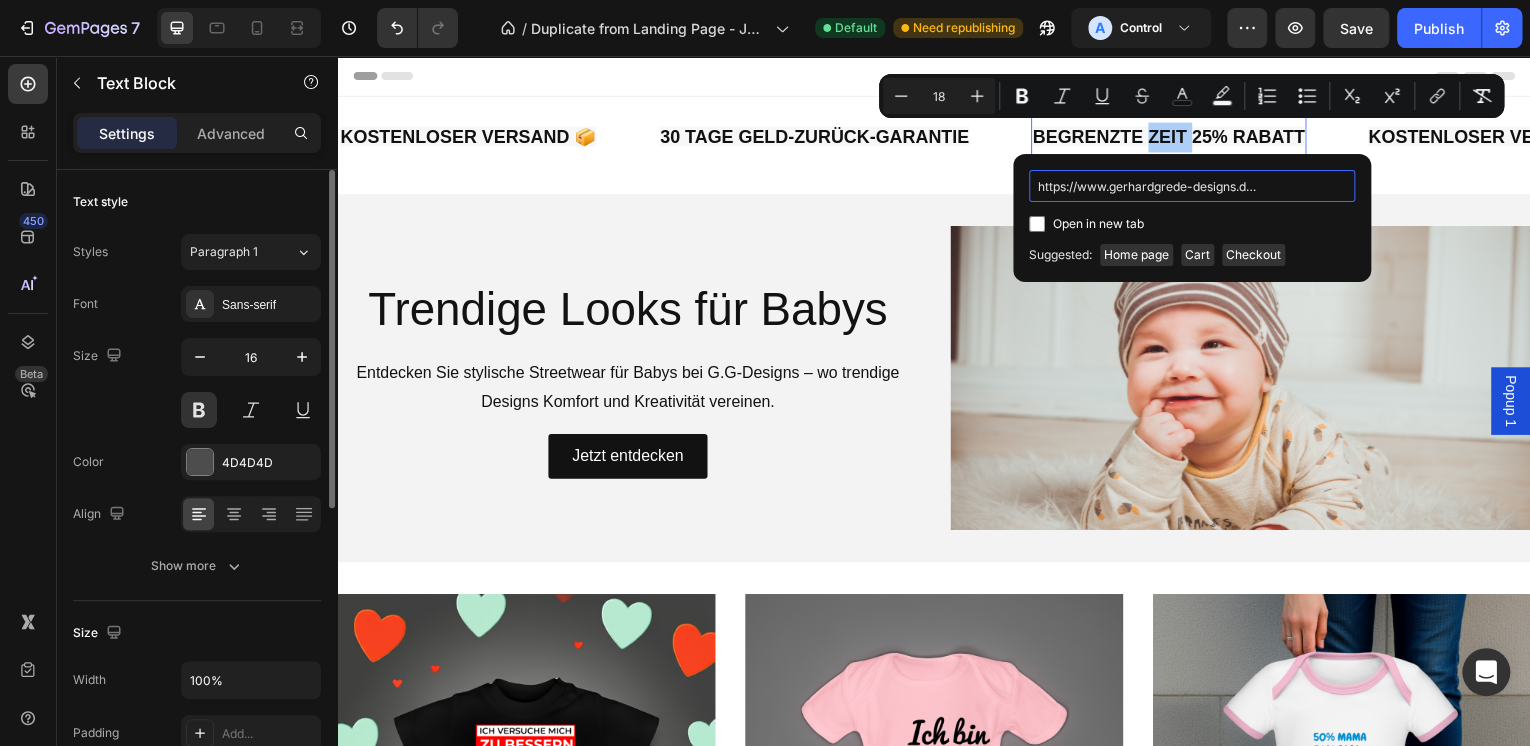 scroll, scrollTop: 0, scrollLeft: 206, axis: horizontal 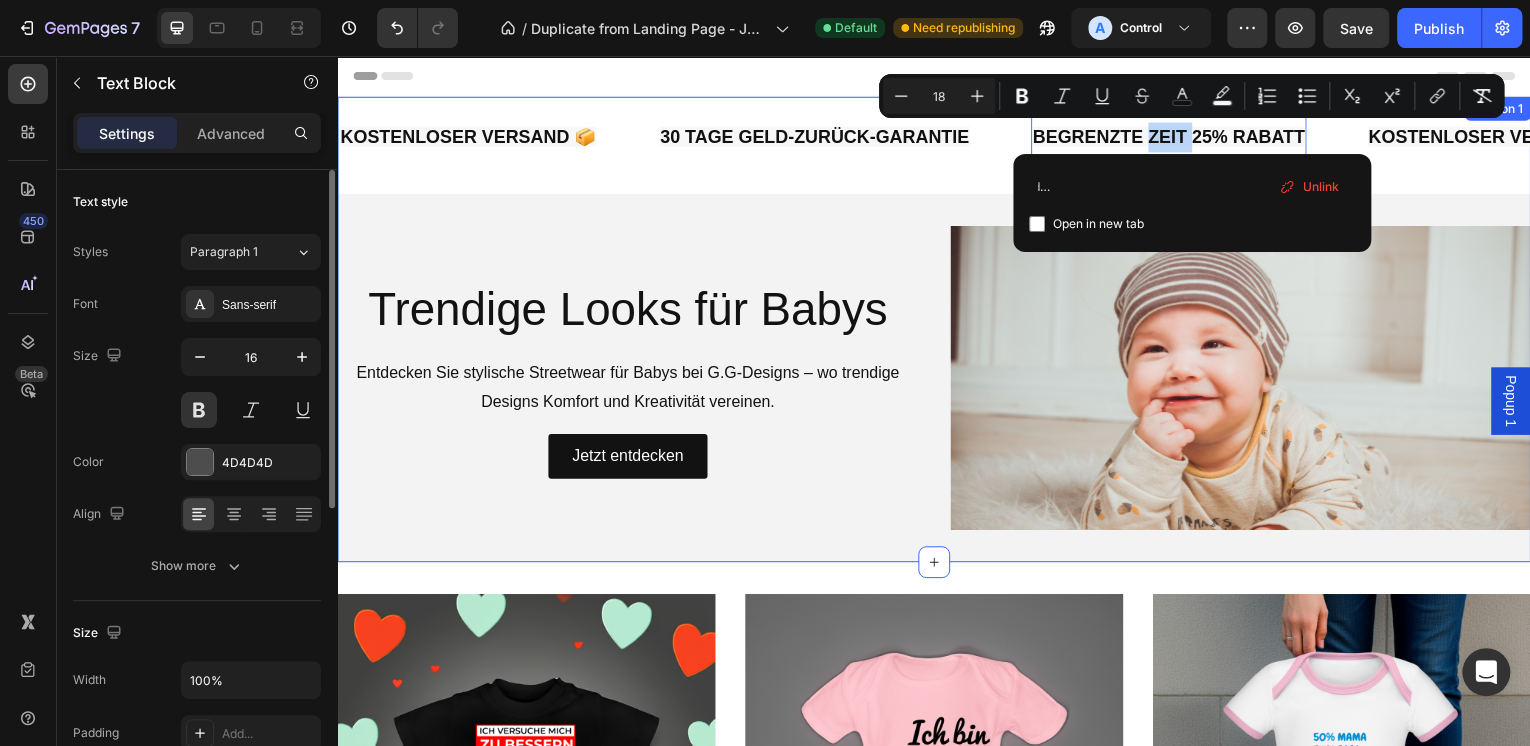 click on "KOSTENLOSER VERSAND 📦  Text Block 30 TAGE GELD-ZURÜCK-GARANTIE   Text Block BEGRENZTE ZEIT 25% RABATT   Text Block   0 KOSTENLOSER VERSAND 📦  Text Block 30 TAGE GELD-ZURÜCK-GARANTIE   Text Block BEGRENZTE ZEIT 25% RABATT   Text Block   0 KOSTENLOSER VERSAND 📦  Text Block 30 TAGE GELD-ZURÜCK-GARANTIE   Text Block BEGRENZTE ZEIT 25% RABATT   Text Block   0 KOSTENLOSER VERSAND 📦  Text Block 30 TAGE GELD-ZURÜCK-GARANTIE   Text Block BEGRENZTE ZEIT 25% RABATT   Text Block   0 KOSTENLOSER VERSAND 📦  Text Block 30 TAGE GELD-ZURÜCK-GARANTIE   Text Block BEGRENZTE ZEIT 25% RABATT   Text Block   0 KOSTENLOSER VERSAND 📦  Text Block 30 TAGE GELD-ZURÜCK-GARANTIE   Text Block BEGRENZTE ZEIT 25% RABATT   Text Block   0 Marquee" at bounding box center [937, 146] 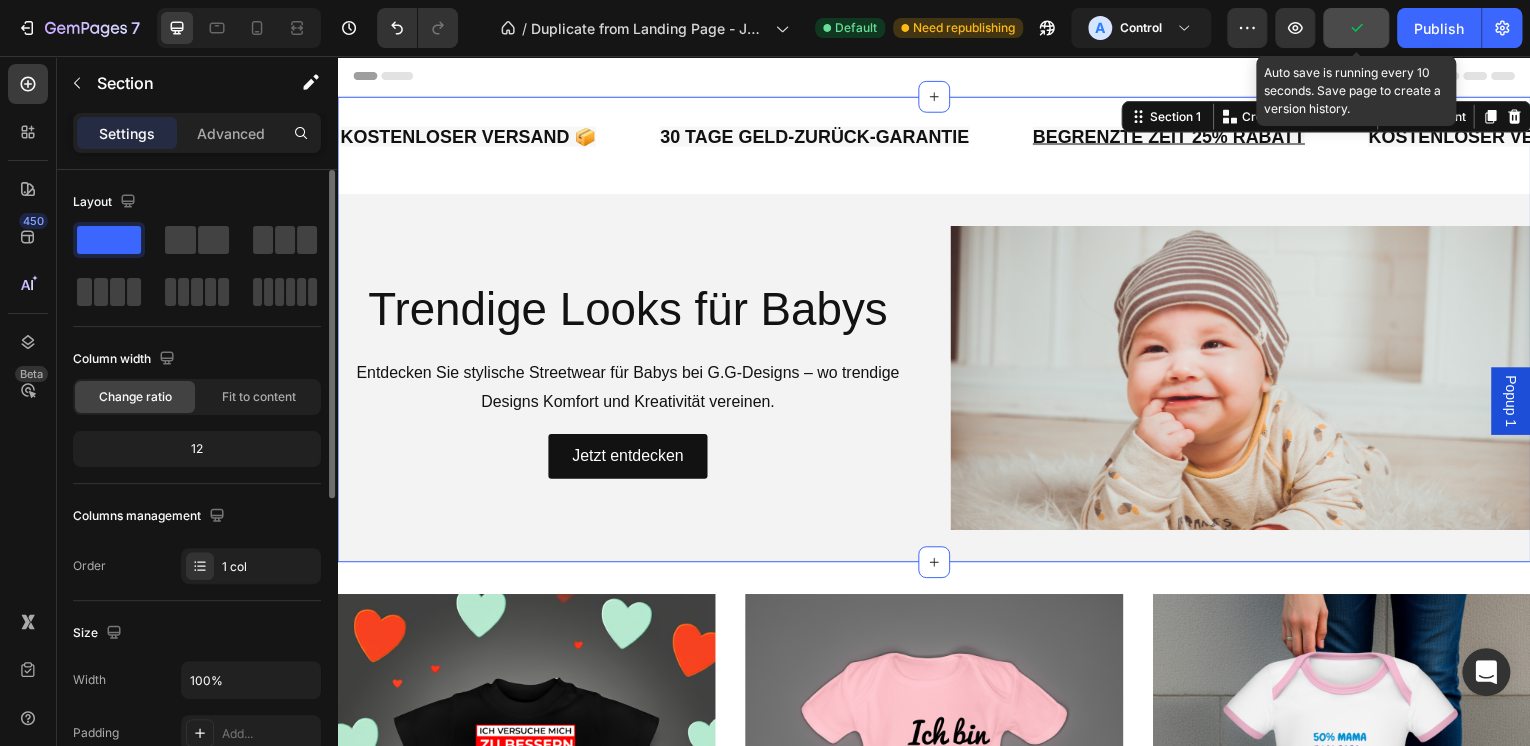 click 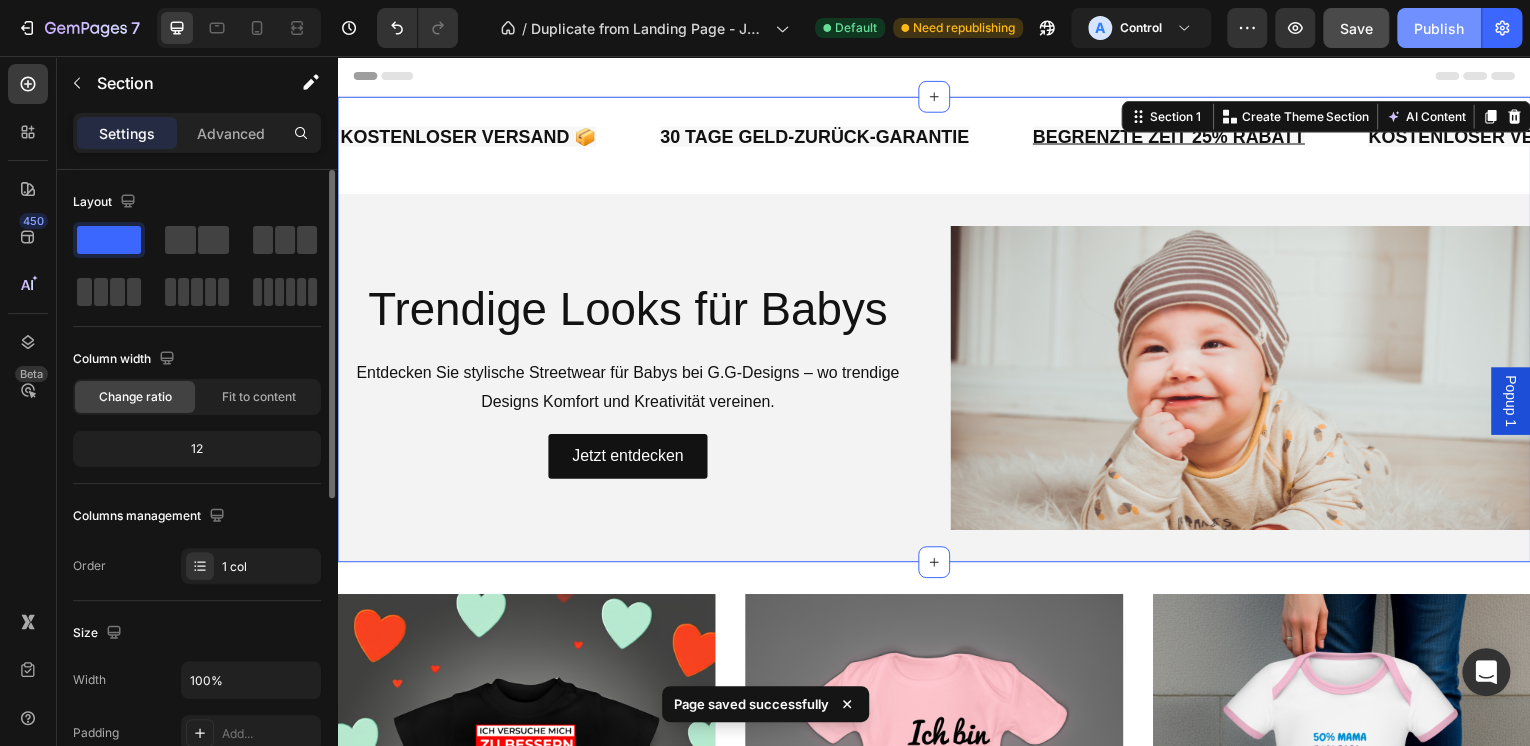 click on "Publish" at bounding box center [1439, 28] 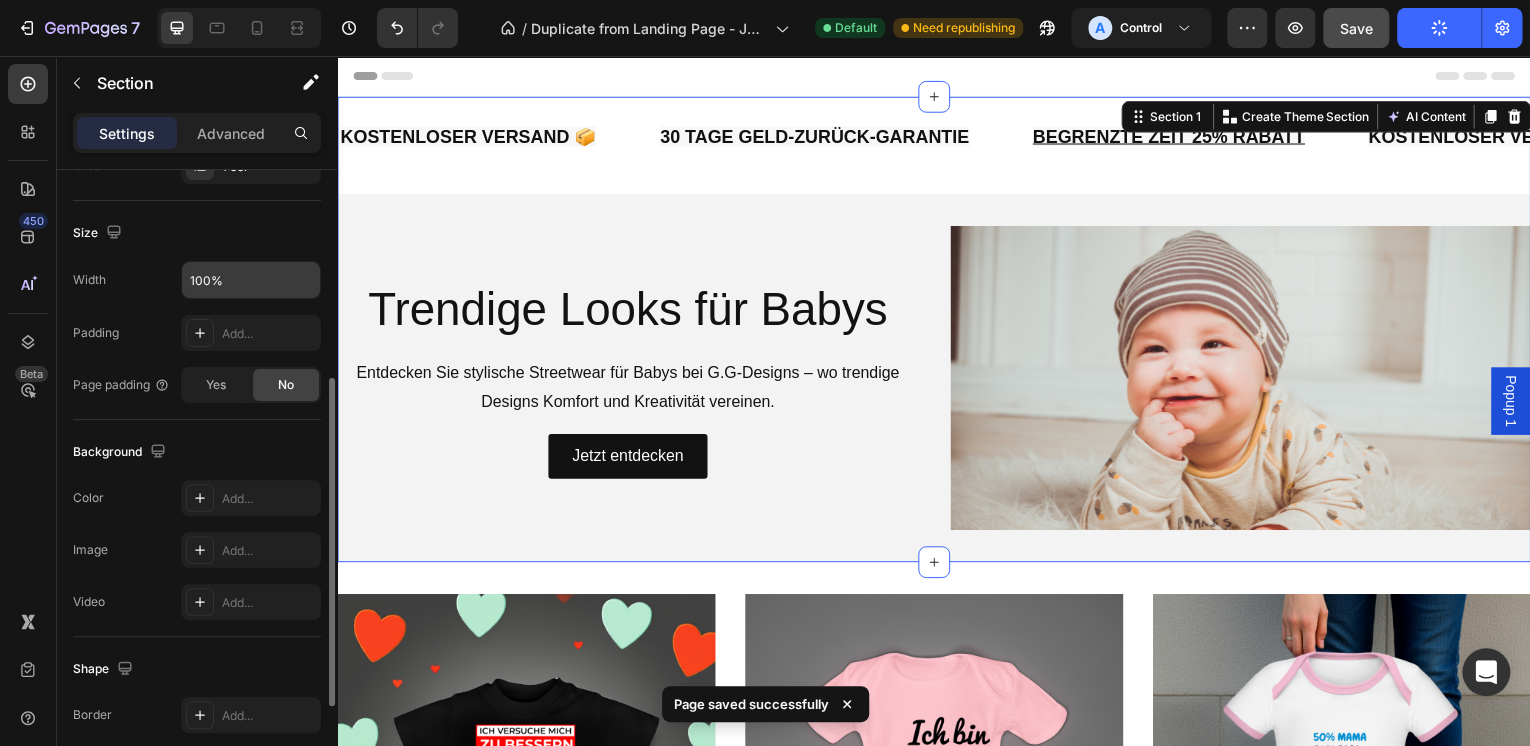 scroll, scrollTop: 160, scrollLeft: 0, axis: vertical 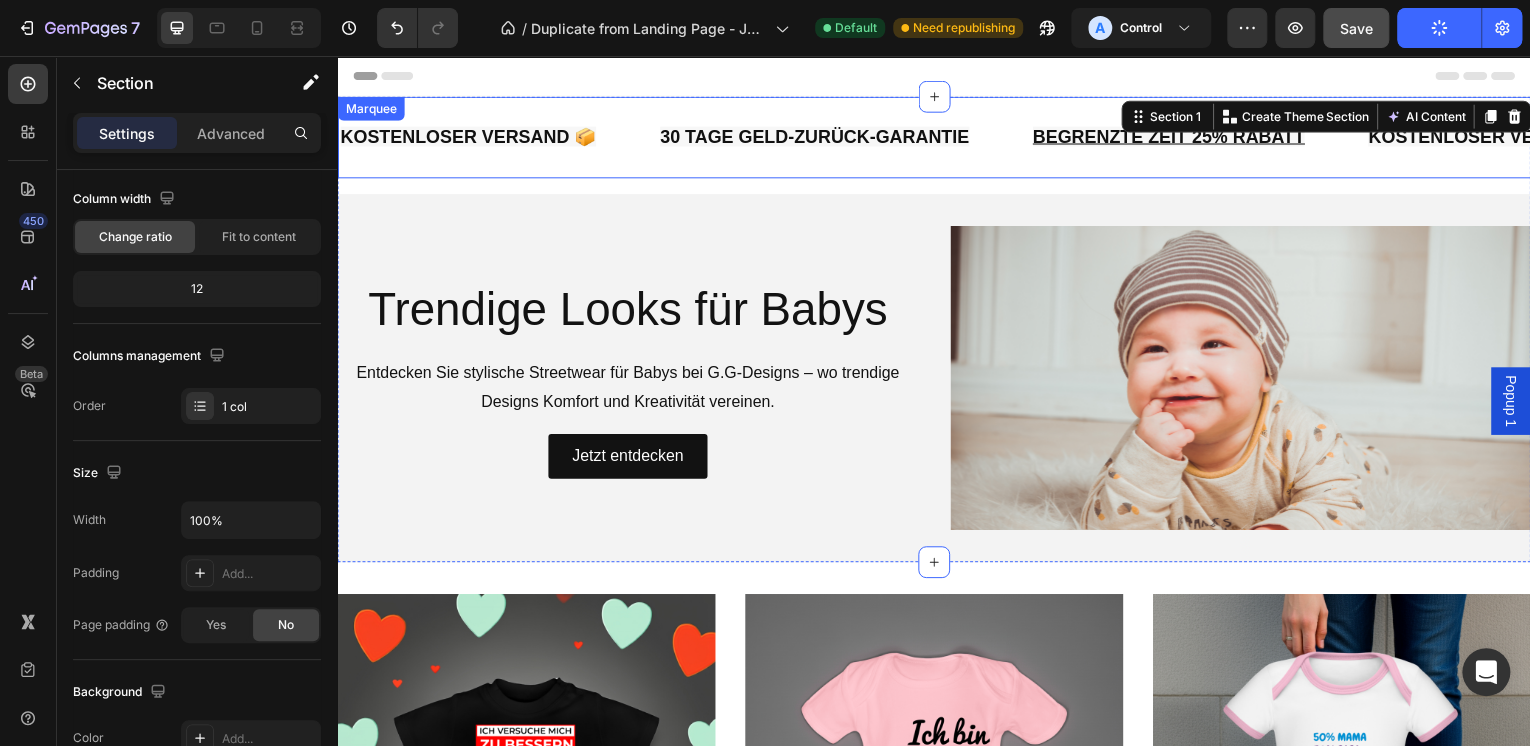 click on "KOSTENLOSER VERSAND 📦  Text Block" at bounding box center (-2601, 138) 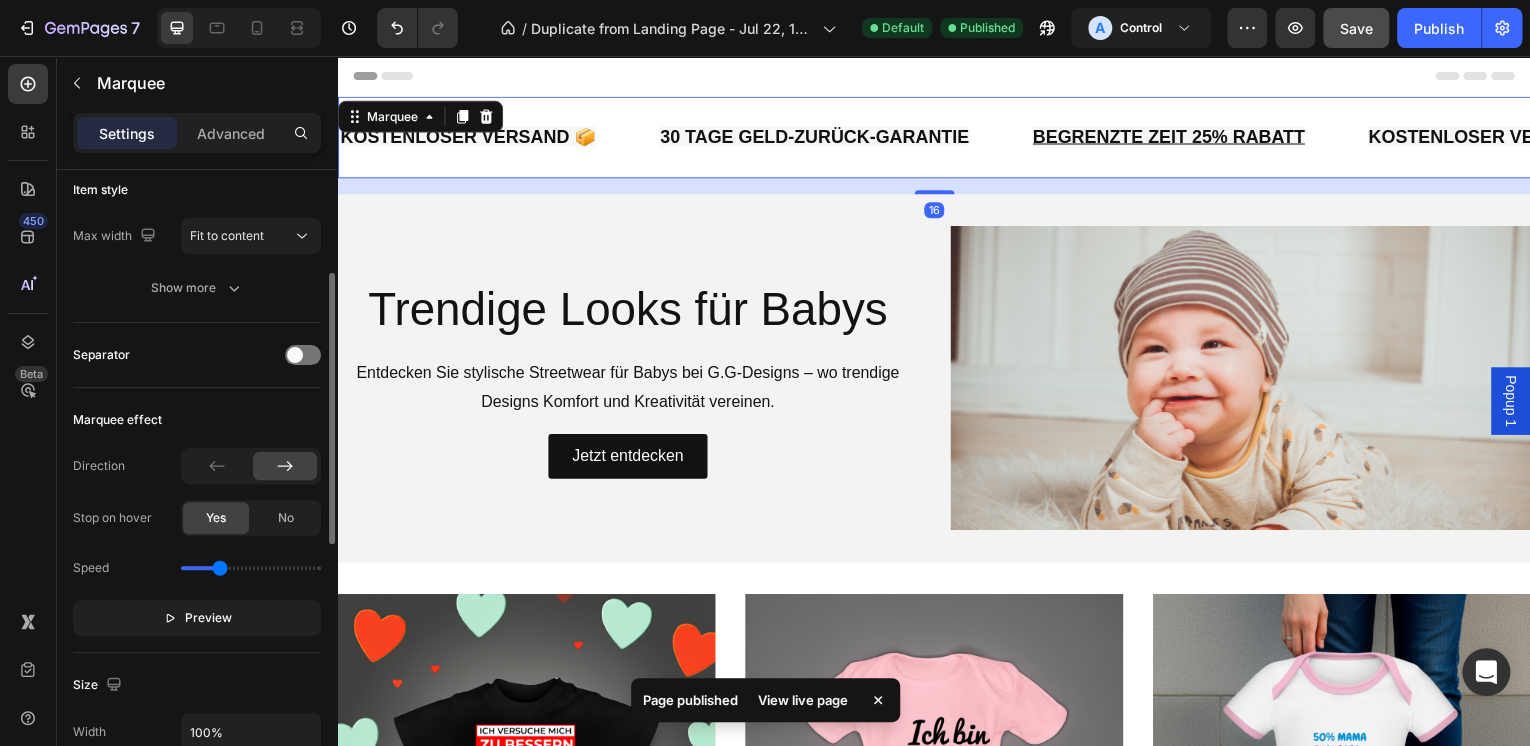 scroll, scrollTop: 400, scrollLeft: 0, axis: vertical 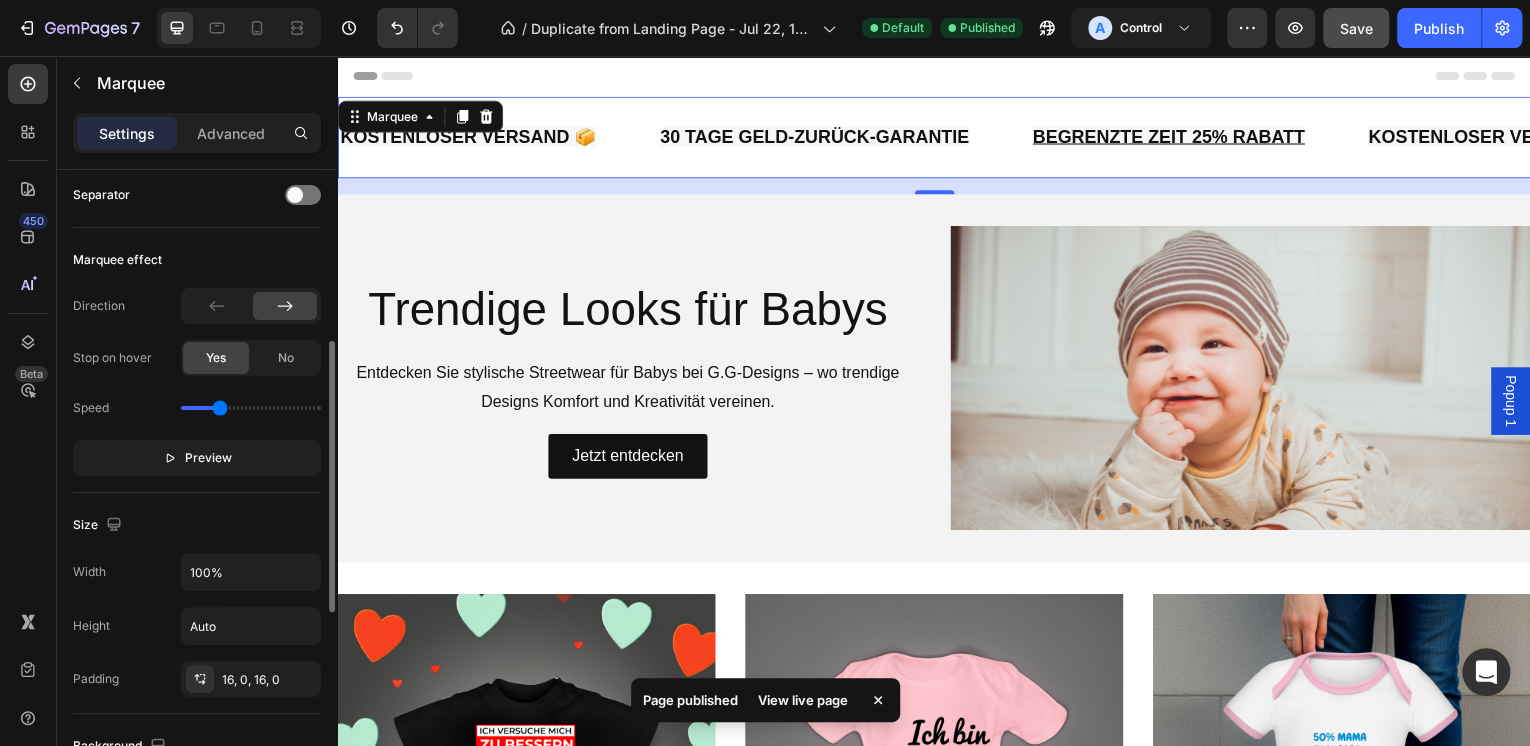 click on "Preview" at bounding box center (208, 458) 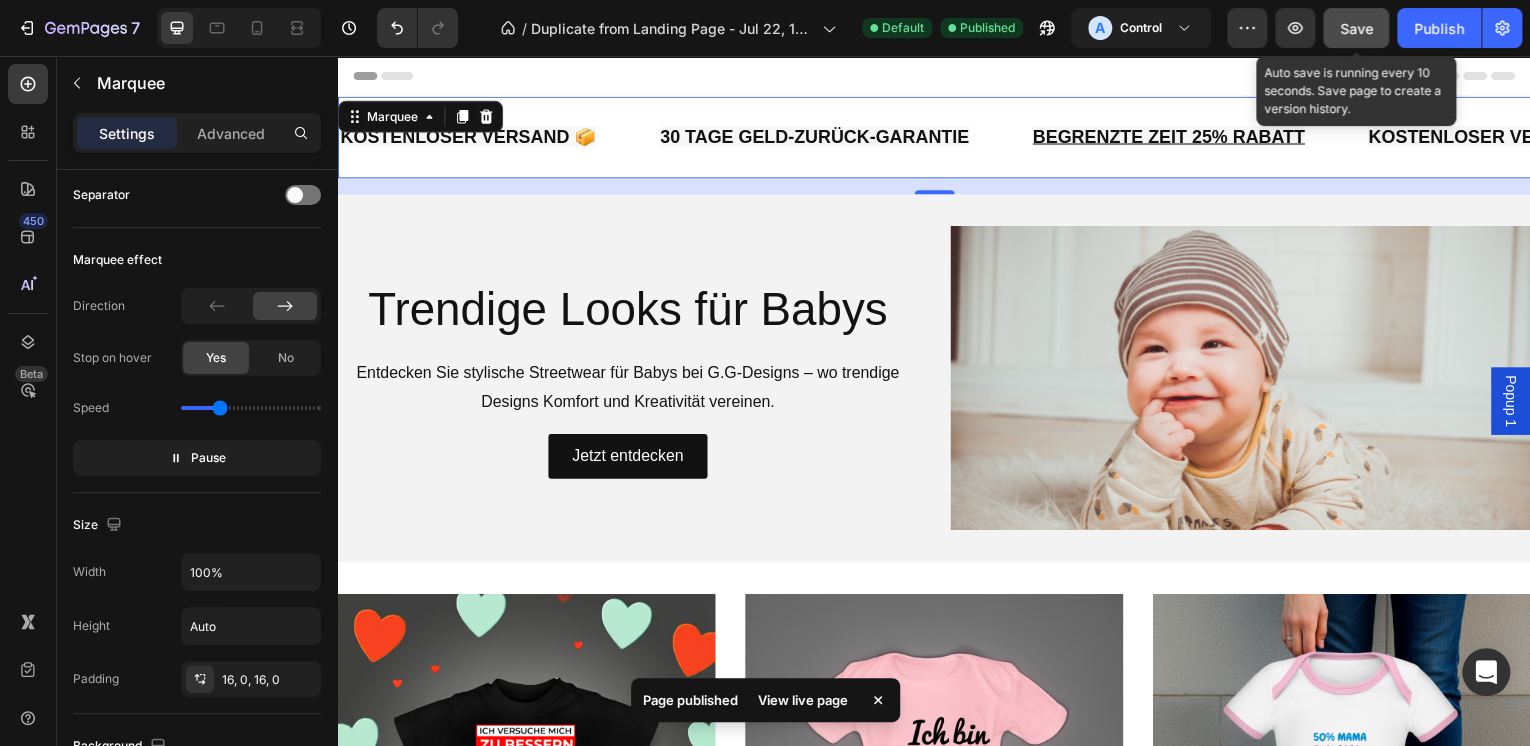 drag, startPoint x: 1352, startPoint y: 27, endPoint x: 1025, endPoint y: 102, distance: 335.4907 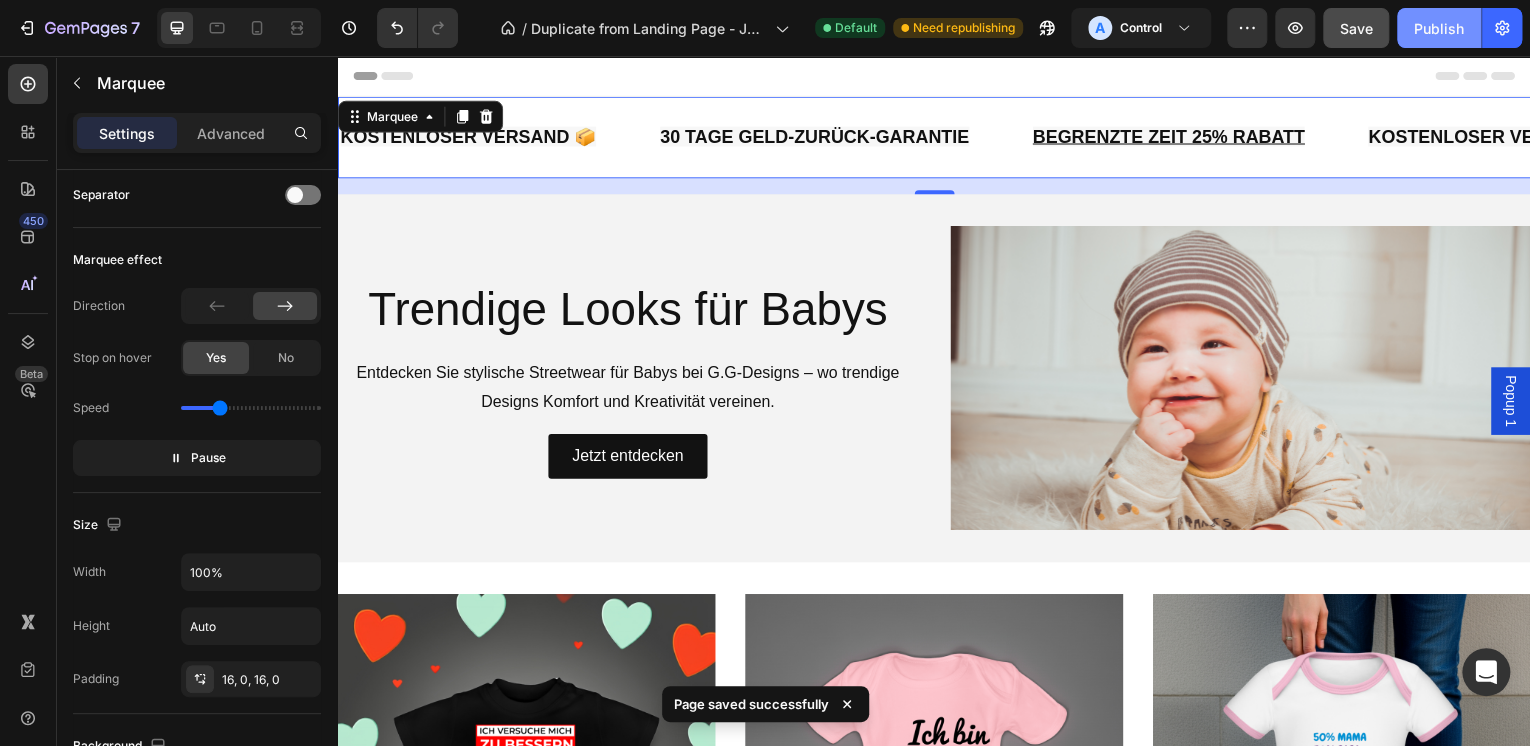 click on "Publish" at bounding box center [1439, 28] 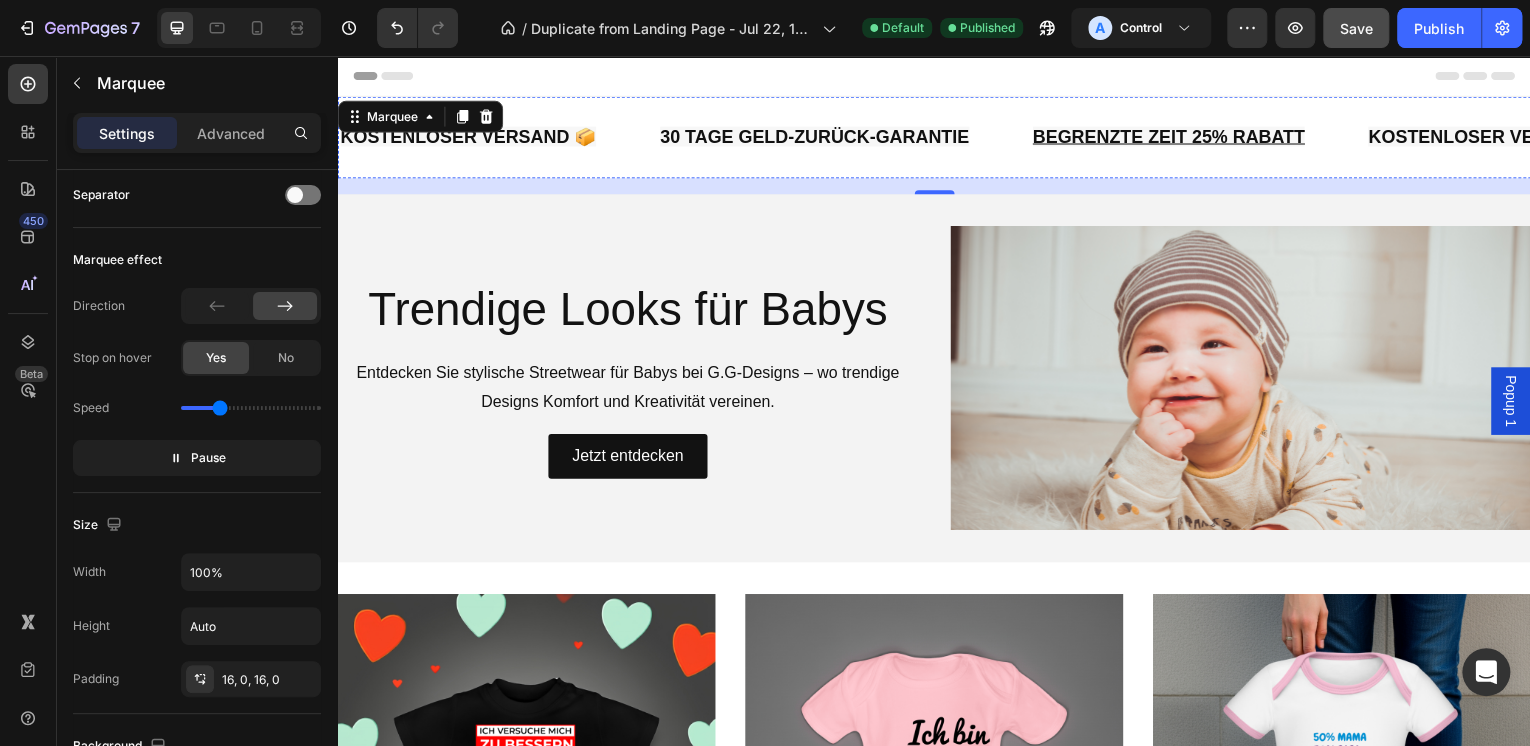 click on "KOSTENLOSER VERSAND 📦" at bounding box center [-564, 137] 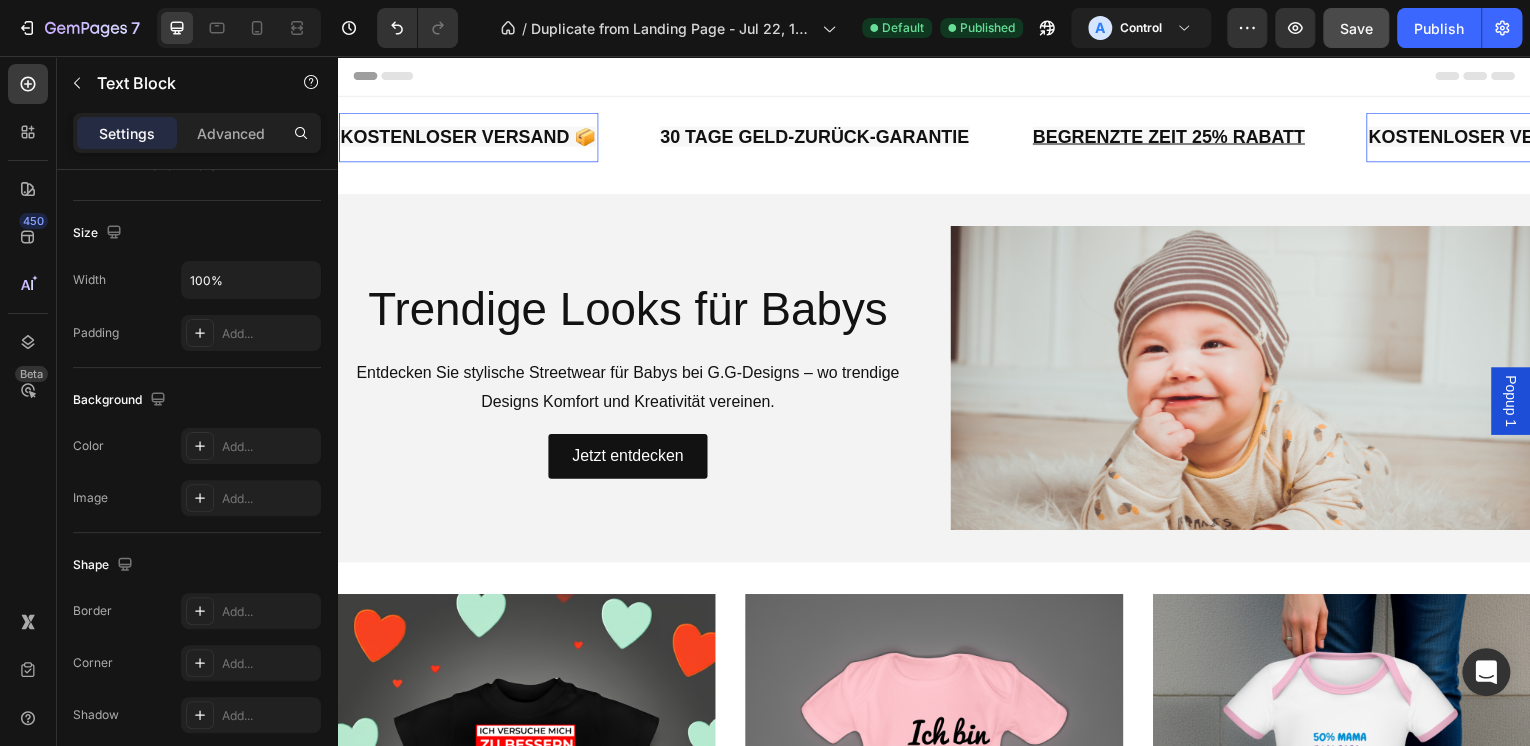 scroll, scrollTop: 0, scrollLeft: 0, axis: both 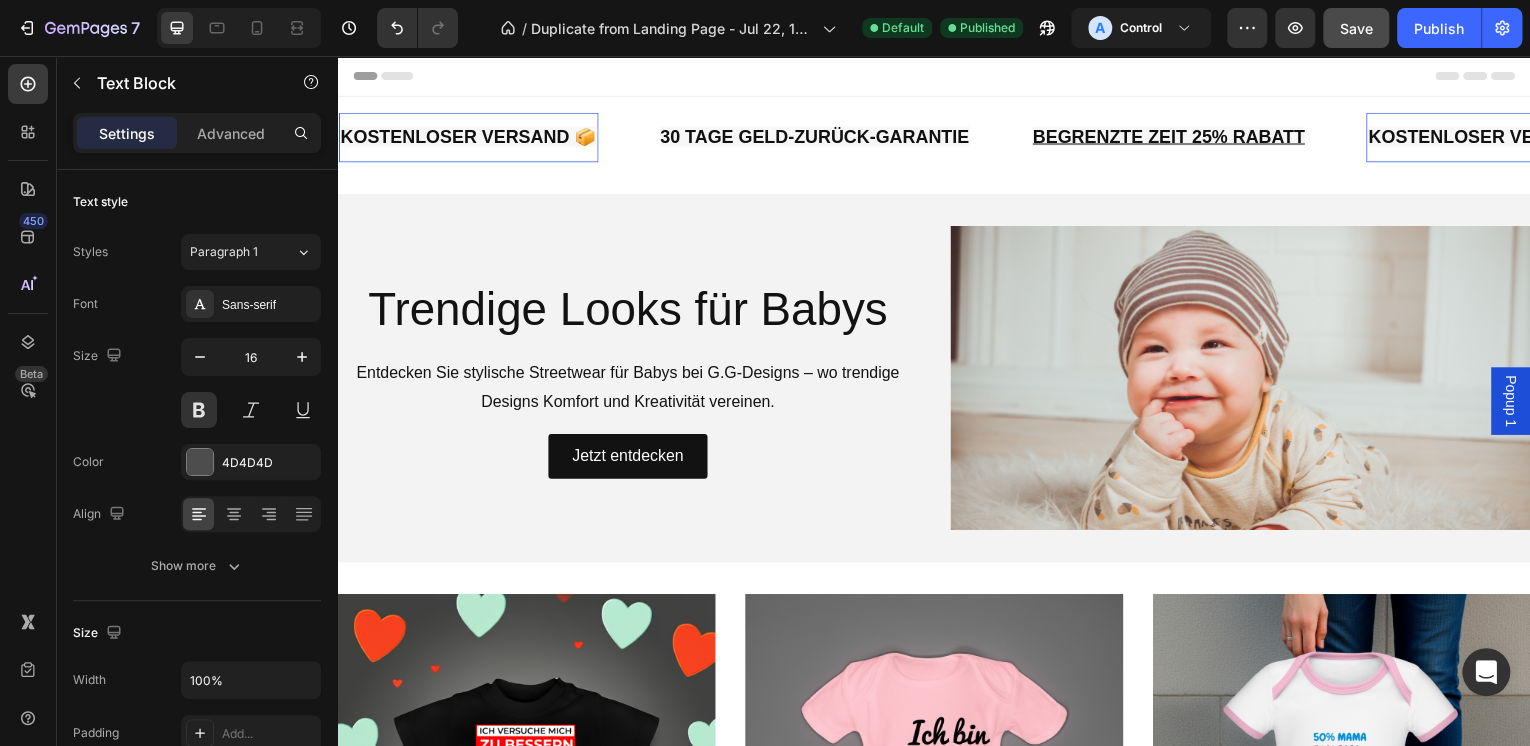 click on "KOSTENLOSER VERSAND 📦" at bounding box center [-561, 137] 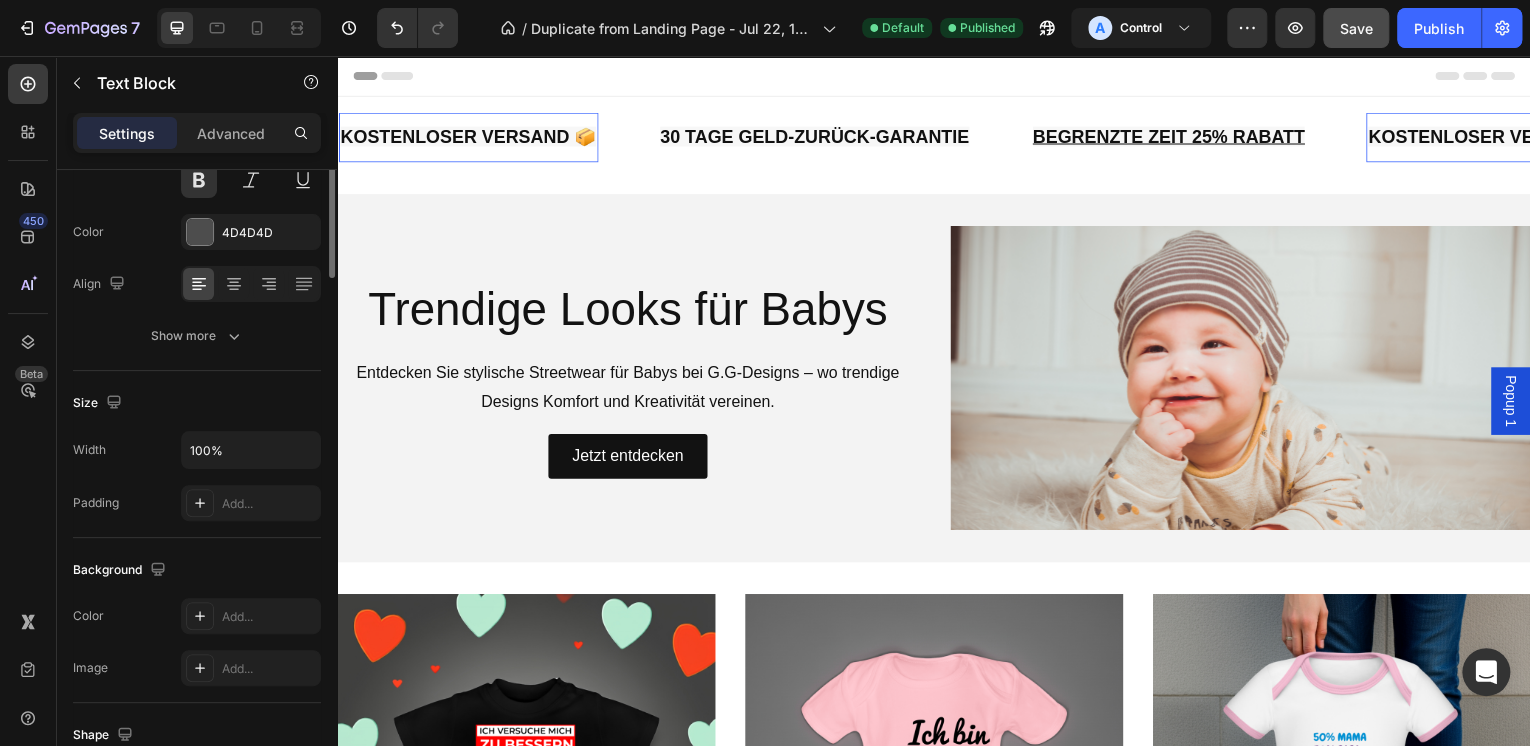 scroll, scrollTop: 0, scrollLeft: 0, axis: both 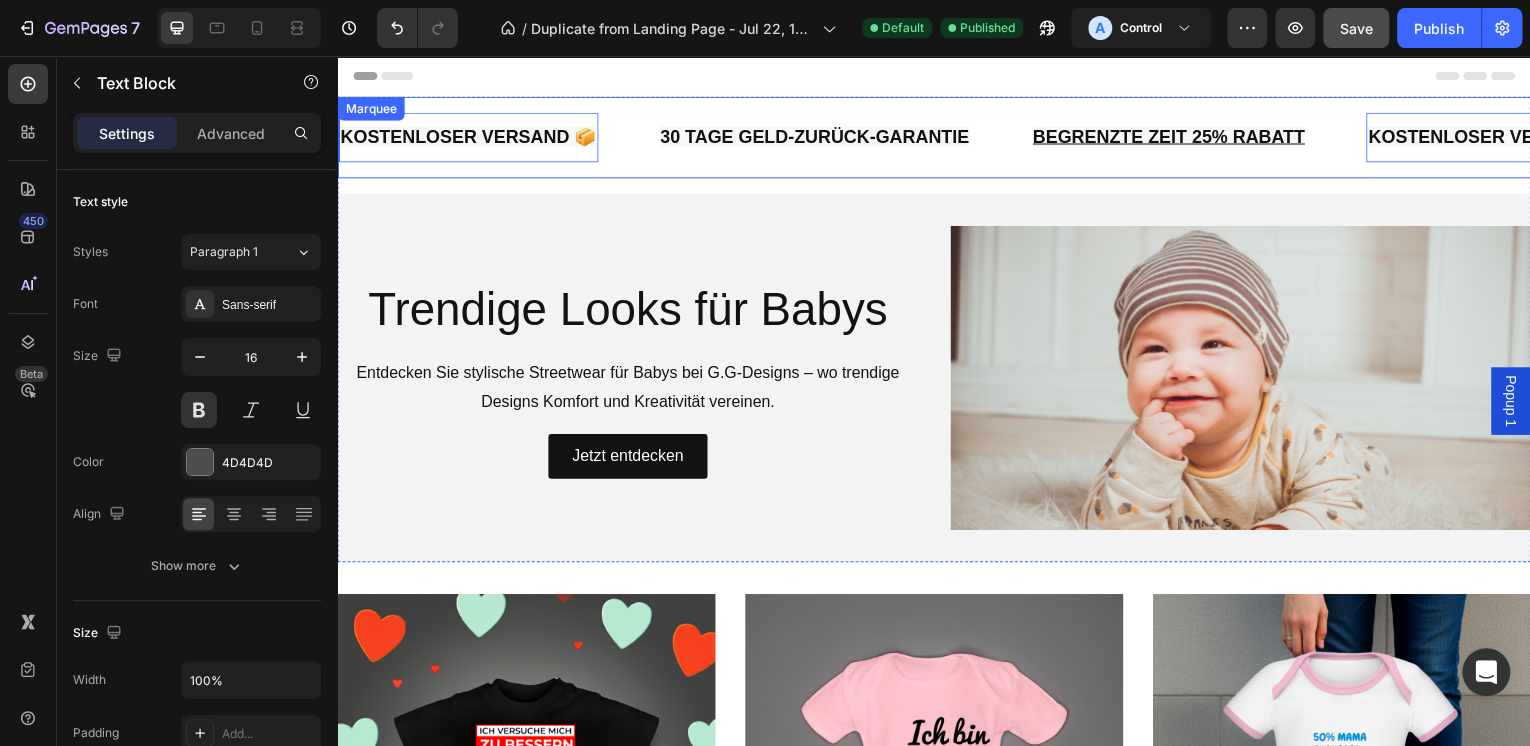 click on "KOSTENLOSER VERSAND 📦  Text Block   0 30 TAGE GELD-ZURÜCK-GARANTIE   Text Block BEGRENZTE ZEIT 25% RABATT   Text Block KOSTENLOSER VERSAND 📦  Text Block   0 30 TAGE GELD-ZURÜCK-GARANTIE   Text Block BEGRENZTE ZEIT 25% RABATT   Text Block KOSTENLOSER VERSAND 📦  Text Block   0 30 TAGE GELD-ZURÜCK-GARANTIE   Text Block BEGRENZTE ZEIT 25% RABATT   Text Block KOSTENLOSER VERSAND 📦  Text Block   0 30 TAGE GELD-ZURÜCK-GARANTIE   Text Block BEGRENZTE ZEIT 25% RABATT   Text Block KOSTENLOSER VERSAND 📦  Text Block   0 30 TAGE GELD-ZURÜCK-GARANTIE   Text Block BEGRENZTE ZEIT 25% RABATT   Text Block KOSTENLOSER VERSAND 📦  Text Block   0 30 TAGE GELD-ZURÜCK-GARANTIE   Text Block BEGRENZTE ZEIT 25% RABATT   Text Block Marquee" at bounding box center [937, 138] 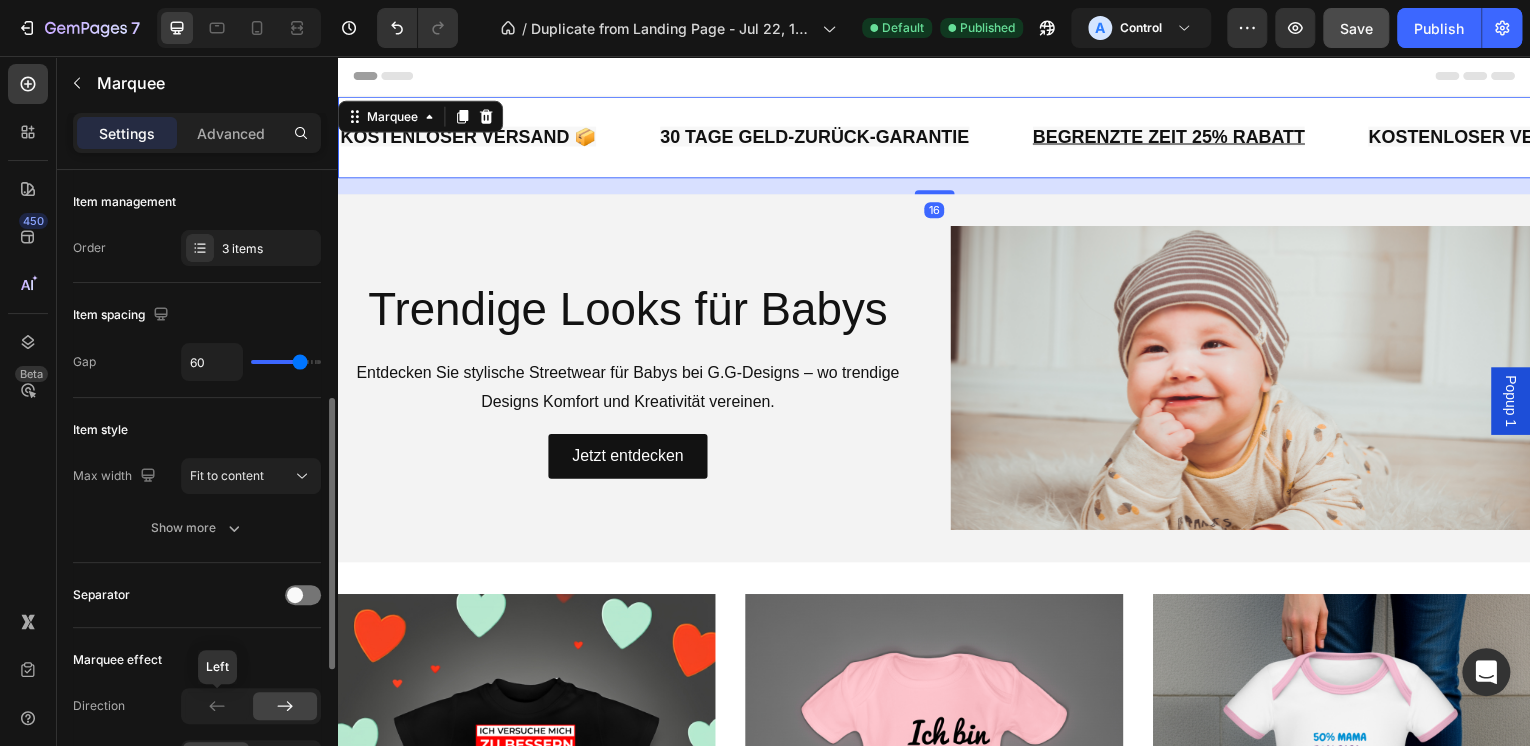 scroll, scrollTop: 320, scrollLeft: 0, axis: vertical 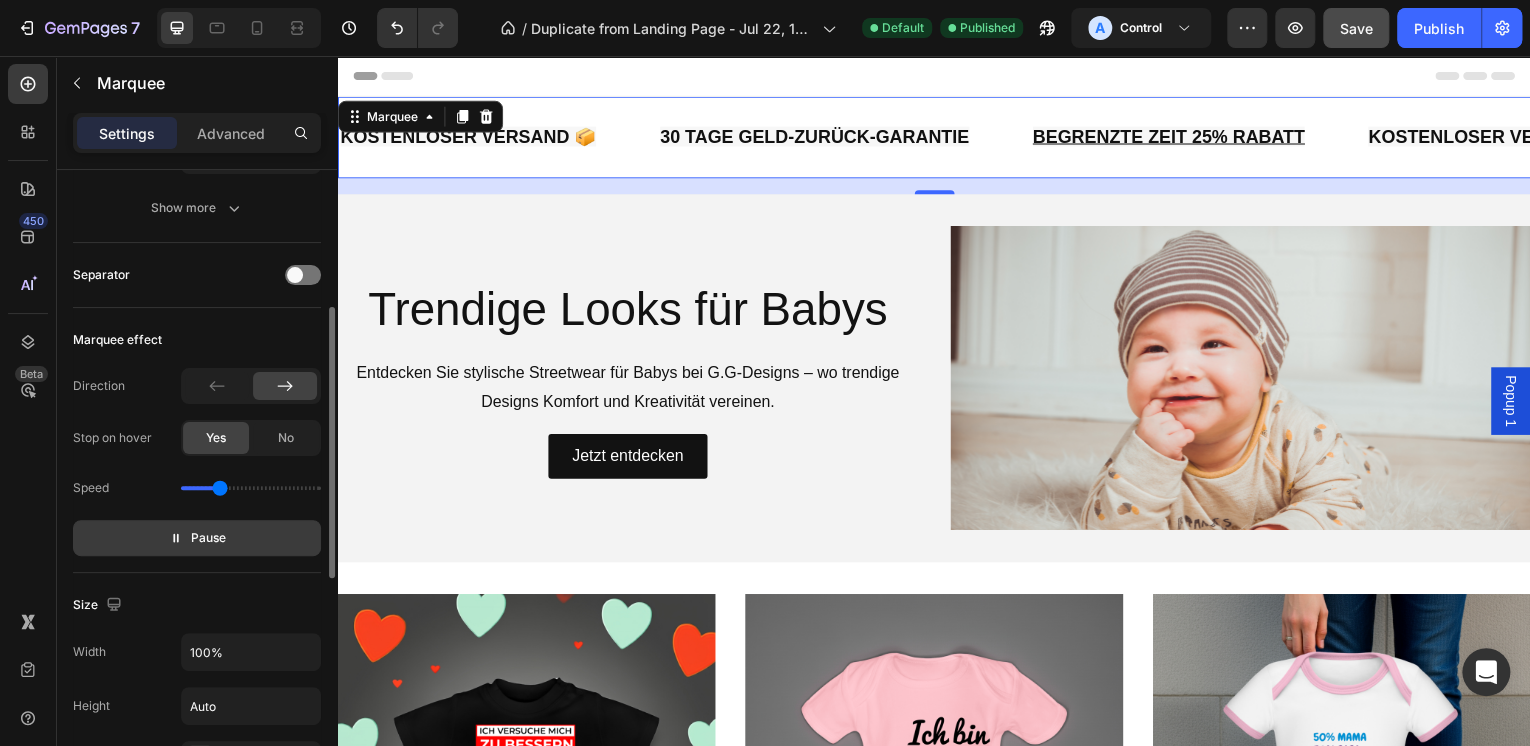 click on "Pause" at bounding box center [208, 538] 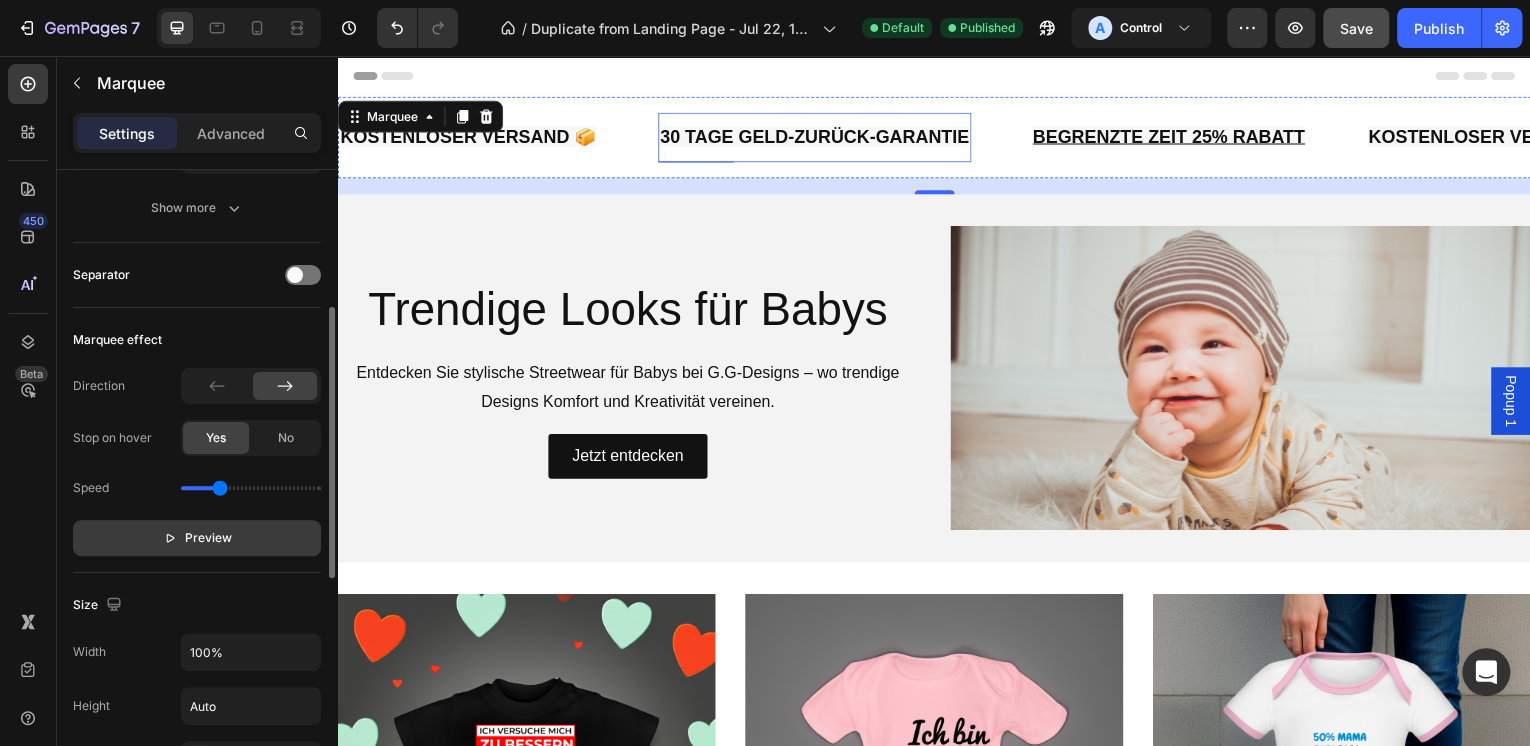 click on "30 TAGE GELD-ZURÜCK-GARANTIE" at bounding box center [-2281, 137] 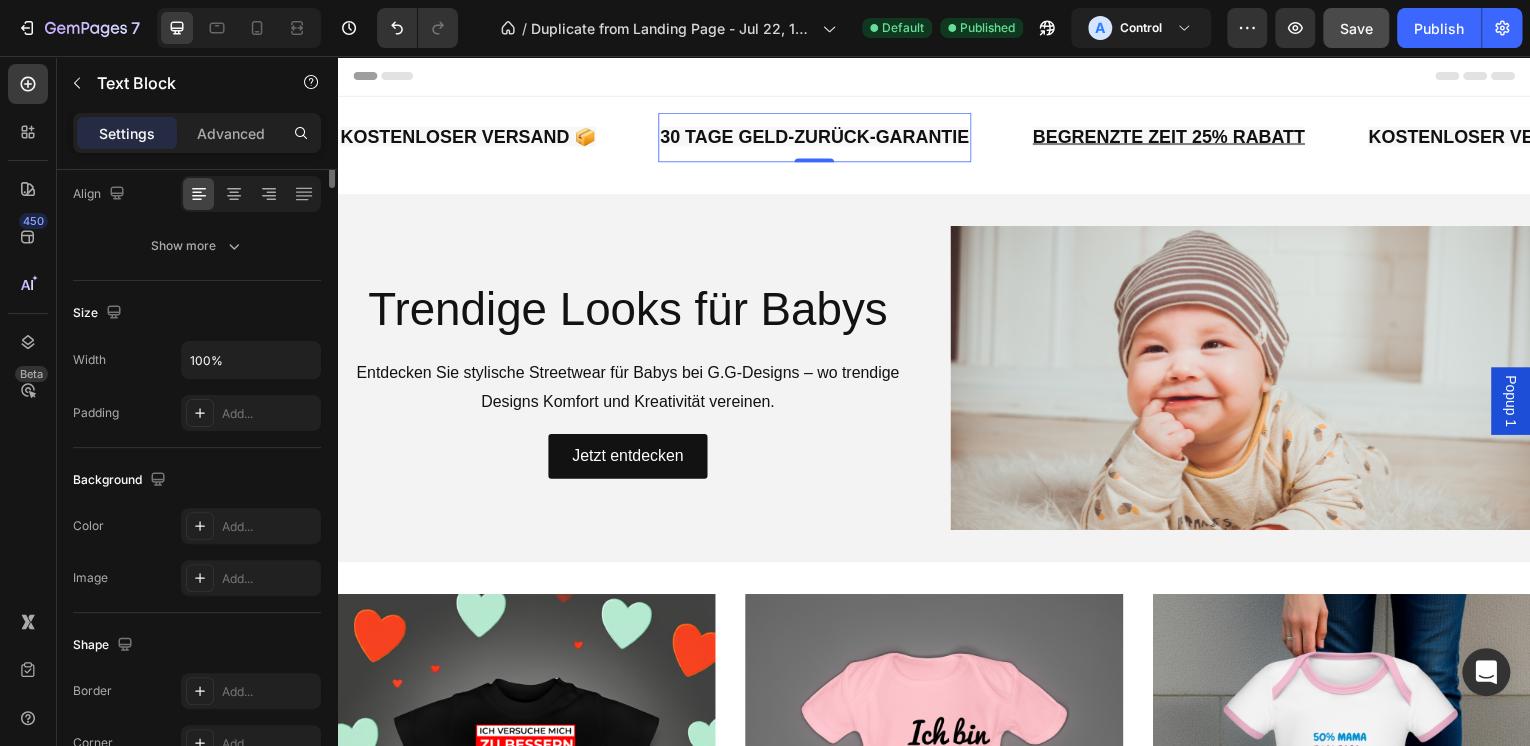 scroll, scrollTop: 0, scrollLeft: 0, axis: both 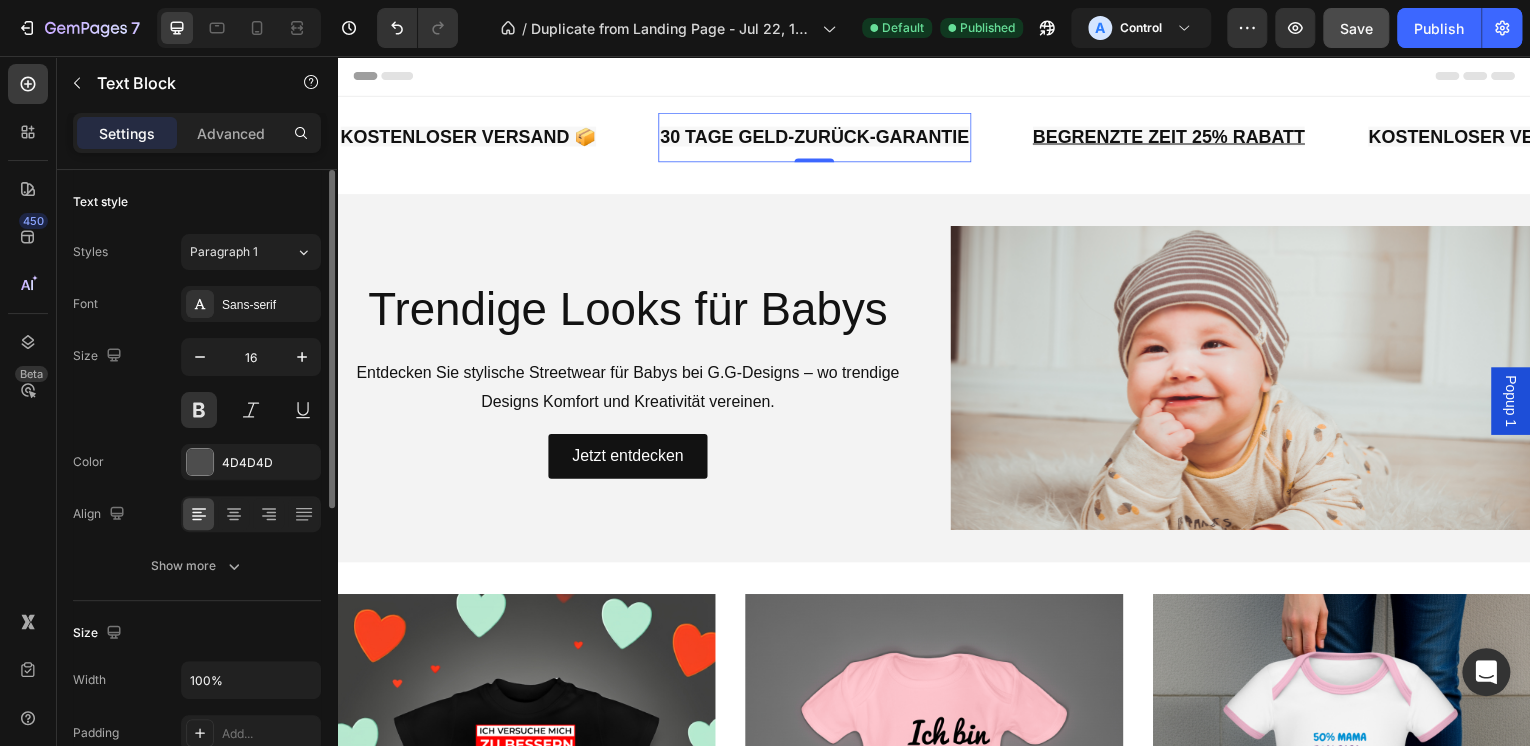 click on "30 TAGE GELD-ZURÜCK-GARANTIE" at bounding box center (-2278, 137) 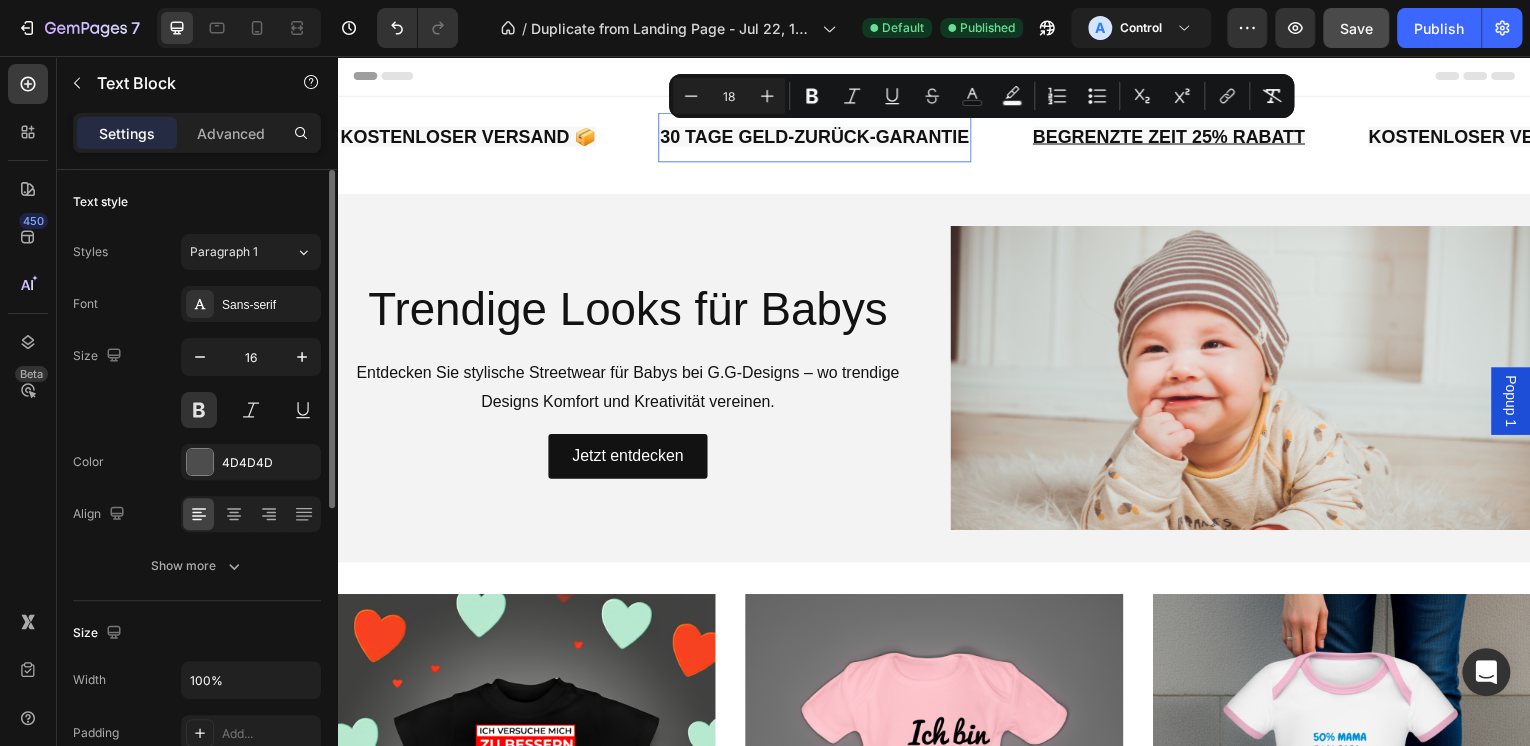 click on "30 TAGE GELD-ZURÜCK-GARANTIE" at bounding box center (-2283, 137) 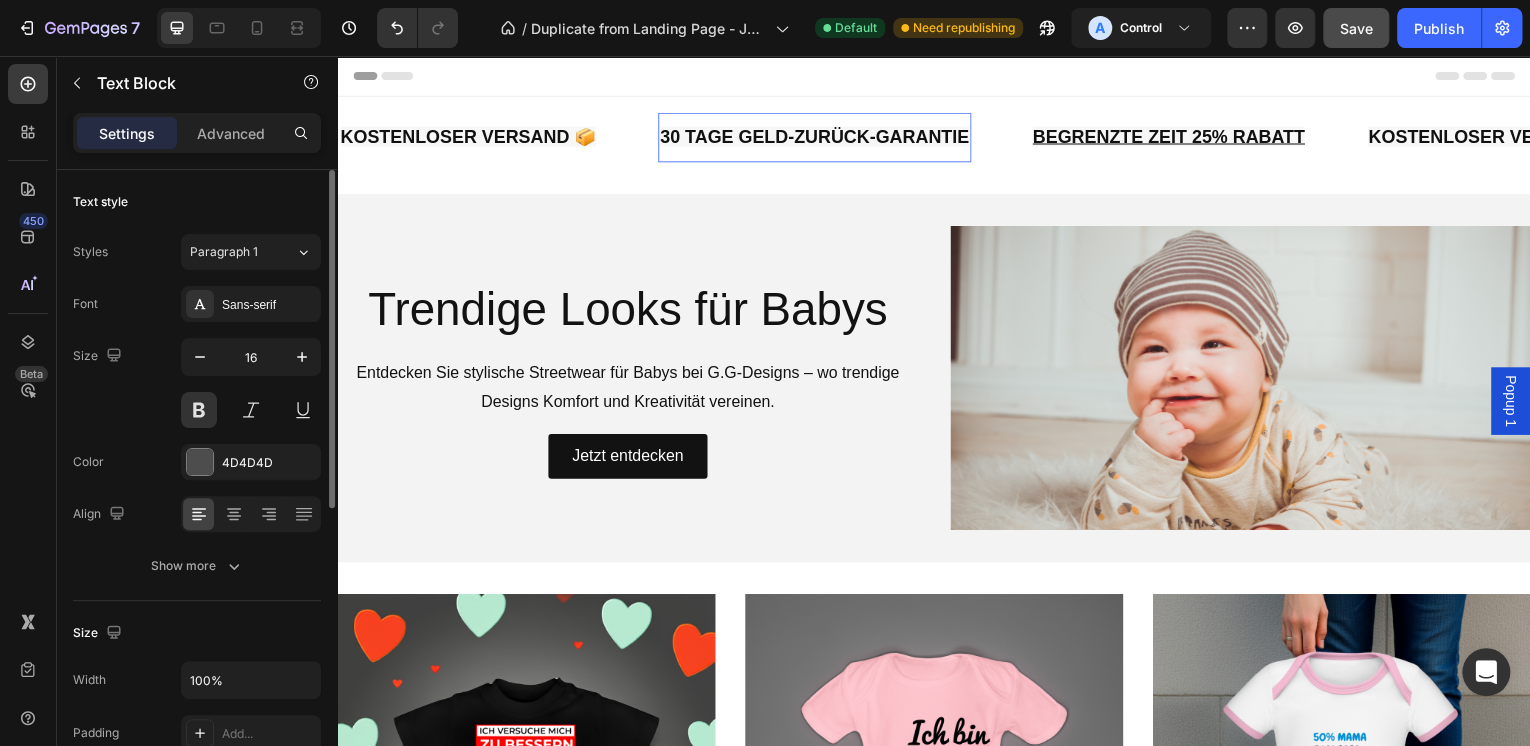 drag, startPoint x: 814, startPoint y: 134, endPoint x: 769, endPoint y: 130, distance: 45.17743 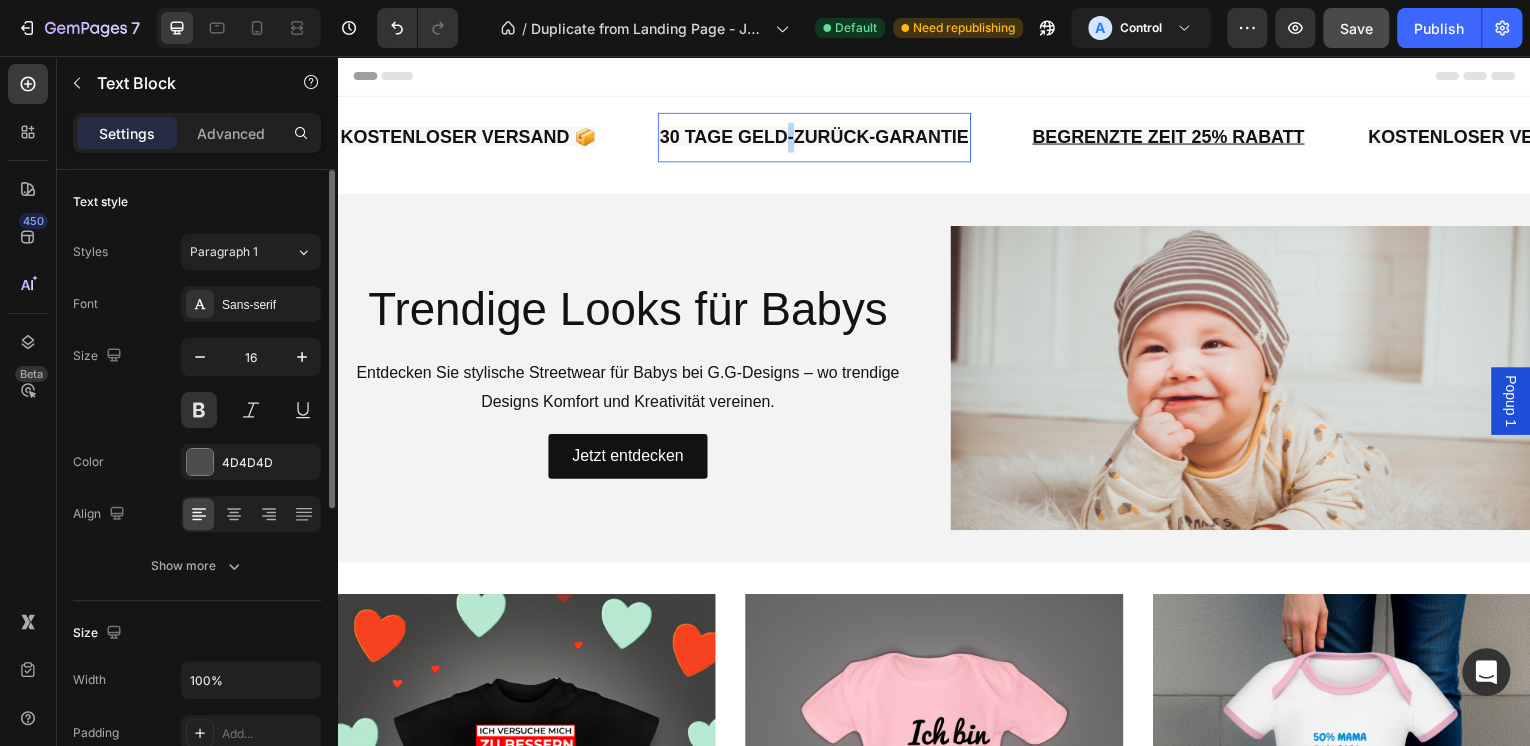 click on "30 TAGE GELD-ZURÜCK-GARANTIE" at bounding box center [-2281, 137] 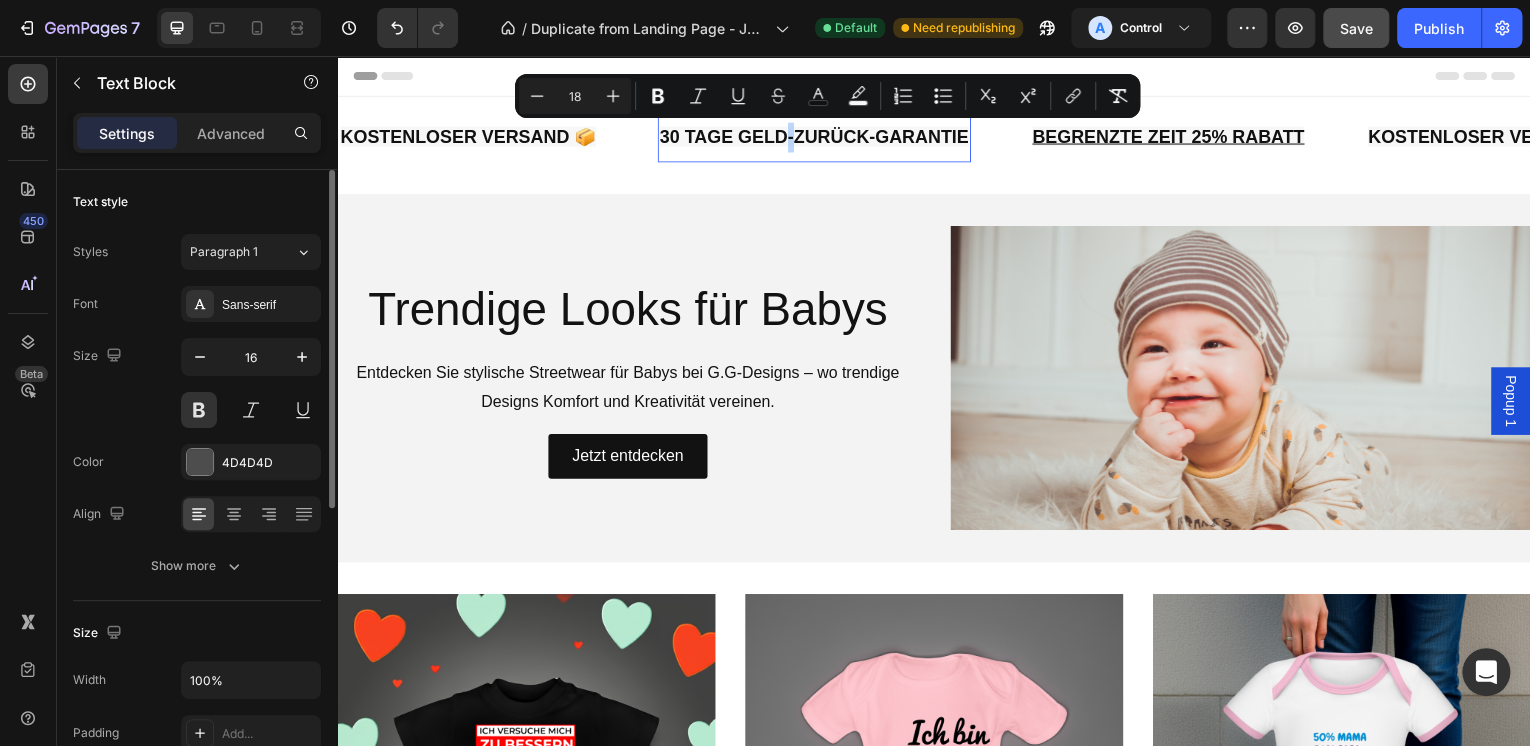 copy on "30 TAGE GELD-ZURÜCK-GARANTIE" 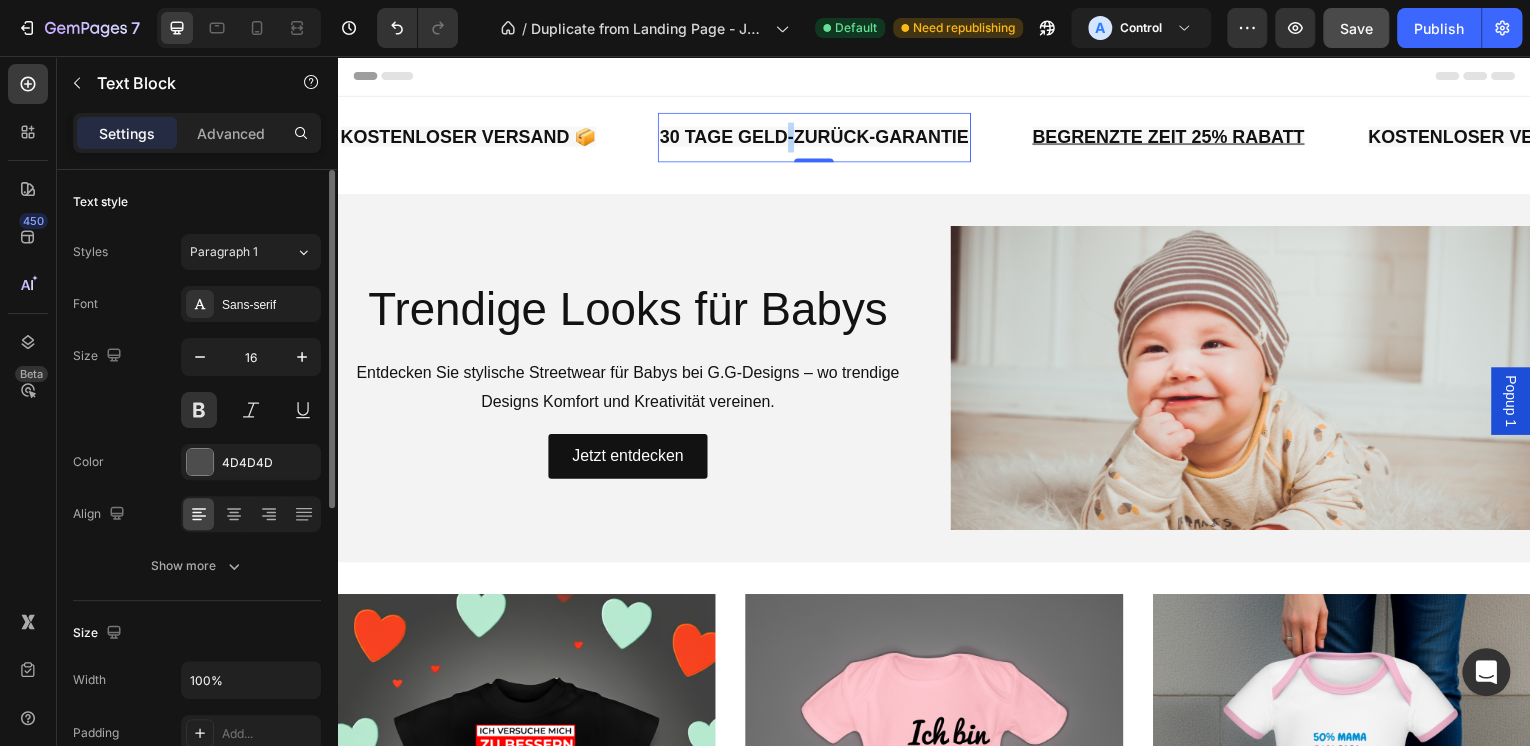 click on "30 TAGE GELD-ZURÜCK-GARANTIE" at bounding box center [-2266, 137] 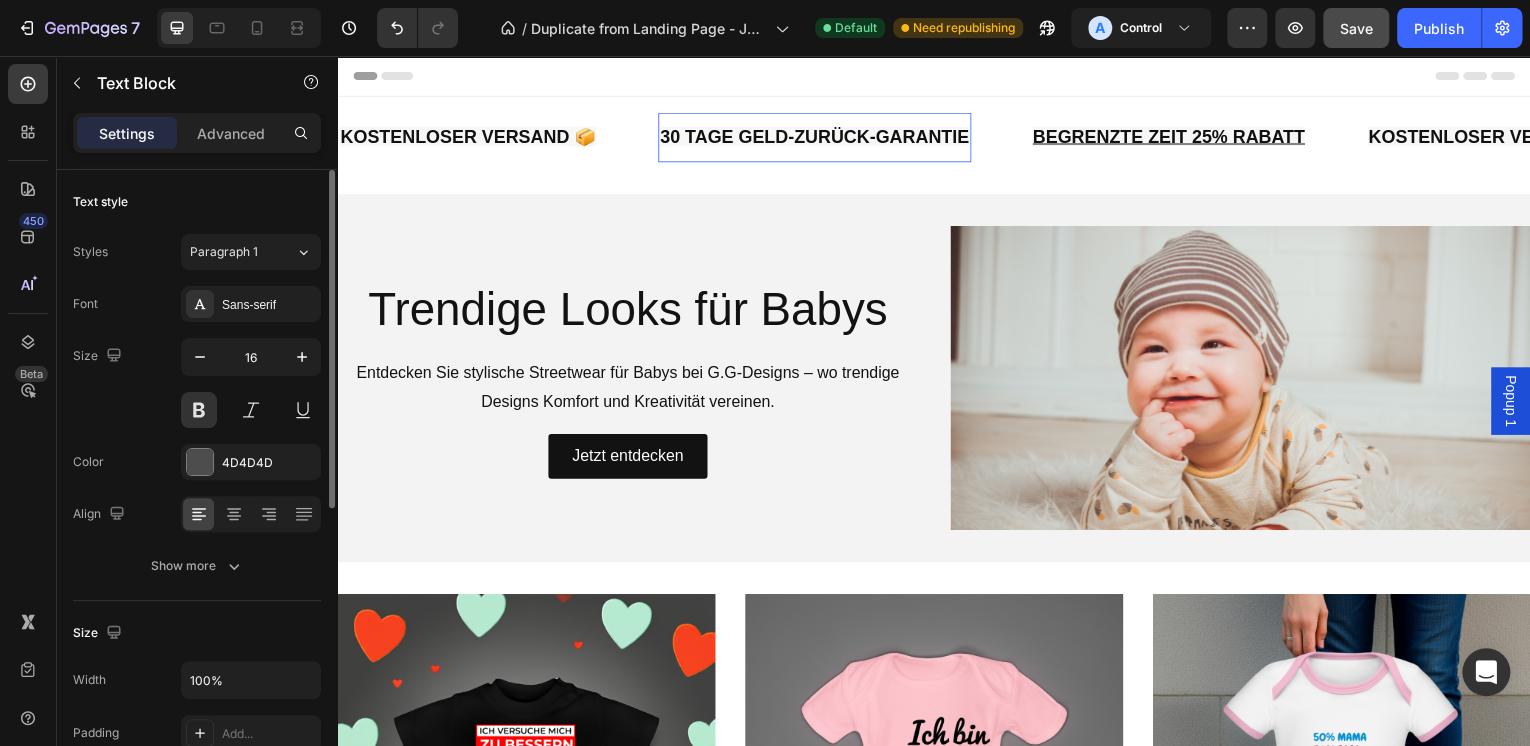 click on "30 TAGE GELD-ZURÜCK-GARANTIE" at bounding box center [-2281, 137] 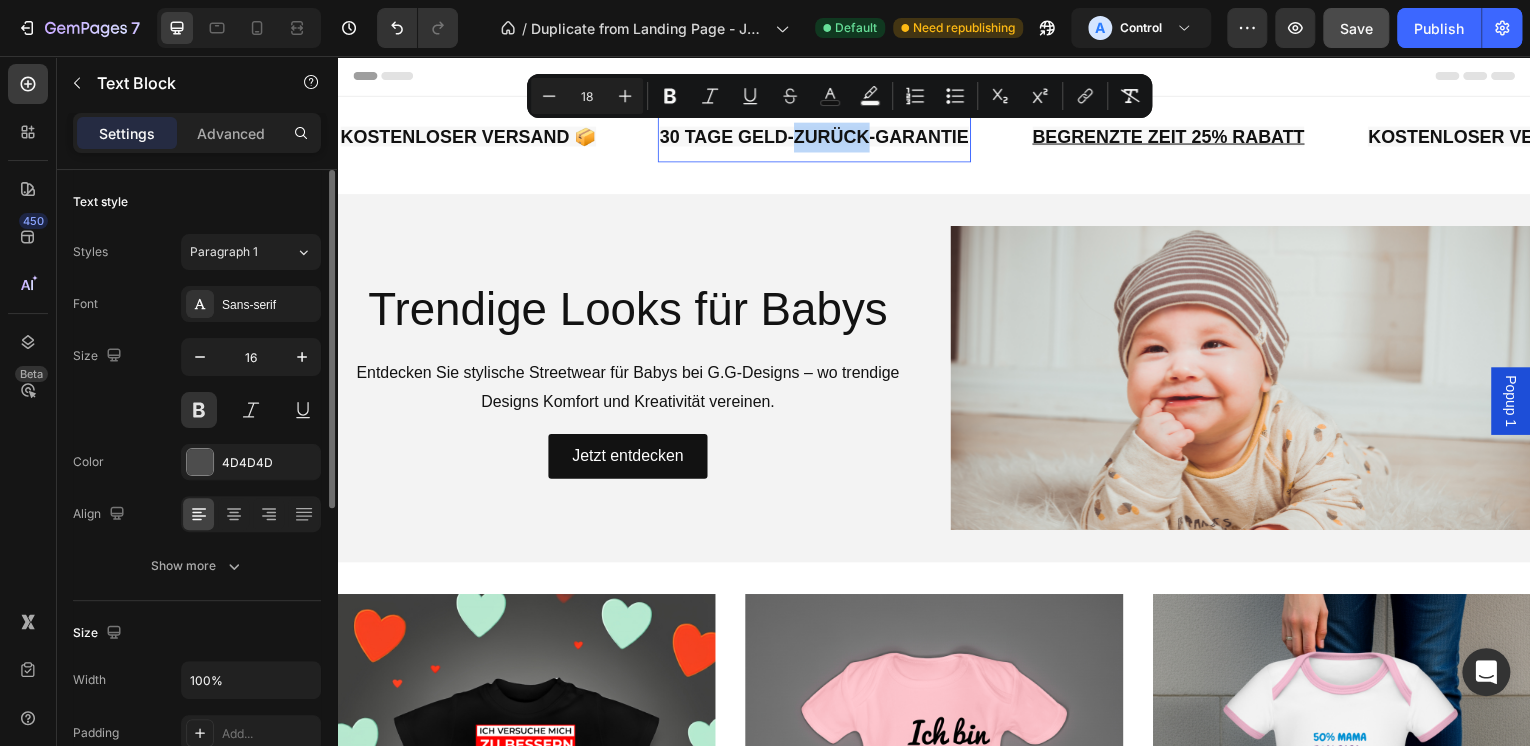 click on "30 TAGE GELD-ZURÜCK-GARANTIE" at bounding box center [-2279, 137] 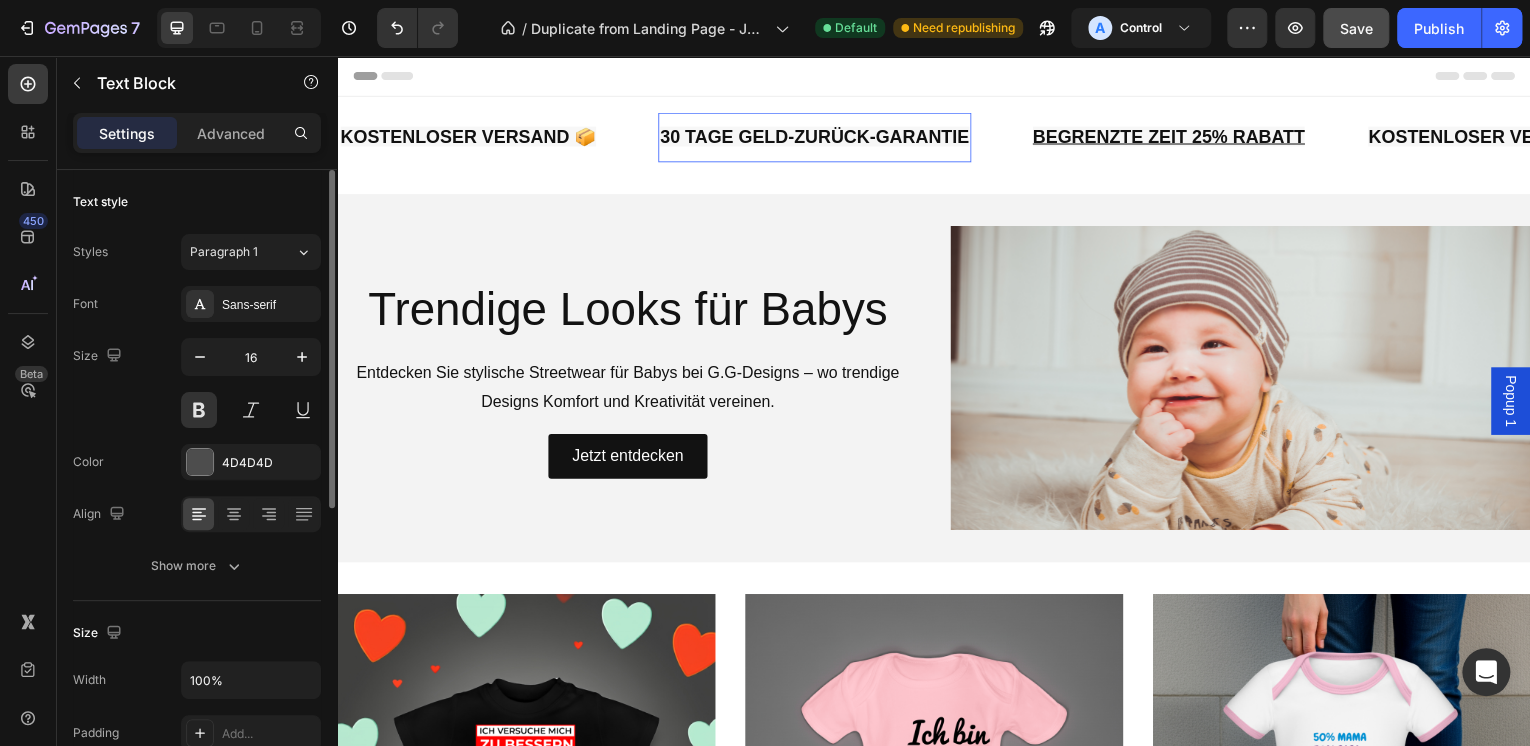 click on "30 TAGE GELD-ZURÜCK-GARANTIE" at bounding box center [-2281, 137] 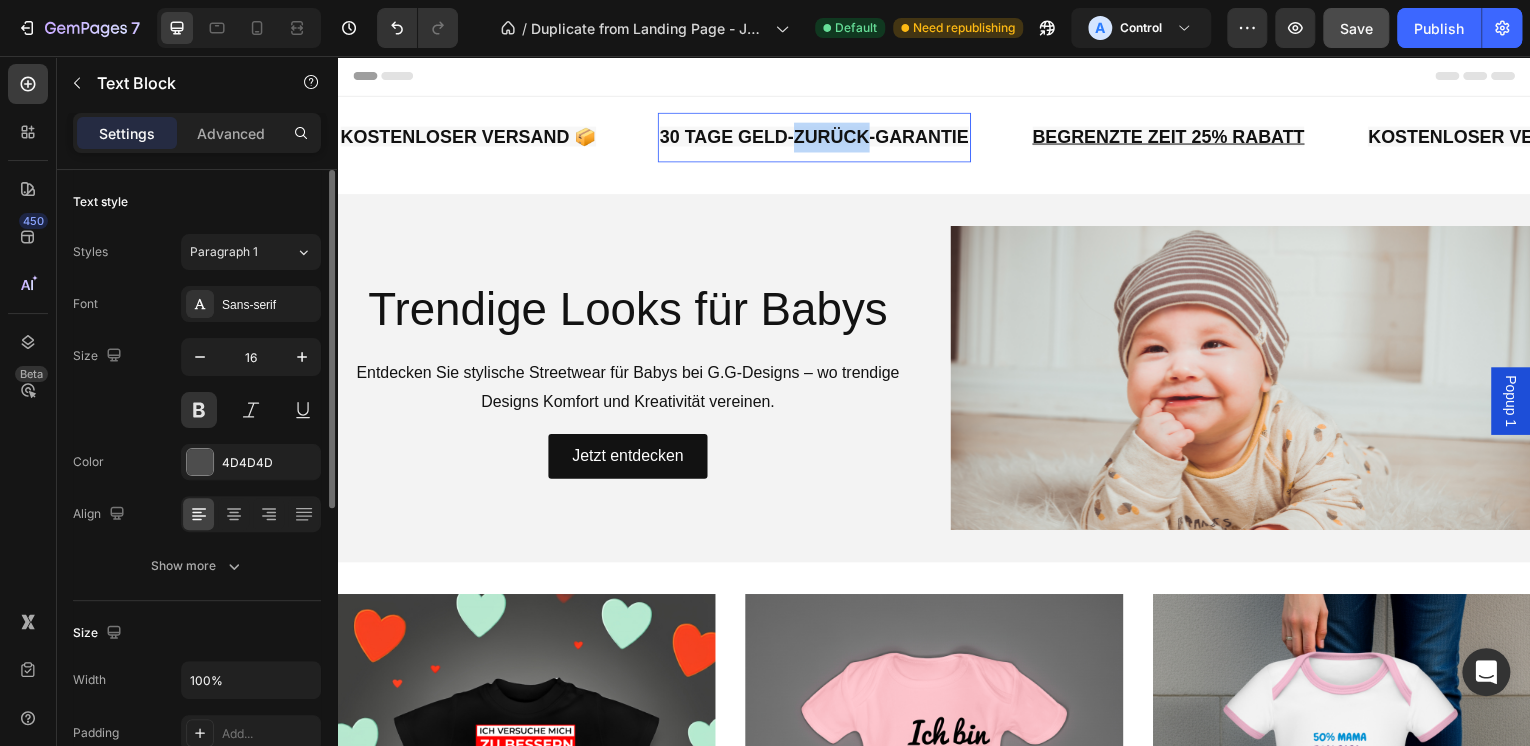 click on "30 TAGE GELD-ZURÜCK-GARANTIE" at bounding box center (-2274, 137) 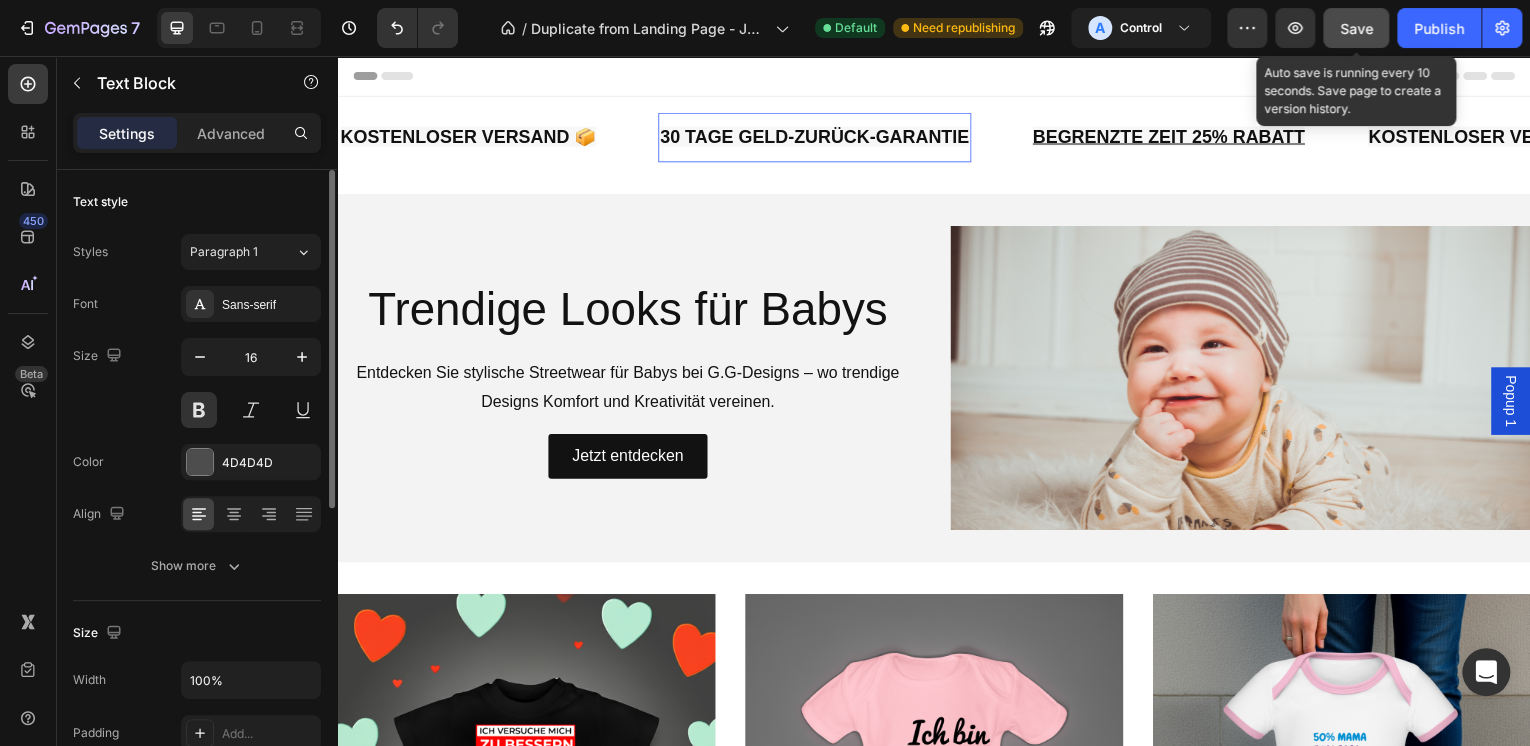 click on "Save" at bounding box center [1356, 28] 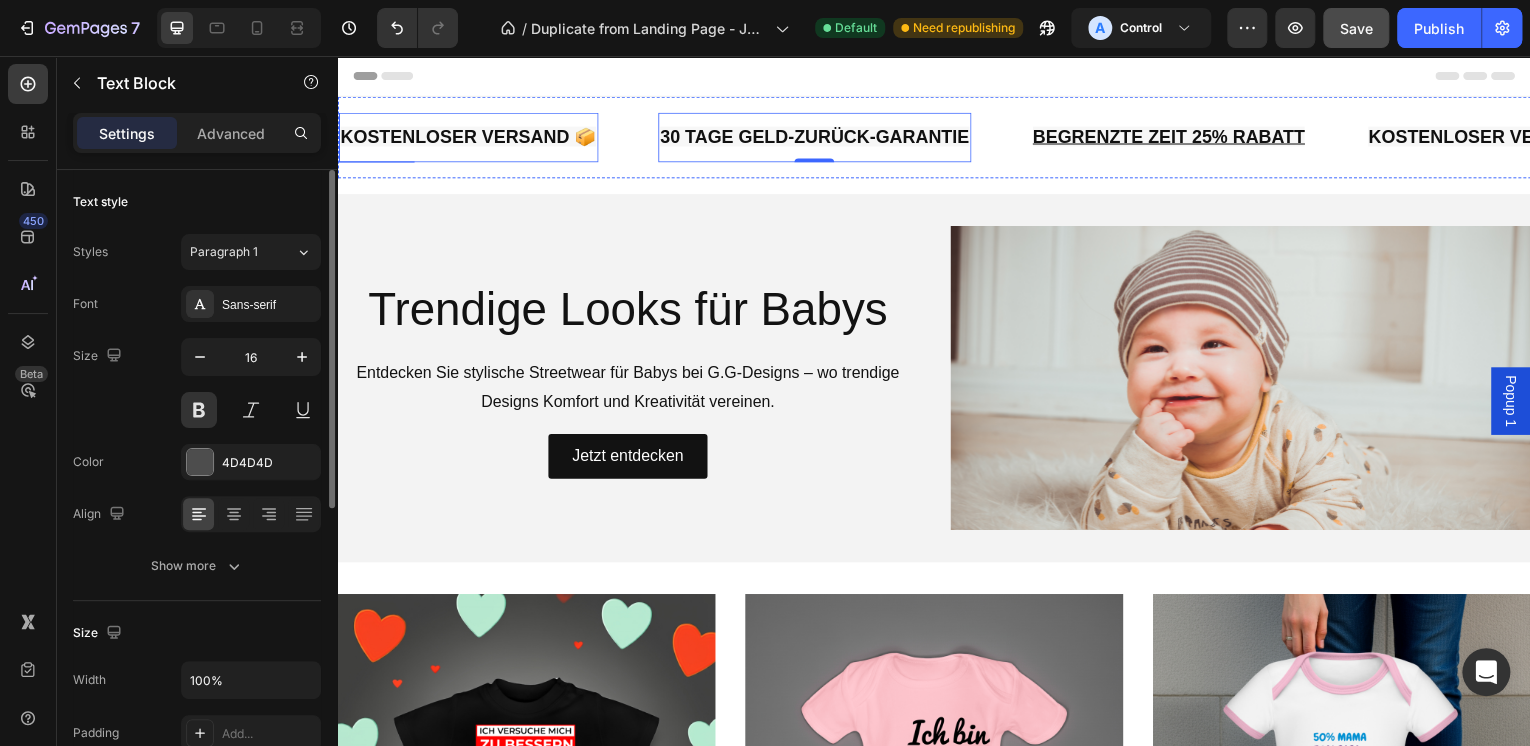 click on "KOSTENLOSER VERSAND 📦" at bounding box center (-2627, 137) 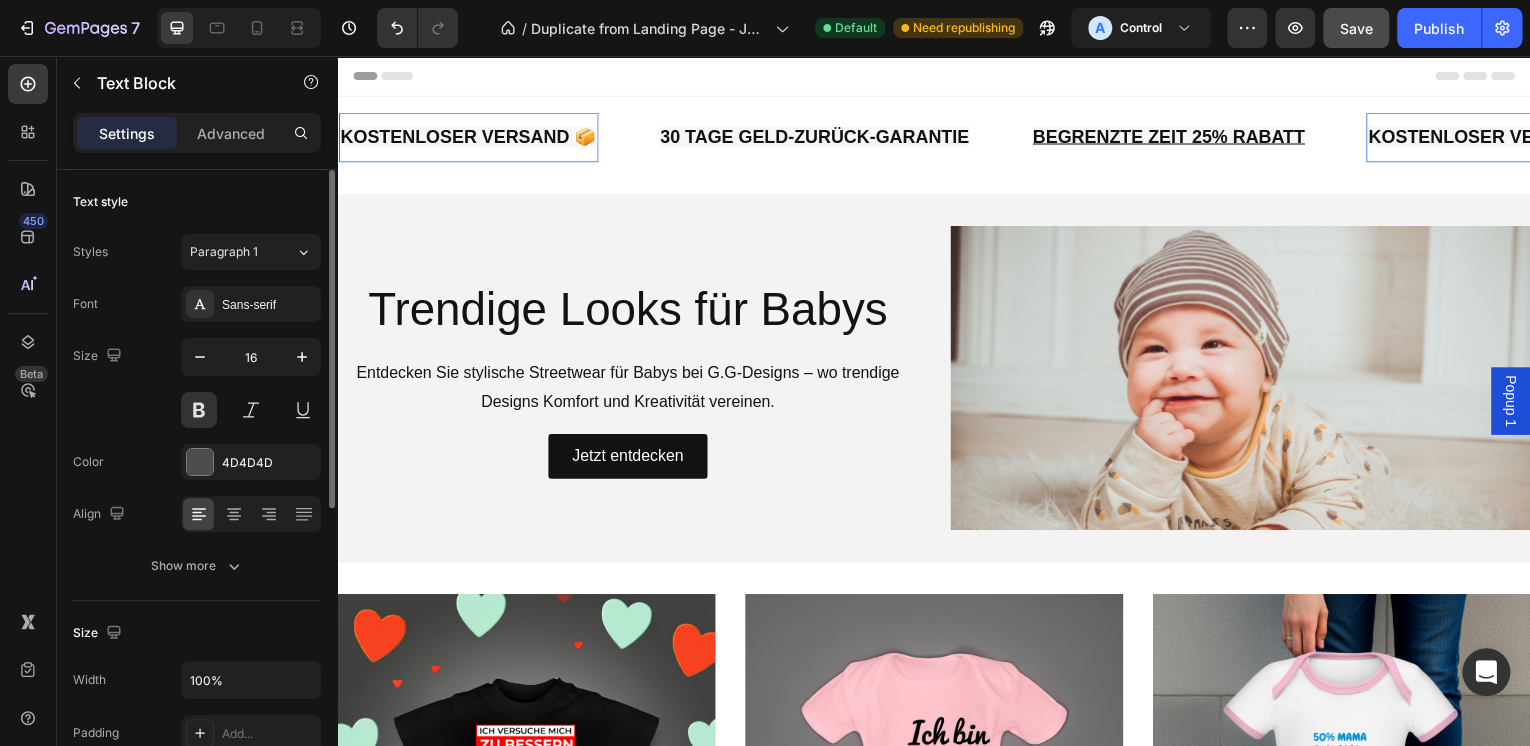 click on "KOSTENLOSER VERSAND 📦" at bounding box center (-2626, 137) 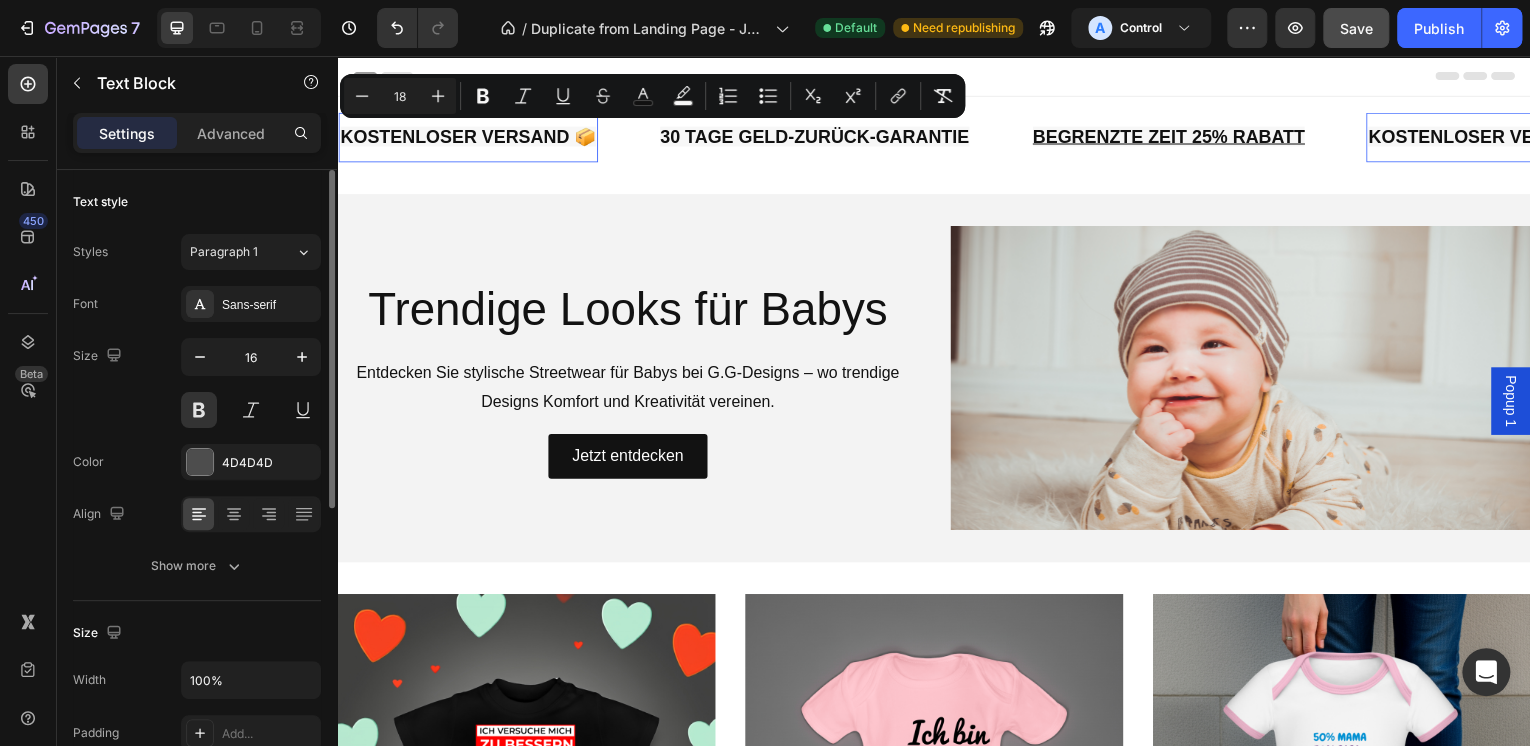 click on "KOSTENLOSER VERSAND 📦" at bounding box center [-2611, 137] 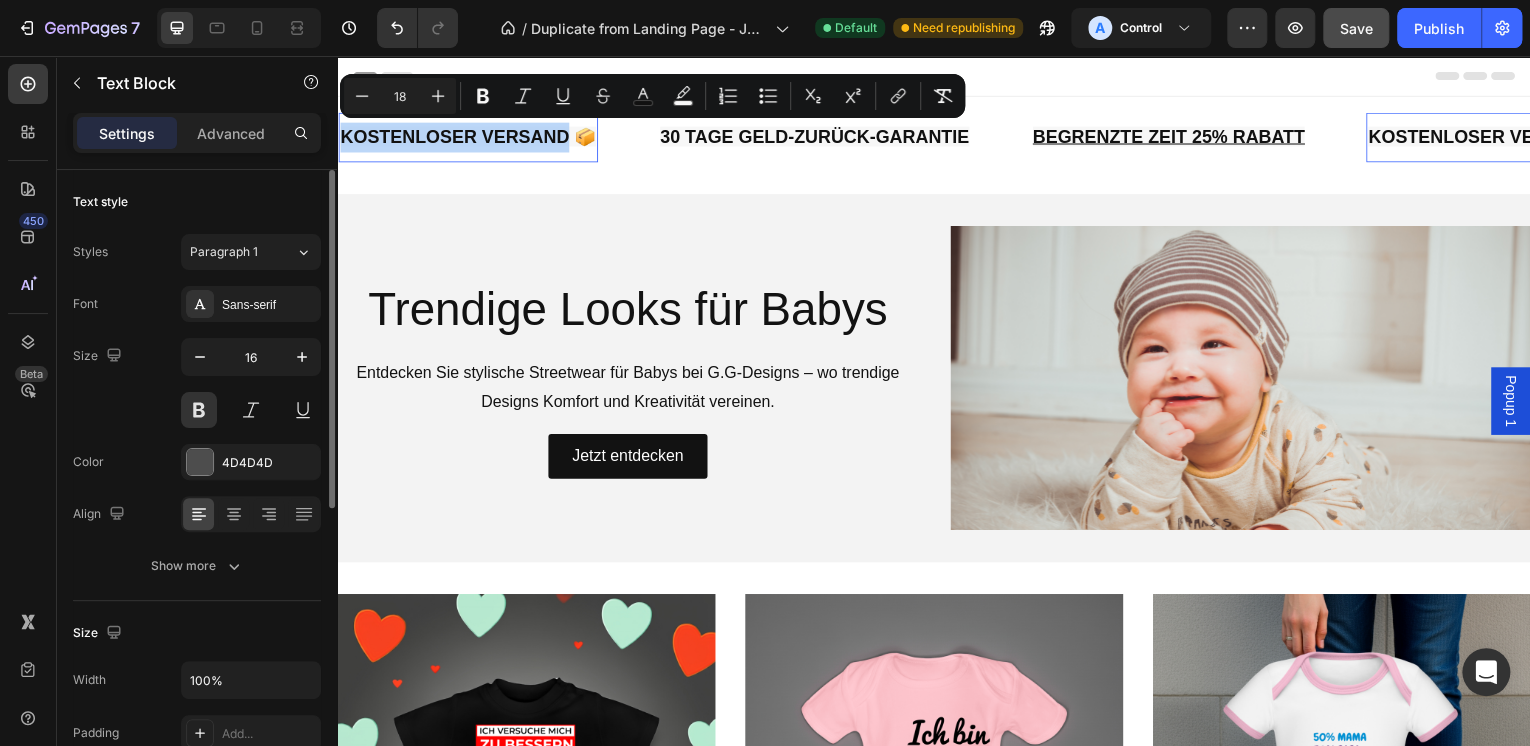 drag, startPoint x: 568, startPoint y: 134, endPoint x: 666, endPoint y: 189, distance: 112.37882 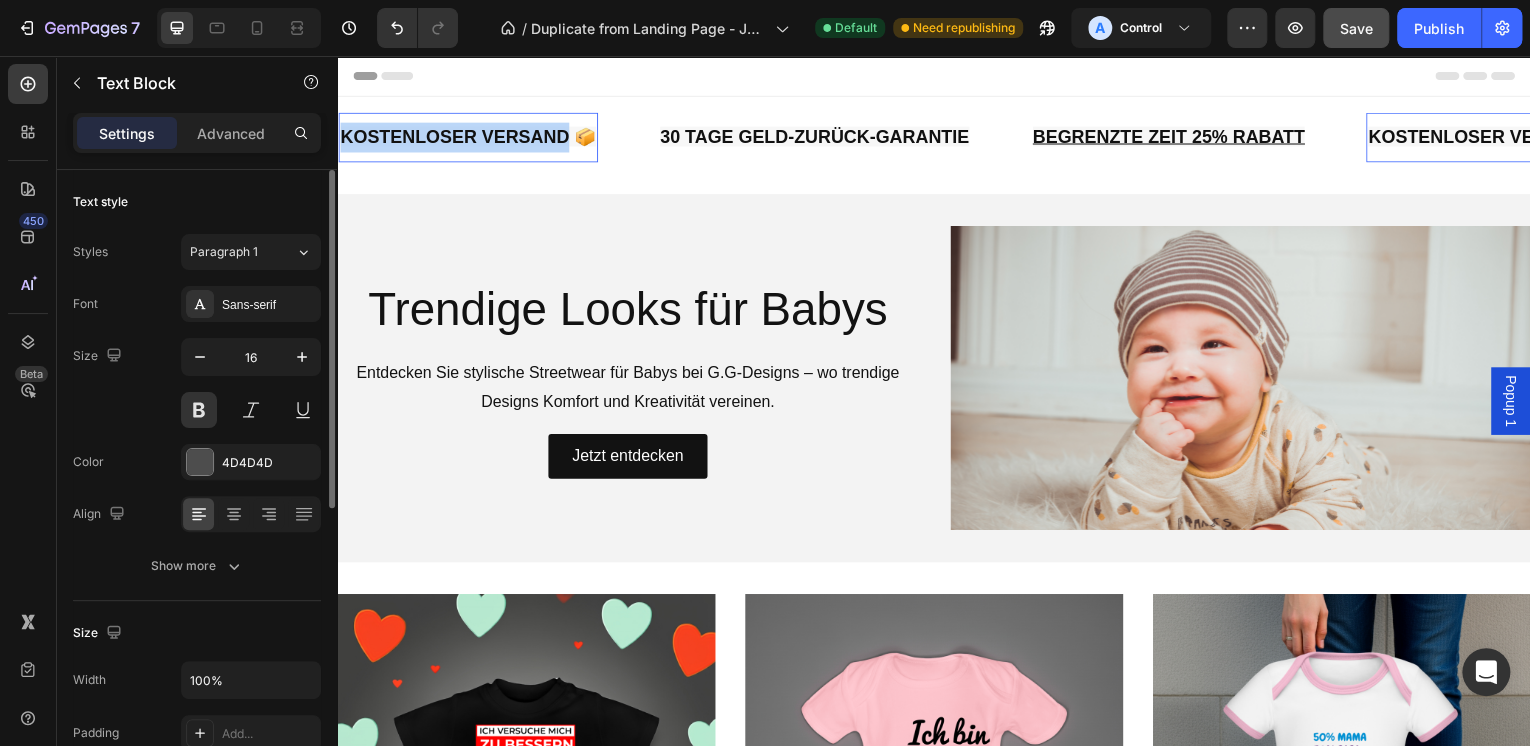 click on "KOSTENLOSER VERSAND 📦" at bounding box center (-2631, 137) 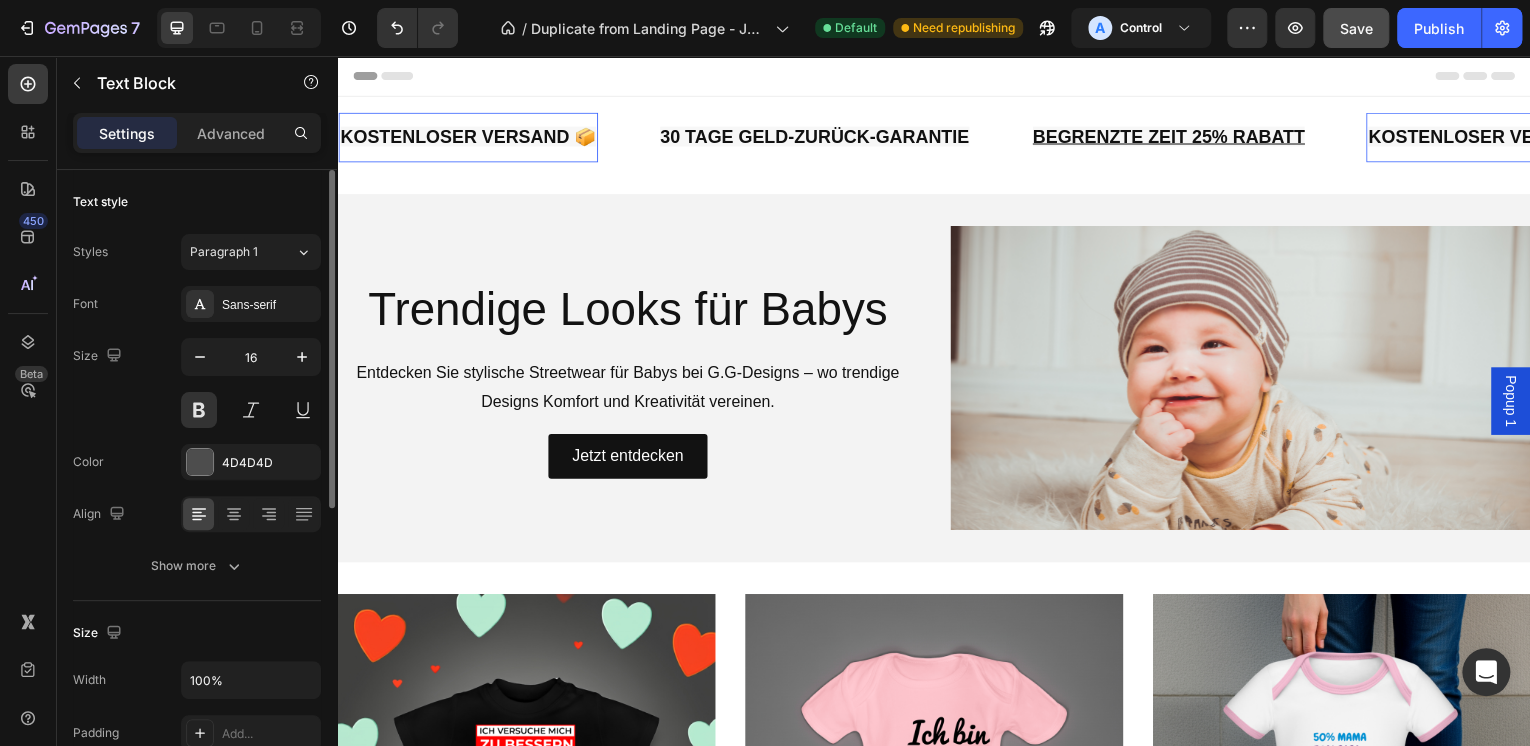 click on "KOSTENLOSER VERSAND 📦" at bounding box center [-2626, 137] 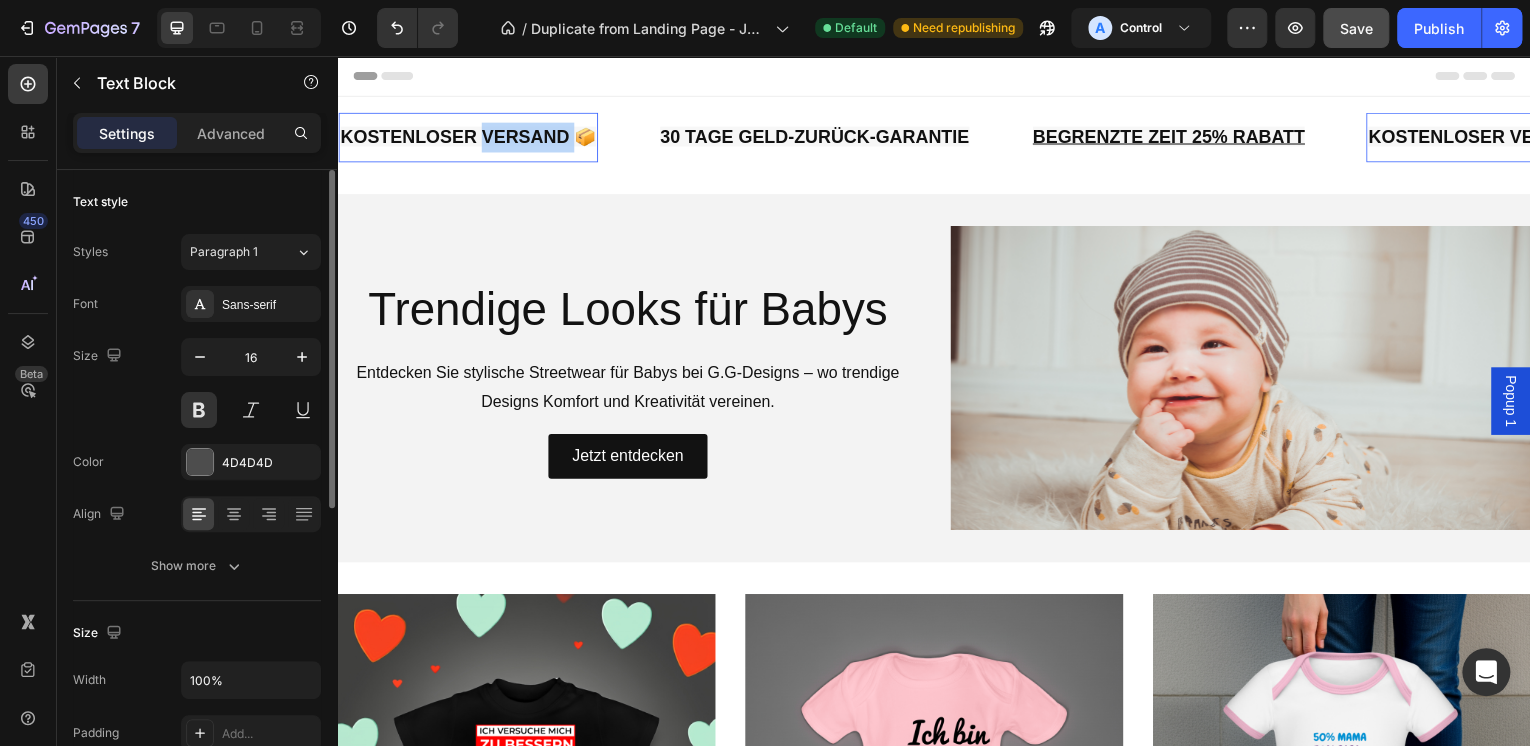 click on "KOSTENLOSER VERSAND 📦" at bounding box center [-2629, 137] 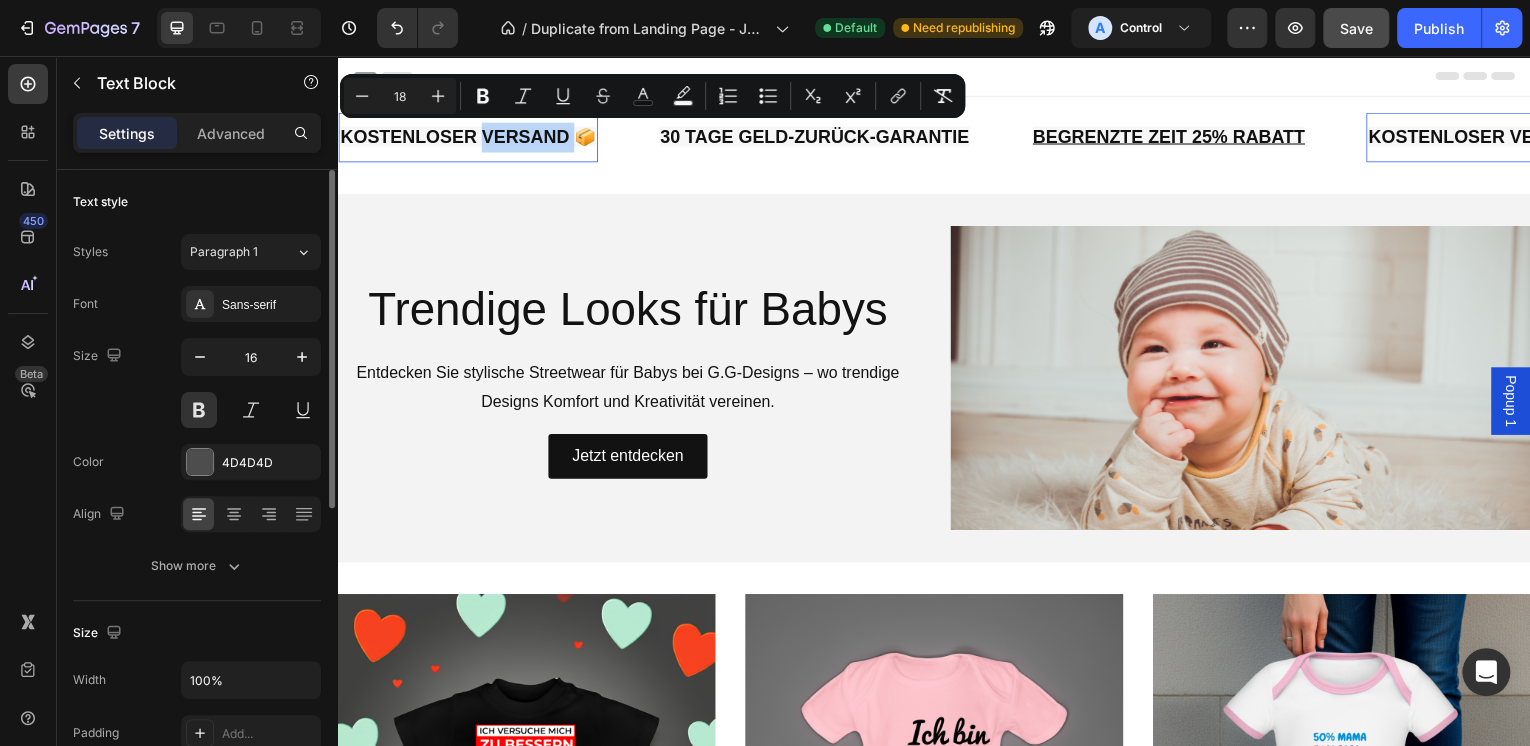 click on "KOSTENLOSER VERSAND 📦" at bounding box center [-2629, 137] 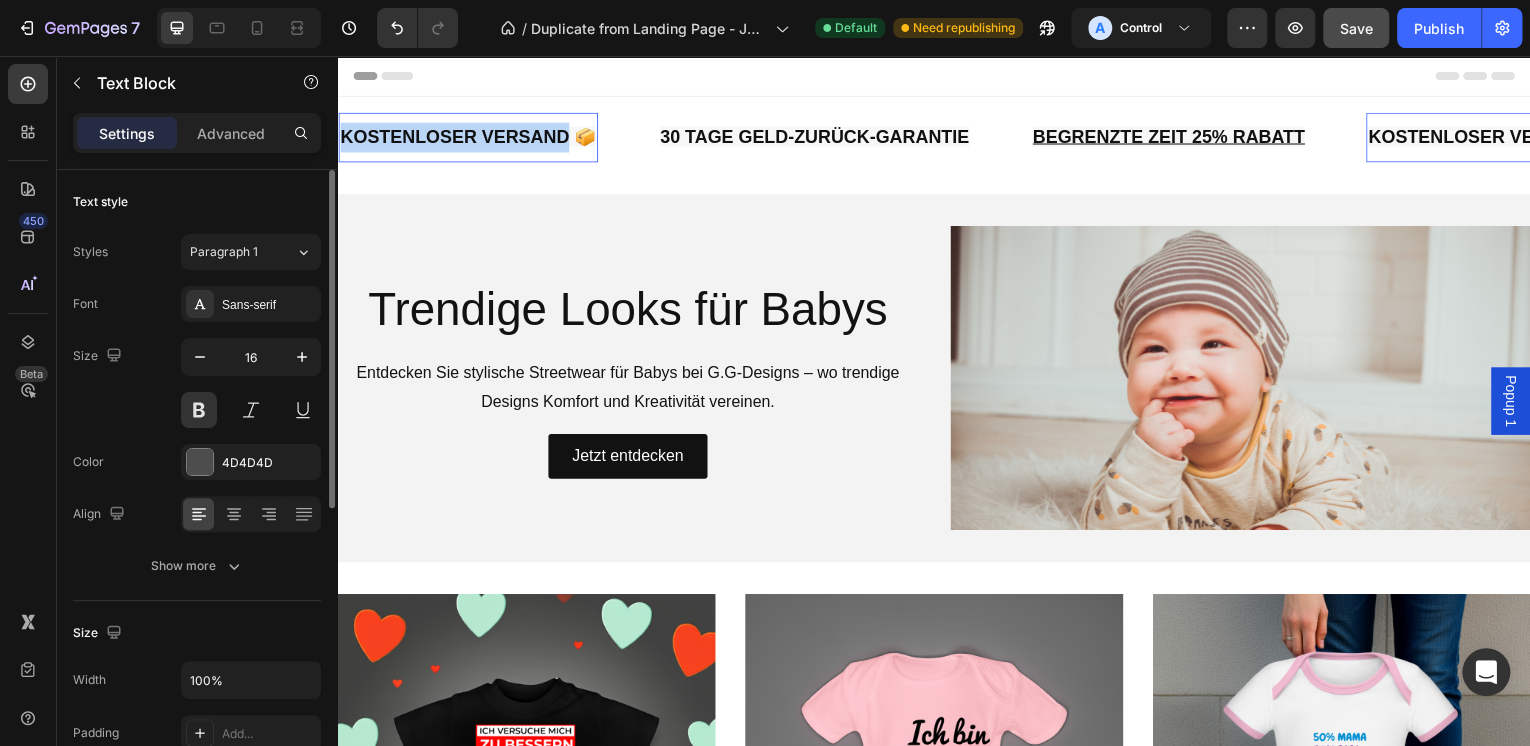 drag, startPoint x: 567, startPoint y: 138, endPoint x: 628, endPoint y: 196, distance: 84.17244 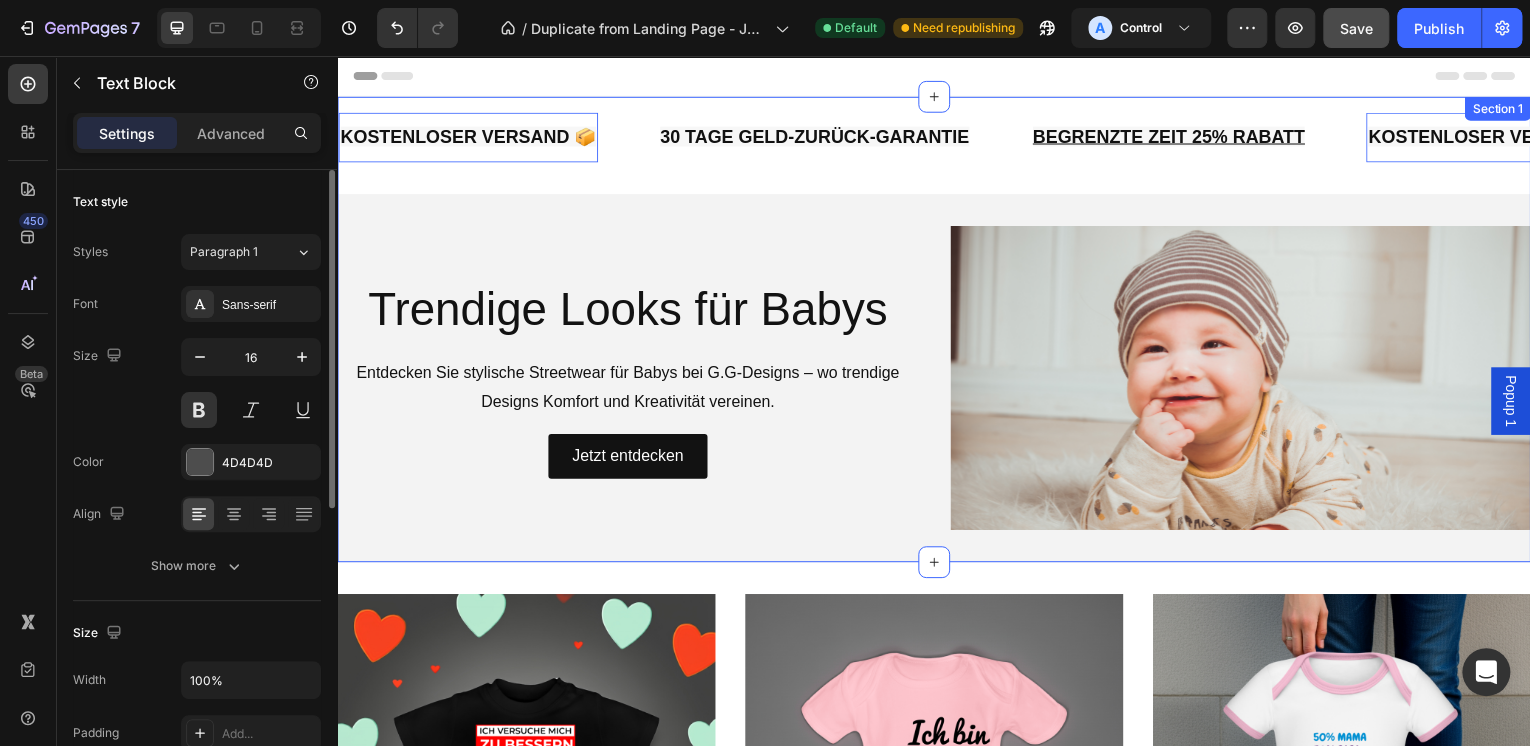 click on "KOSTENLOSER VERSAND 📦  Text Block   0 30 TAGE GELD-ZURÜCK-GARANTIE   Text Block BEGRENZTE ZEIT 25% RABATT   Text Block KOSTENLOSER VERSAND 📦  Text Block   0 30 TAGE GELD-ZURÜCK-GARANTIE   Text Block BEGRENZTE ZEIT 25% RABATT   Text Block KOSTENLOSER VERSAND 📦  Text Block   0 30 TAGE GELD-ZURÜCK-GARANTIE   Text Block BEGRENZTE ZEIT 25% RABATT   Text Block KOSTENLOSER VERSAND 📦  Text Block   0 30 TAGE GELD-ZURÜCK-GARANTIE   Text Block BEGRENZTE ZEIT 25% RABATT   Text Block KOSTENLOSER VERSAND 📦  Text Block   0 30 TAGE GELD-ZURÜCK-GARANTIE   Text Block BEGRENZTE ZEIT 25% RABATT   Text Block KOSTENLOSER VERSAND 📦  Text Block   0 30 TAGE GELD-ZURÜCK-GARANTIE   Text Block BEGRENZTE ZEIT 25% RABATT   Text Block Marquee" at bounding box center (937, 146) 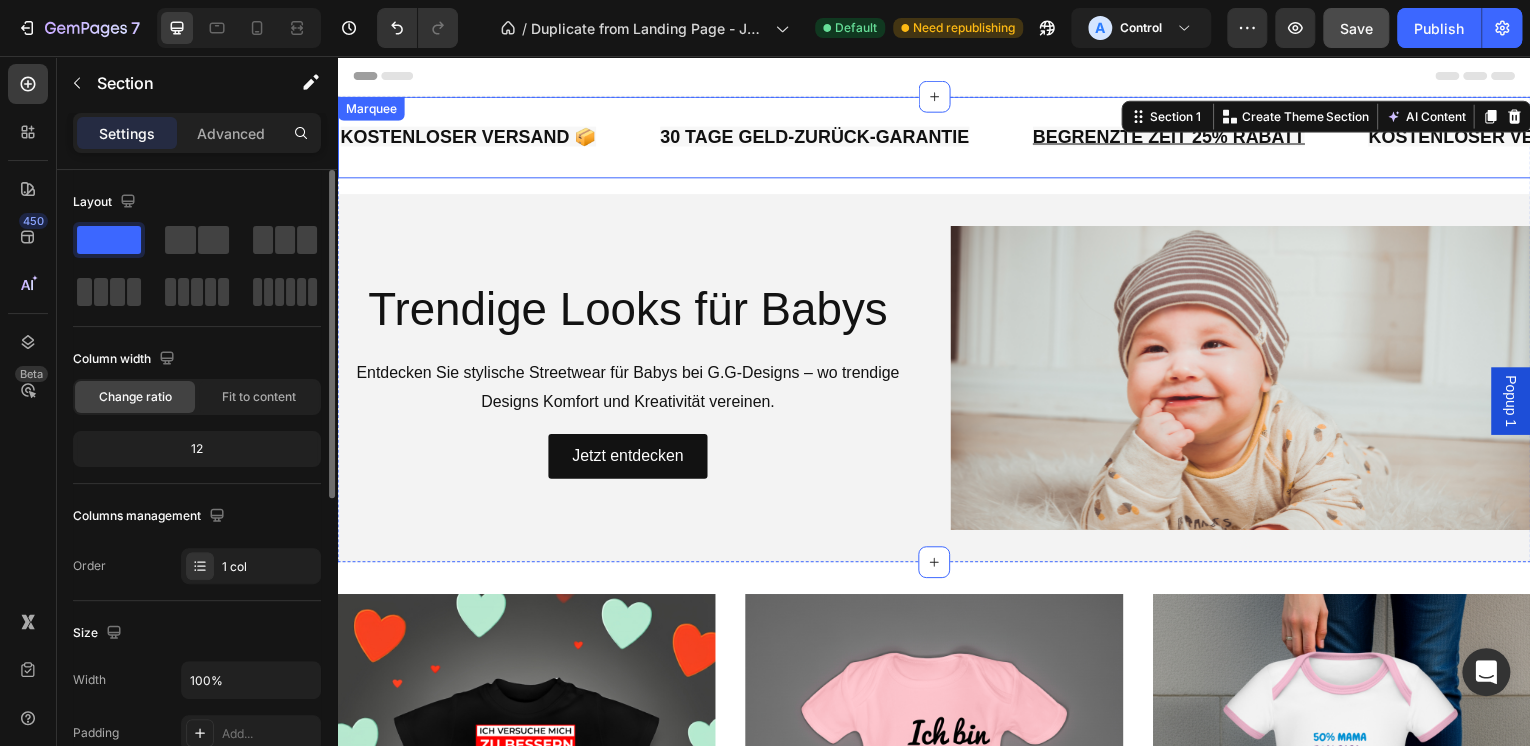 click on "KOSTENLOSER VERSAND 📦  Text Block 30 TAGE GELD-ZURÜCK-GARANTIE   Text Block BEGRENZTE ZEIT 25% RABATT   Text Block KOSTENLOSER VERSAND 📦  Text Block 30 TAGE GELD-ZURÜCK-GARANTIE   Text Block BEGRENZTE ZEIT 25% RABATT   Text Block KOSTENLOSER VERSAND 📦  Text Block 30 TAGE GELD-ZURÜCK-GARANTIE   Text Block BEGRENZTE ZEIT 25% RABATT   Text Block KOSTENLOSER VERSAND 📦  Text Block 30 TAGE GELD-ZURÜCK-GARANTIE   Text Block BEGRENZTE ZEIT 25% RABATT   Text Block KOSTENLOSER VERSAND 📦  Text Block 30 TAGE GELD-ZURÜCK-GARANTIE   Text Block BEGRENZTE ZEIT 25% RABATT   Text Block KOSTENLOSER VERSAND 📦  Text Block 30 TAGE GELD-ZURÜCK-GARANTIE   Text Block BEGRENZTE ZEIT 25% RABATT   Text Block Marquee" at bounding box center [937, 138] 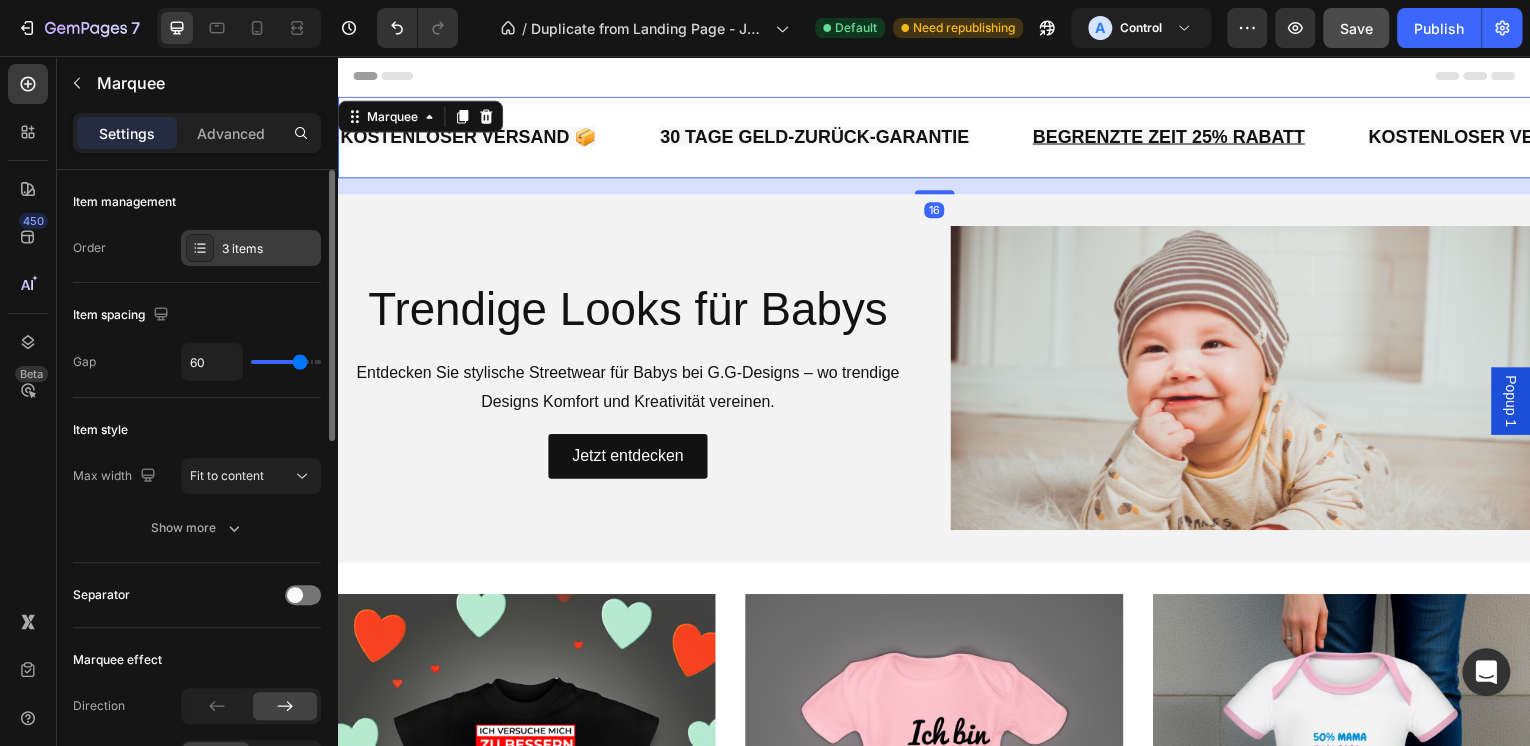 click at bounding box center (200, 248) 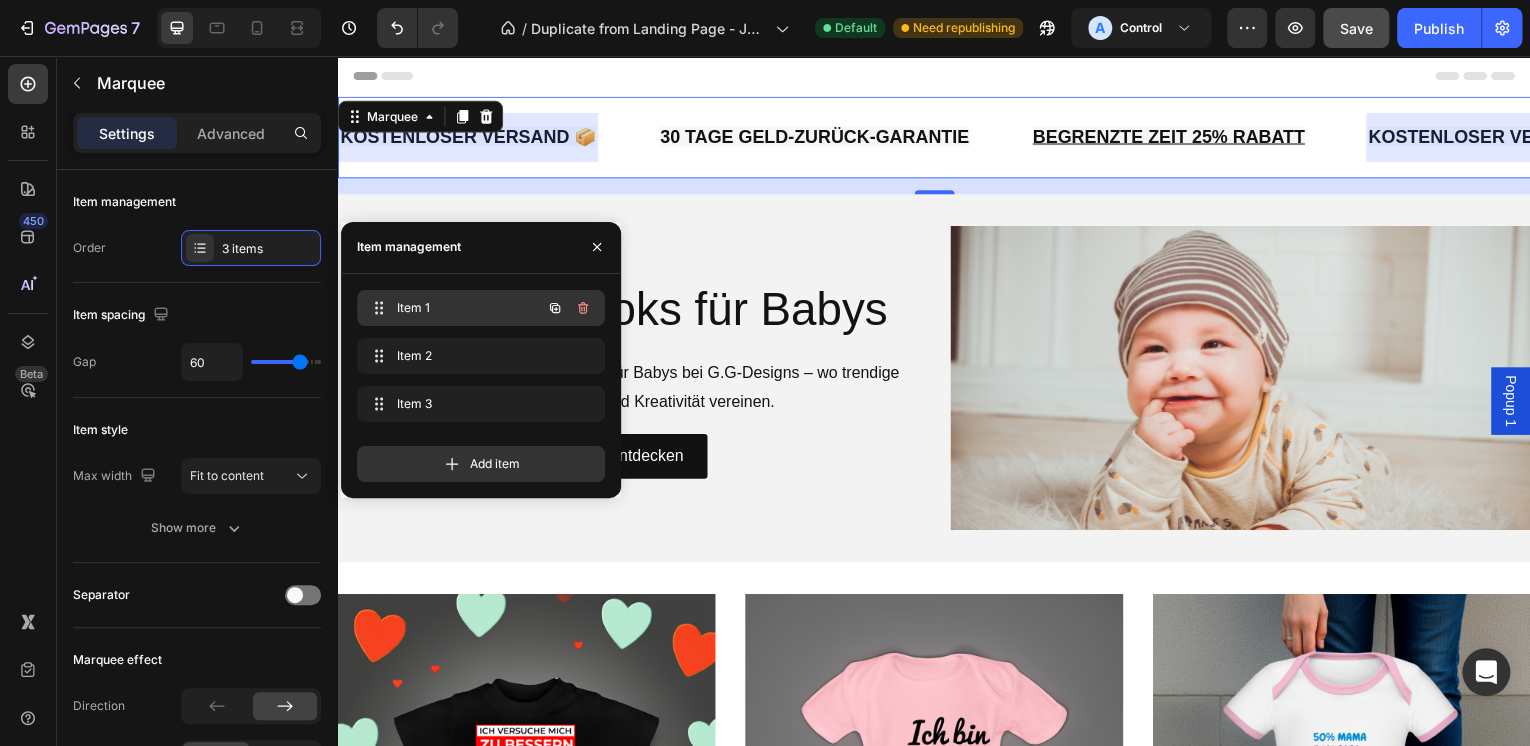 click on "Item 1" at bounding box center (453, 308) 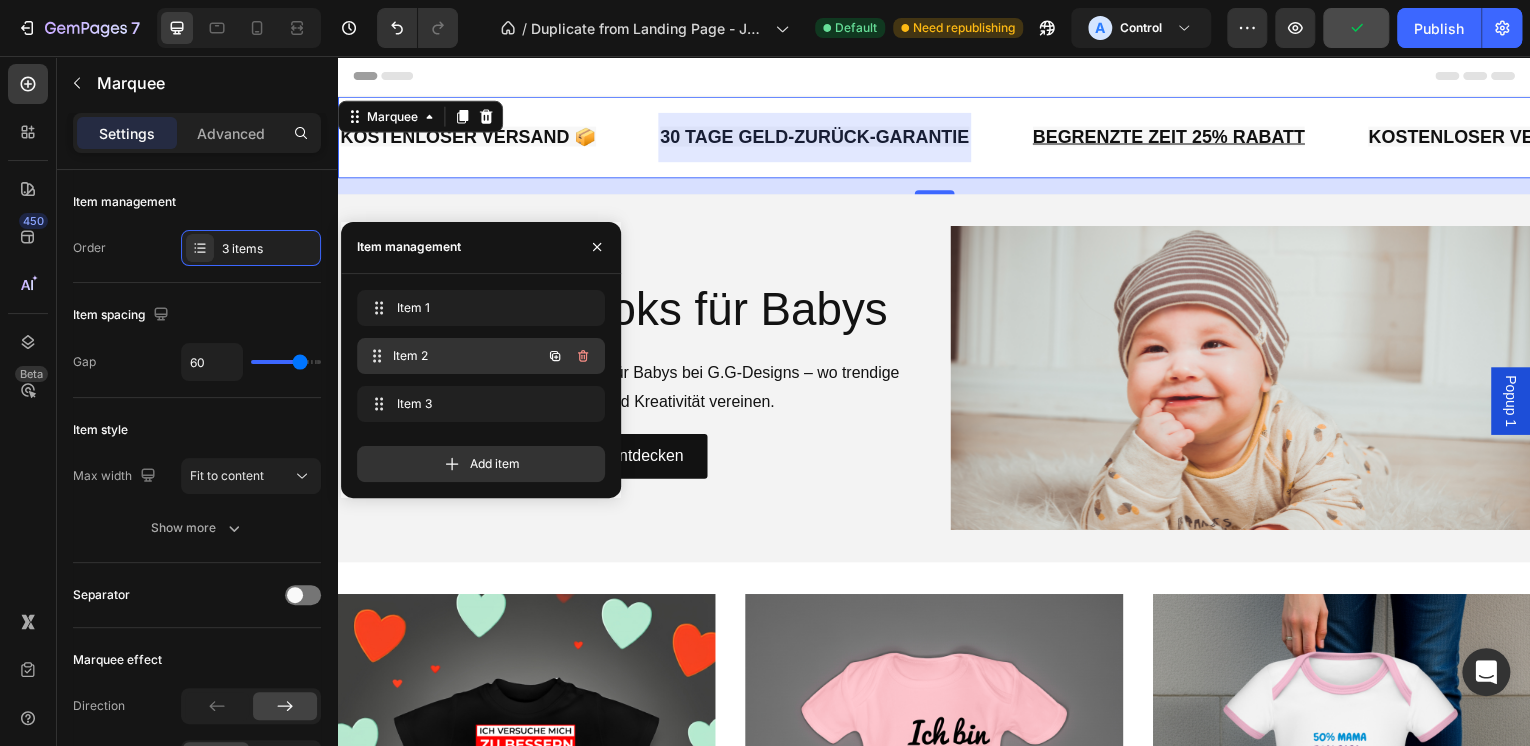 click on "Item 2" at bounding box center (467, 356) 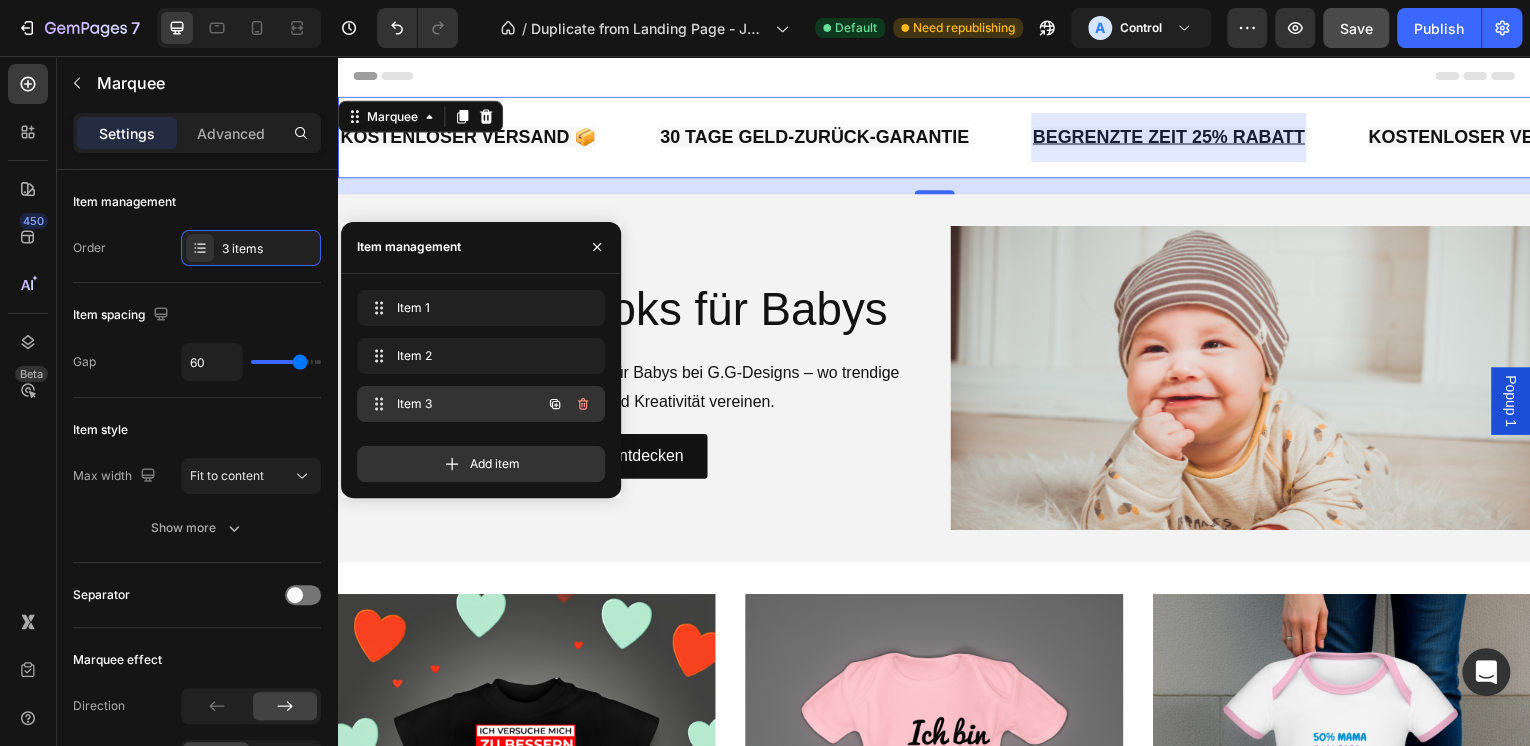 click on "Item 3" at bounding box center (453, 404) 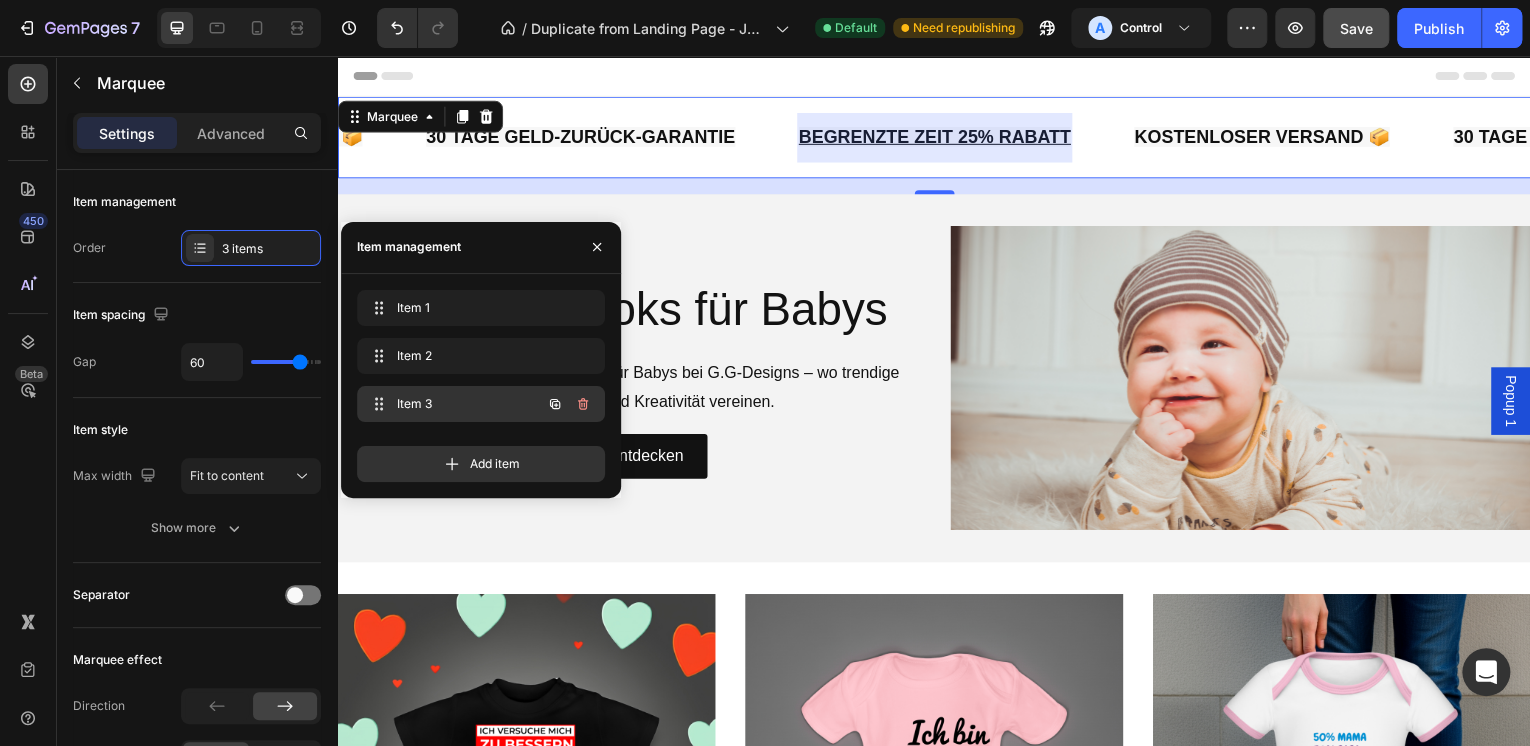 scroll, scrollTop: 0, scrollLeft: 264, axis: horizontal 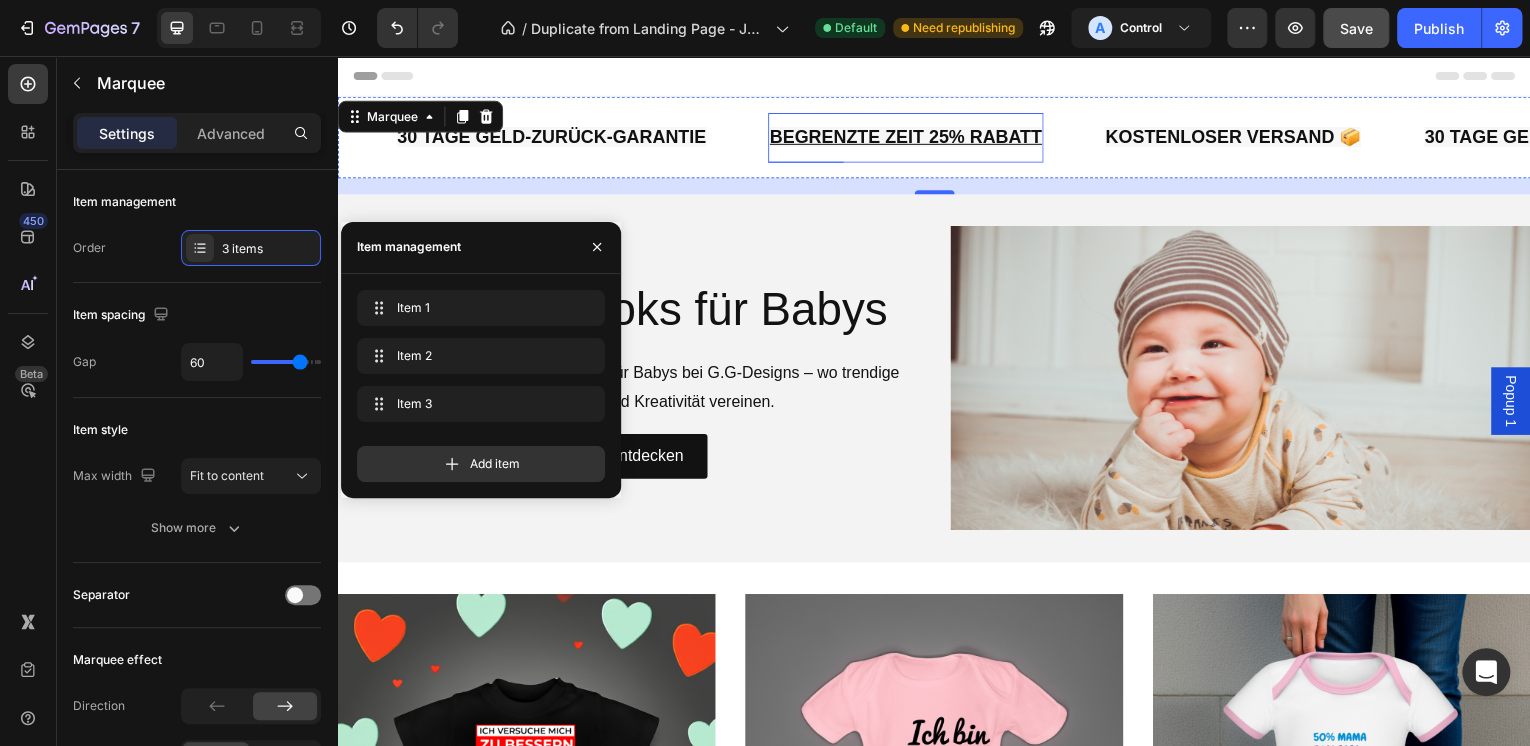 click on "BEGRENZTE ZEIT 25% RABATT" at bounding box center [-2170, 137] 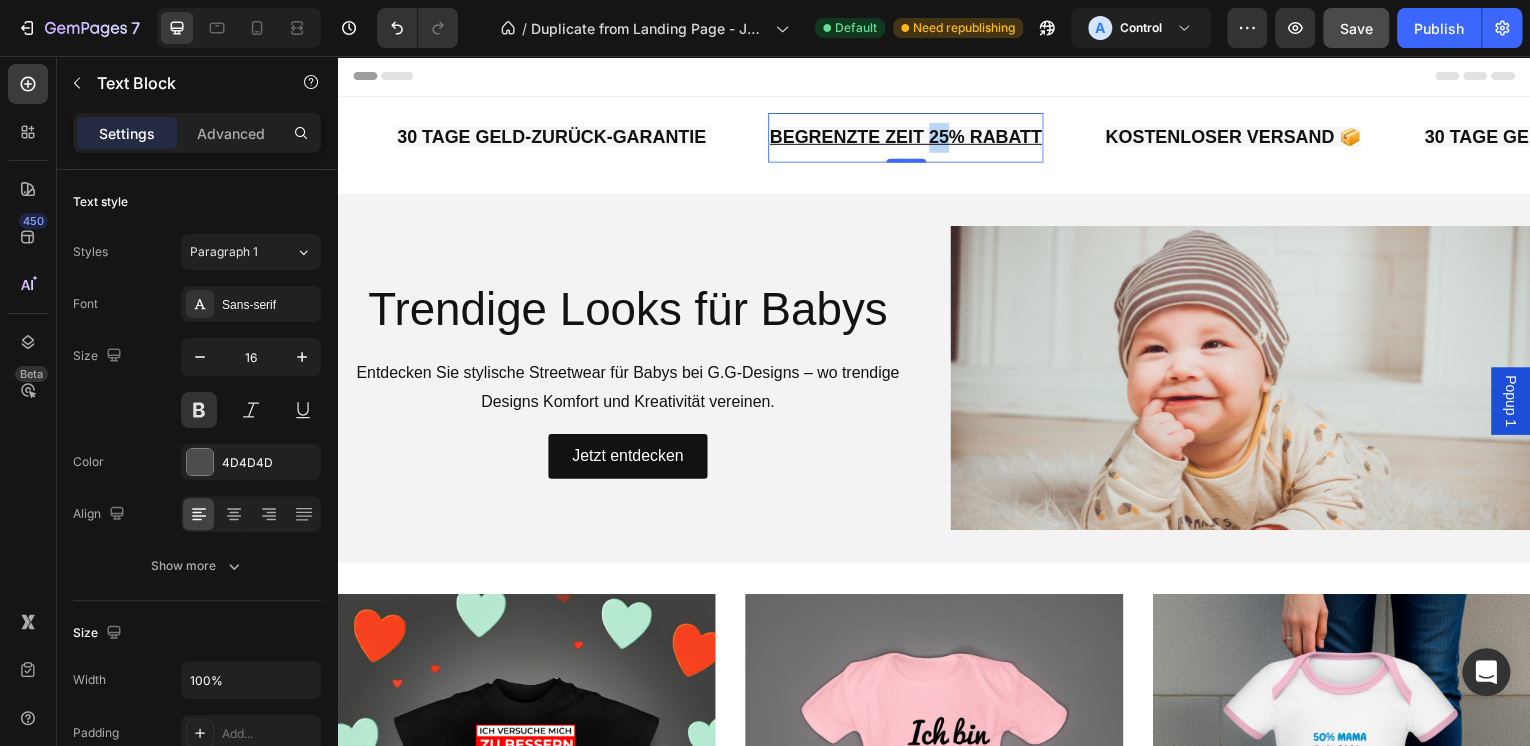 click on "BEGRENZTE ZEIT 25% RABATT" at bounding box center [-2188, 137] 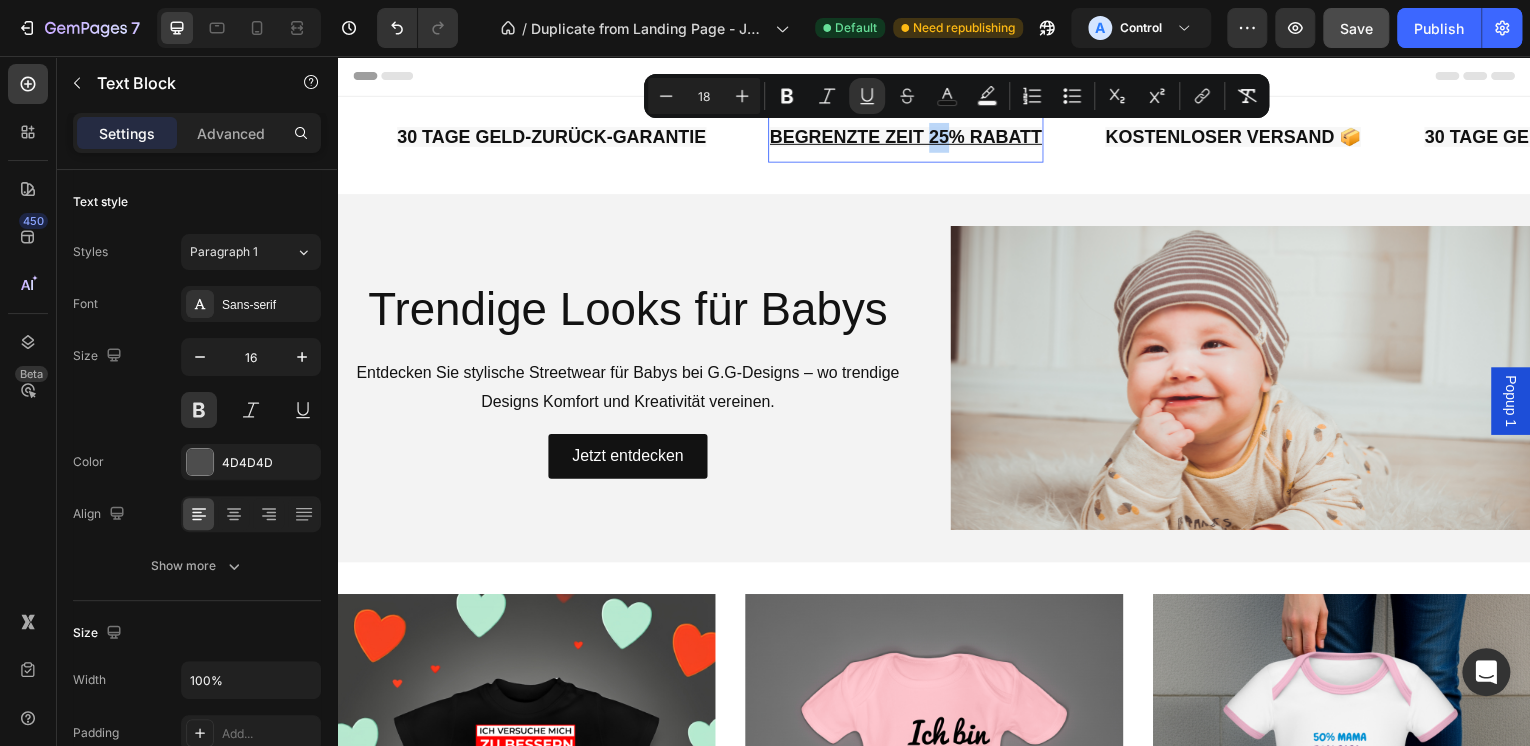 click on "BEGRENZTE ZEIT 25% RABATT" at bounding box center (-2180, 137) 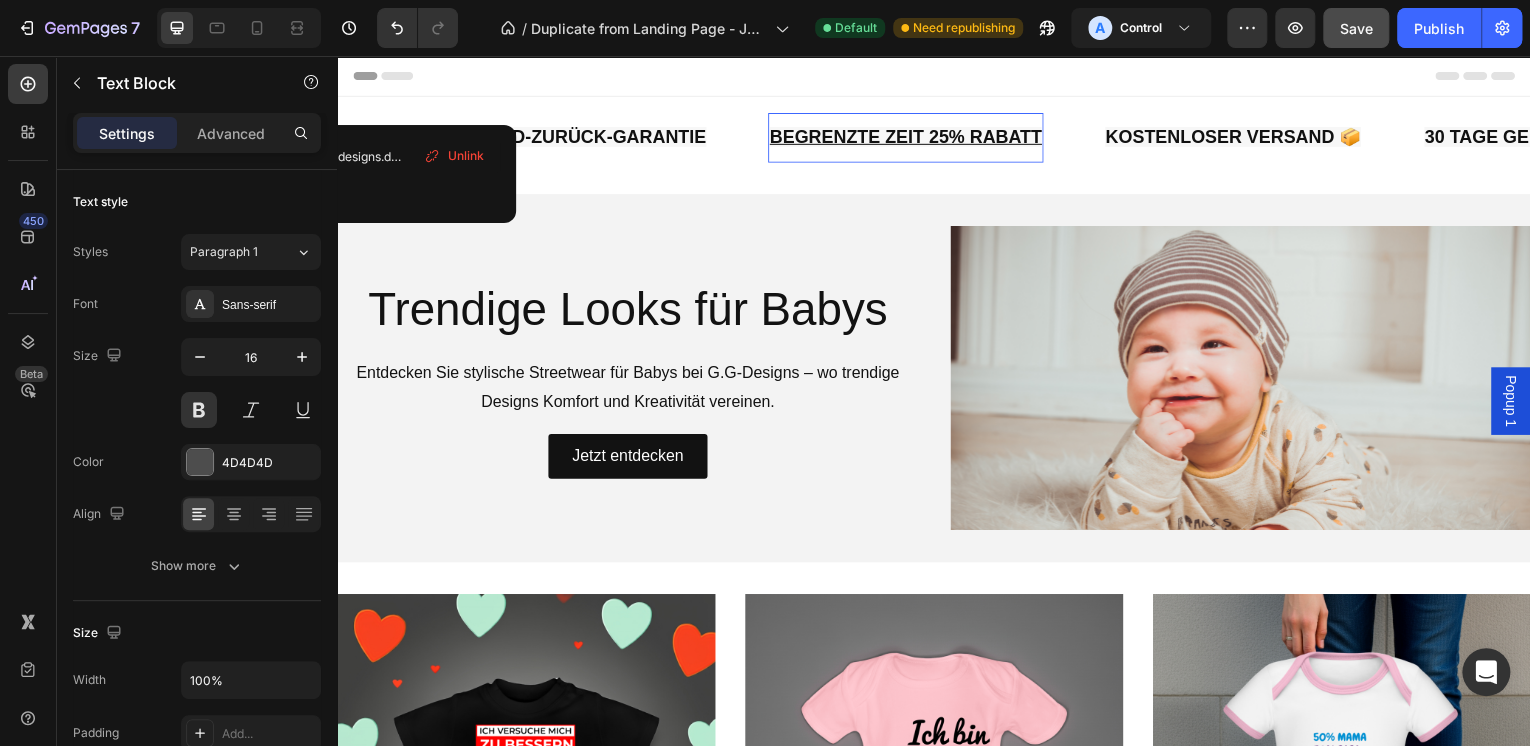 click on "BEGRENZTE ZEIT 25% RABATT" at bounding box center [-2172, 137] 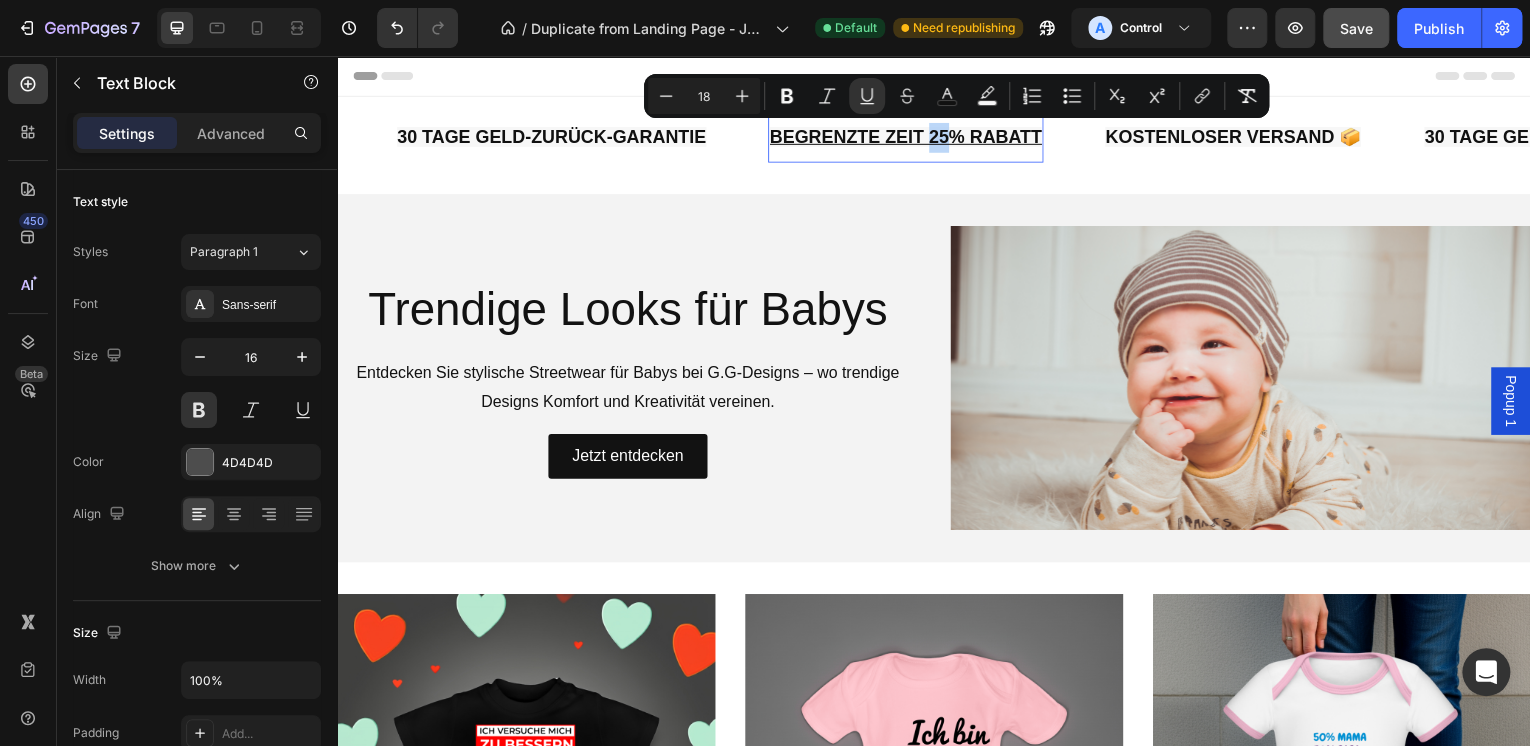 click on "BEGRENZTE ZEIT 25% RABATT" at bounding box center (-2187, 137) 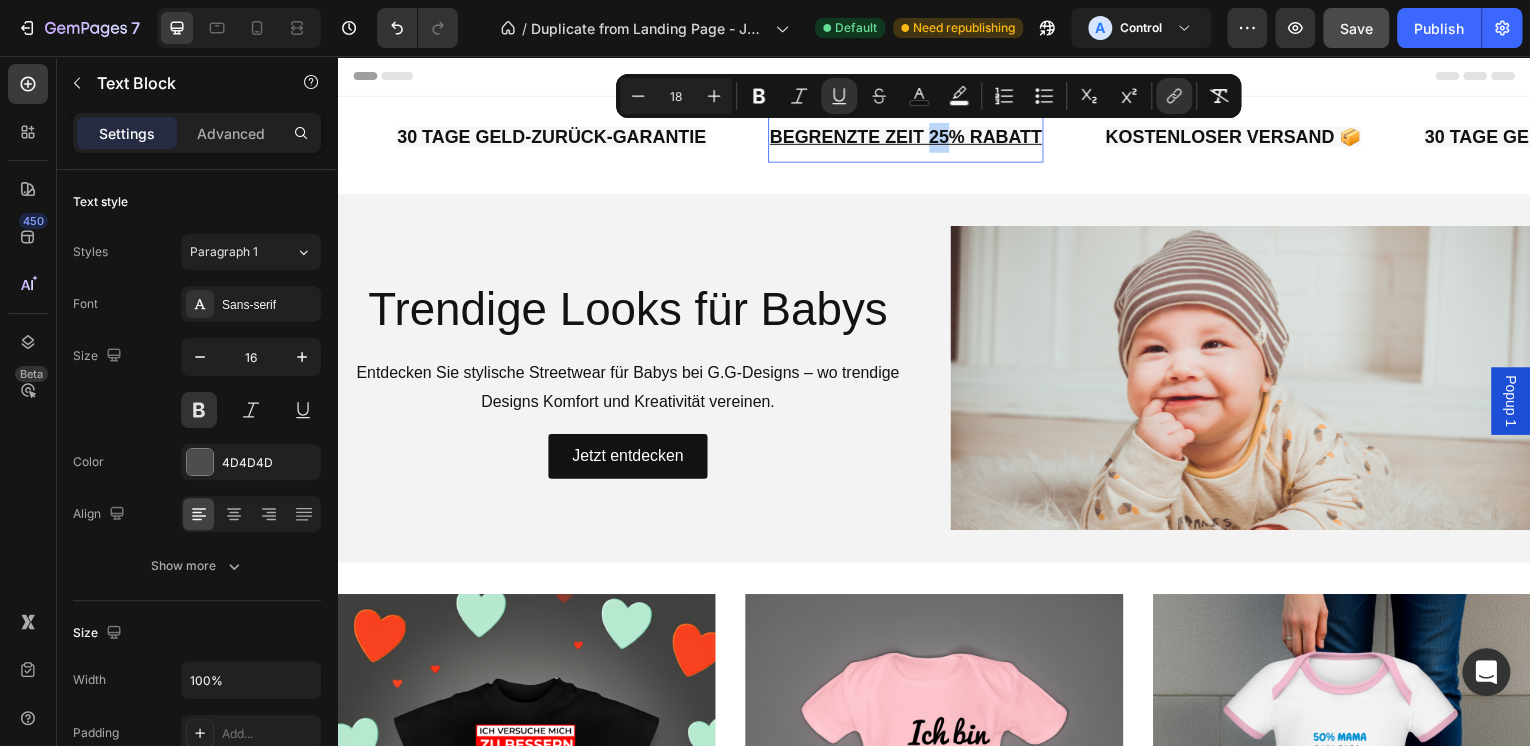 copy on "BEGRENZTE ZEIT 25% RABATT" 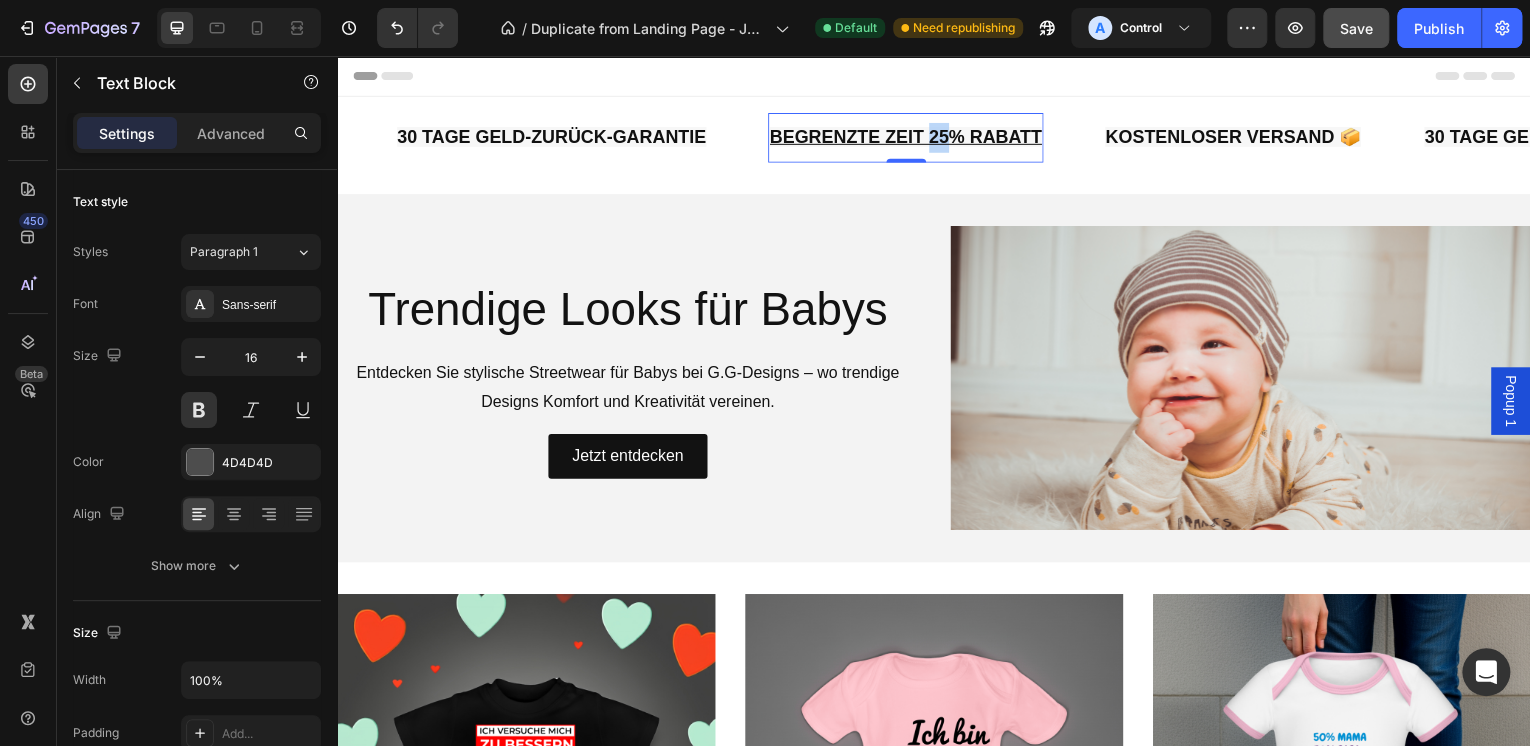 click on "BEGRENZTE ZEIT 25% RABATT" at bounding box center (-2174, 137) 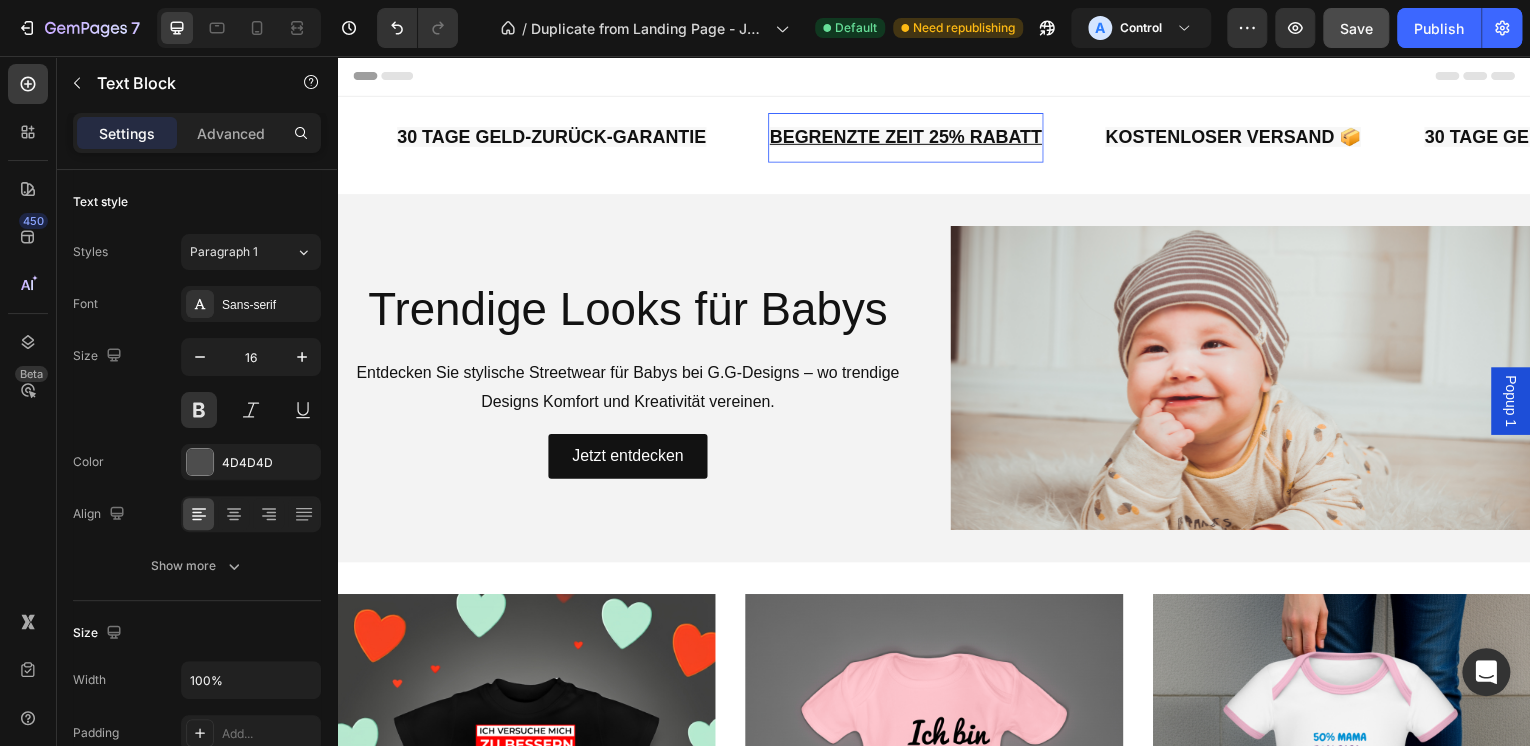 click on "BEGRENZTE ZEIT 25% RABATT" at bounding box center [-2177, 137] 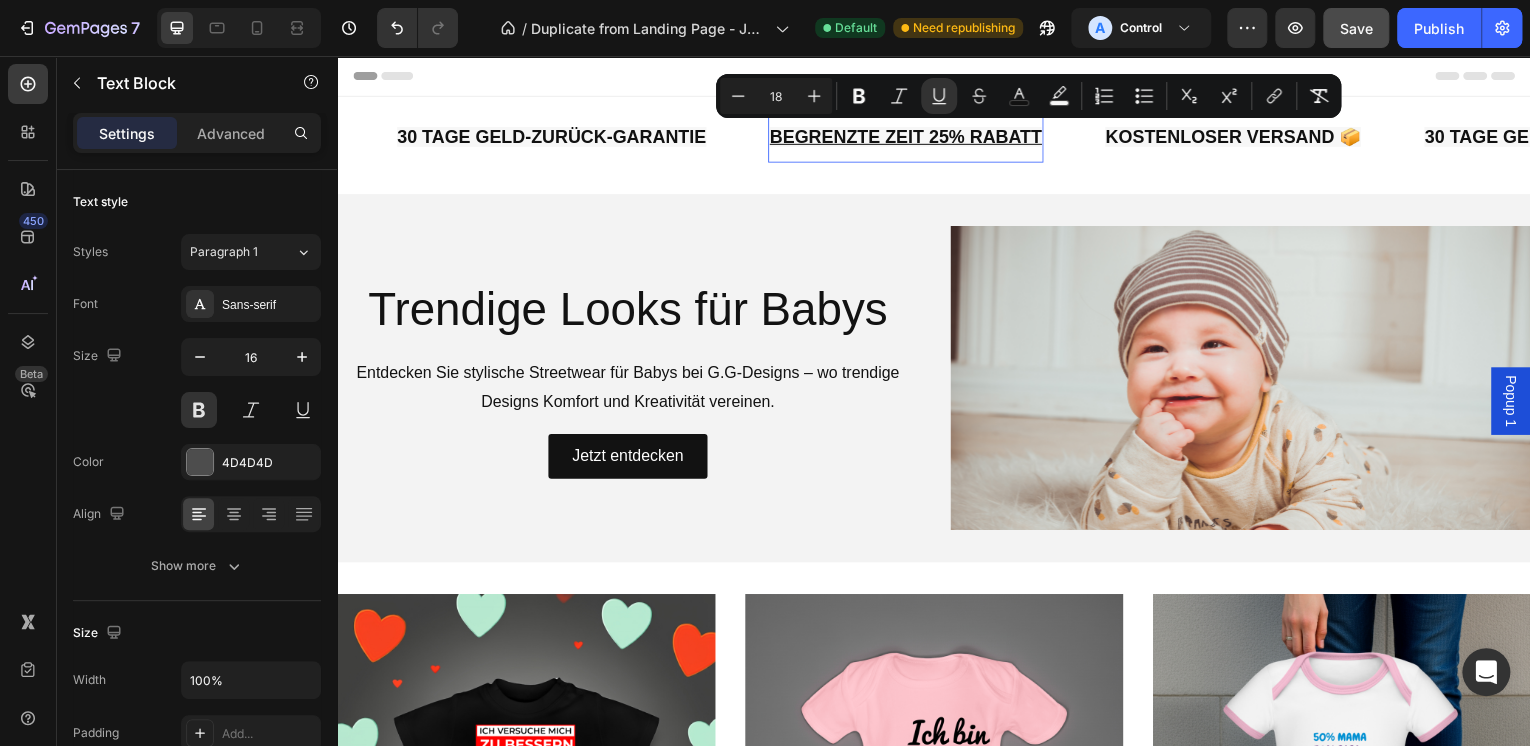 click on "BEGRENZTE ZEIT 25% RABATT" at bounding box center [-2185, 137] 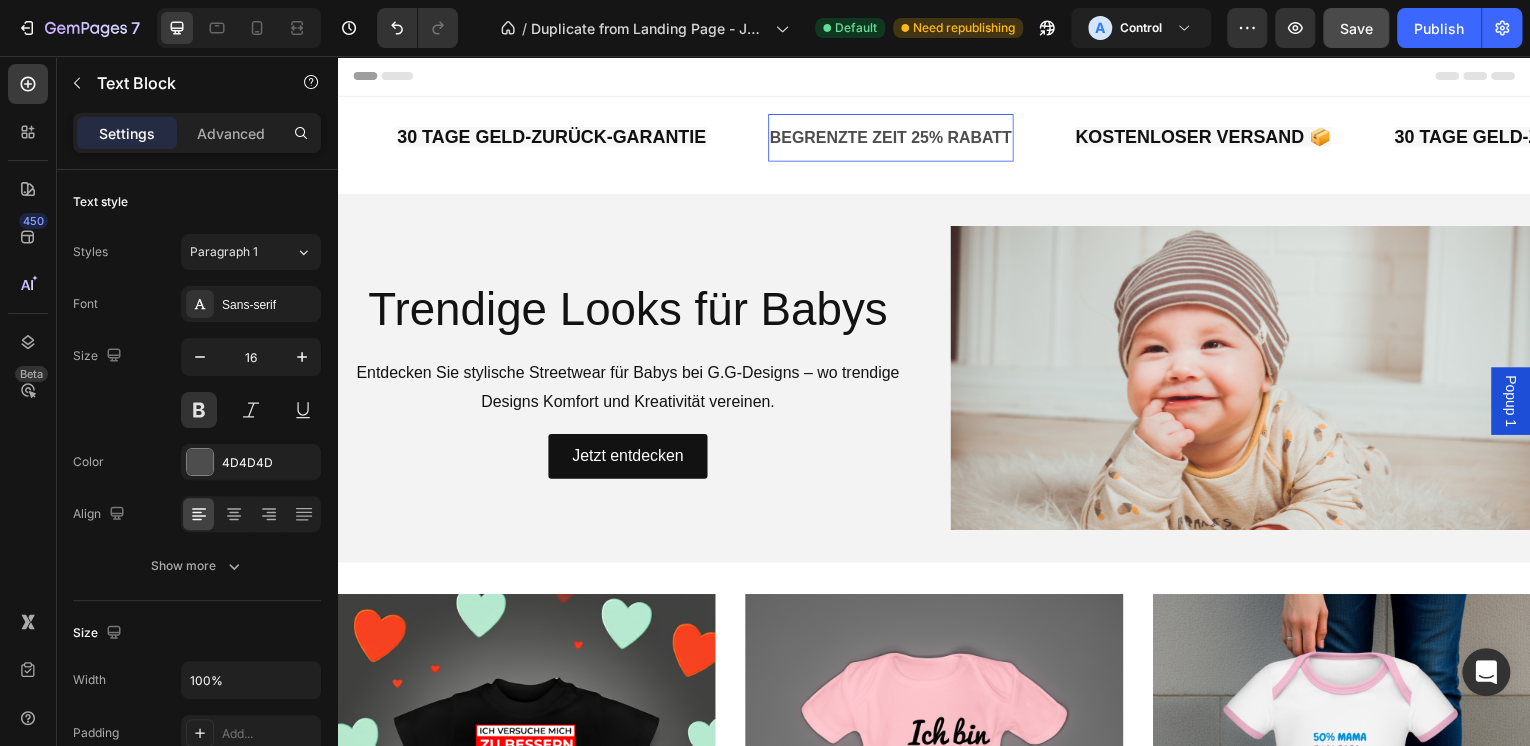 click on "BEGRENZTE ZEIT 25% RABATT" at bounding box center (-2022, 138) 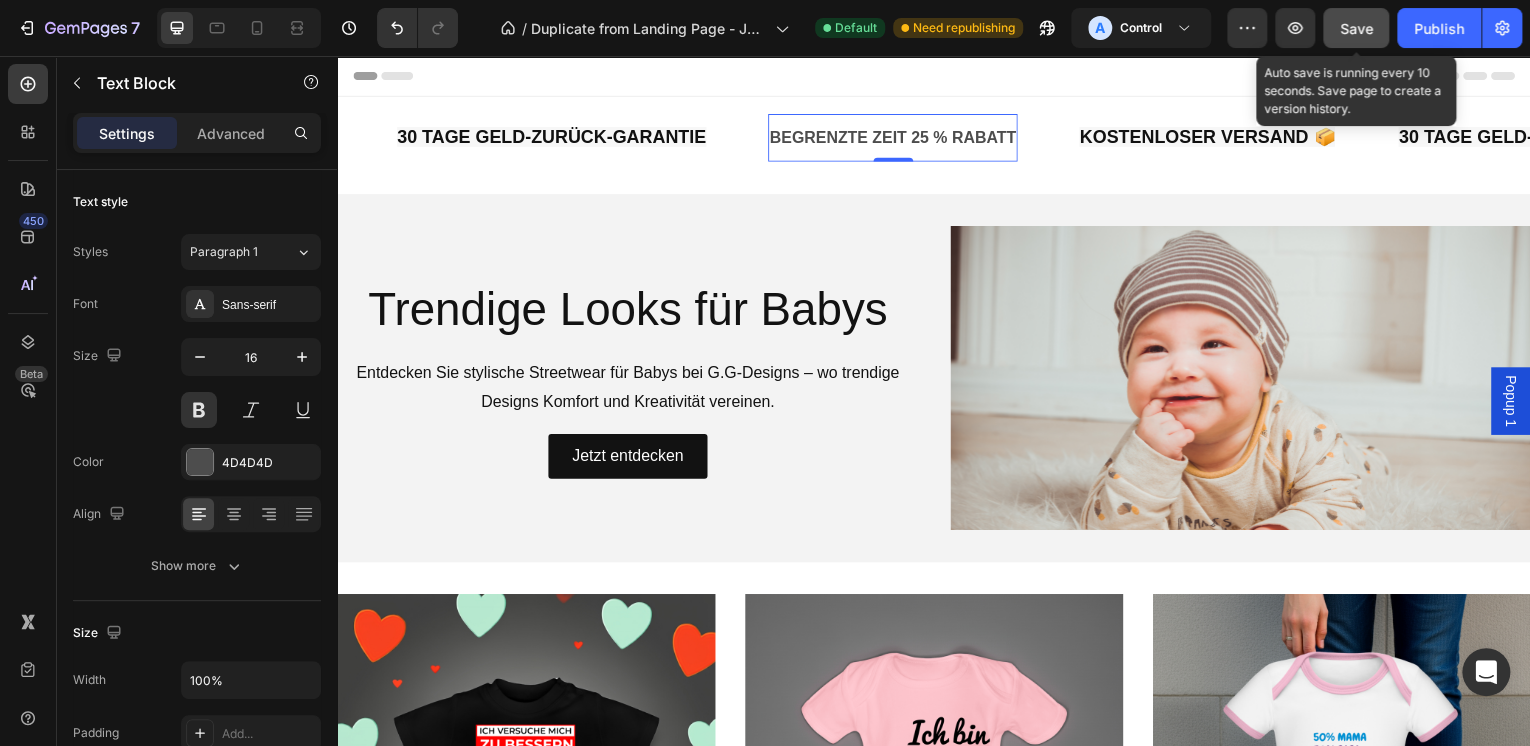 drag, startPoint x: 1361, startPoint y: 24, endPoint x: 1078, endPoint y: 49, distance: 284.10208 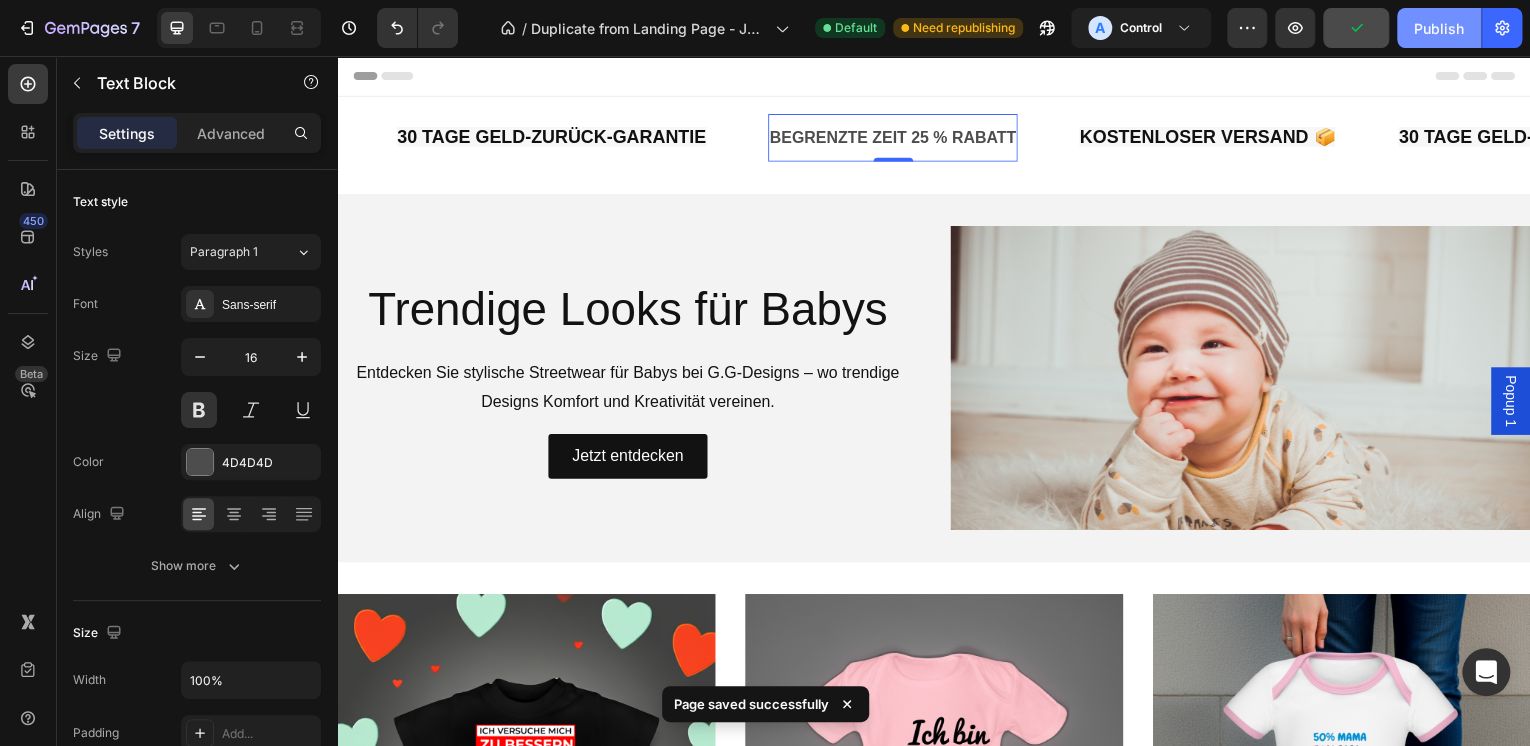 click on "Publish" at bounding box center [1439, 28] 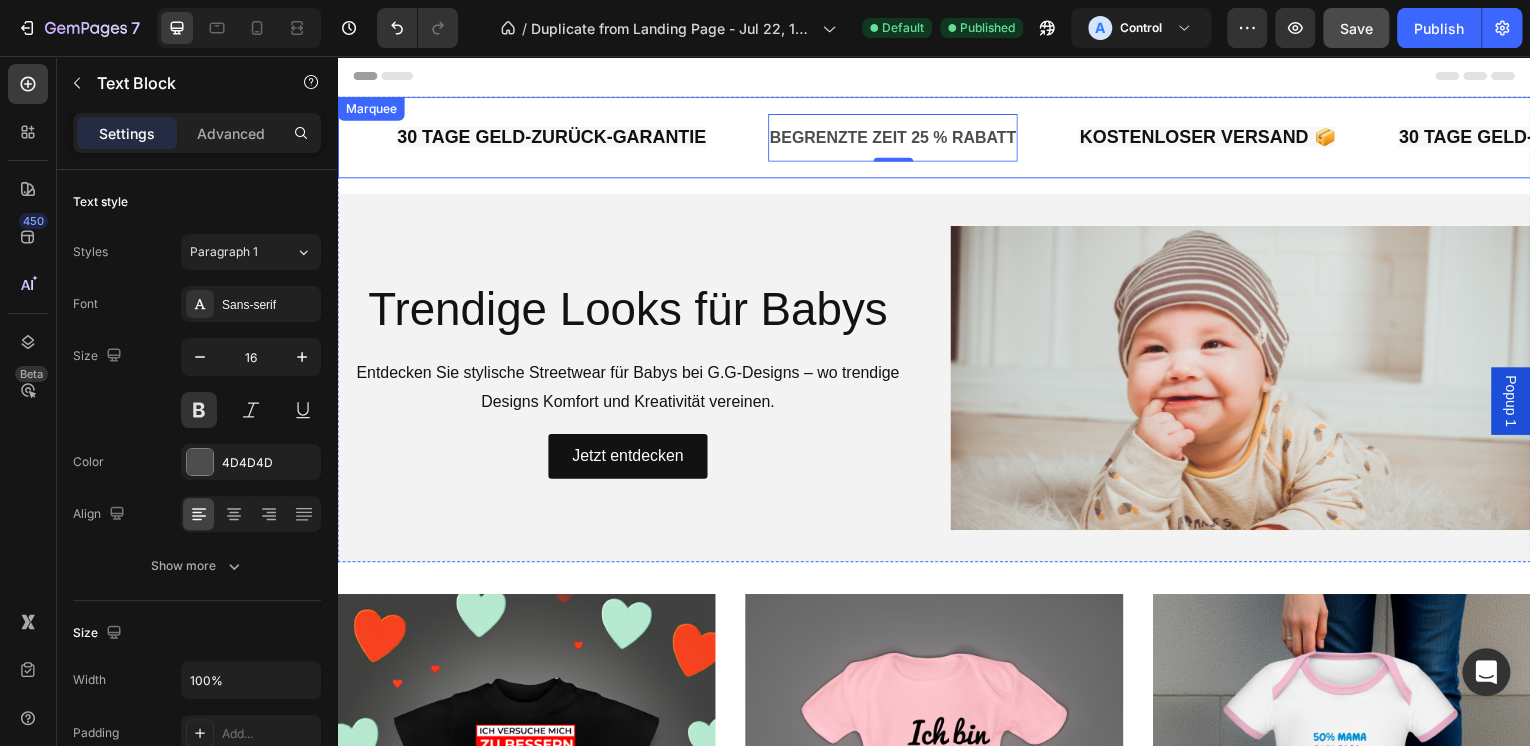 click on "KOSTENLOSER VERSAND 📦  Text Block 30 TAGE GELD-ZURÜCK-GARANTIE   Text Block BEGRENZTE ZEIT 25 % RABATT   Text Block   0 KOSTENLOSER VERSAND 📦  Text Block 30 TAGE GELD-ZURÜCK-GARANTIE   Text Block BEGRENZTE ZEIT 25 % RABATT   Text Block   0 KOSTENLOSER VERSAND 📦  Text Block 30 TAGE GELD-ZURÜCK-GARANTIE   Text Block BEGRENZTE ZEIT 25 % RABATT   Text Block   0 KOSTENLOSER VERSAND 📦  Text Block 30 TAGE GELD-ZURÜCK-GARANTIE   Text Block BEGRENZTE ZEIT 25 % RABATT   Text Block   0 KOSTENLOSER VERSAND 📦  Text Block 30 TAGE GELD-ZURÜCK-GARANTIE   Text Block BEGRENZTE ZEIT 25 % RABATT   Text Block   0 KOSTENLOSER VERSAND 📦  Text Block 30 TAGE GELD-ZURÜCK-GARANTIE   Text Block BEGRENZTE ZEIT 25 % RABATT   Text Block   0 Marquee" at bounding box center [937, 138] 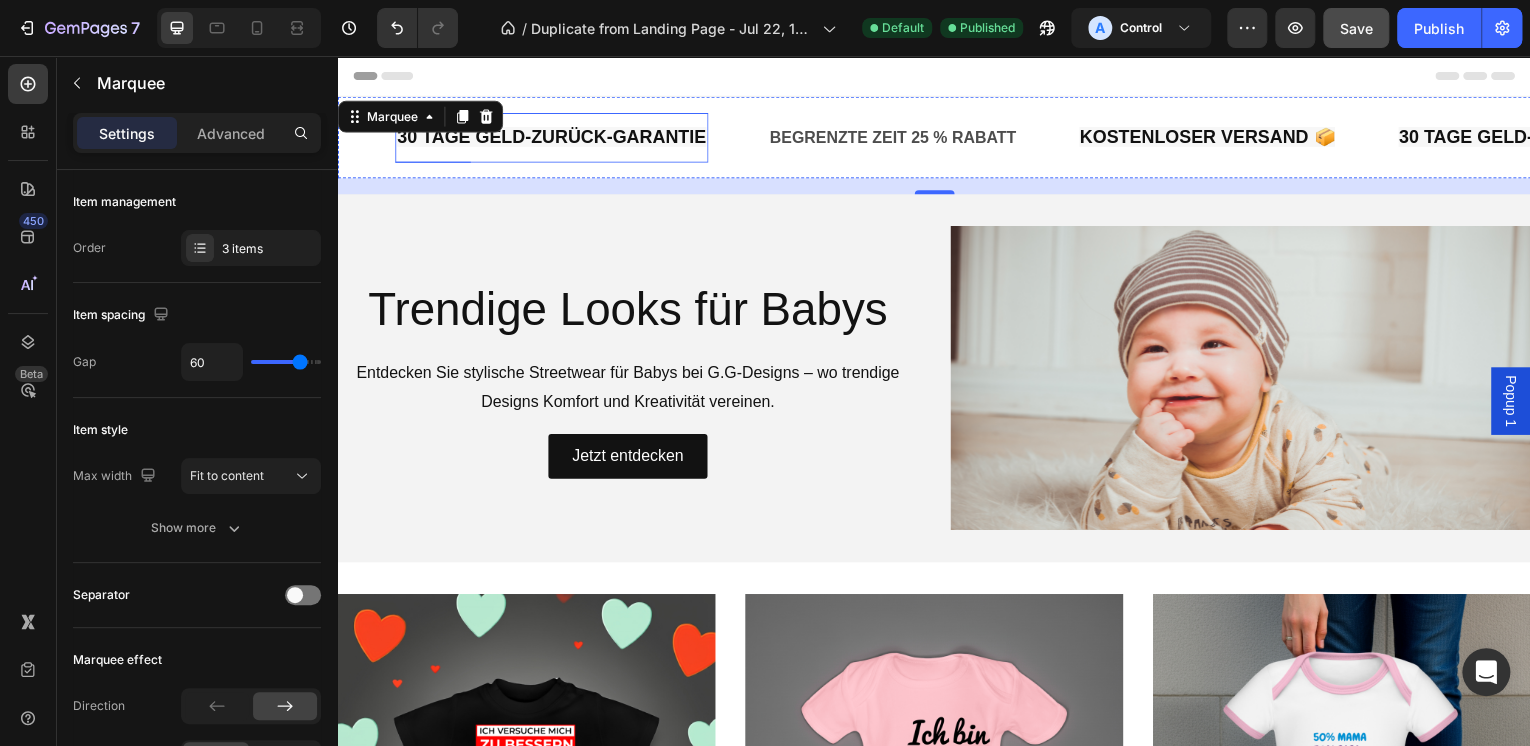 click on "30 TAGE GELD-ZURÜCK-GARANTIE" at bounding box center (-2451, 137) 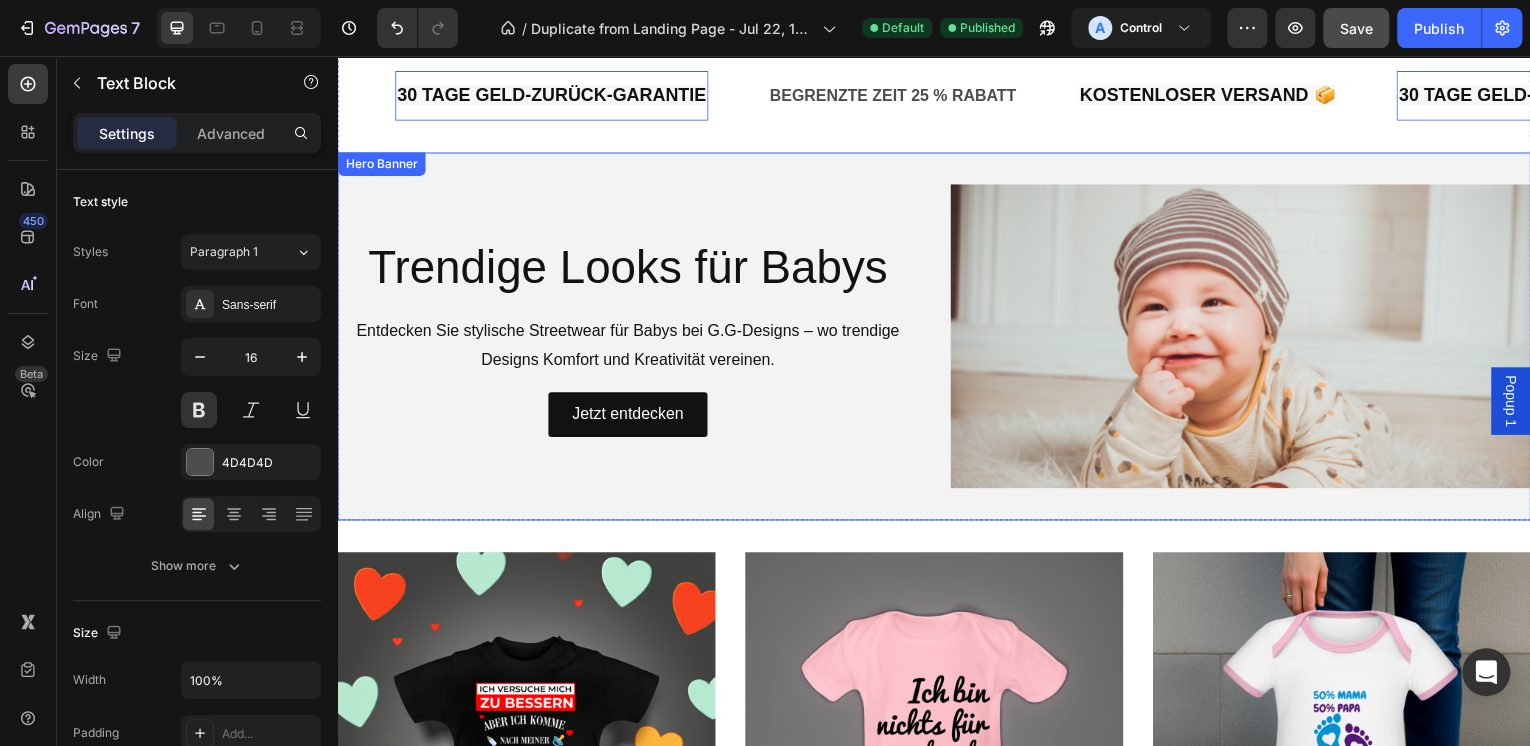 scroll, scrollTop: 0, scrollLeft: 0, axis: both 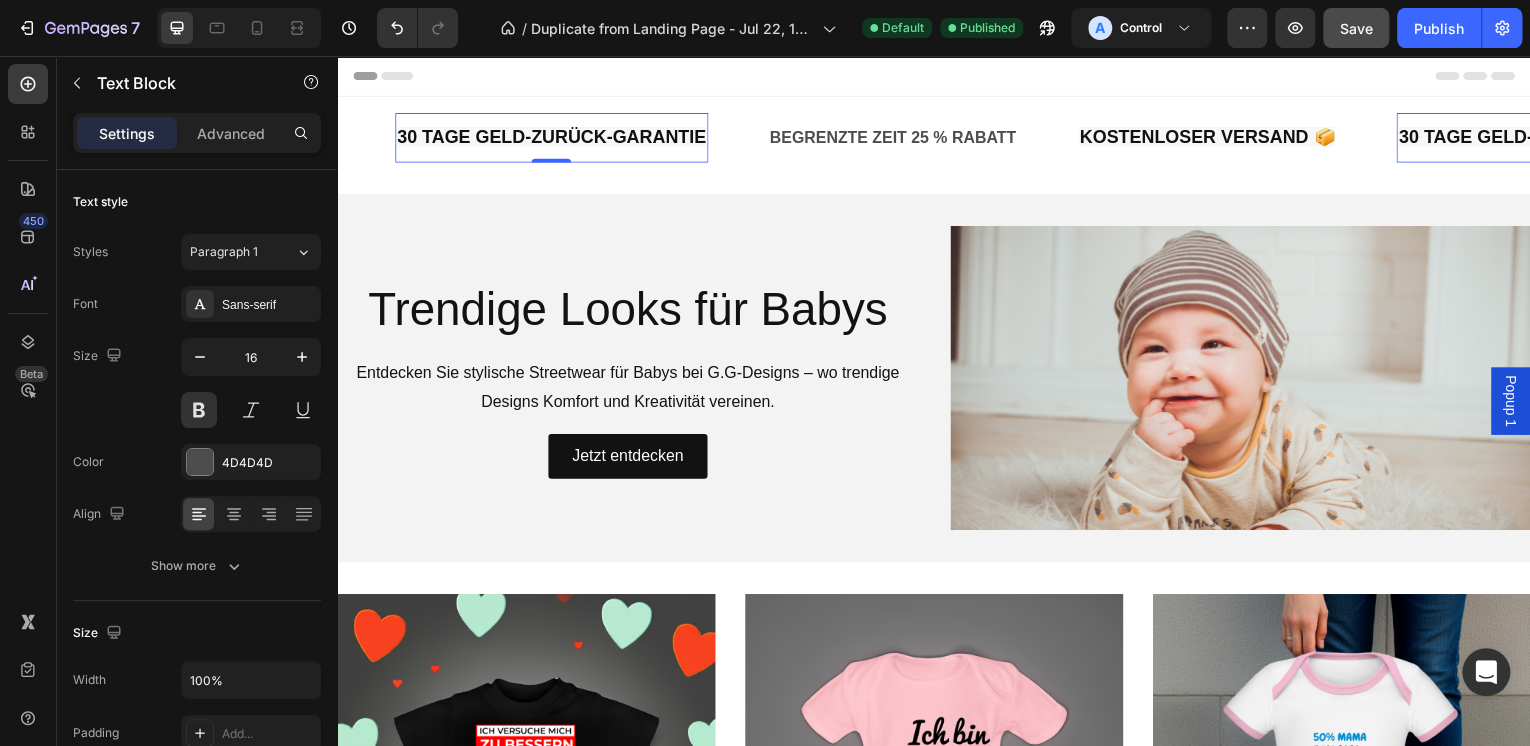 click on "30 TAGE GELD-ZURÜCK-GARANTIE" at bounding box center [-2464, 137] 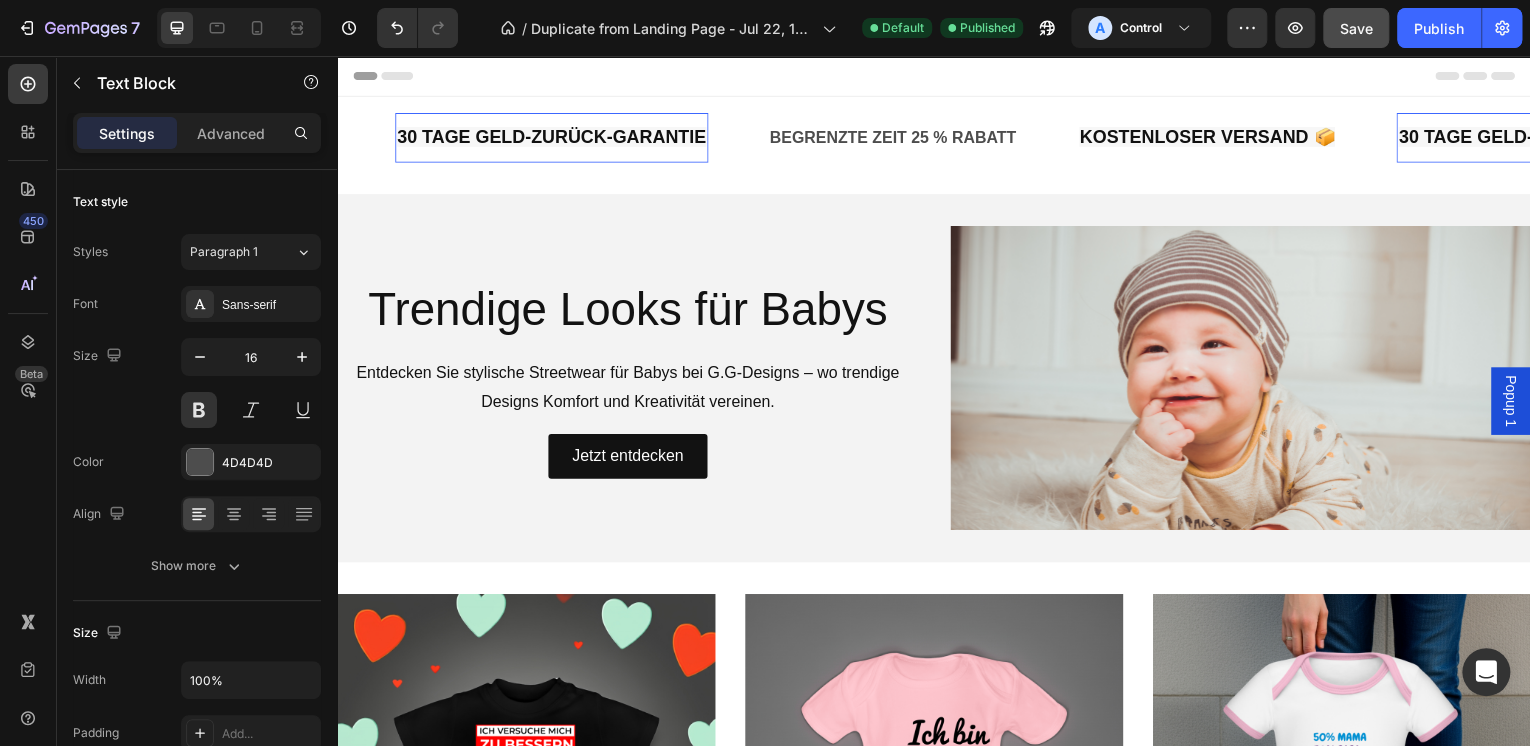 click on "30 TAGE GELD-ZURÜCK-GARANTIE" at bounding box center (-2456, 137) 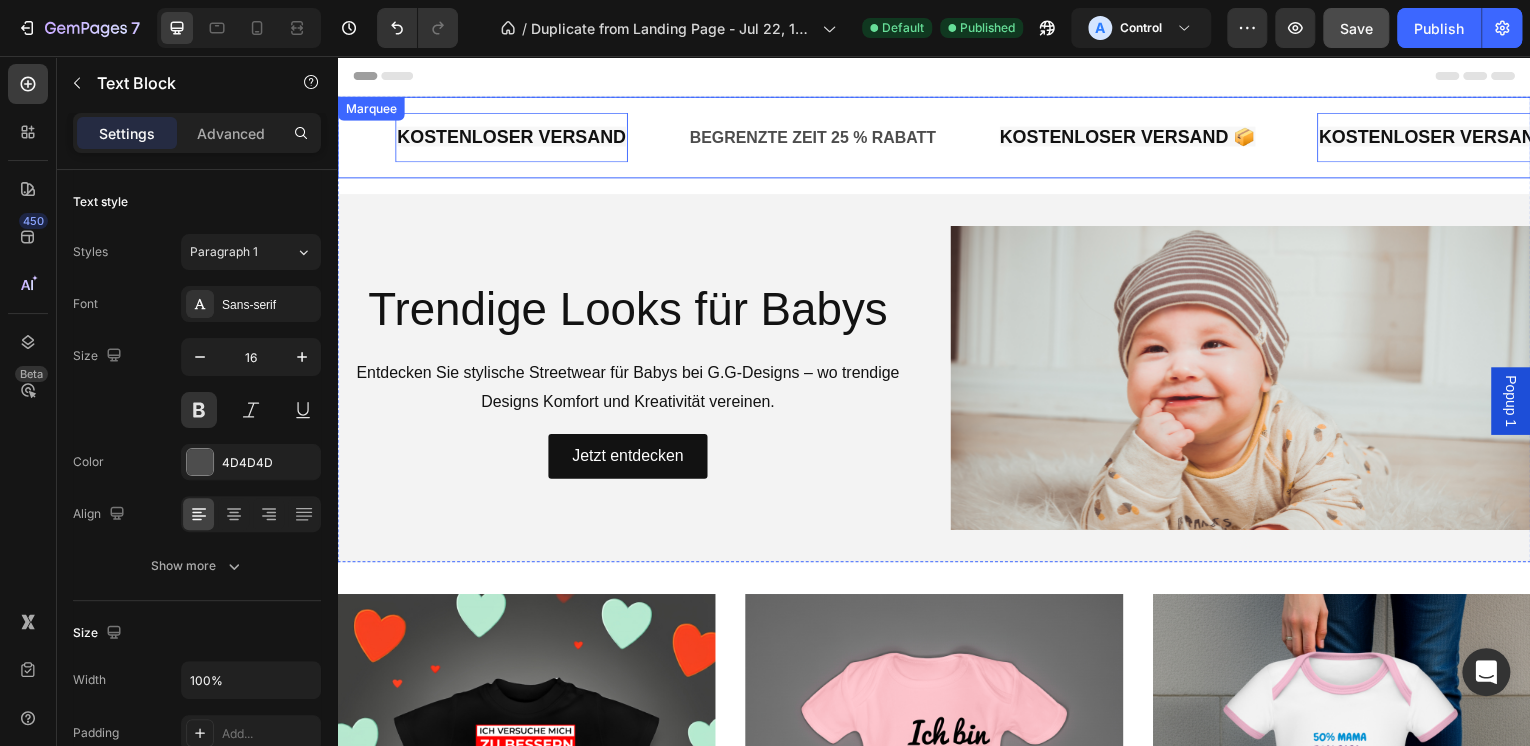 click on "KOSTENLOSER VERSAND 📦  Text Block KOSTENLOSER VERSAND Text Block   0 BEGRENZTE ZEIT 25 % RABATT   Text Block KOSTENLOSER VERSAND 📦  Text Block KOSTENLOSER VERSAND Text Block   0 BEGRENZTE ZEIT 25 % RABATT   Text Block KOSTENLOSER VERSAND 📦  Text Block KOSTENLOSER VERSAND Text Block   0 BEGRENZTE ZEIT 25 % RABATT   Text Block KOSTENLOSER VERSAND 📦  Text Block KOSTENLOSER VERSAND Text Block   0 BEGRENZTE ZEIT 25 % RABATT   Text Block KOSTENLOSER VERSAND 📦  Text Block KOSTENLOSER VERSAND Text Block   0 BEGRENZTE ZEIT 25 % RABATT   Text Block KOSTENLOSER VERSAND 📦  Text Block KOSTENLOSER VERSAND Text Block   0 BEGRENZTE ZEIT 25 % RABATT   Text Block Marquee" at bounding box center (937, 138) 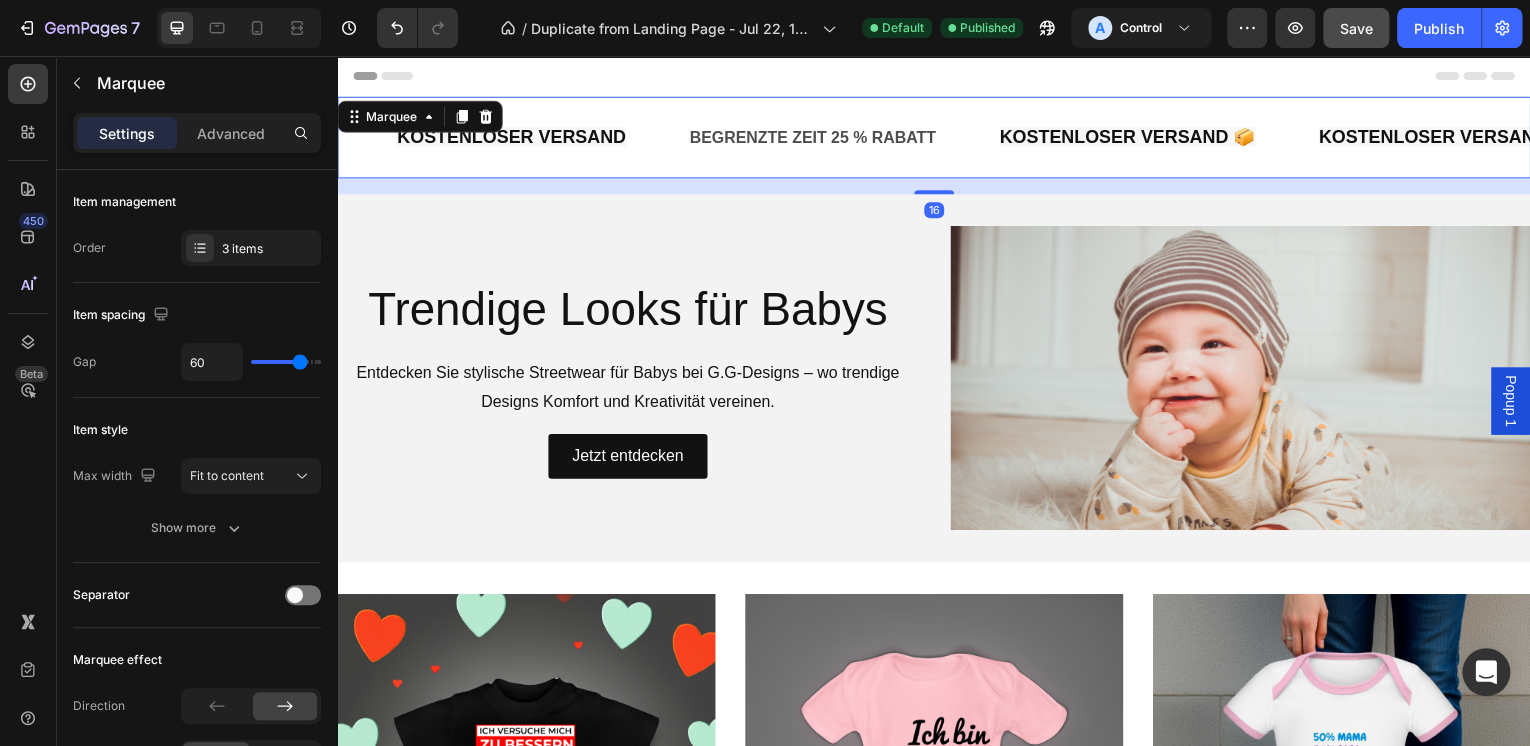 click on "KOSTENLOSER VERSAND" at bounding box center (-2264, 137) 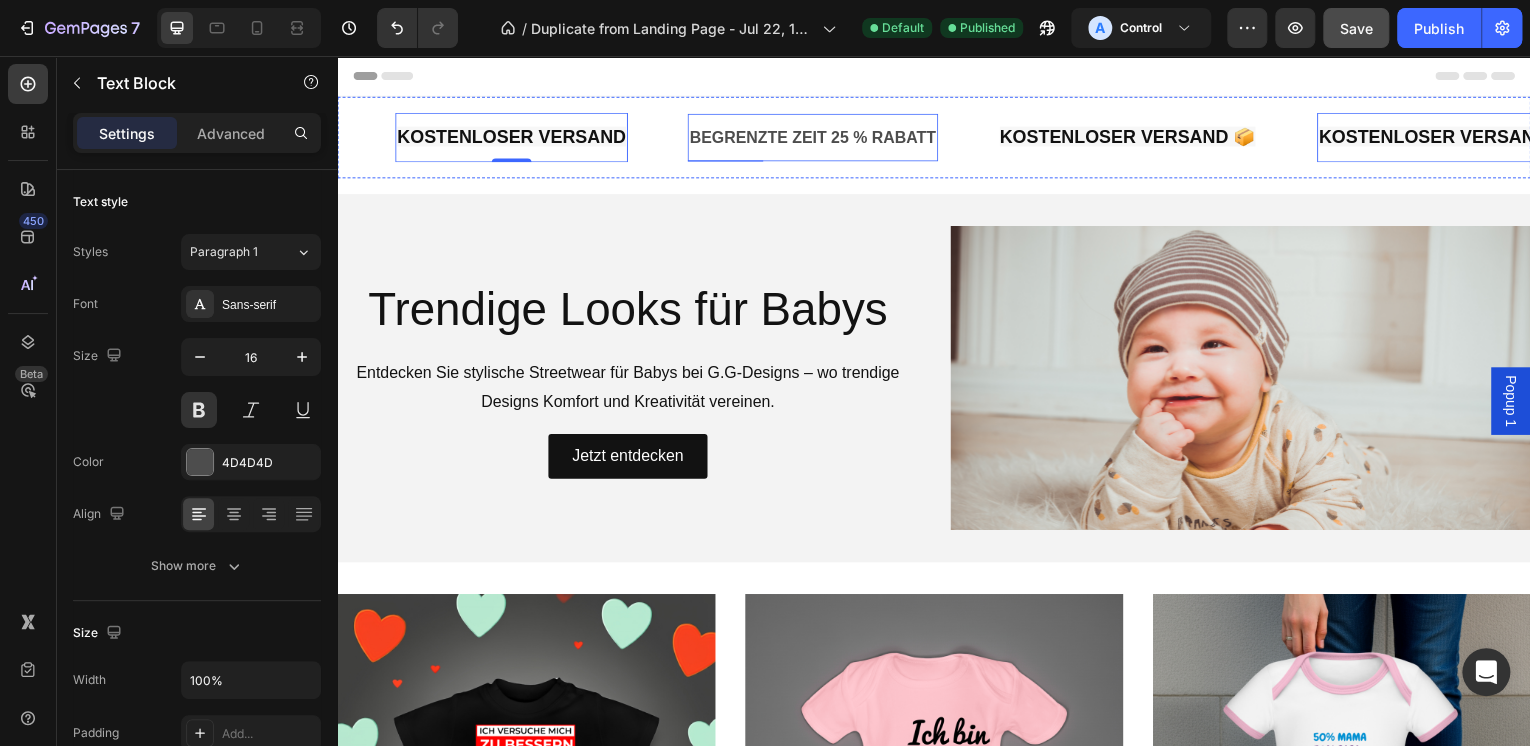 click on "BEGRENZTE ZEIT 25 % RABATT" at bounding box center [-1961, 138] 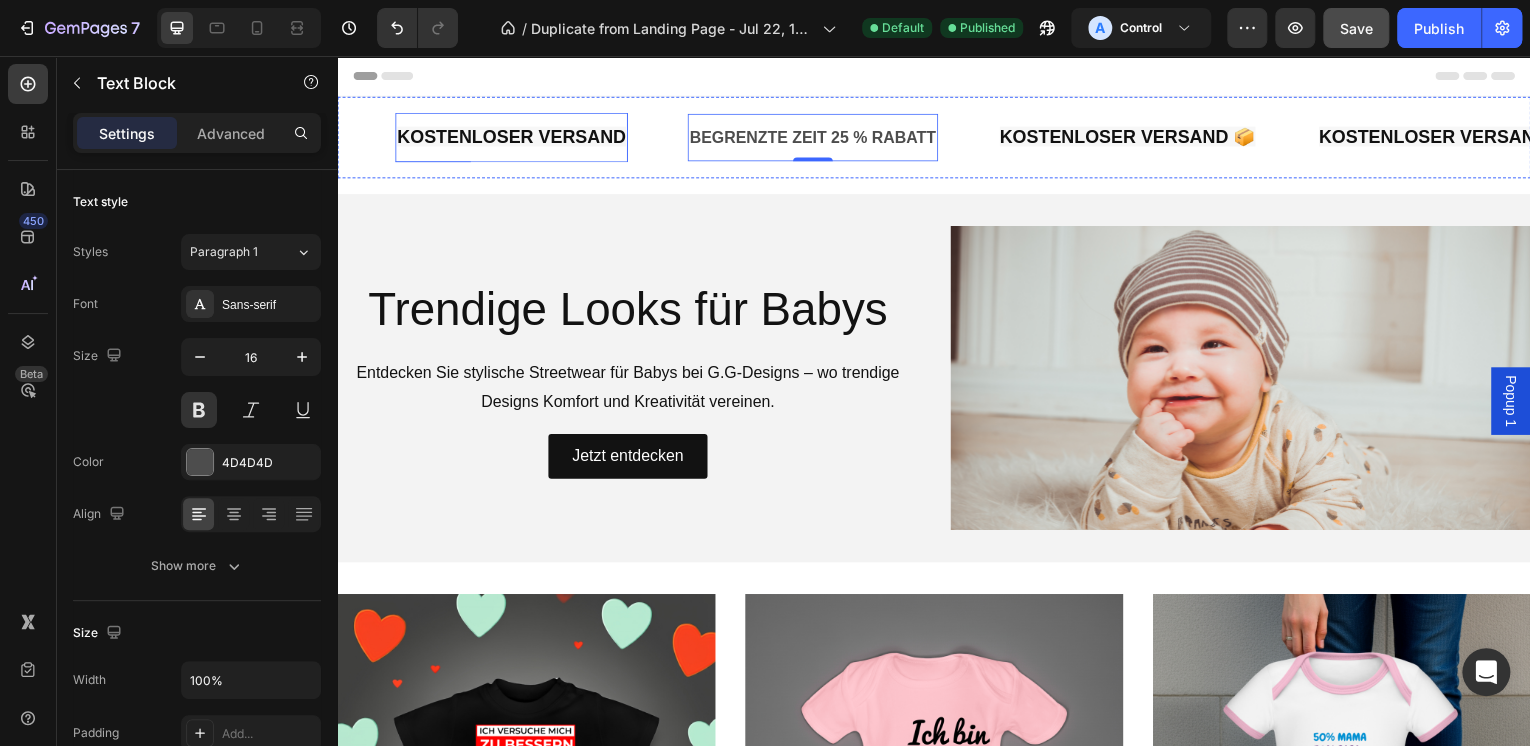 click on "KOSTENLOSER VERSAND" at bounding box center [-2265, 137] 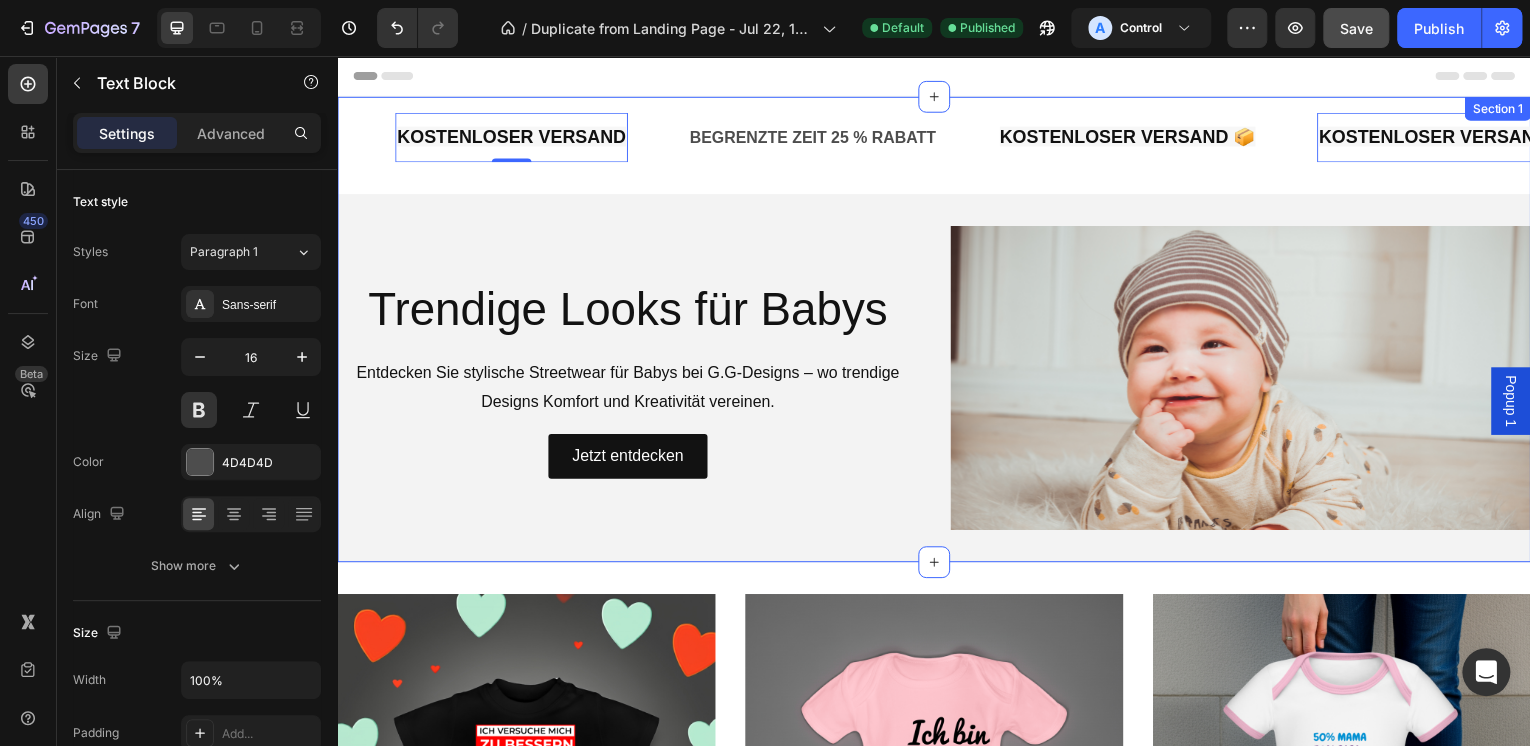 click on "KOSTENLOSER VERSAND 📦  Text Block KOSTENLOSER VERSAND Text Block   0 BEGRENZTE ZEIT 25 % RABATT   Text Block KOSTENLOSER VERSAND 📦  Text Block KOSTENLOSER VERSAND Text Block   0 BEGRENZTE ZEIT 25 % RABATT   Text Block KOSTENLOSER VERSAND 📦  Text Block KOSTENLOSER VERSAND Text Block   0 BEGRENZTE ZEIT 25 % RABATT   Text Block KOSTENLOSER VERSAND 📦  Text Block KOSTENLOSER VERSAND Text Block   0 BEGRENZTE ZEIT 25 % RABATT   Text Block KOSTENLOSER VERSAND 📦  Text Block KOSTENLOSER VERSAND Text Block   0 BEGRENZTE ZEIT 25 % RABATT   Text Block KOSTENLOSER VERSAND 📦  Text Block KOSTENLOSER VERSAND Text Block   0 BEGRENZTE ZEIT 25 % RABATT   Text Block Marquee" at bounding box center (937, 146) 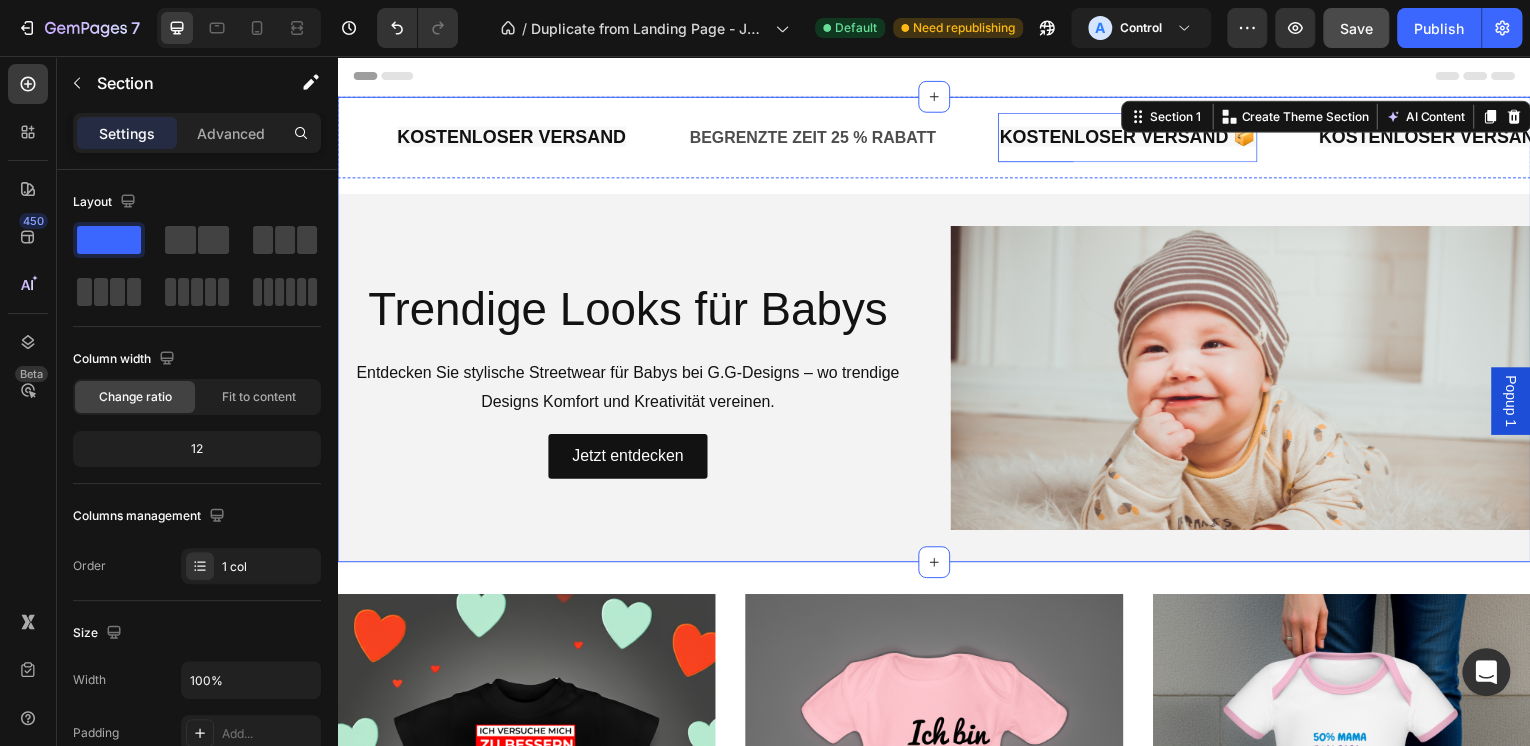 click on "KOSTENLOSER VERSAND 📦" at bounding box center (-1647, 137) 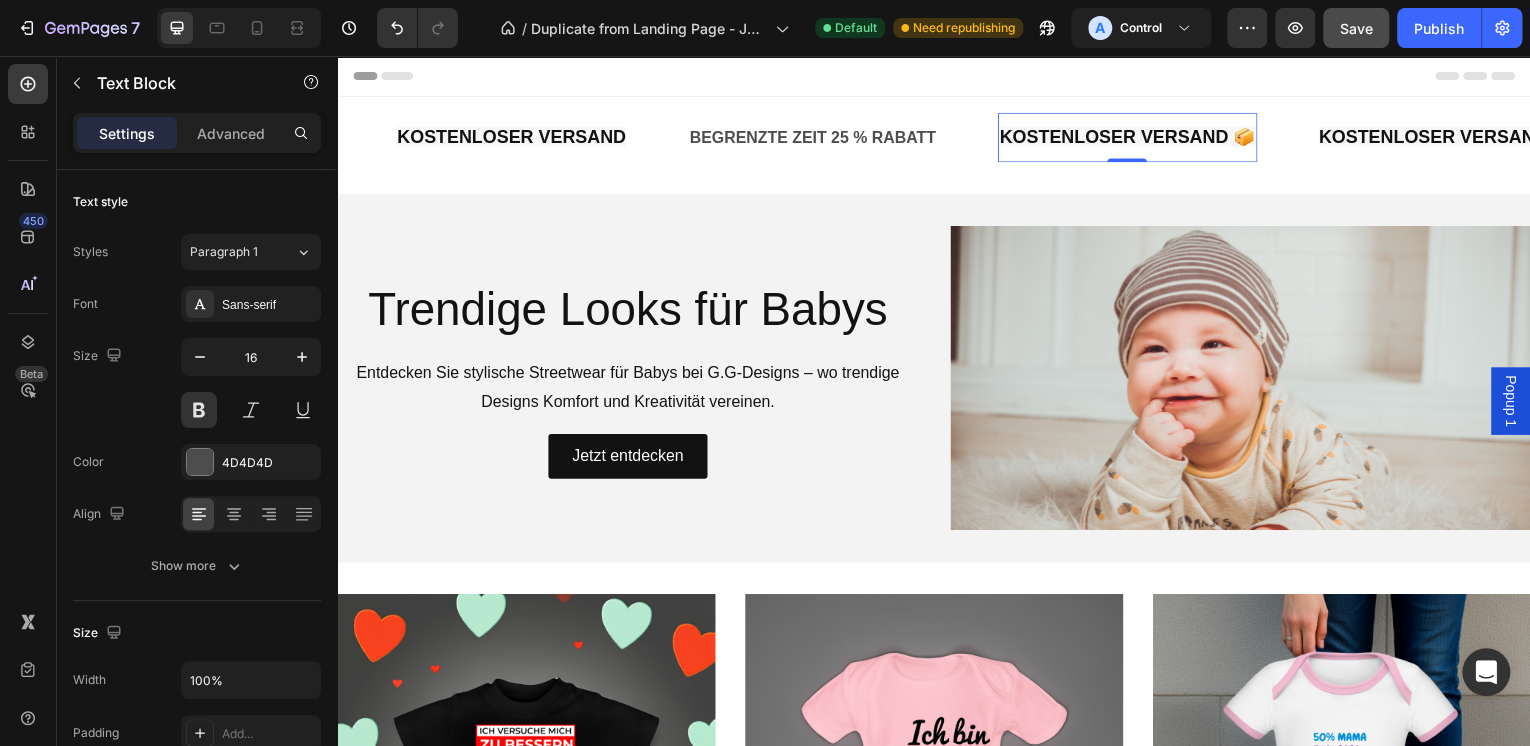 click on "KOSTENLOSER VERSAND 📦" at bounding box center (-1647, 137) 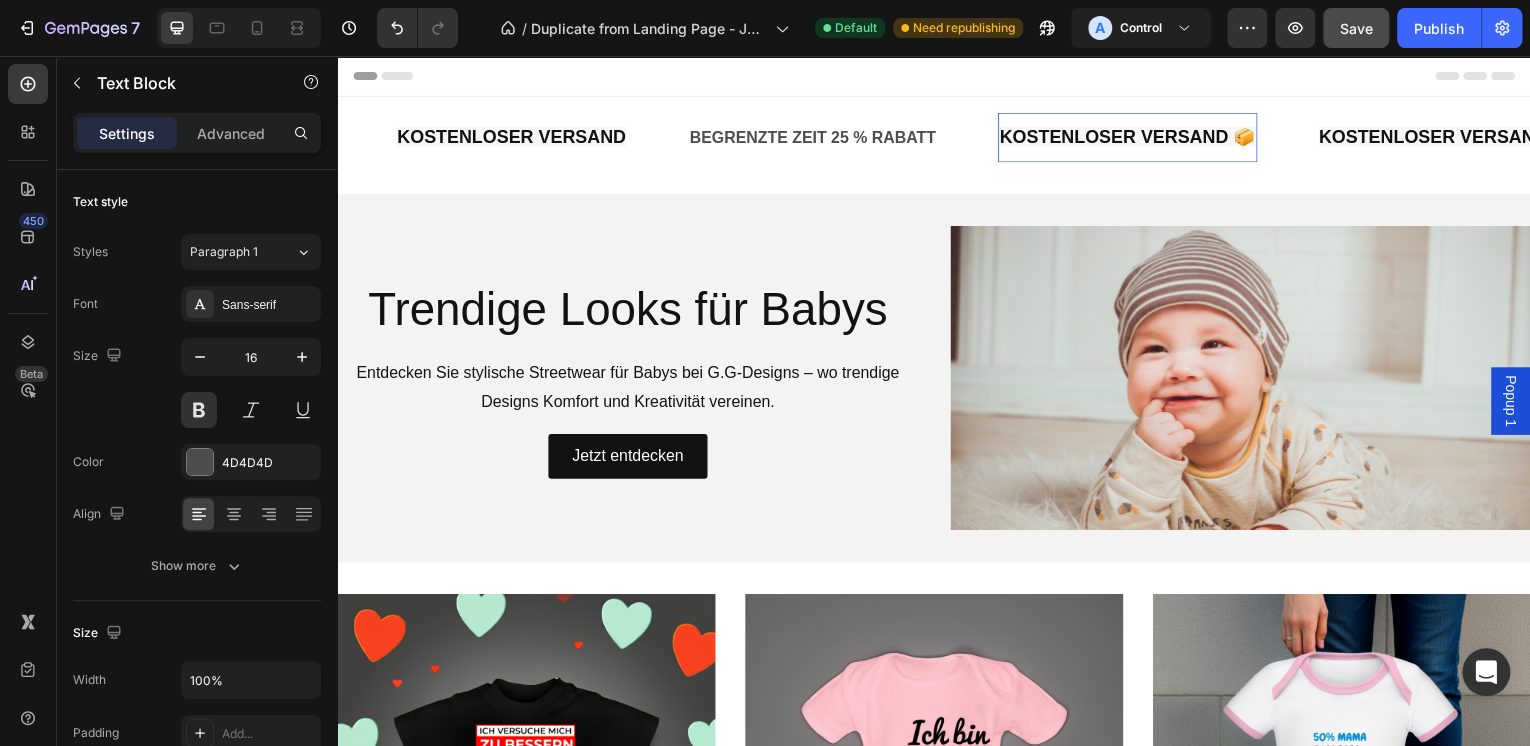 click on "KOSTENLOSER VERSAND 📦" at bounding box center [-1647, 137] 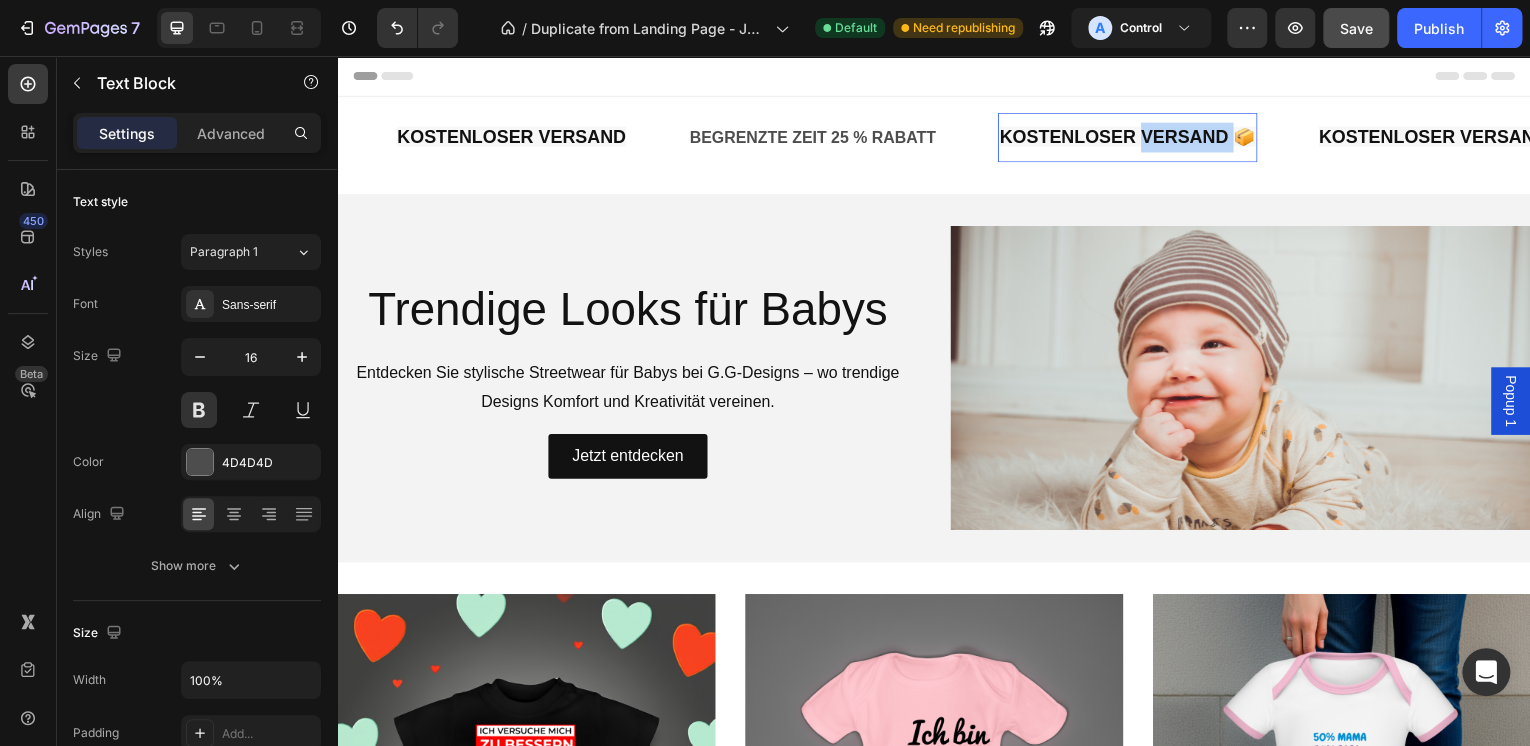 click on "KOSTENLOSER VERSAND 📦" at bounding box center [-1645, 137] 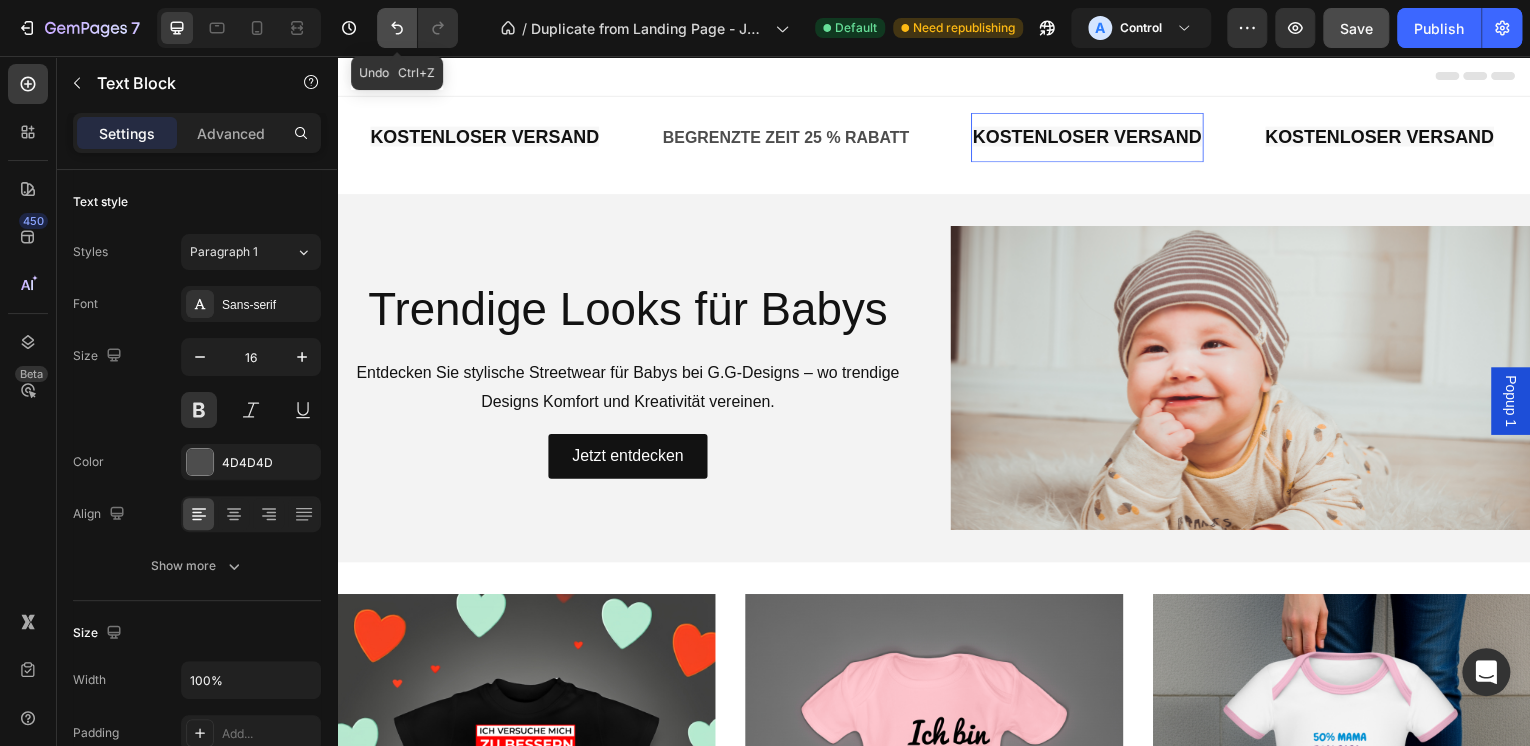 click 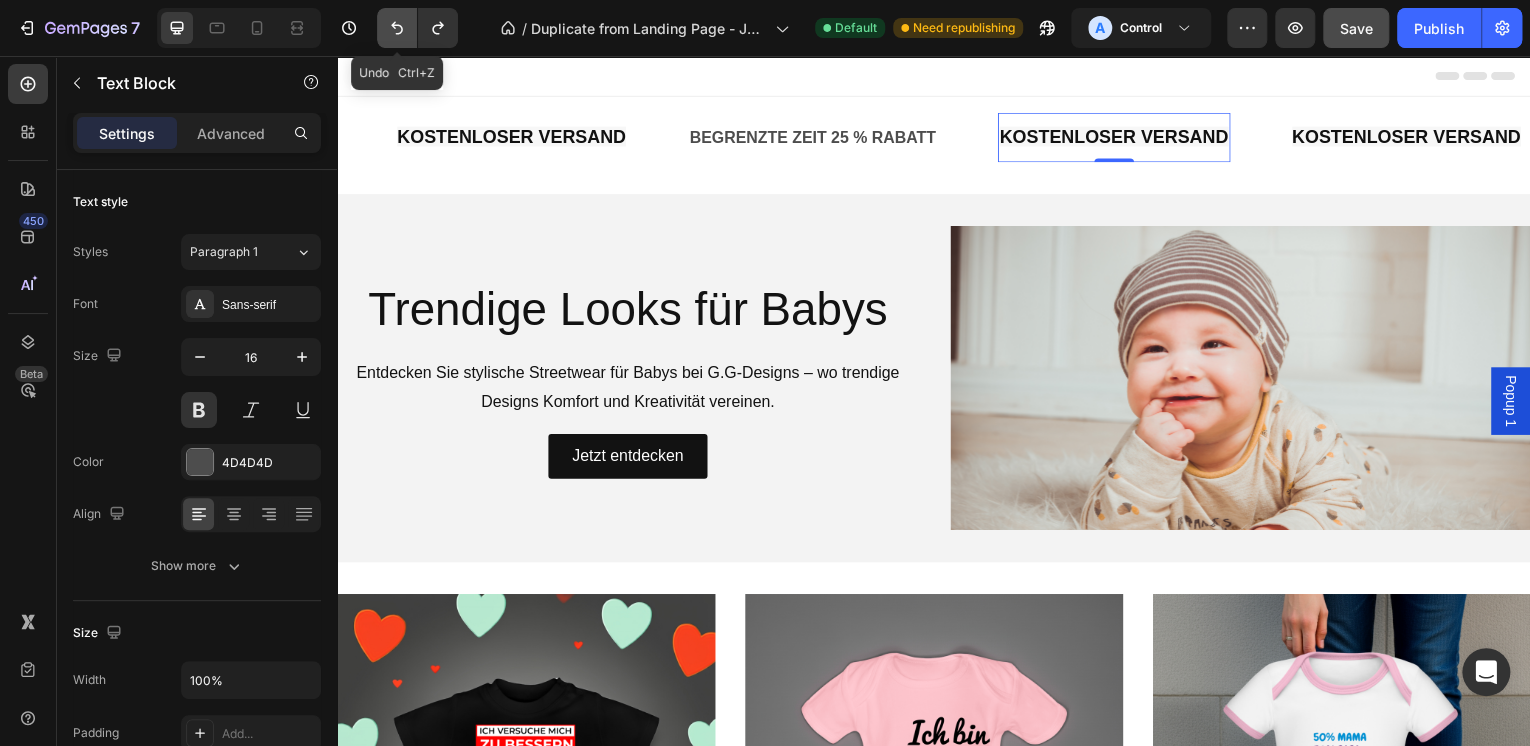 click 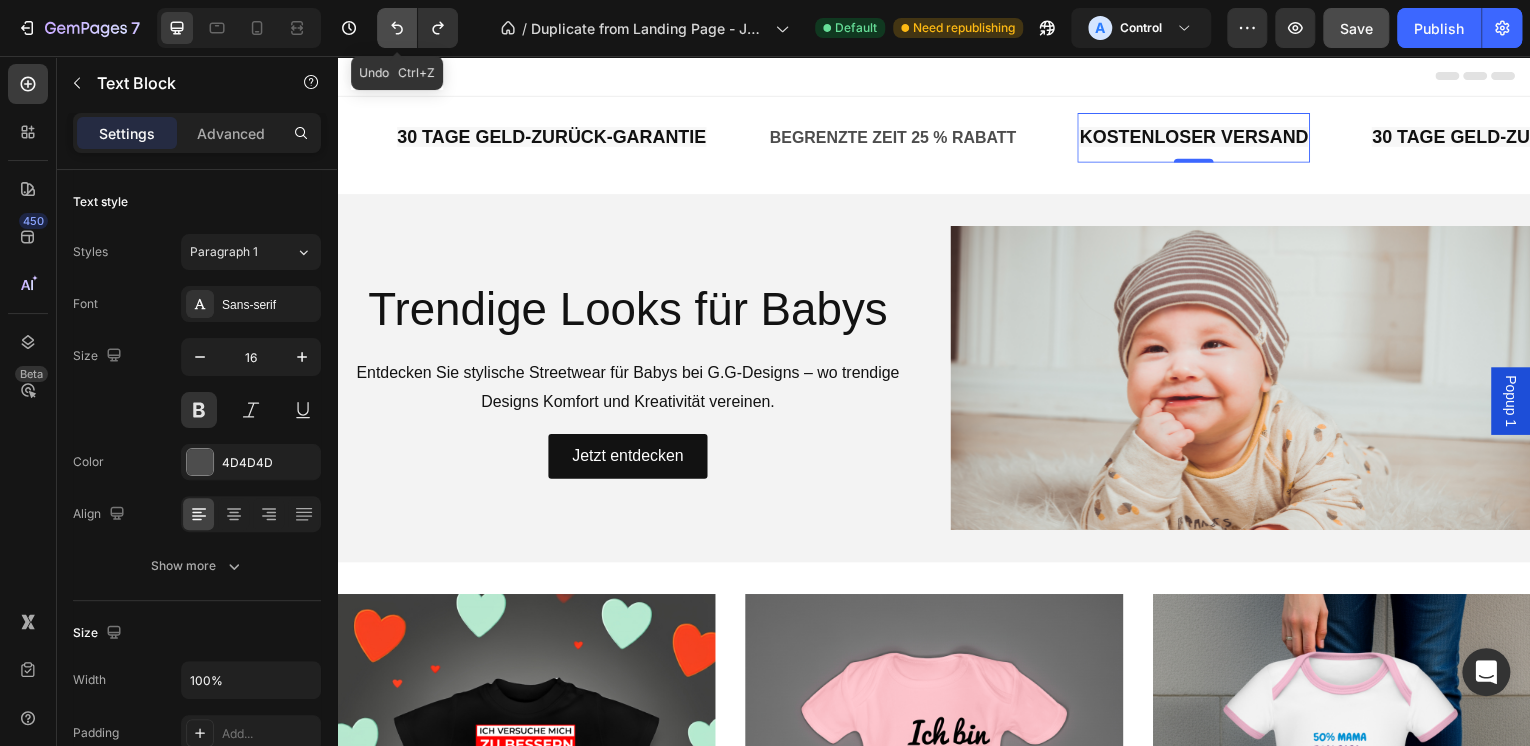 click 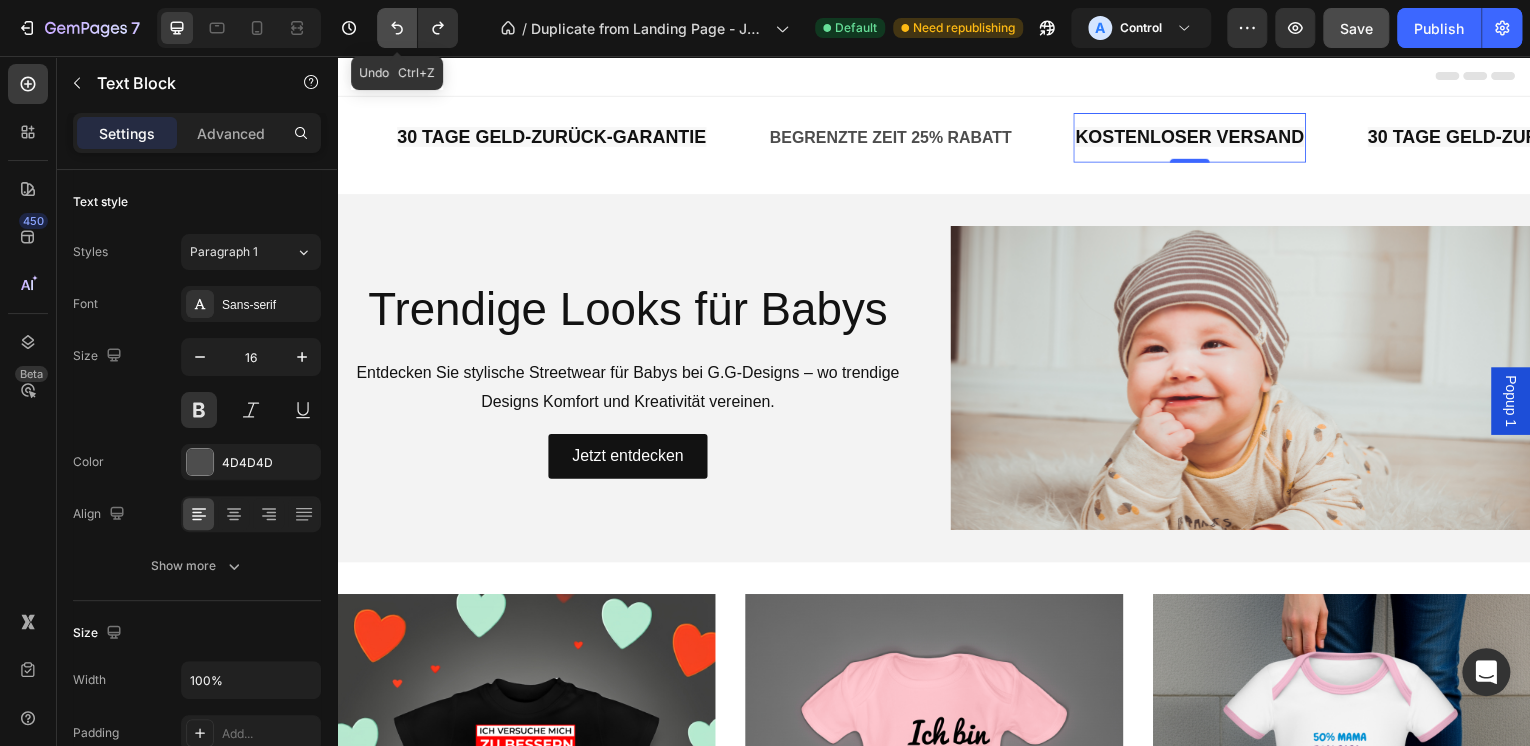 click 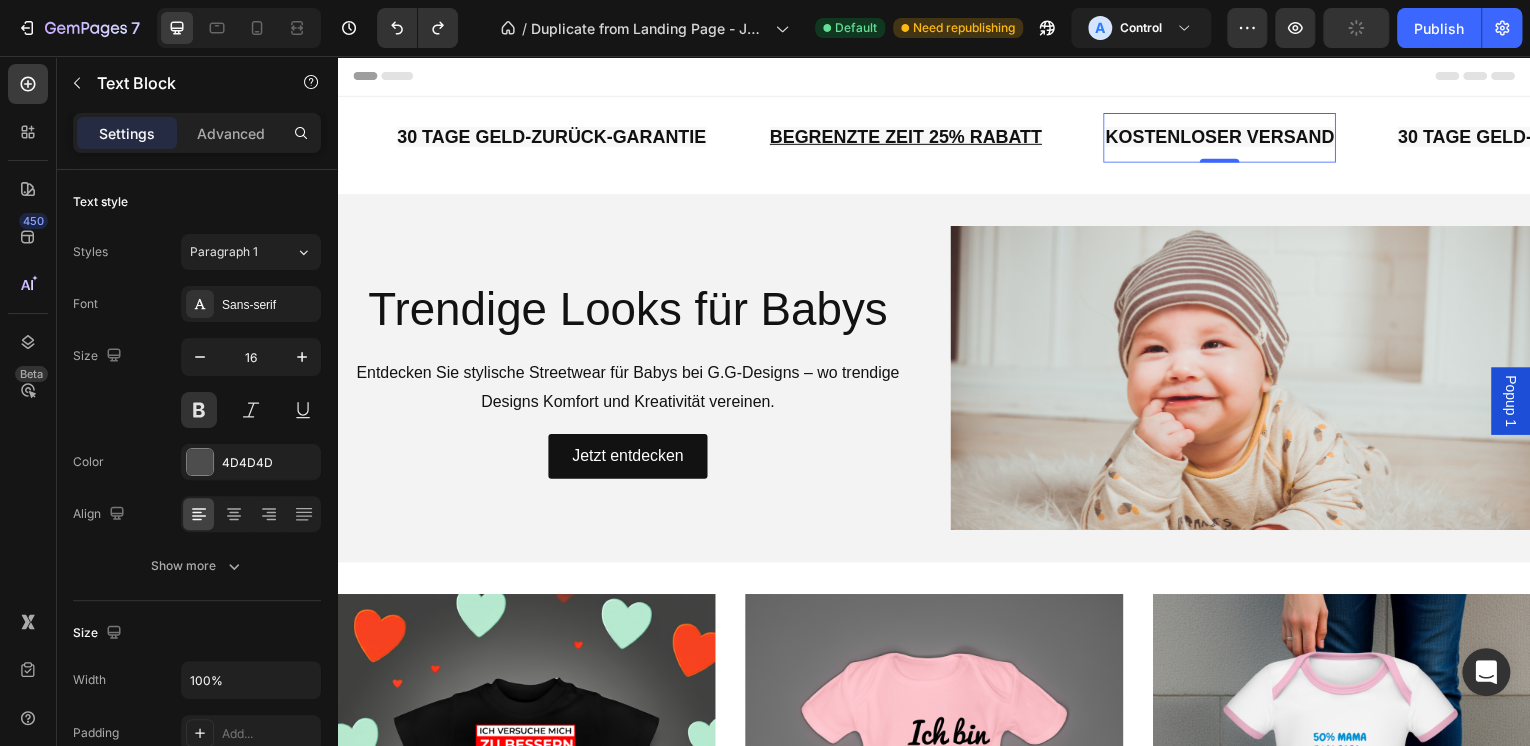 click on "KOSTENLOSER VERSAND" at bounding box center (-1847, 137) 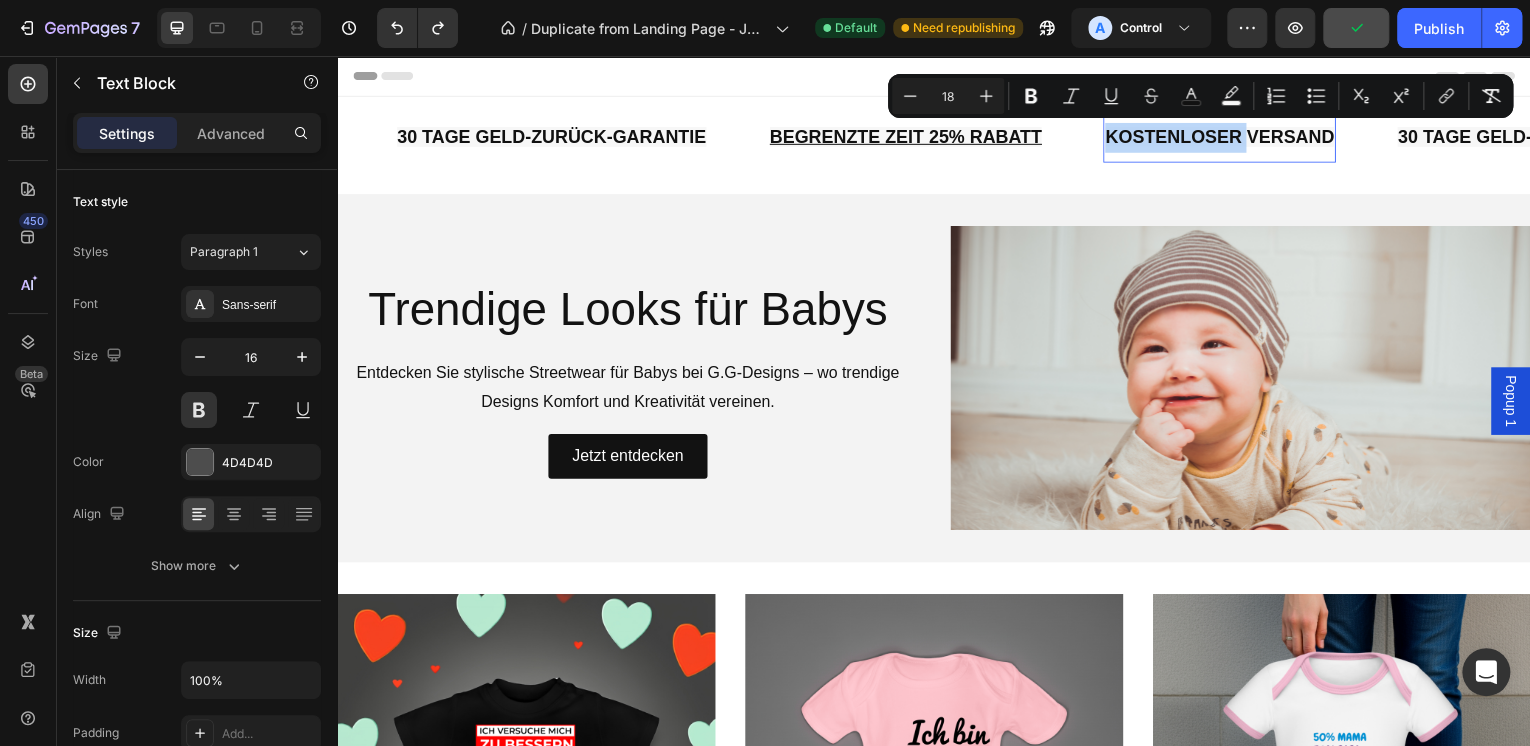 click on "KOSTENLOSER VERSAND" at bounding box center [-1844, 137] 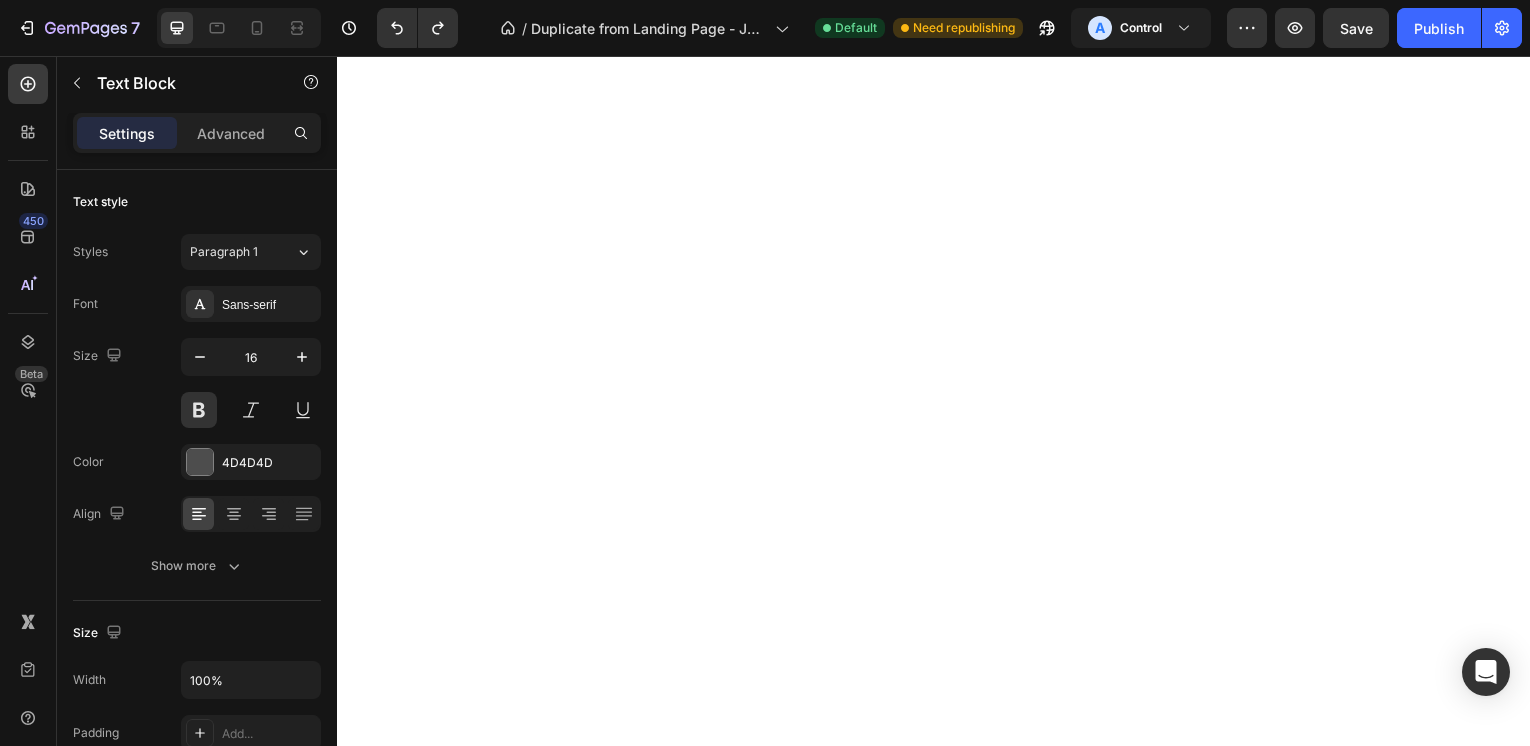 scroll, scrollTop: 0, scrollLeft: 0, axis: both 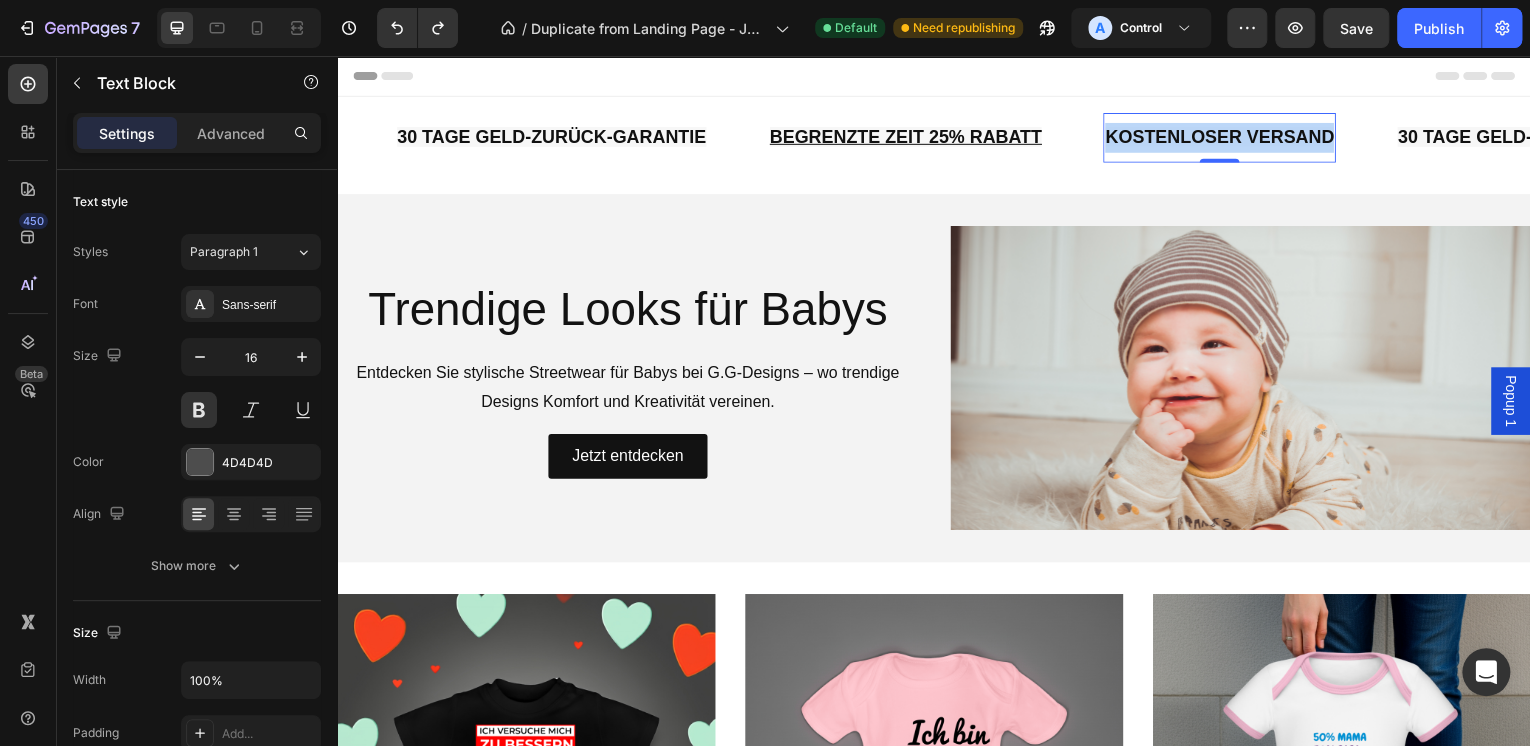 click on "KOSTENLOSER VERSAND" at bounding box center (1224, 137) 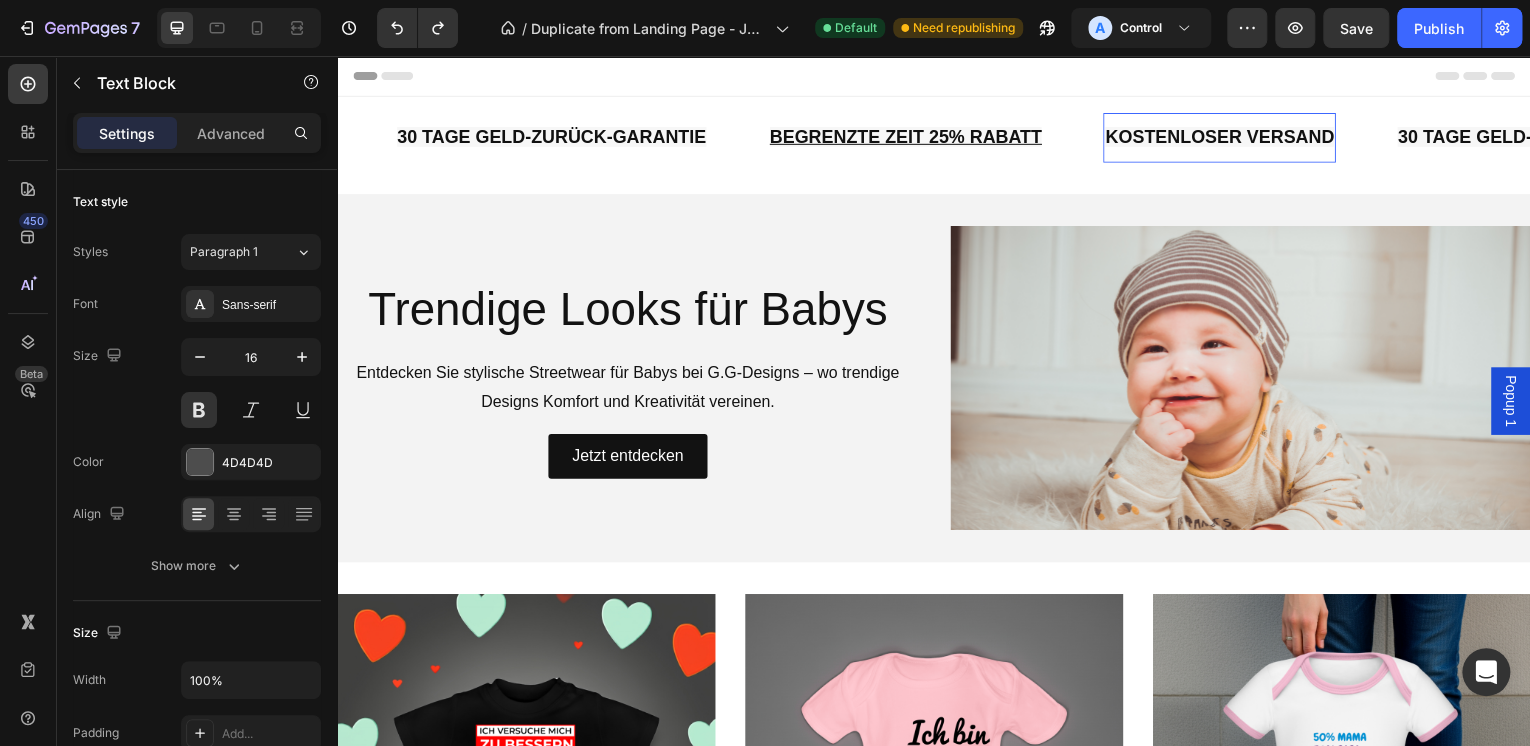 click on "KOSTENLOSER VERSAND" at bounding box center [1224, 137] 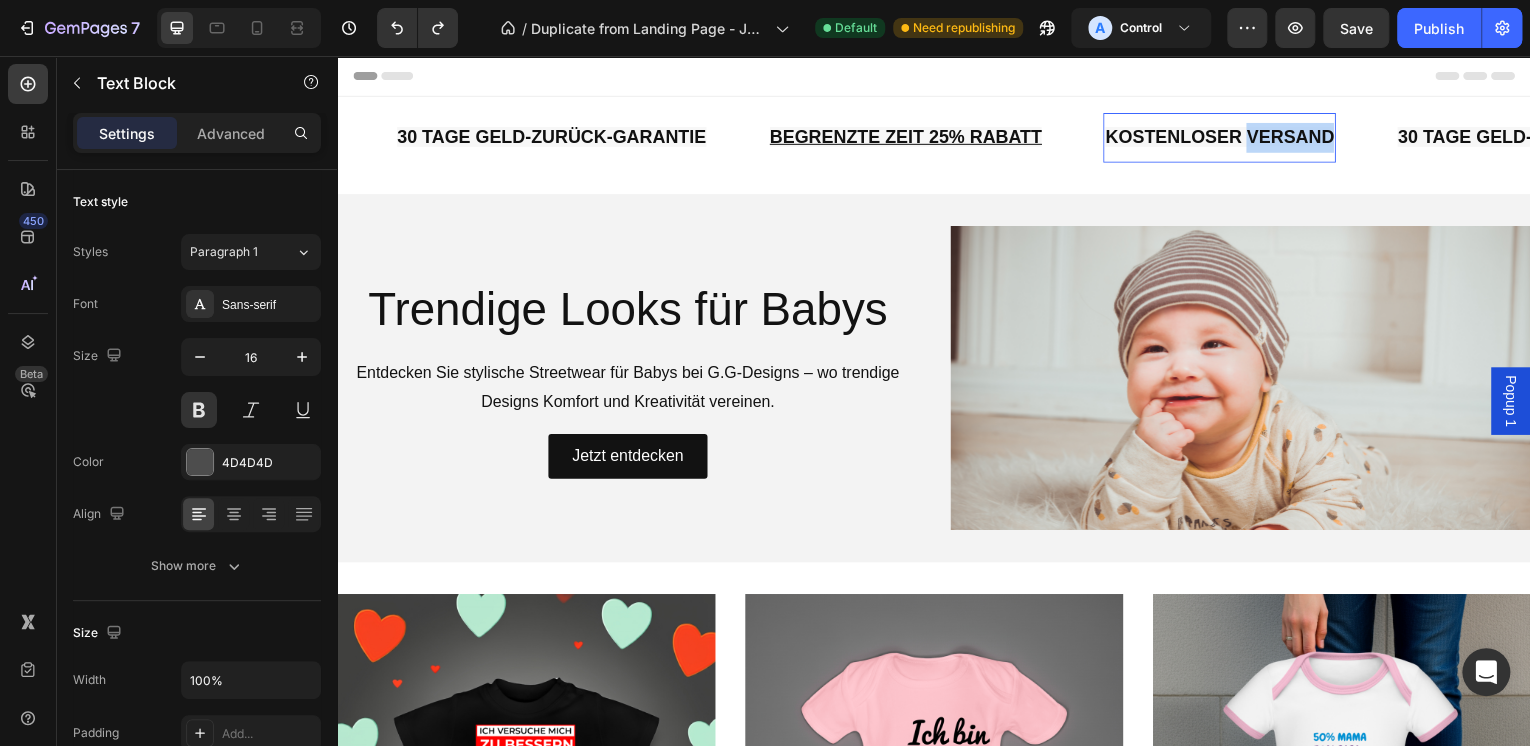 click on "KOSTENLOSER VERSAND" at bounding box center [1224, 137] 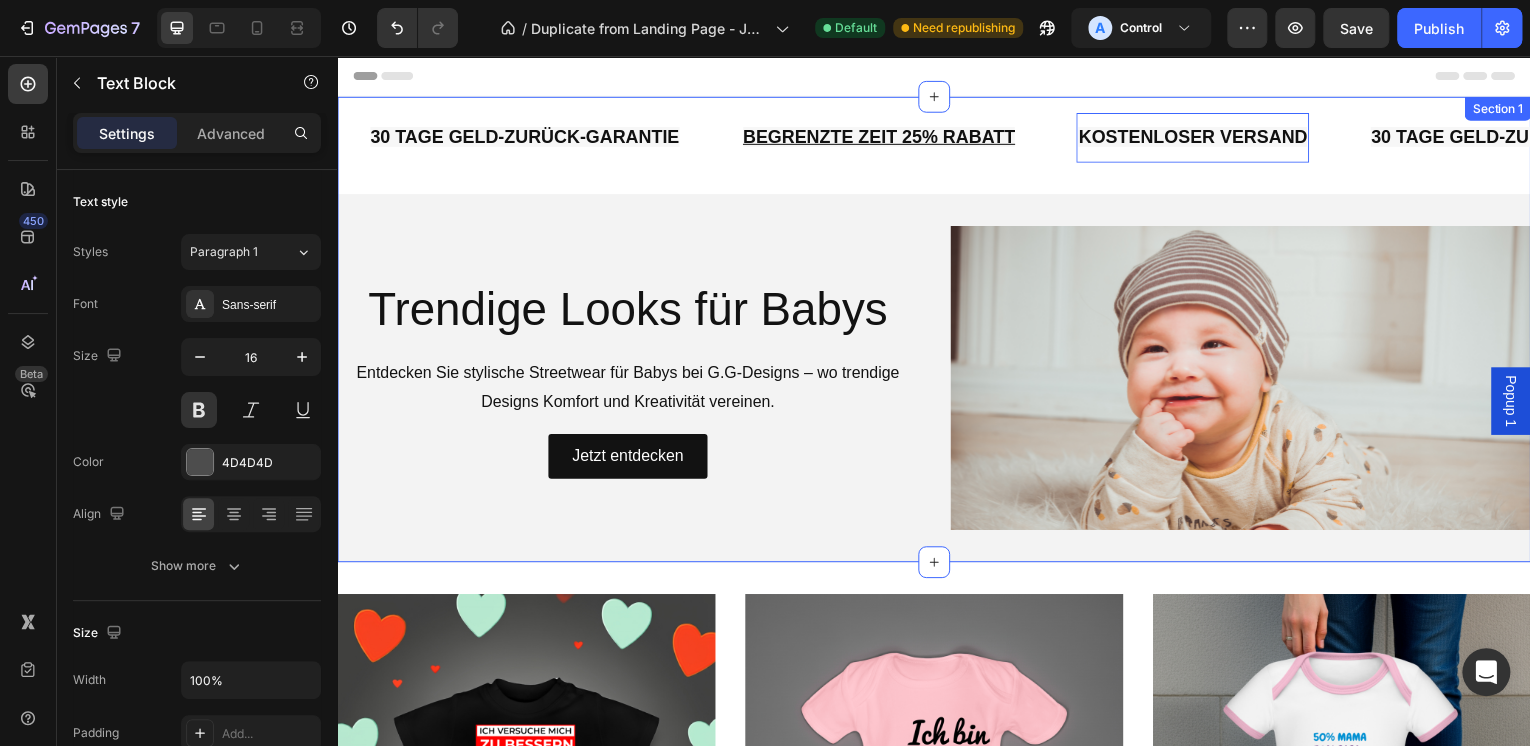 click on "KOSTENLOSER VERSAND Text Block 30 TAGE GELD-ZURÜCK-GARANTIE Text Block BEGRENZTE ZEIT 25% RABATT Text Block KOSTENLOSER VERSAND Text Block 30 TAGE GELD-ZURÜCK-GARANTIE Text Block BEGRENZTE ZEIT 25% RABATT Text Block KOSTENLOSER VERSAND Text Block 30 TAGE GELD-ZURÜCK-GARANTIE Text Block BEGRENZTE ZEIT 25% RABATT Text Block KOSTENLOSER VERSAND Text Block 30 TAGE GELD-ZURÜCK-GARANTIE Text Block BEGRENZTE ZEIT 25% RABATT Text Block KOSTENLOSER VERSAND Text Block 30 TAGE GELD-ZURÜCK-GARANTIE Text Block BEGRENZTE ZEIT 25% RABATT Text Block KOSTENLOSER VERSAND Text Block 30 TAGE GELD-ZURÜCK-GARANTIE Text Block BEGRENZTE ZEIT 25% RABATT Text Block KOSTENLOSER VERSAND Text Block 30 TAGE GELD-ZURÜCK-GARANTIE Text Block BEGRENZTE ZEIT 25% RABATT Text Block KOSTENLOSER VERSAND Text Block 30 TAGE GELD-ZURÜCK-GARANTIE Text Block BEGRENZTE ZEIT 25% RABATT Text Block Marquee" at bounding box center [937, 146] 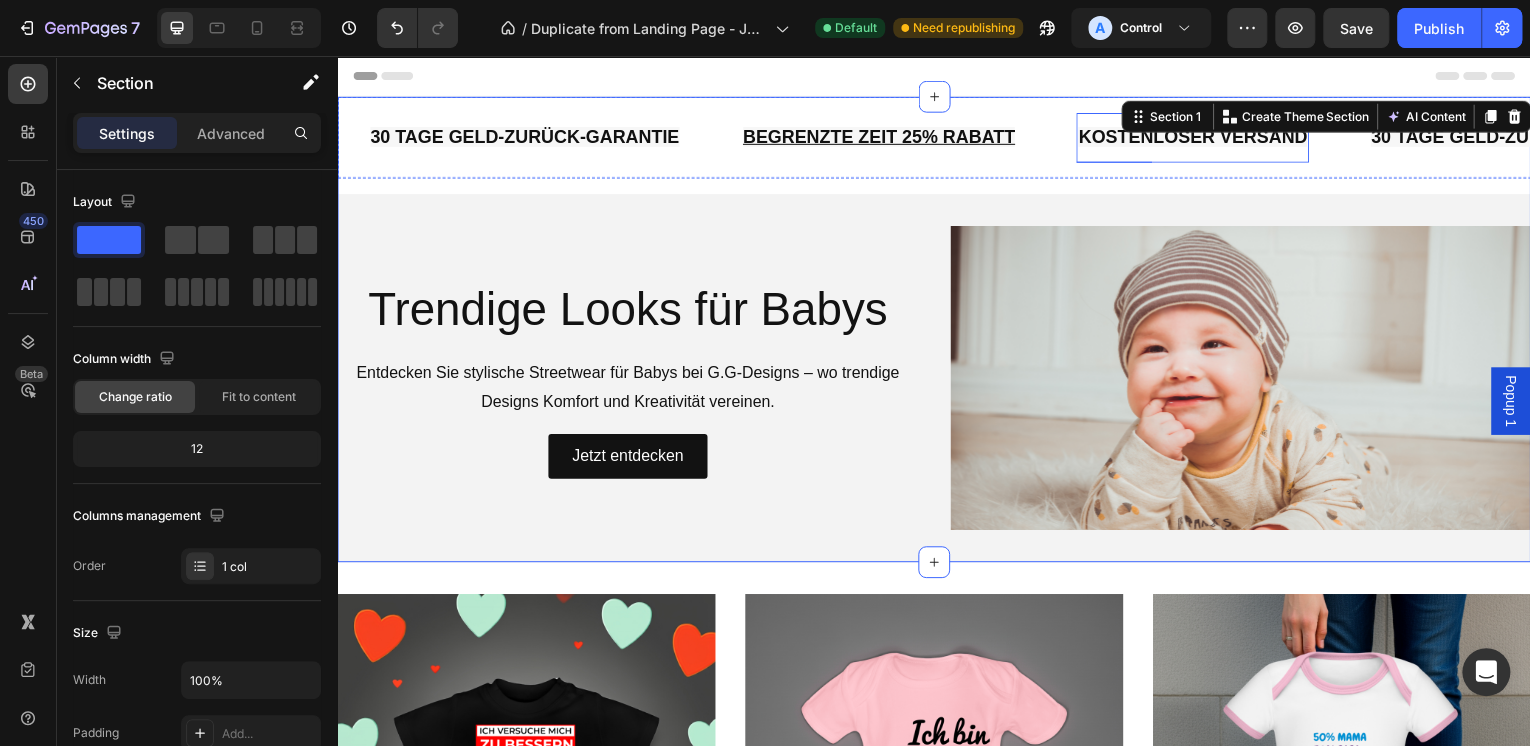 click on "KOSTENLOSER VERSAND" at bounding box center [1197, 138] 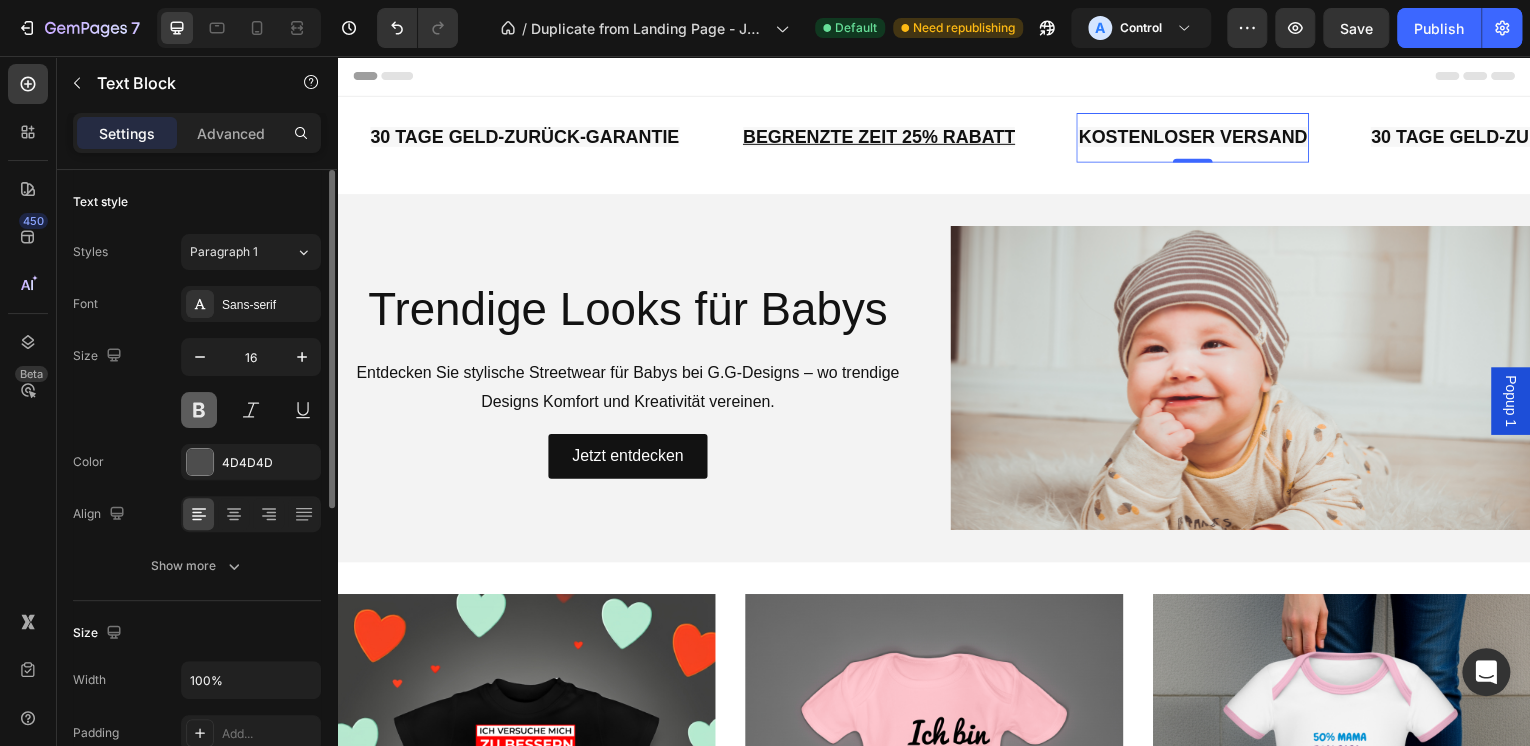 click at bounding box center (199, 410) 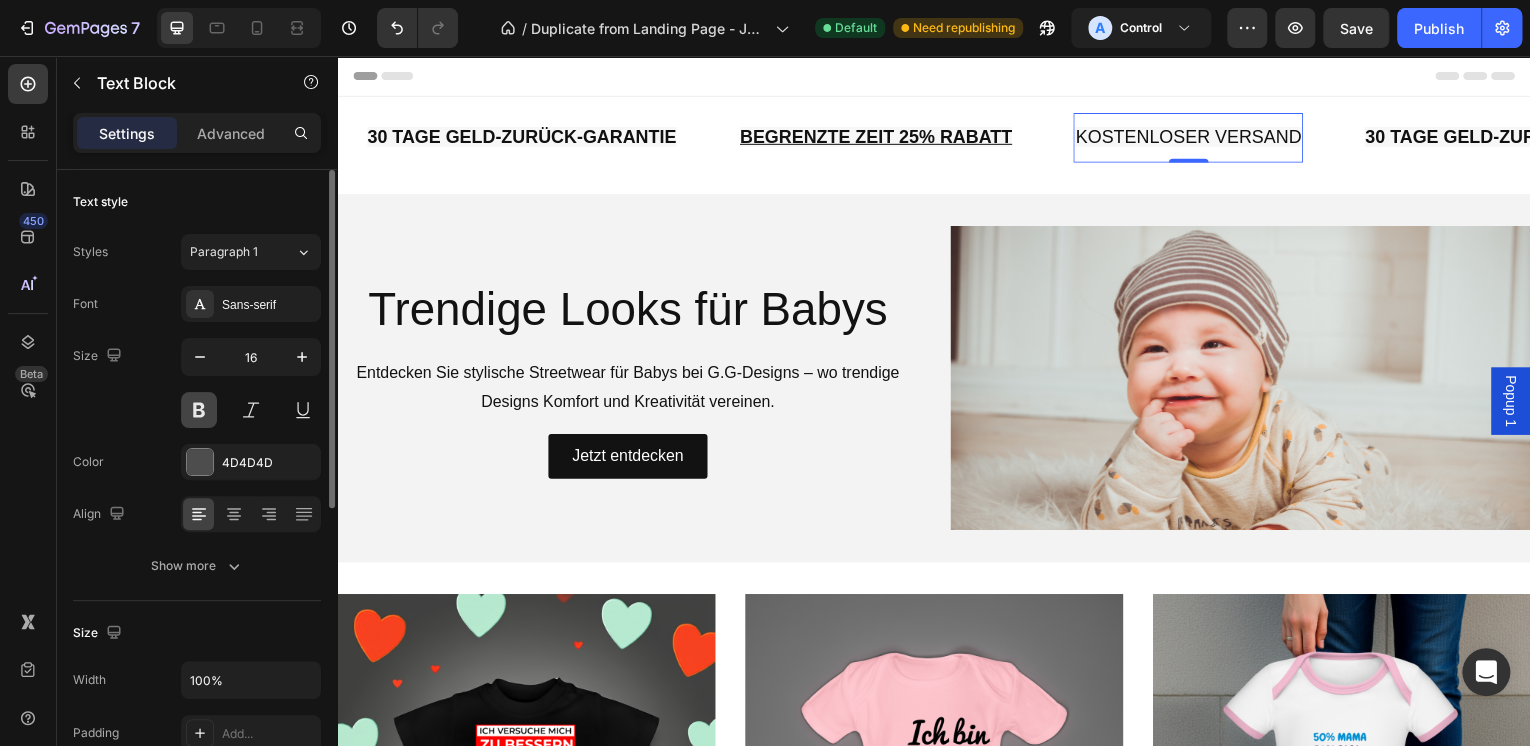 click at bounding box center [199, 410] 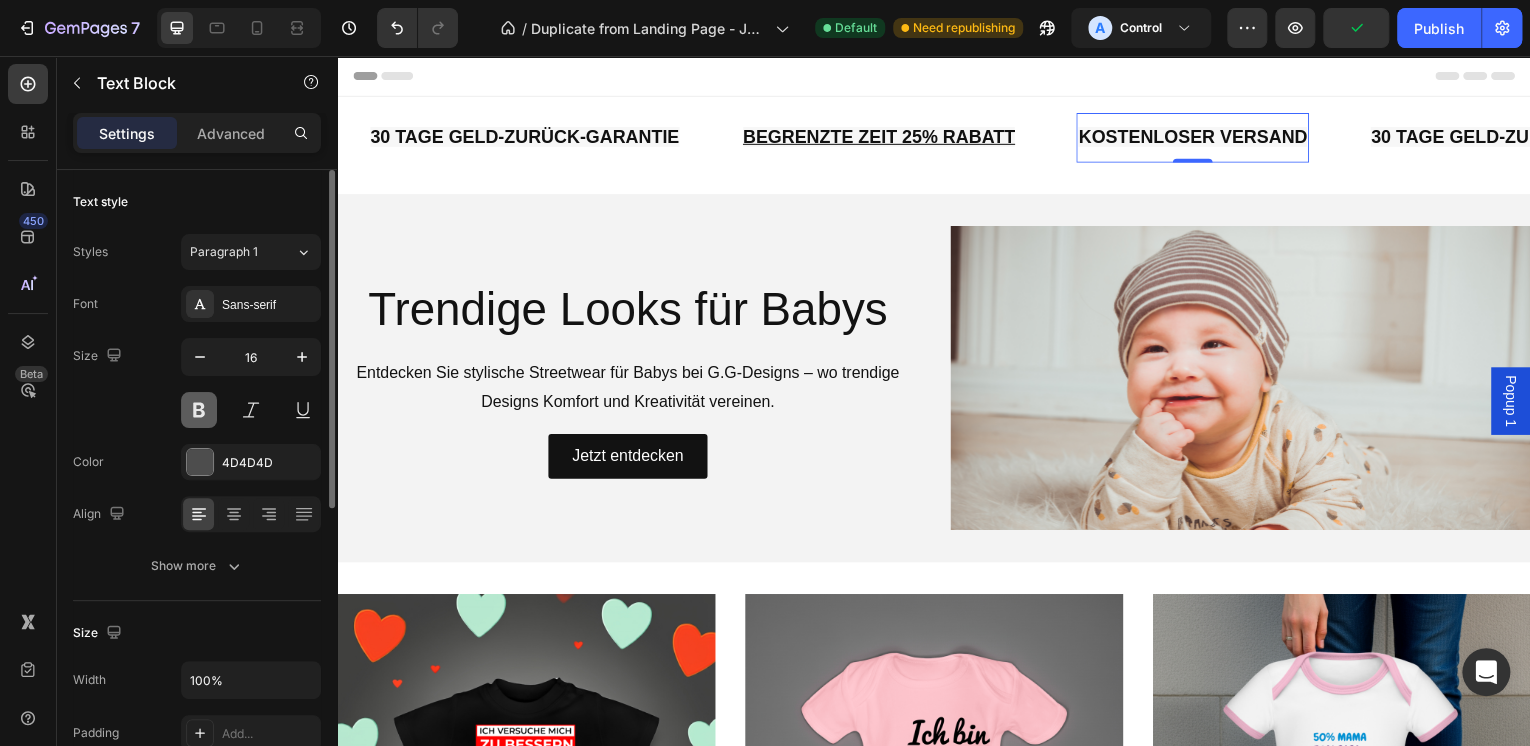 click at bounding box center [199, 410] 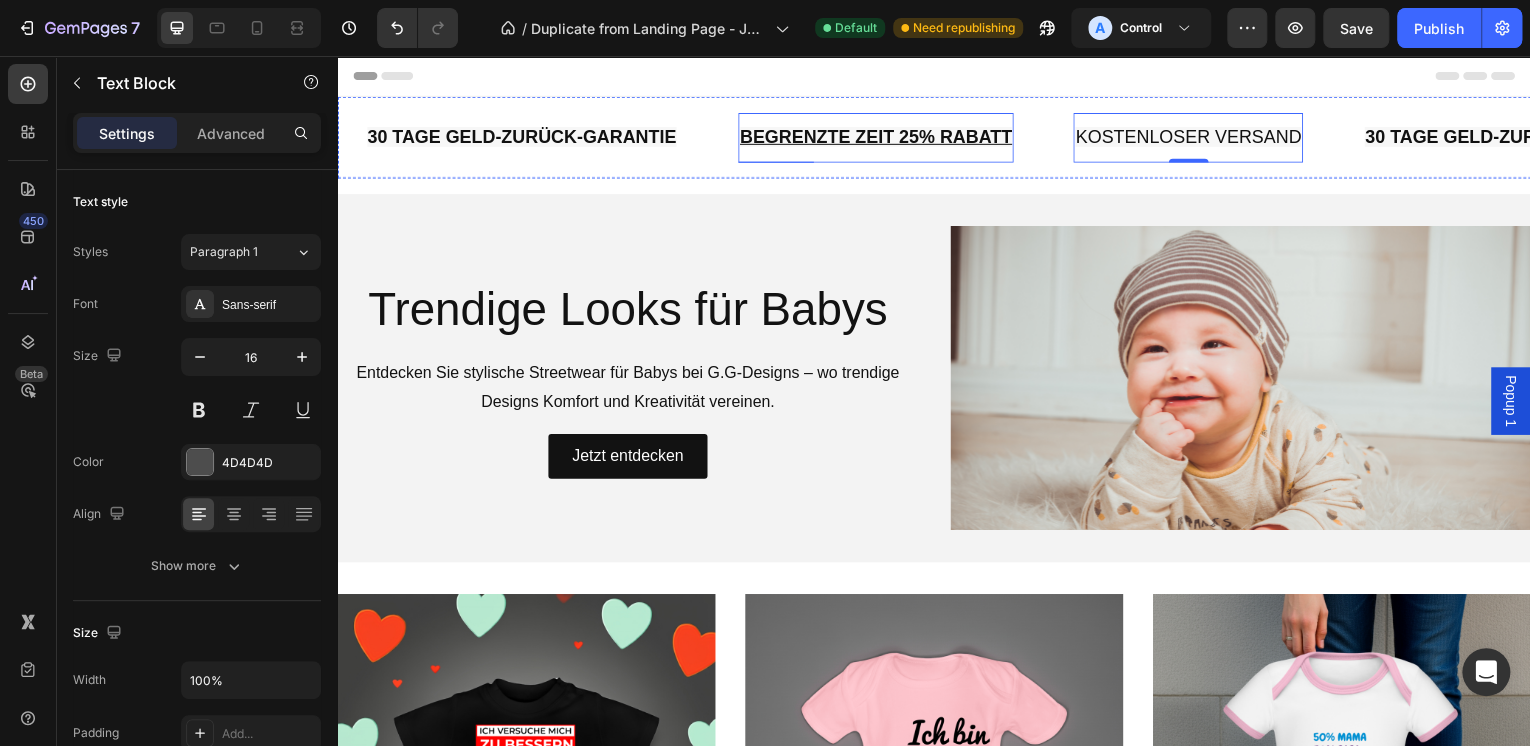click on "BEGRENZTE ZEIT 25% RABATT" at bounding box center [879, 137] 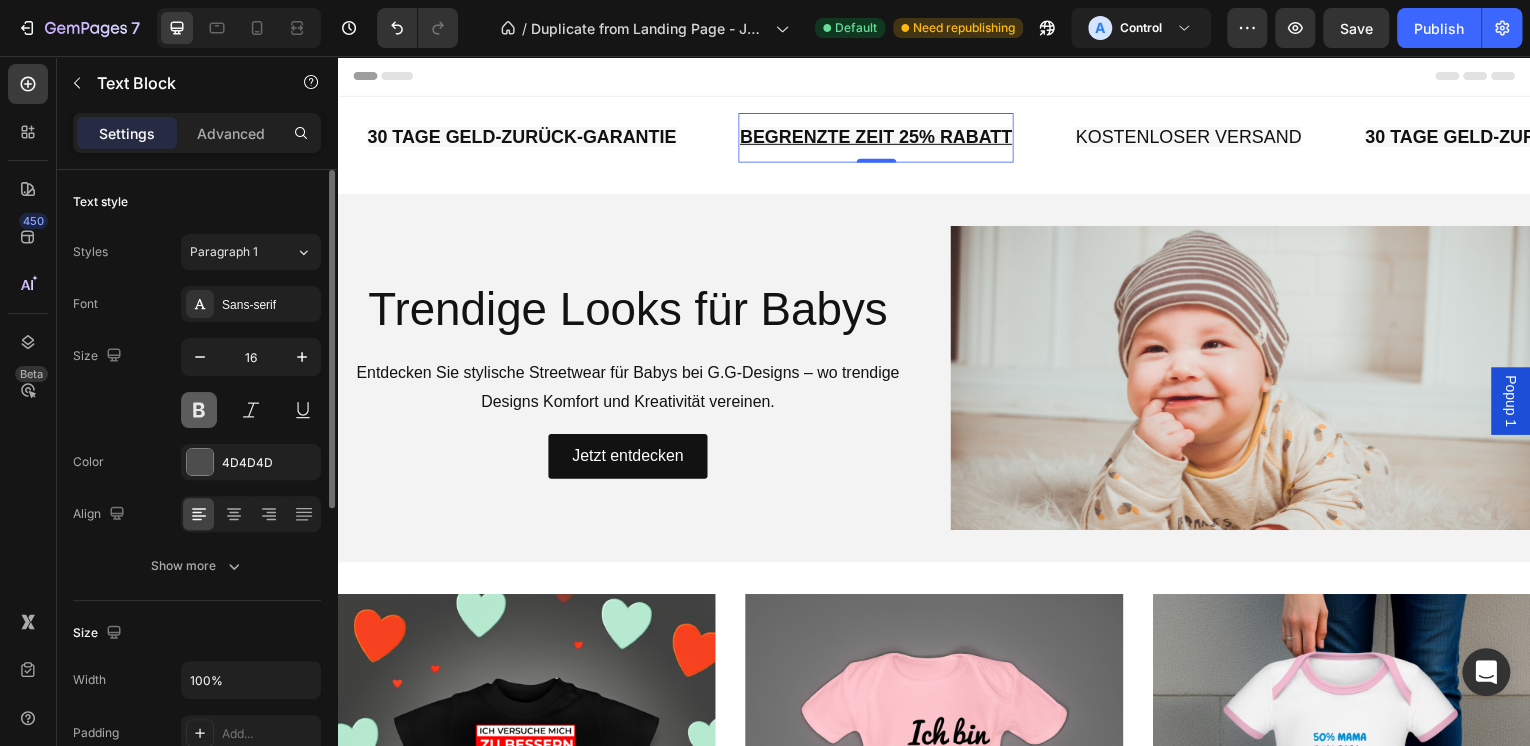 drag, startPoint x: 188, startPoint y: 404, endPoint x: 195, endPoint y: 412, distance: 10.630146 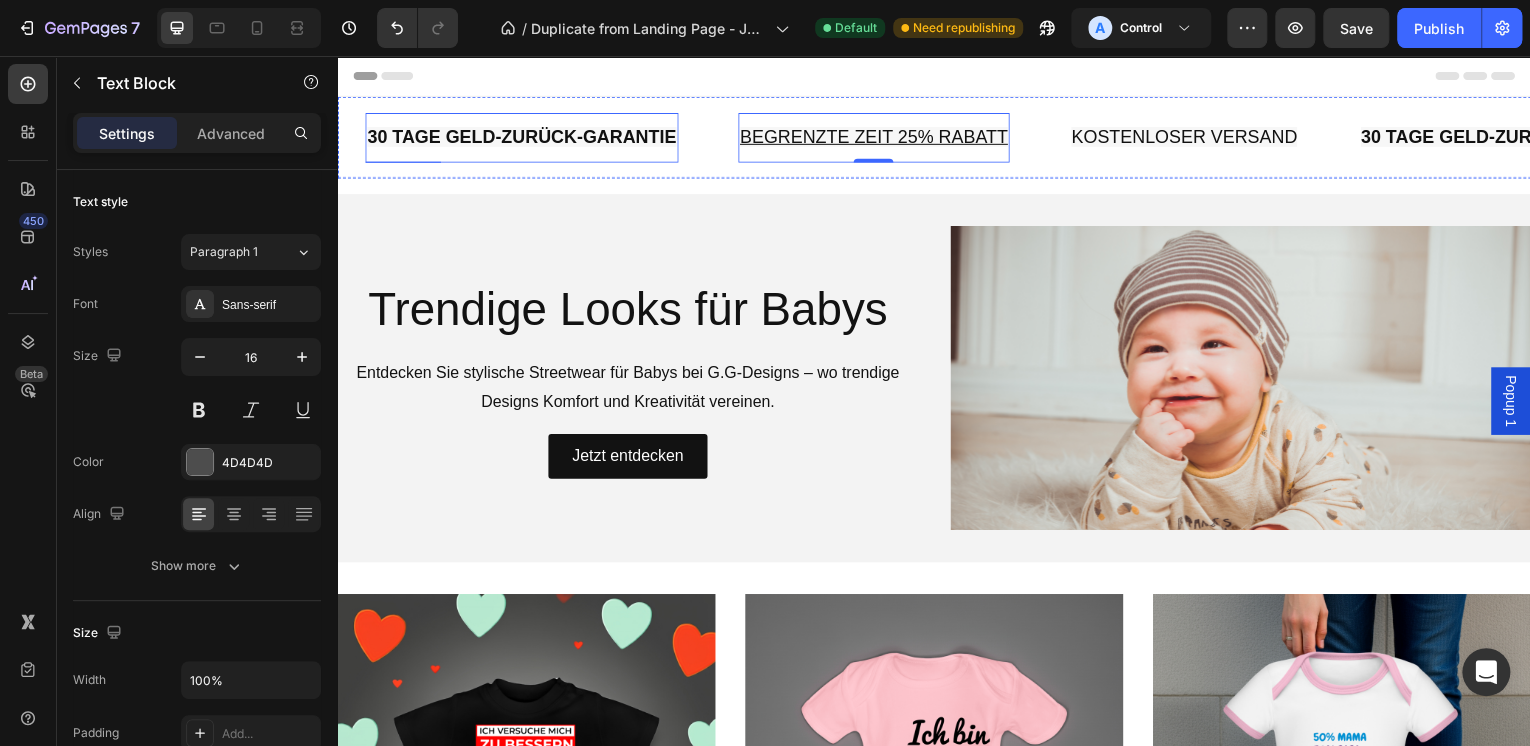 click on "30 TAGE GELD-ZURÜCK-GARANTIE" at bounding box center (522, 137) 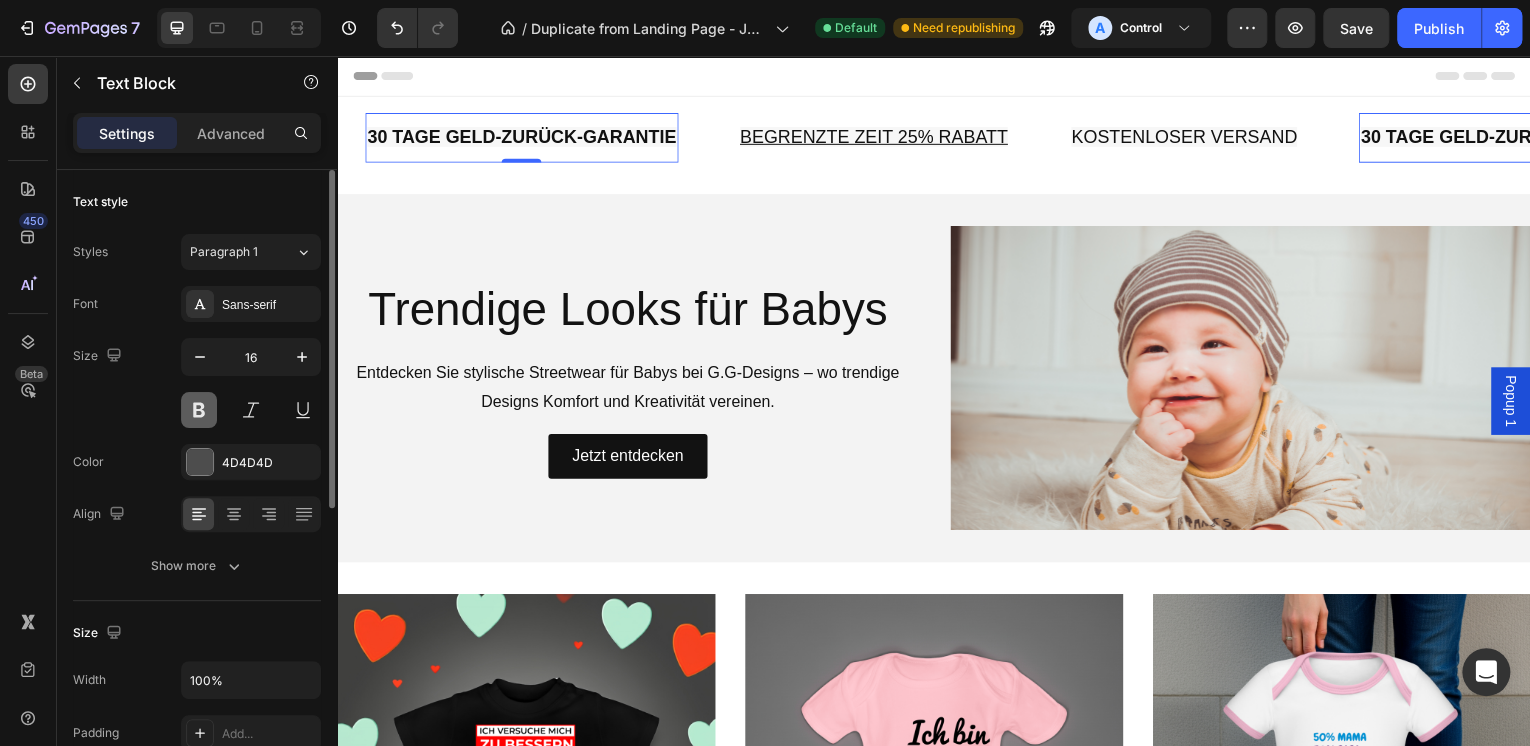 click at bounding box center (199, 410) 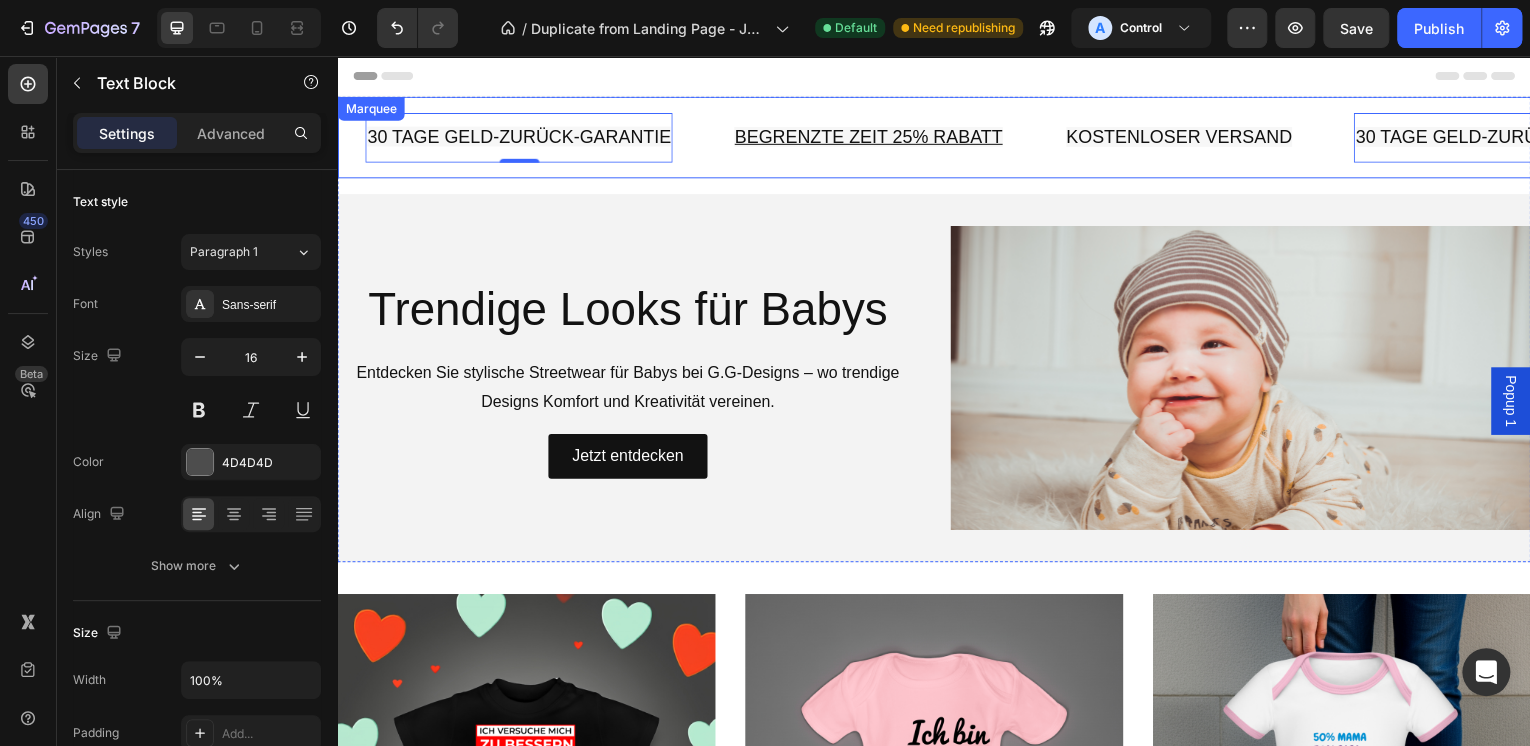 click on "KOSTENLOSER VERSAND Text Block 30 TAGE GELD-ZURÜCK-GARANTIE Text Block LIMITED TIME 25% RABATT Text Block KOSTENLOSER VERSAND Text Block 30 TAGE GELD-ZURÜCK-GARANTIE Text Block LIMITED TIME 25% RABATT Text Block KOSTENLOSER VERSAND Text Block 30 TAGE GELD-ZURÜCK-GARANTIE Text Block LIMITED TIME 25% RABATT Text Block KOSTENLOSER VERSAND Text Block 30 TAGE GELD-ZURÜCK-GARANTIE Text Block LIMITED TIME 25% RABATT Text Block KOSTENLOSER VERSAND Text Block 30 TAGE GELD-ZURÜCK-GARANTIE Text Block LIMITED TIME 25% RABATT Text Block KOSTENLOSER VERSAND Text Block 30 TAGE GELD-ZURÜCK-GARANTIE Text Block LIMITED TIME 25% RABATT Text Block KOSTENLOSER VERSAND Text Block 30 TAGE GELD-ZURÜCK-GARANTIE Text Block LIMITED TIME 25% RABATT Text Block KOSTENLOSER VERSAND Text Block 30 TAGE GELD-ZURÜCK-GARANTIE Text Block LIMITED TIME 25% RABATT Text Block Marquee" at bounding box center (937, 138) 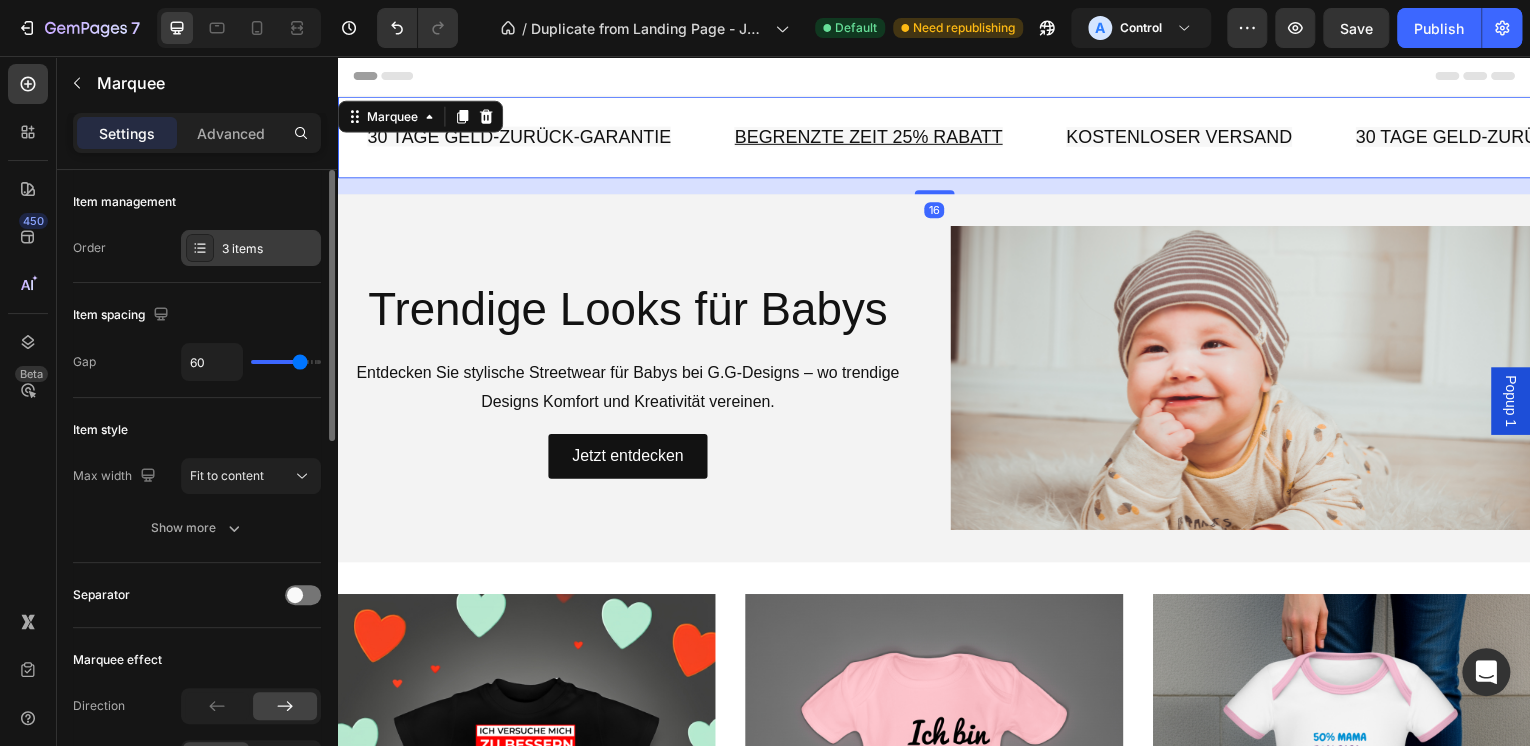 click 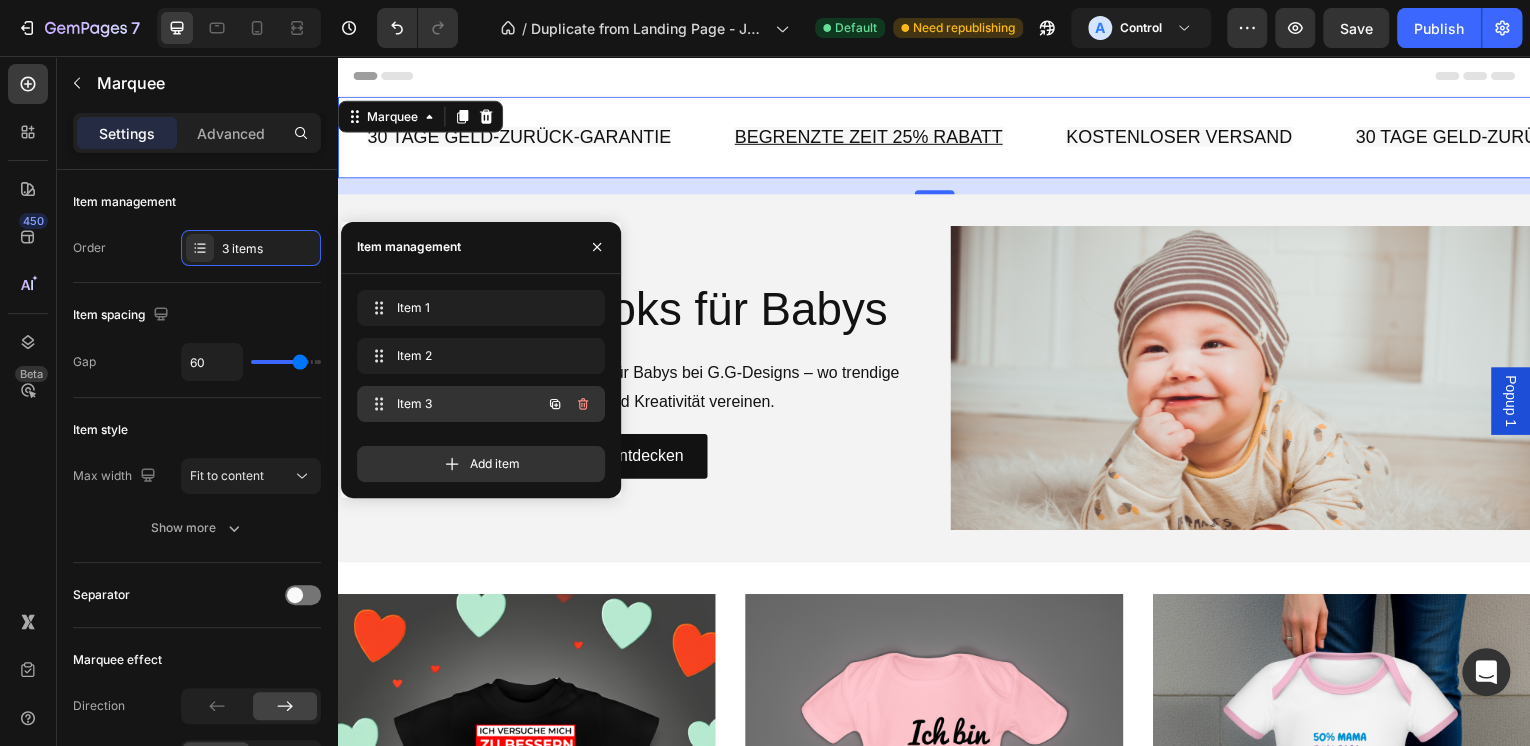 click on "Item 3" at bounding box center (453, 404) 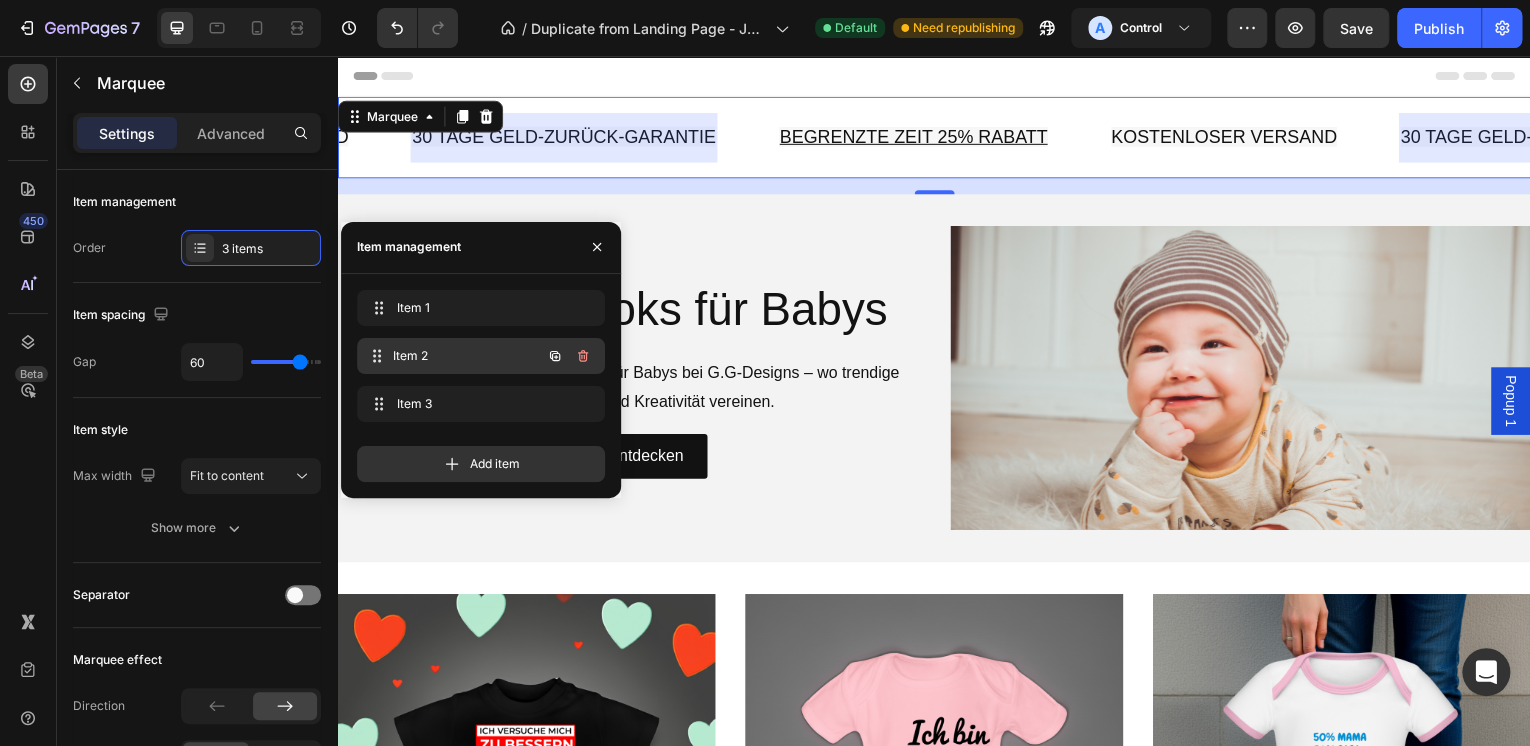 click on "Item 2 Item 2" at bounding box center [453, 356] 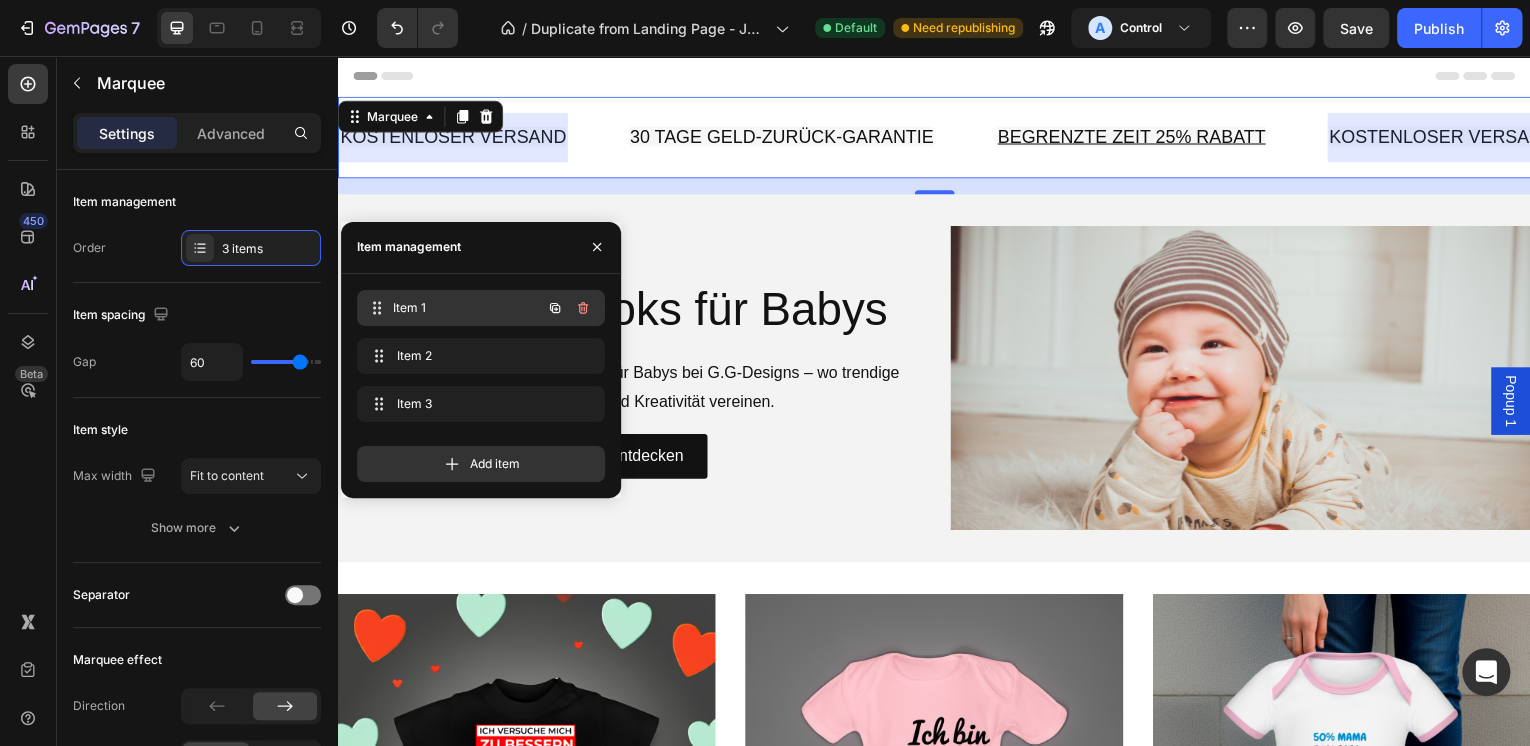 click on "Item 1" at bounding box center (467, 308) 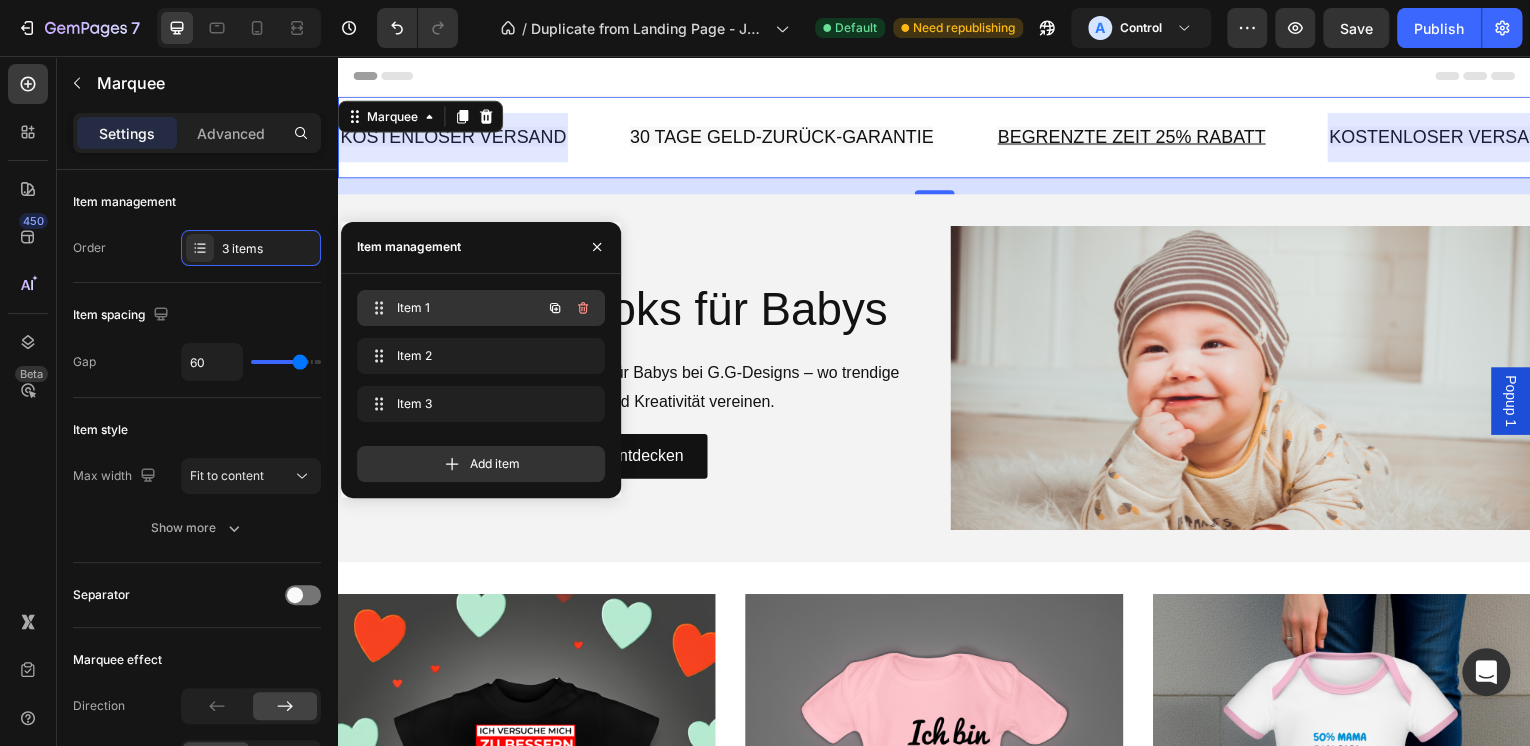 click on "Item 1" at bounding box center [453, 308] 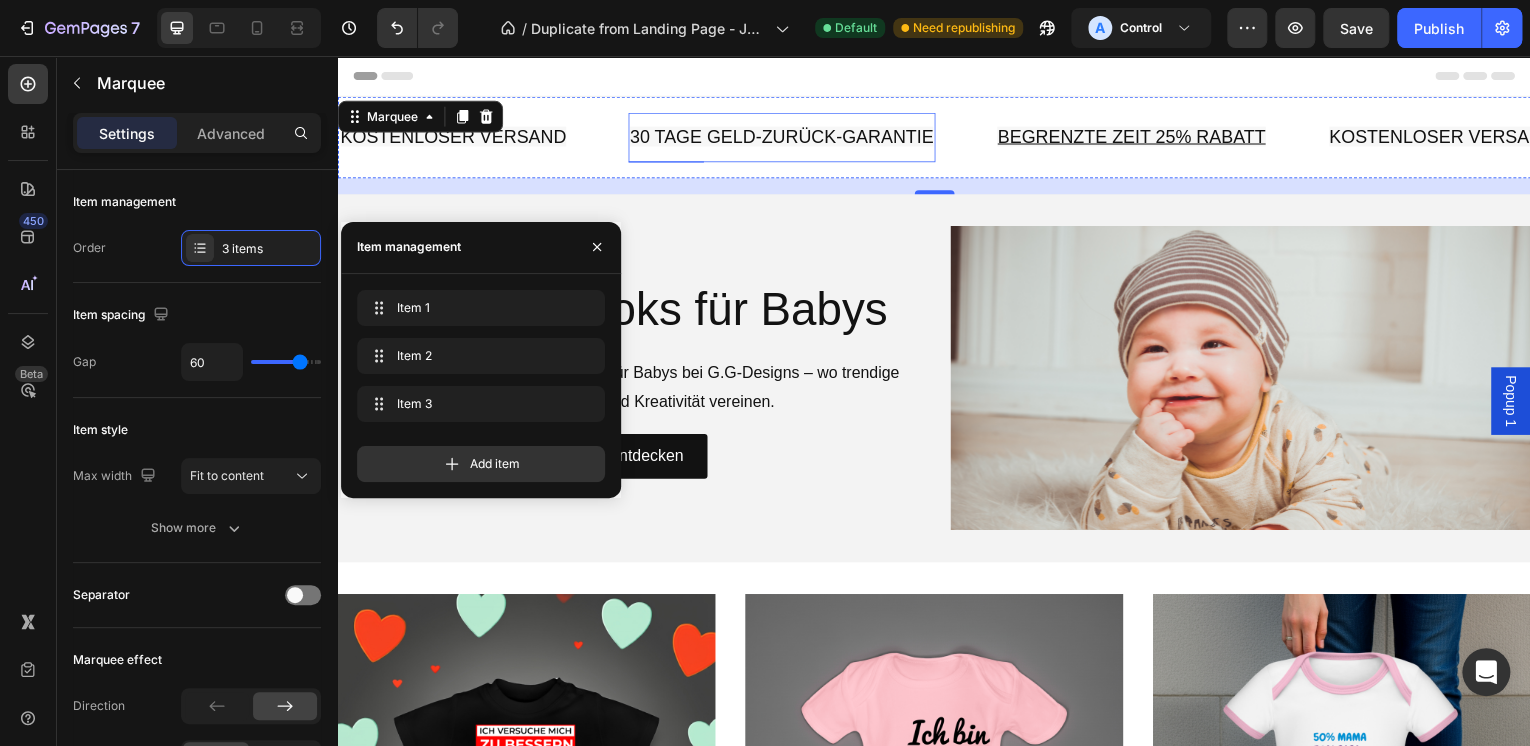click on "30 TAGE GELD-ZURÜCK-GARANTIE" at bounding box center [783, 137] 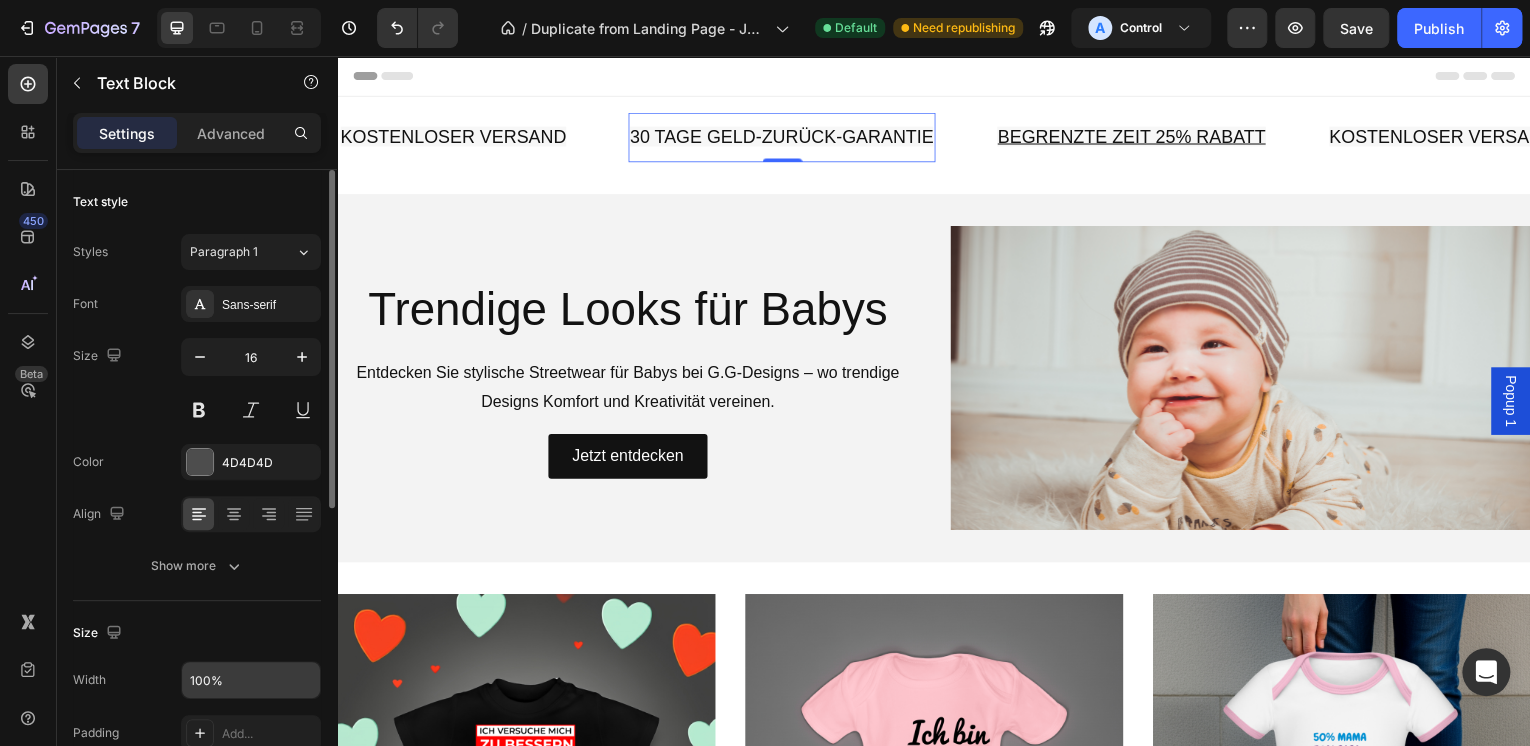 scroll, scrollTop: 160, scrollLeft: 0, axis: vertical 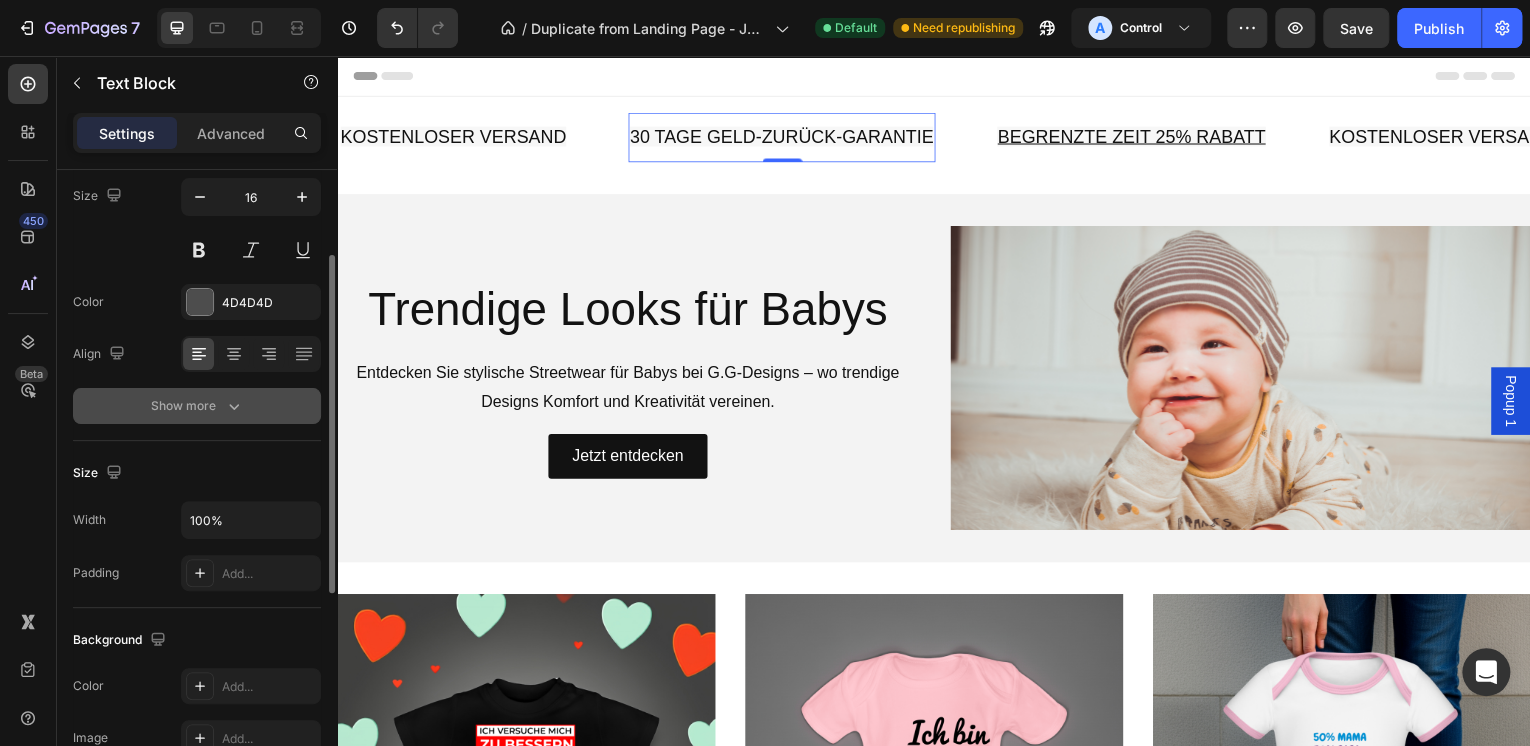 click 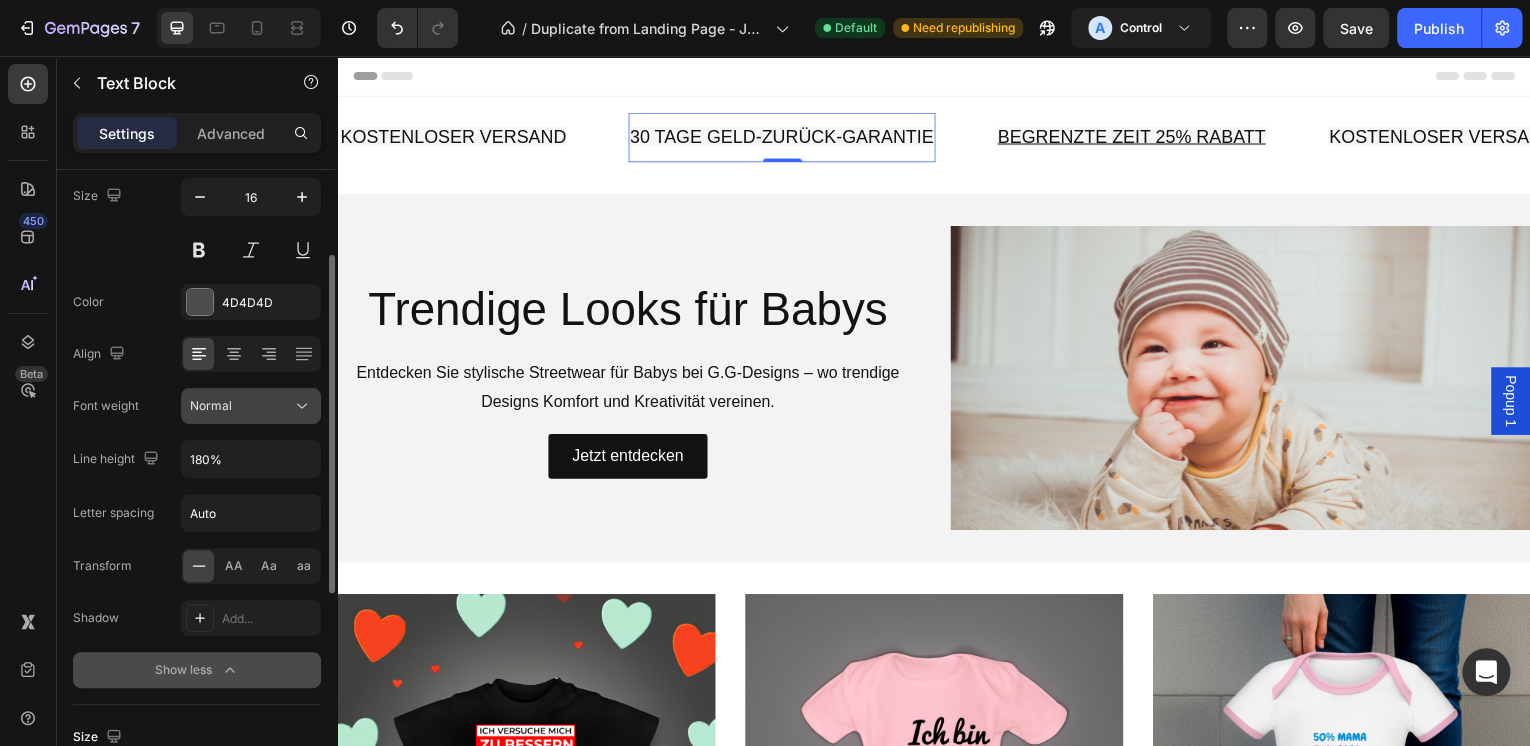 scroll, scrollTop: 0, scrollLeft: 0, axis: both 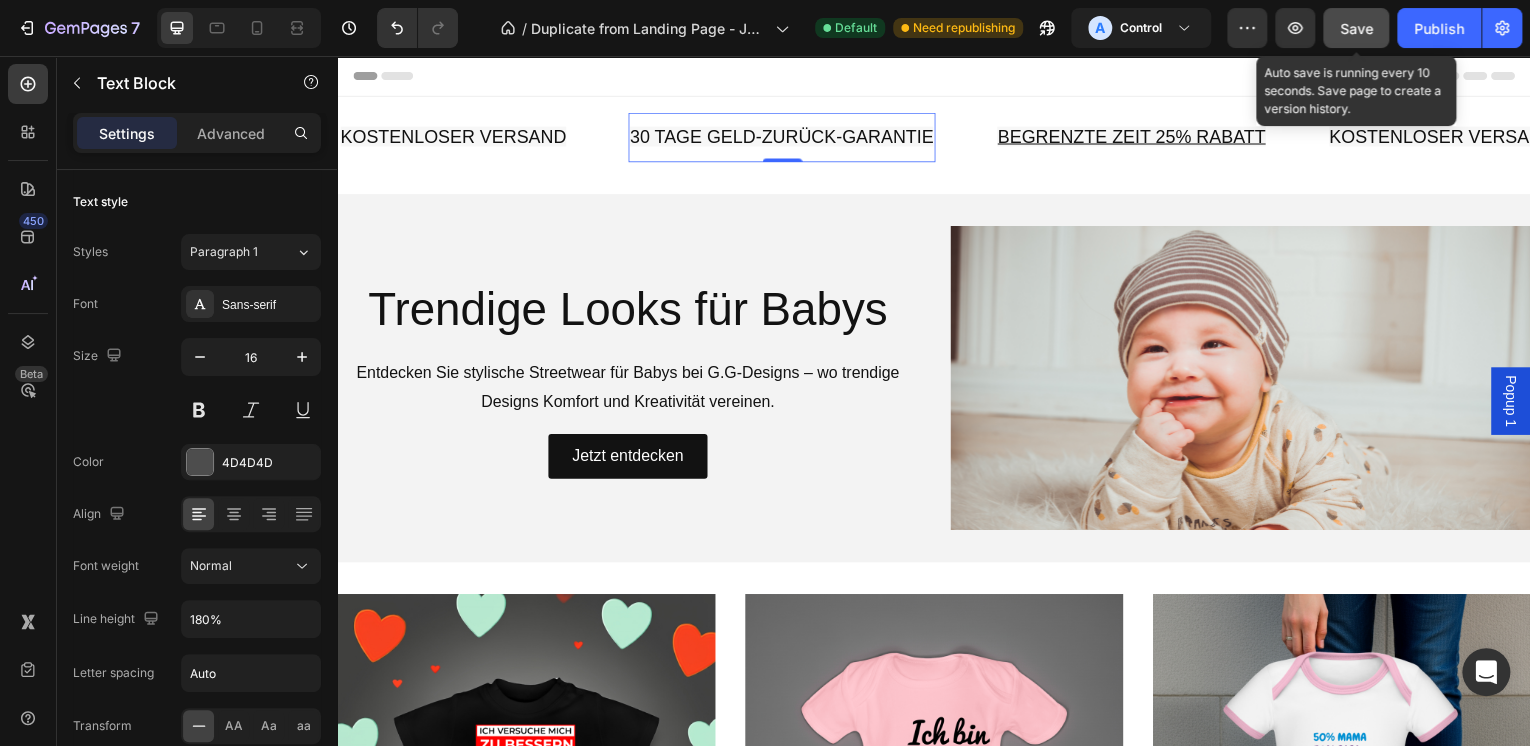 drag, startPoint x: 1363, startPoint y: 23, endPoint x: 1357, endPoint y: 44, distance: 21.84033 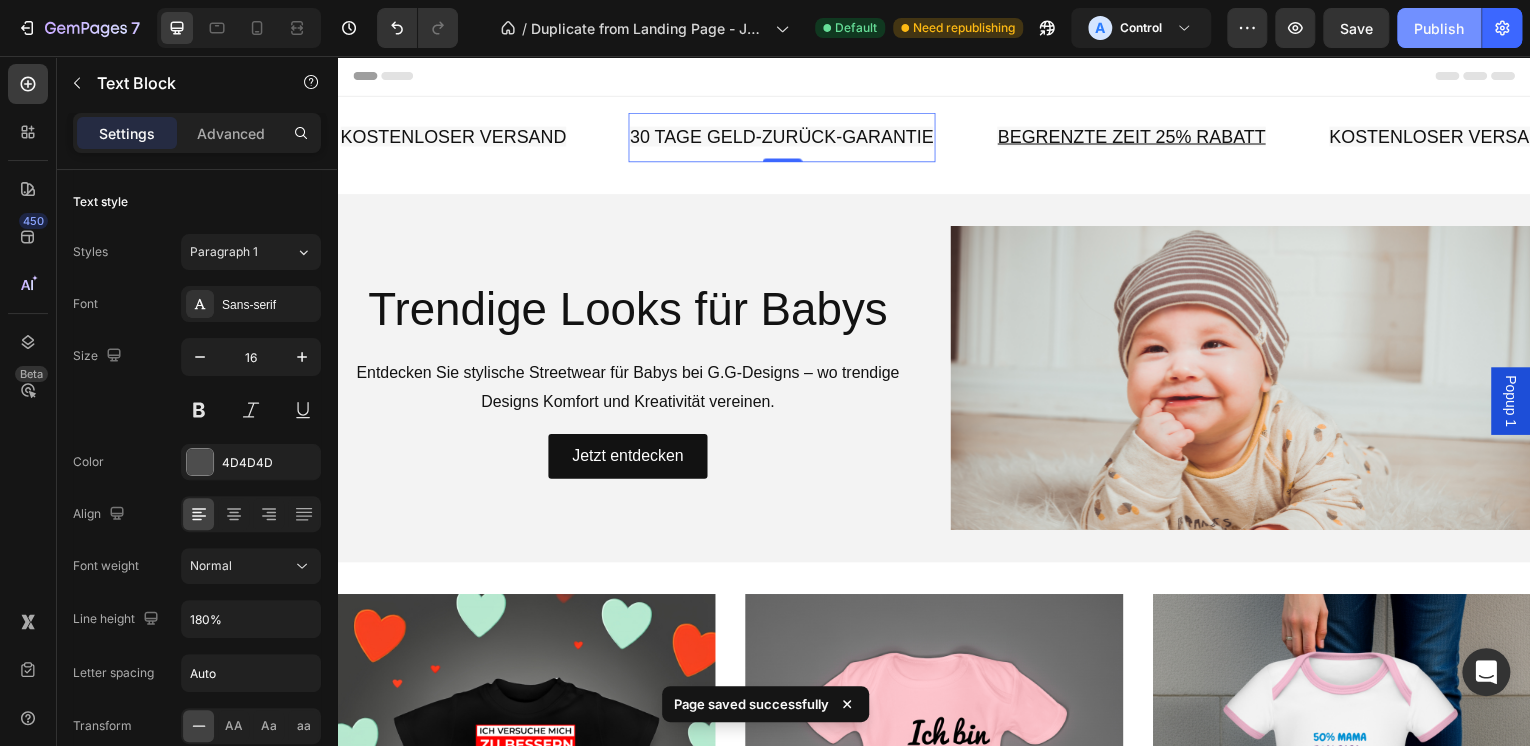click on "Publish" 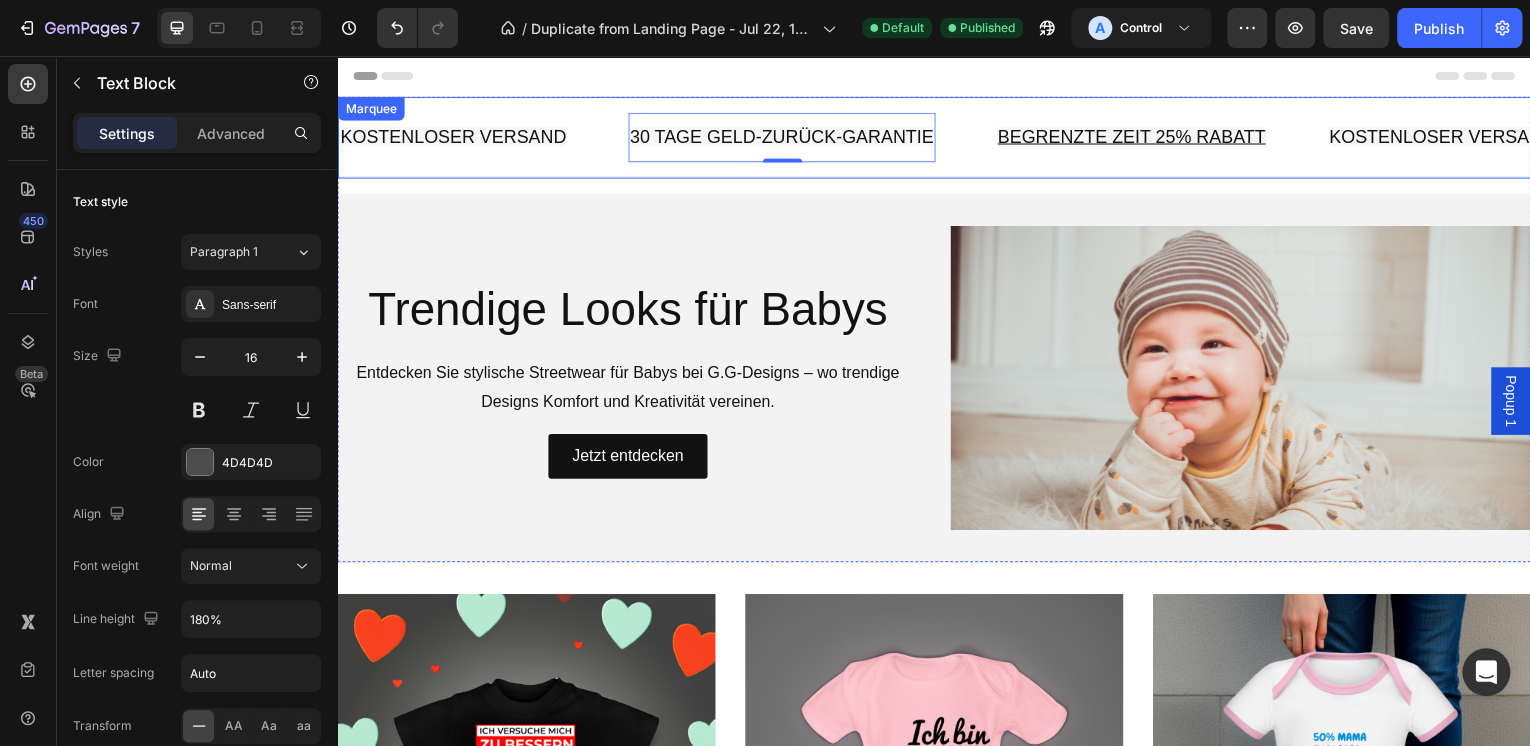 click on "KOSTENLOSER VERSAND Text Block 30 TAGE GELD-ZURÜCK-GARANTIE Text Block LIMITED TIME 25% RABATT Text Block KOSTENLOSER VERSAND Text Block 30 TAGE GELD-ZURÜCK-GARANTIE Text Block LIMITED TIME 25% RABATT Text Block KOSTENLOSER VERSAND Text Block 30 TAGE GELD-ZURÜCK-GARANTIE Text Block LIMITED TIME 25% RABATT Text Block KOSTENLOSER VERSAND Text Block 30 TAGE GELD-ZURÜCK-GARANTIE Text Block LIMITED TIME 25% RABATT Text Block KOSTENLOSER VERSAND Text Block 30 TAGE GELD-ZURÜCK-GARANTIE Text Block LIMITED TIME 25% RABATT Text Block KOSTENLOSER VERSAND Text Block 30 TAGE GELD-ZURÜCK-GARANTIE Text Block LIMITED TIME 25% RABATT Text Block KOSTENLOSER VERSAND Text Block 30 TAGE GELD-ZURÜCK-GARANTIE Text Block LIMITED TIME 25% RABATT Text Block KOSTENLOSER VERSAND Text Block 30 TAGE GELD-ZURÜCK-GARANTIE Text Block LIMITED TIME 25% RABATT Text Block Marquee" at bounding box center (937, 138) 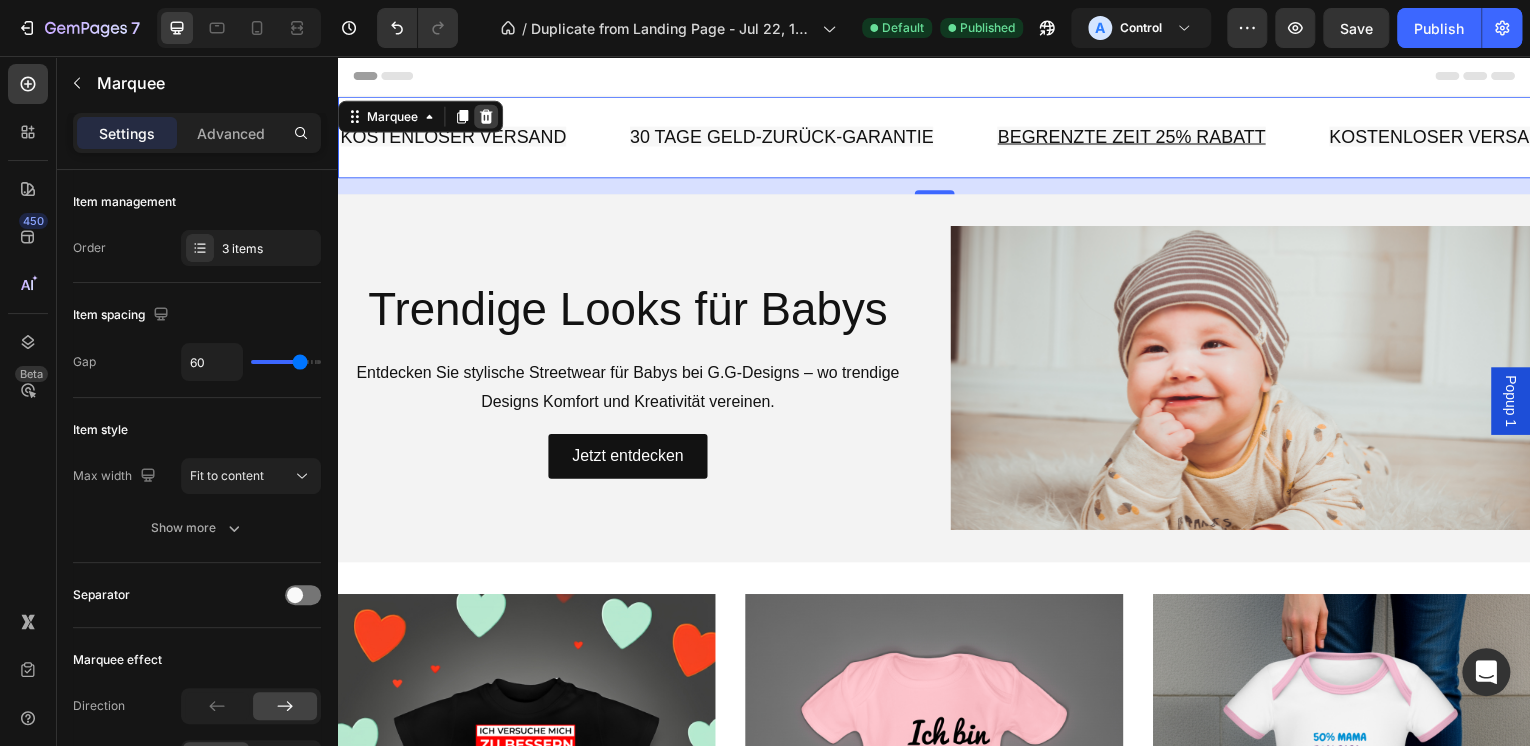 click 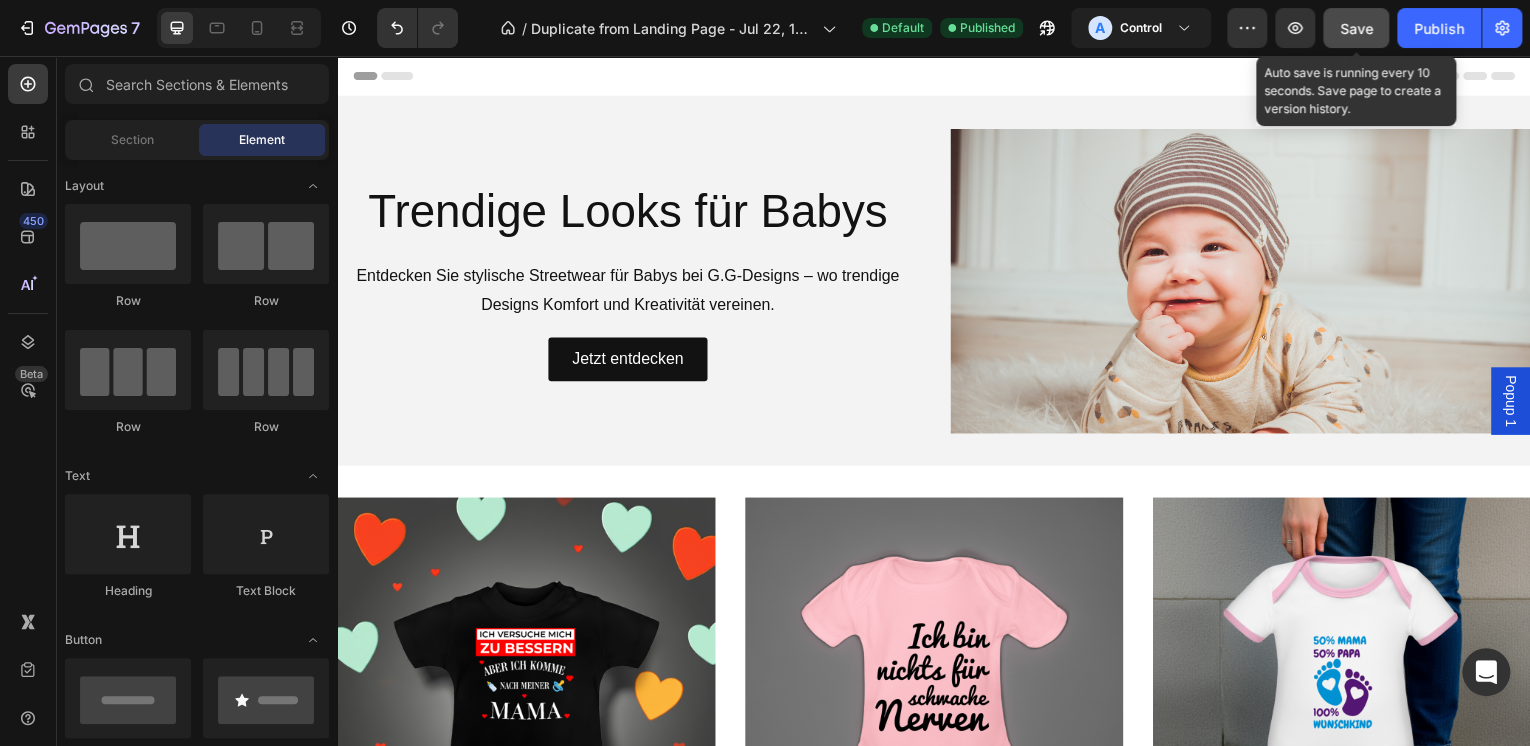click on "Save" at bounding box center (1356, 28) 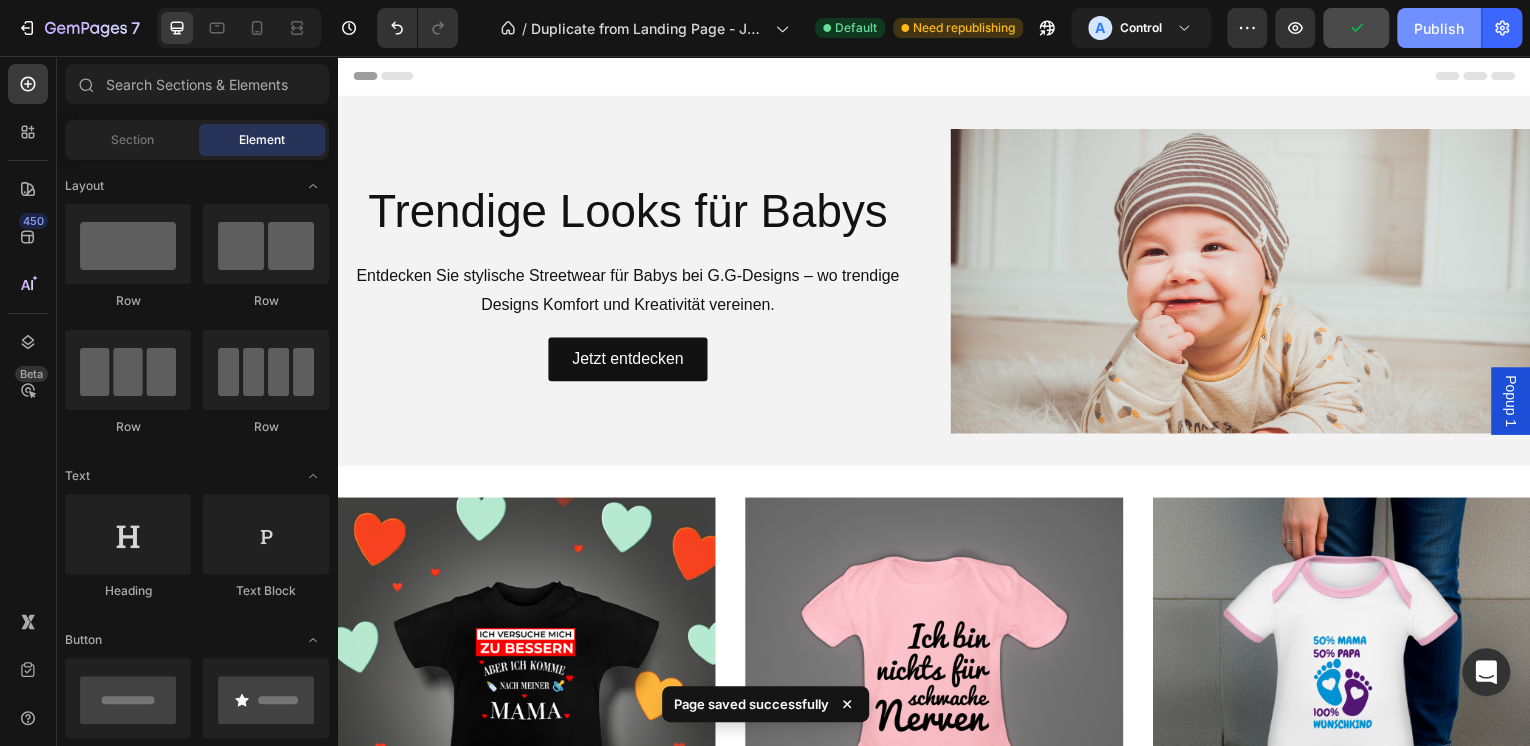 click on "Publish" at bounding box center [1439, 28] 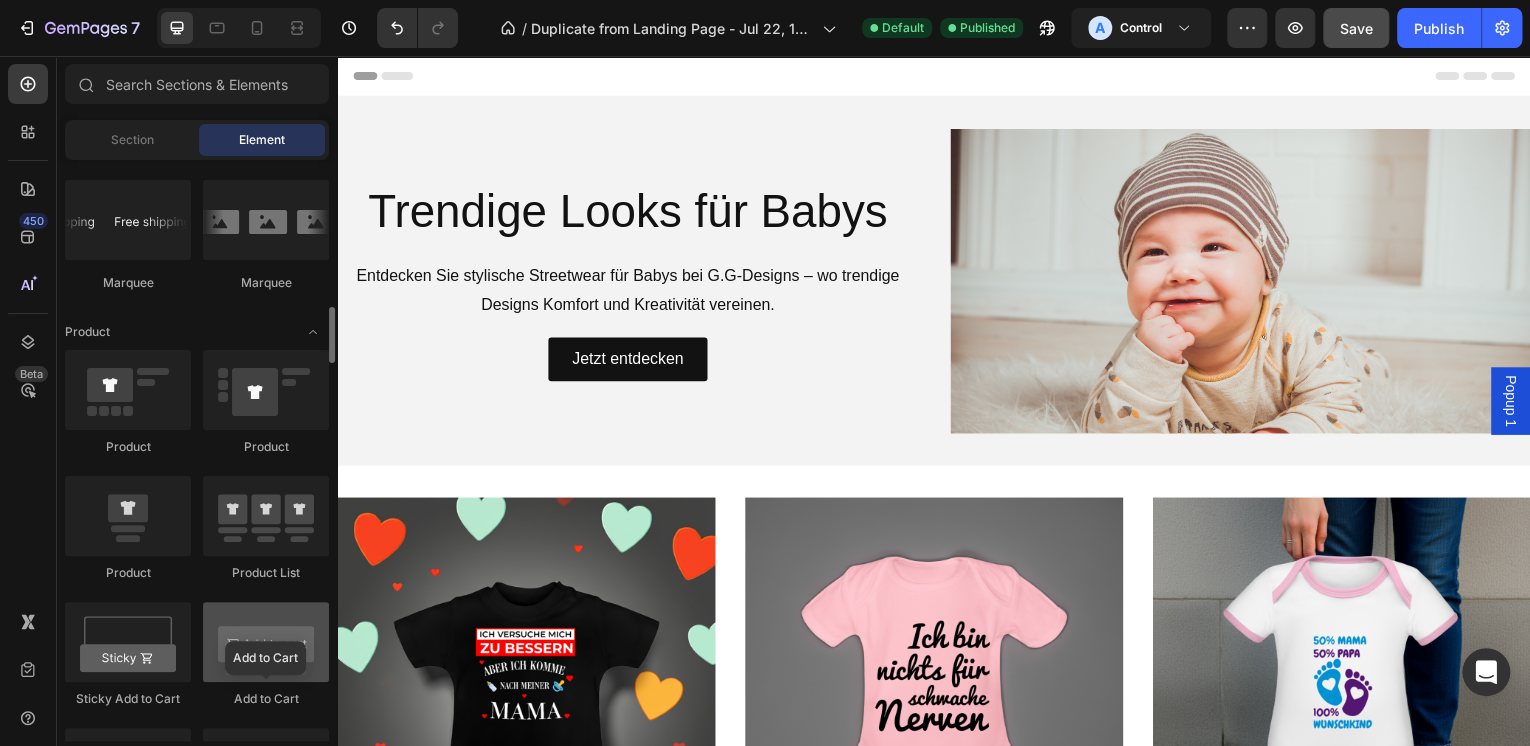 scroll, scrollTop: 2320, scrollLeft: 0, axis: vertical 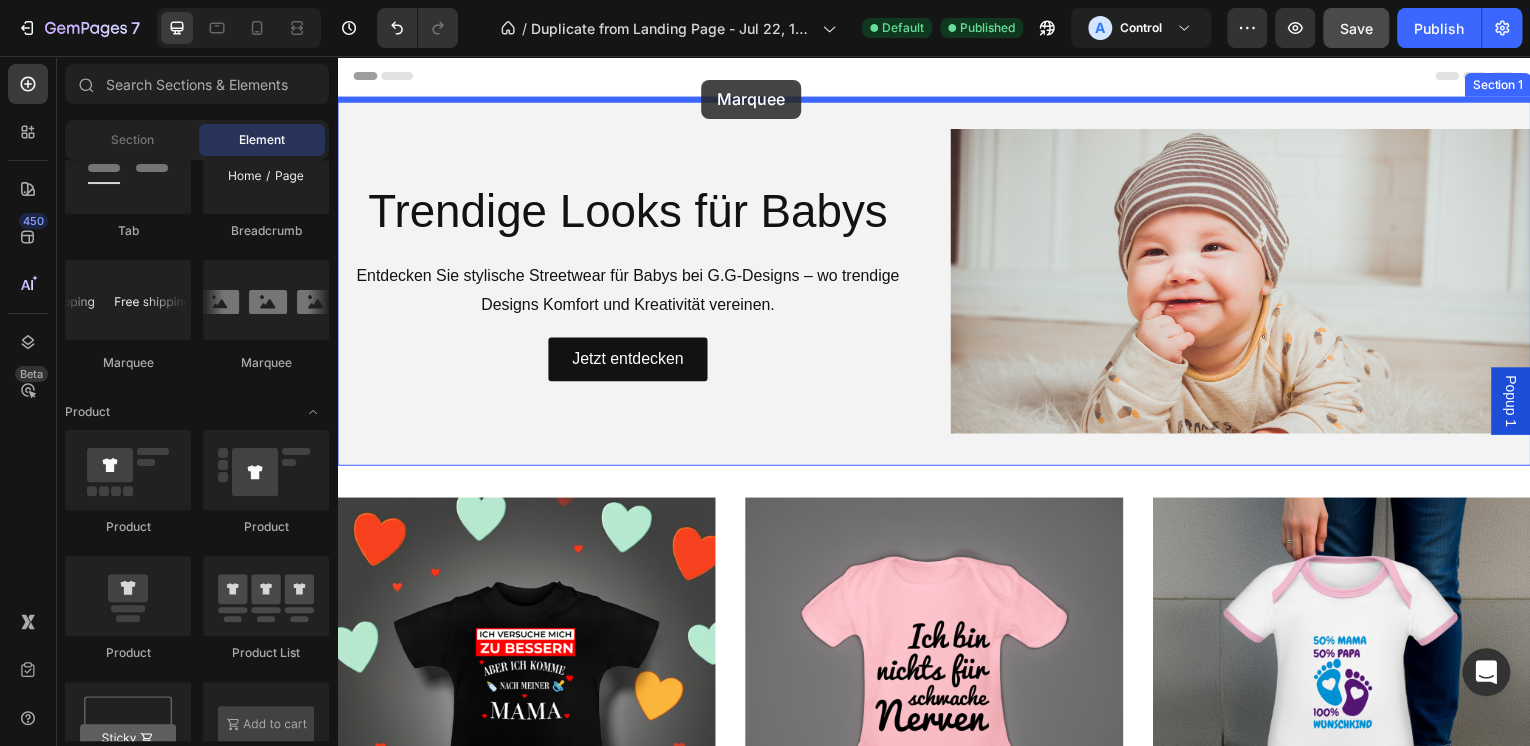 drag, startPoint x: 449, startPoint y: 364, endPoint x: 703, endPoint y: 79, distance: 381.7604 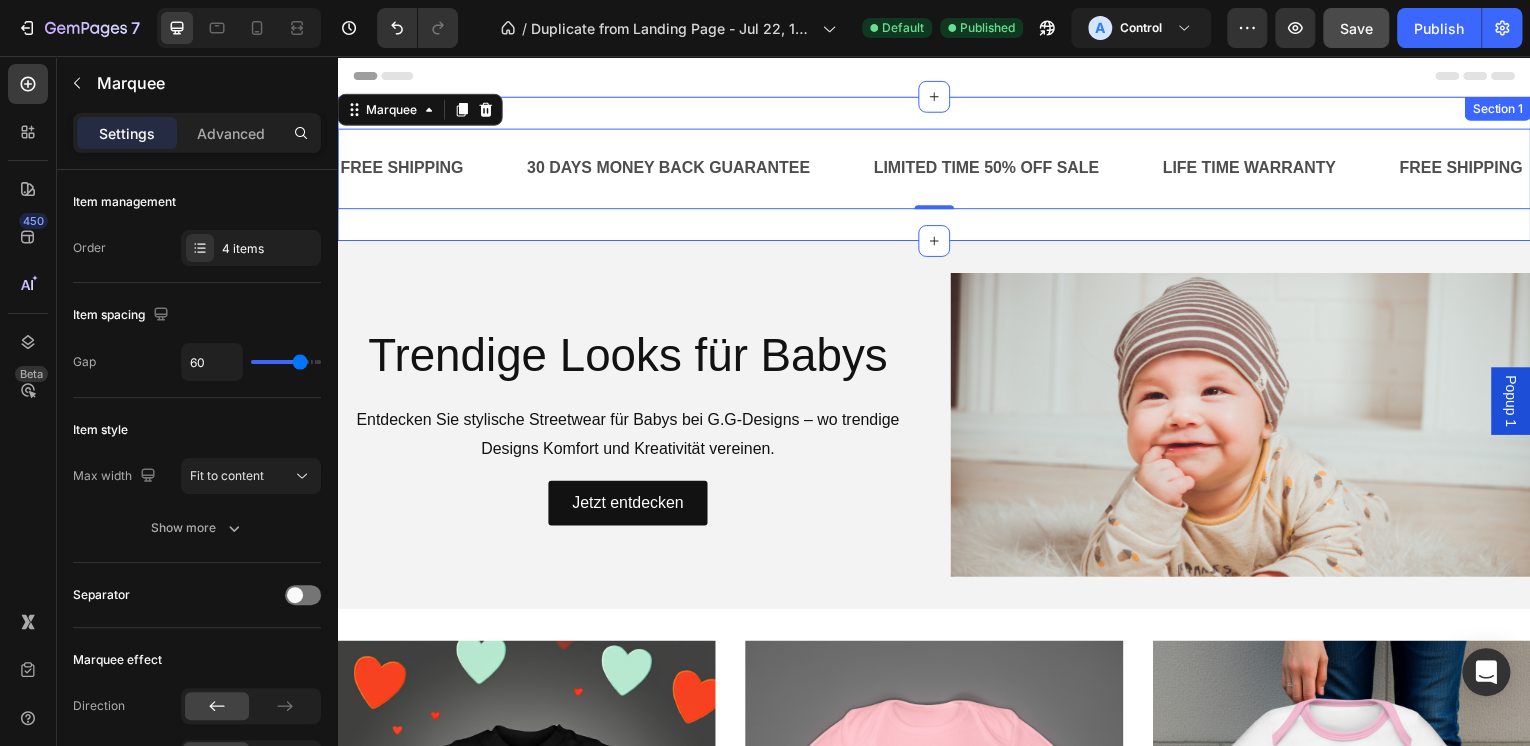 click on "FREE SHIPPING Text Block 30 DAYS MONEY BACK GUARANTEE Text Block LIMITED TIME 50% OFF SALE Text Block LIFE TIME WARRANTY Text Block FREE SHIPPING Text Block 30 DAYS MONEY BACK GUARANTEE Text Block LIMITED TIME 50% OFF SALE Text Block LIFE TIME WARRANTY Text Block FREE SHIPPING Text Block 30 DAYS MONEY BACK GUARANTEE Text Block LIMITED TIME 50% OFF SALE Text Block LIFE TIME WARRANTY Text Block FREE SHIPPING Text Block 30 DAYS MONEY BACK GUARANTEE Text Block LIMITED TIME 50% OFF SALE Text Block LIFE TIME WARRANTY Text Block FREE SHIPPING Text Block 30 DAYS MONEY BACK GUARANTEE Text Block LIMITED TIME 50% OFF SALE Text Block LIFE TIME WARRANTY Text Block FREE SHIPPING Text Block 30 DAYS MONEY BACK GUARANTEE Text Block LIMITED TIME 50% OFF SALE Text Block LIFE TIME WARRANTY Text Block Marquee   0 Section 1" at bounding box center (937, 169) 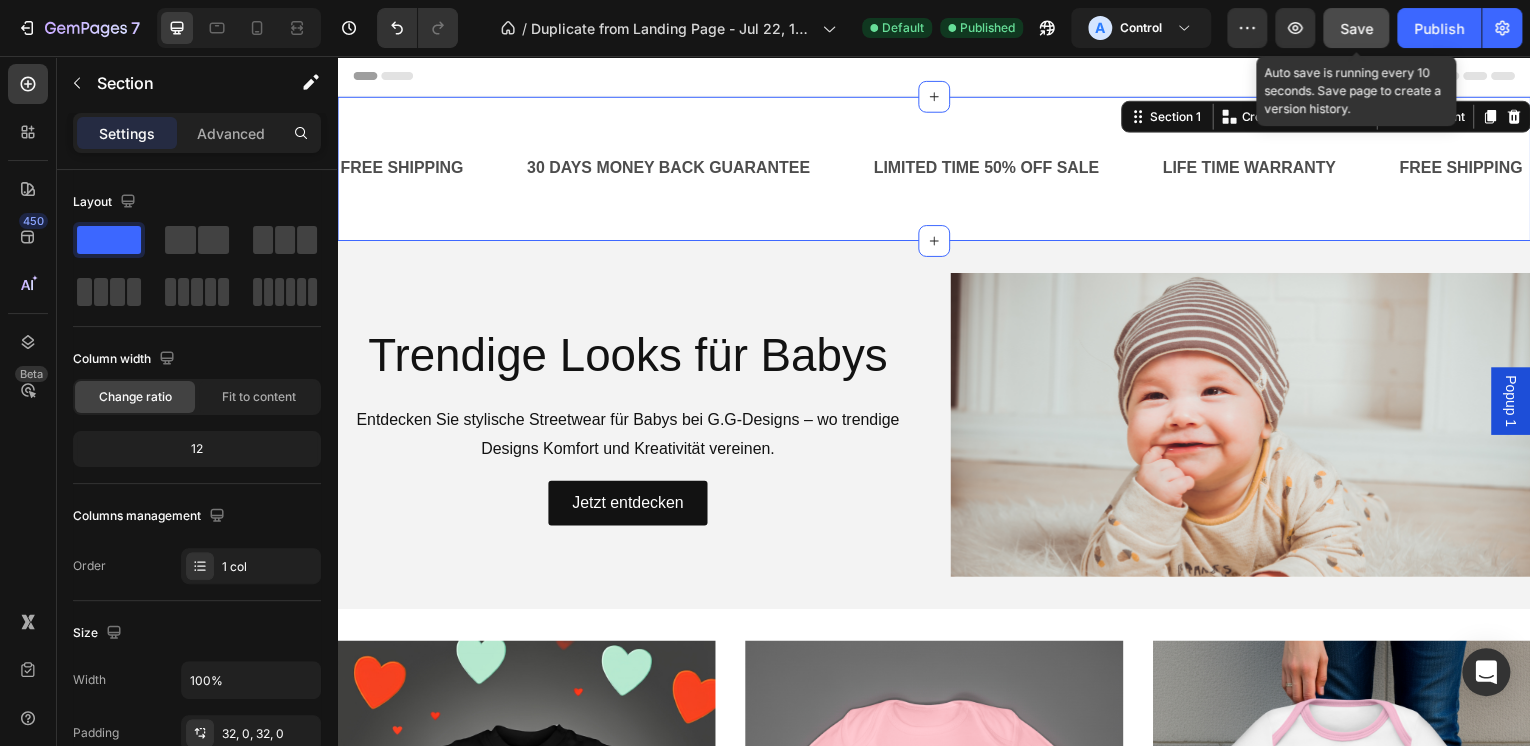 click on "Save" 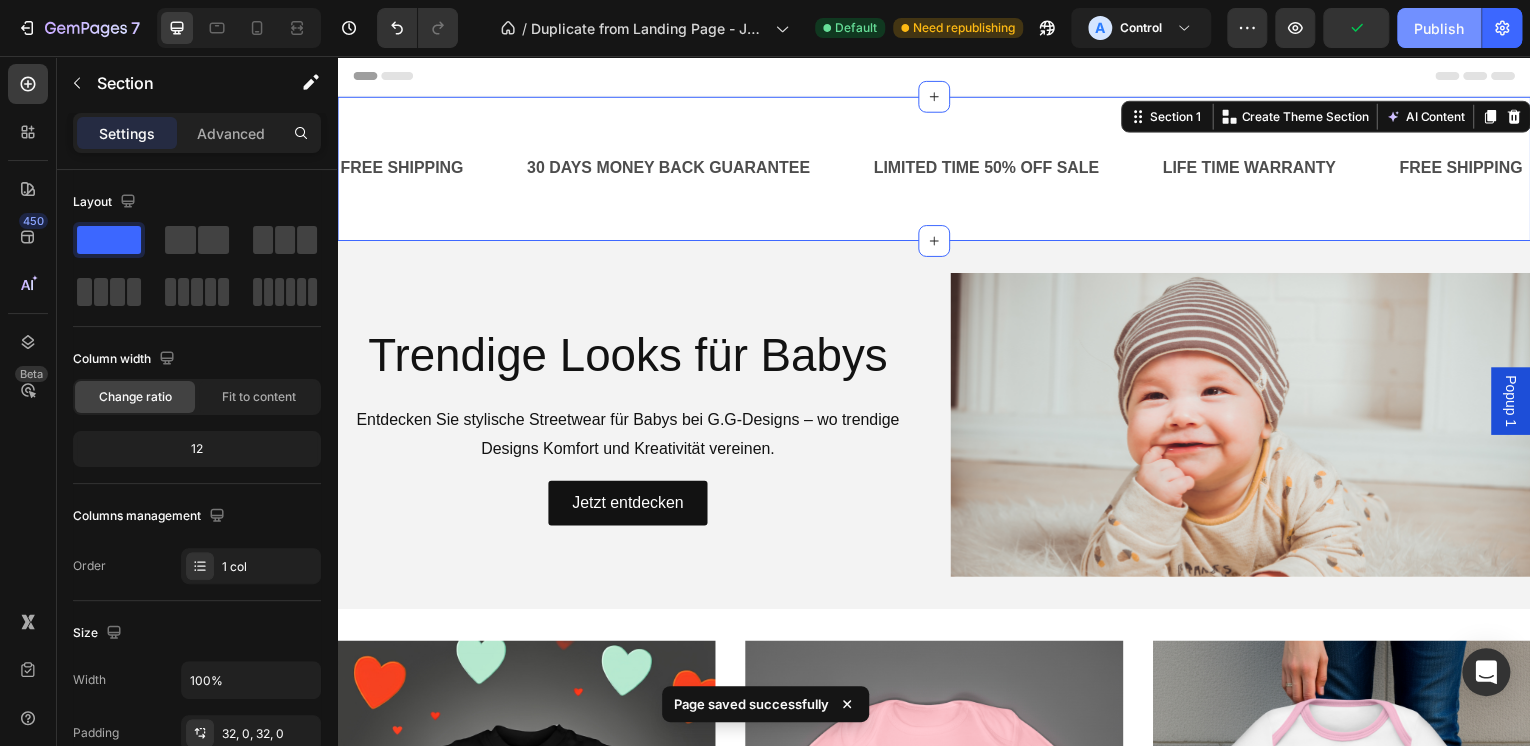 click on "Publish" at bounding box center (1439, 28) 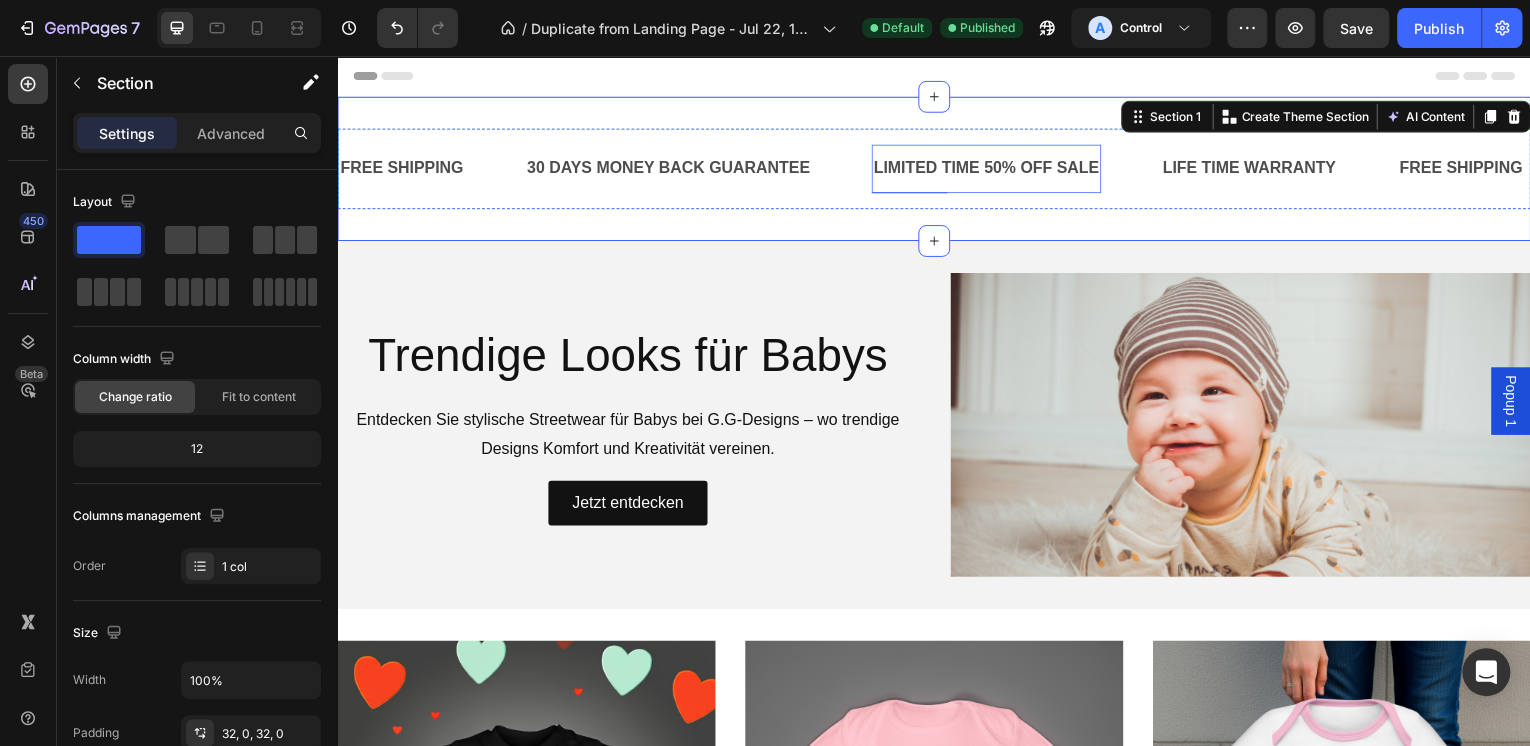 click on "LIMITED TIME 50% OFF SALE" at bounding box center (989, 169) 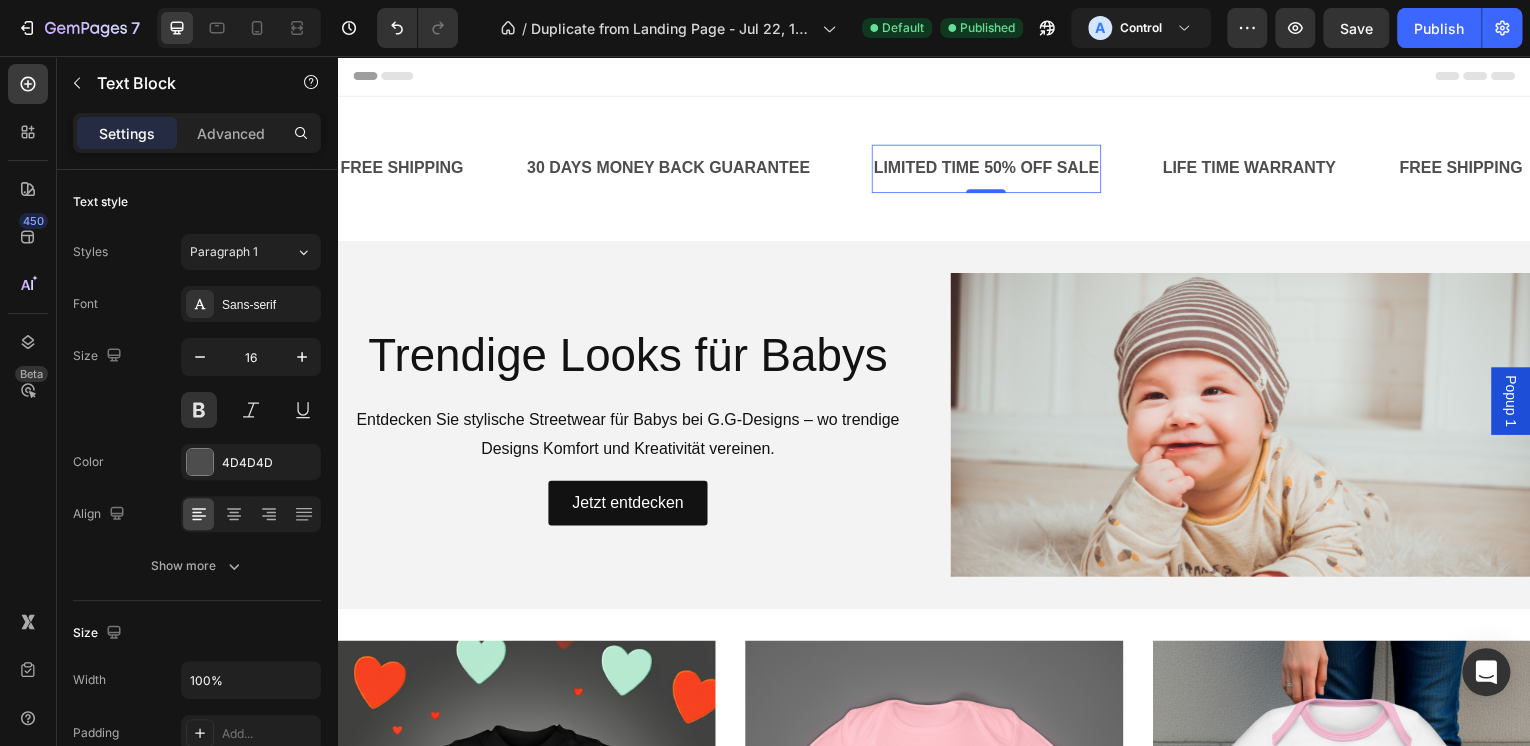 click on "LIMITED TIME 50% OFF SALE" at bounding box center (989, 169) 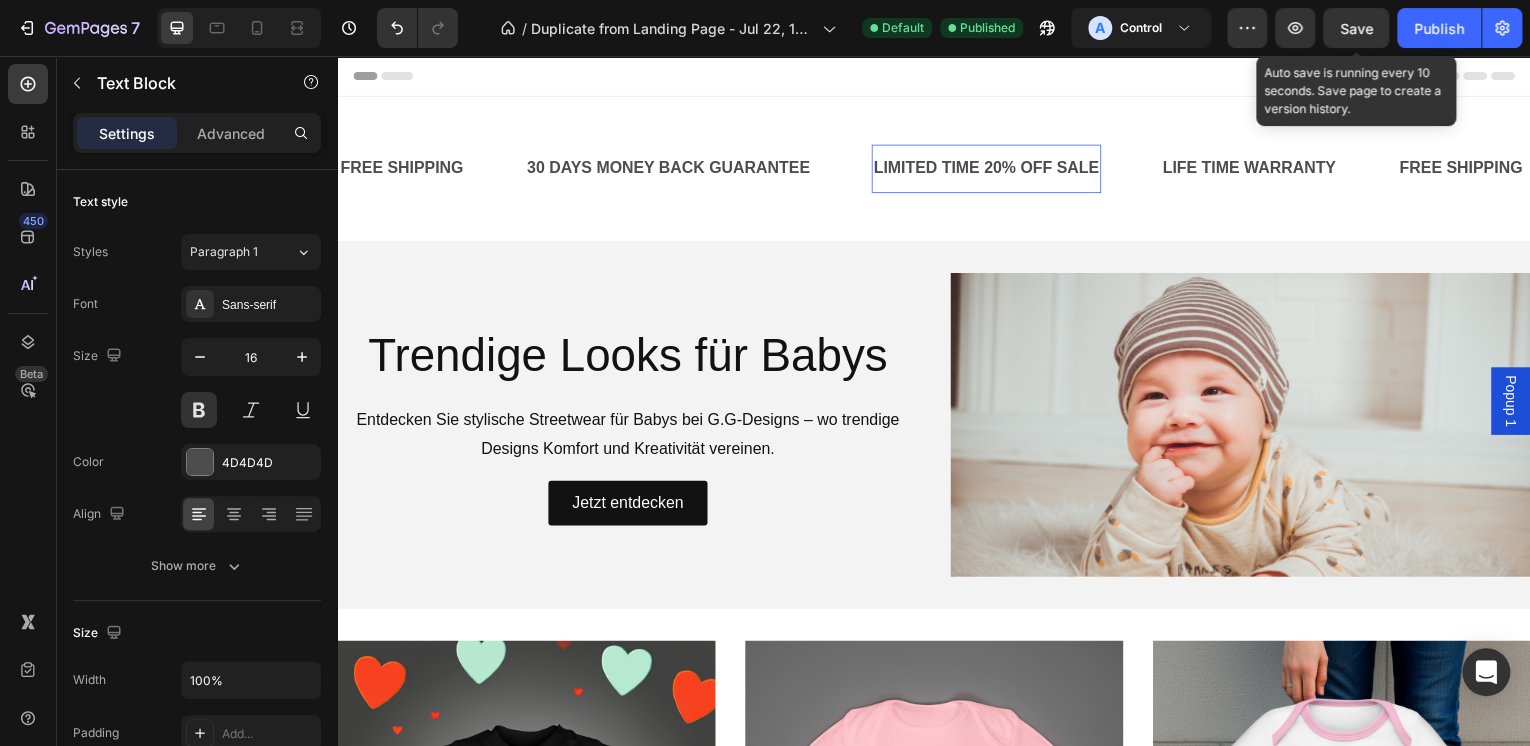 click on "Save" at bounding box center [1356, 28] 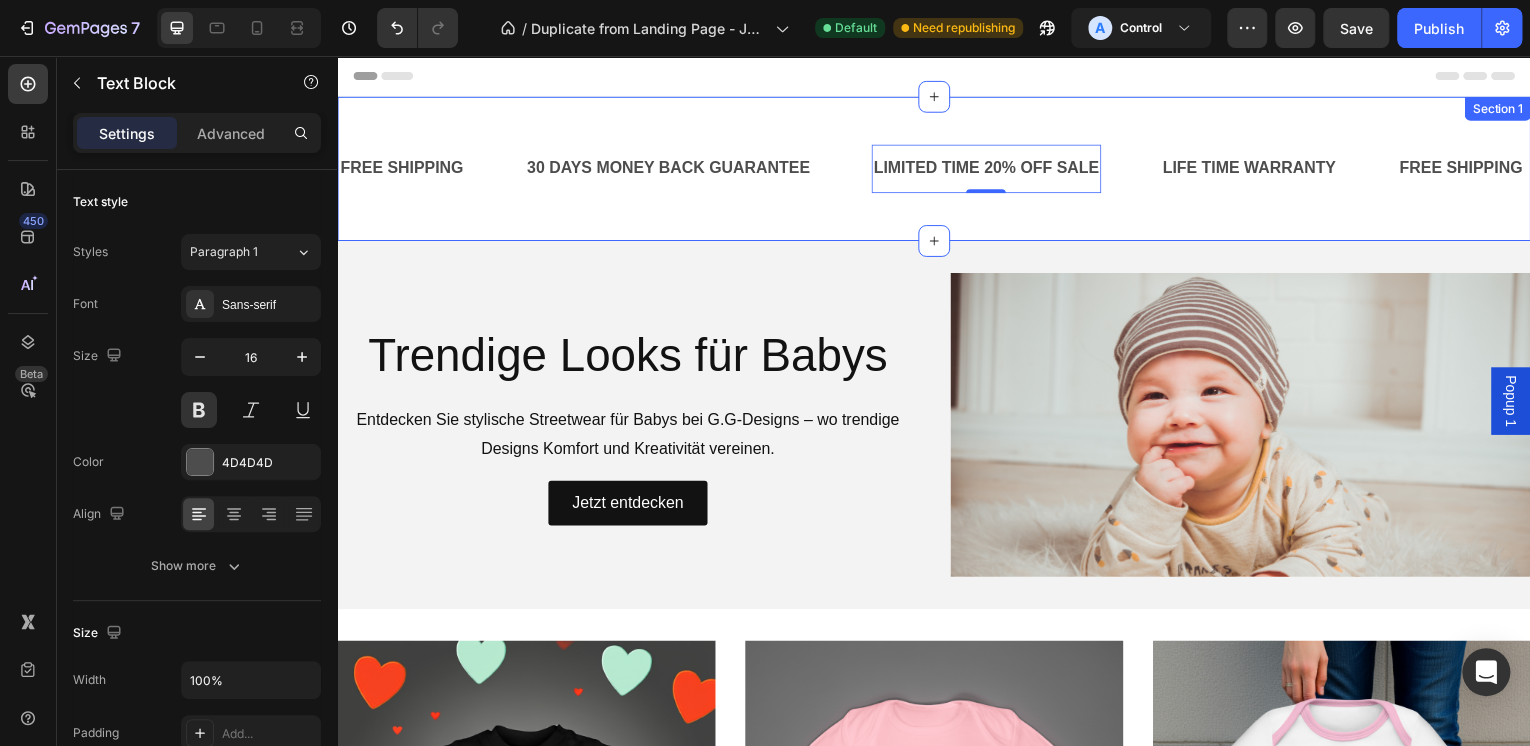 click on "FREE SHIPPING Text Block 30 DAYS MONEY BACK GUARANTEE Text Block LIMITED TIME 20% OFF SALE Text Block LIFE TIME WARRANTY Text Block FREE SHIPPING Text Block 30 DAYS MONEY BACK GUARANTEE Text Block LIMITED TIME 20% OFF SALE Text Block LIFE TIME WARRANTY Text Block FREE SHIPPING Text Block 30 DAYS MONEY BACK GUARANTEE Text Block LIMITED TIME 20% OFF SALE Text Block LIFE TIME WARRANTY Text Block FREE SHIPPING Text Block 30 DAYS MONEY BACK GUARANTEE Text Block LIMITED TIME 20% OFF SALE Text Block LIFE TIME WARRANTY Text Block FREE SHIPPING Text Block 30 DAYS MONEY BACK GUARANTEE Text Block LIMITED TIME 20% OFF SALE Text Block LIFE TIME WARRANTY Text Block FREE SHIPPING Text Block 30 DAYS MONEY BACK GUARANTEE Text Block LIMITED TIME 20% OFF SALE Text Block LIFE TIME WARRANTY Text Block Marquee Section 1" at bounding box center (937, 169) 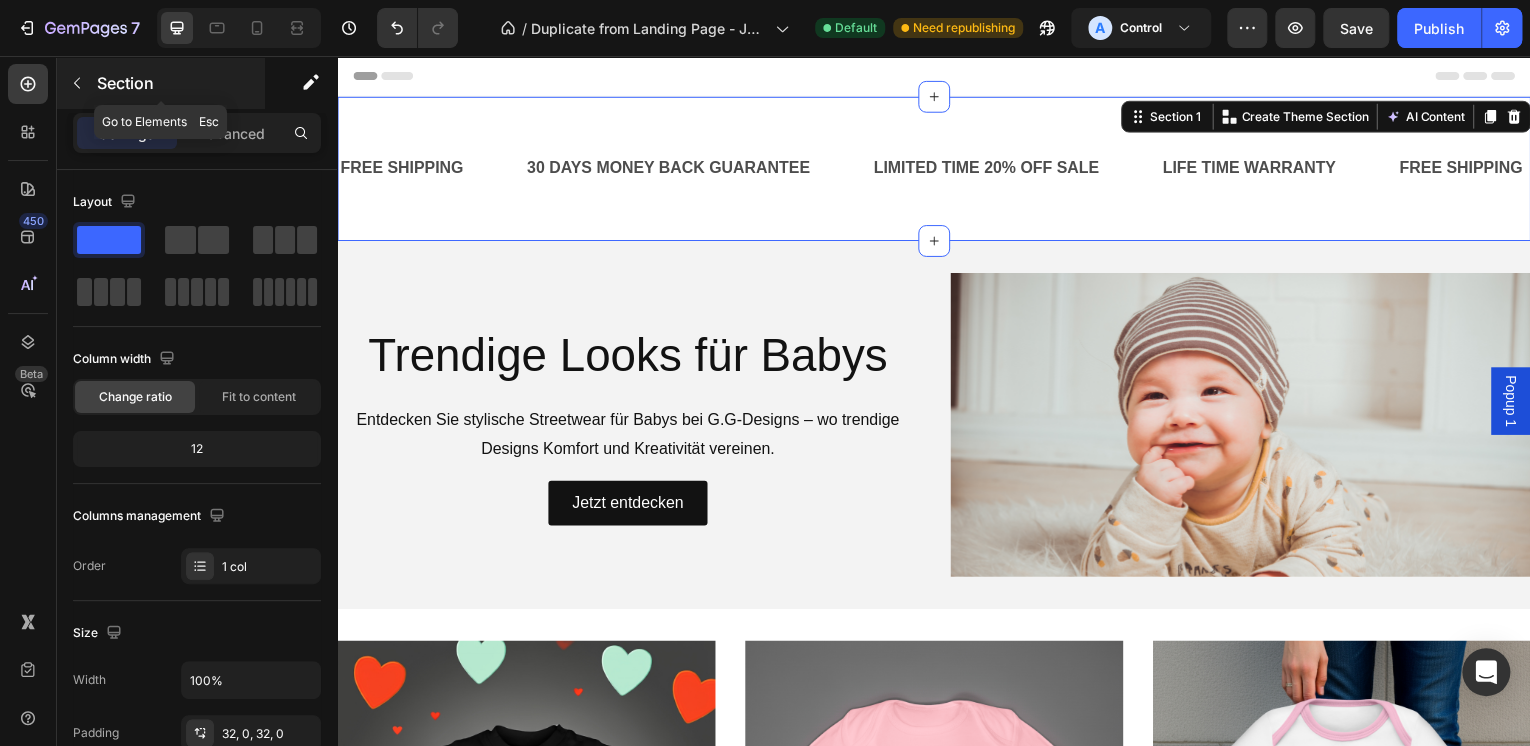 click 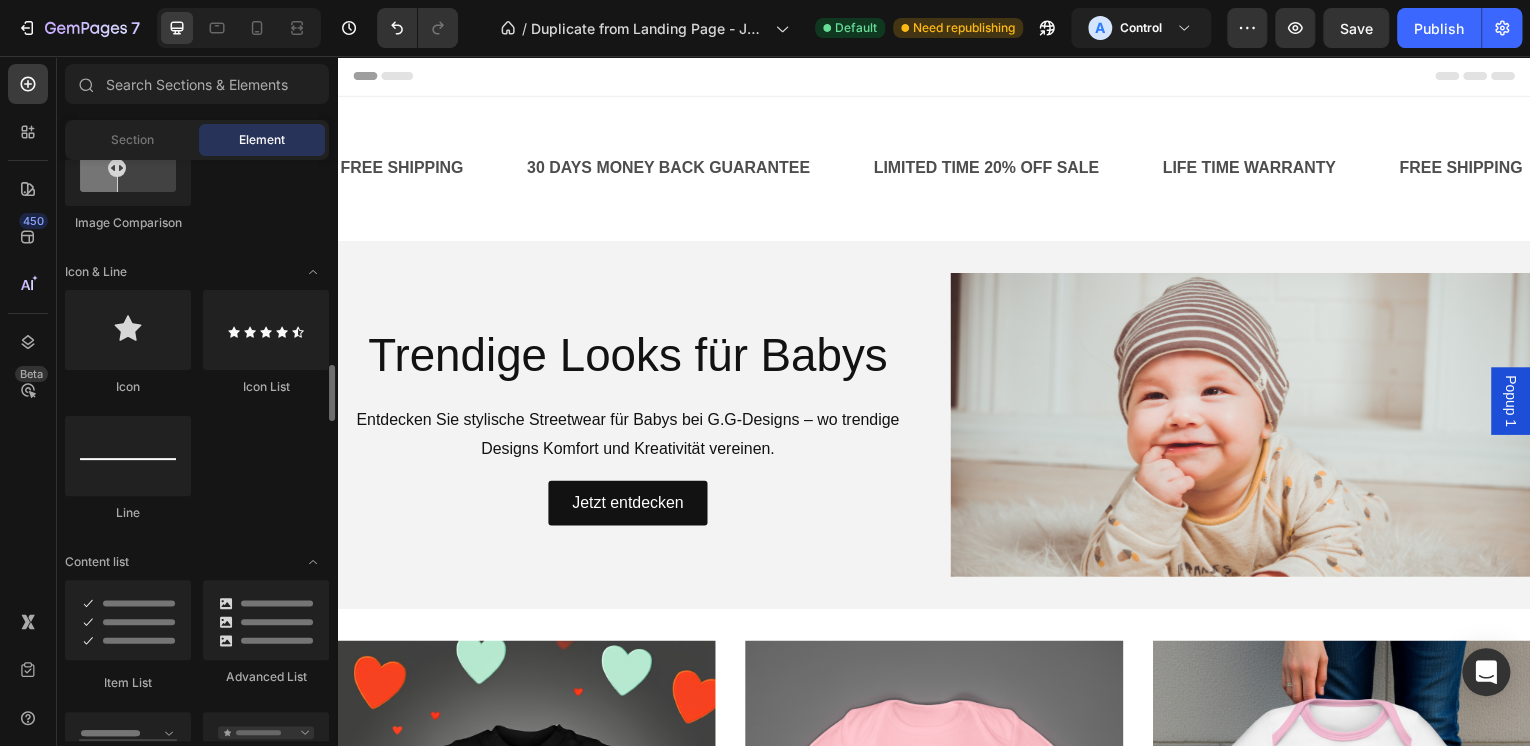 scroll, scrollTop: 1680, scrollLeft: 0, axis: vertical 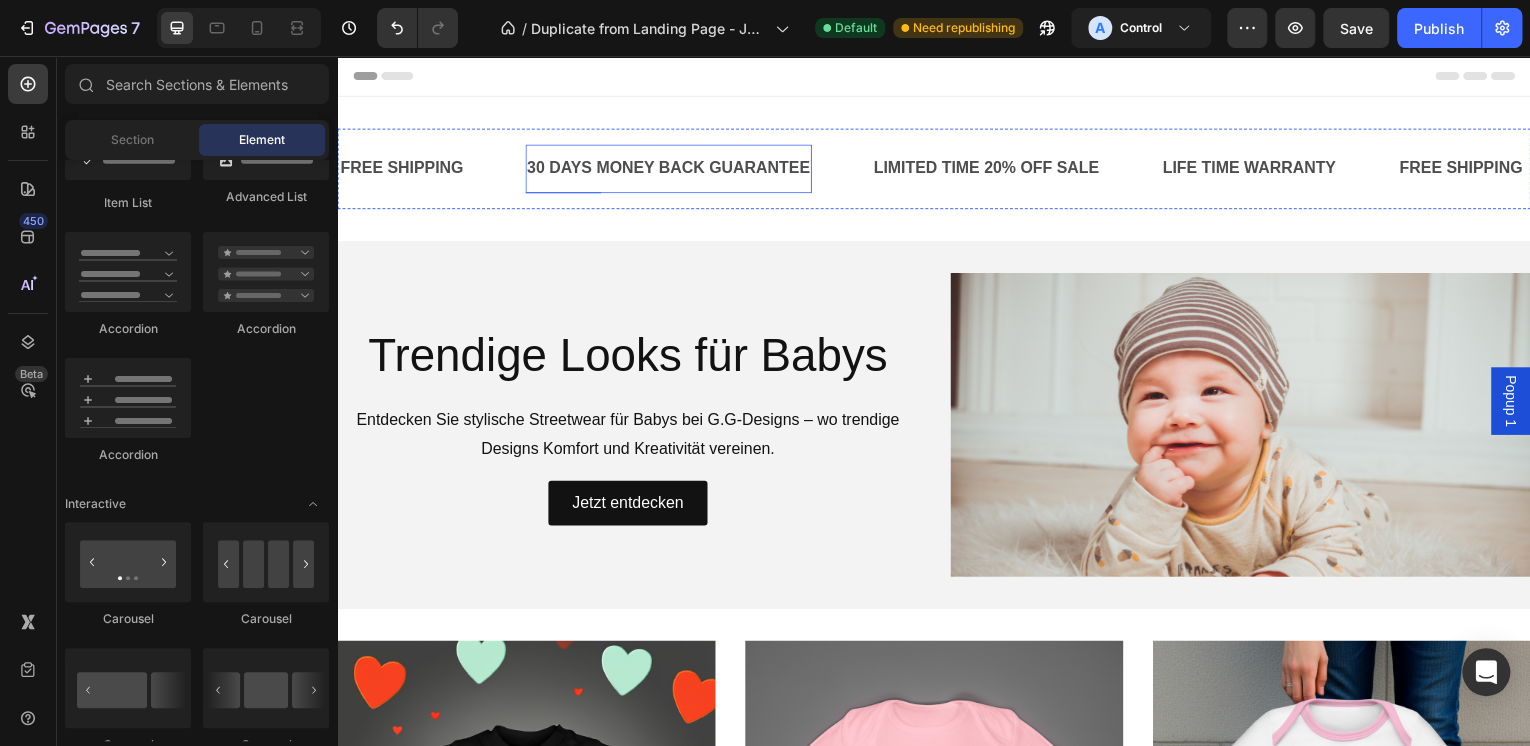 click on "30 DAYS MONEY BACK GUARANTEE Text Block" at bounding box center (670, 169) 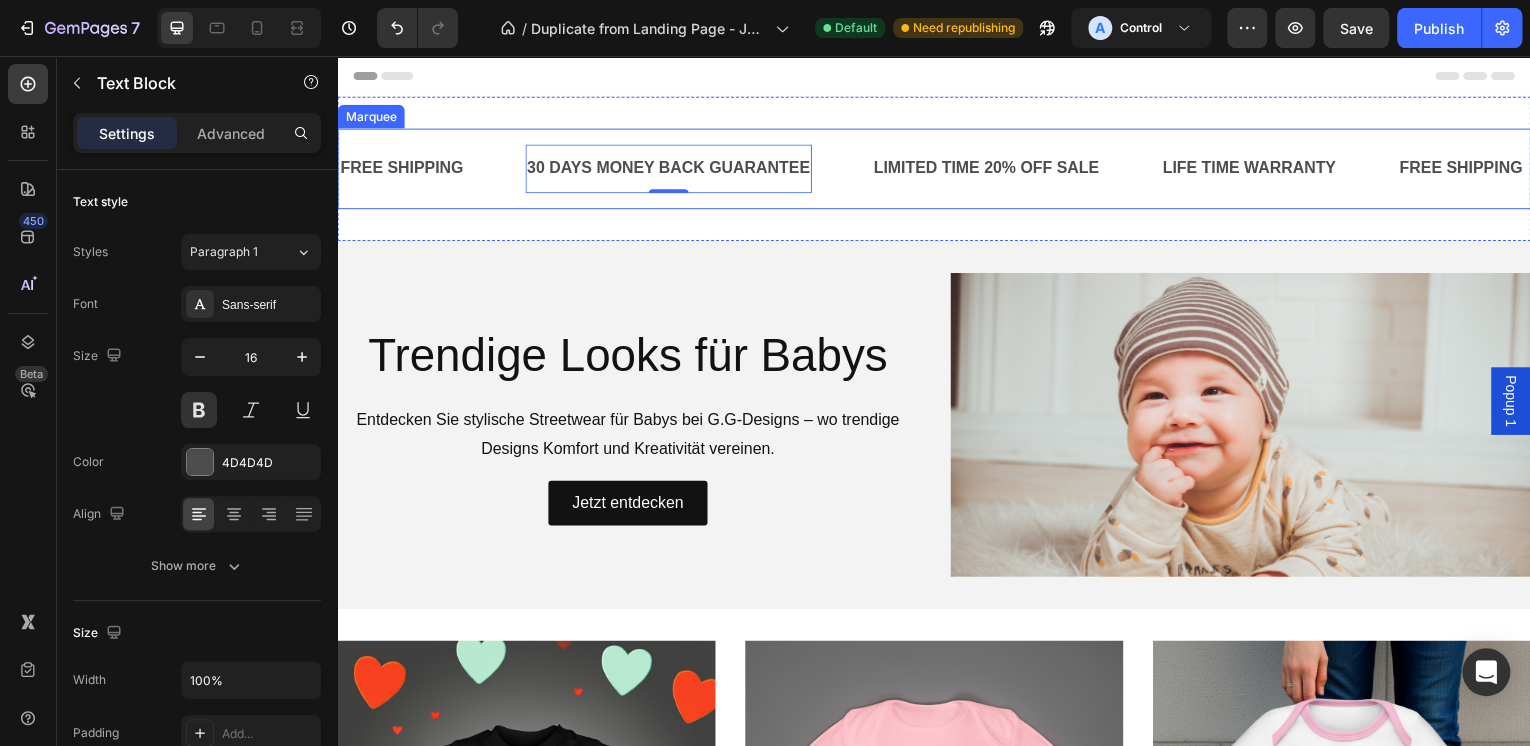 click on "FREE SHIPPING Text Block 30 DAYS MONEY BACK GUARANTEE Text Block LIMITED TIME 20% OFF SALE Text Block LIFE TIME WARRANTY Text Block FREE SHIPPING Text Block 30 DAYS MONEY BACK GUARANTEE Text Block LIMITED TIME 20% OFF SALE Text Block LIFE TIME WARRANTY Text Block FREE SHIPPING Text Block 30 DAYS MONEY BACK GUARANTEE Text Block LIMITED TIME 20% OFF SALE Text Block LIFE TIME WARRANTY Text Block FREE SHIPPING Text Block 30 DAYS MONEY BACK GUARANTEE Text Block LIMITED TIME 20% OFF SALE Text Block LIFE TIME WARRANTY Text Block FREE SHIPPING Text Block 30 DAYS MONEY BACK GUARANTEE Text Block LIMITED TIME 20% OFF SALE Text Block LIFE TIME WARRANTY Text Block FREE SHIPPING Text Block 30 DAYS MONEY BACK GUARANTEE Text Block LIMITED TIME 20% OFF SALE Text Block LIFE TIME WARRANTY Text Block Marquee" at bounding box center [937, 169] 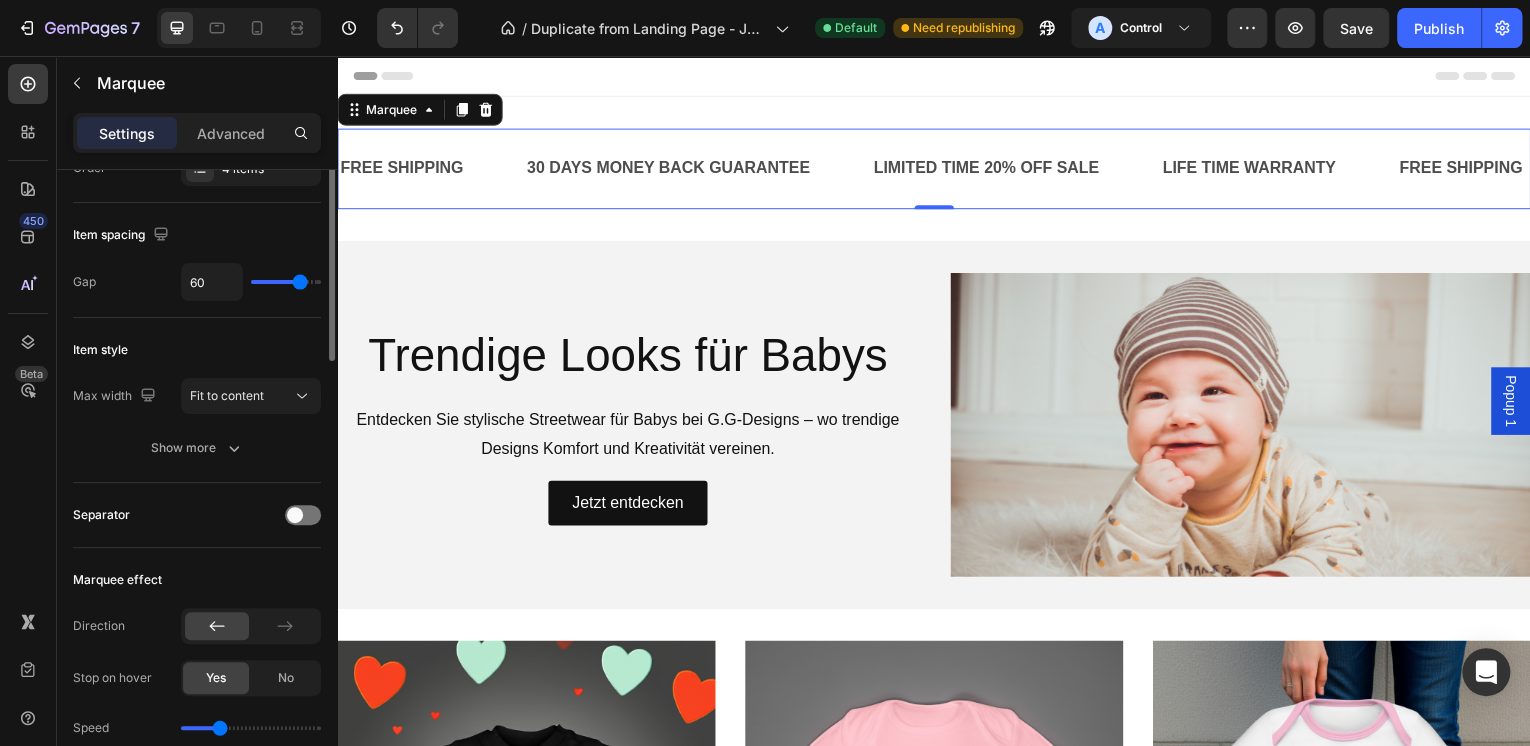 scroll, scrollTop: 0, scrollLeft: 0, axis: both 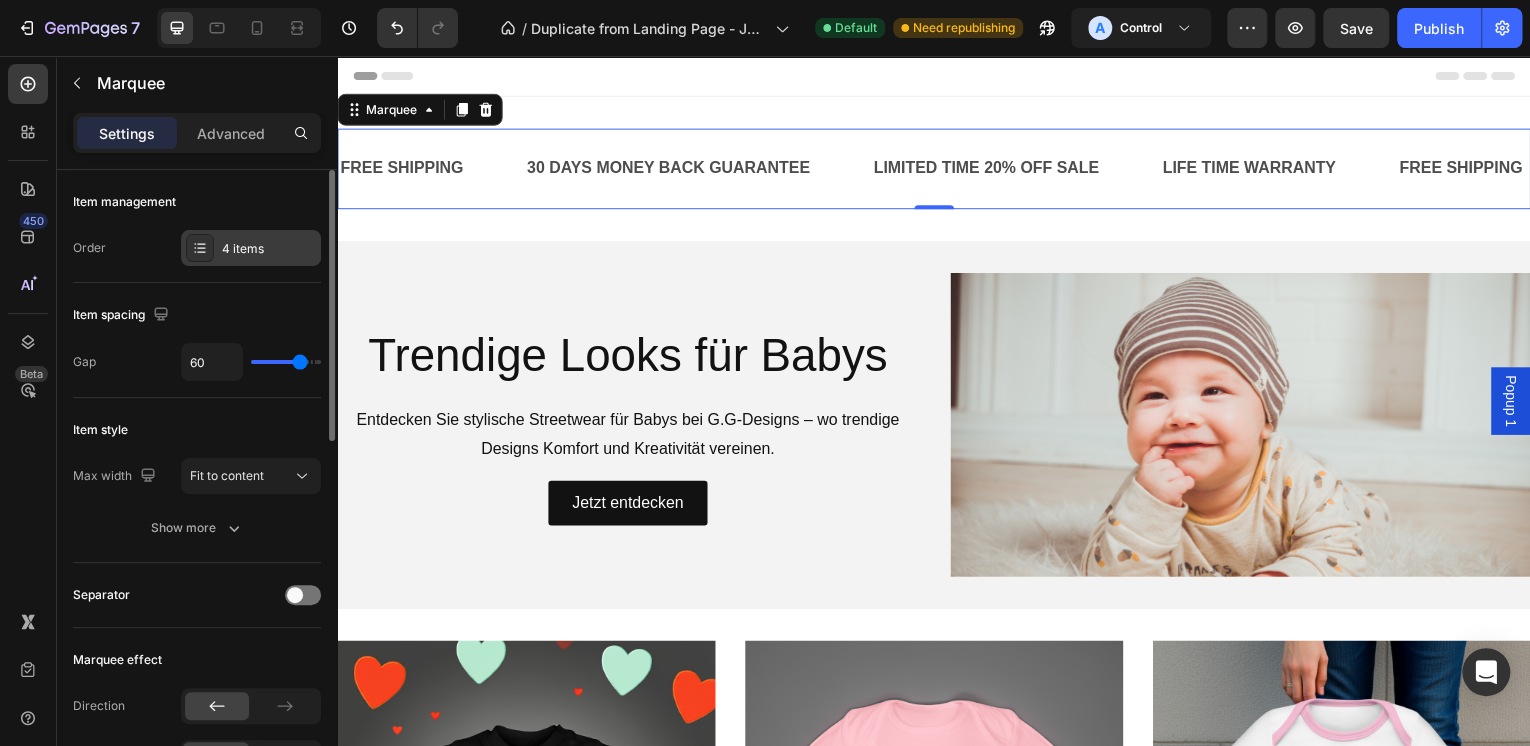 click 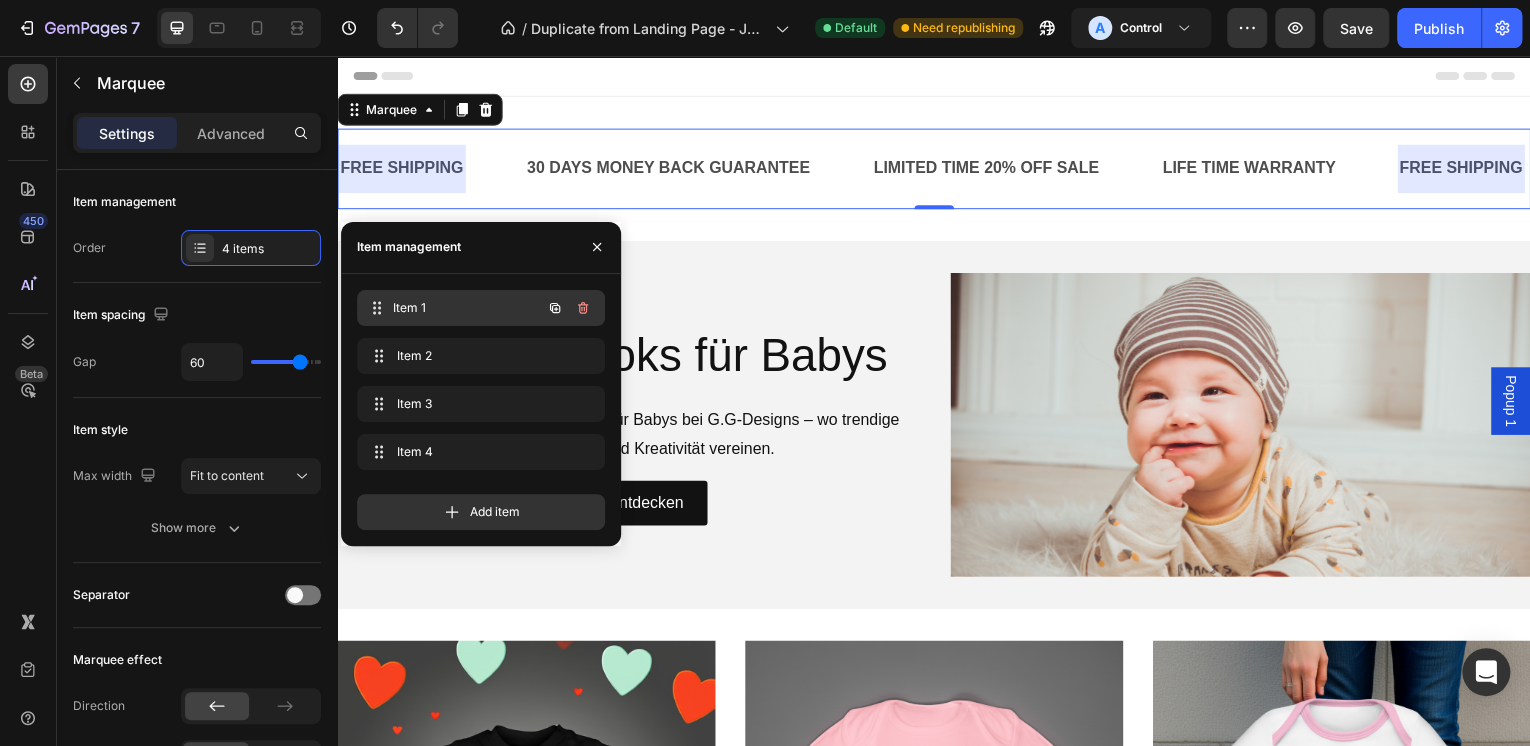 click on "Item 1" at bounding box center [467, 308] 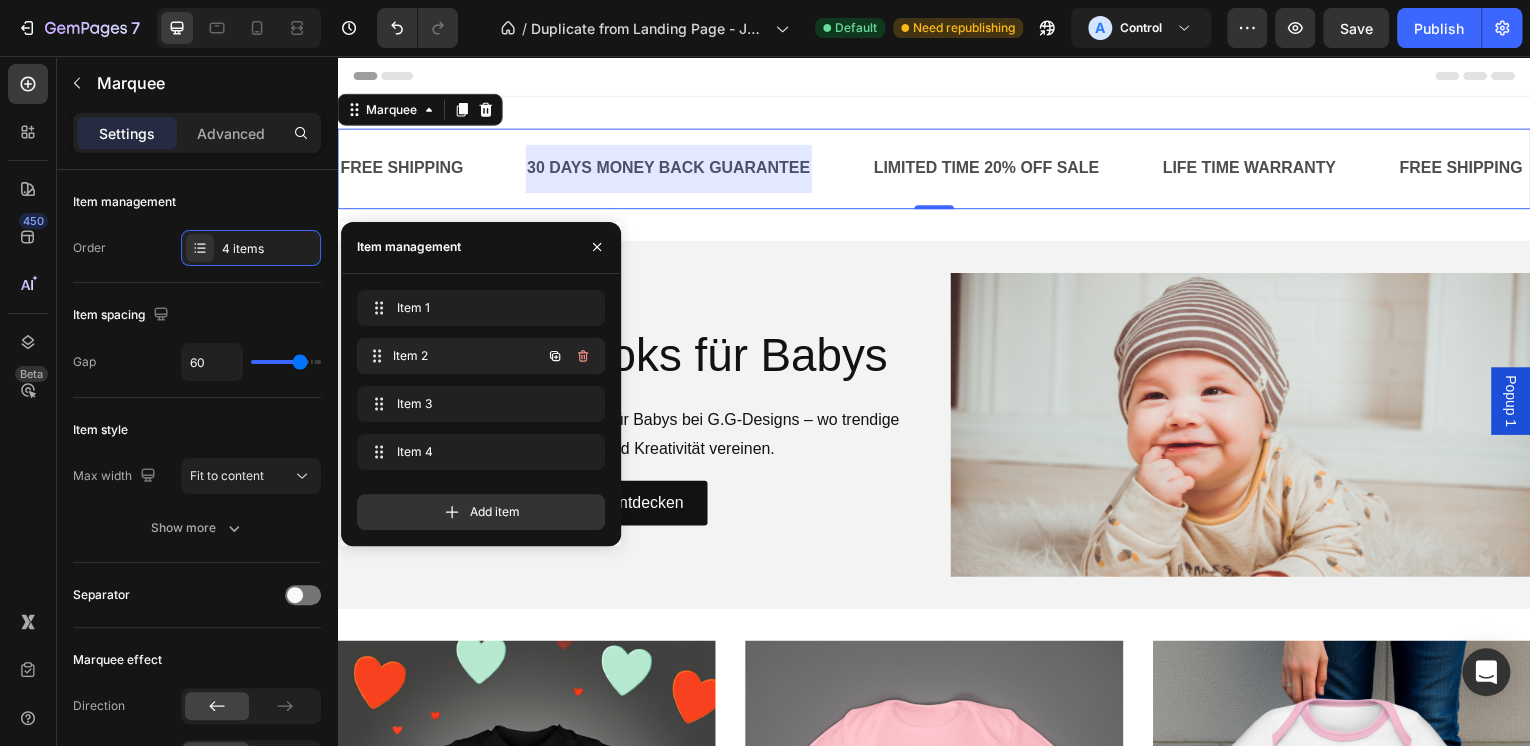 click on "Item 2" at bounding box center (467, 356) 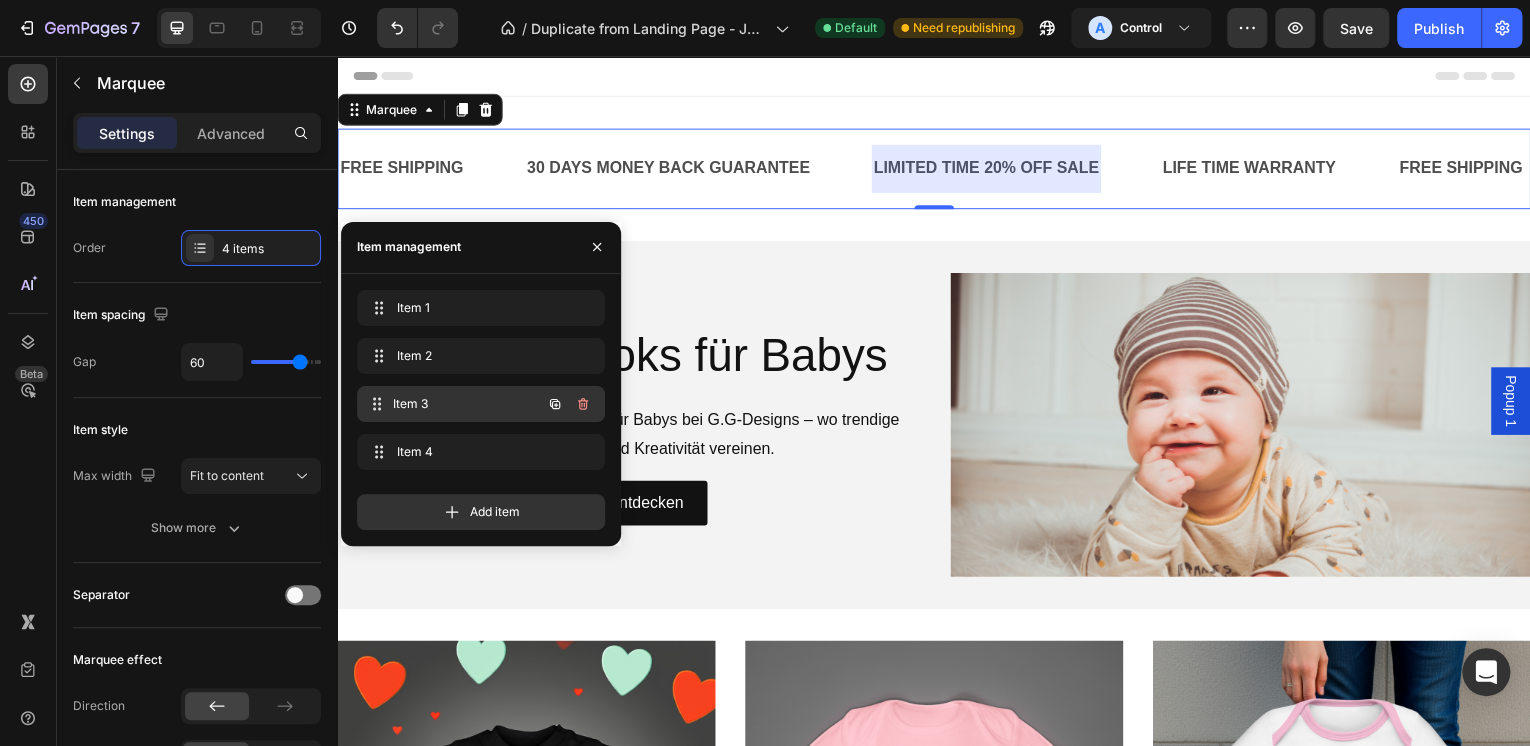 click on "Item 3" at bounding box center (467, 404) 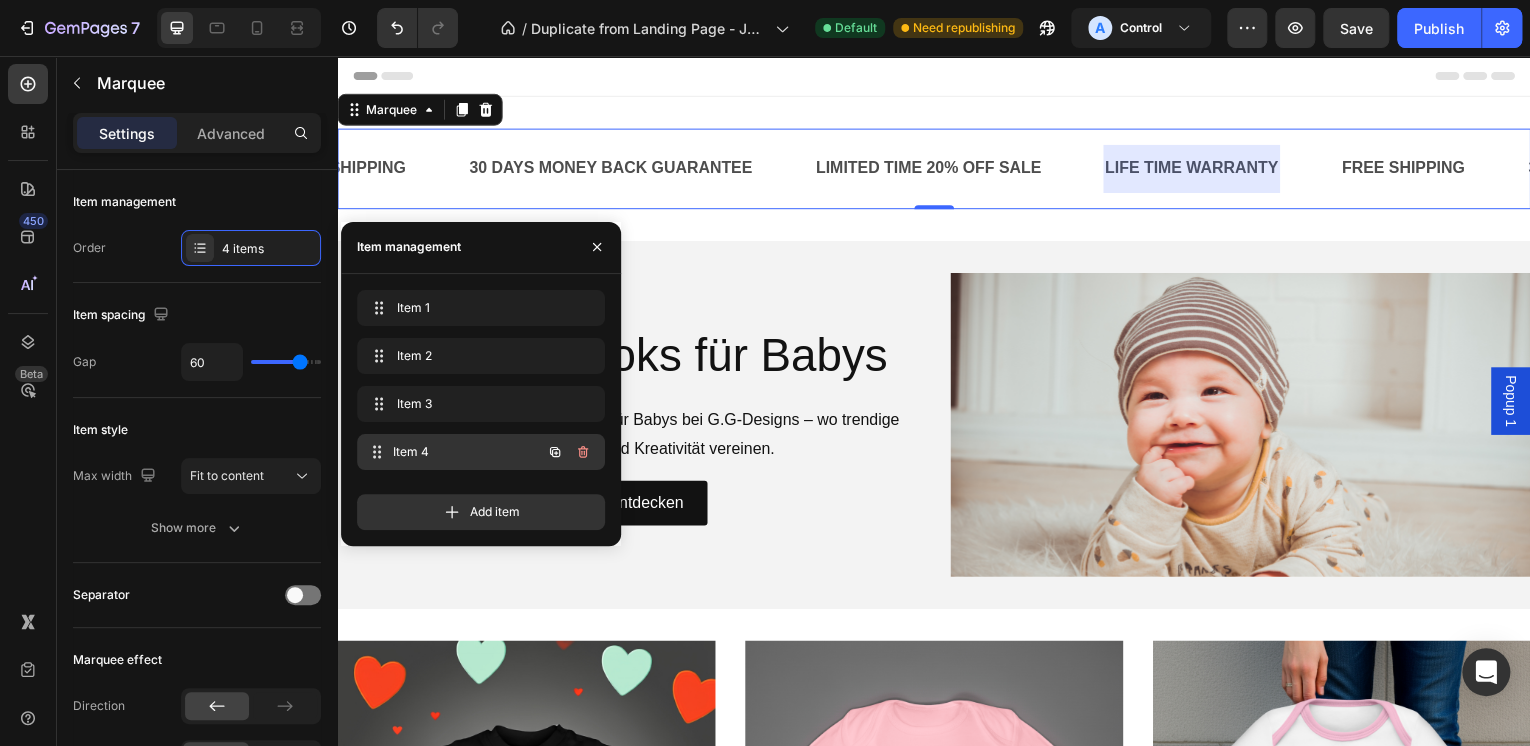click on "Item 4" at bounding box center (467, 452) 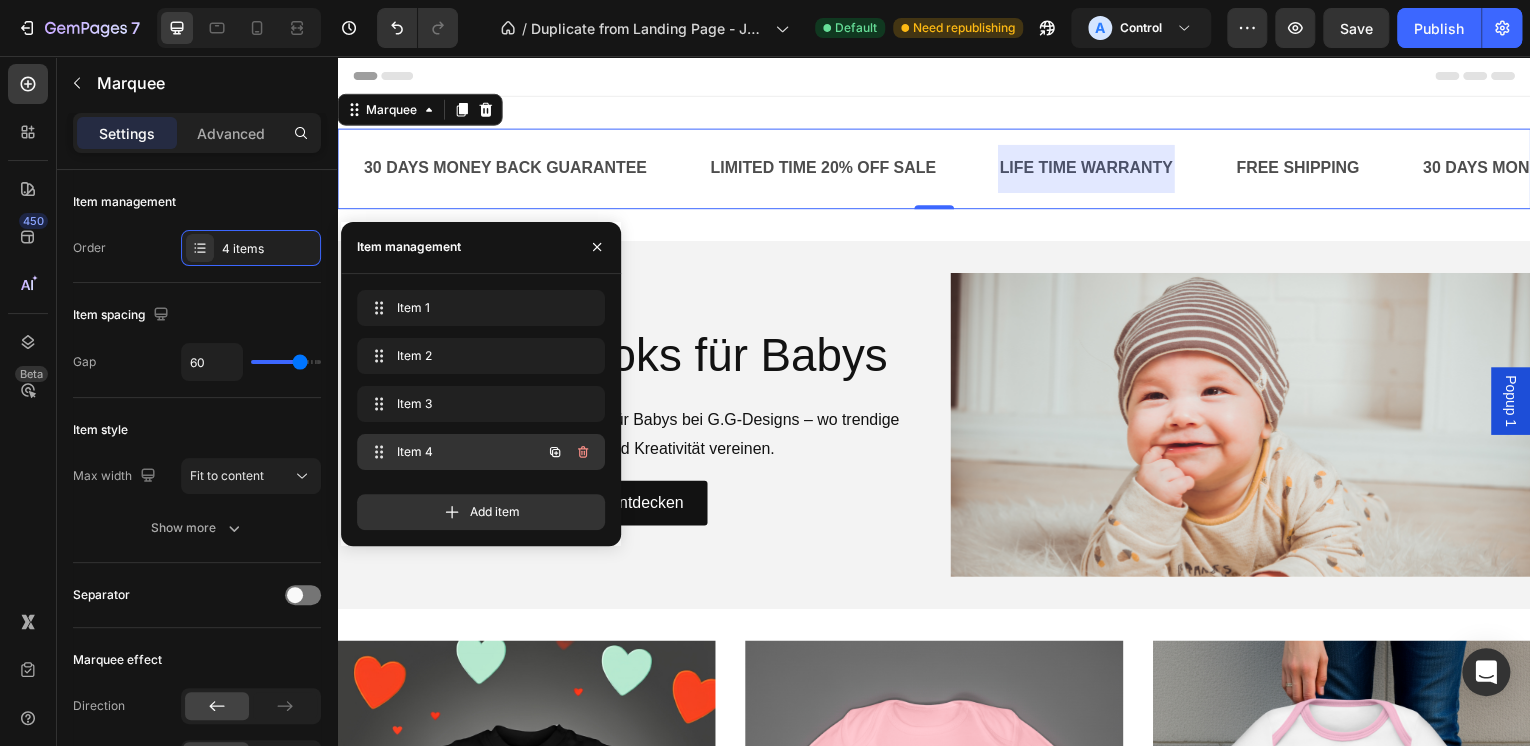 scroll, scrollTop: 0, scrollLeft: 323, axis: horizontal 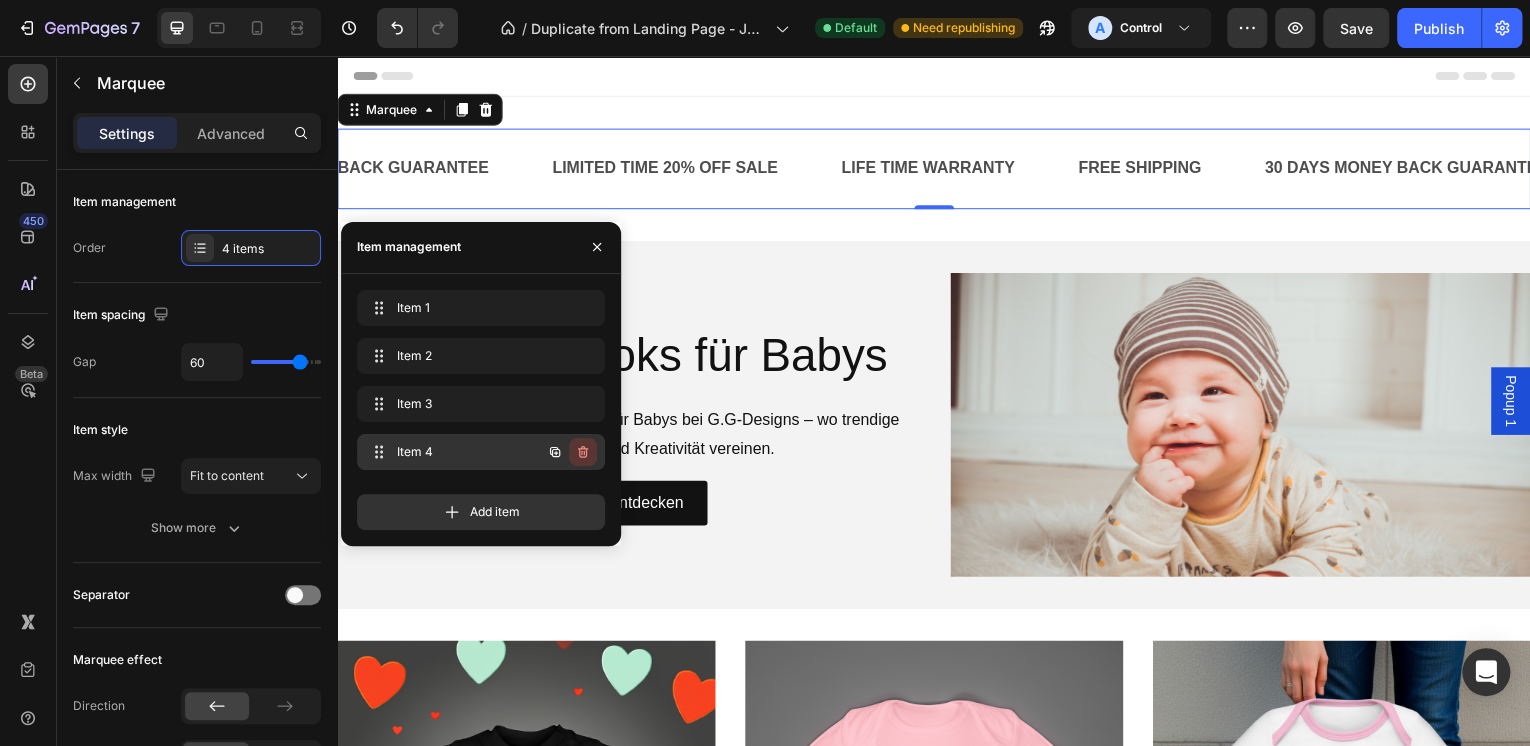 click 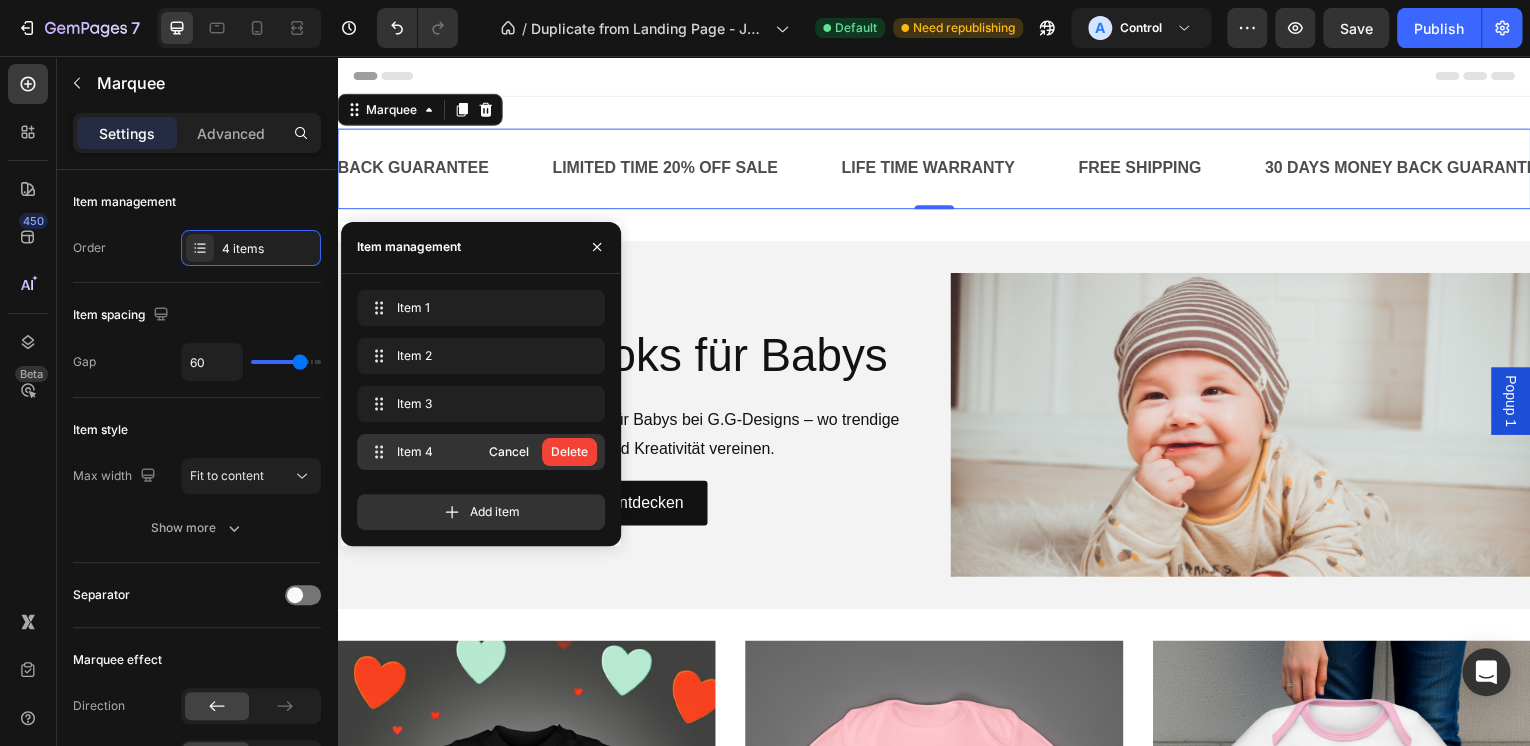 click on "Delete" at bounding box center (569, 452) 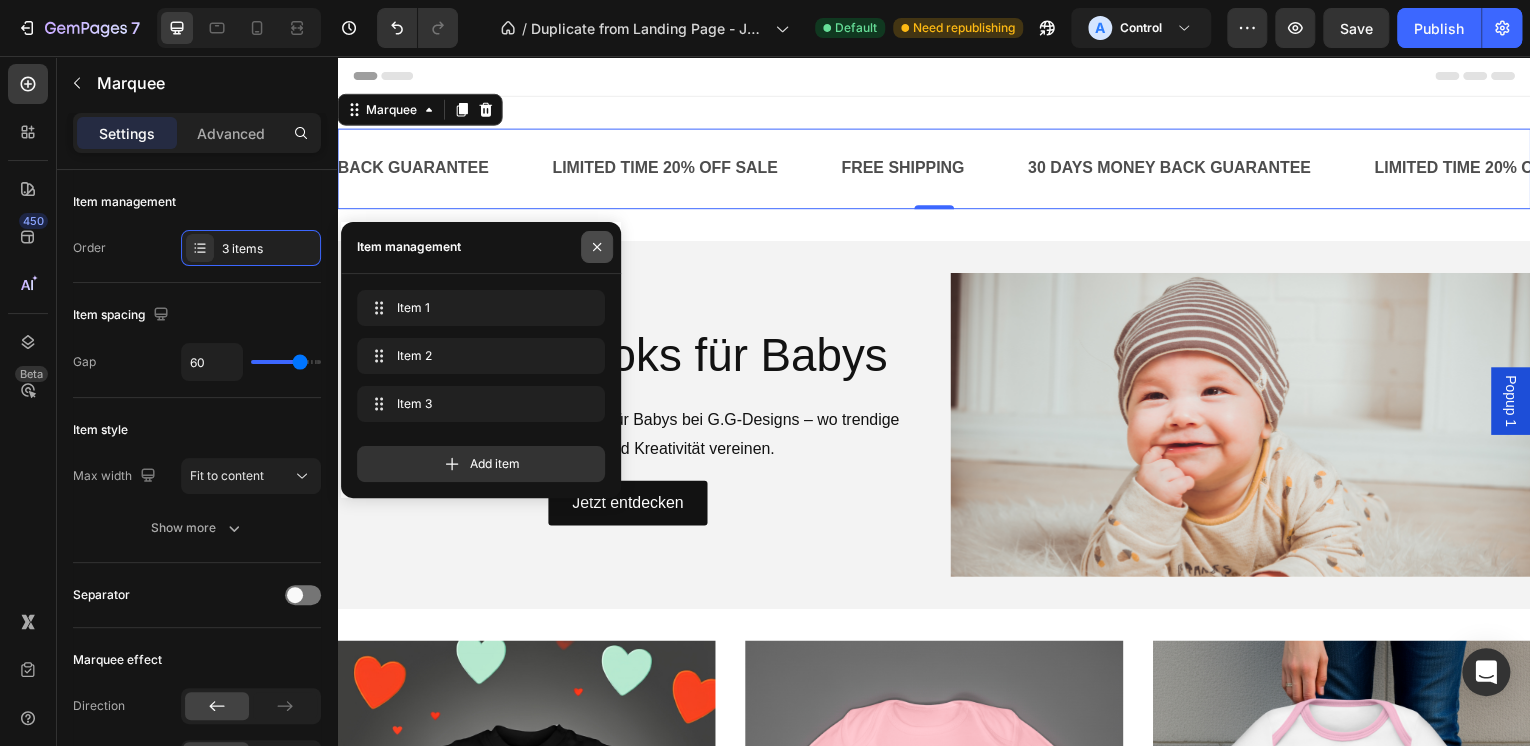 click 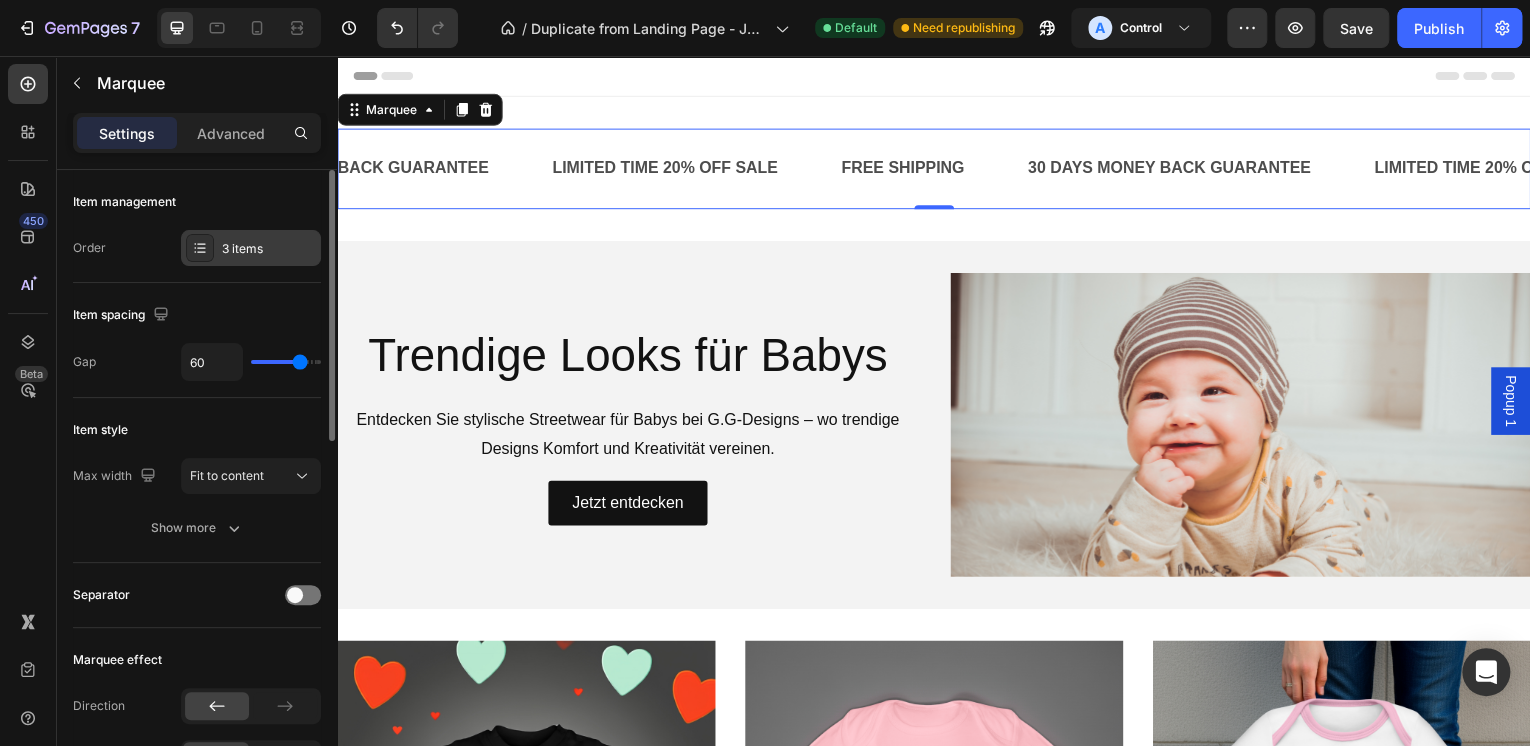 click 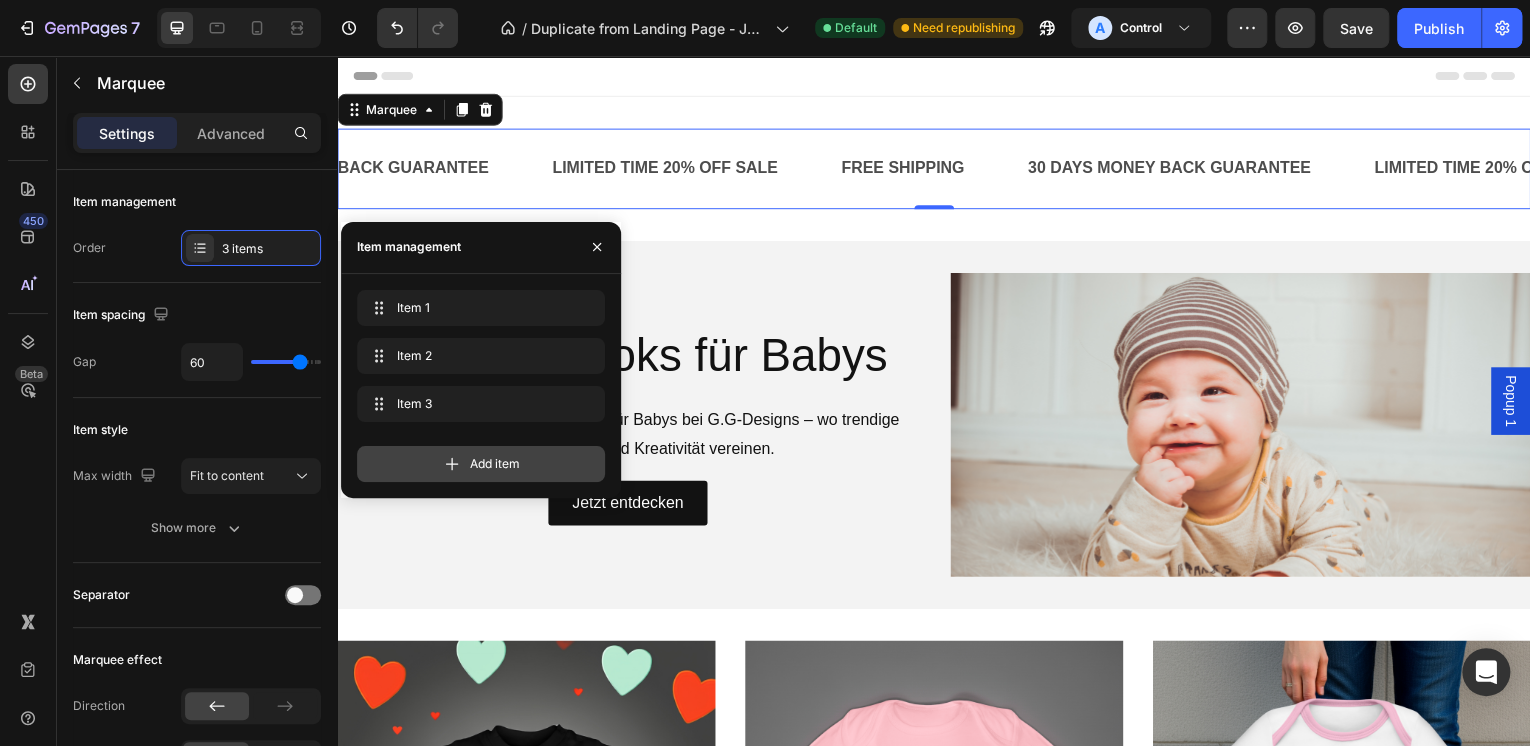 click on "Add item" at bounding box center [481, 464] 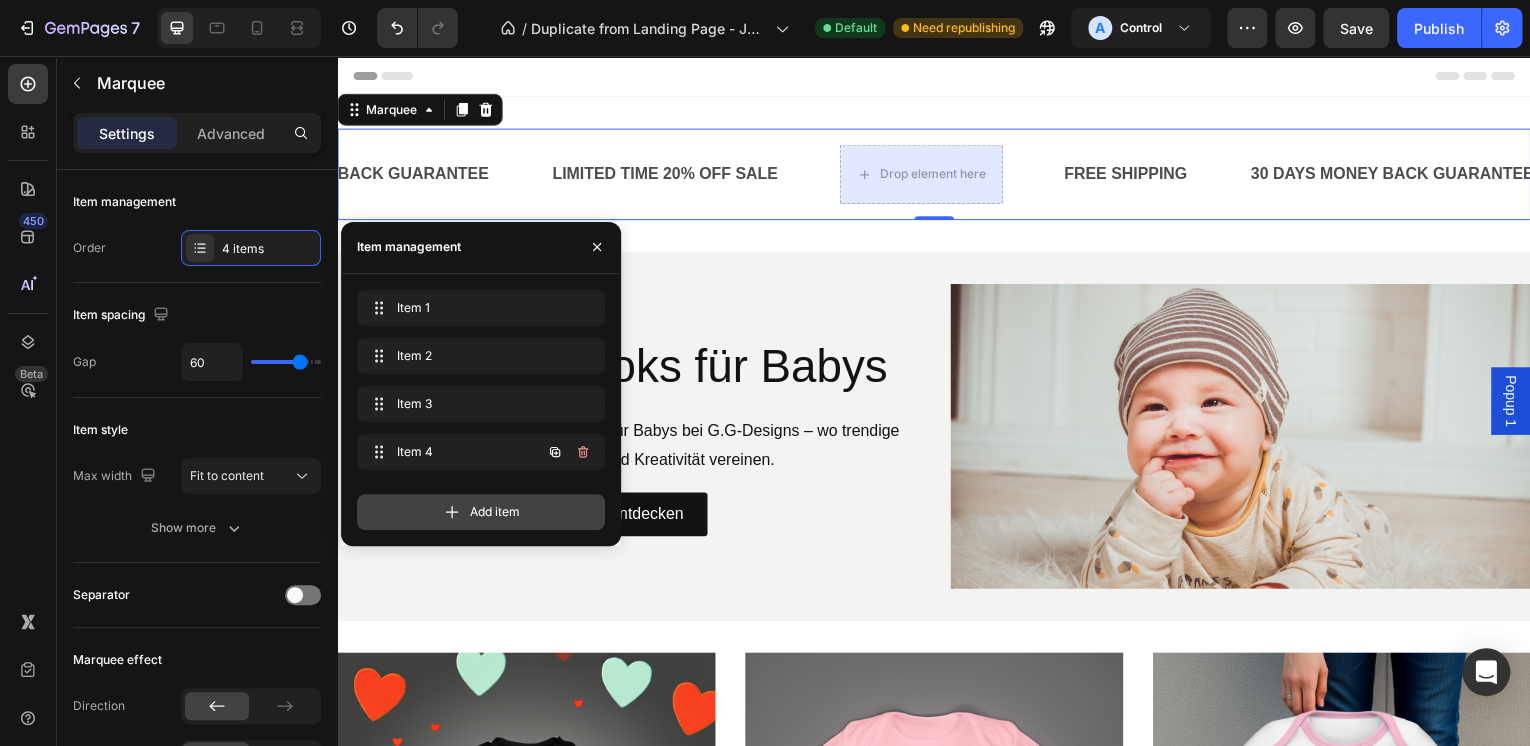 scroll, scrollTop: 0, scrollLeft: 315, axis: horizontal 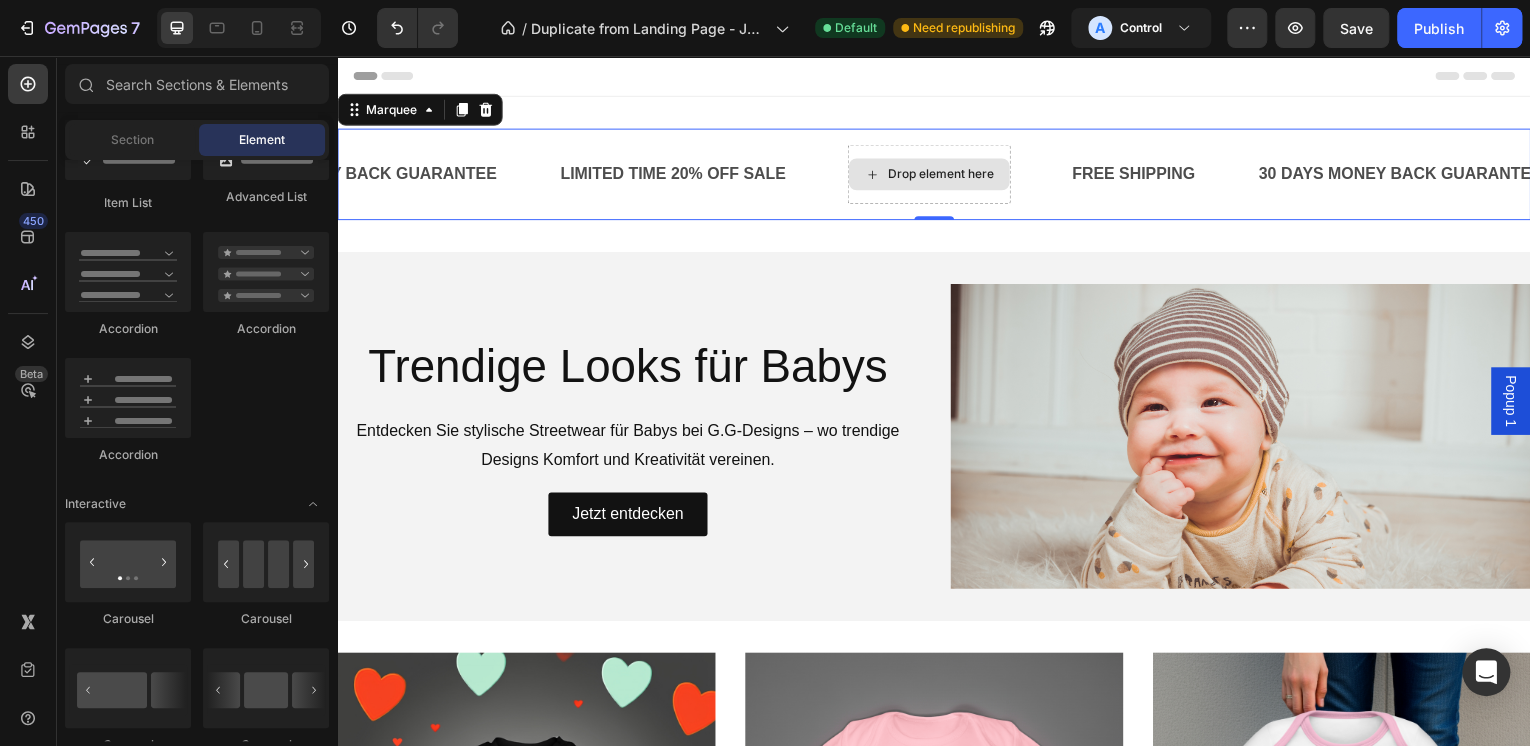 click on "Drop element here" at bounding box center (944, 175) 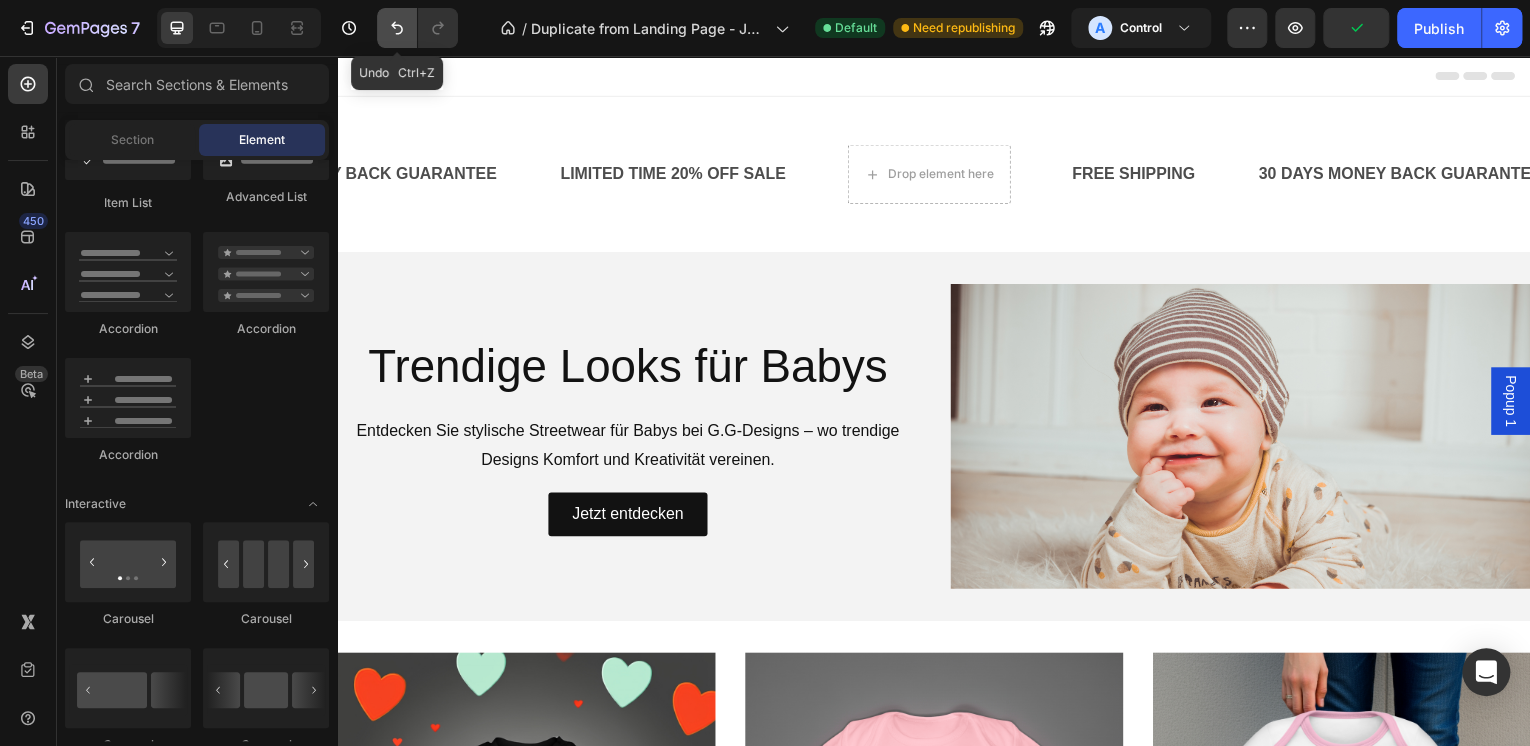 click 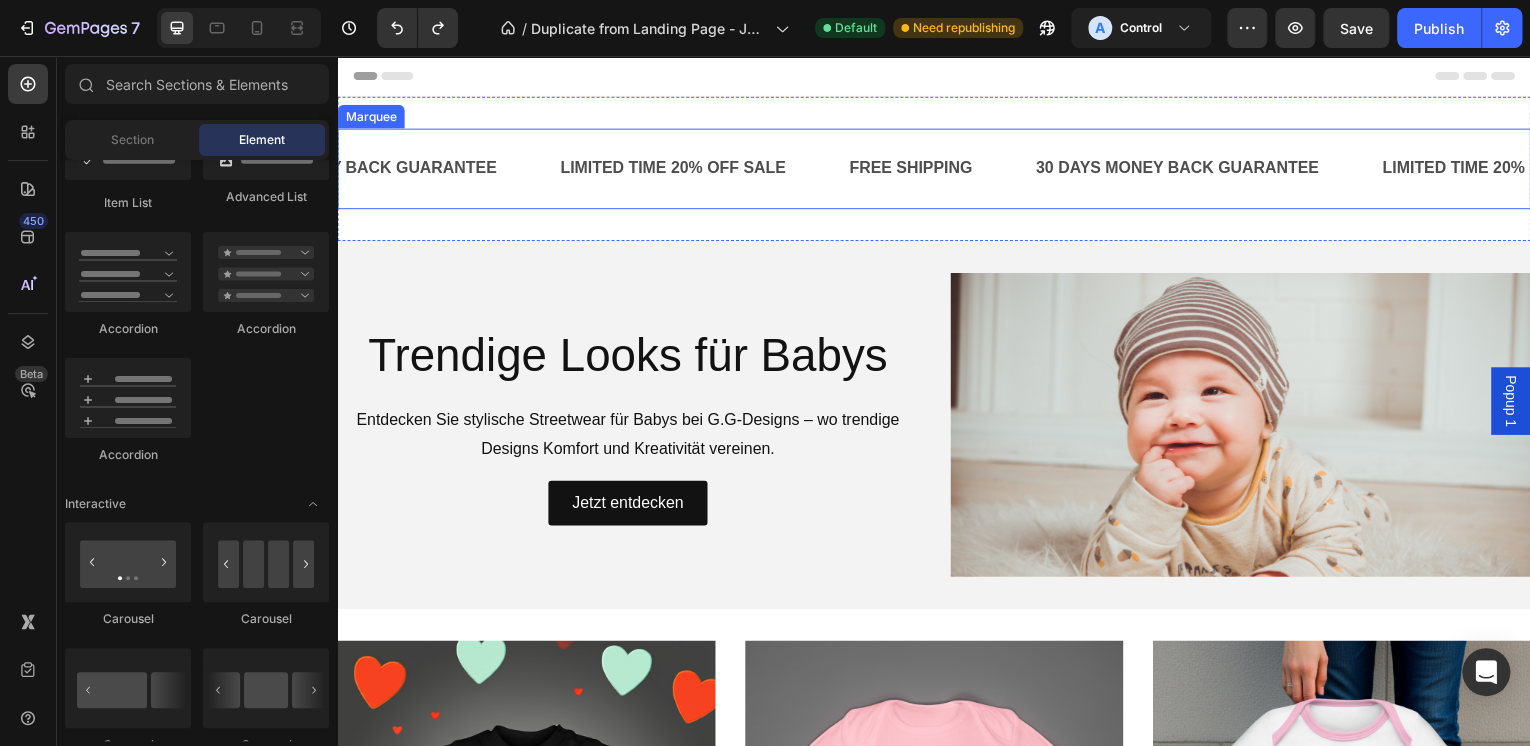 click on "FREE SHIPPING Text Block 30 DAYS MONEY BACK GUARANTEE Text Block LIMITED TIME 20% OFF SALE Text Block FREE SHIPPING Text Block 30 DAYS MONEY BACK GUARANTEE Text Block LIMITED TIME 20% OFF SALE Text Block FREE SHIPPING Text Block 30 DAYS MONEY BACK GUARANTEE Text Block LIMITED TIME 20% OFF SALE Text Block FREE SHIPPING Text Block 30 DAYS MONEY BACK GUARANTEE Text Block LIMITED TIME 20% OFF SALE Text Block FREE SHIPPING Text Block 30 DAYS MONEY BACK GUARANTEE Text Block LIMITED TIME 20% OFF SALE Text Block FREE SHIPPING Text Block 30 DAYS MONEY BACK GUARANTEE Text Block LIMITED TIME 20% OFF SALE Text Block Marquee" at bounding box center [937, 169] 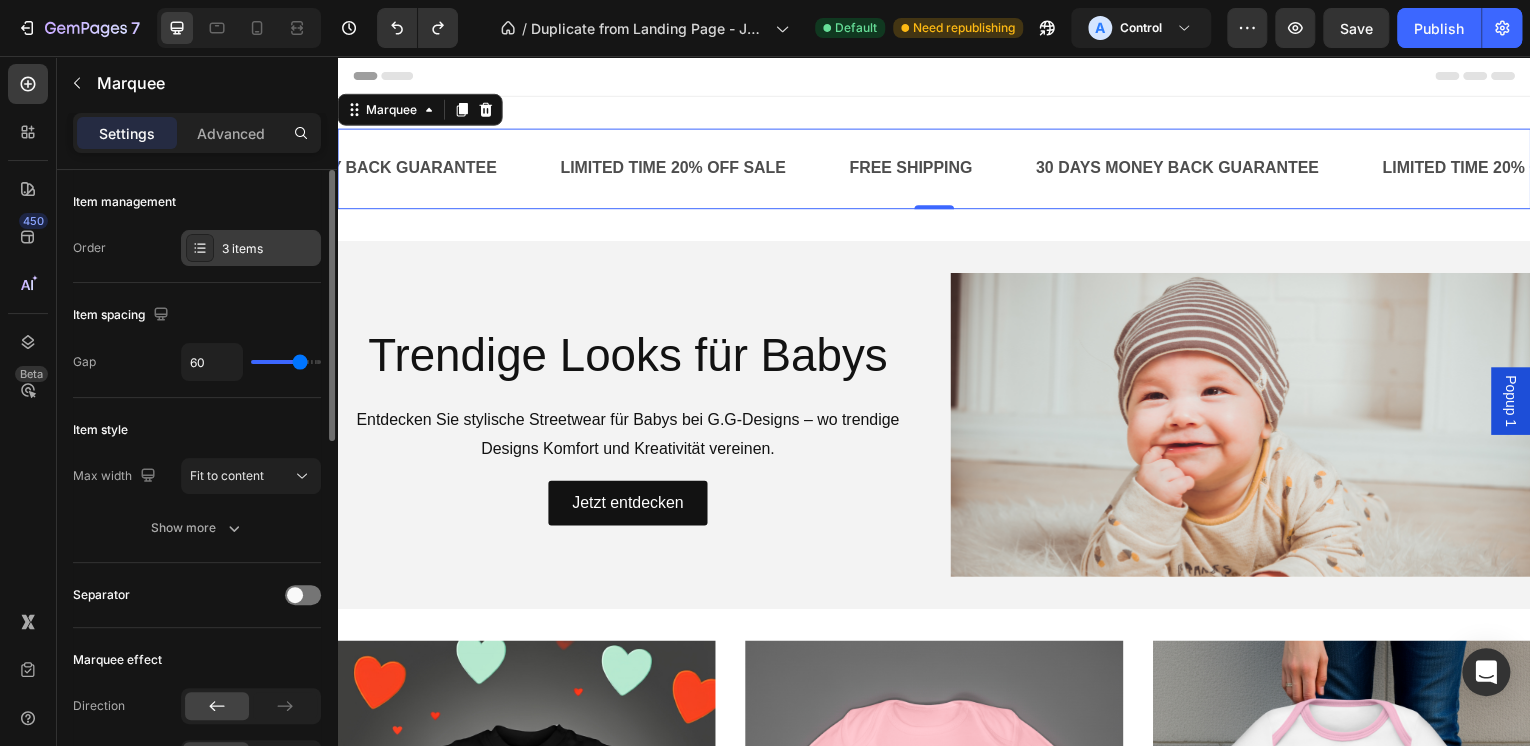 click 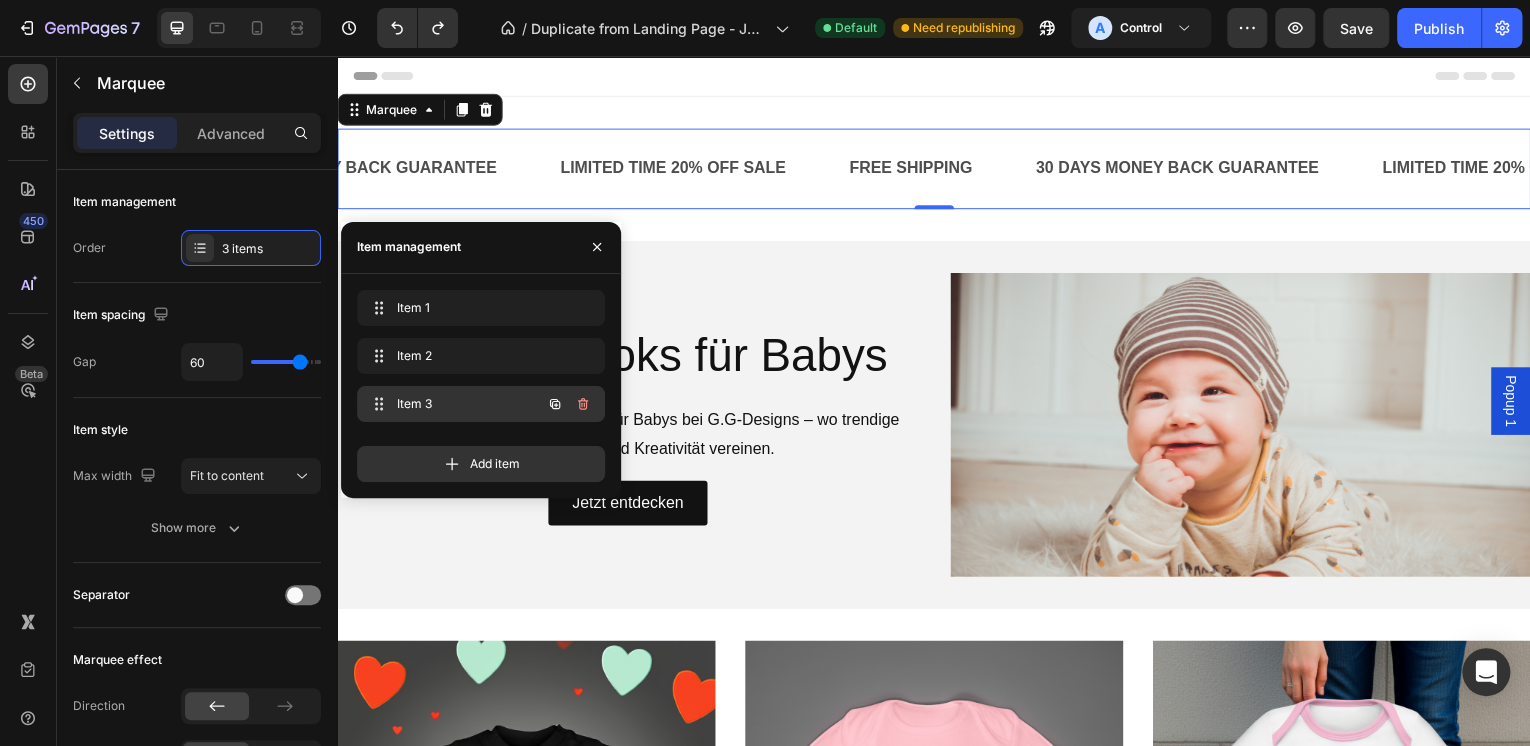 click on "Item 3" at bounding box center (453, 404) 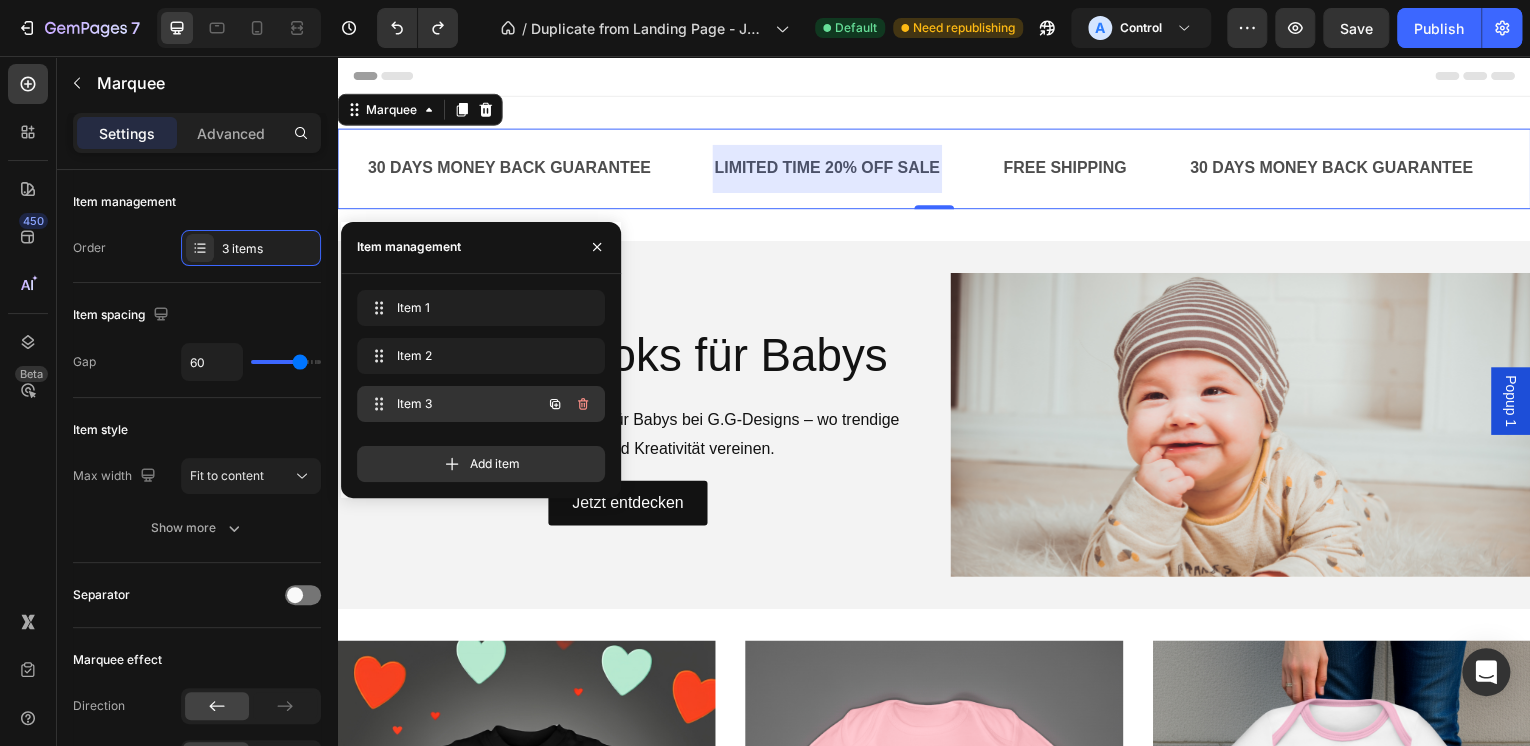 scroll, scrollTop: 0, scrollLeft: 58, axis: horizontal 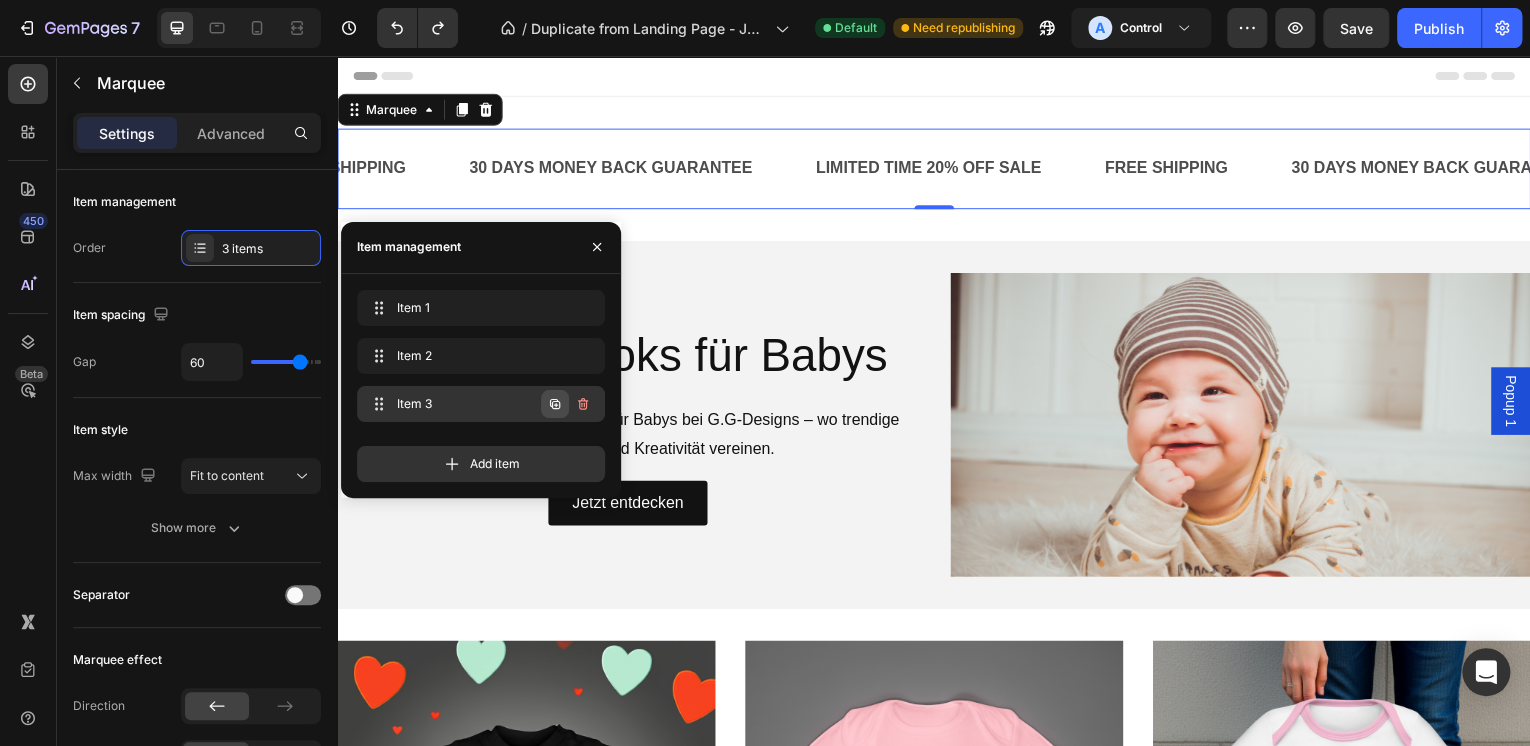 click 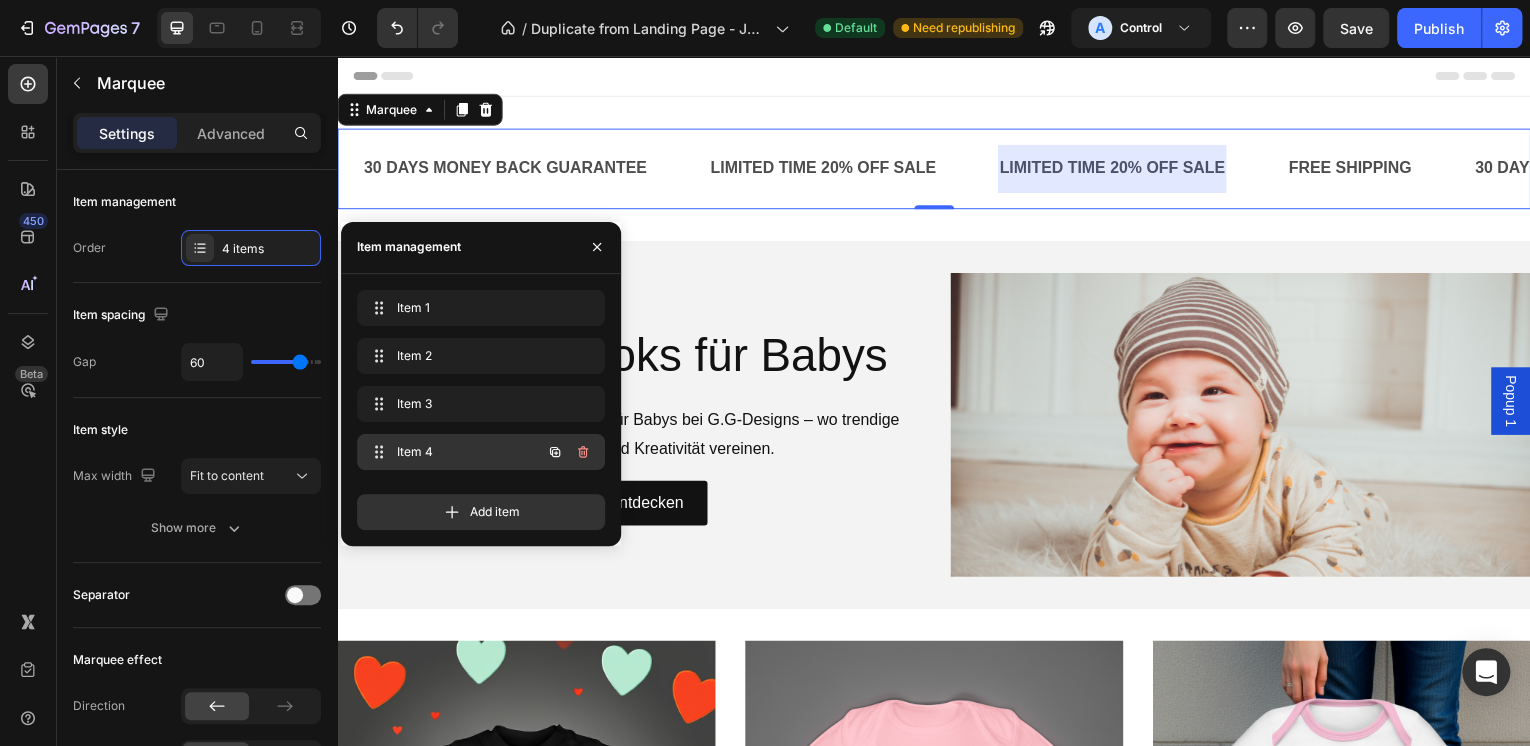 scroll, scrollTop: 0, scrollLeft: 348, axis: horizontal 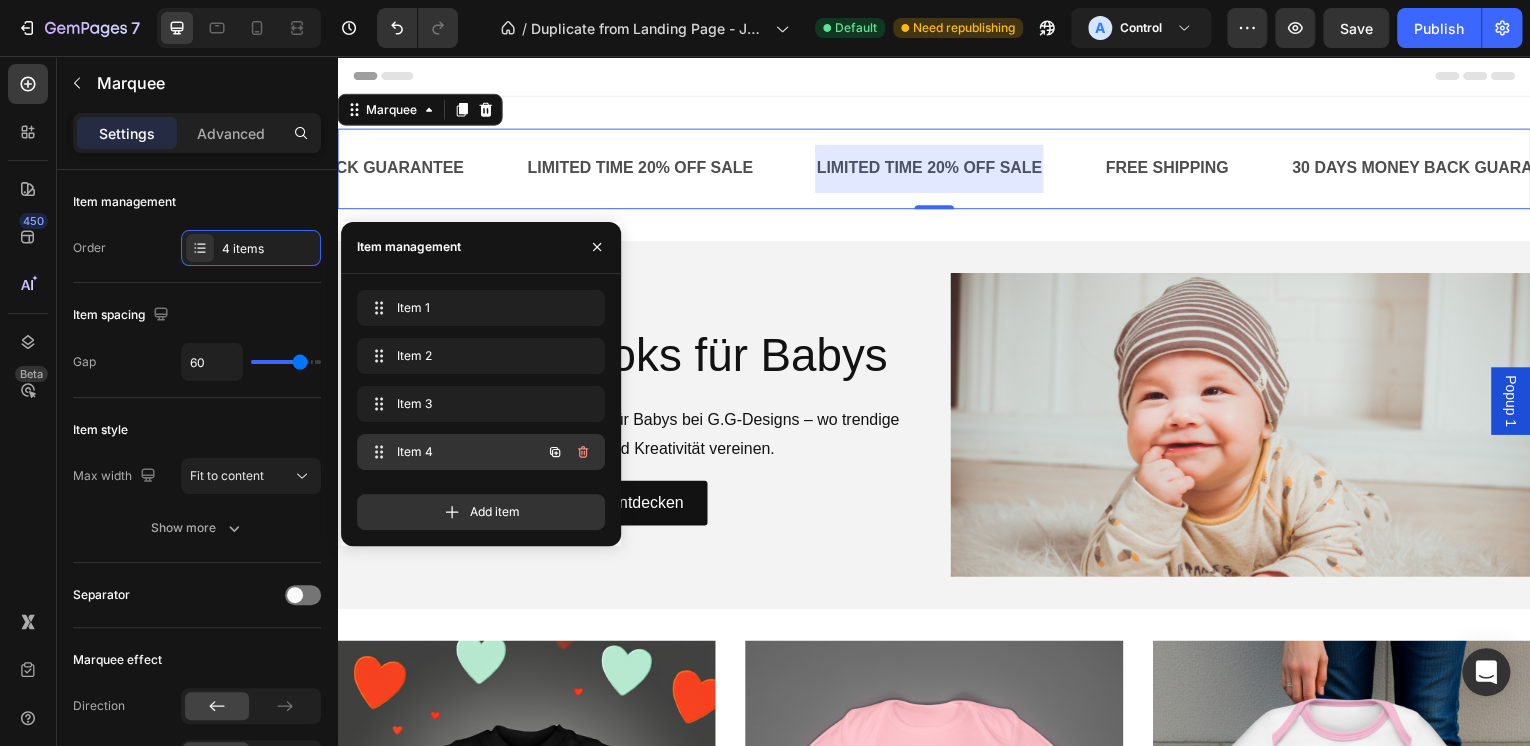 click on "Item 4 Item 4" at bounding box center (453, 452) 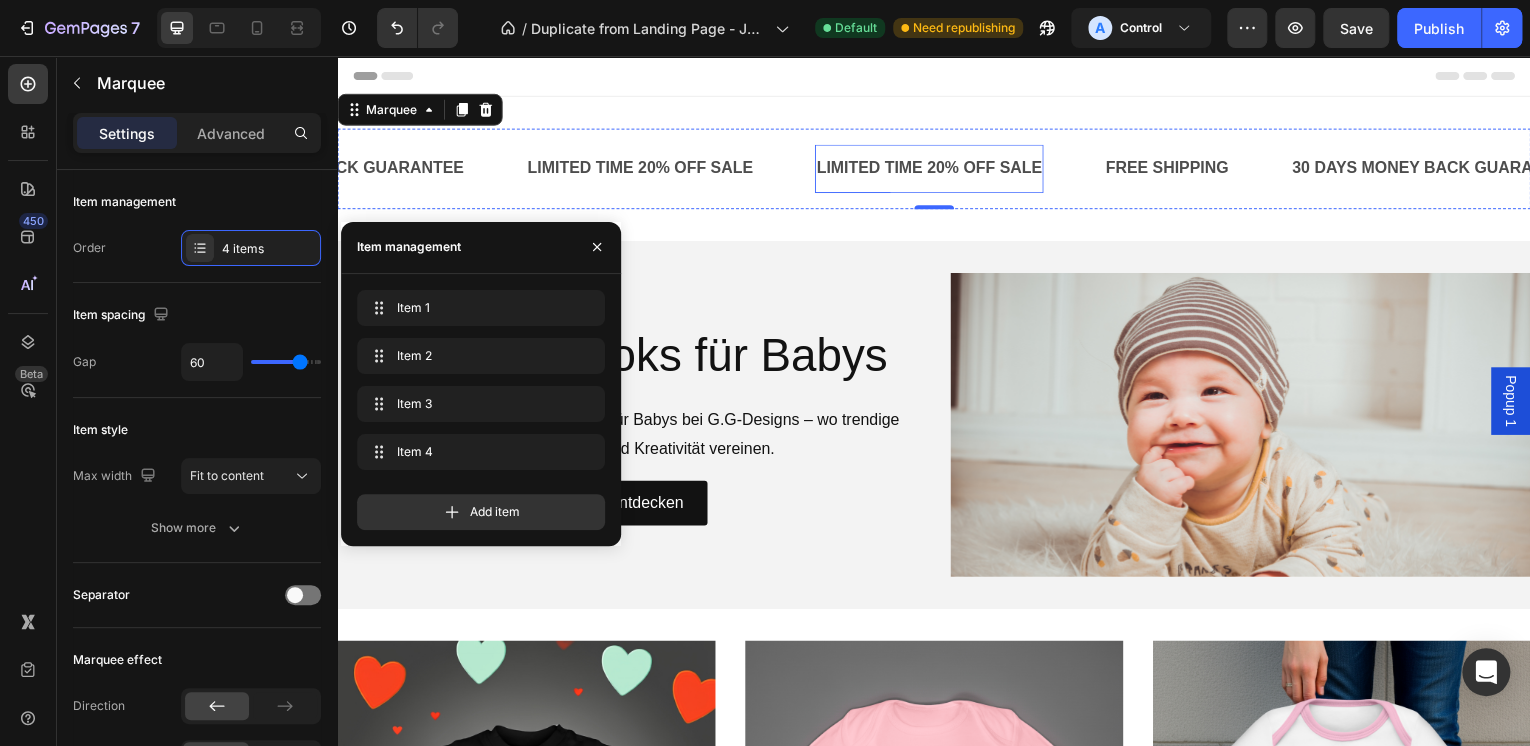 click on "LIMITED TIME 20% OFF SALE" at bounding box center (932, 169) 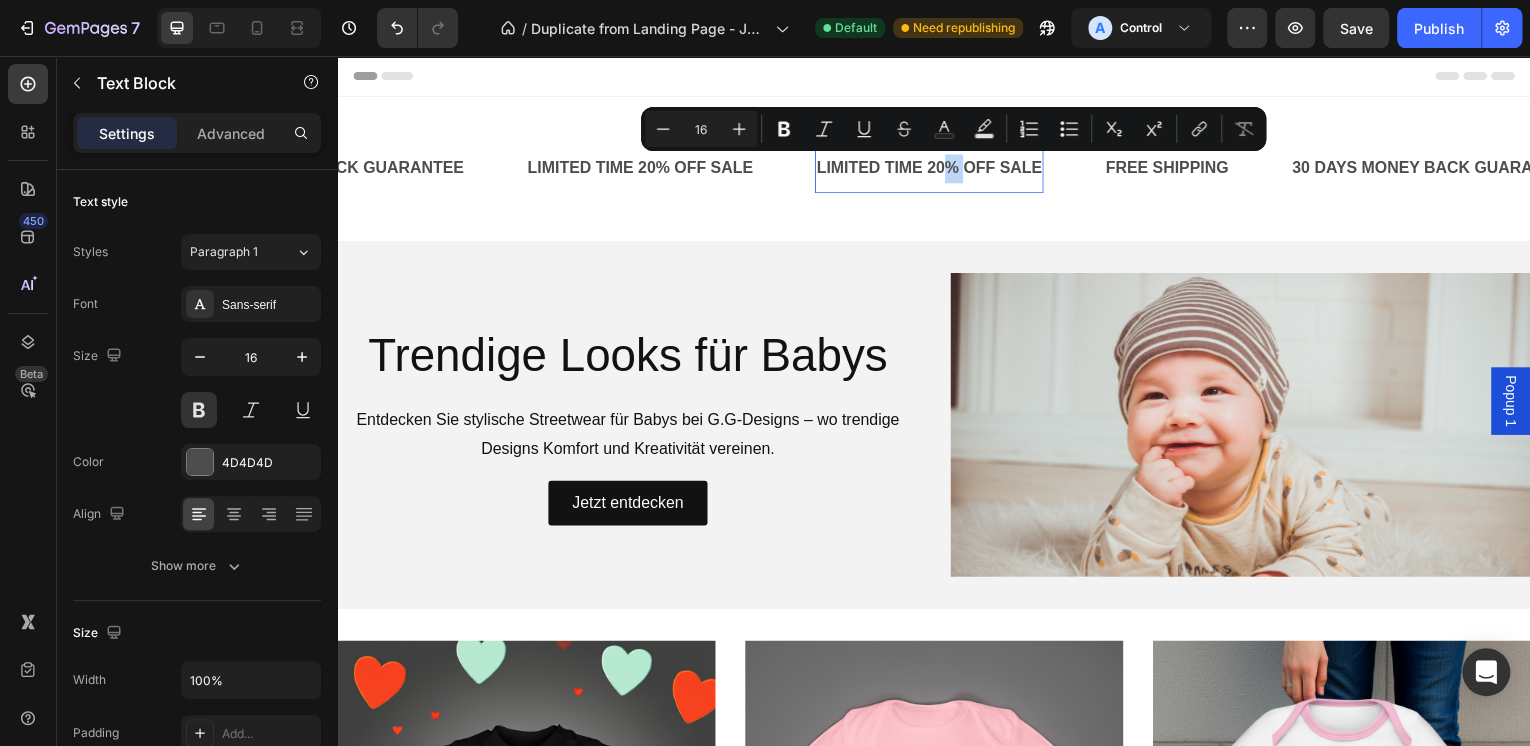 click on "LIMITED TIME 20% OFF SALE" at bounding box center [932, 169] 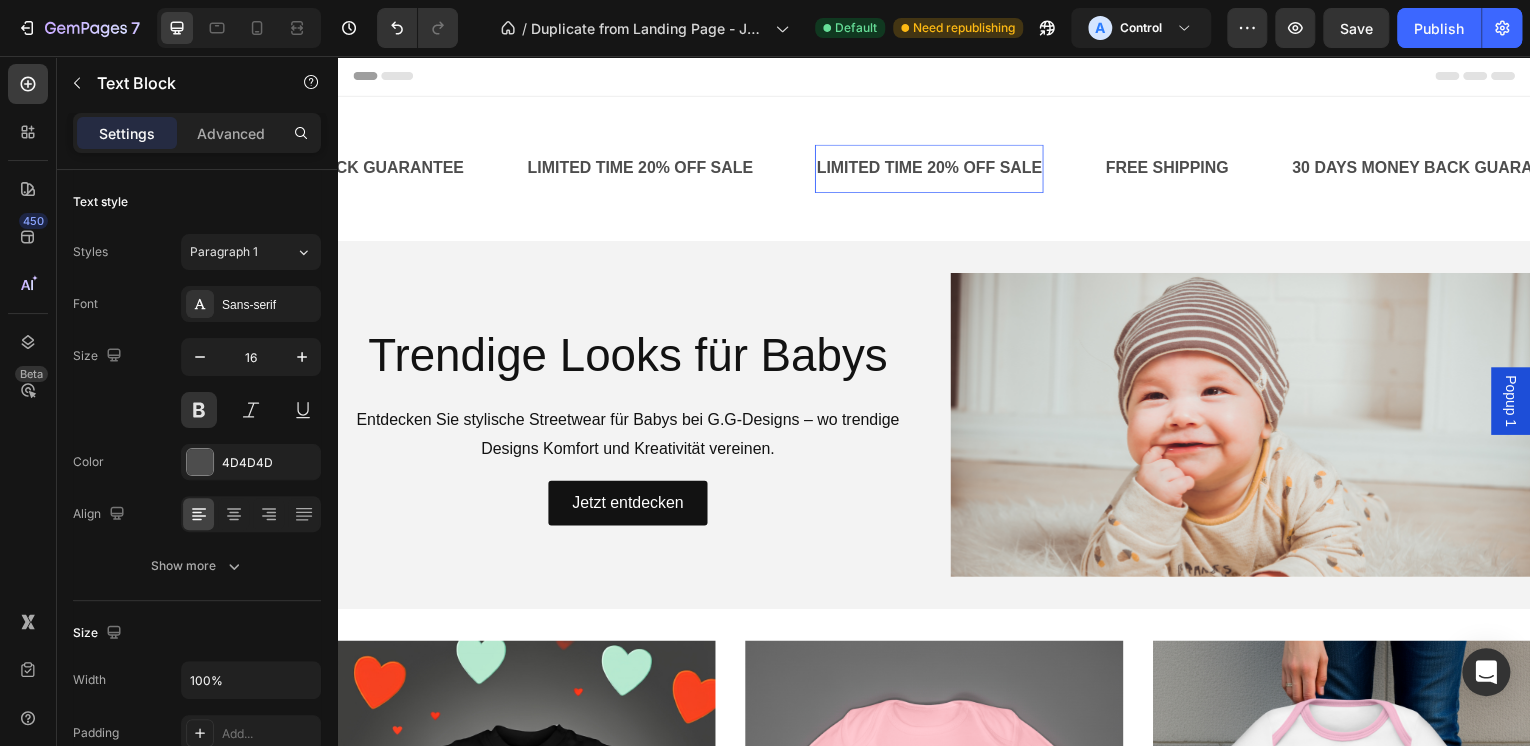 click on "LIMITED TIME 20% OFF SALE" at bounding box center [932, 169] 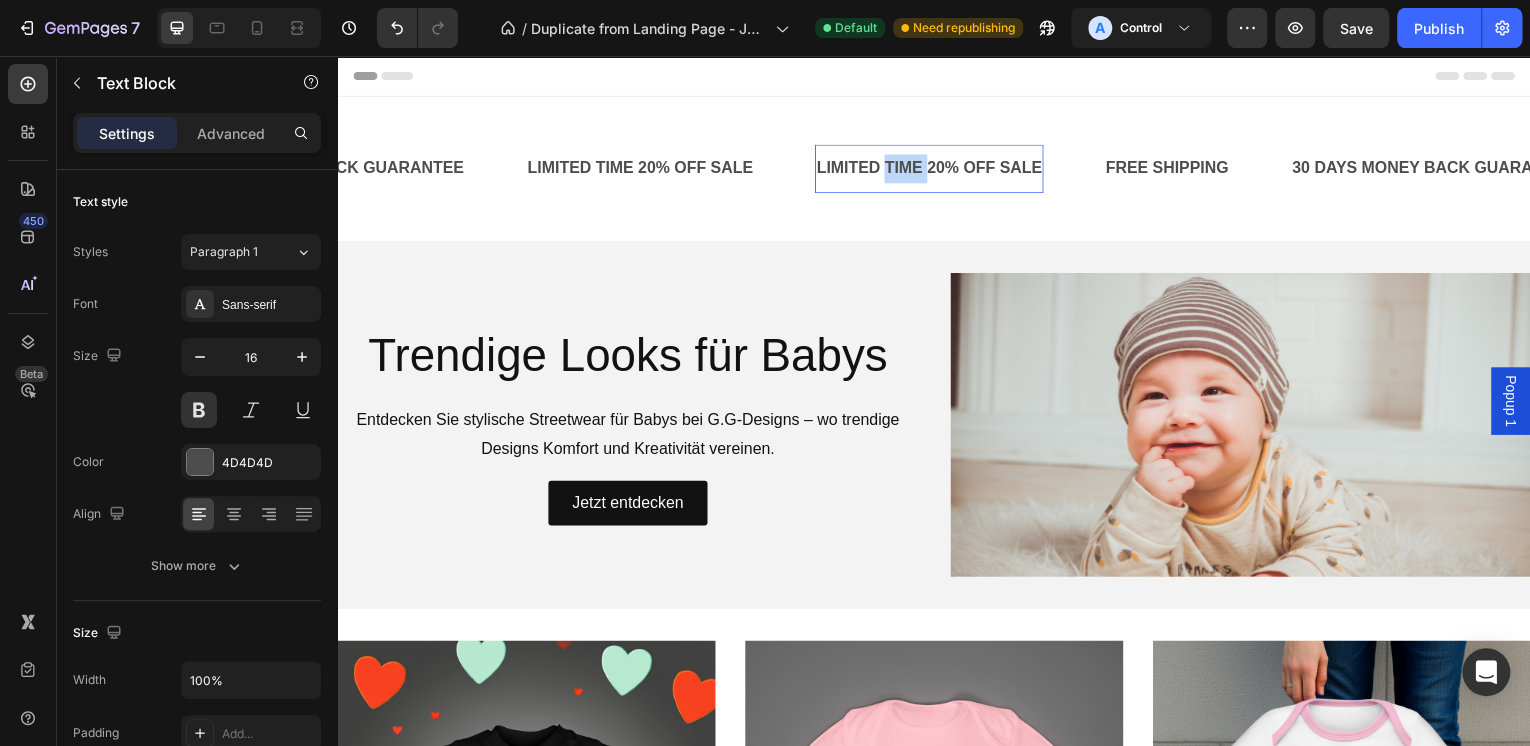click on "LIMITED TIME 20% OFF SALE" at bounding box center [932, 169] 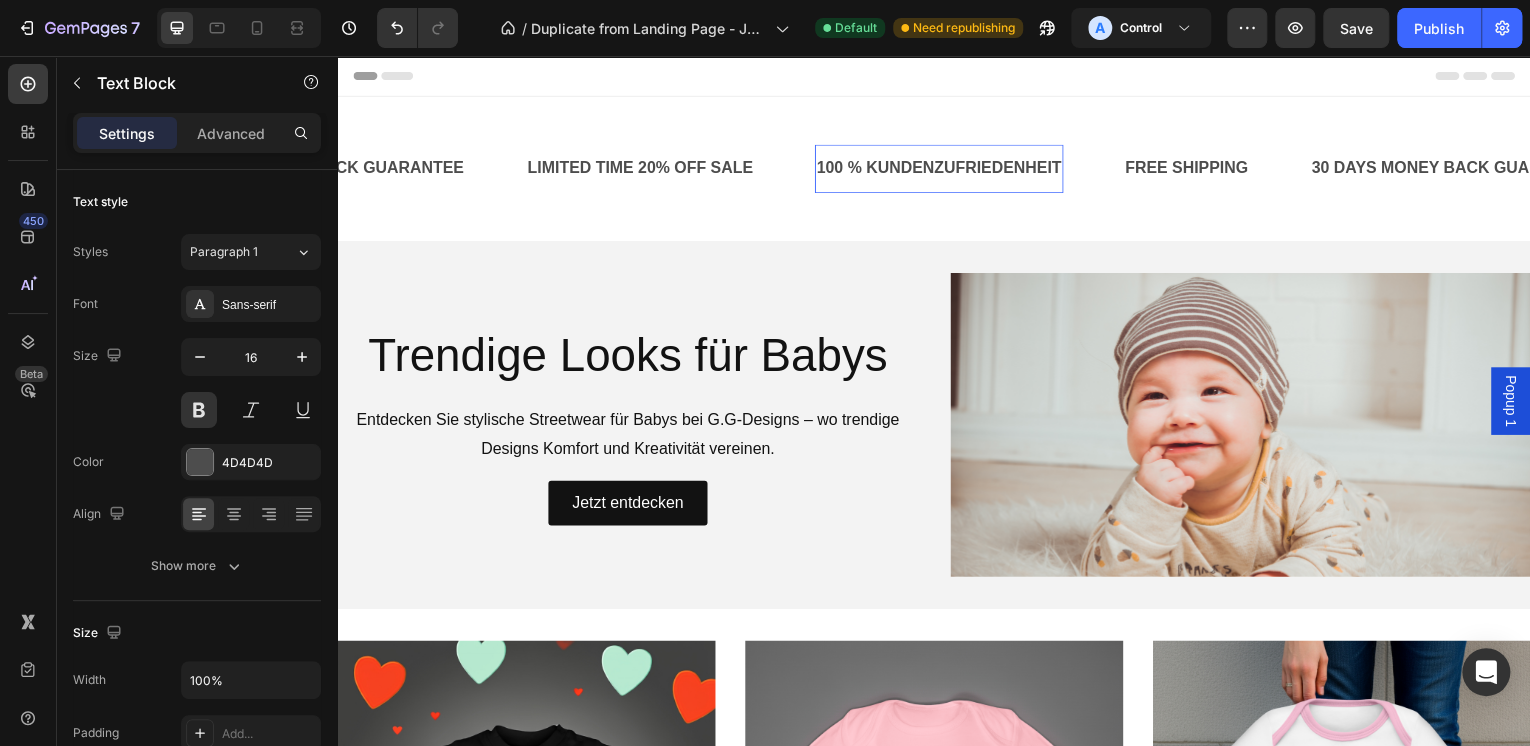 click on "100 % KUNDENZUFRIEDENHEIT" at bounding box center [942, 169] 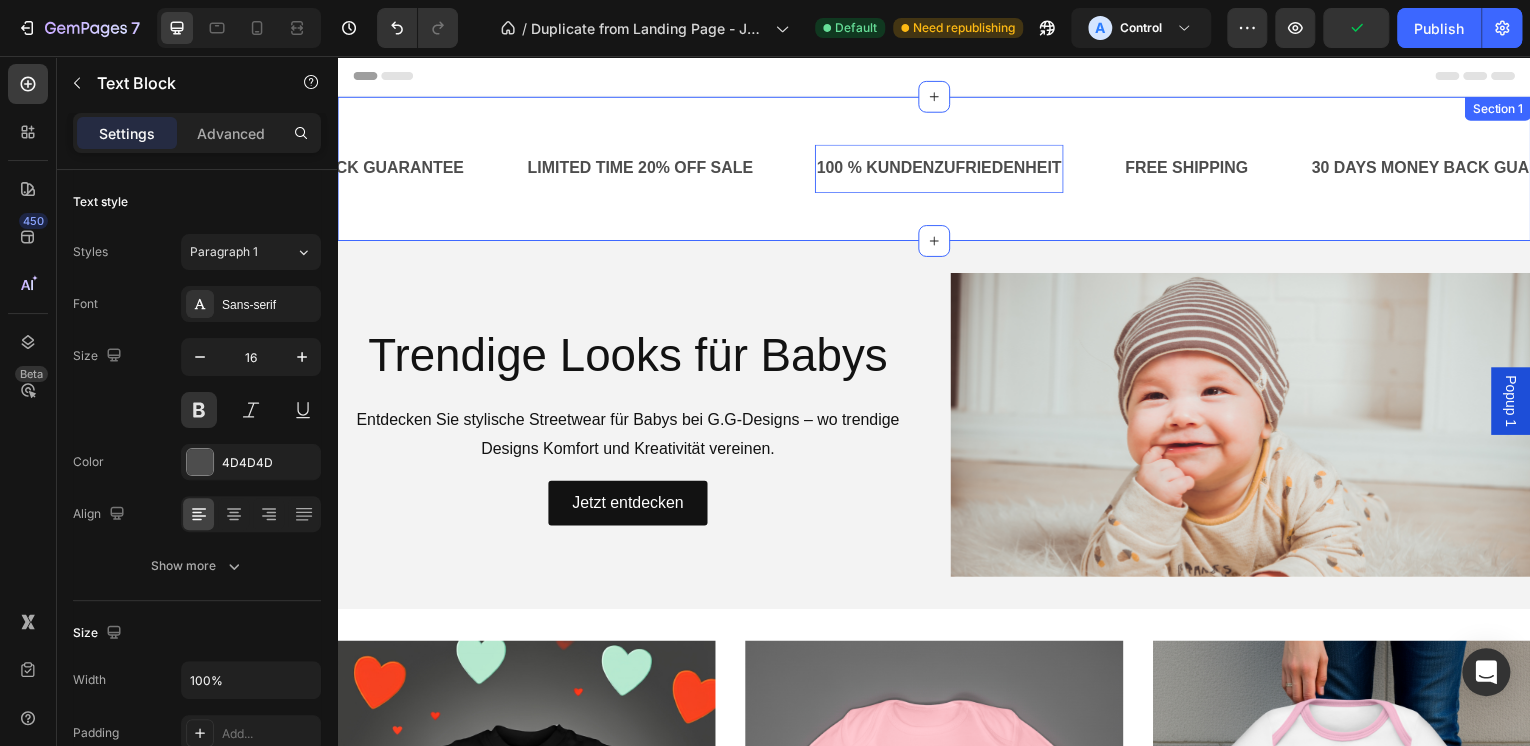 click on "FREE SHIPPING Text Block 30 DAYS MONEY BACK GUARANTEE Text Block LIMITED TIME 20% OFF SALE Text Block 100 % KUNDENZUFRIEDENHEIT Text Block FREE SHIPPING Text Block 30 DAYS MONEY BACK GUARANTEE Text Block LIMITED TIME 20% OFF SALE Text Block 100 % KUNDENZUFRIEDENHEIT Text Block FREE SHIPPING Text Block 30 DAYS MONEY BACK GUARANTEE Text Block LIMITED TIME 20% OFF SALE Text Block 100 % KUNDENZUFRIEDENHEIT Text Block FREE SHIPPING Text Block 30 DAYS MONEY BACK GUARANTEE Text Block LIMITED TIME 20% OFF SALE Text Block 100 % KUNDENZUFRIEDENHEIT Text Block FREE SHIPPING Text Block 30 DAYS MONEY BACK GUARANTEE Text Block LIMITED TIME 20% OFF SALE Text Block 100 % KUNDENZUFRIEDENHEIT Text Block FREE SHIPPING Text Block 30 DAYS MONEY BACK GUARANTEE Text Block LIMITED TIME 20% OFF SALE Text Block 100 % KUNDENZUFRIEDENHEIT Text Block Marquee Section 1" at bounding box center [937, 169] 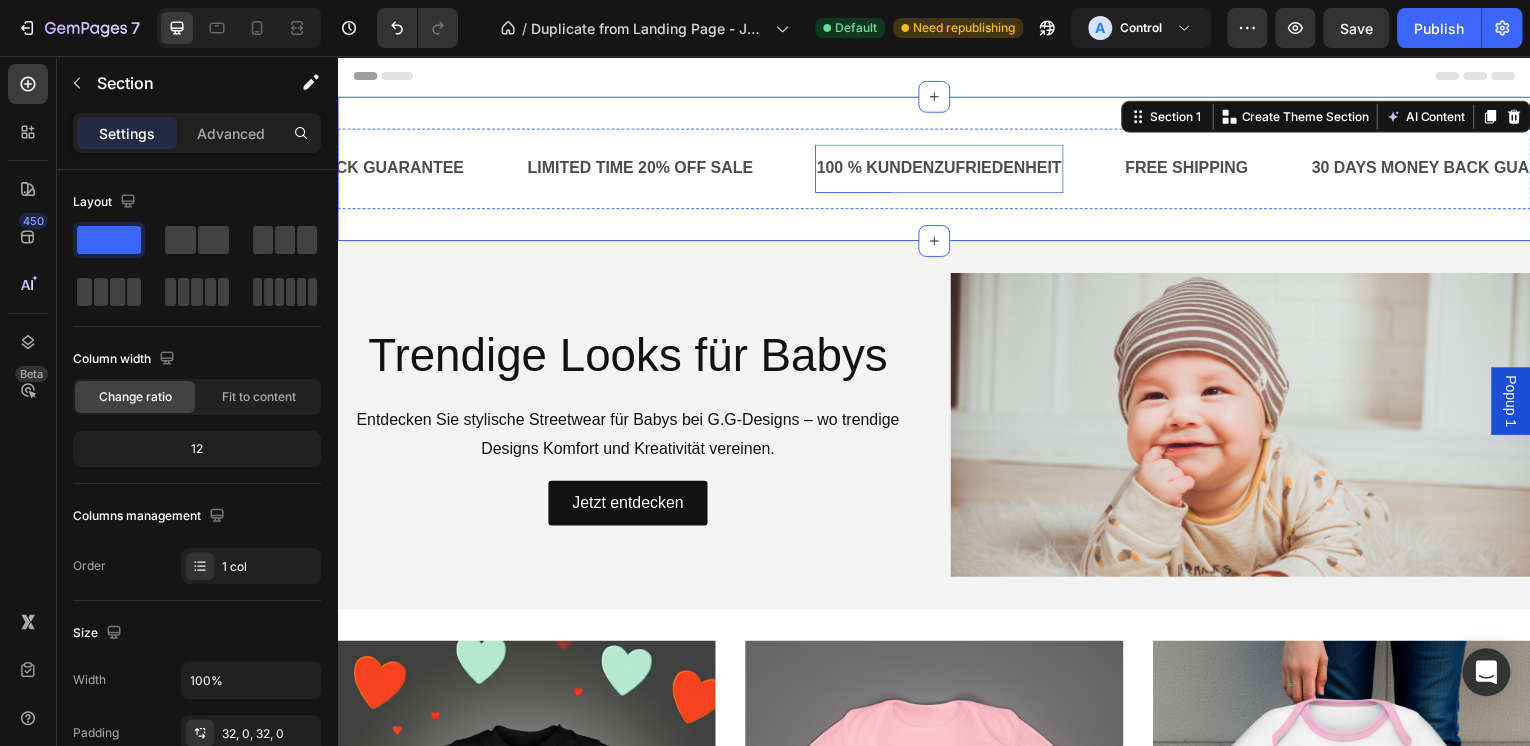 click on "100 % KUNDENZUFRIEDENHEIT" at bounding box center (942, 169) 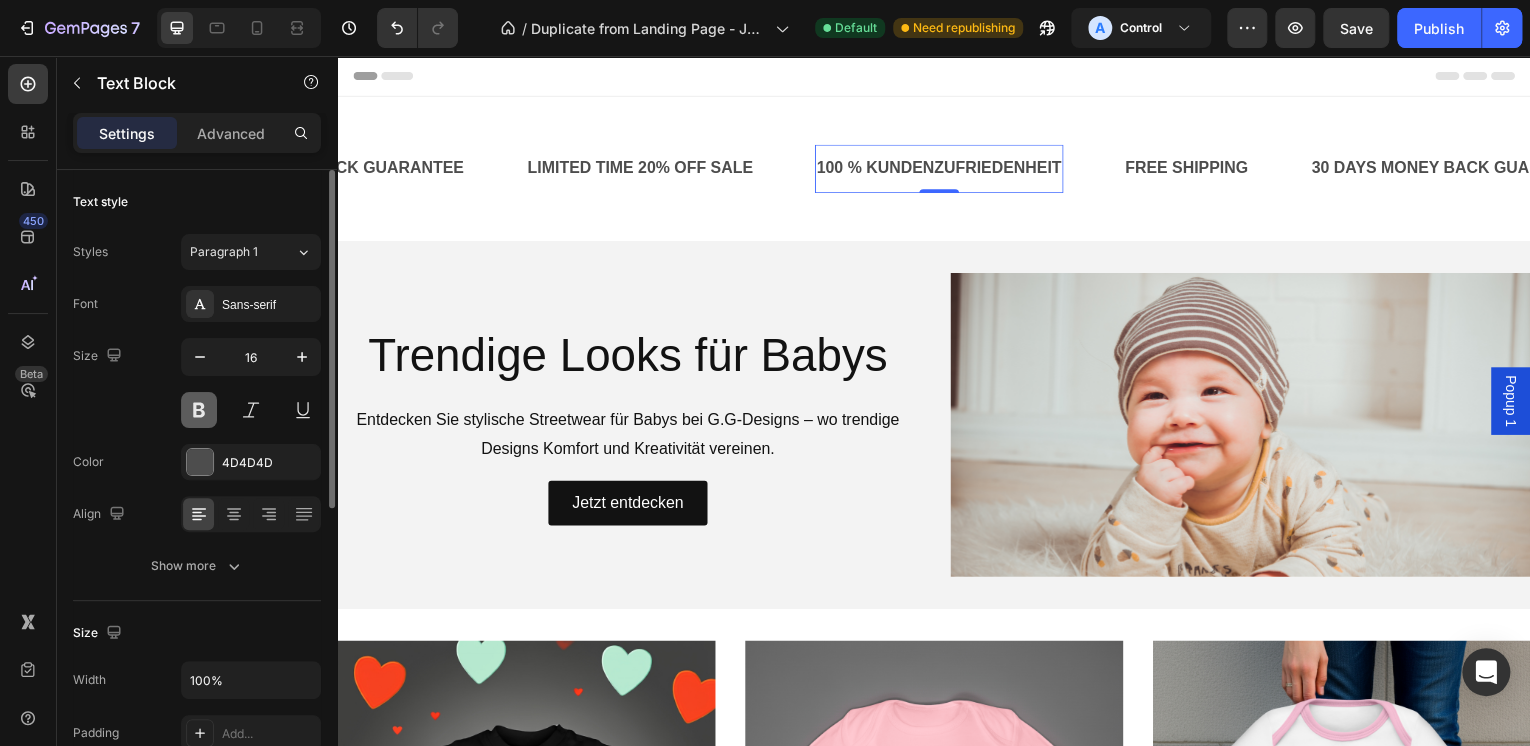 click at bounding box center [199, 410] 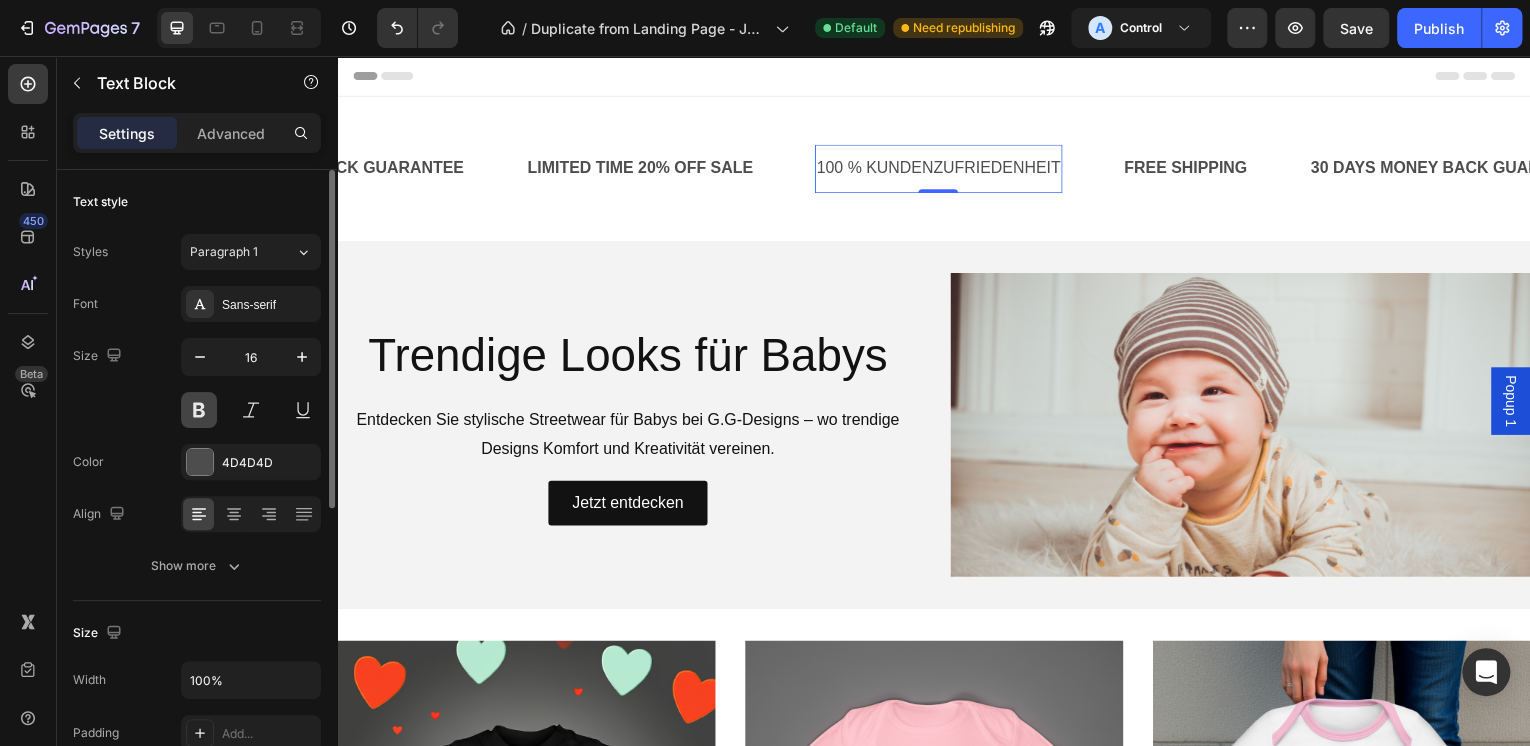 click at bounding box center (199, 410) 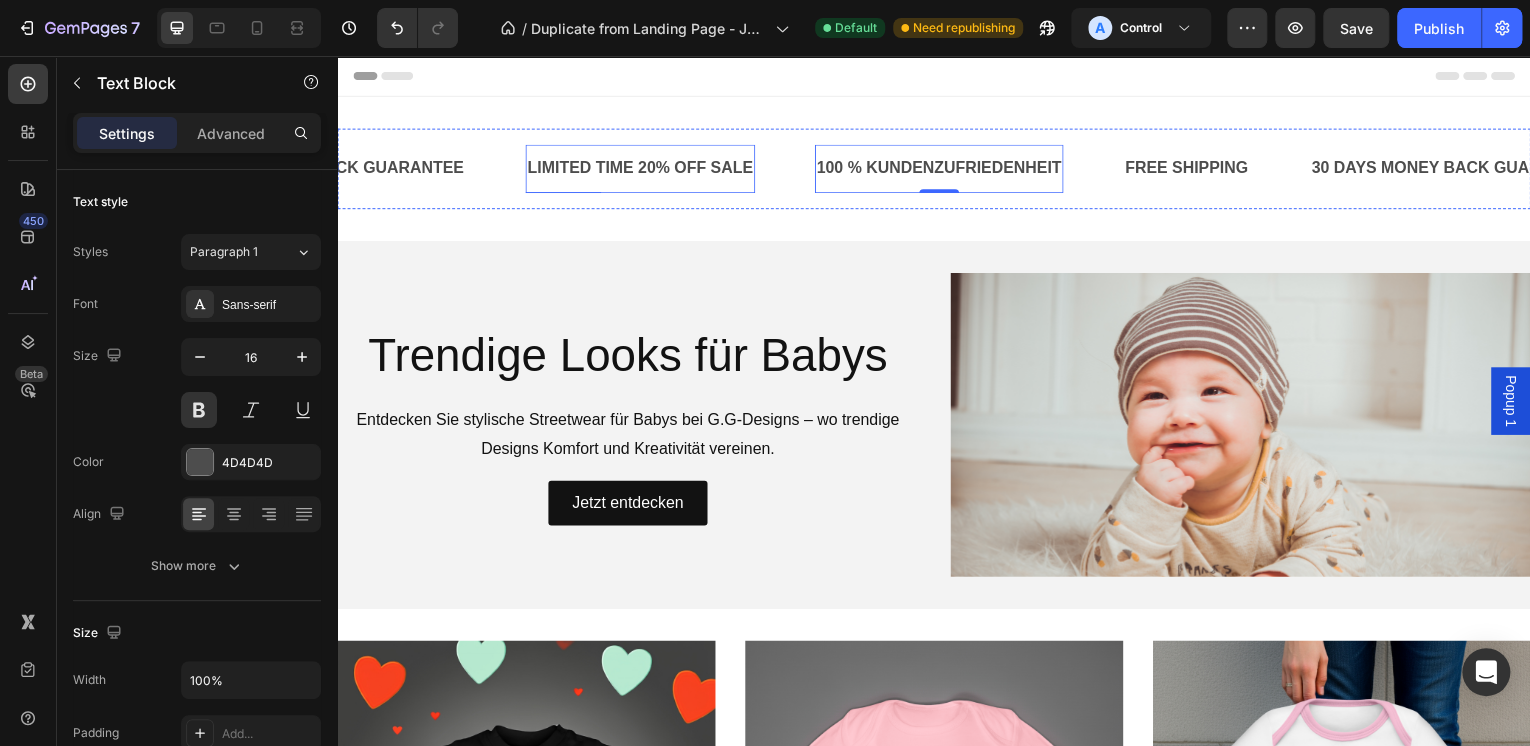 click on "LIMITED TIME 20% OFF SALE" at bounding box center (641, 169) 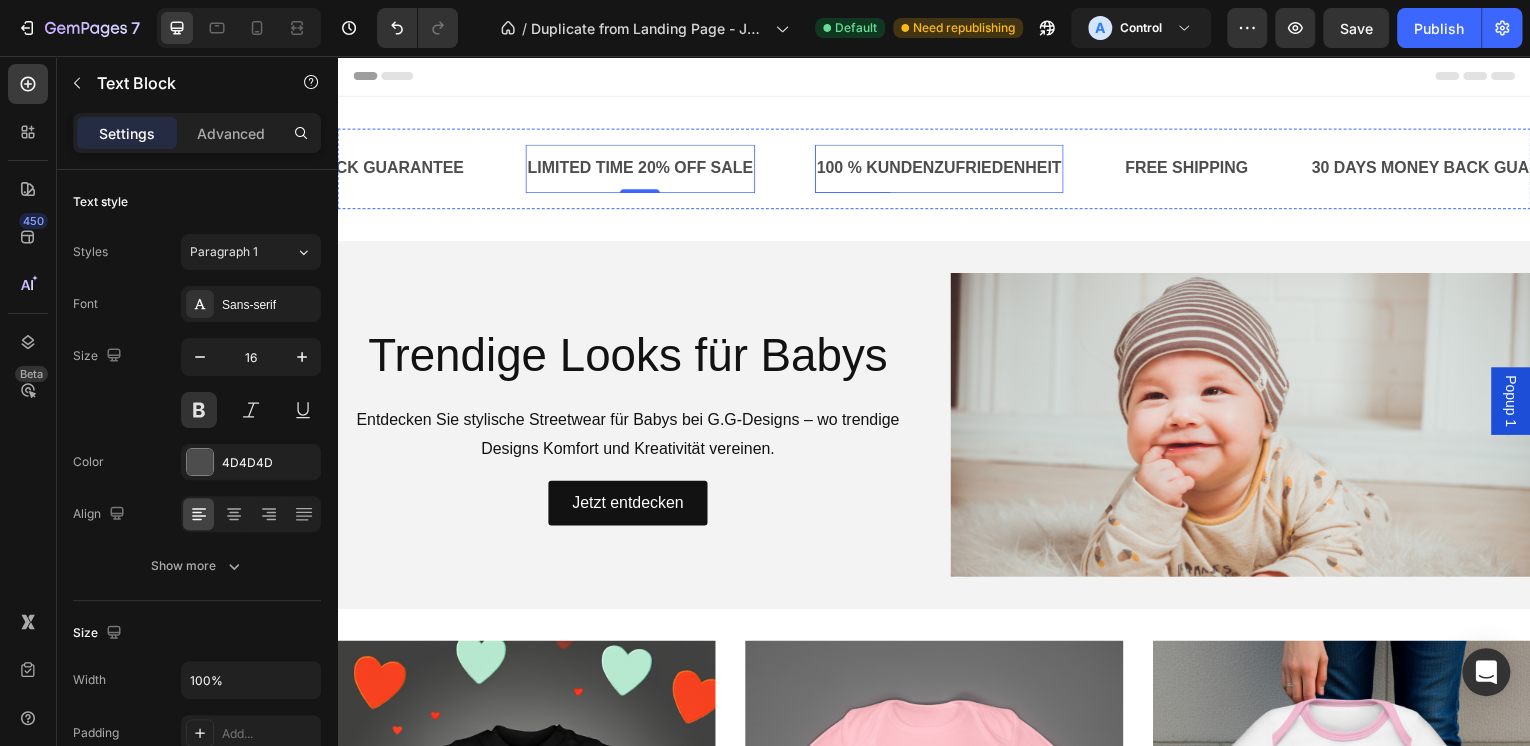 click on "100 % KUNDENZUFRIEDENHEIT" at bounding box center (942, 169) 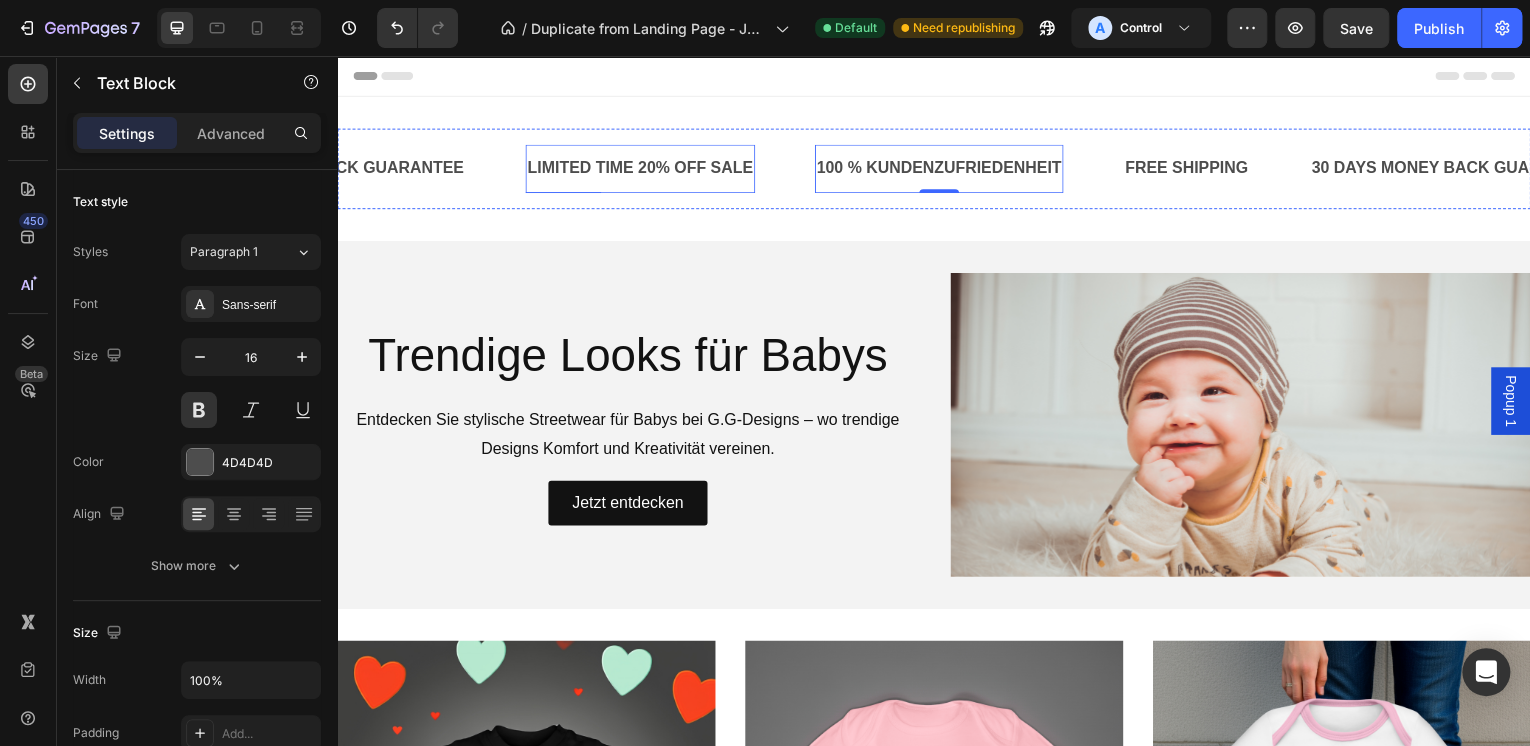click on "LIMITED TIME 20% OFF SALE" at bounding box center [641, 169] 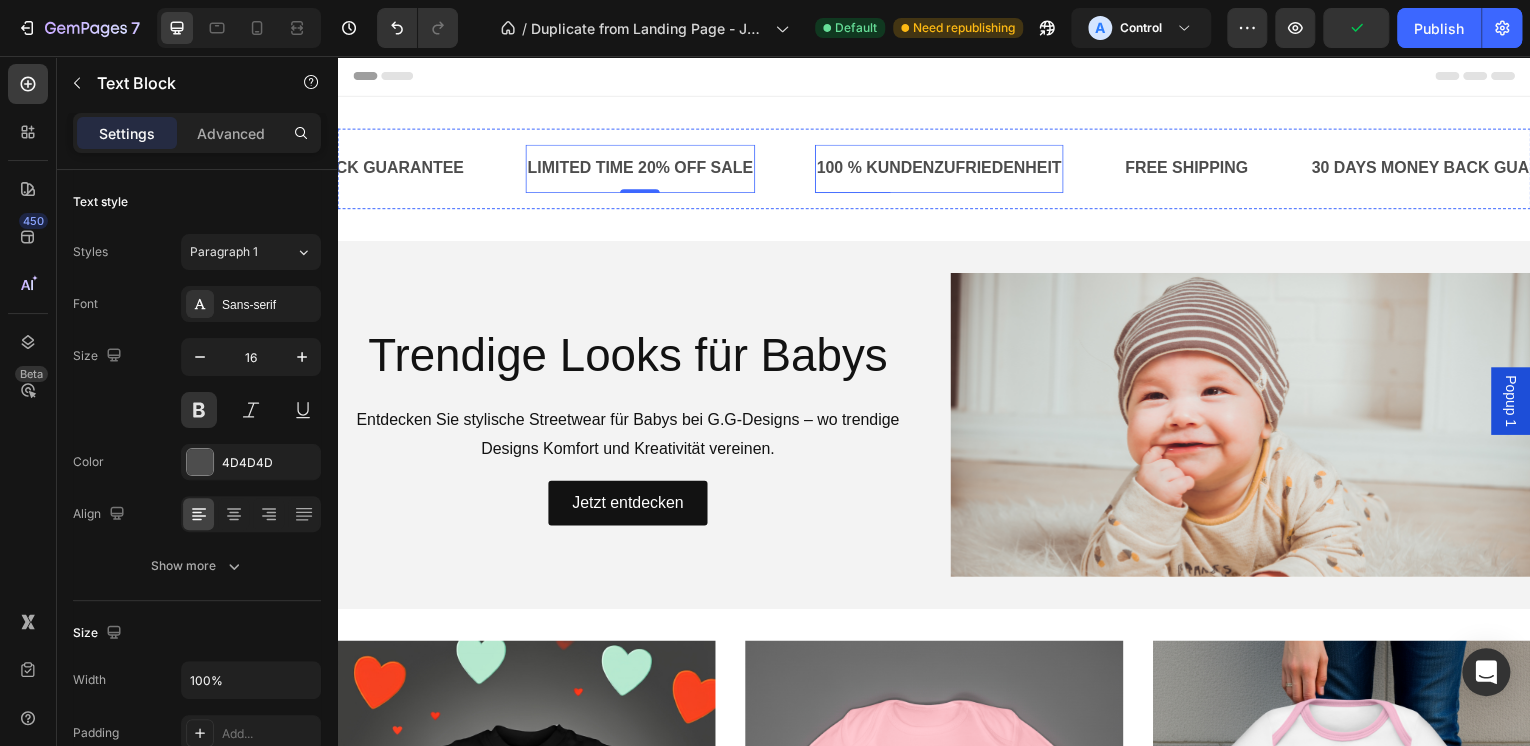 click on "100 % KUNDENZUFRIEDENHEIT" at bounding box center [942, 169] 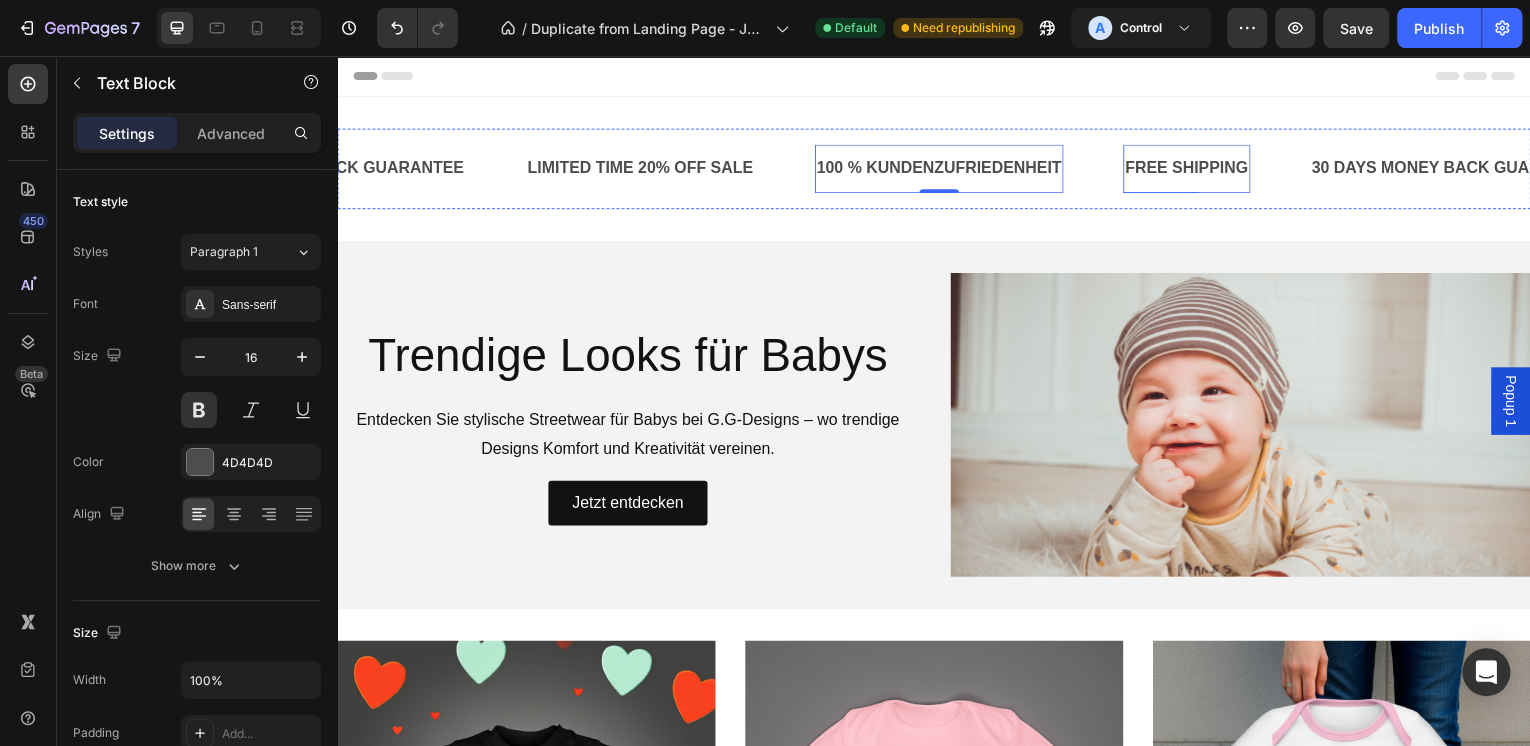 click on "FREE SHIPPING" at bounding box center [1191, 169] 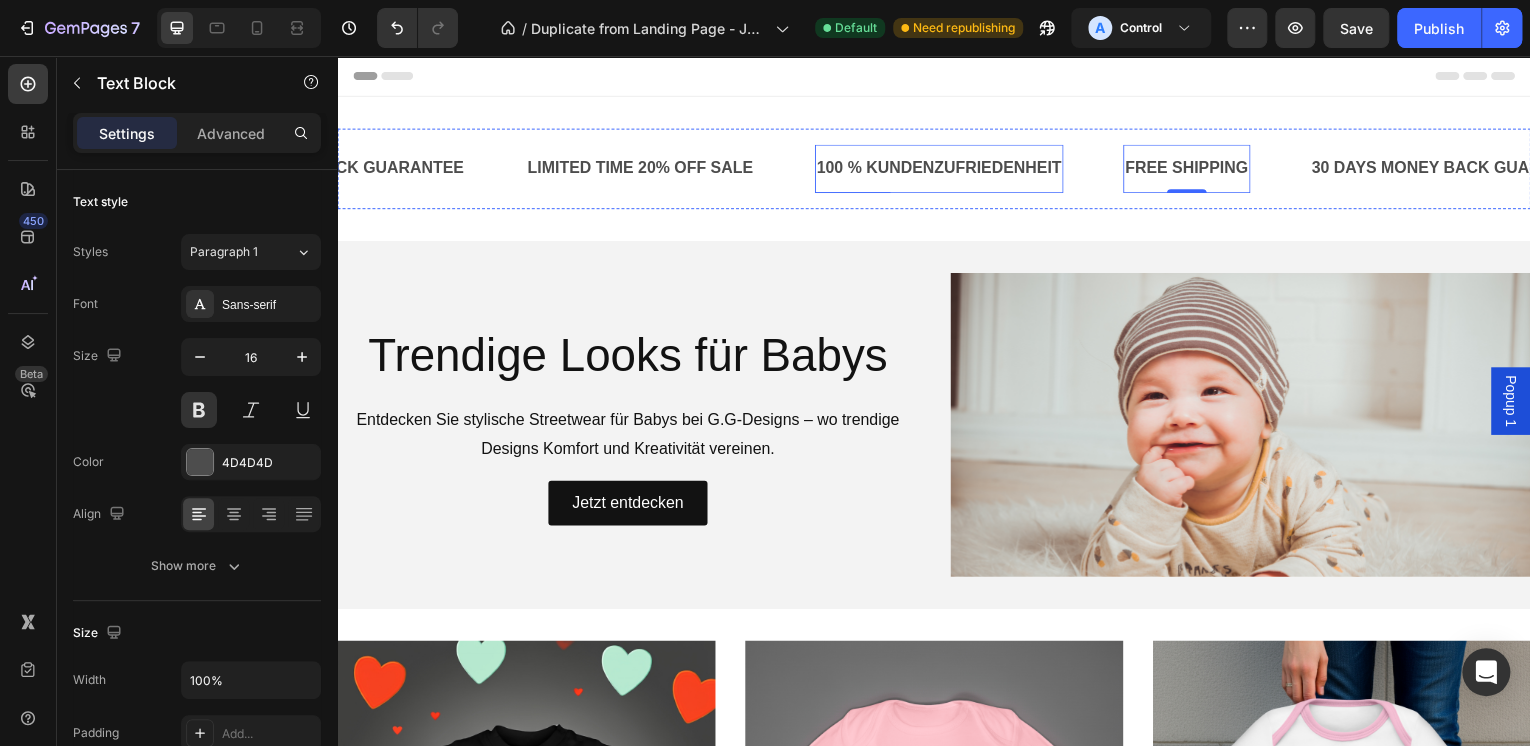 click on "100 % KUNDENZUFRIEDENHEIT" at bounding box center [942, 169] 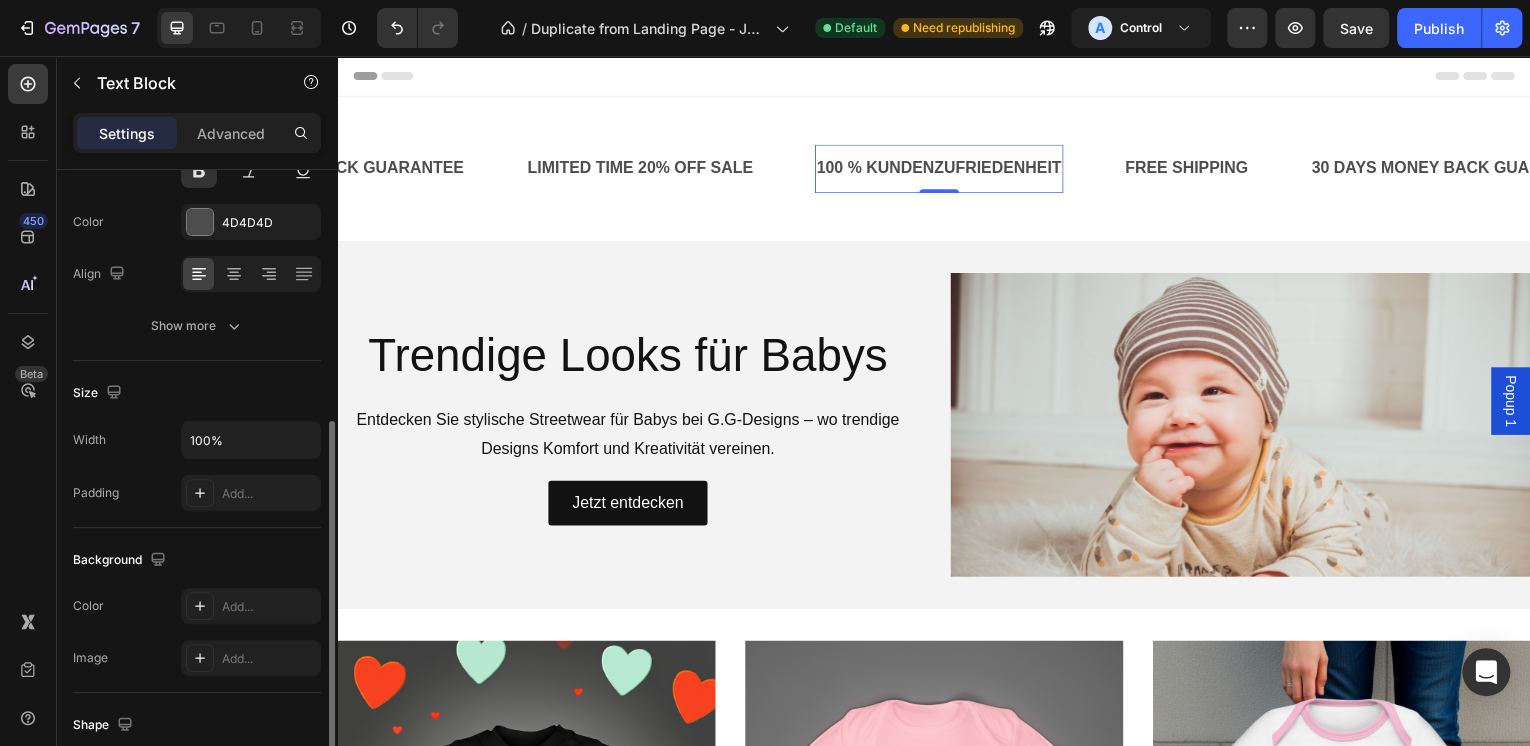 scroll, scrollTop: 400, scrollLeft: 0, axis: vertical 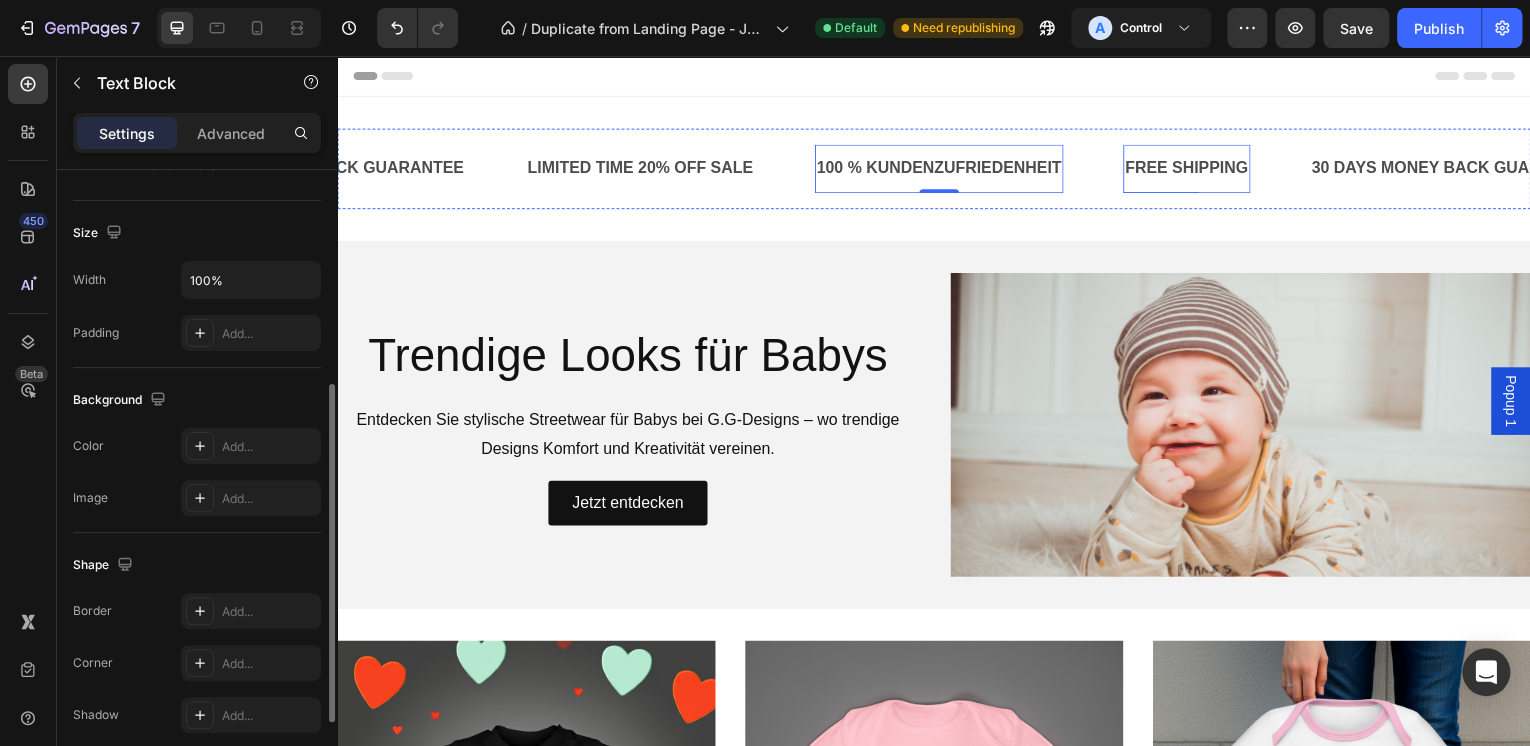click on "FREE SHIPPING" at bounding box center [1191, 169] 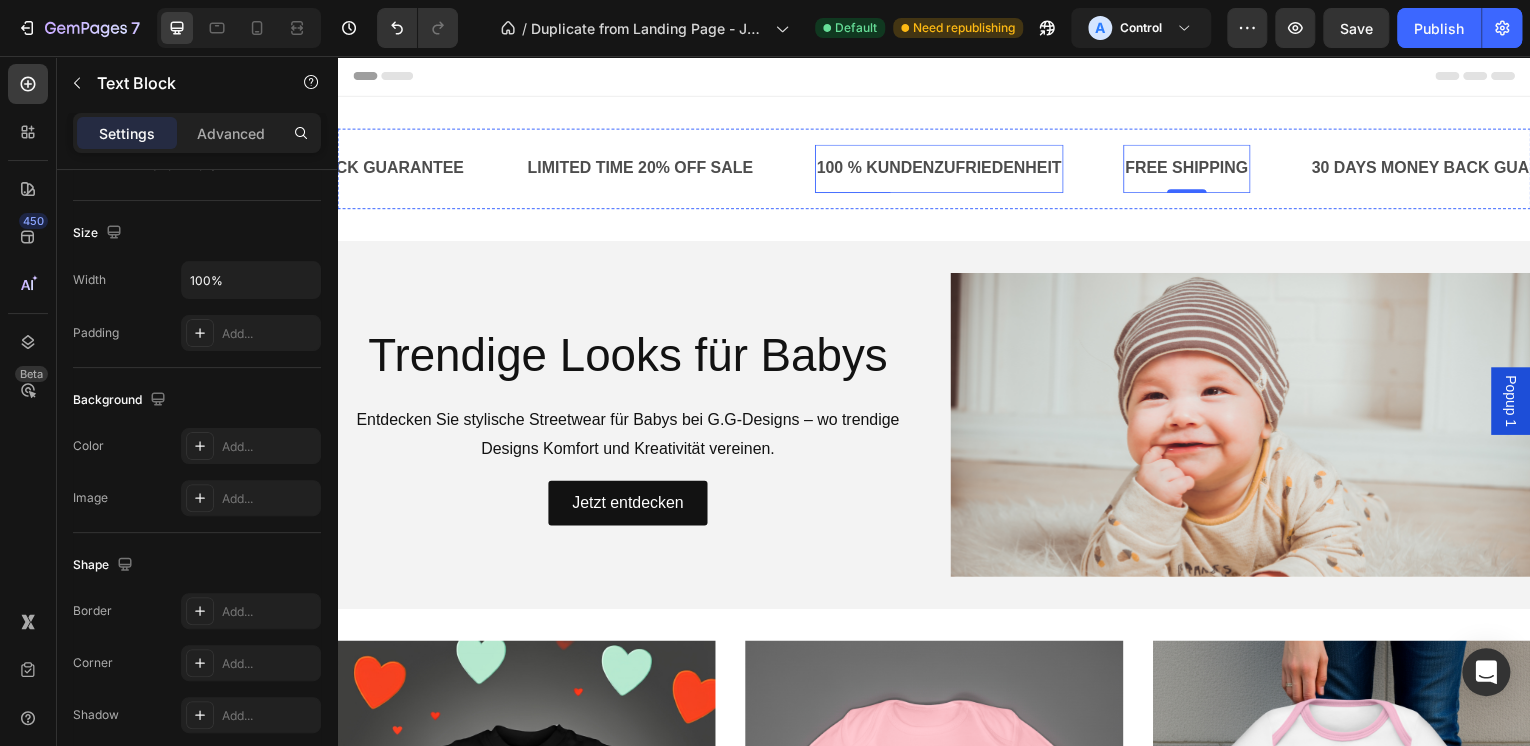 click on "100 % KUNDENZUFRIEDENHEIT" at bounding box center (942, 169) 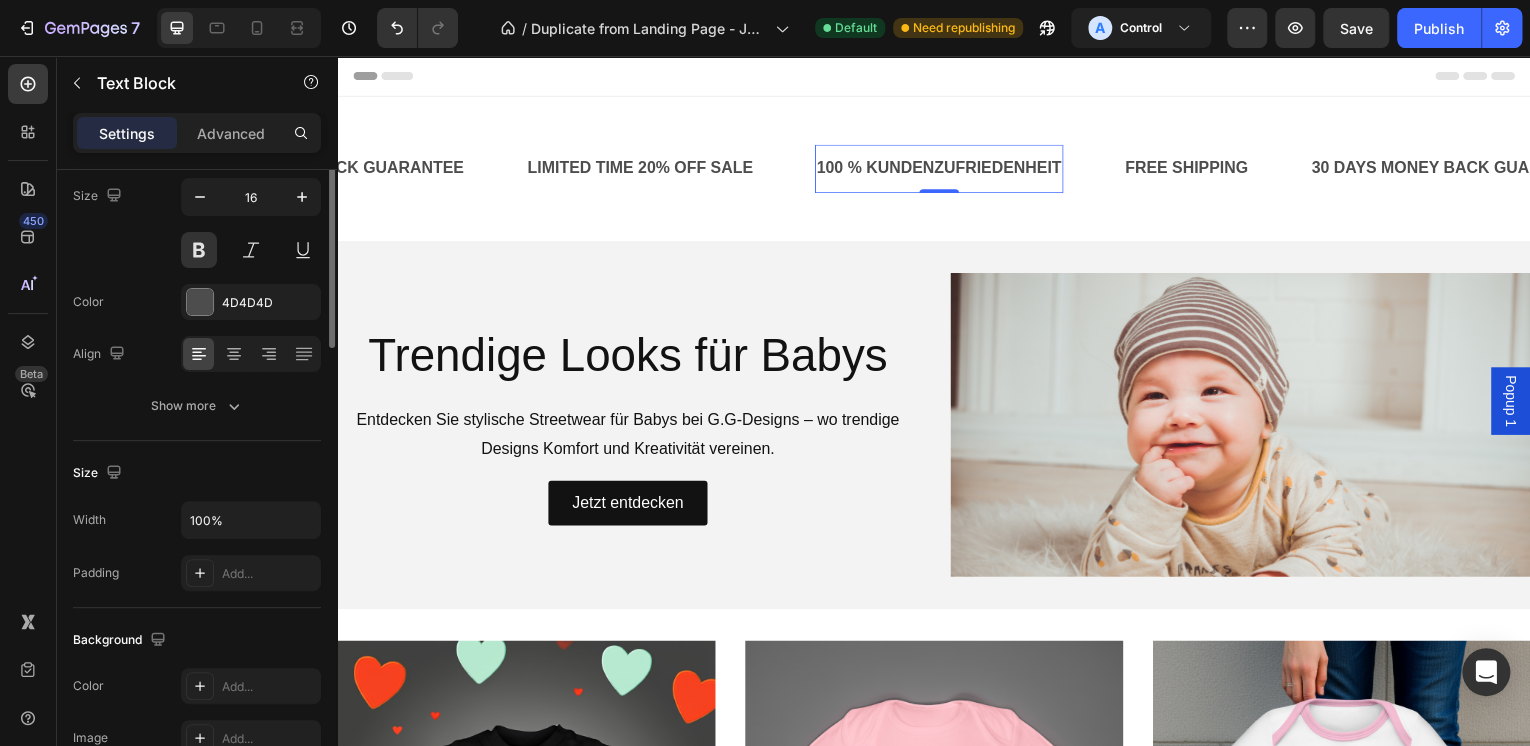 scroll, scrollTop: 0, scrollLeft: 0, axis: both 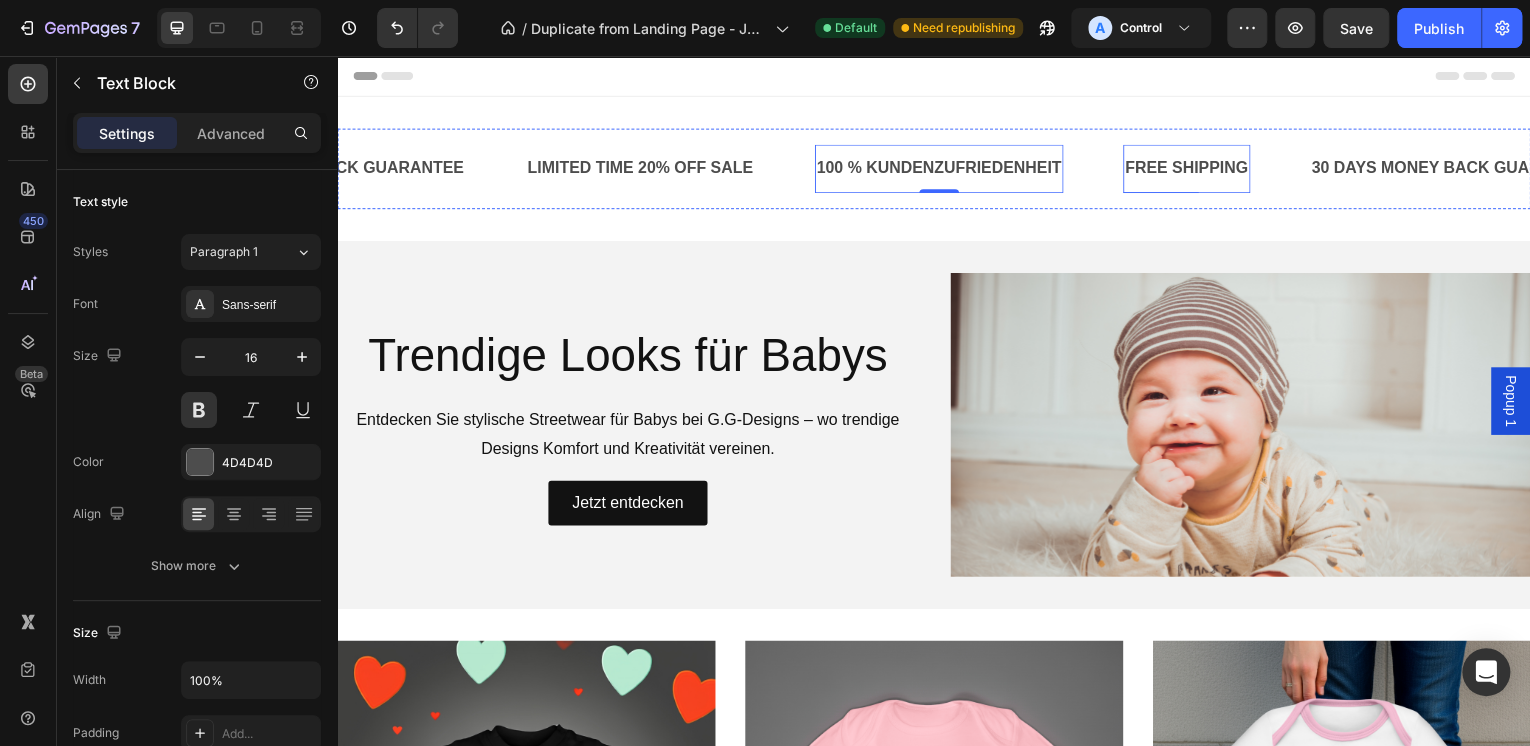 click on "FREE SHIPPING" at bounding box center [1191, 169] 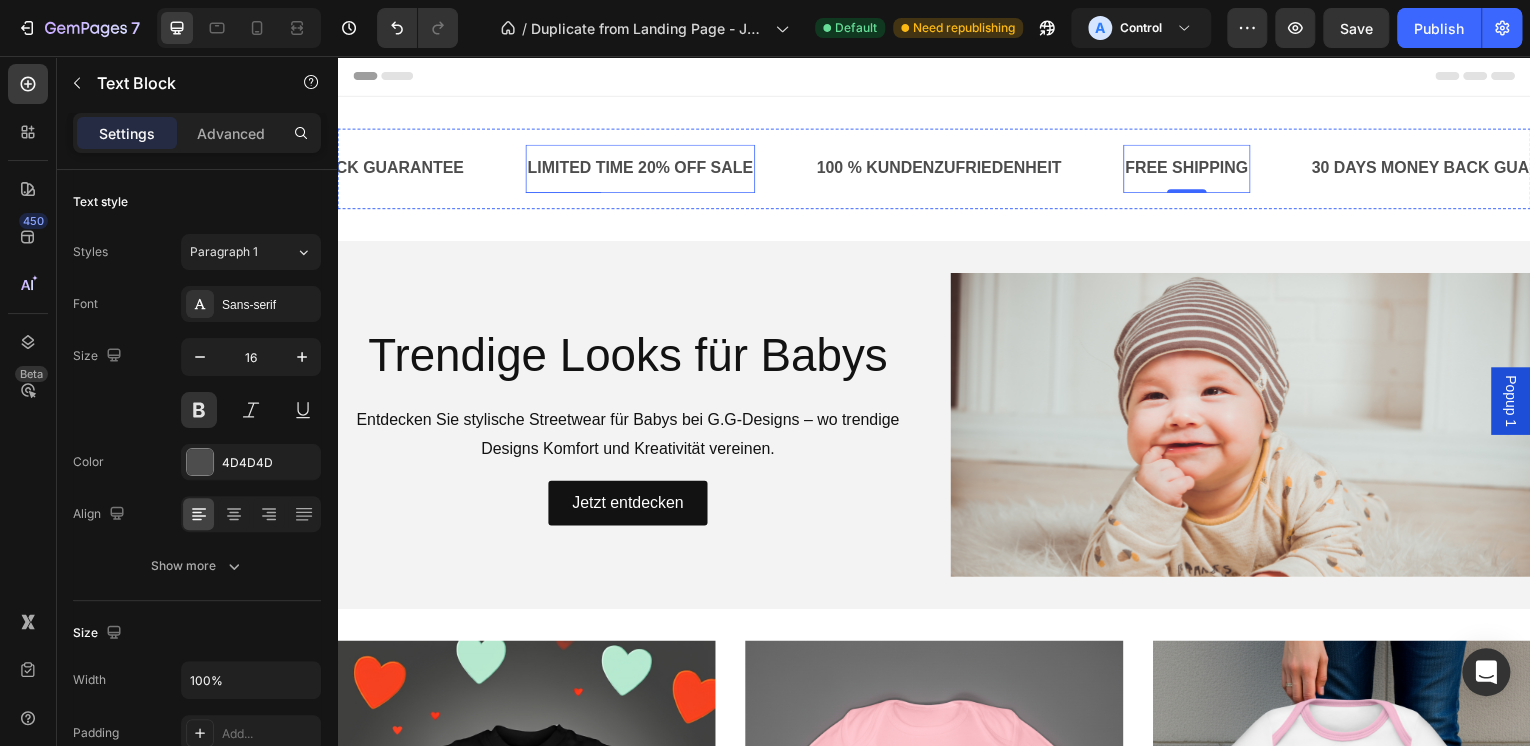 click on "LIMITED TIME 20% OFF SALE" at bounding box center (641, 169) 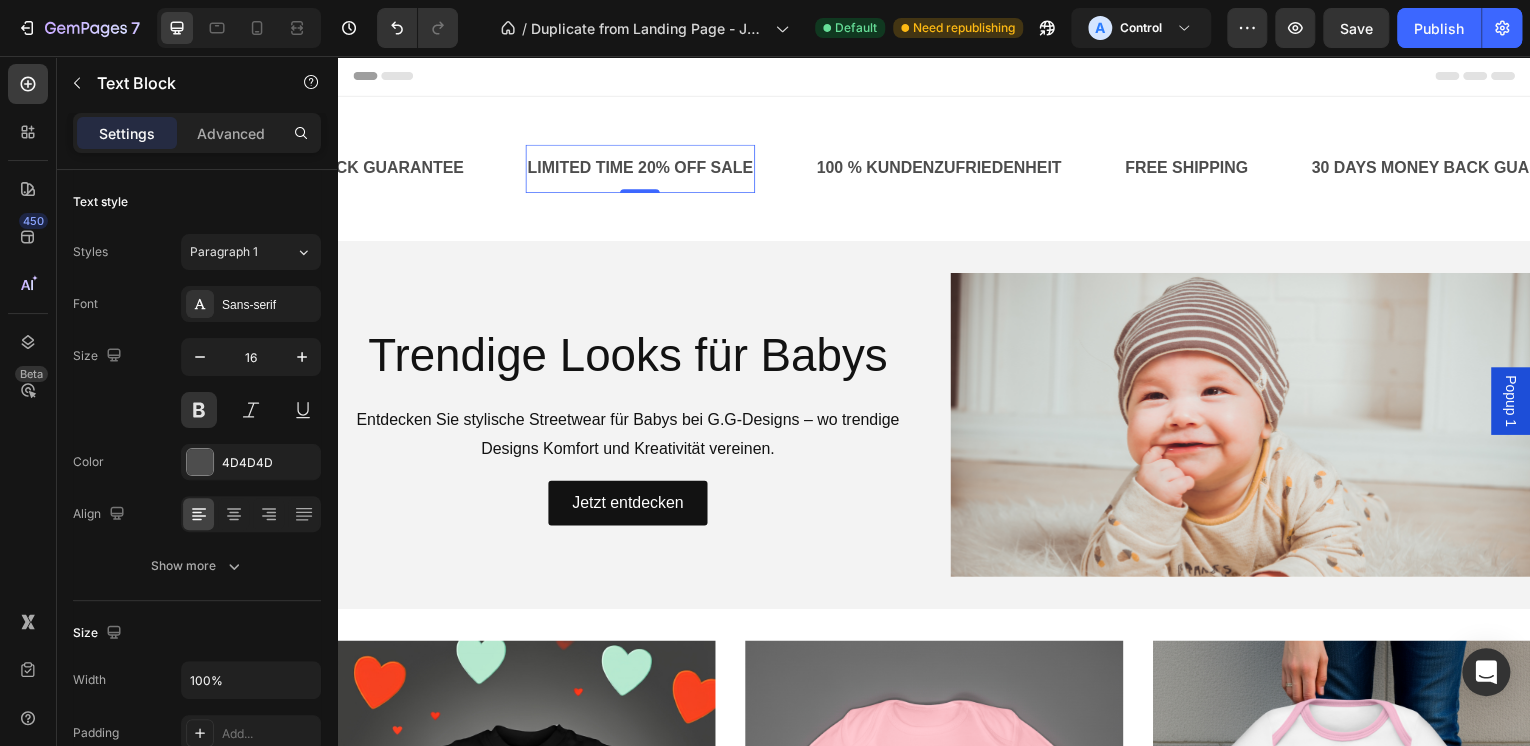 click on "Settings Advanced" at bounding box center [197, 141] 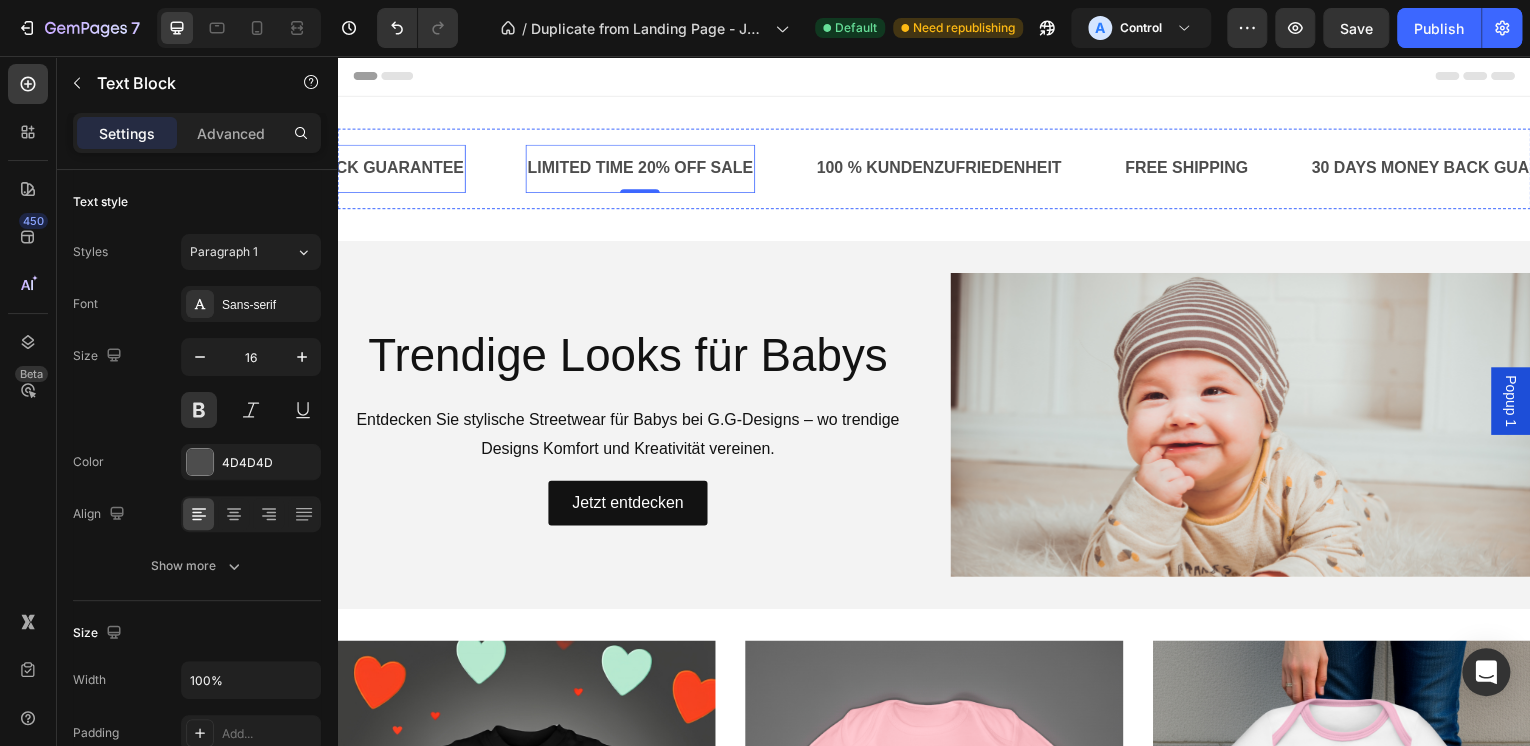 click on "30 DAYS MONEY BACK GUARANTEE" at bounding box center (322, 169) 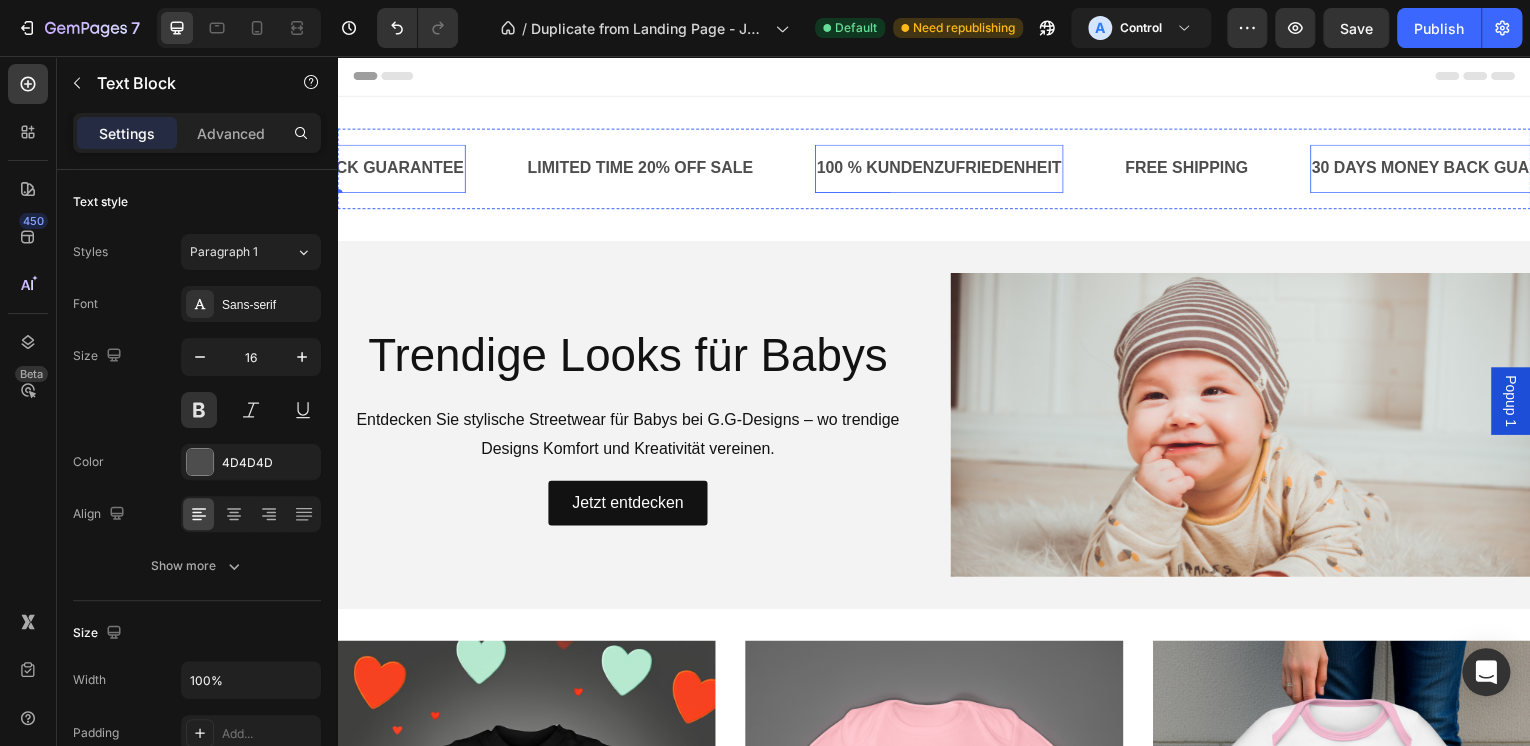 click on "100 % KUNDENZUFRIEDENHEIT" at bounding box center (942, 169) 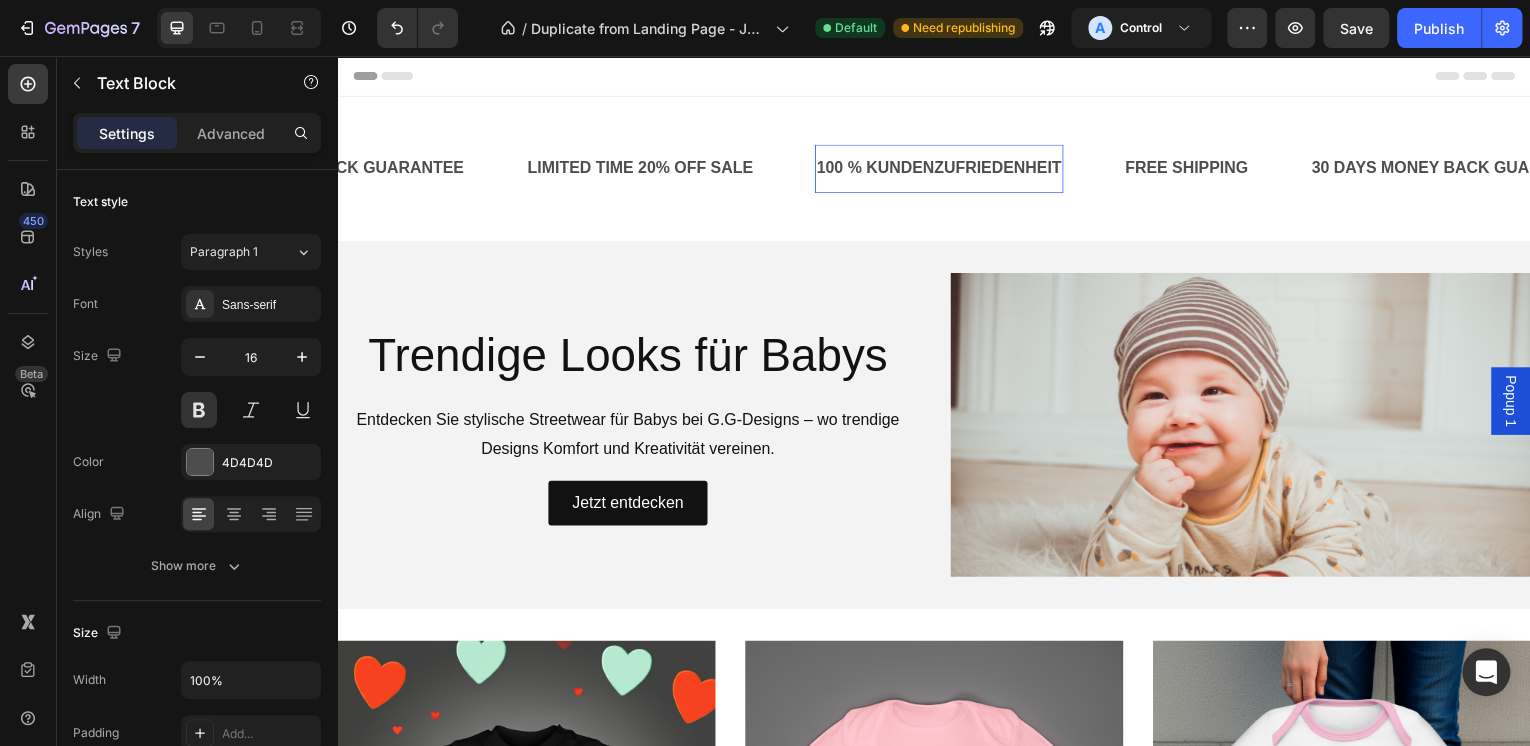 click on "100 % KUNDENZUFRIEDENHEIT" at bounding box center (942, 169) 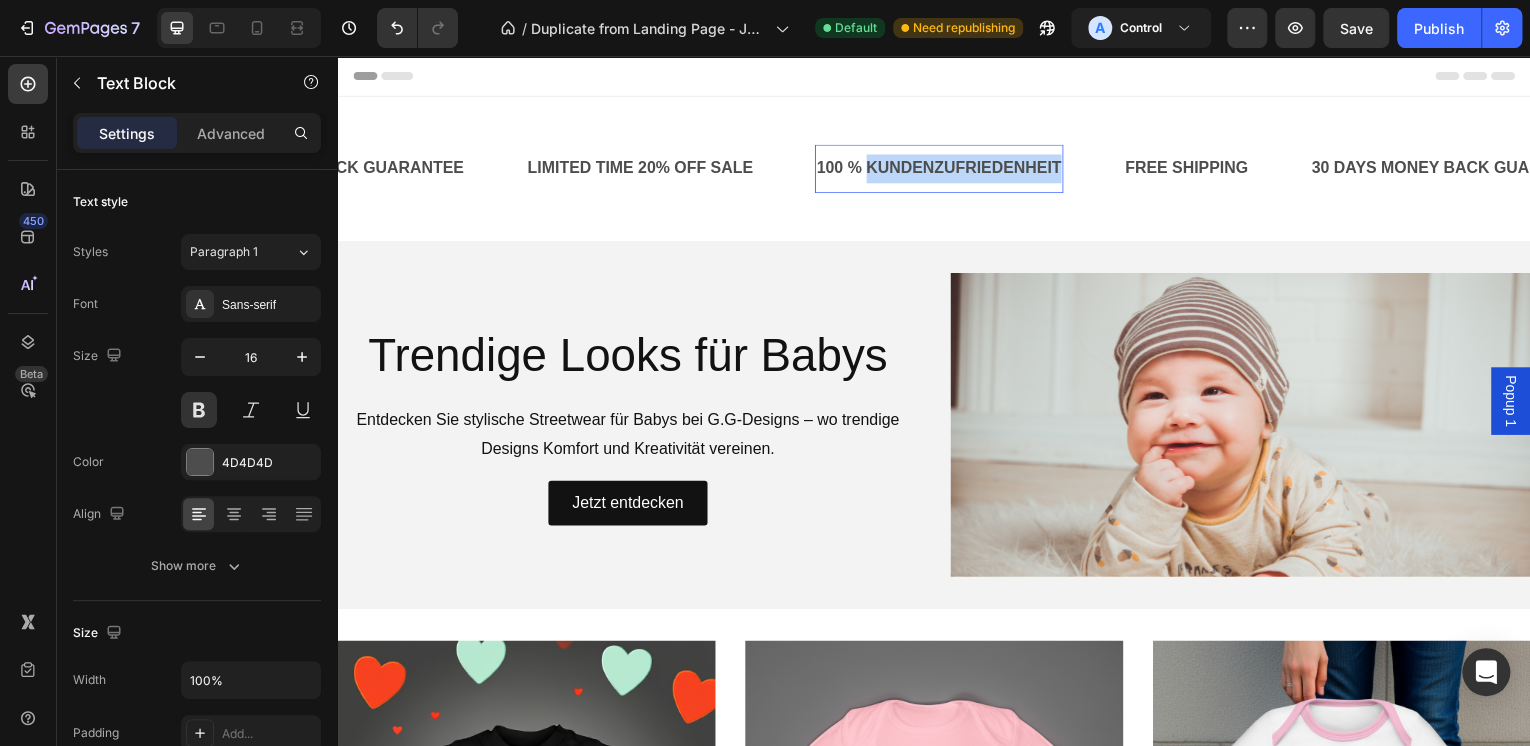 click on "100 % KUNDENZUFRIEDENHEIT" at bounding box center [942, 169] 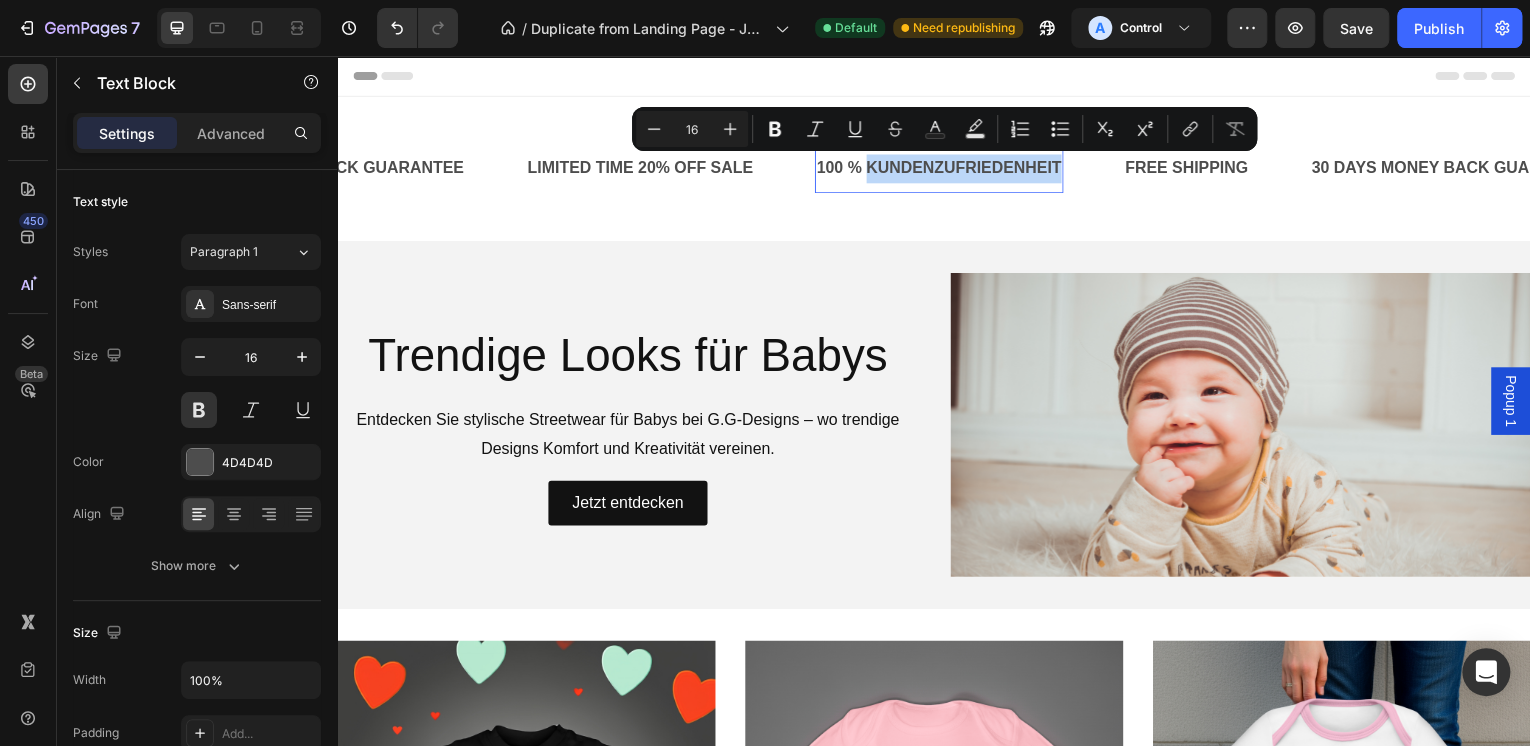 click on "100 % KUNDENZUFRIEDENHEIT" at bounding box center [942, 169] 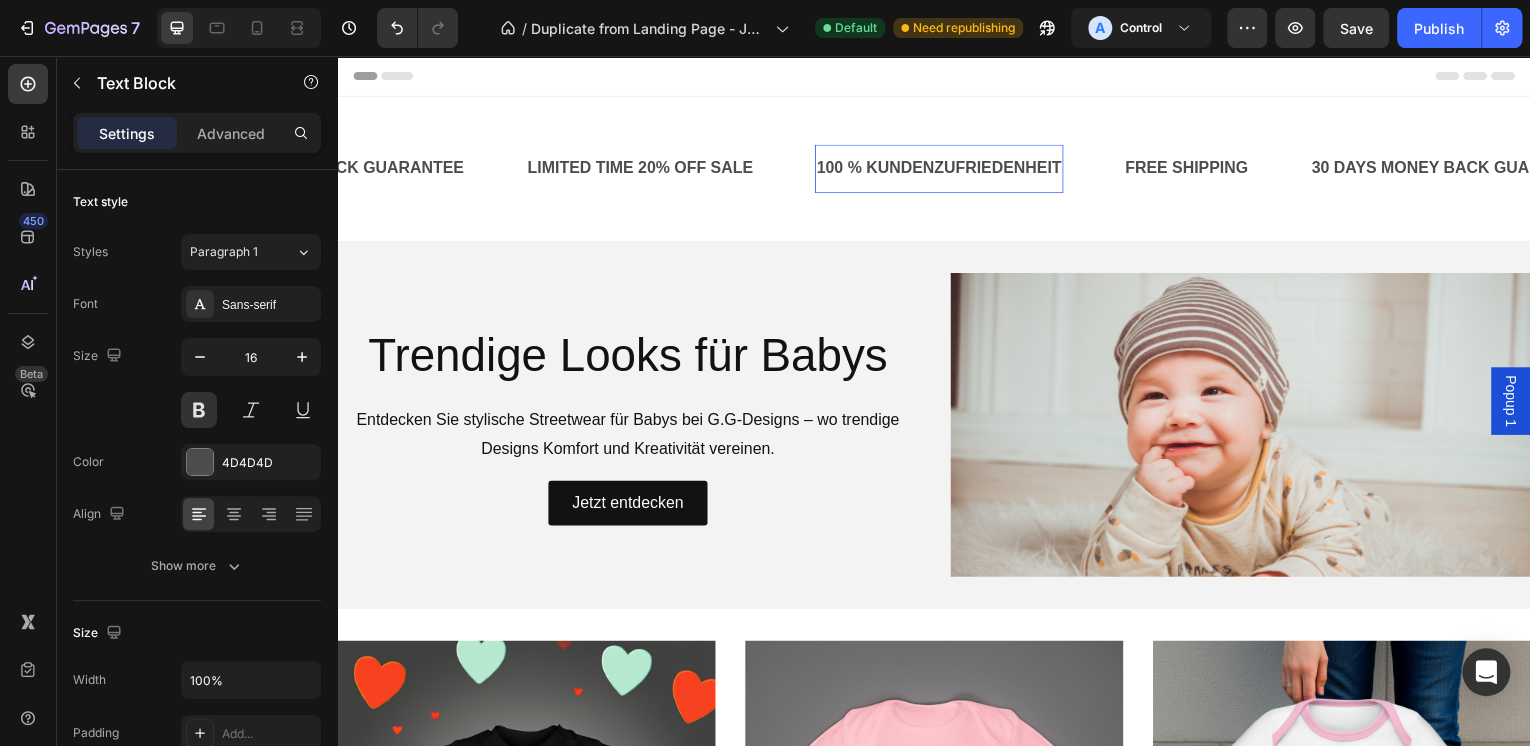 click on "100 % KUNDENZUFRIEDENHEIT" at bounding box center (942, 169) 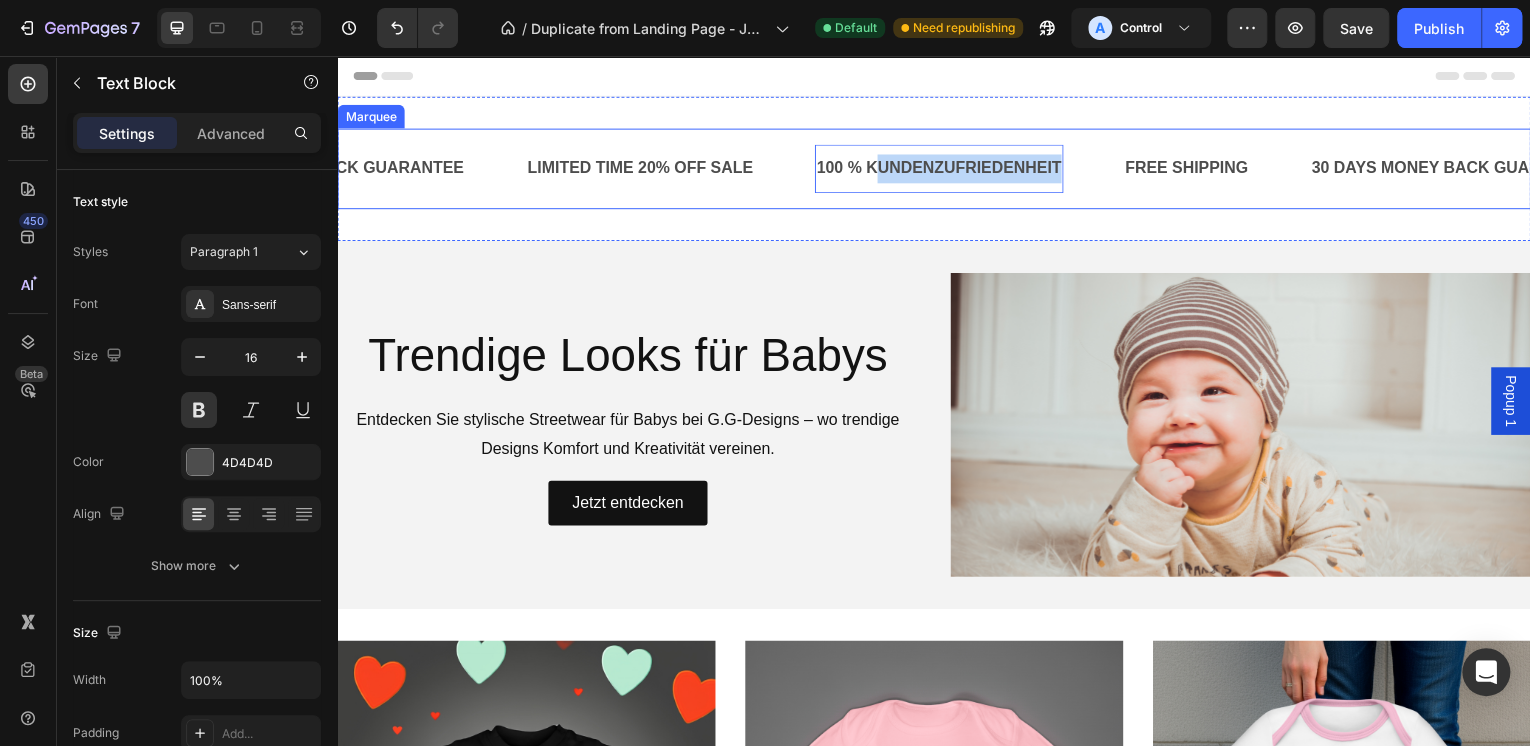 drag, startPoint x: 880, startPoint y: 170, endPoint x: 1042, endPoint y: 173, distance: 162.02777 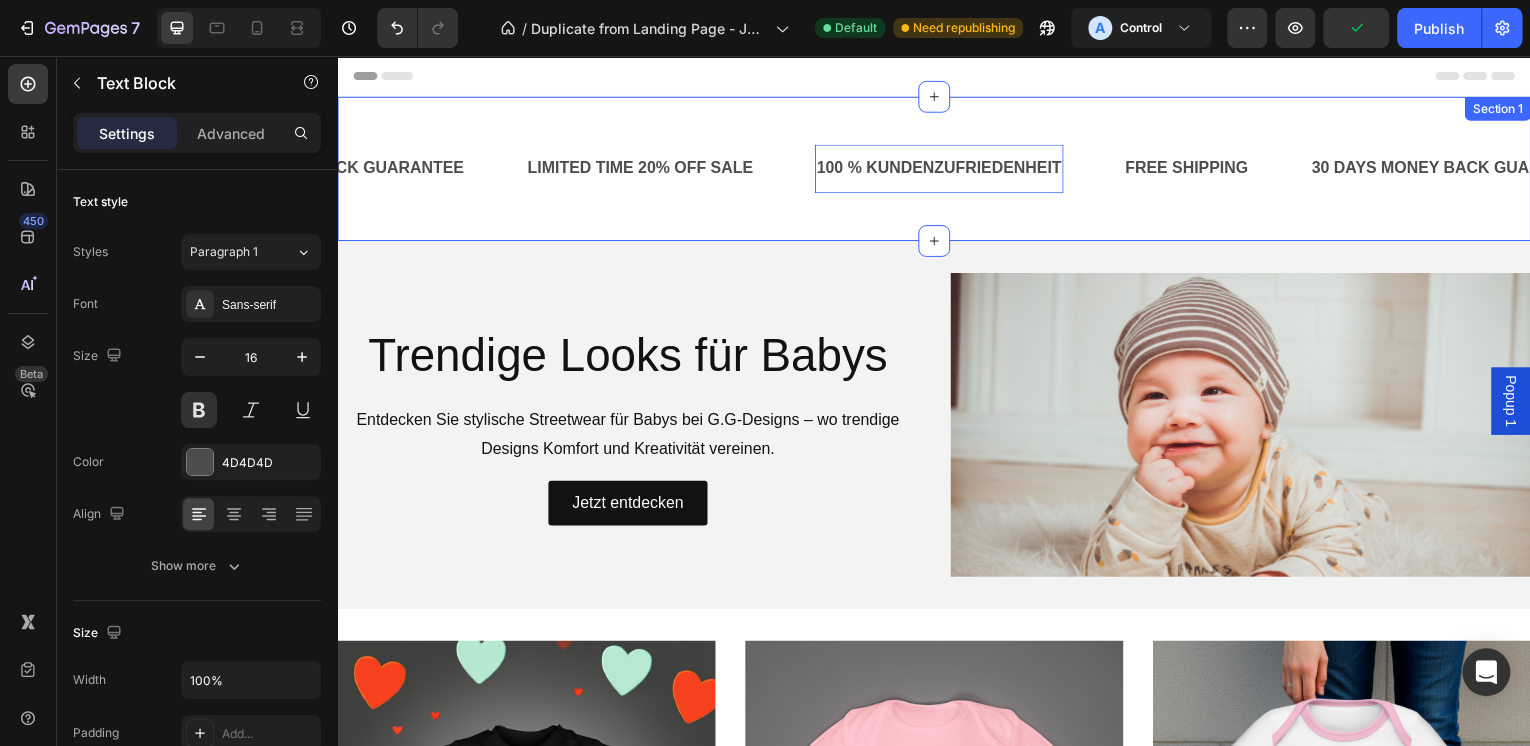 click on "FREE SHIPPING Text Block 30 DAYS MONEY BACK GUARANTEE Text Block LIMITED TIME 20% OFF SALE Text Block 100 % KUNDENZUFRIEDENHEIT Text Block FREE SHIPPING Text Block 30 DAYS MONEY BACK GUARANTEE Text Block LIMITED TIME 20% OFF SALE Text Block 100 % KUNDENZUFRIEDENHEIT Text Block FREE SHIPPING Text Block 30 DAYS MONEY BACK GUARANTEE Text Block LIMITED TIME 20% OFF SALE Text Block 100 % KUNDENZUFRIEDENHEIT Text Block FREE SHIPPING Text Block 30 DAYS MONEY BACK GUARANTEE Text Block LIMITED TIME 20% OFF SALE Text Block 100 % KUNDENZUFRIEDENHEIT Text Block FREE SHIPPING Text Block 30 DAYS MONEY BACK GUARANTEE Text Block LIMITED TIME 20% OFF SALE Text Block 100 % KUNDENZUFRIEDENHEIT Text Block FREE SHIPPING Text Block 30 DAYS MONEY BACK GUARANTEE Text Block LIMITED TIME 20% OFF SALE Text Block 100 % KUNDENZUFRIEDENHEIT Text Block FREE SHIPPING Text Block 30 DAYS MONEY BACK GUARANTEE Text Block LIMITED TIME 20% OFF SALE Text Block 100 % KUNDENZUFRIEDENHEIT Text Block FREE SHIPPING Text Block 30 DAYS MONEY BACK GUARANTEE Text Block LIMITED TIME 20% OFF SALE Text Block 100 % KUNDENZUFRIEDENHEIT Text Block Marquee Section 1" at bounding box center (937, 169) 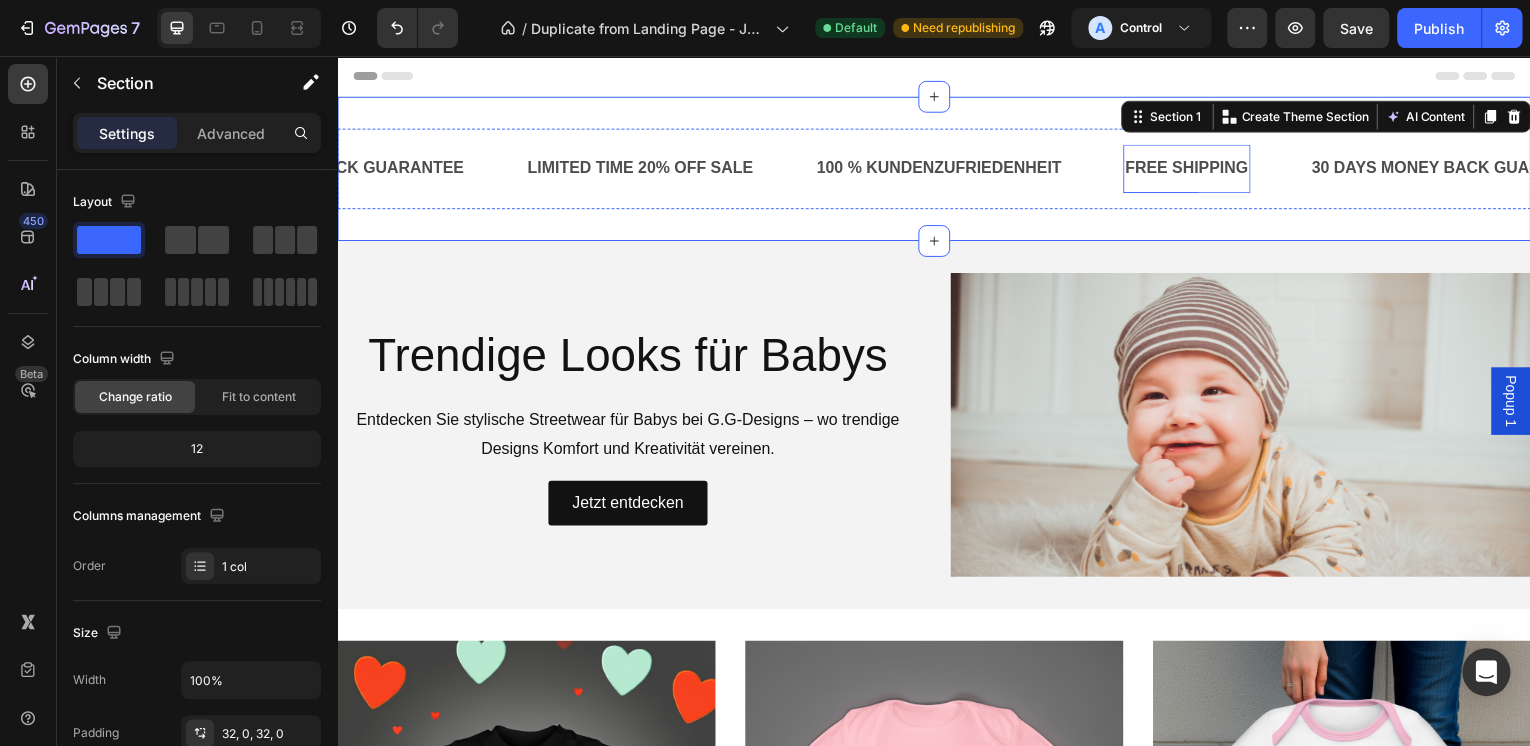 click on "FREE SHIPPING" at bounding box center (1191, 169) 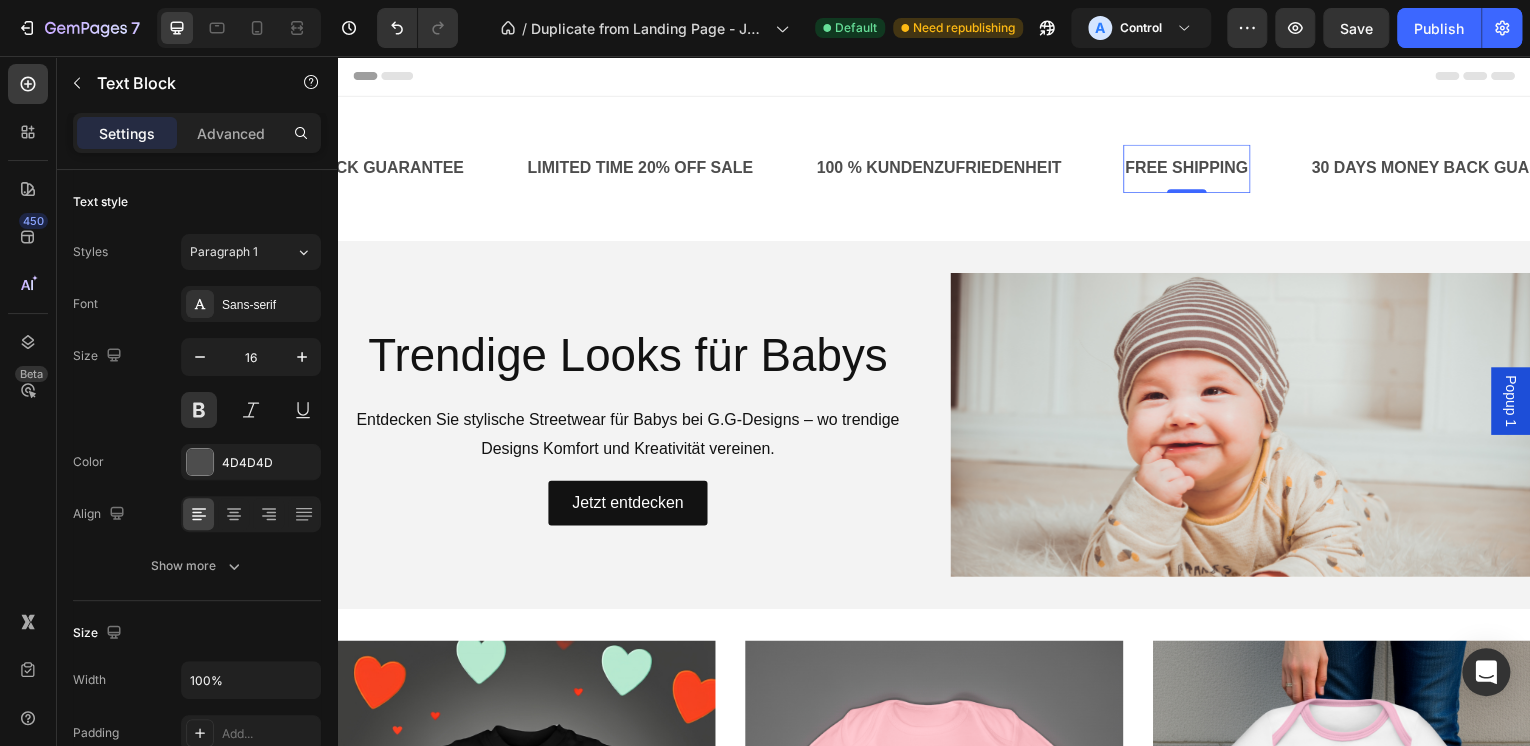 click on "FREE SHIPPING" at bounding box center [1191, 169] 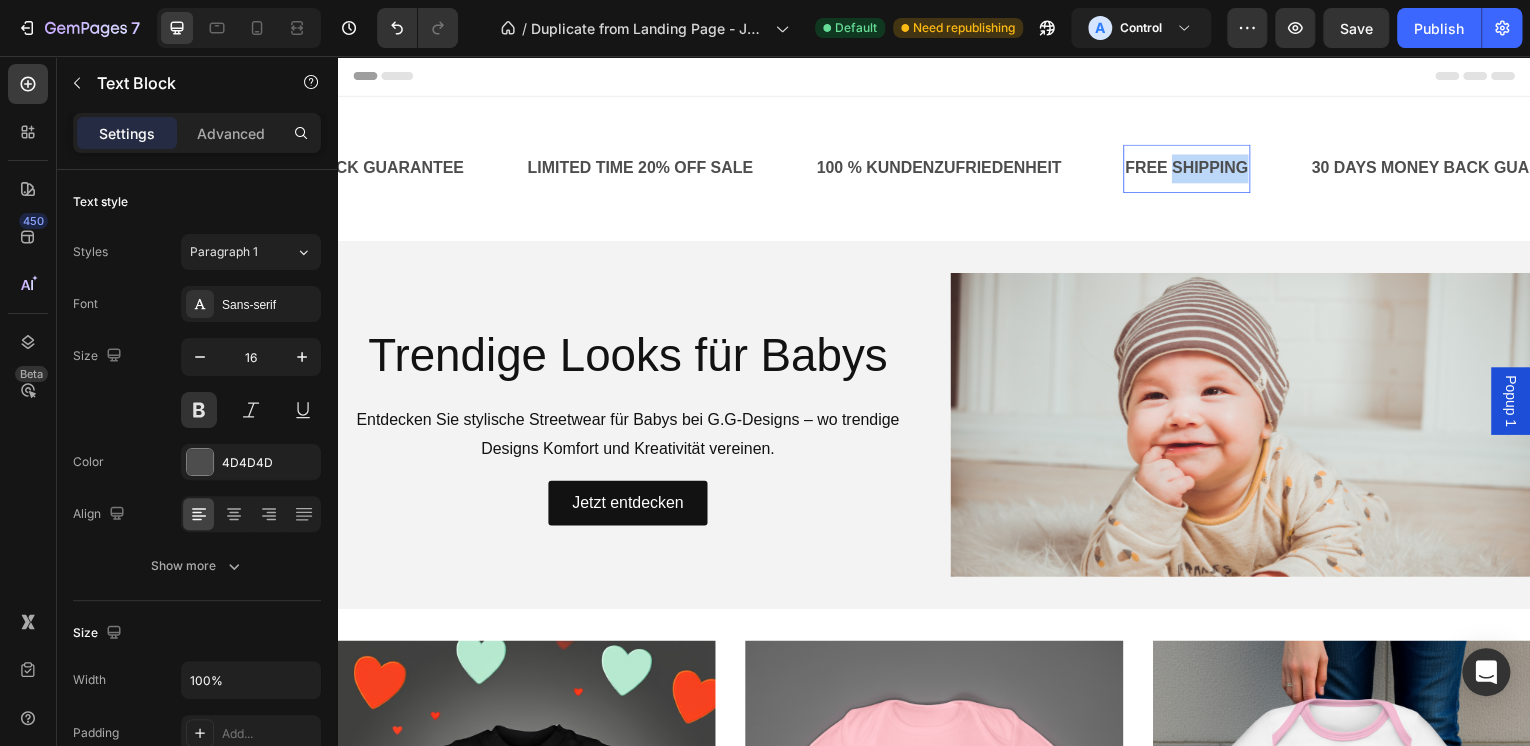 click on "FREE SHIPPING" at bounding box center (1191, 169) 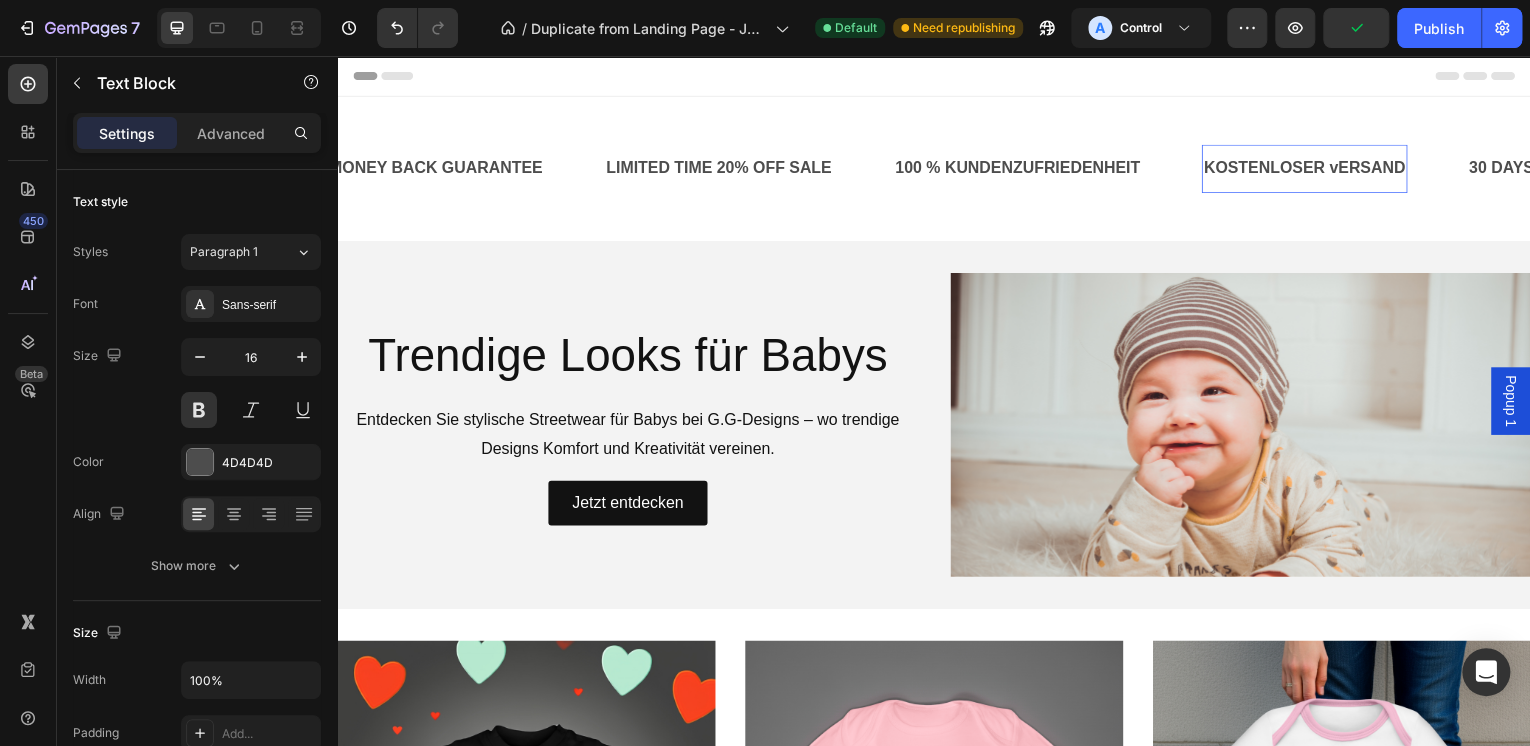 click on "KOSTENLOSER vERSAND" at bounding box center [1309, 169] 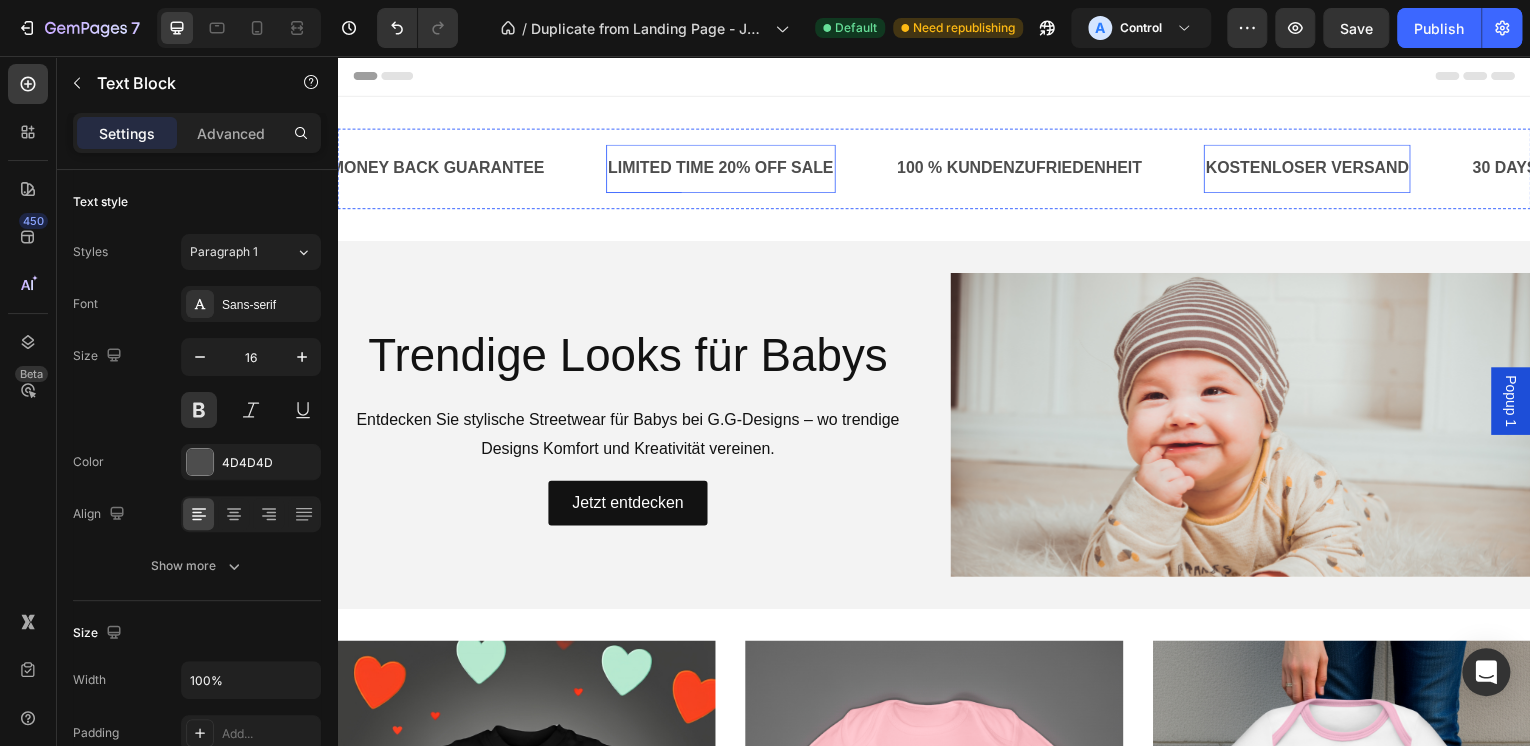 click on "LIMITED TIME 20% OFF SALE" at bounding box center (722, 169) 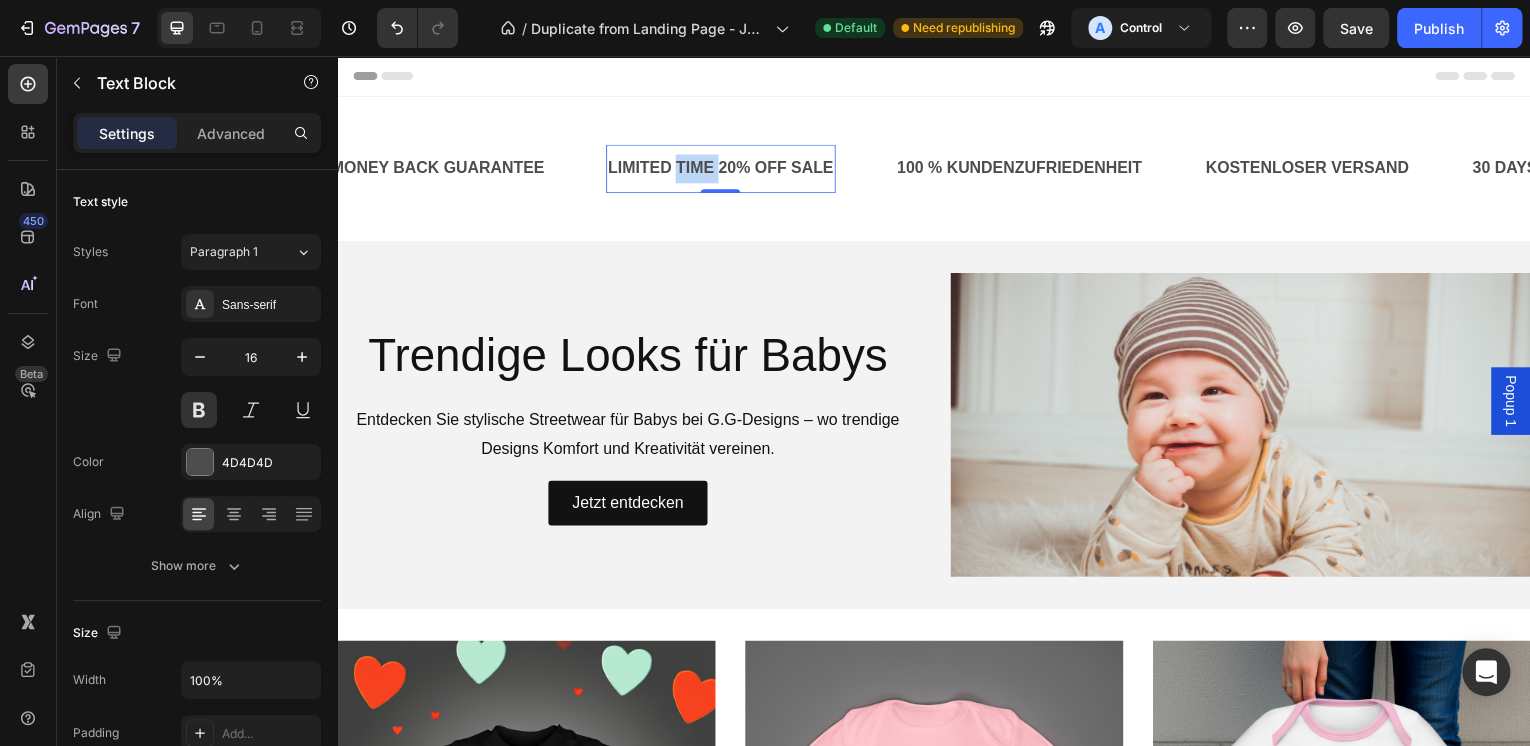 click on "LIMITED TIME 20% OFF SALE" at bounding box center [722, 169] 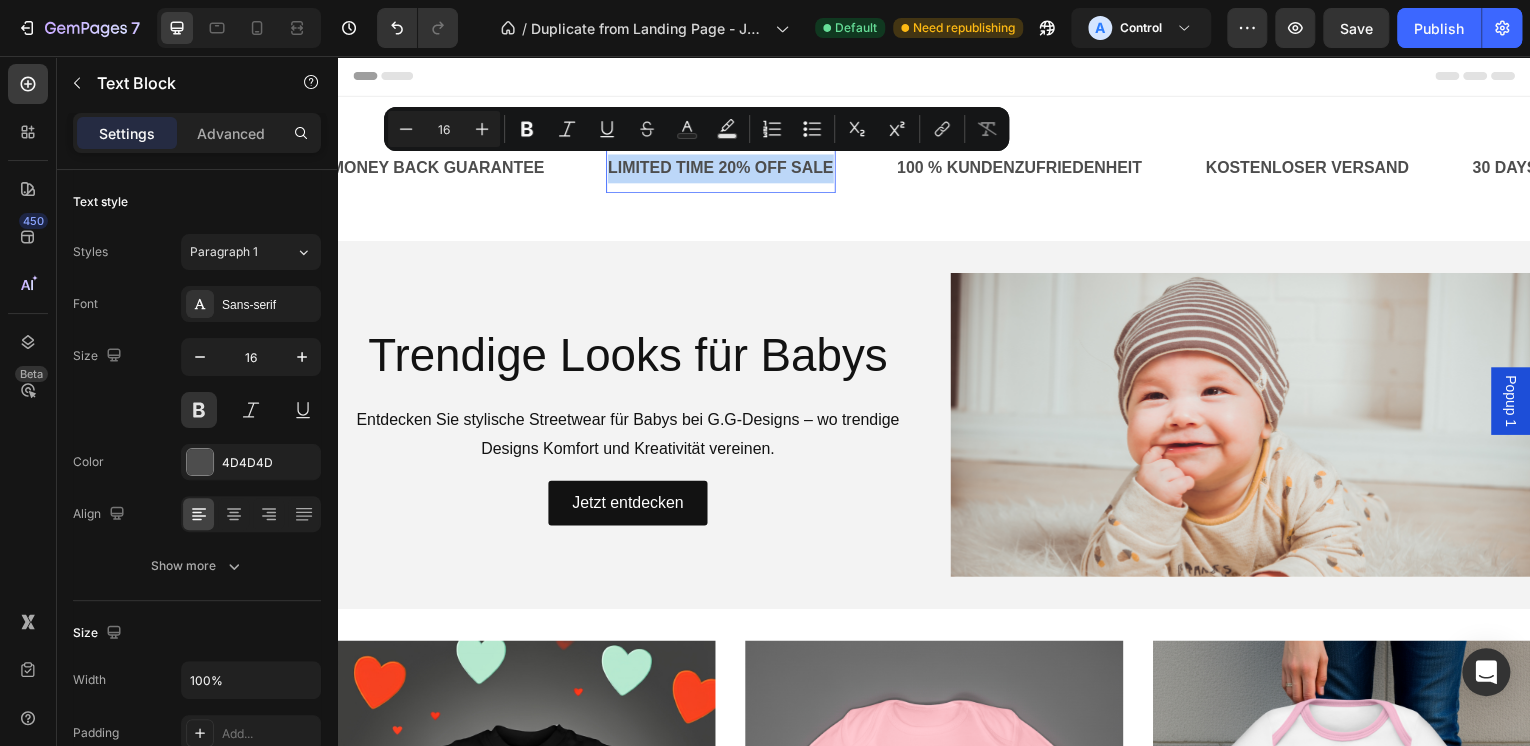 click on "LIMITED TIME 20% OFF SALE" at bounding box center [722, 169] 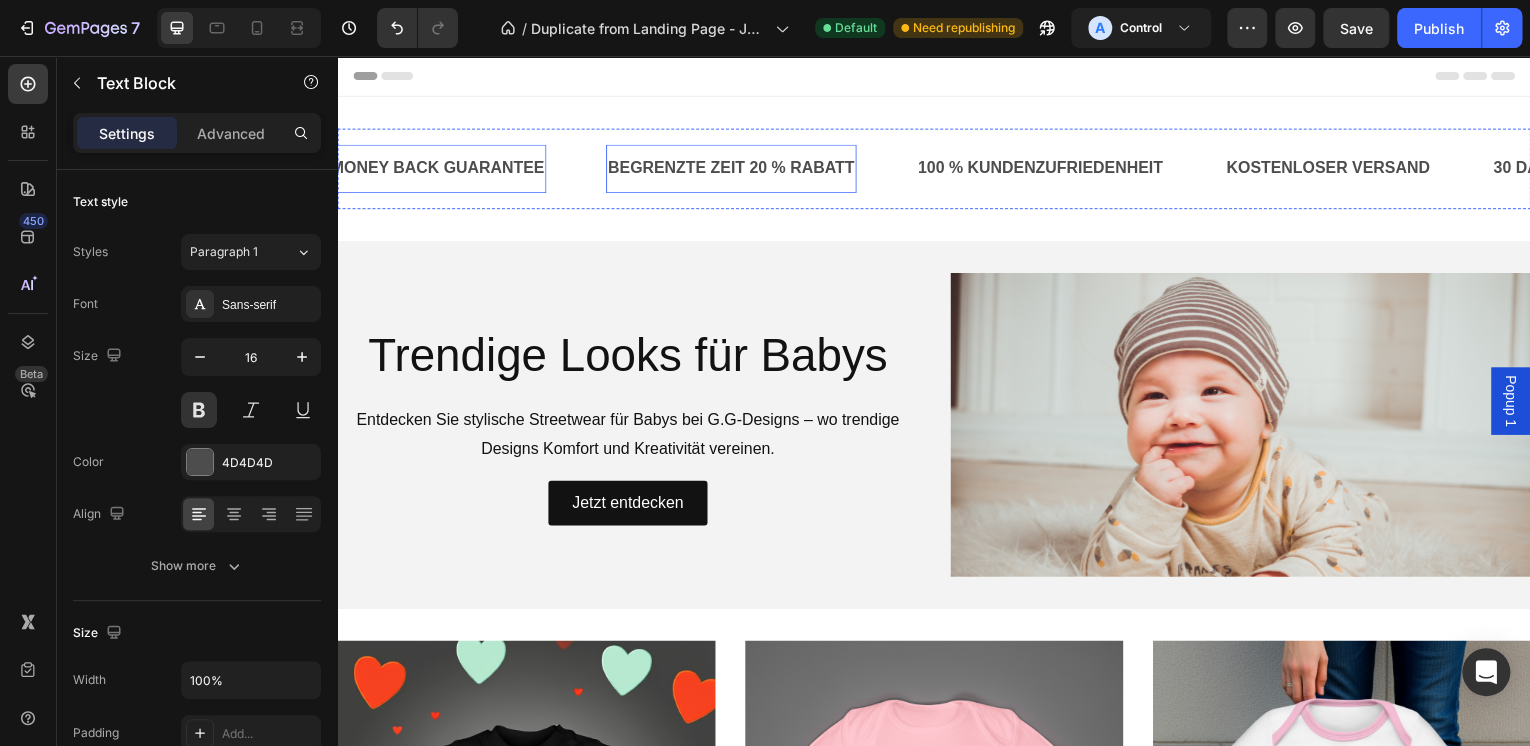 click on "30 DAYS MONEY BACK GUARANTEE" at bounding box center (402, 169) 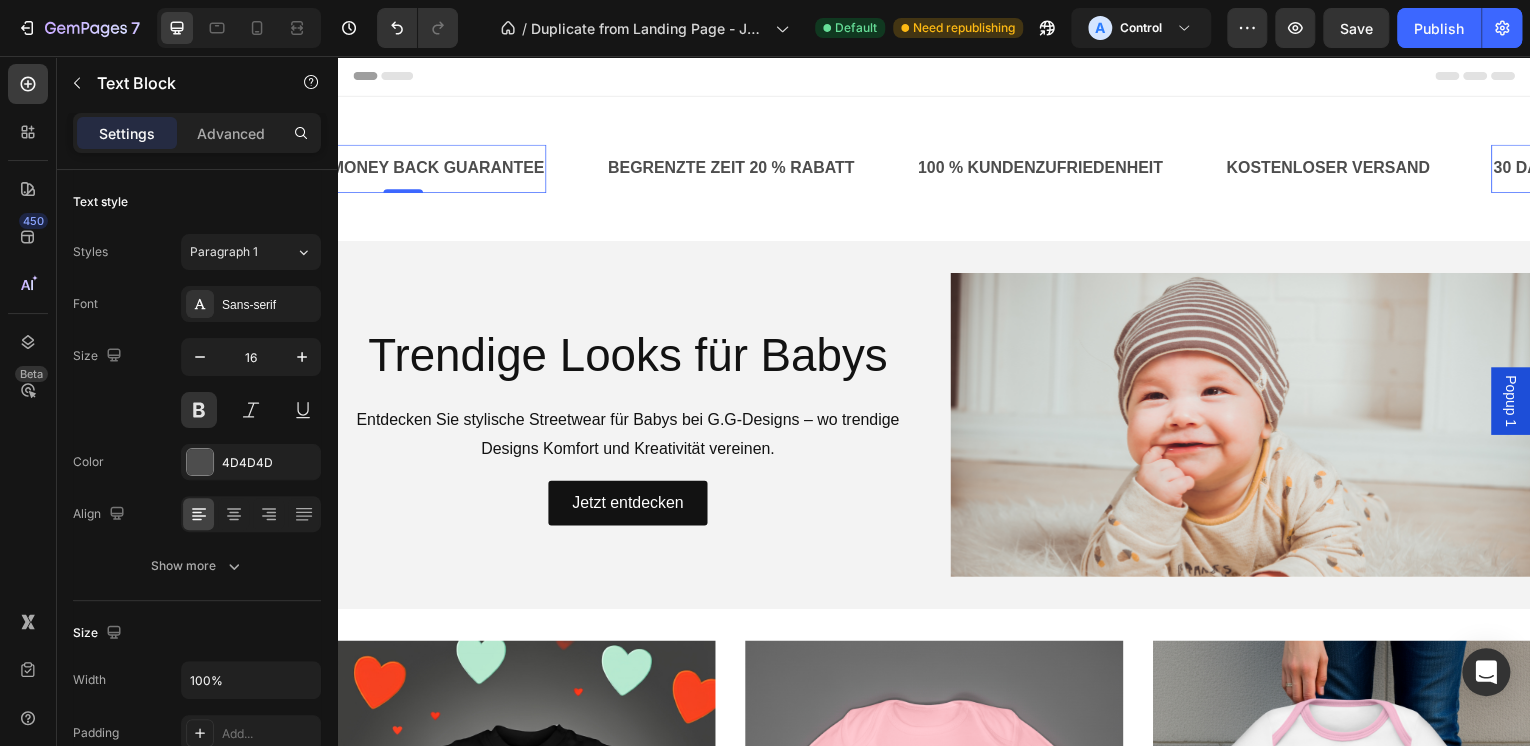 click on "30 DAYS MONEY BACK GUARANTEE" at bounding box center (402, 169) 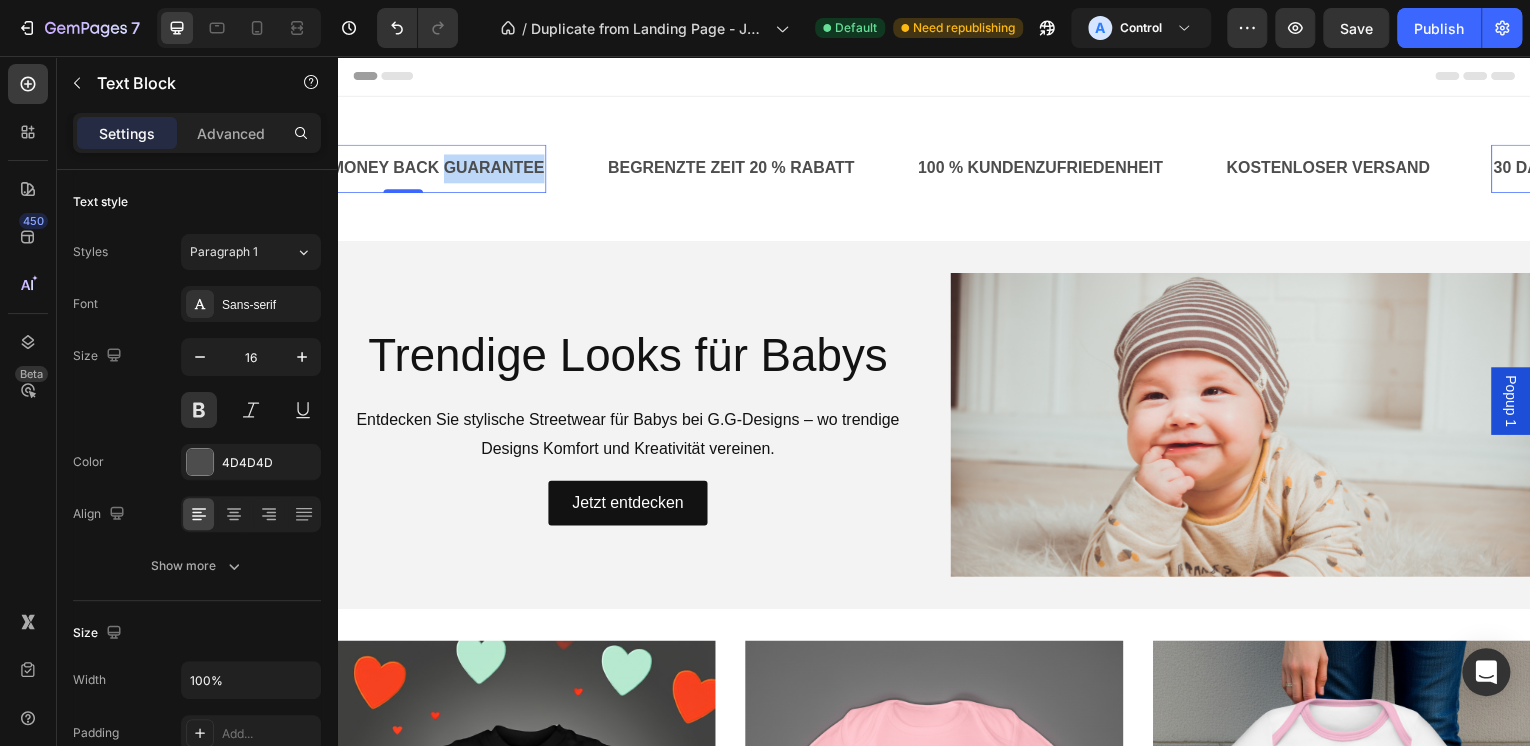 click on "30 DAYS MONEY BACK GUARANTEE" at bounding box center [402, 169] 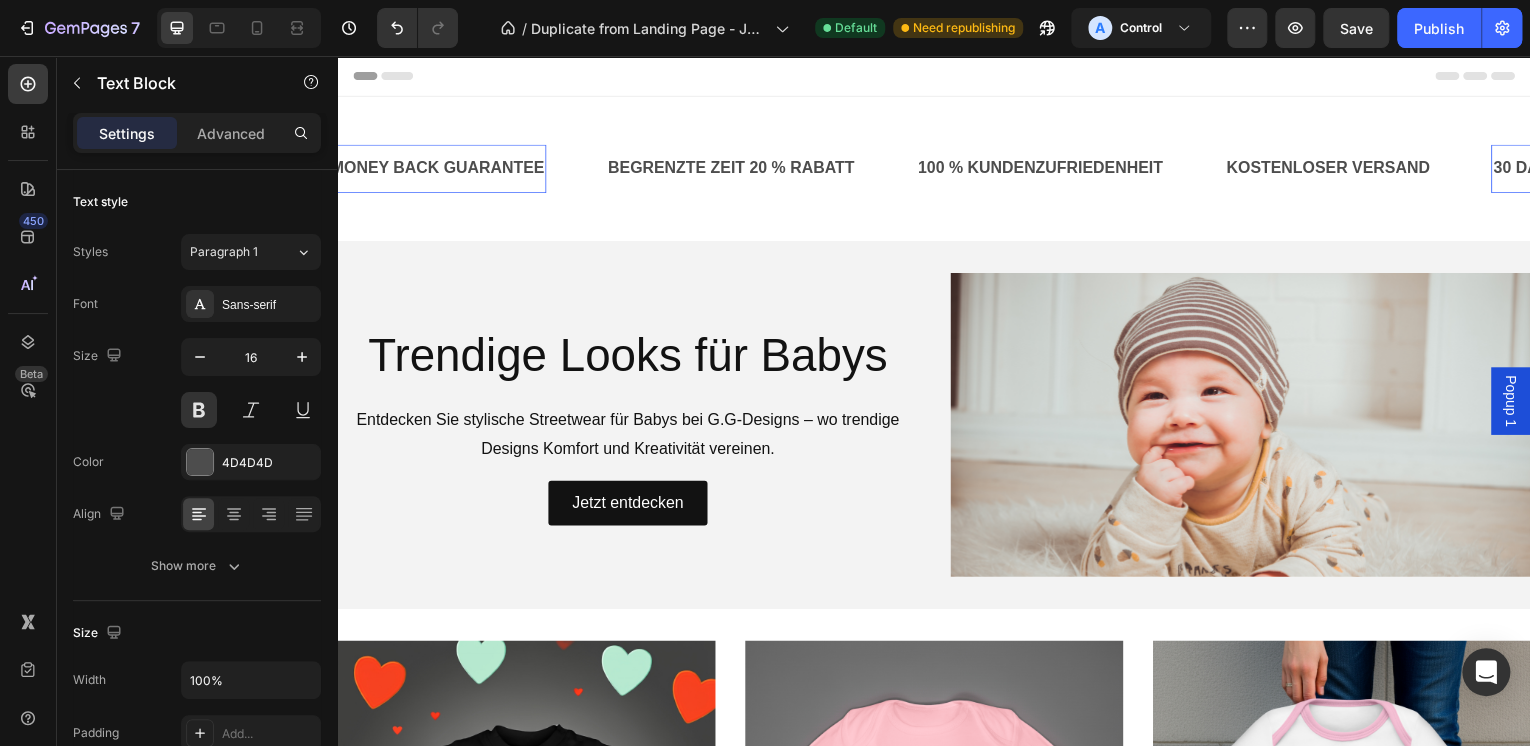 click on "30 DAYS MONEY BACK GUARANTEE" at bounding box center [402, 169] 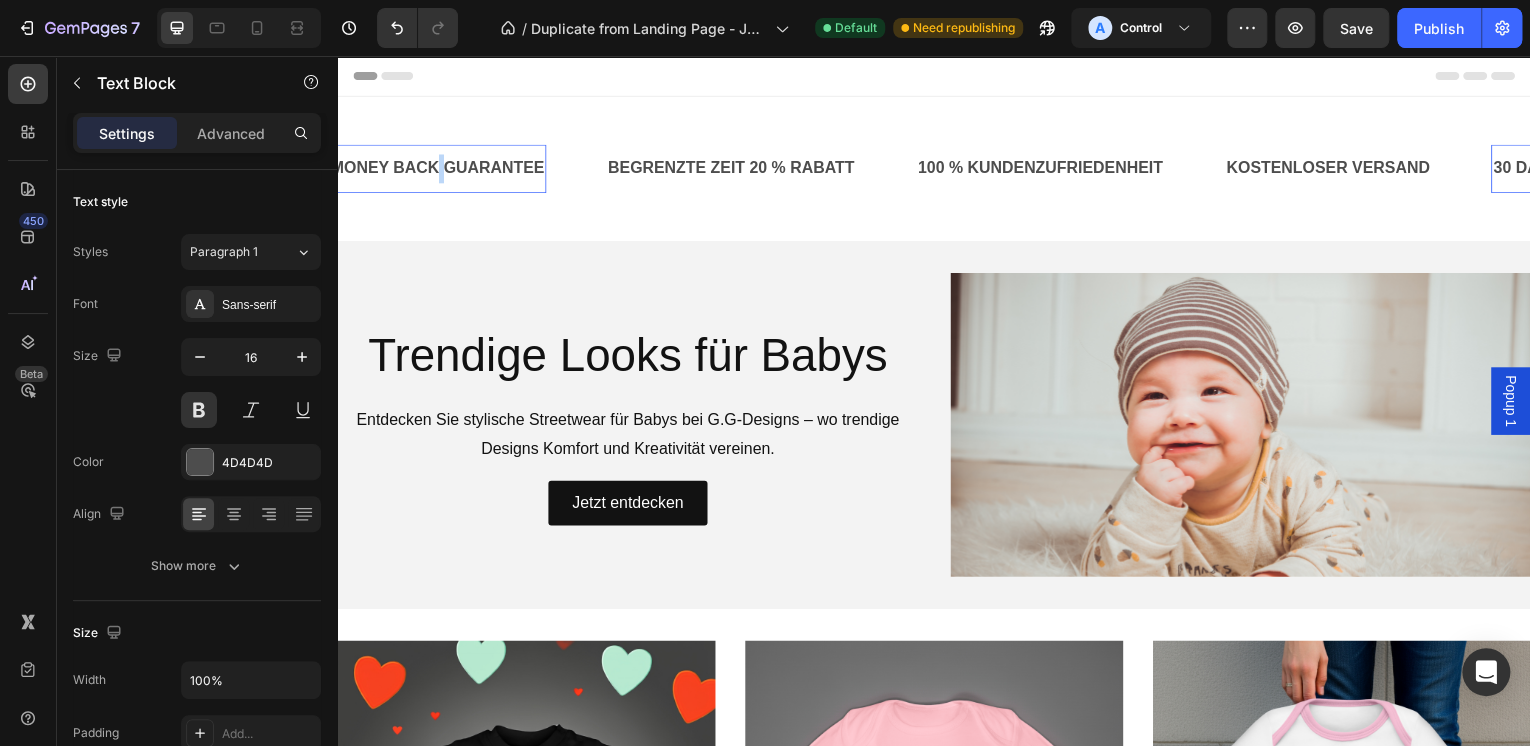click on "30 DAYS MONEY BACK GUARANTEE" at bounding box center [402, 169] 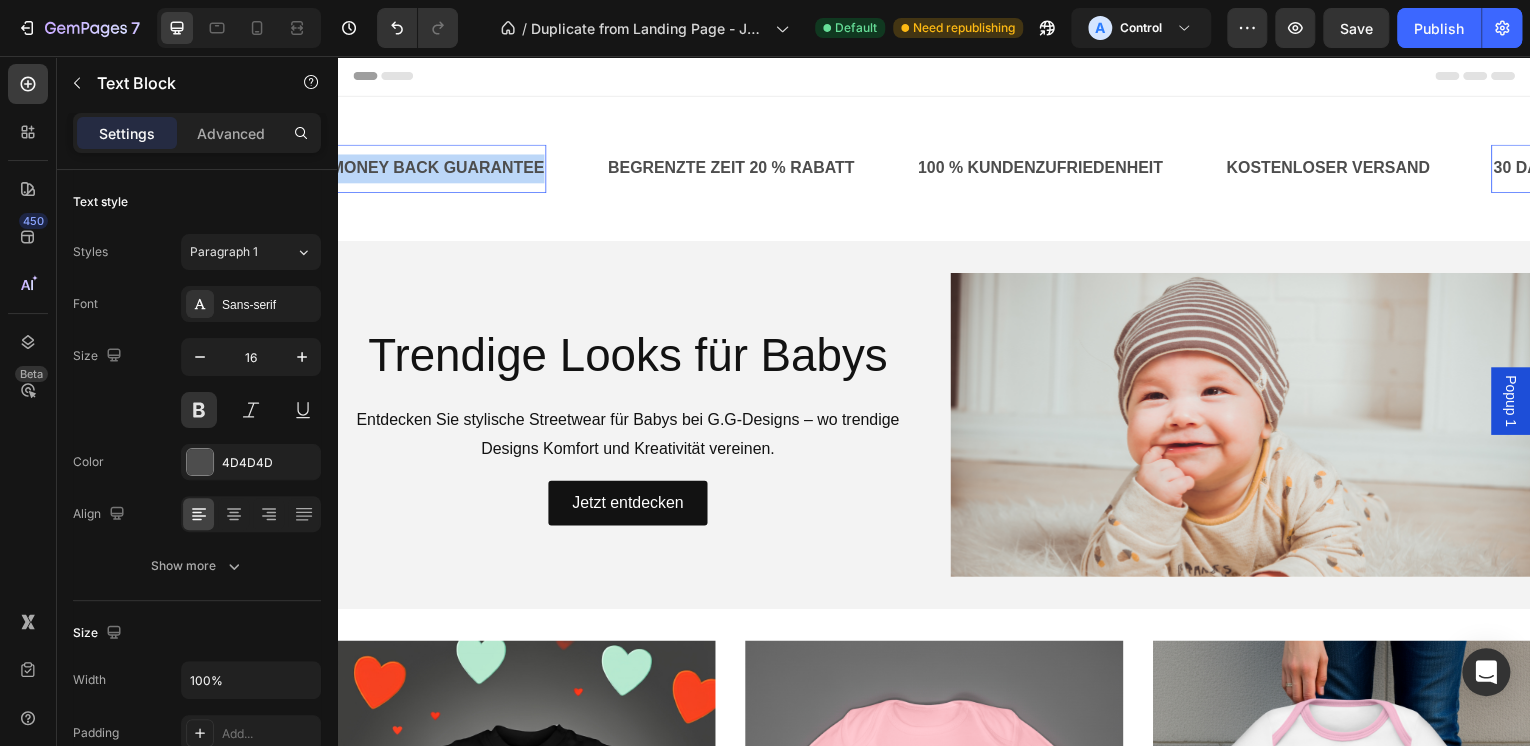 click on "30 DAYS MONEY BACK GUARANTEE" at bounding box center [402, 169] 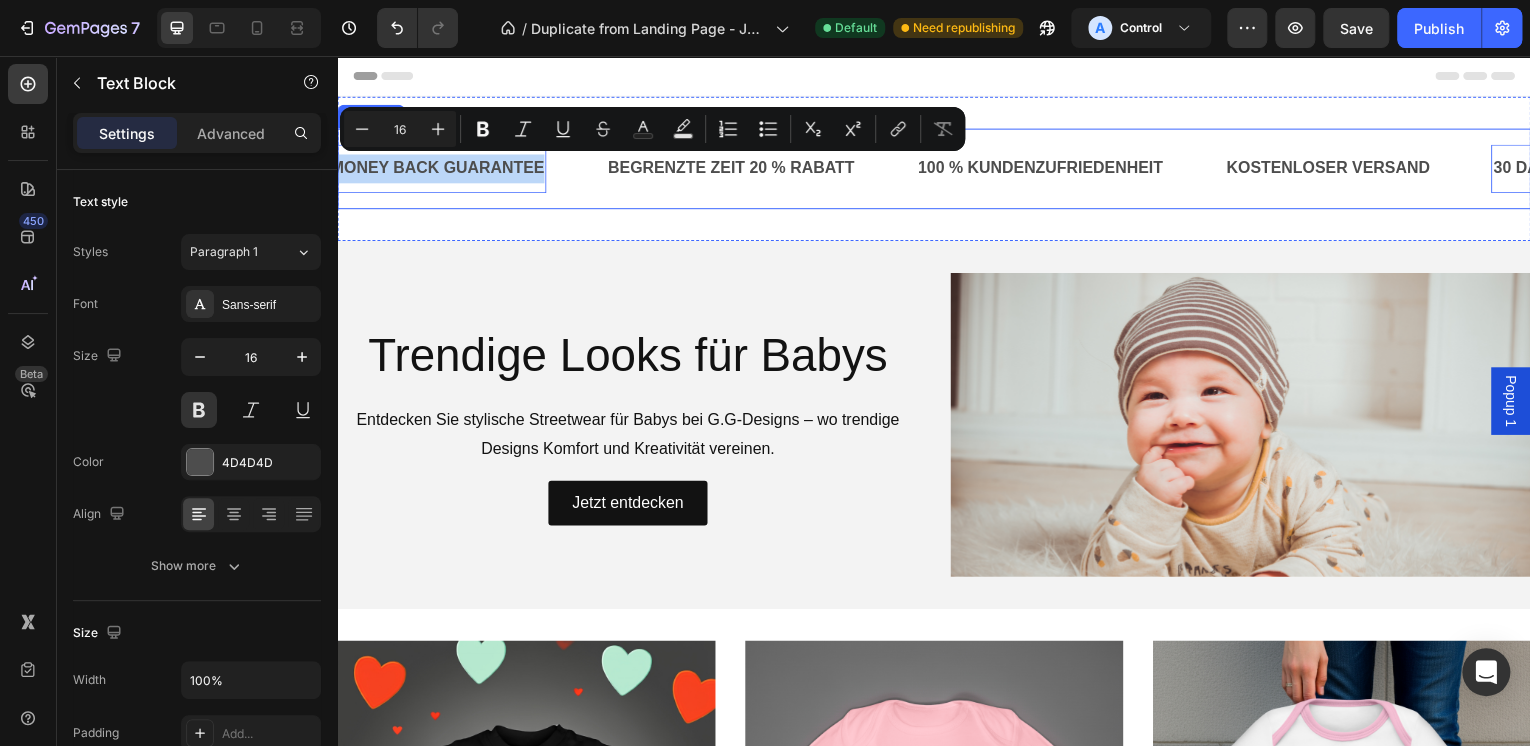 click on "30 DAYS MONEY BACK GUARANTEE Text Block   0" at bounding box center (432, 169) 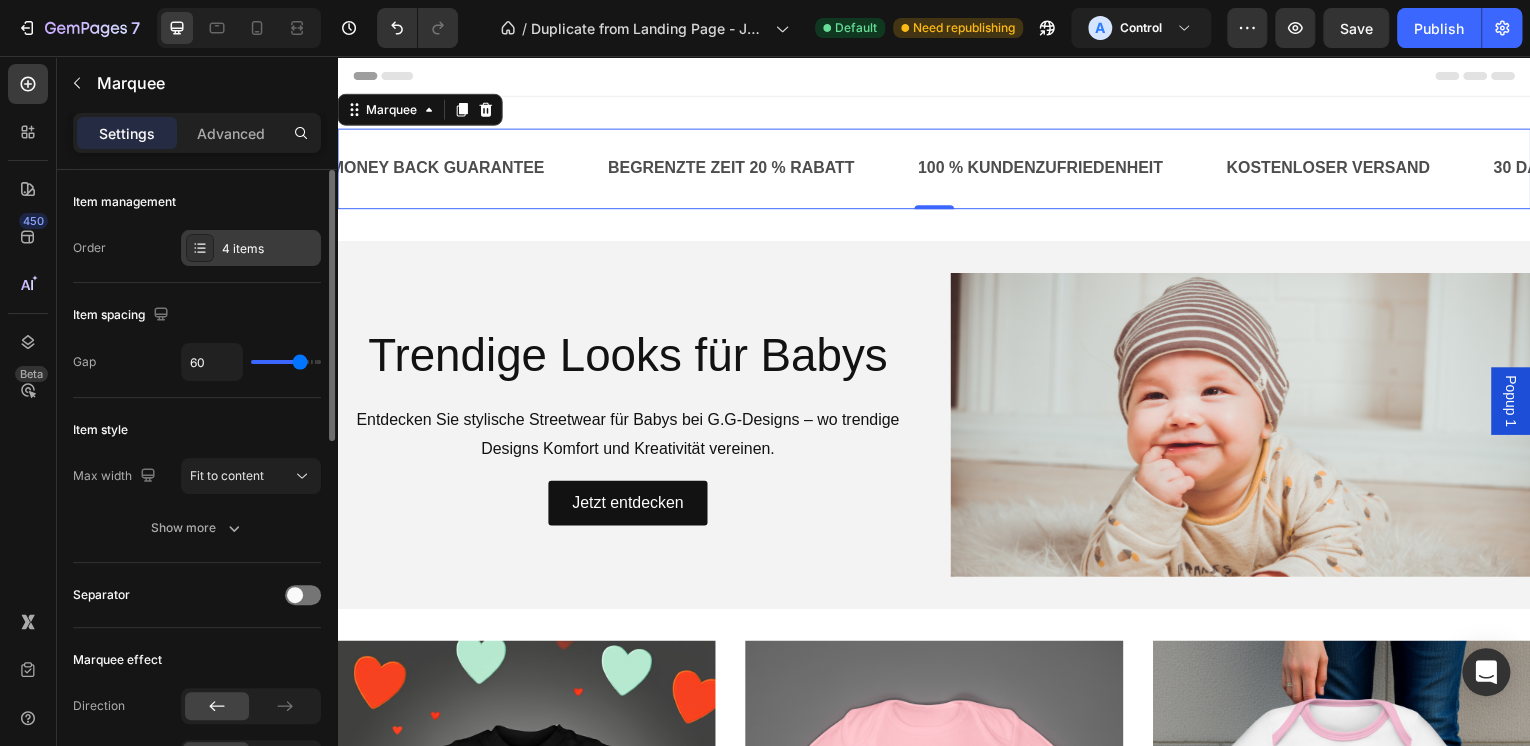 click 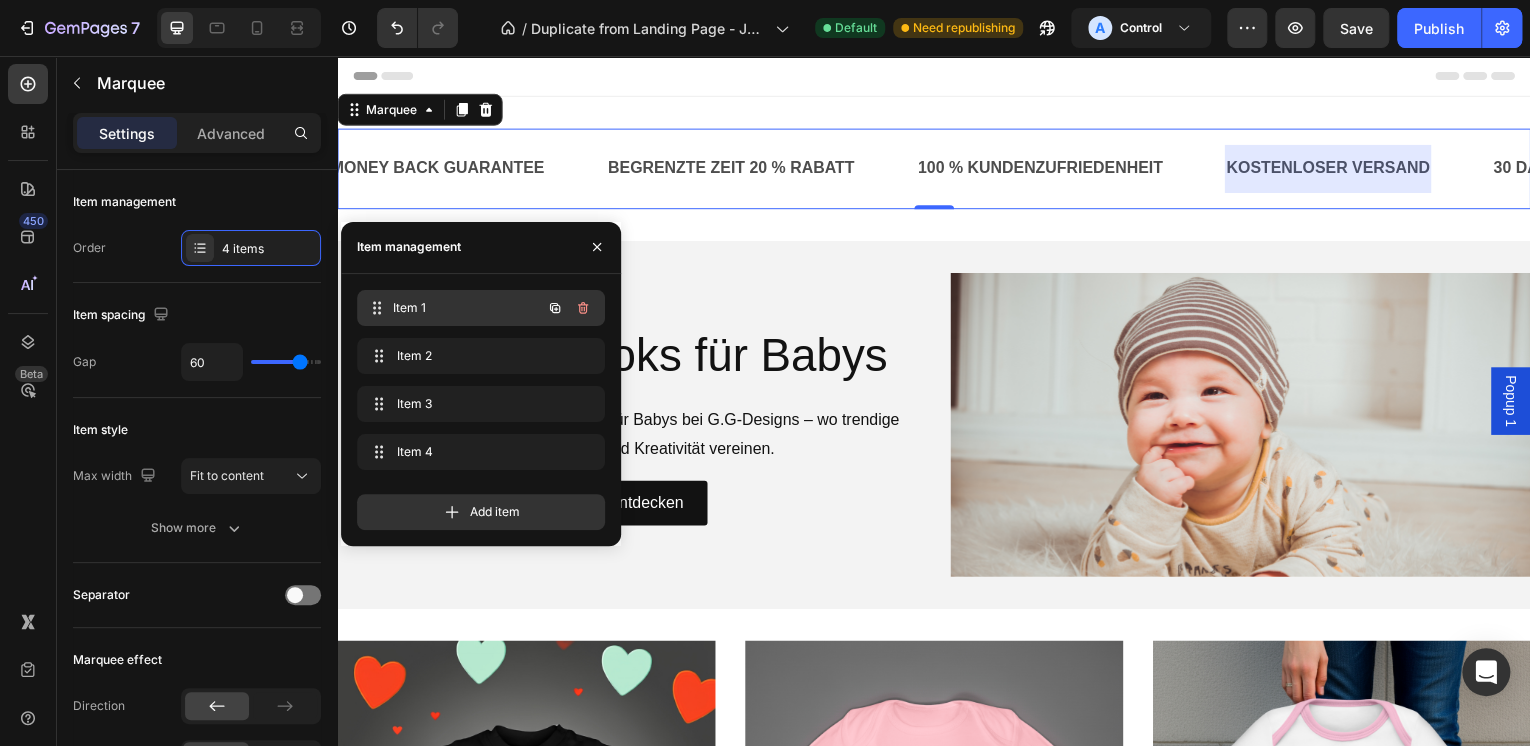 click on "Item 1" at bounding box center (467, 308) 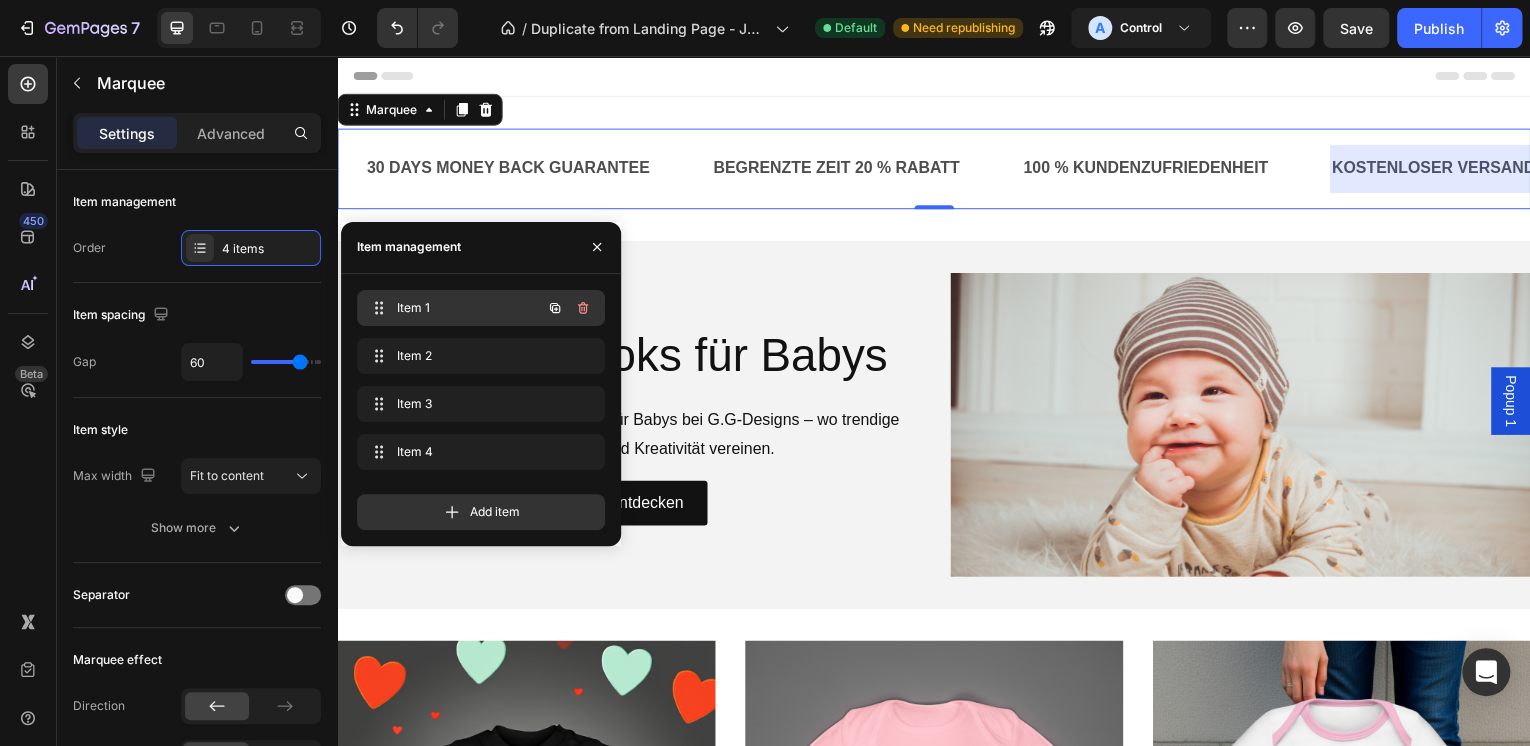 scroll, scrollTop: 0, scrollLeft: 0, axis: both 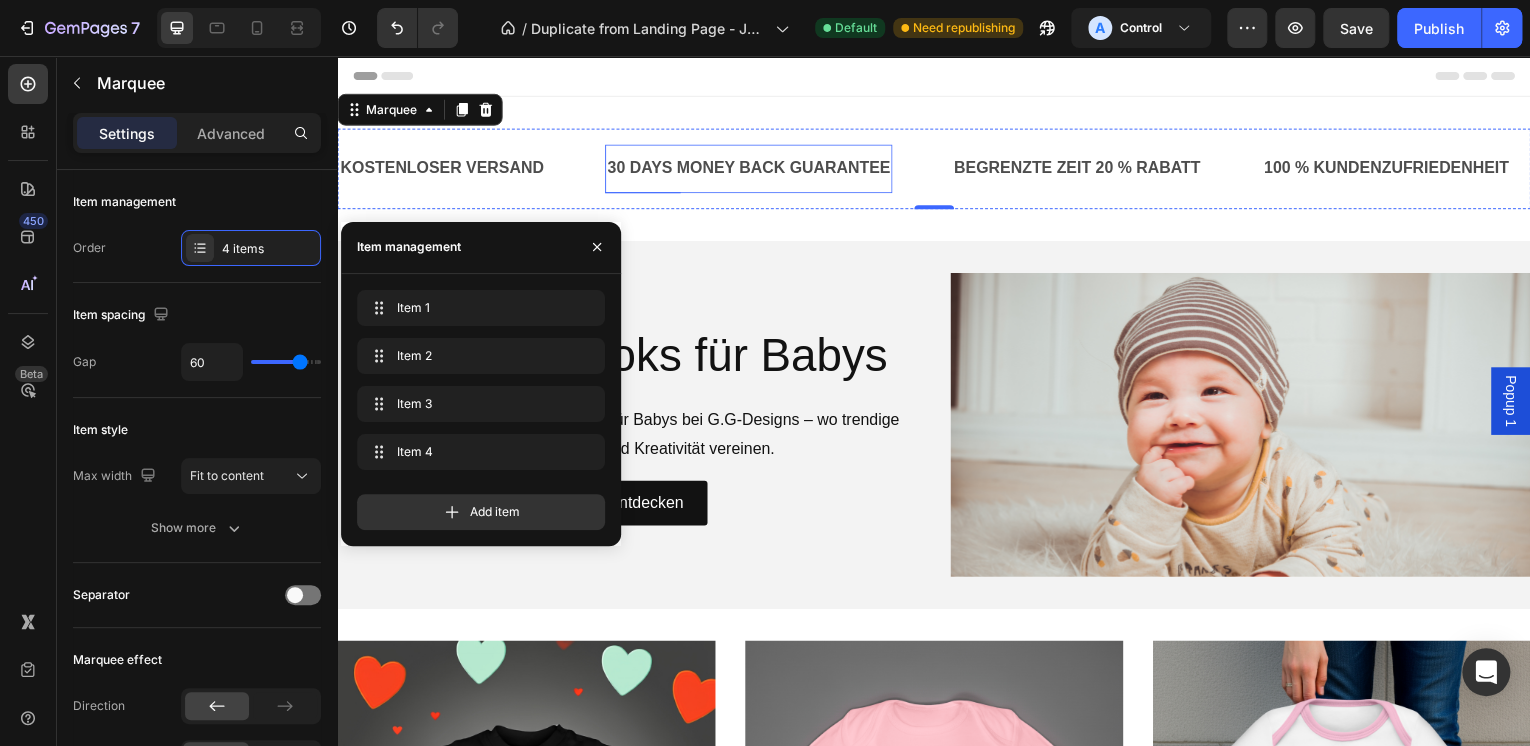 click on "30 DAYS MONEY BACK GUARANTEE" at bounding box center (750, 169) 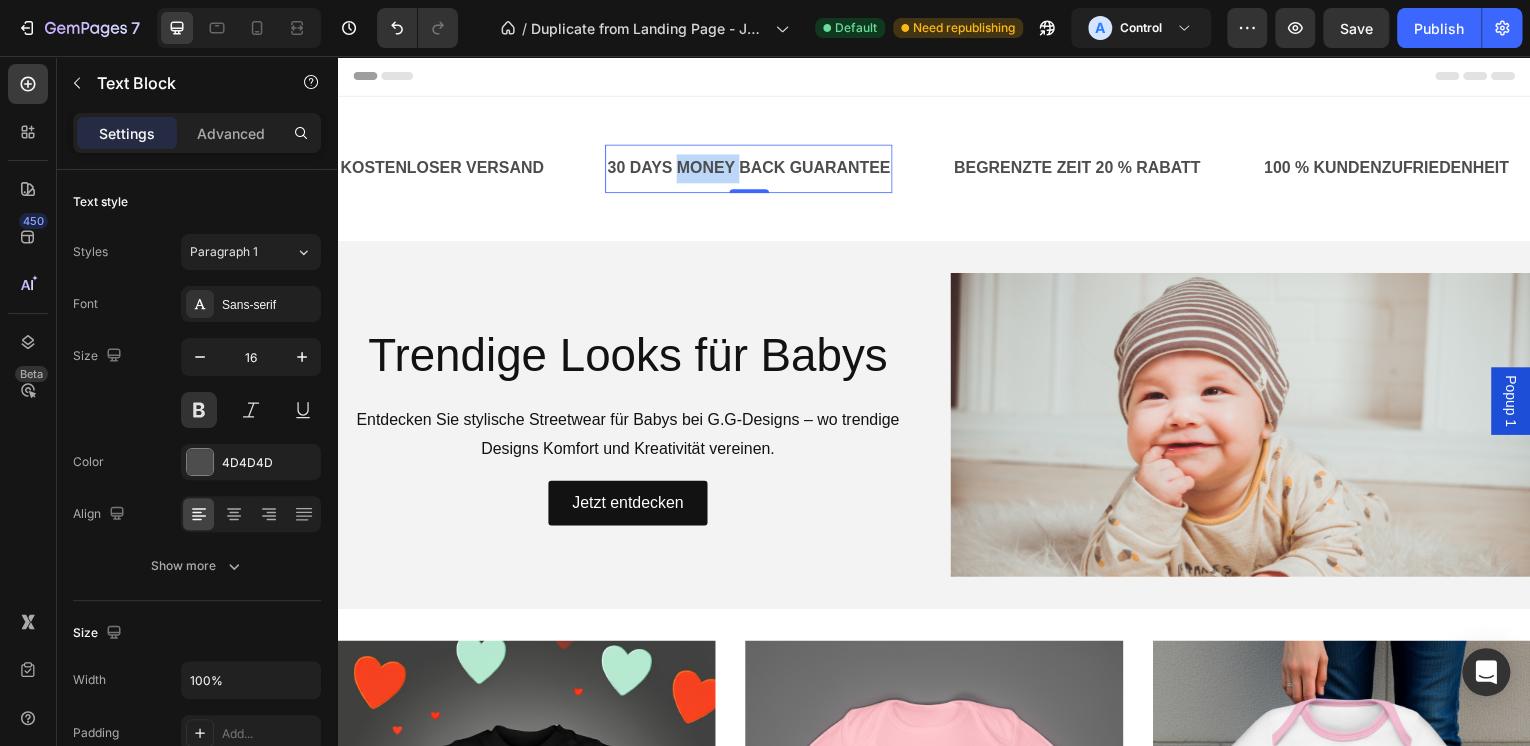 click on "30 DAYS MONEY BACK GUARANTEE" at bounding box center (750, 169) 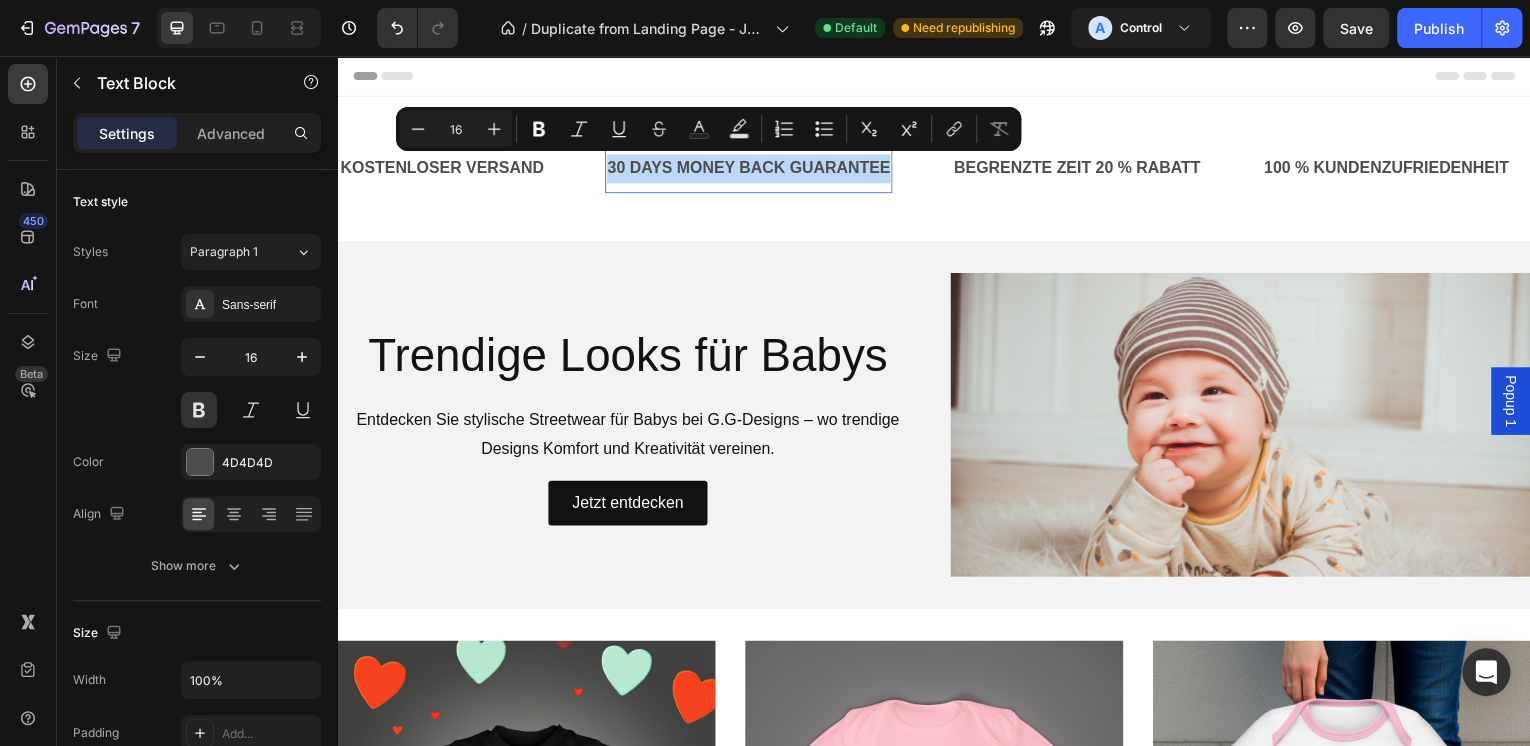click on "30 DAYS MONEY BACK GUARANTEE" at bounding box center (750, 169) 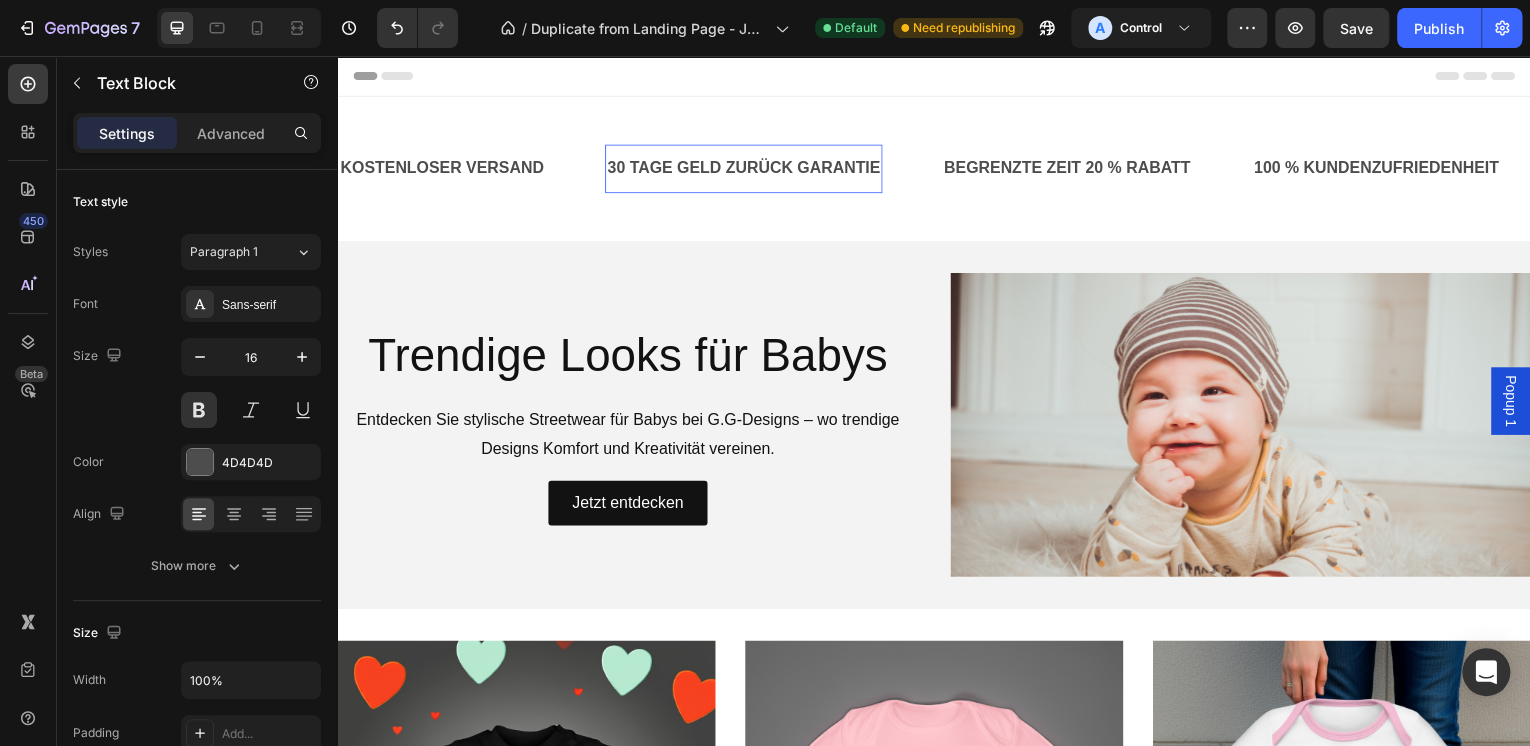 click on "30 TAGE GELD ZURÜCK GARANTIE" at bounding box center [745, 169] 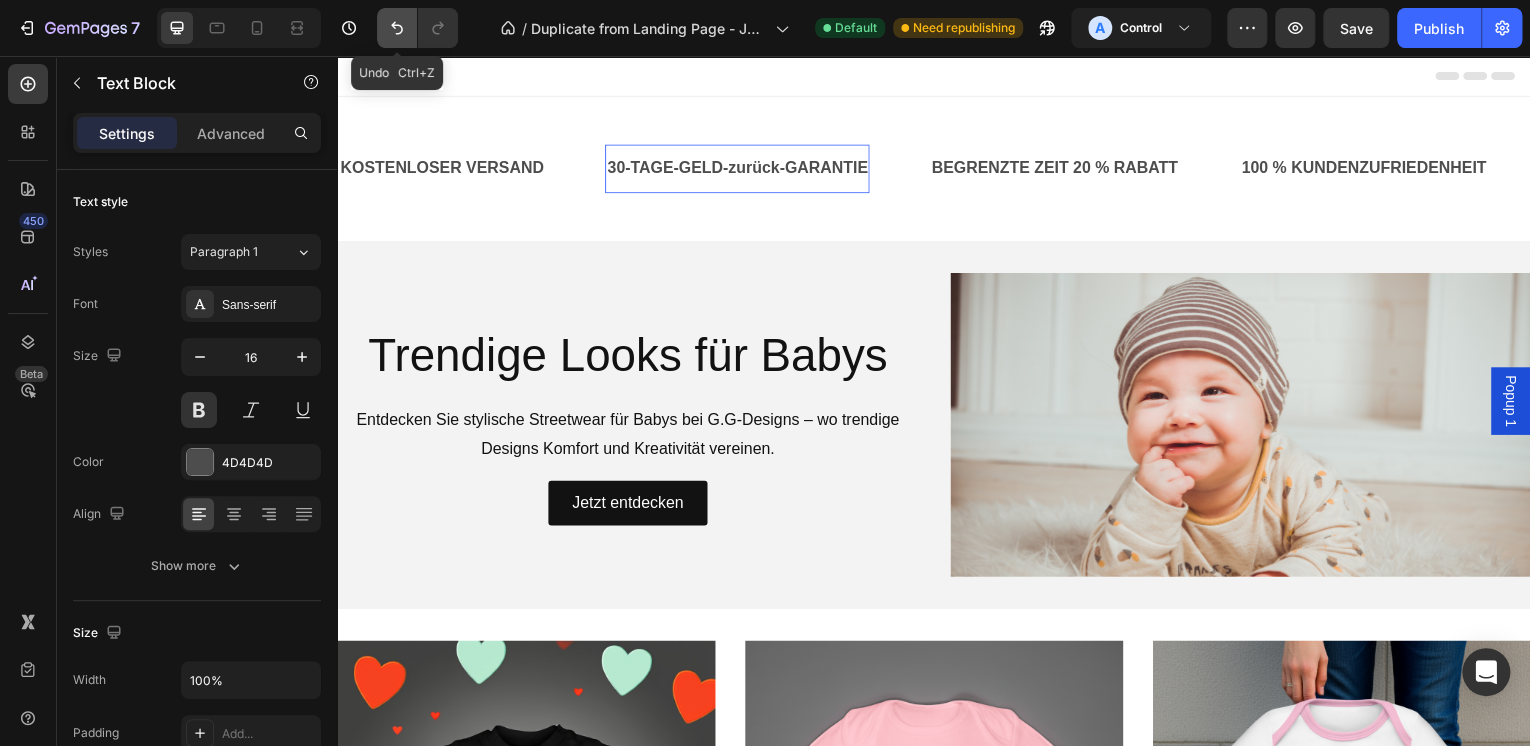 click 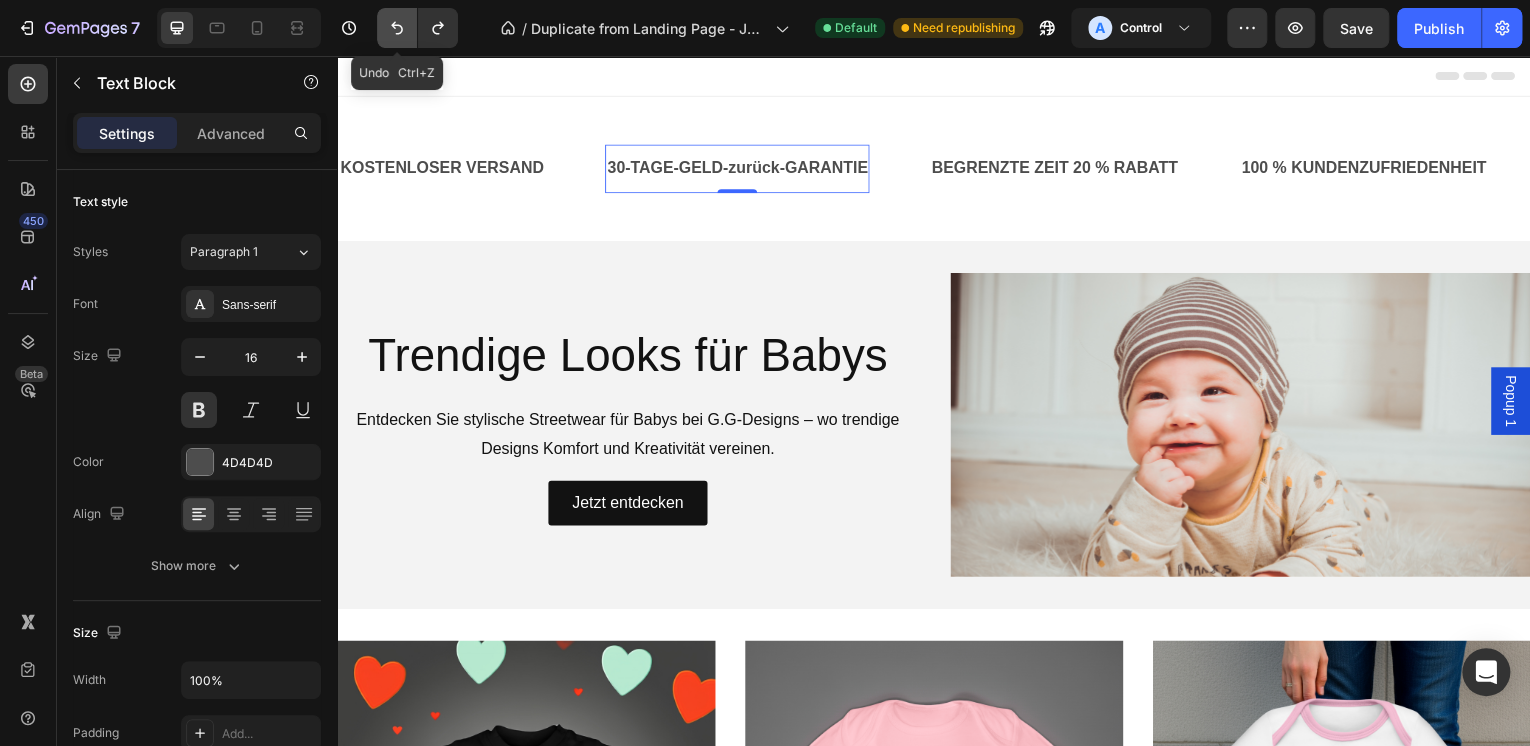 click 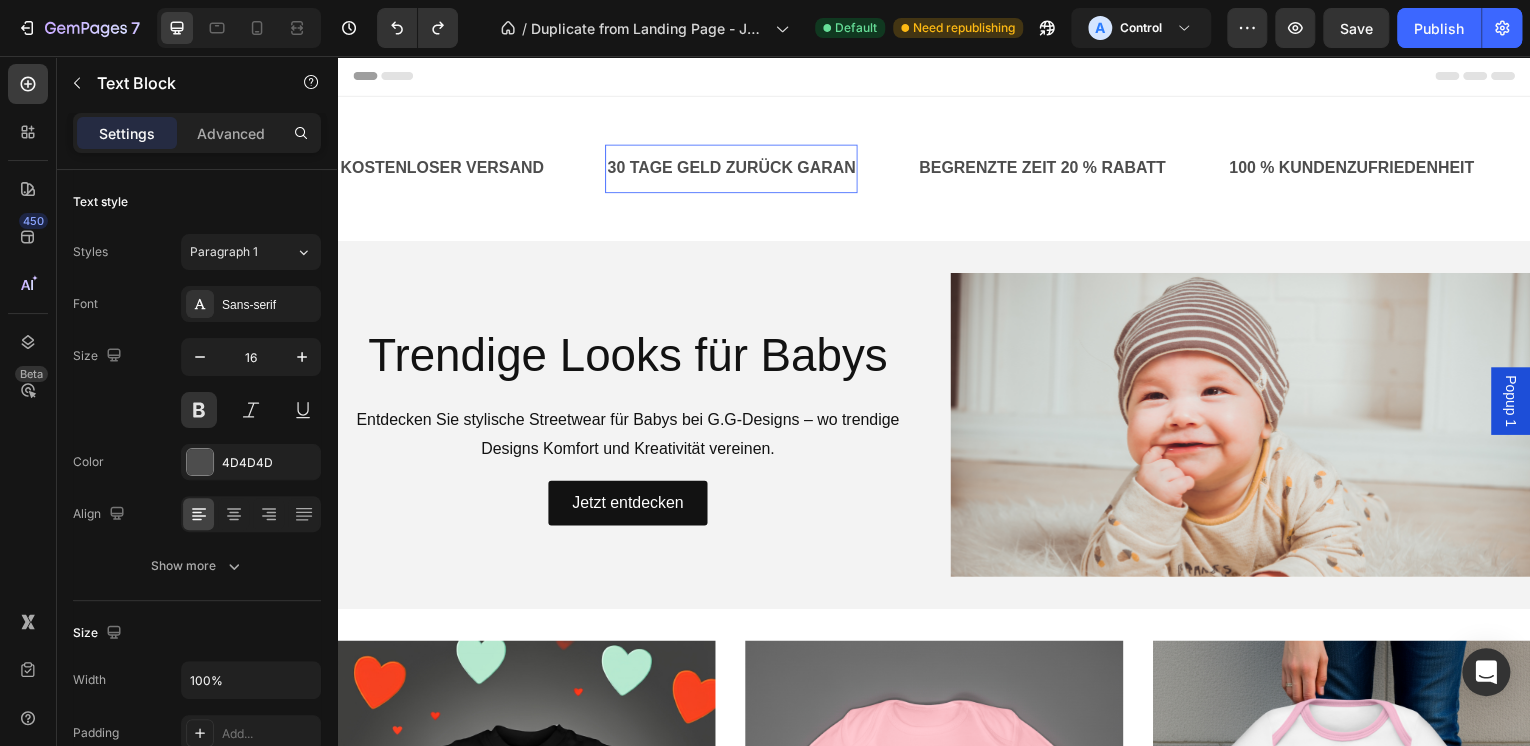 click on "30 TAGE GELD ZURÜCK GARAN" at bounding box center [733, 169] 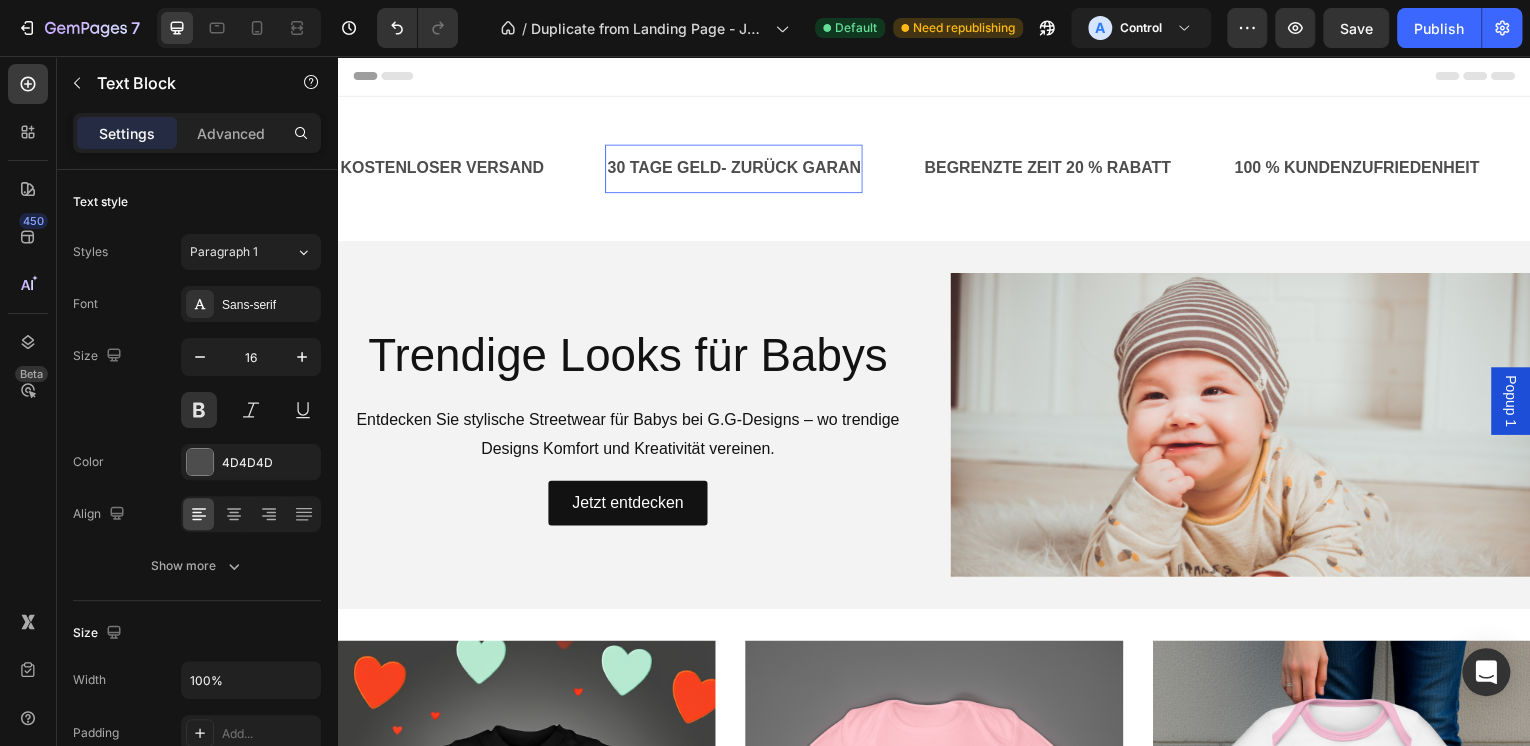 click on "30 TAGE GELD- ZURÜCK GARAN" at bounding box center [735, 169] 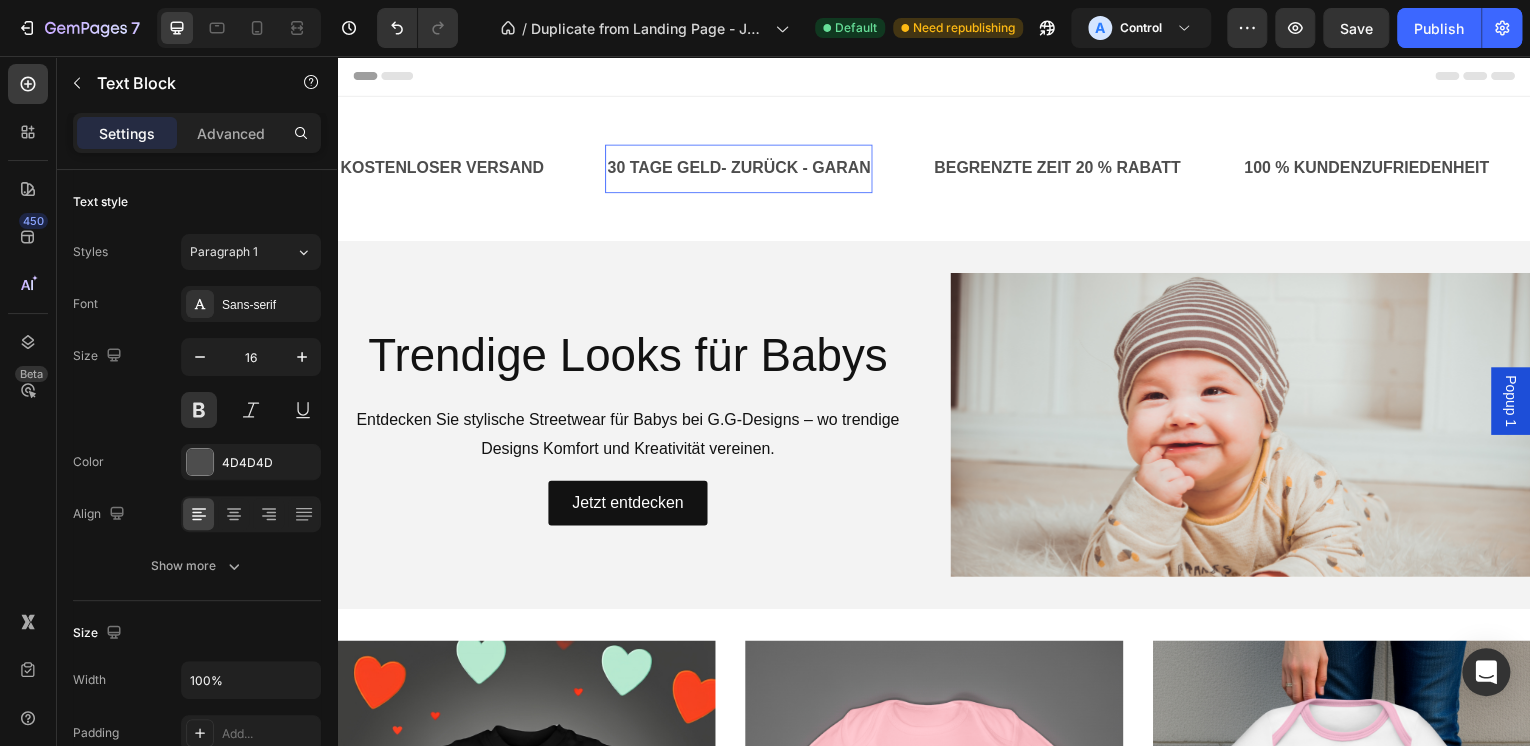 click on "30 TAGE GELD- ZURÜCK - GARAN" at bounding box center (740, 169) 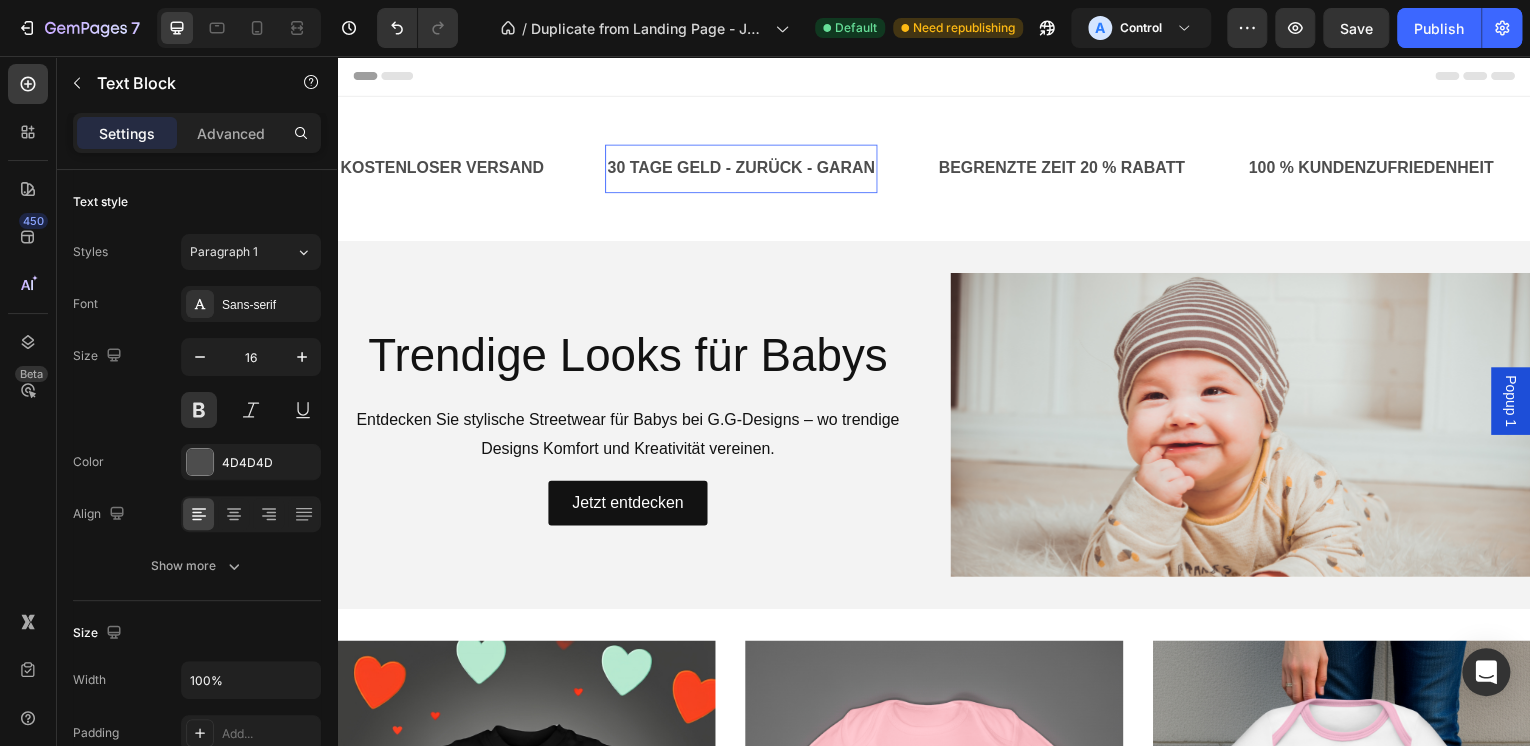 click 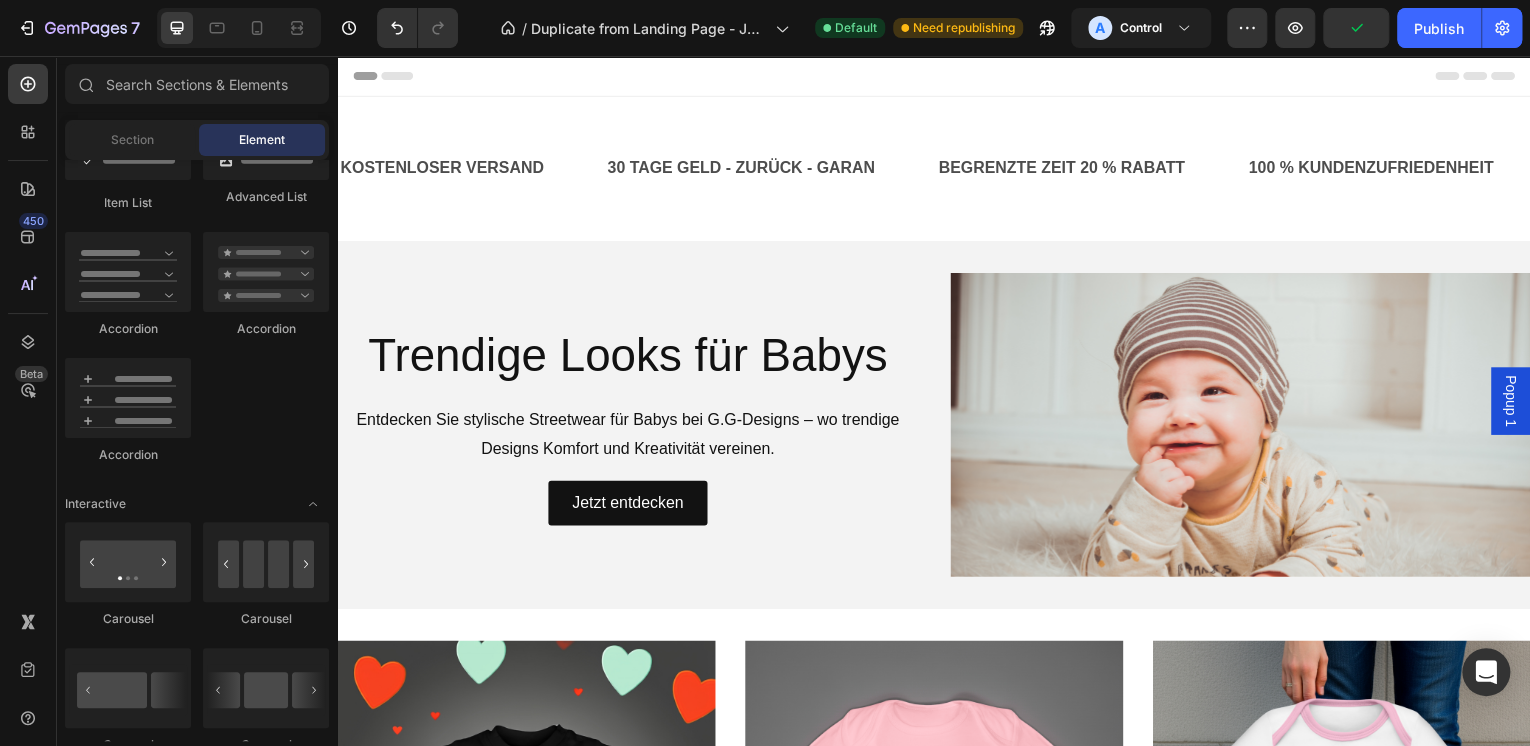 click on "30 TAGE GELD - ZURÜCK - GARAN" at bounding box center (742, 169) 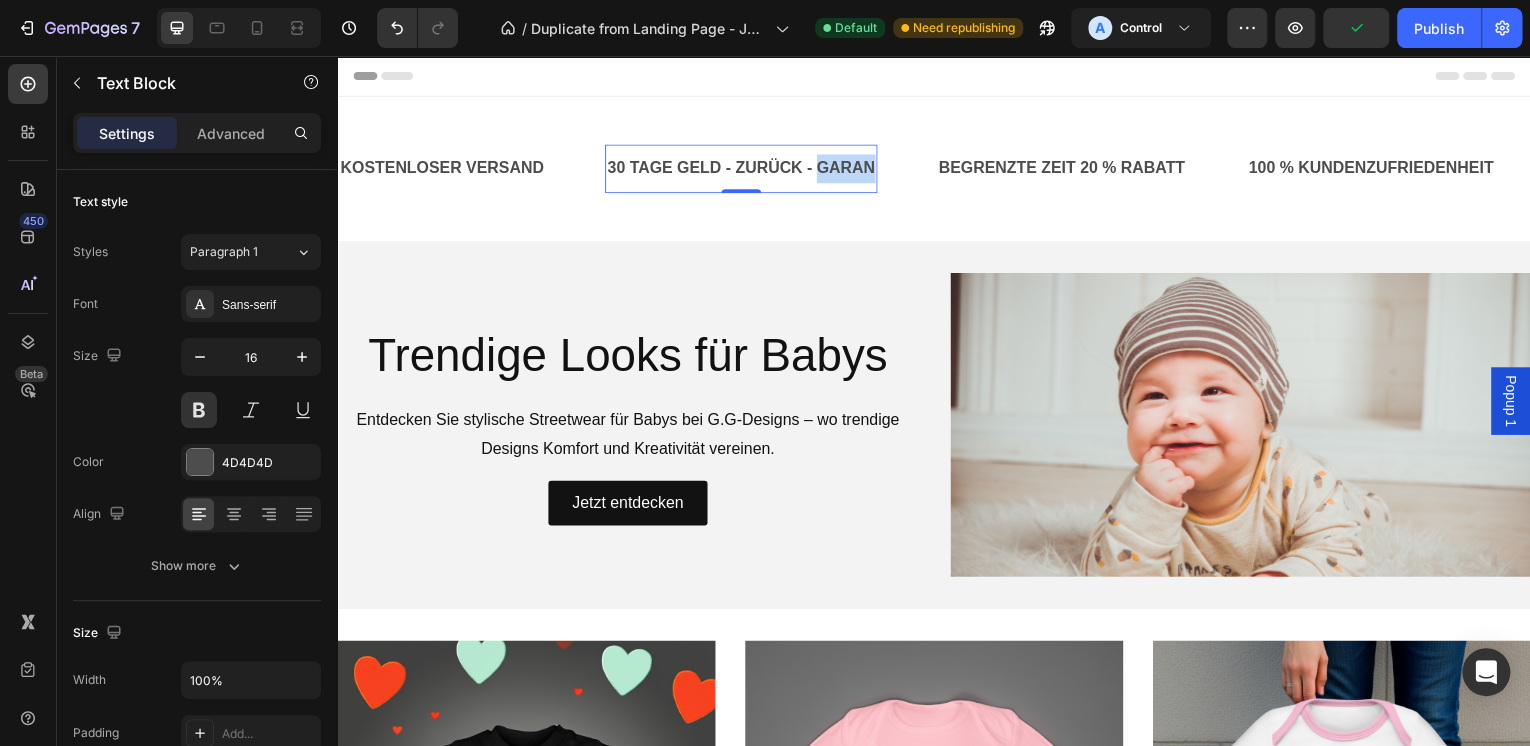 click on "30 TAGE GELD - ZURÜCK - GARAN" at bounding box center [742, 169] 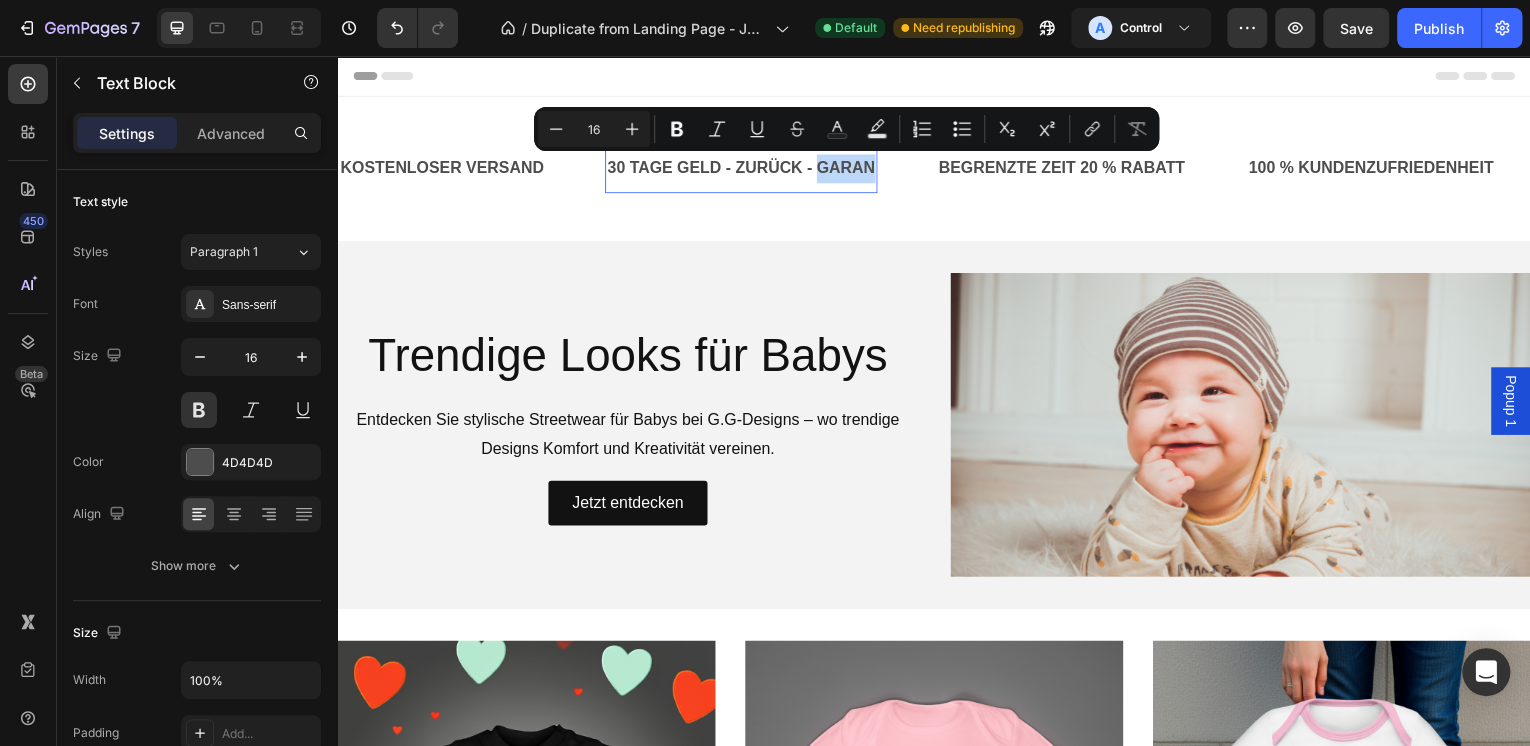 click on "30 TAGE GELD - ZURÜCK - GARAN" at bounding box center (742, 169) 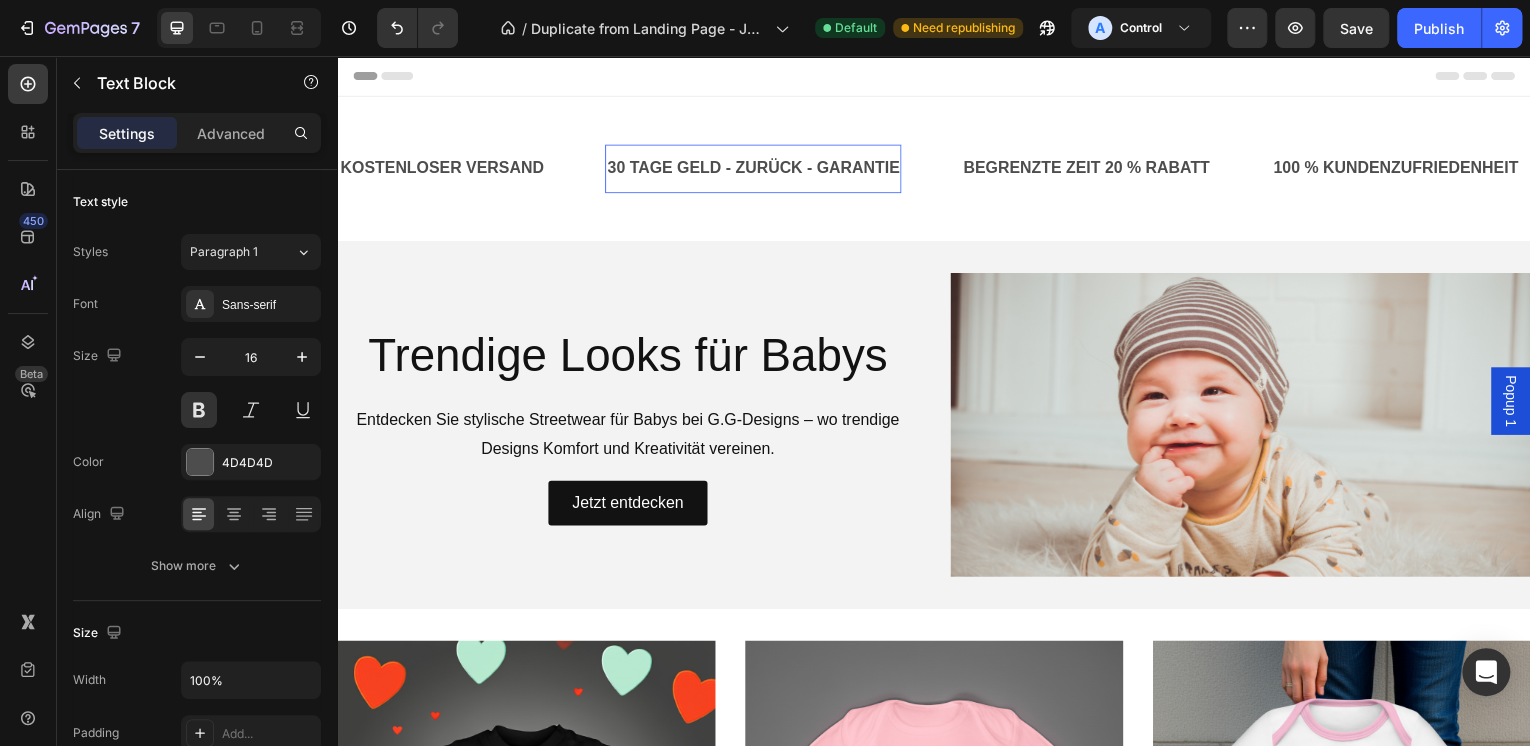 click on "KOSTENLOSER VERSAND Text Block 30 TAGE GELD - ZURÜCK - GARANTIE Text Block BEGRENZTE ZEIT 20 % RABATT Text Block 100 % KUNDENZUFRIEDENHEIT Text Block KOSTENLOSER VERSAND Text Block 30 TAGE GELD - ZURÜCK - GARANTIE Text Block BEGRENZTE ZEIT 20 % RABATT Text Block 100 % KUNDENZUFRIEDENHEIT Text Block Marquee Section 1" at bounding box center [937, 169] 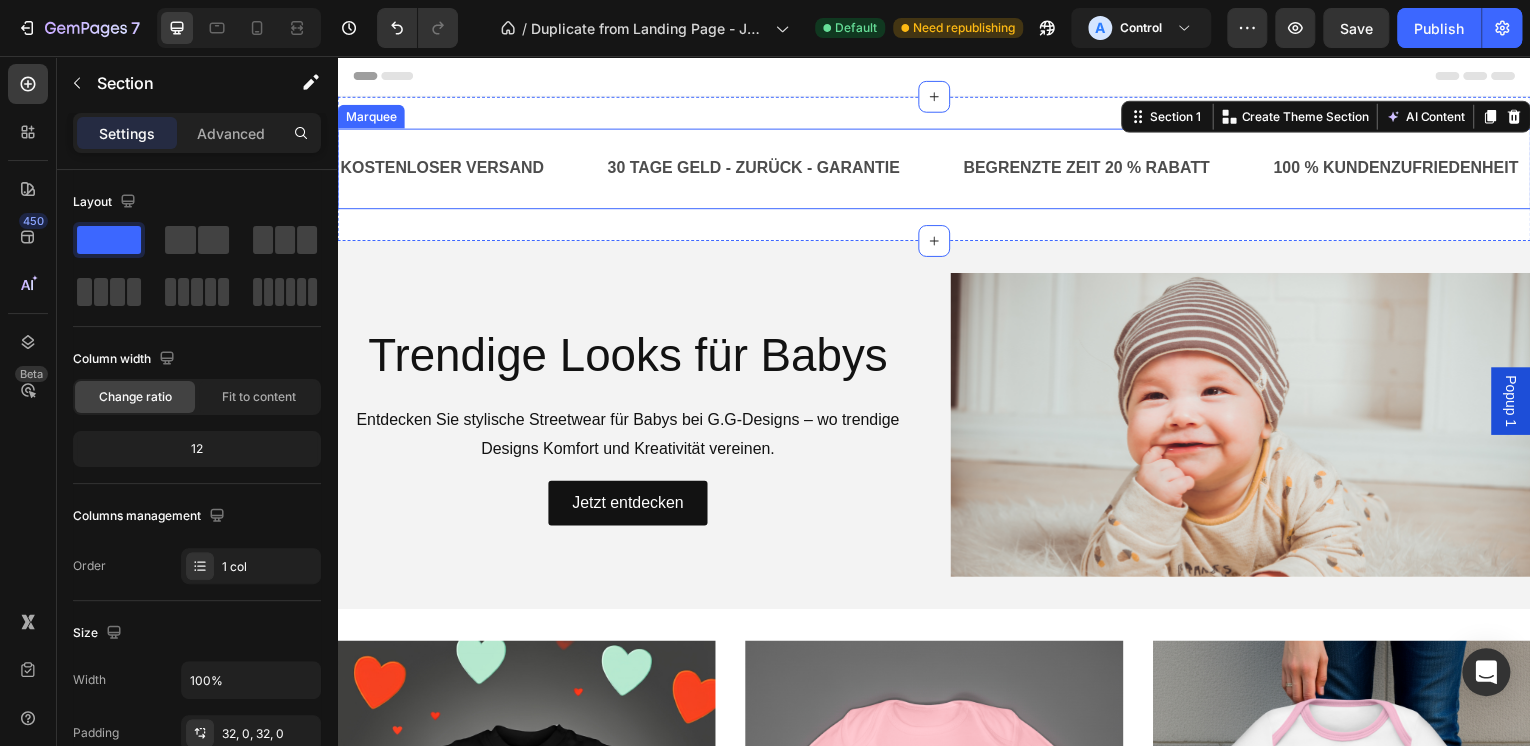 click on "KOSTENLOSER VERSAND Text Block 30 TAGE GELD - ZURÜCK - GARANTIE Text Block BEGRENZTE ZEIT 20 % RABATT Text Block 100 % KUNDENZUFRIEDENHEIT Text Block KOSTENLOSER VERSAND Text Block 30 TAGE GELD - ZURÜCK - GARANTIE Text Block BEGRENZTE ZEIT 20 % RABATT Text Block 100 % KUNDENZUFRIEDENHEIT Text Block Marquee" at bounding box center [937, 169] 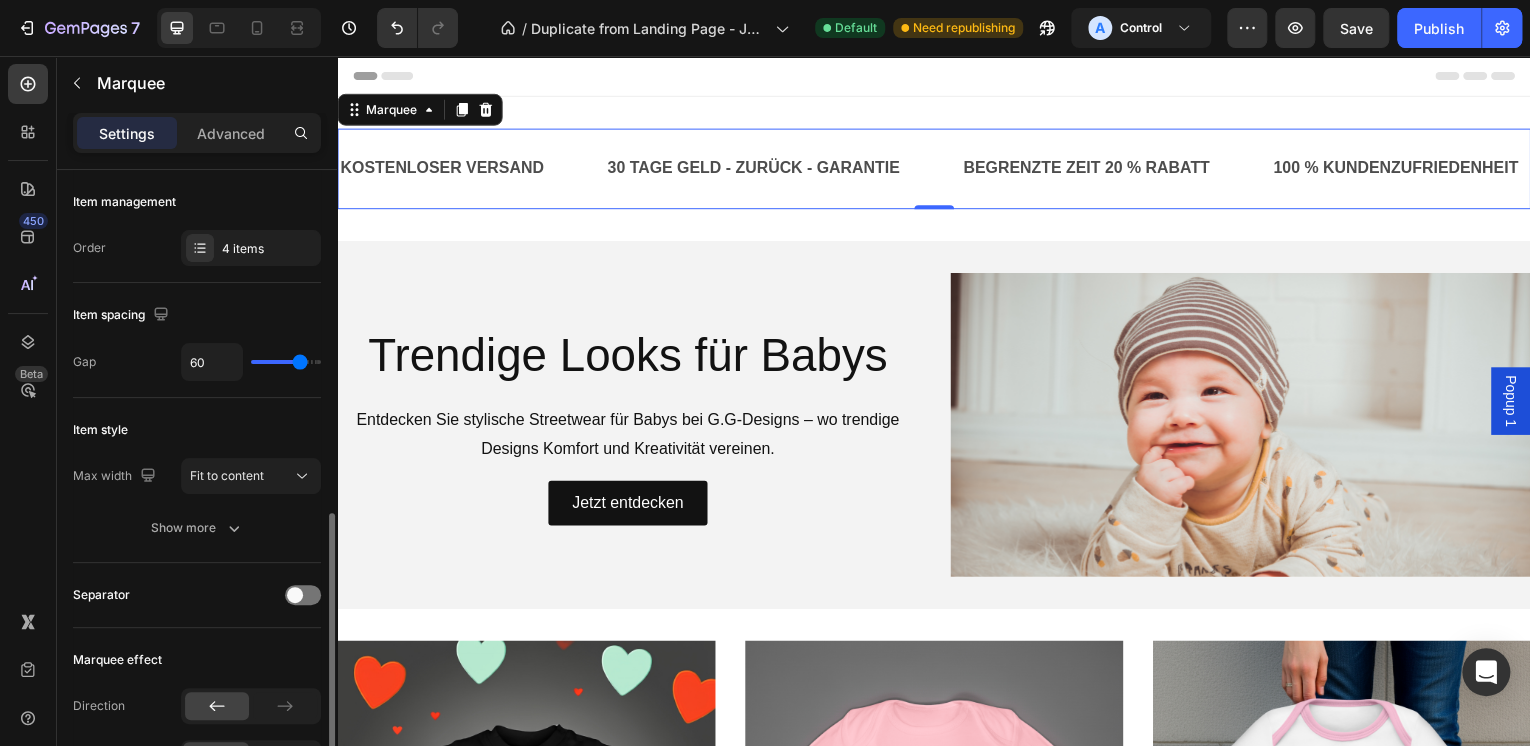 scroll, scrollTop: 240, scrollLeft: 0, axis: vertical 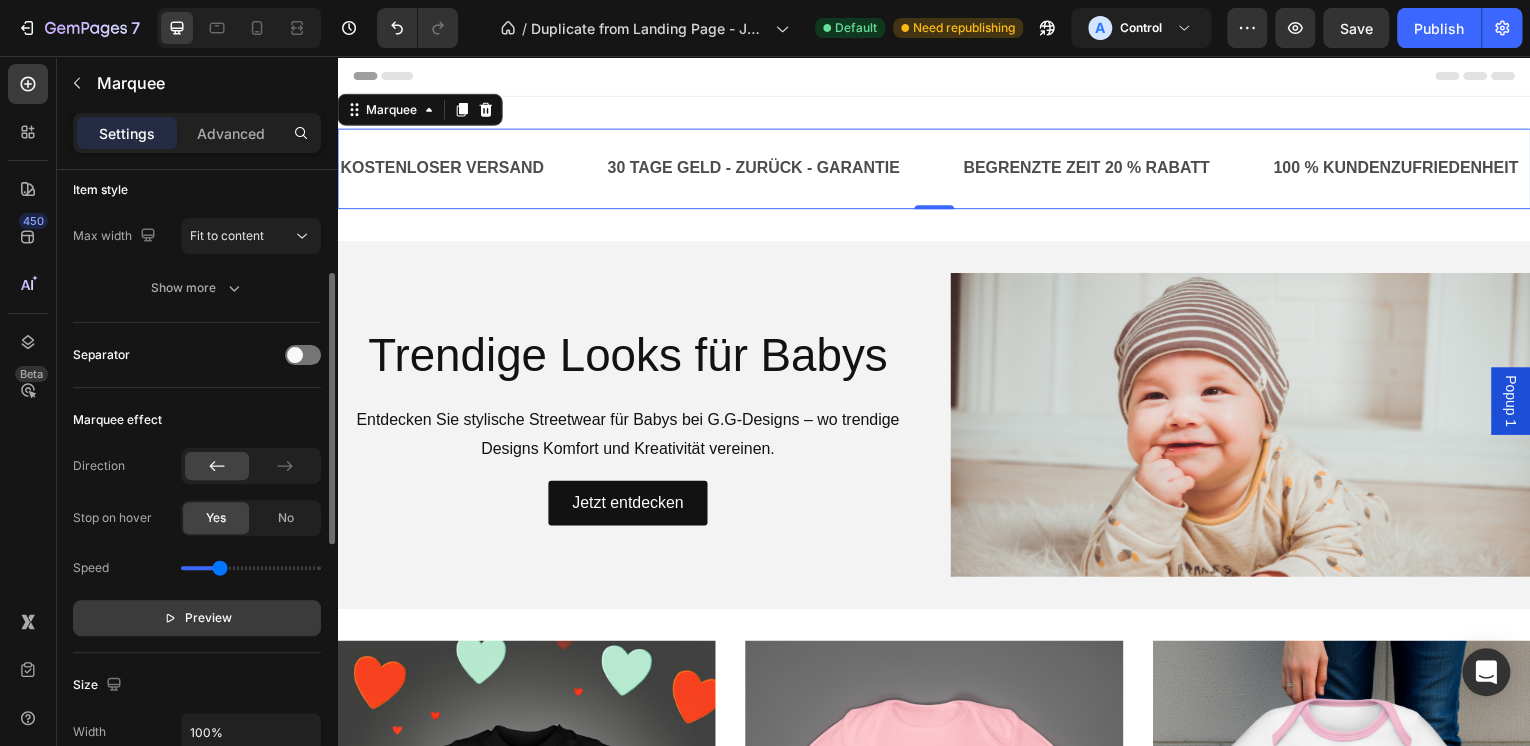 click on "Preview" at bounding box center (208, 618) 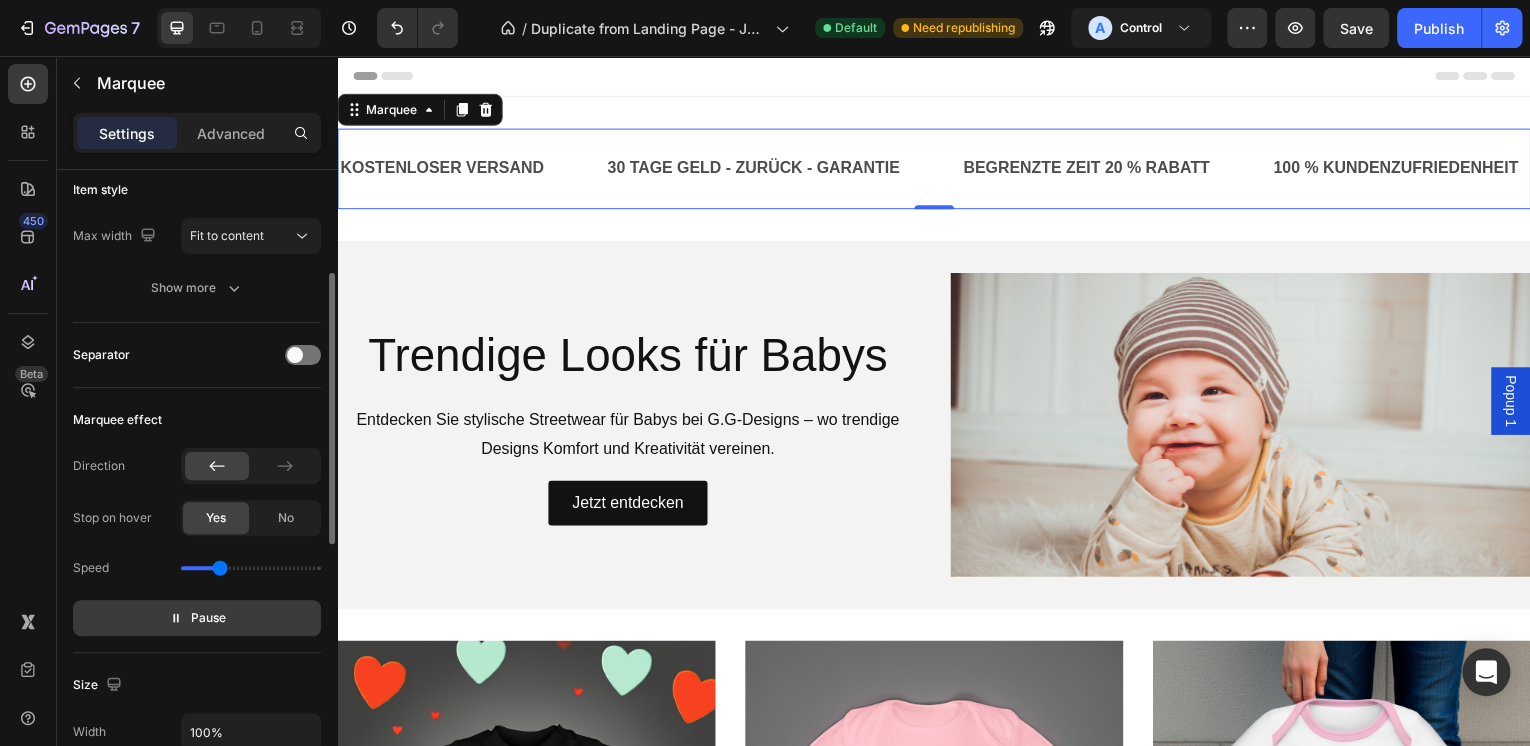 click on "KOSTENLOSER VERSAND Text Block 30 TAGE GELD - ZURÜCK - GARANTIE Text Block BEGRENZTE ZEIT 20 % RABATT Text Block 100 % KUNDENZUFRIEDENHEIT Text Block KOSTENLOSER VERSAND Text Block 30 TAGE GELD - ZURÜCK - GARANTIE Text Block BEGRENZTE ZEIT 20 % RABATT Text Block 100 % KUNDENZUFRIEDENHEIT Text Block Marquee 0" at bounding box center (937, 169) 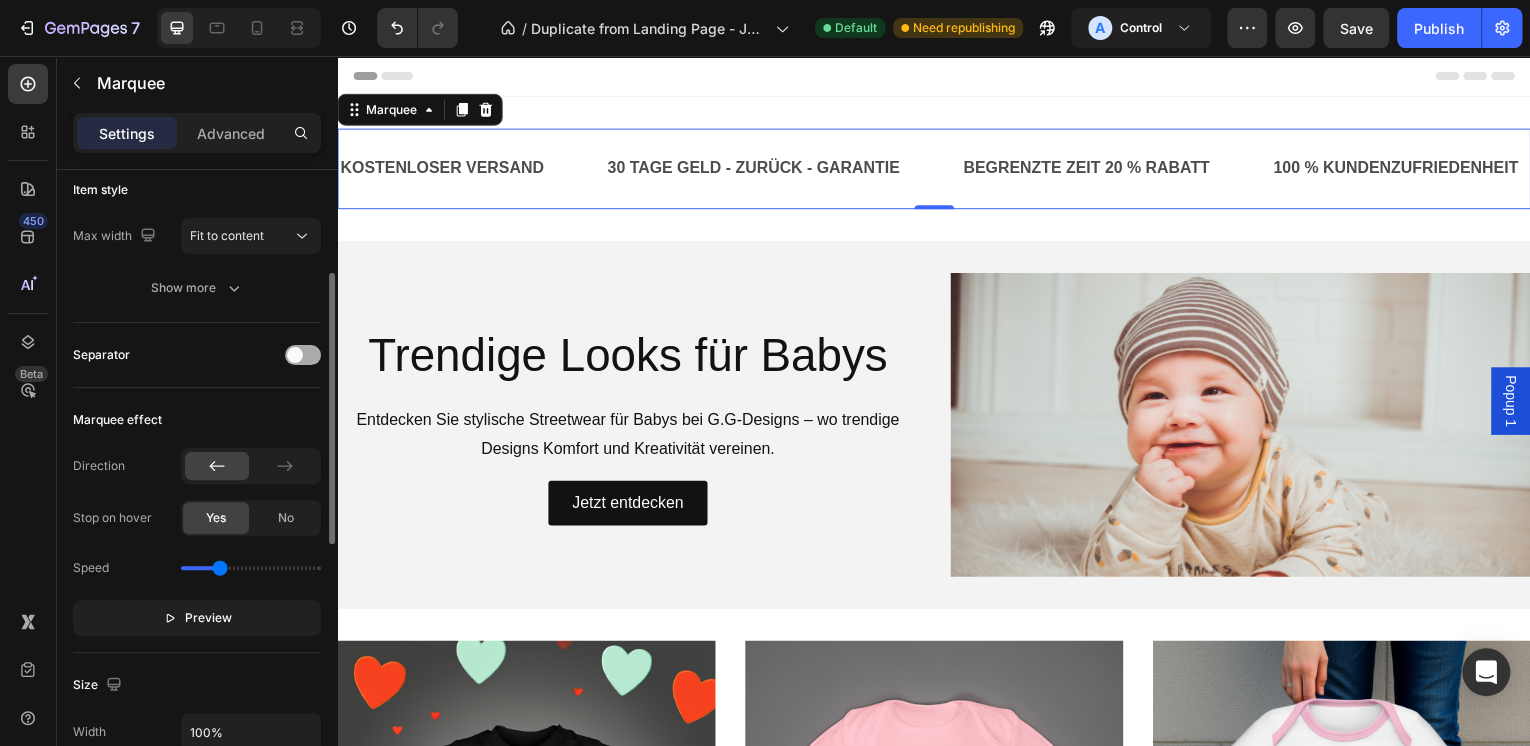 click at bounding box center [303, 355] 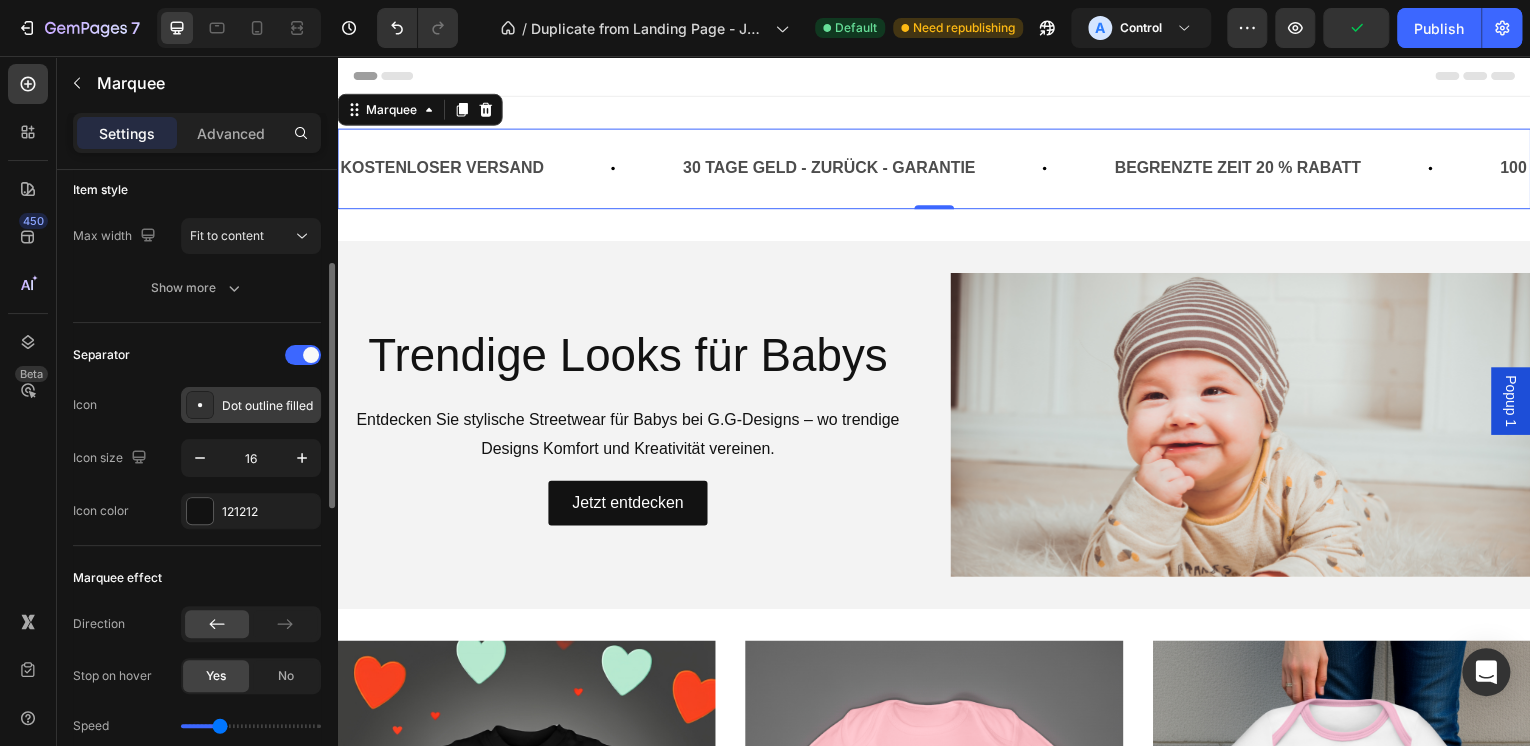 click on "Dot outline filled" at bounding box center (269, 406) 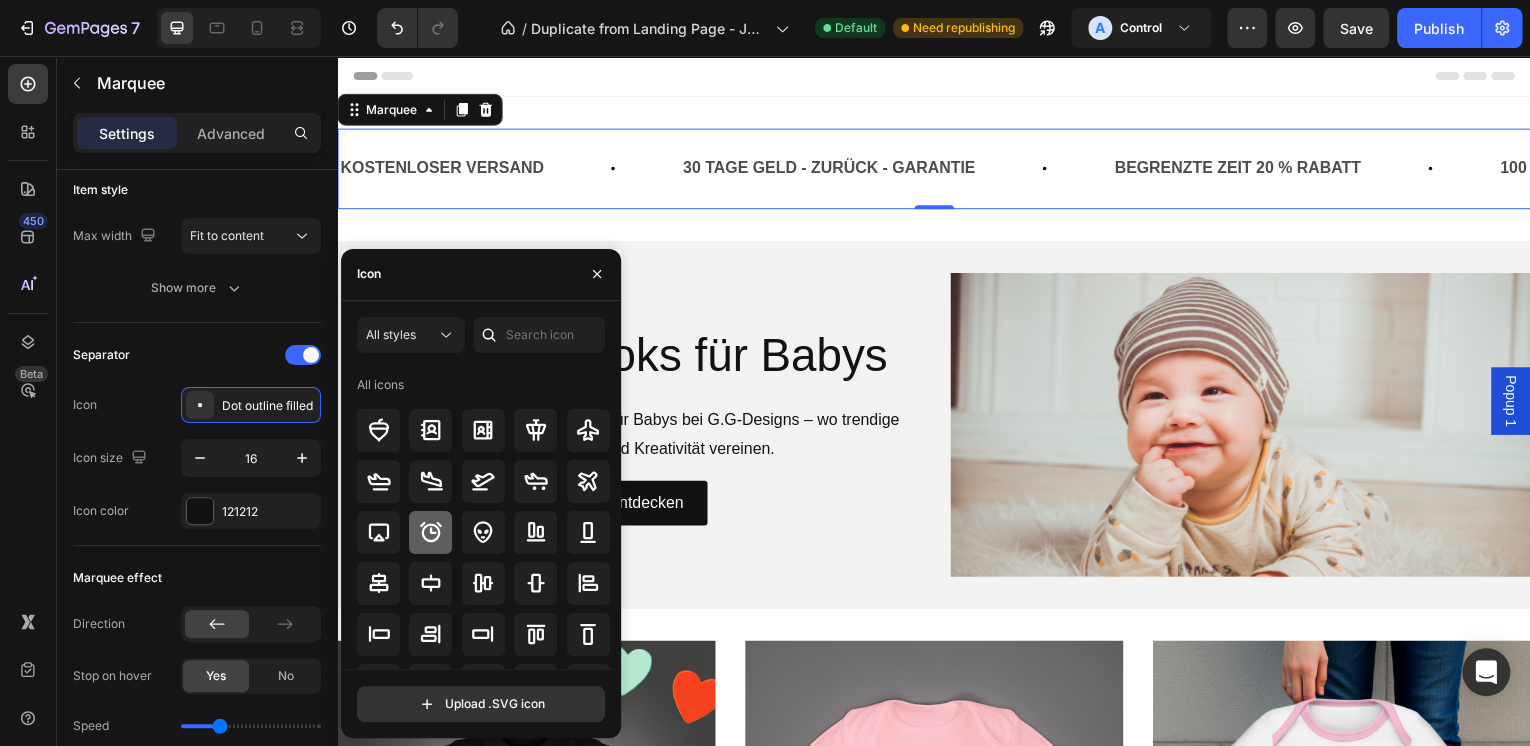 click 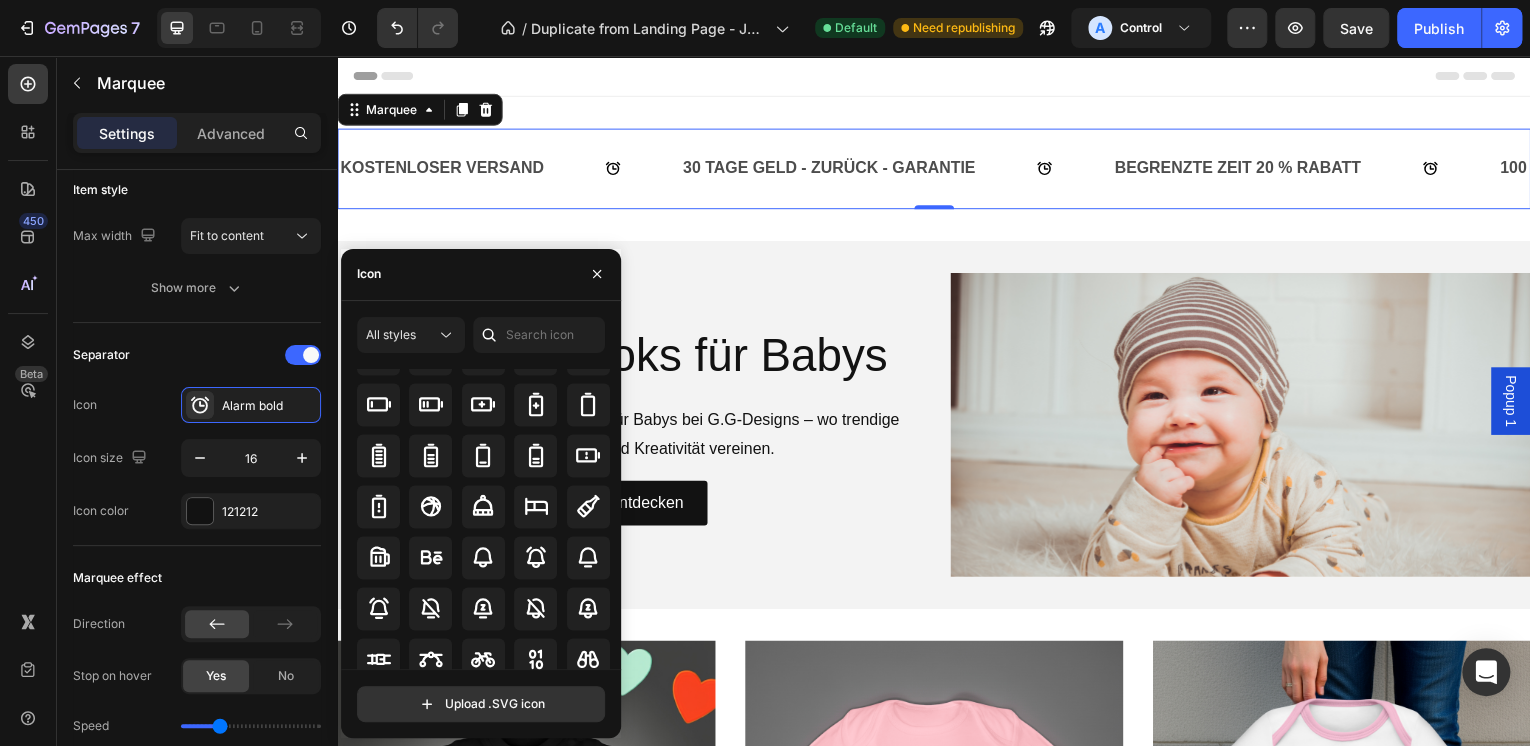 scroll, scrollTop: 1440, scrollLeft: 0, axis: vertical 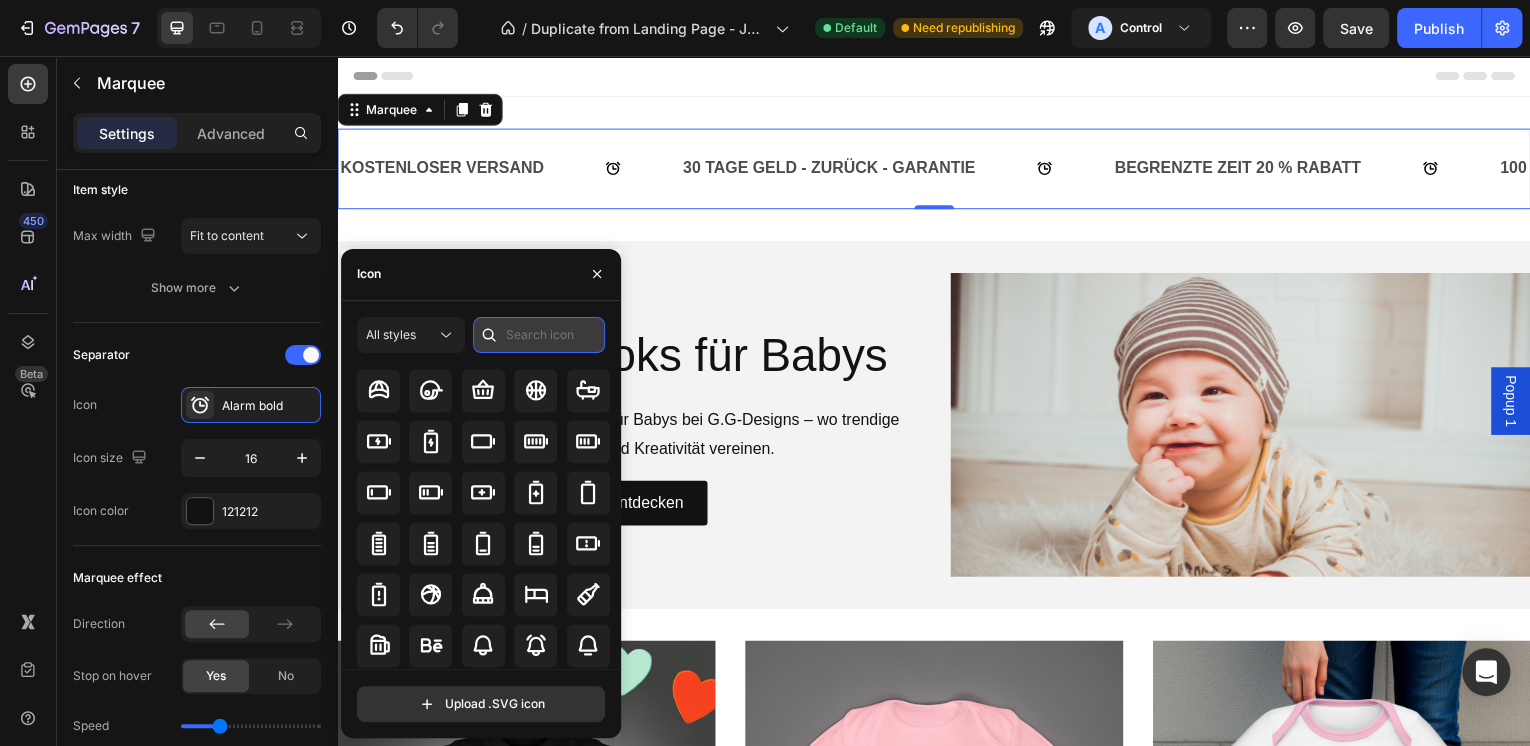 click at bounding box center [539, 335] 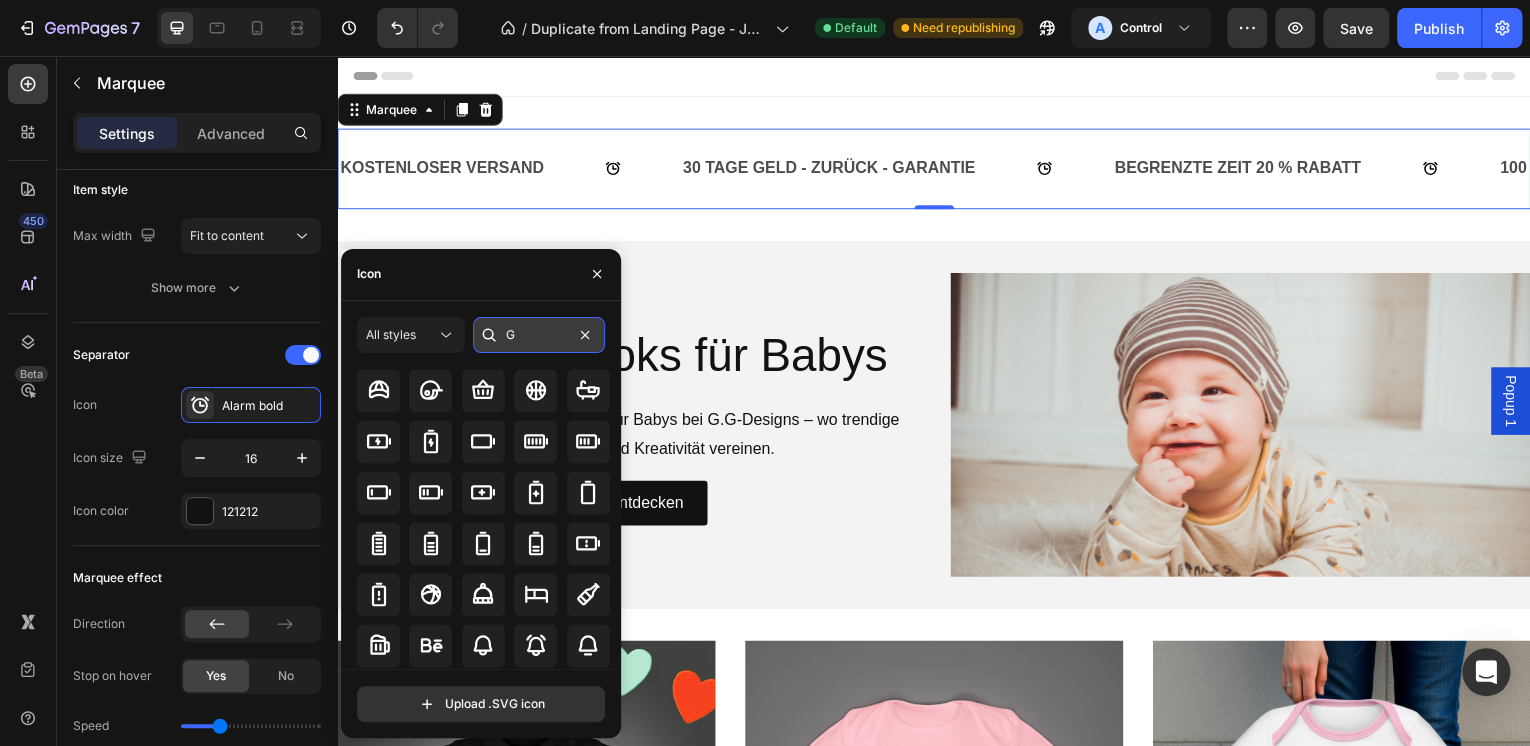 scroll, scrollTop: 0, scrollLeft: 0, axis: both 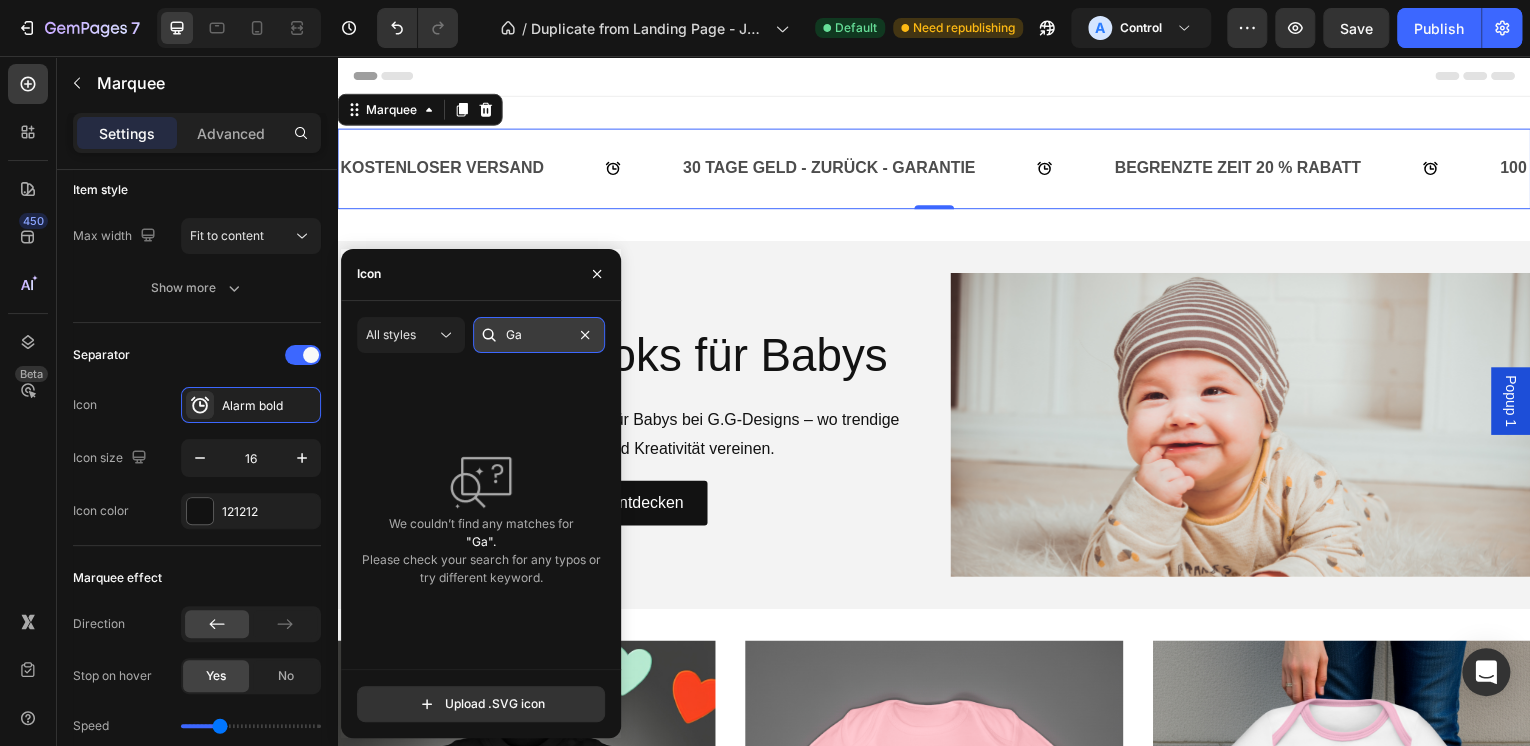 type on "G" 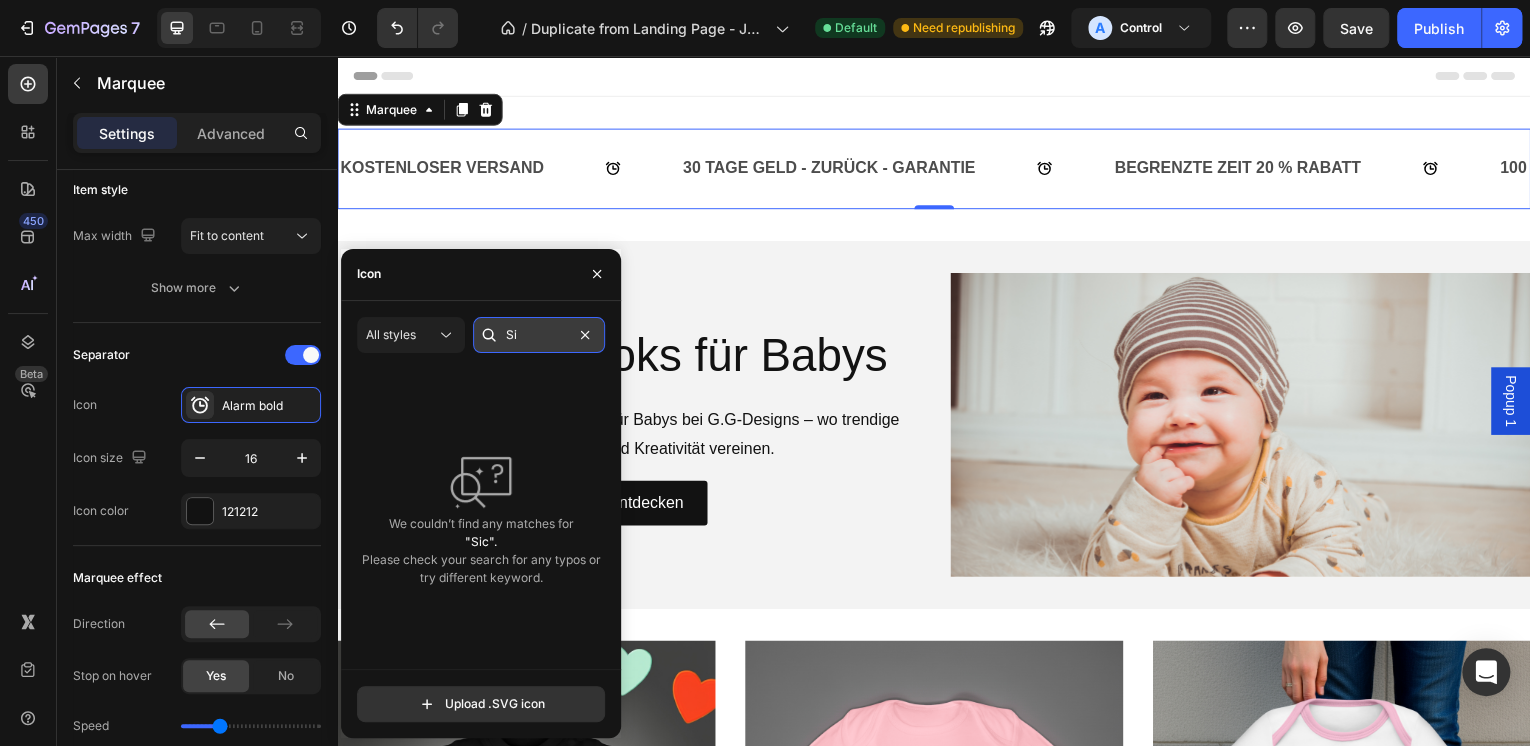 type on "S" 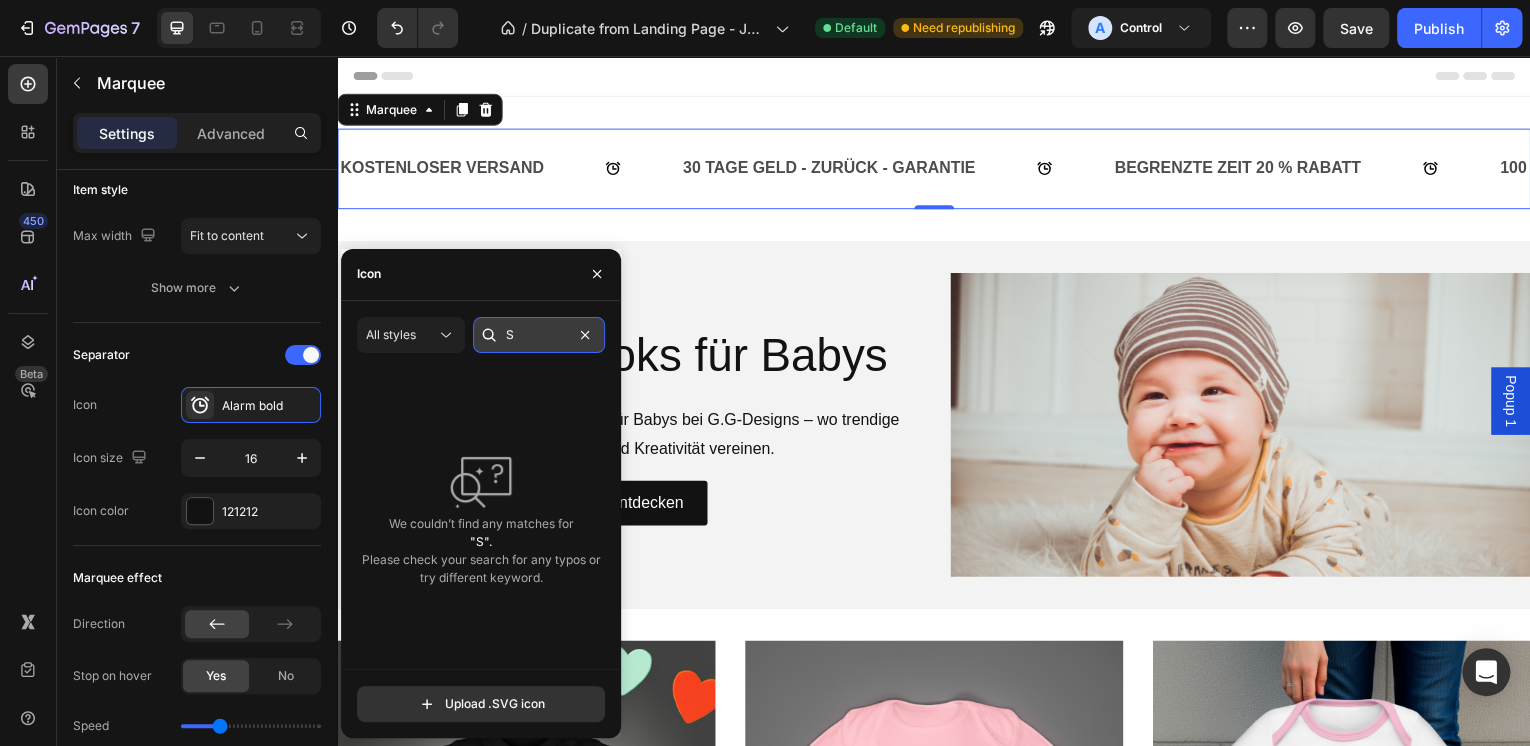 type 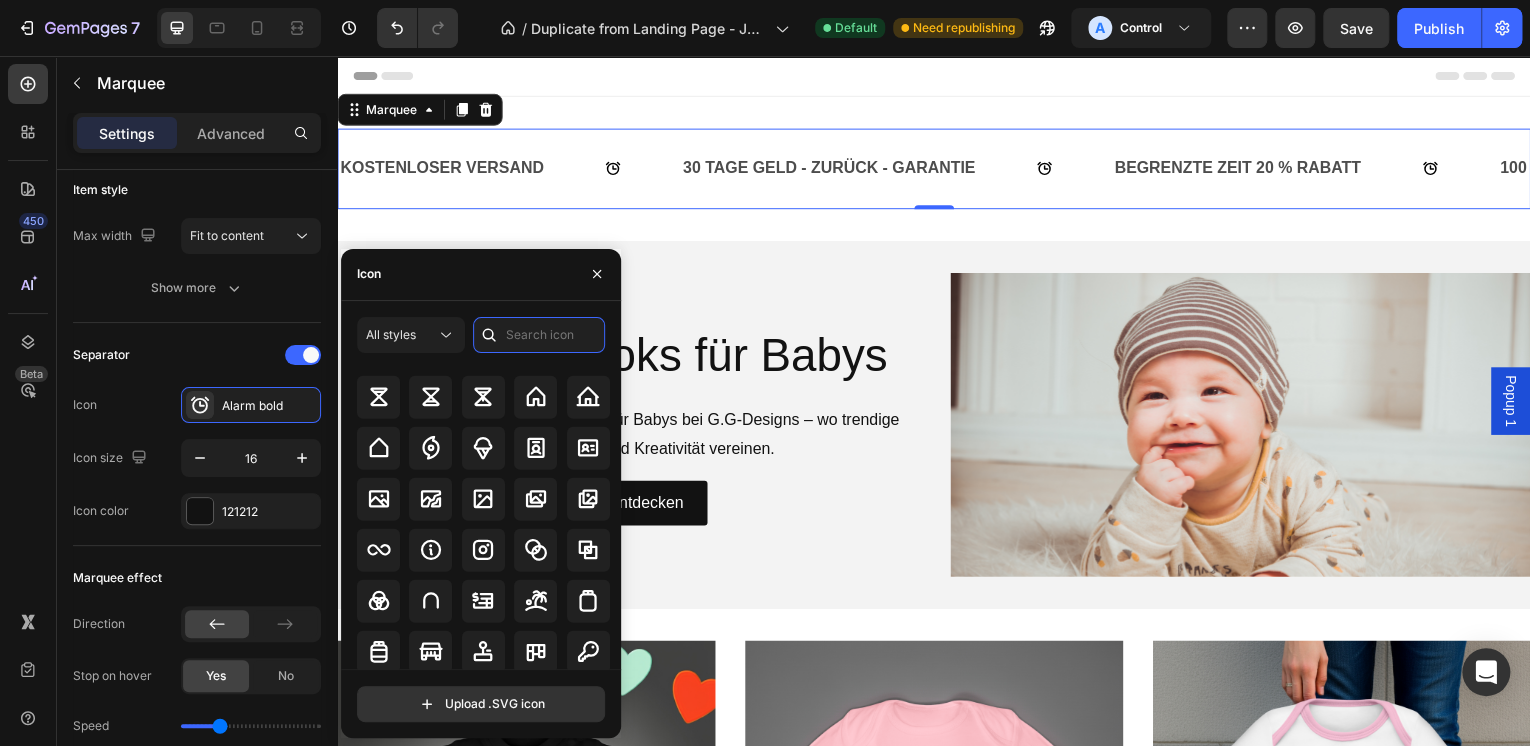 scroll, scrollTop: 6749, scrollLeft: 0, axis: vertical 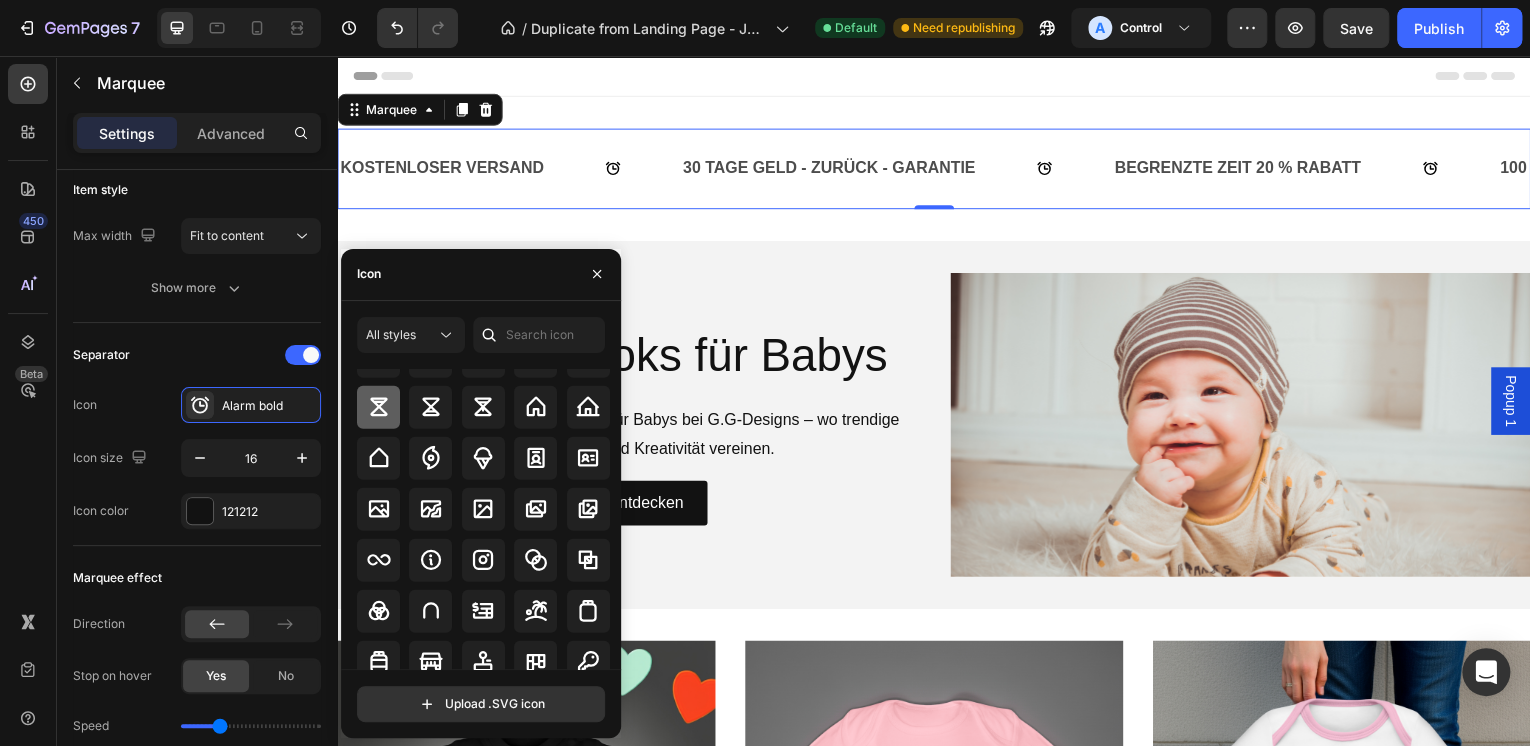 click 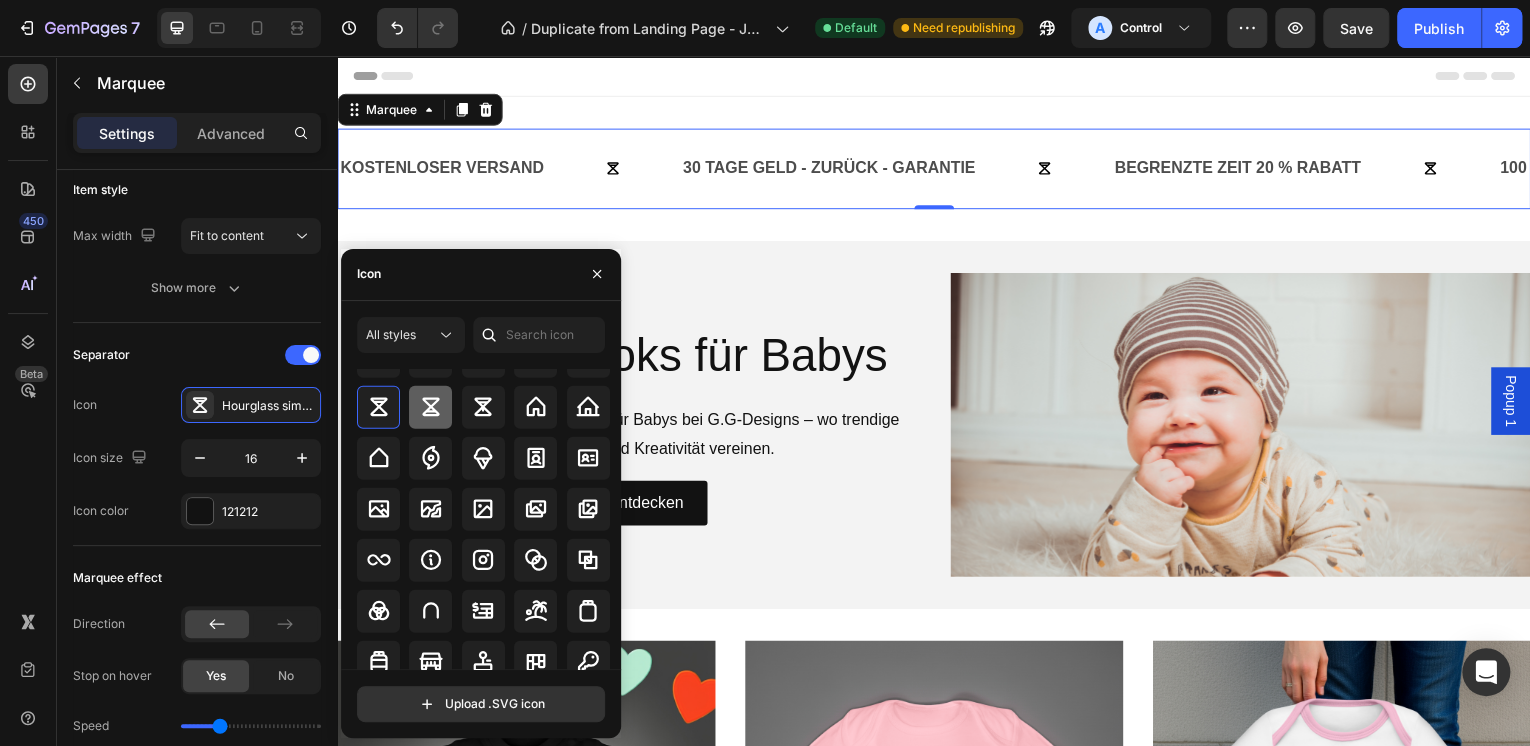 click 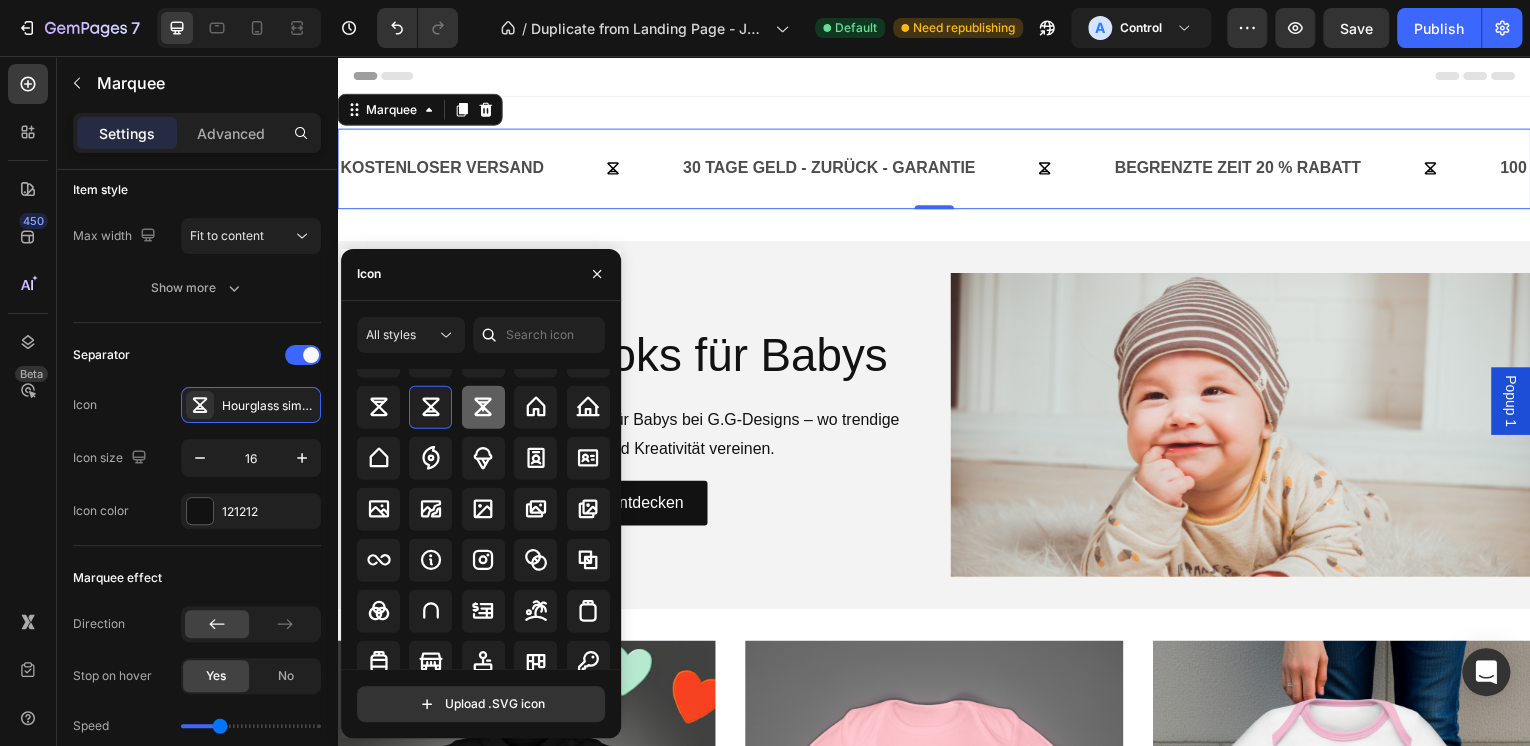 click 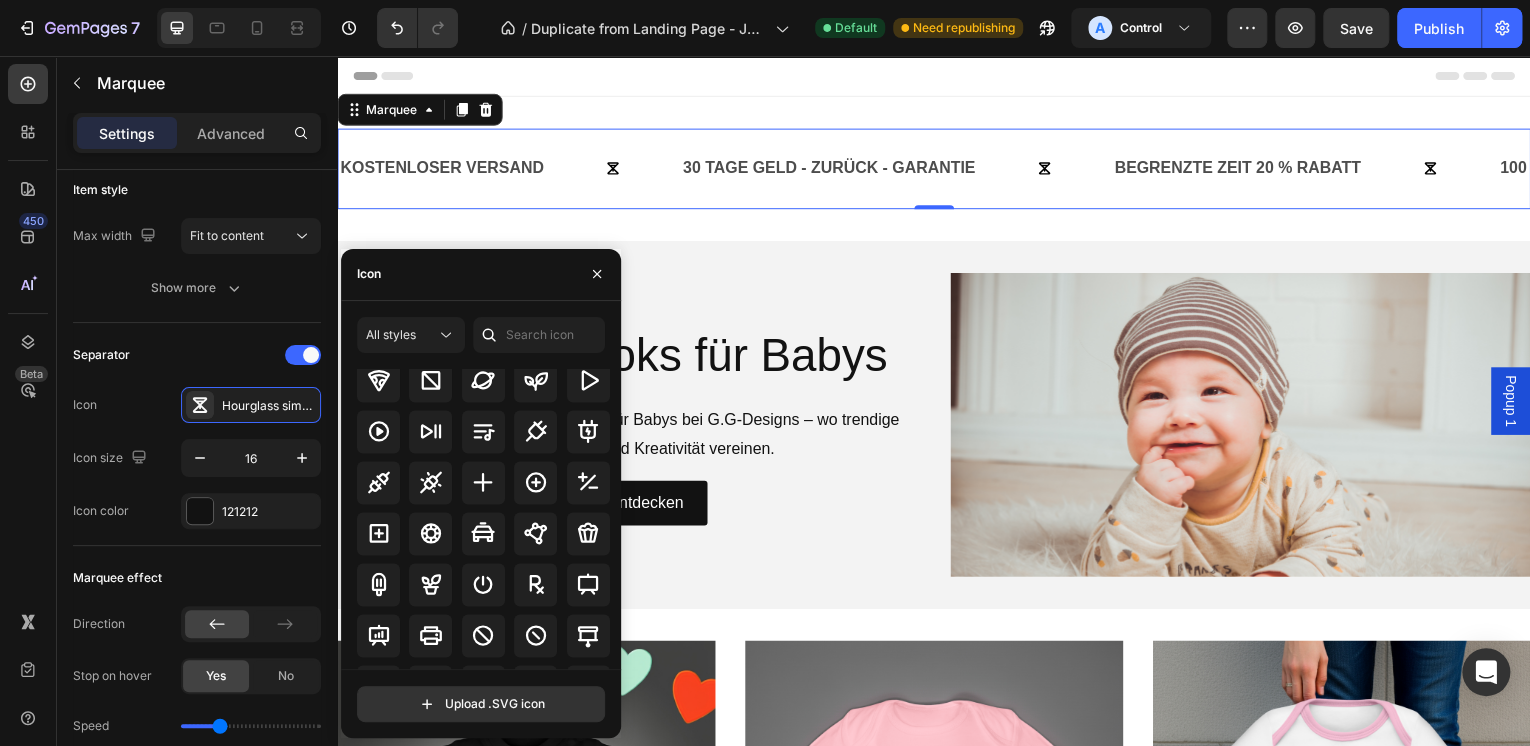 scroll, scrollTop: 9489, scrollLeft: 0, axis: vertical 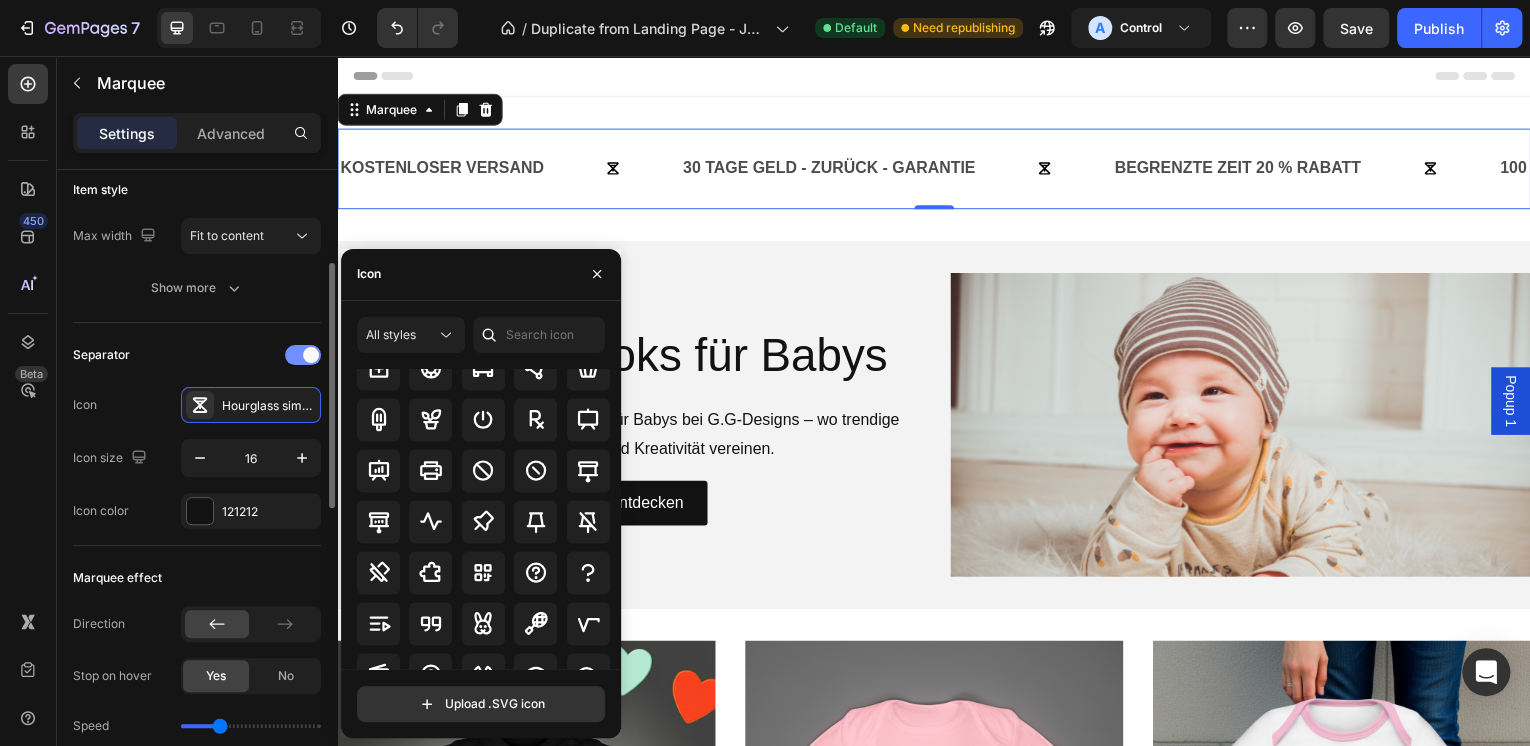 click at bounding box center (303, 355) 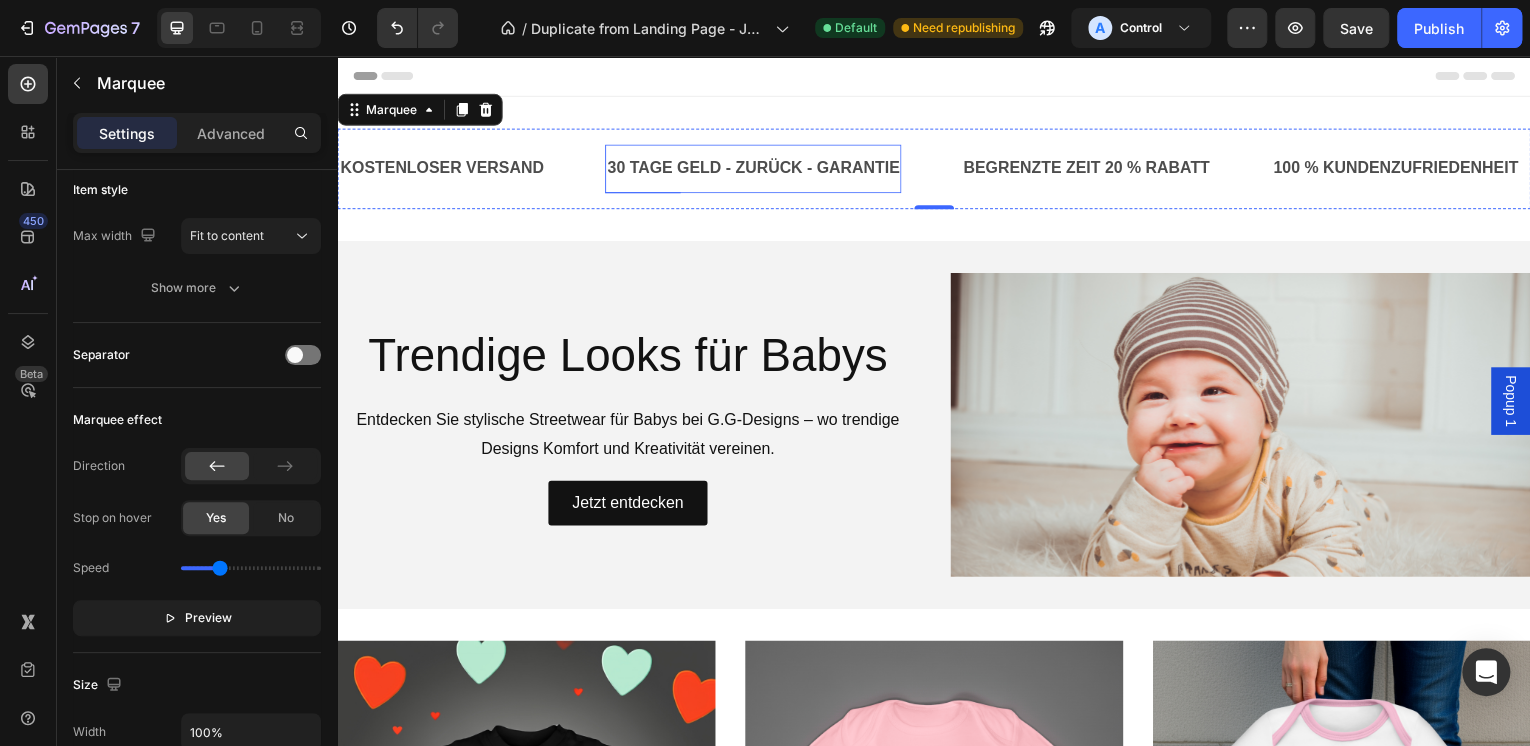 click on "30 TAGE GELD - ZURÜCK - GARANTIE" at bounding box center [747, 169] 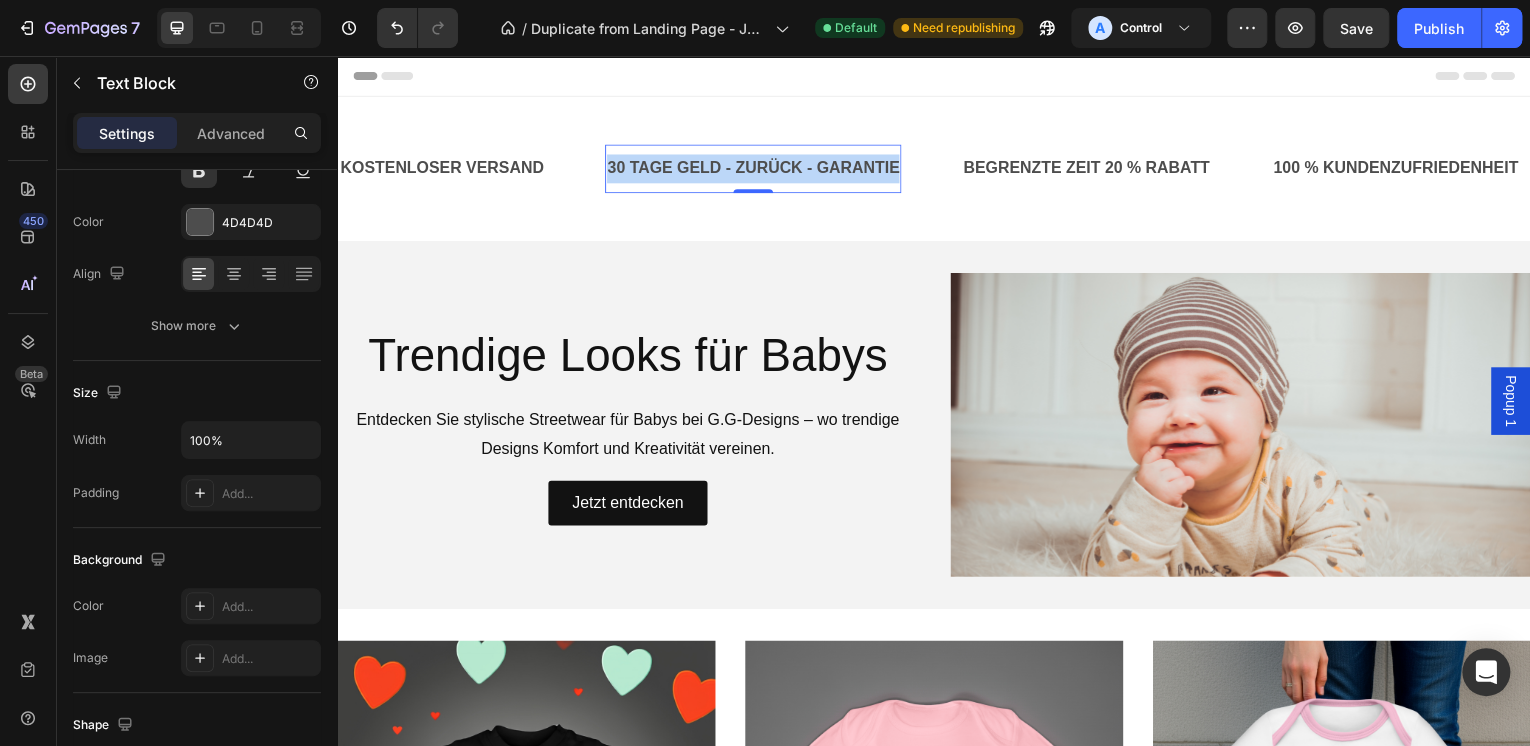 scroll, scrollTop: 0, scrollLeft: 0, axis: both 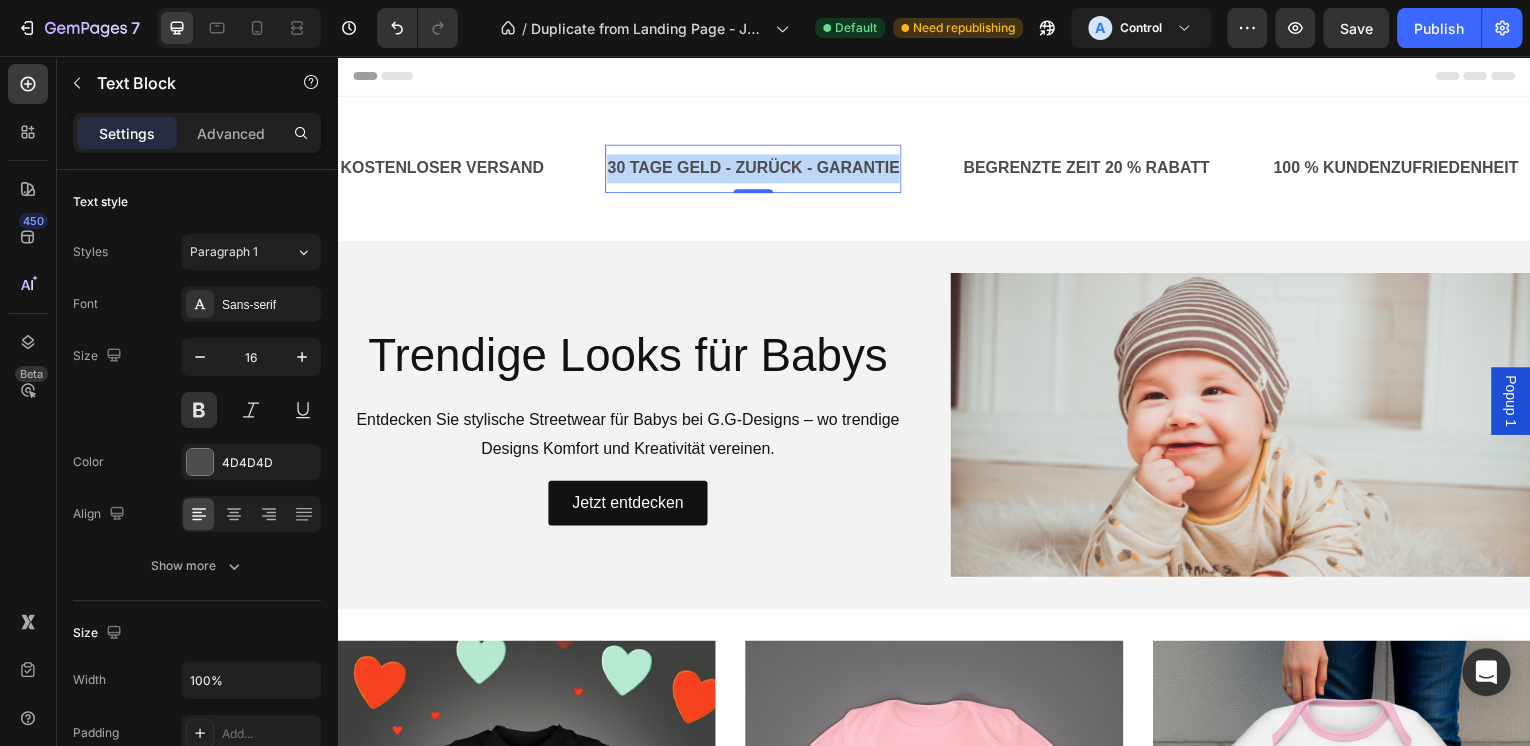 click on "30 TAGE GELD - ZURÜCK - GARANTIE" at bounding box center (749, 169) 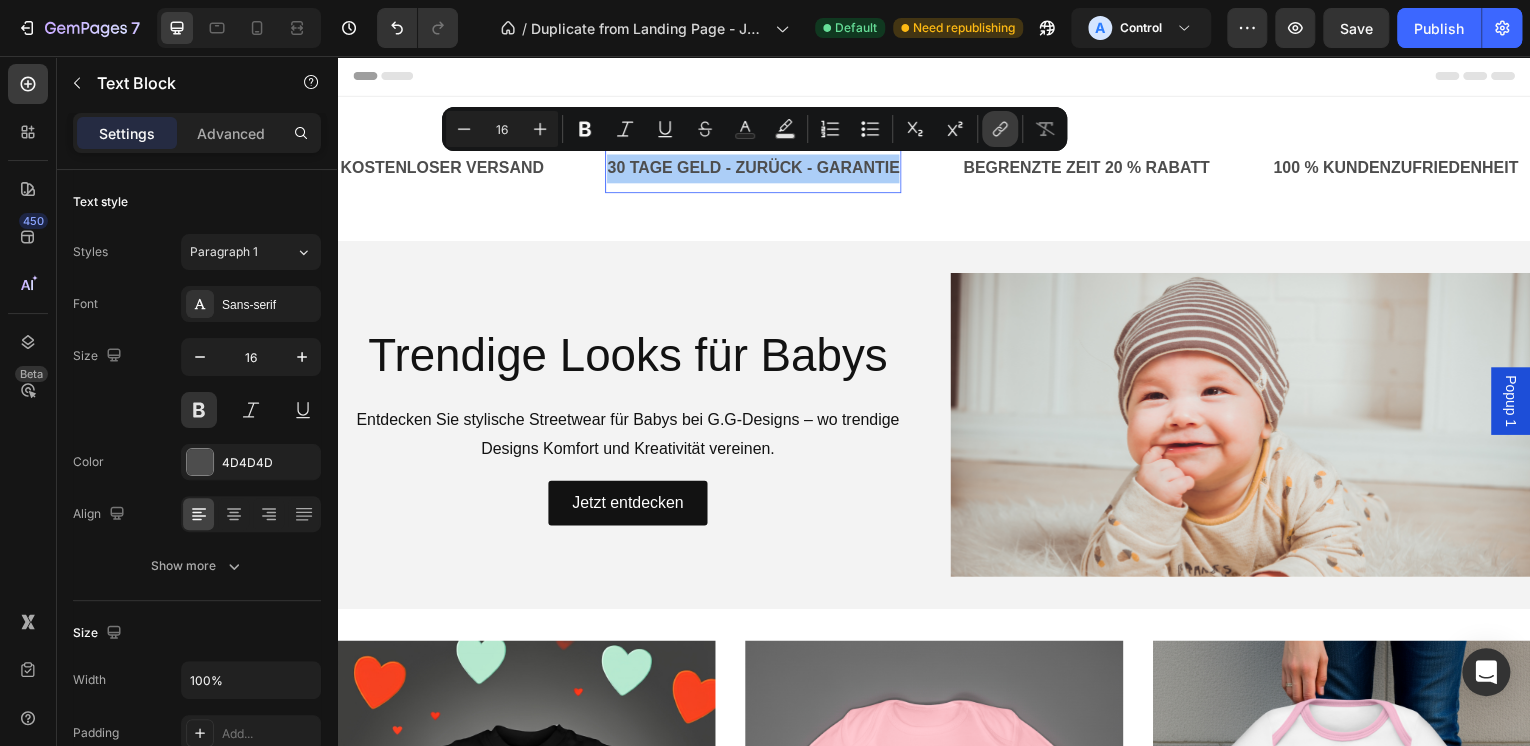 click 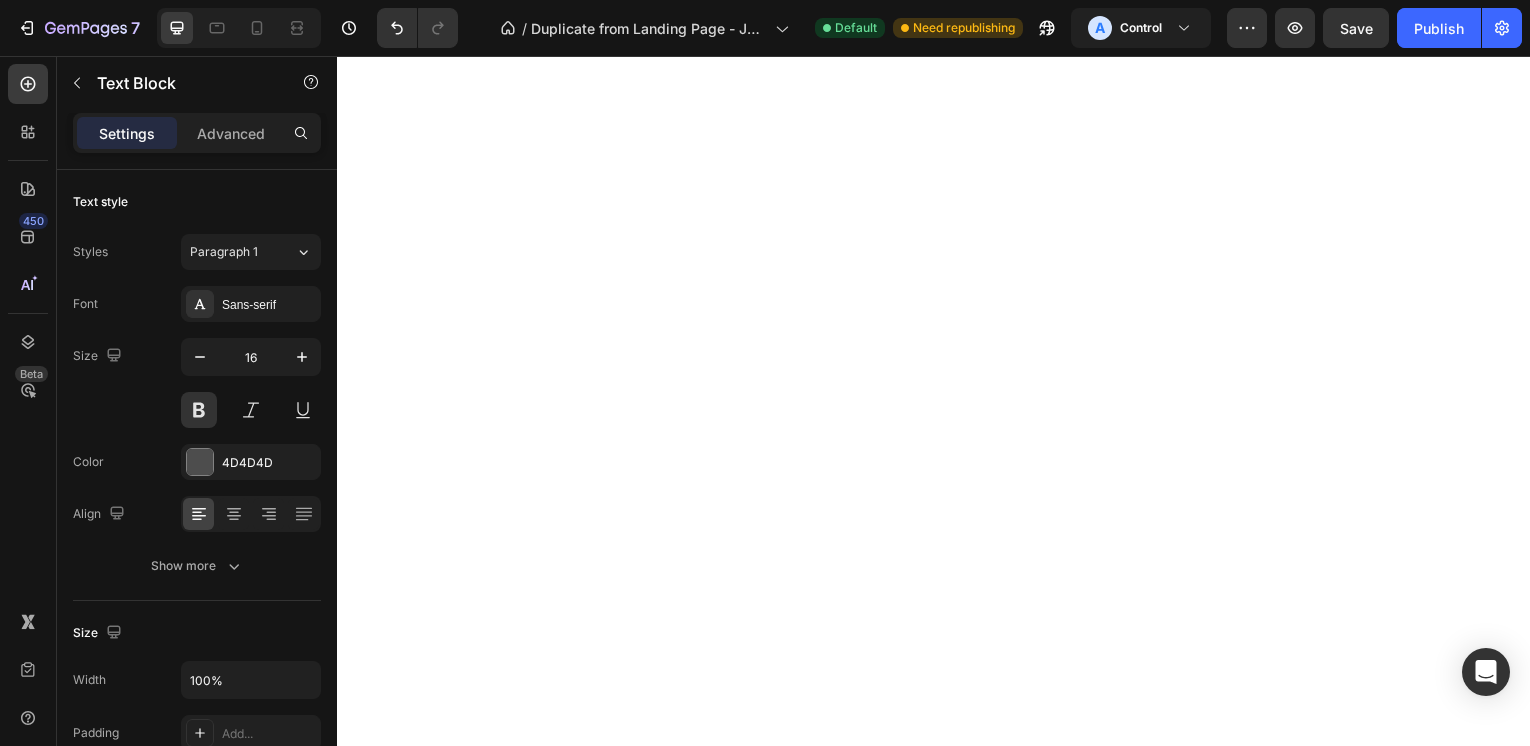 scroll, scrollTop: 0, scrollLeft: 0, axis: both 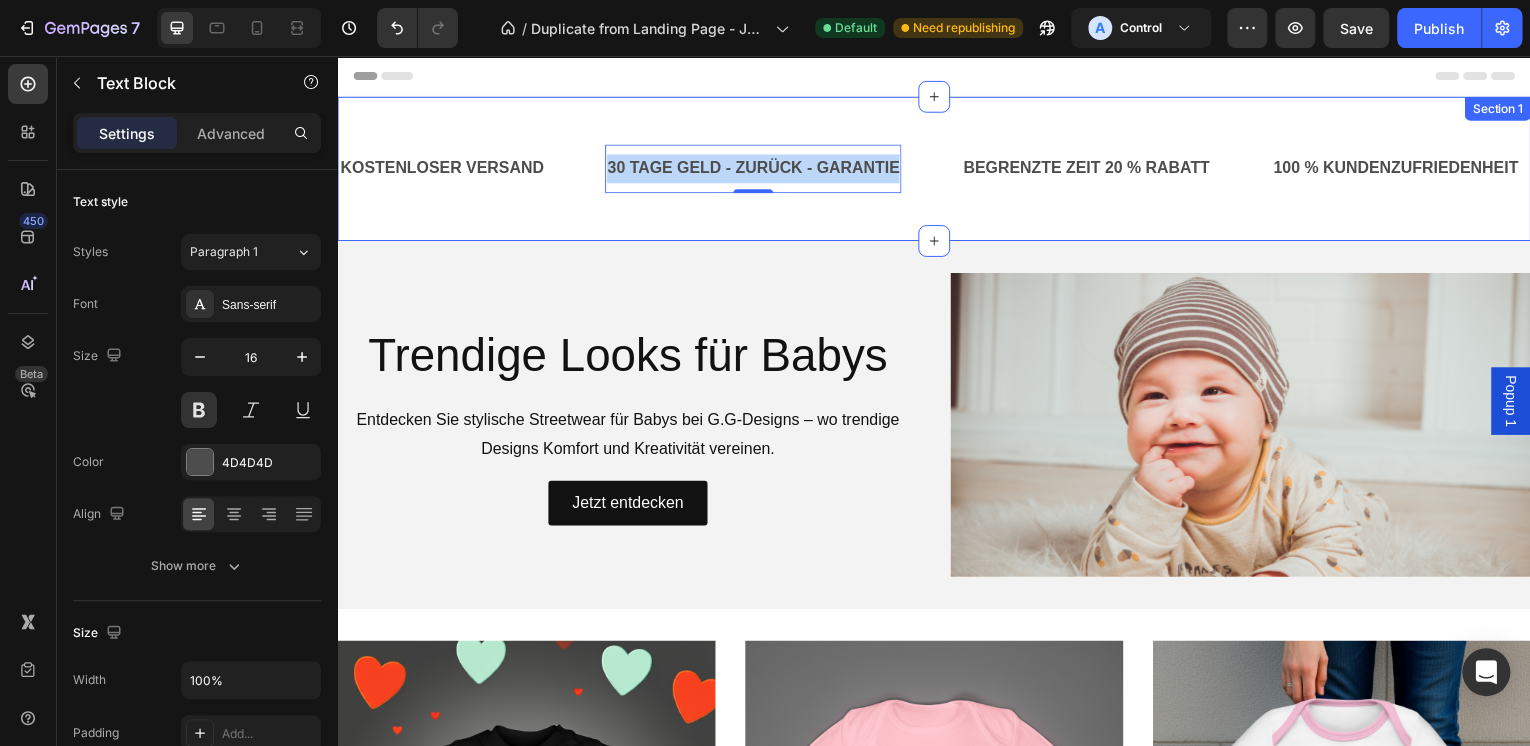 click on "KOSTENLOSER VERSAND Text Block 30 TAGE GELD - ZURÜCK - GARANTIE Text Block   0 BEGRENZTE ZEIT 20 % RABATT Text Block 100 % KUNDENZUFRIEDENHEIT Text Block KOSTENLOSER VERSAND Text Block 30 TAGE GELD - ZURÜCK - GARANTIE Text Block   0 BEGRENZTE ZEIT 20 % RABATT Text Block 100 % KUNDENZUFRIEDENHEIT Text Block Marquee Section 1" at bounding box center [937, 169] 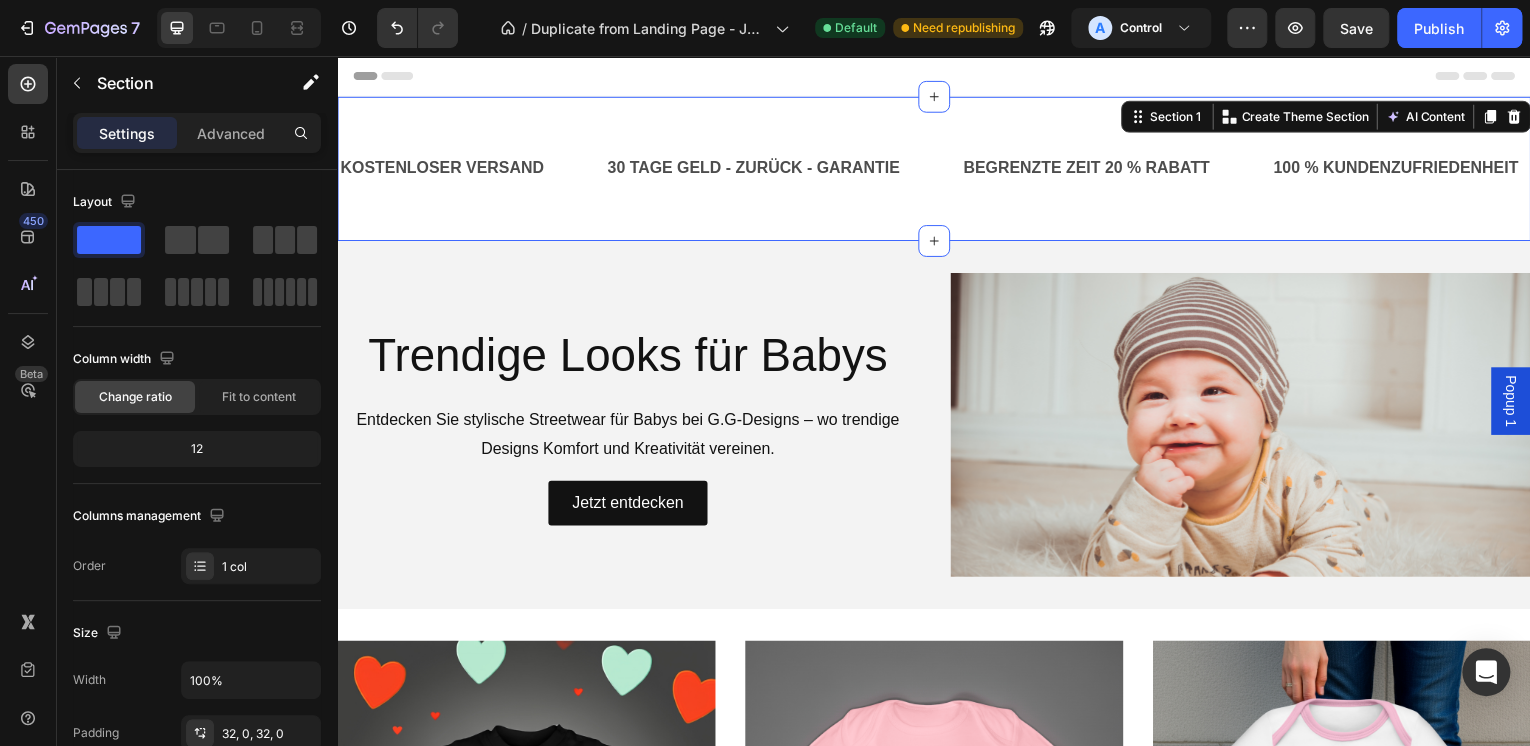 click on "KOSTENLOSER VERSAND Text Block 30 TAGE GELD - ZURÜCK - GARANTIE Text Block BEGRENZTE ZEIT 20 % RABATT Text Block 100 % KUNDENZUFRIEDENHEIT Text Block KOSTENLOSER VERSAND Text Block 30 TAGE GELD - ZURÜCK - GARANTIE Text Block BEGRENZTE ZEIT 20 % RABATT Text Block 100 % KUNDENZUFRIEDENHEIT Text Block Marquee Section 1   You can create reusable sections Create Theme Section AI Content Write with GemAI What would you like to describe here? Tone and Voice Persuasive Product Kinder T-Shirt 'Auch Stars müssen einmal gehen' Show more Generate" at bounding box center [937, 169] 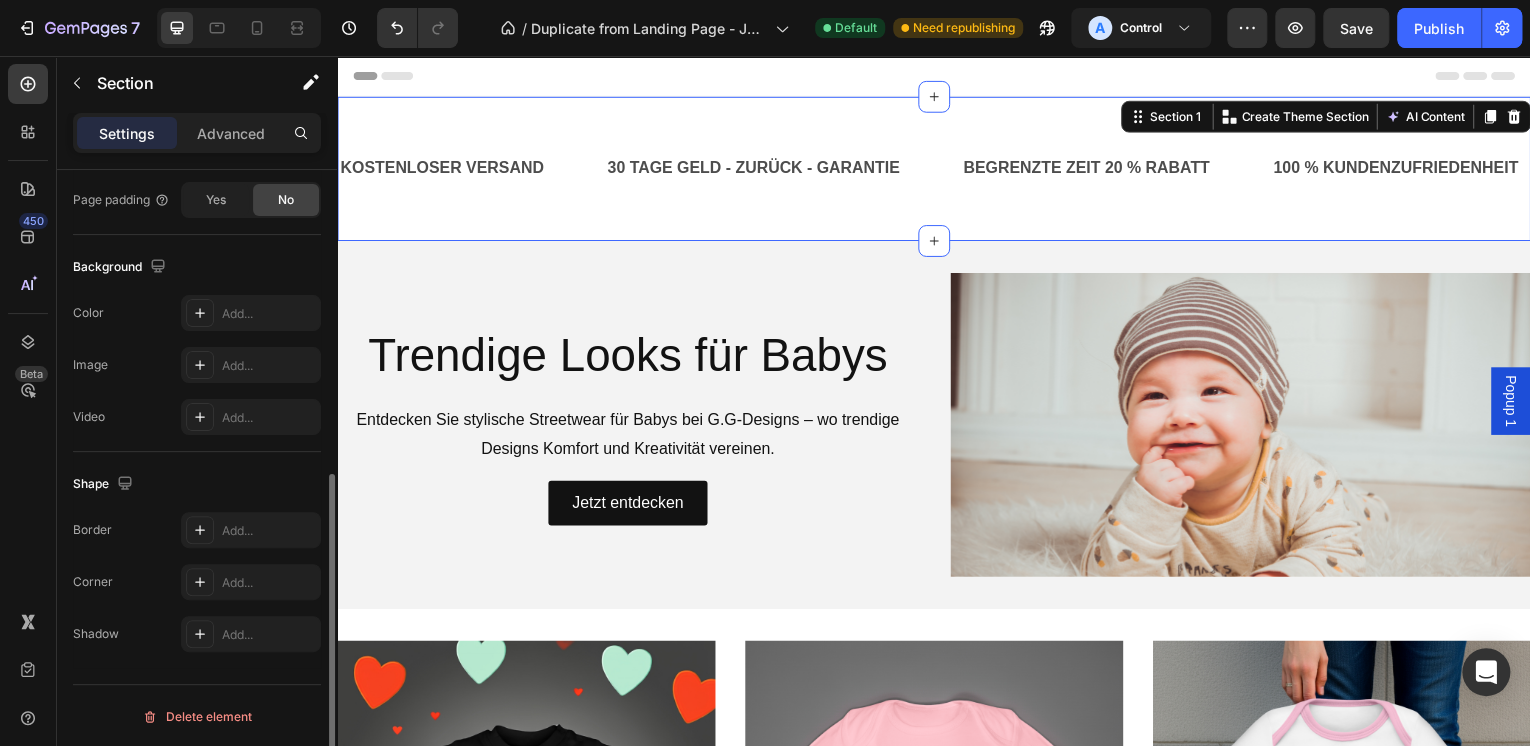 scroll, scrollTop: 345, scrollLeft: 0, axis: vertical 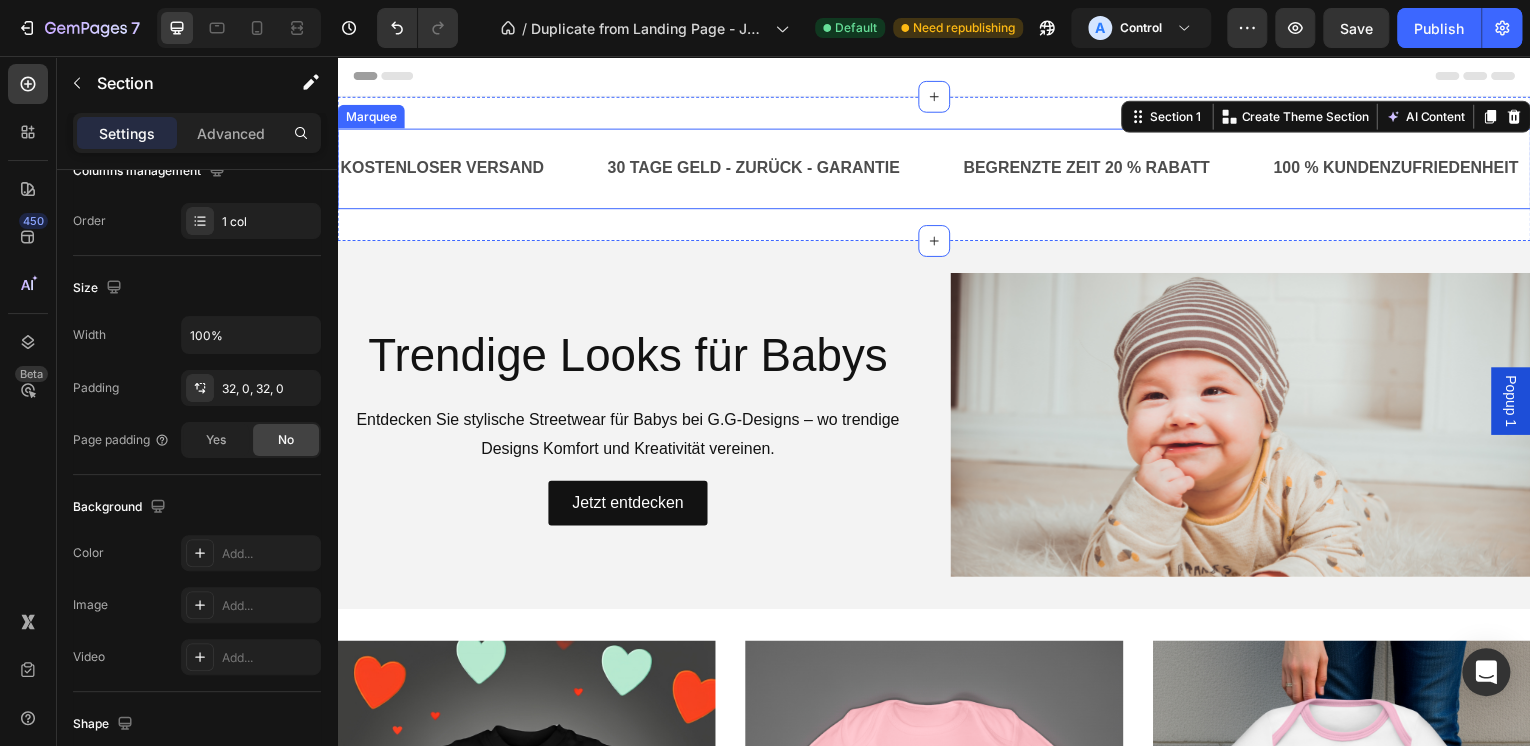 click on "KOSTENLOSER VERSAND Text Block 30 TAGE GELD - ZURÜCK - GARANTIE Text Block BEGRENZTE ZEIT 20 % RABATT Text Block 100 % KUNDENZUFRIEDENHEIT Text Block KOSTENLOSER VERSAND Text Block 30 TAGE GELD - ZURÜCK - GARANTIE Text Block BEGRENZTE ZEIT 20 % RABATT Text Block 100 % KUNDENZUFRIEDENHEIT Text Block Marquee" at bounding box center (937, 169) 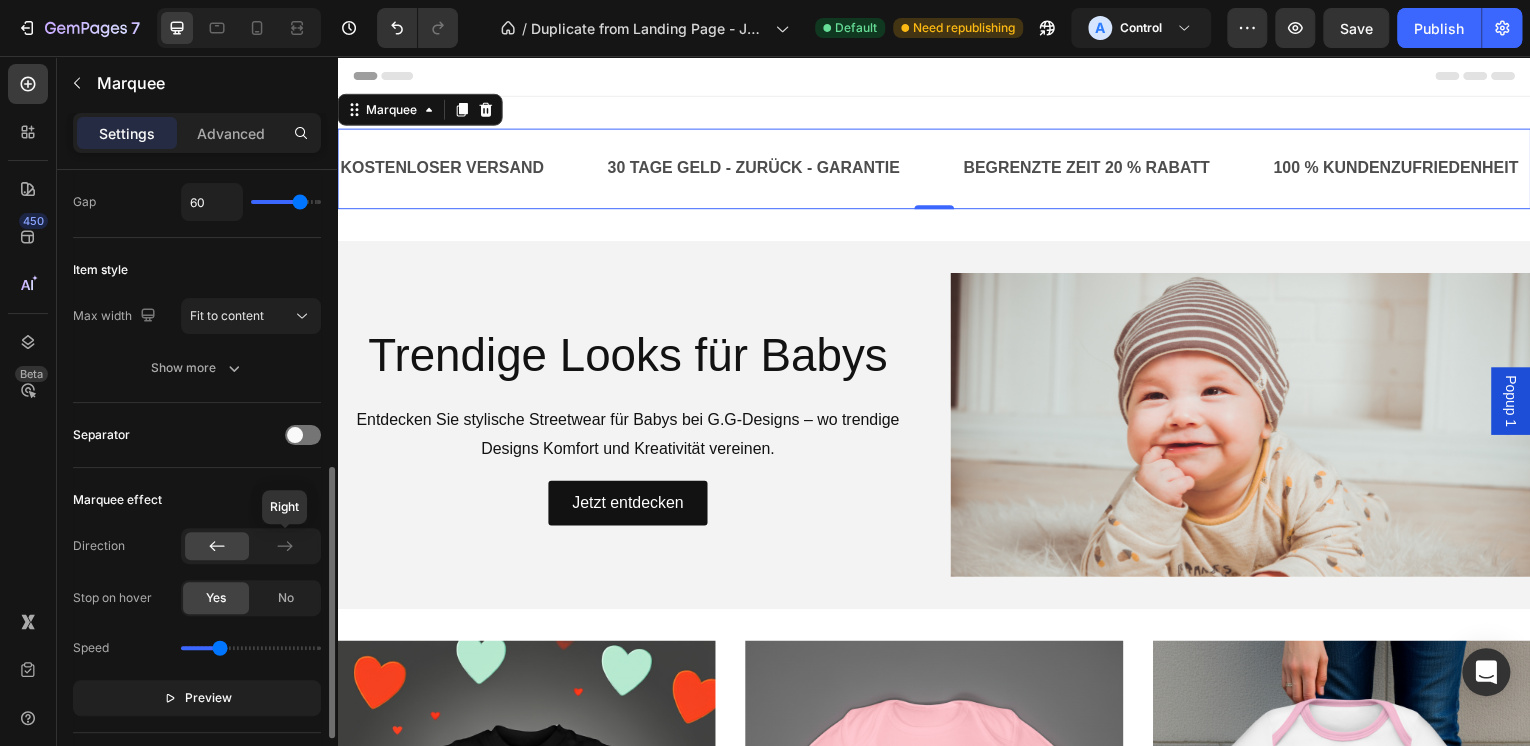 scroll, scrollTop: 320, scrollLeft: 0, axis: vertical 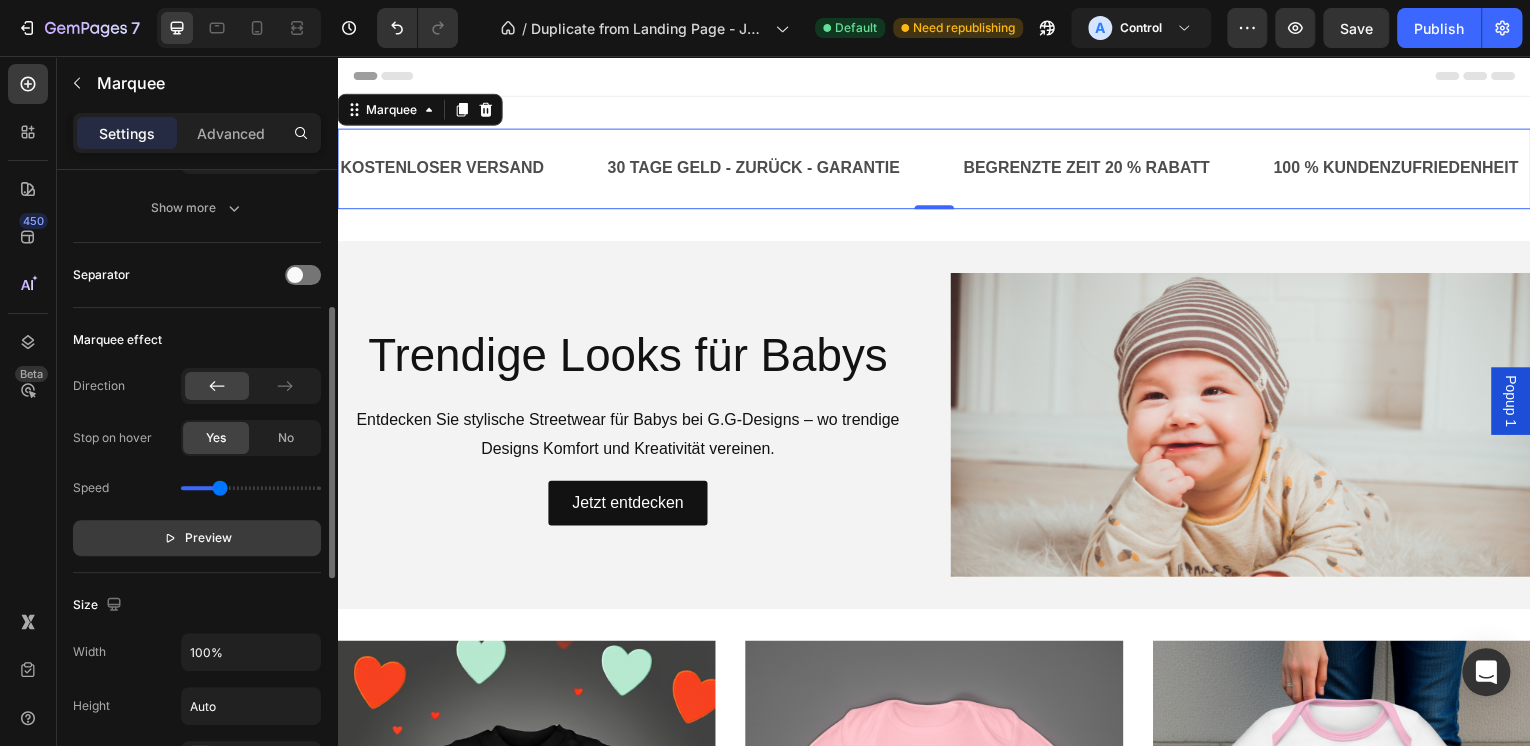 click on "Preview" at bounding box center [208, 538] 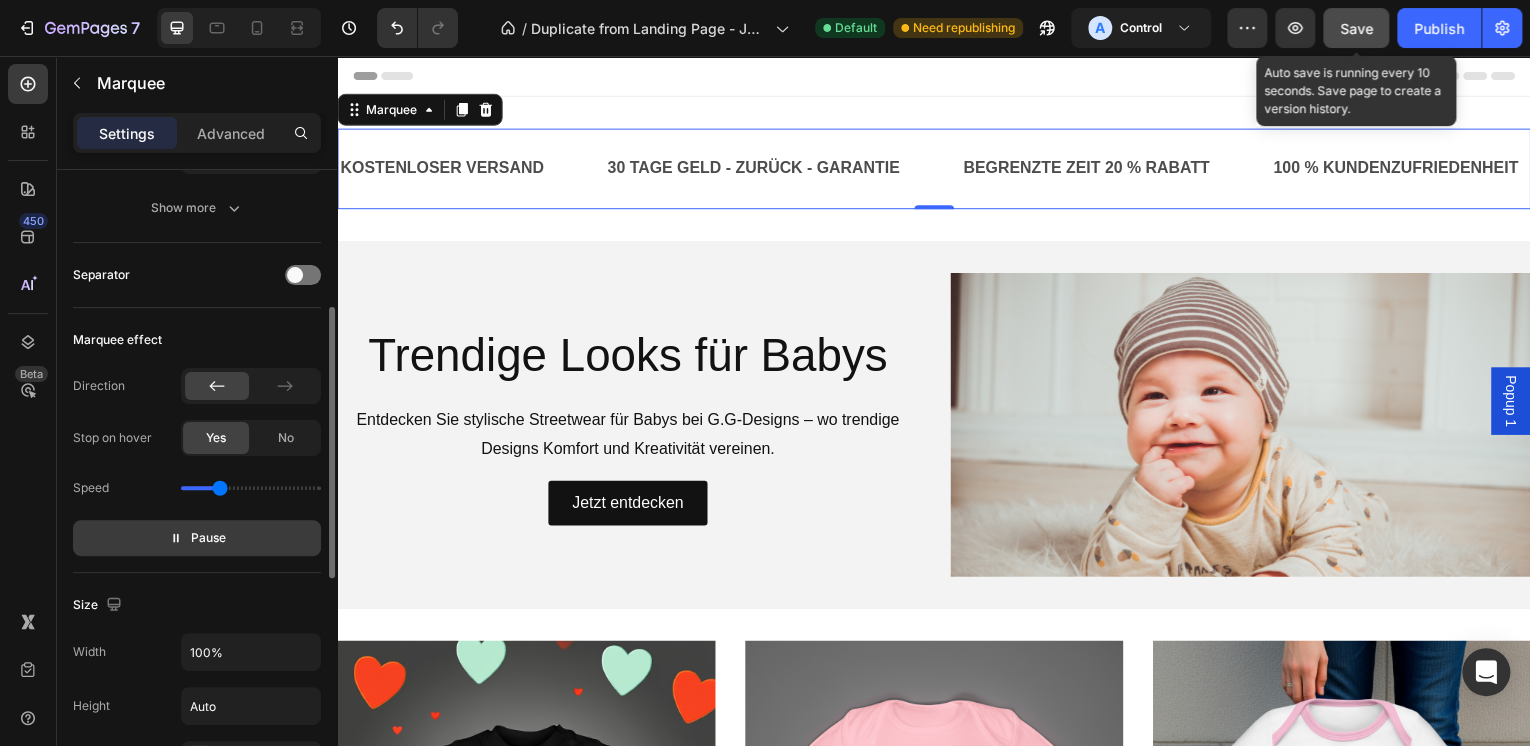 click on "Save" at bounding box center (1356, 28) 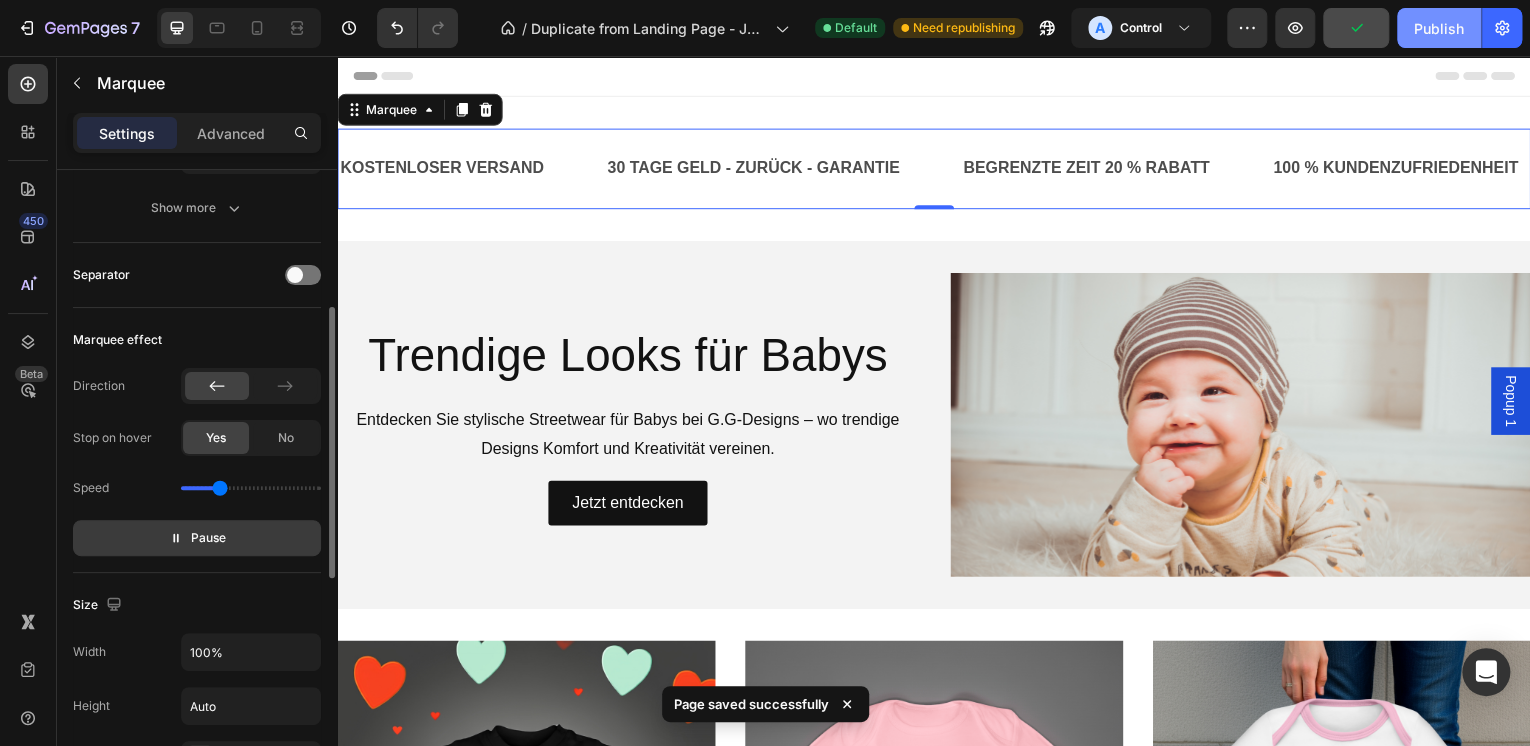 click on "Publish" at bounding box center (1439, 28) 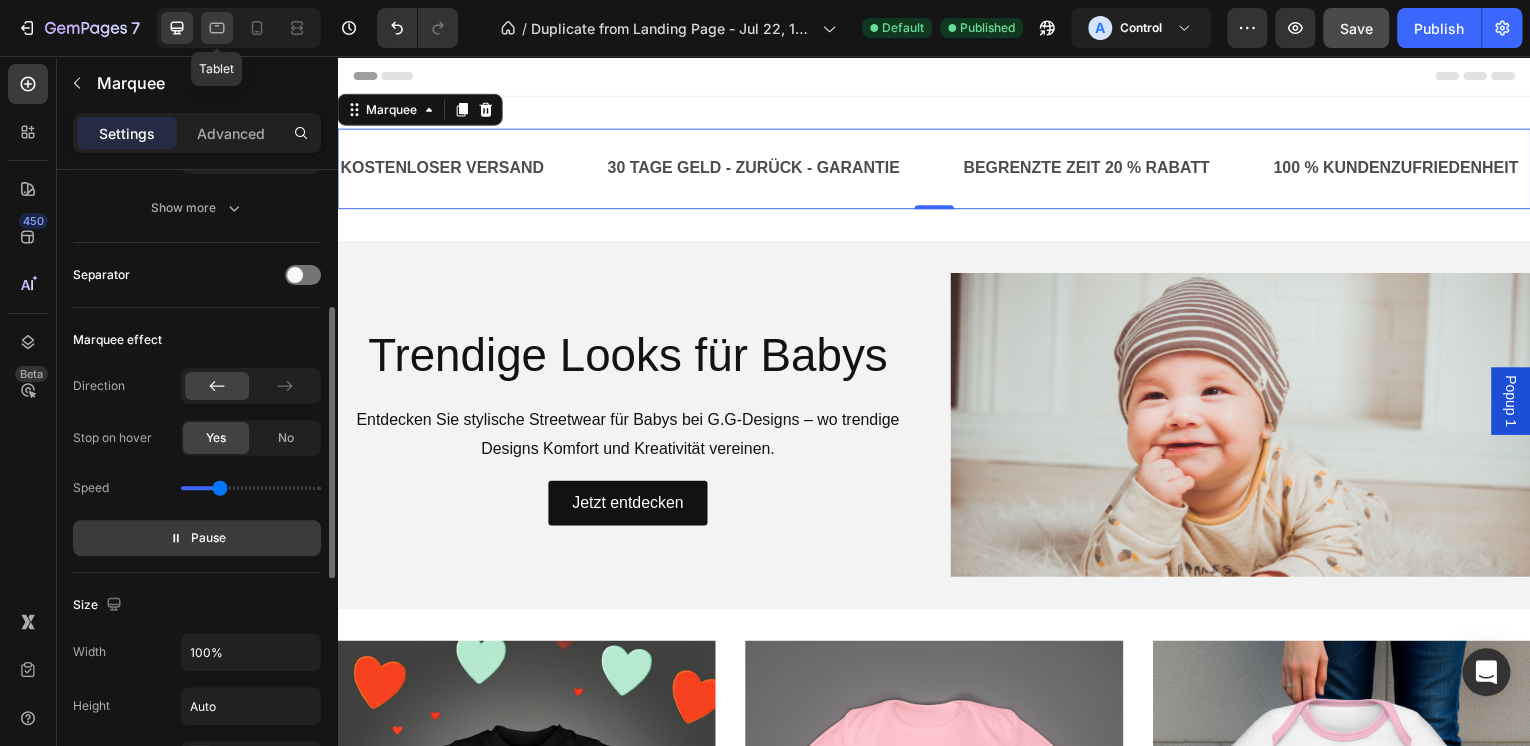 click 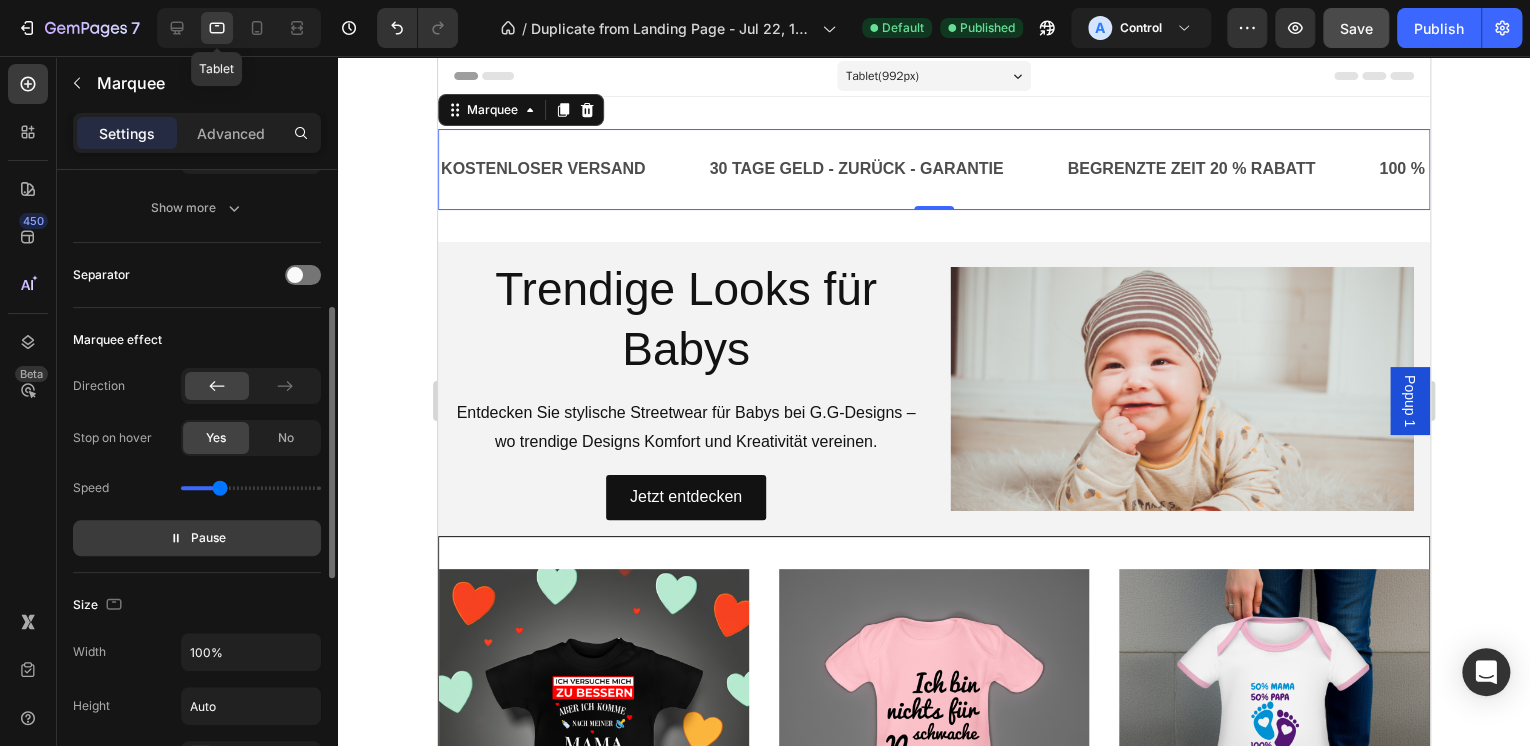scroll, scrollTop: 3, scrollLeft: 0, axis: vertical 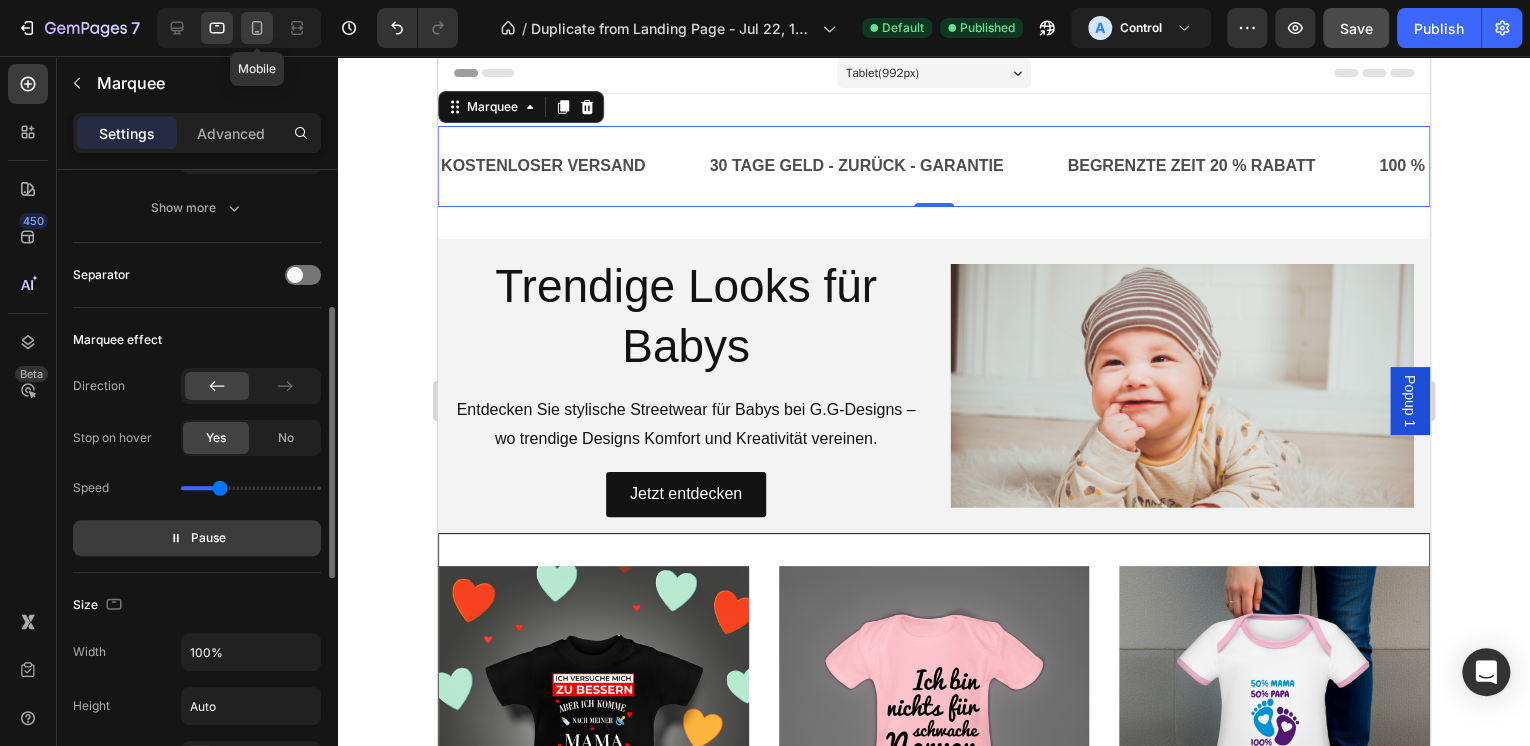 click 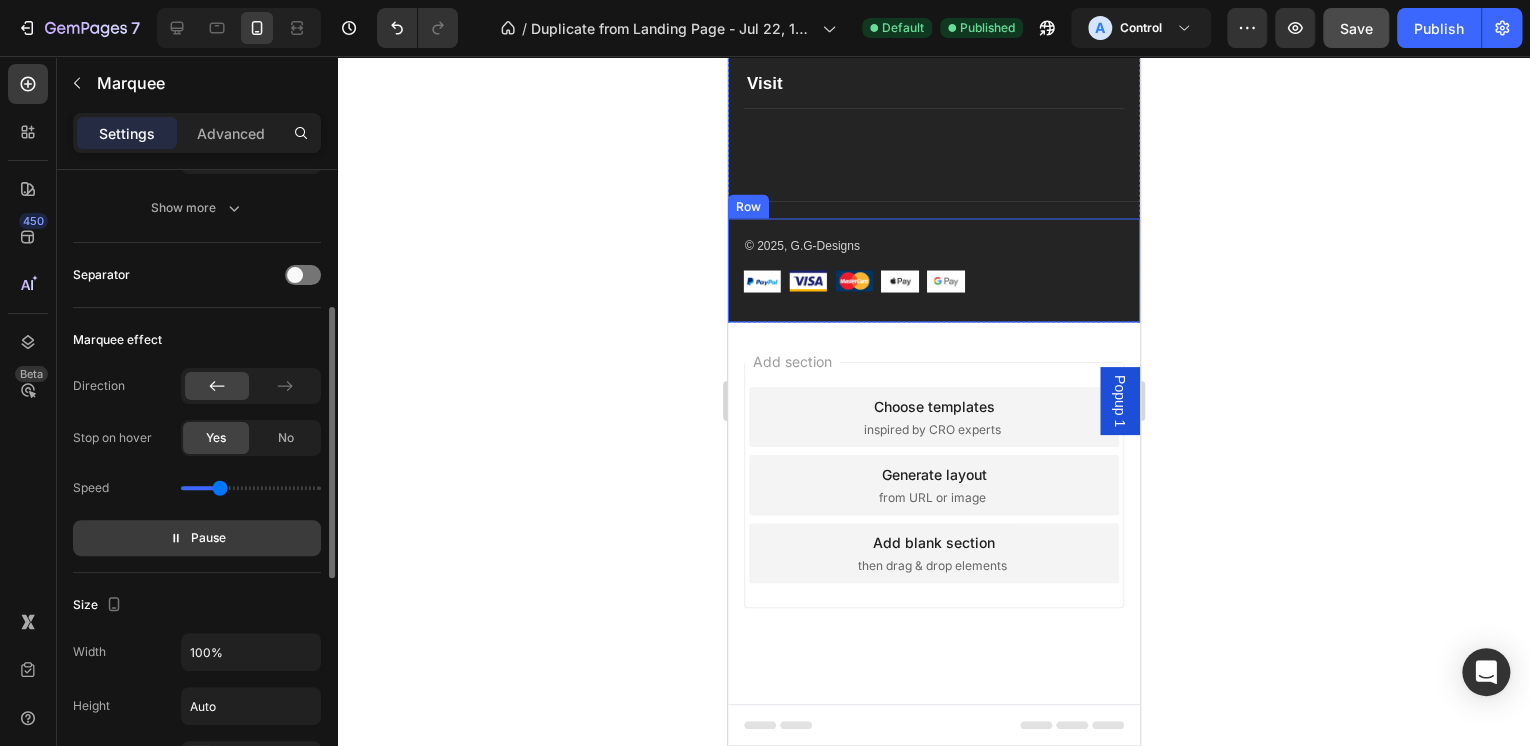 scroll, scrollTop: 5616, scrollLeft: 0, axis: vertical 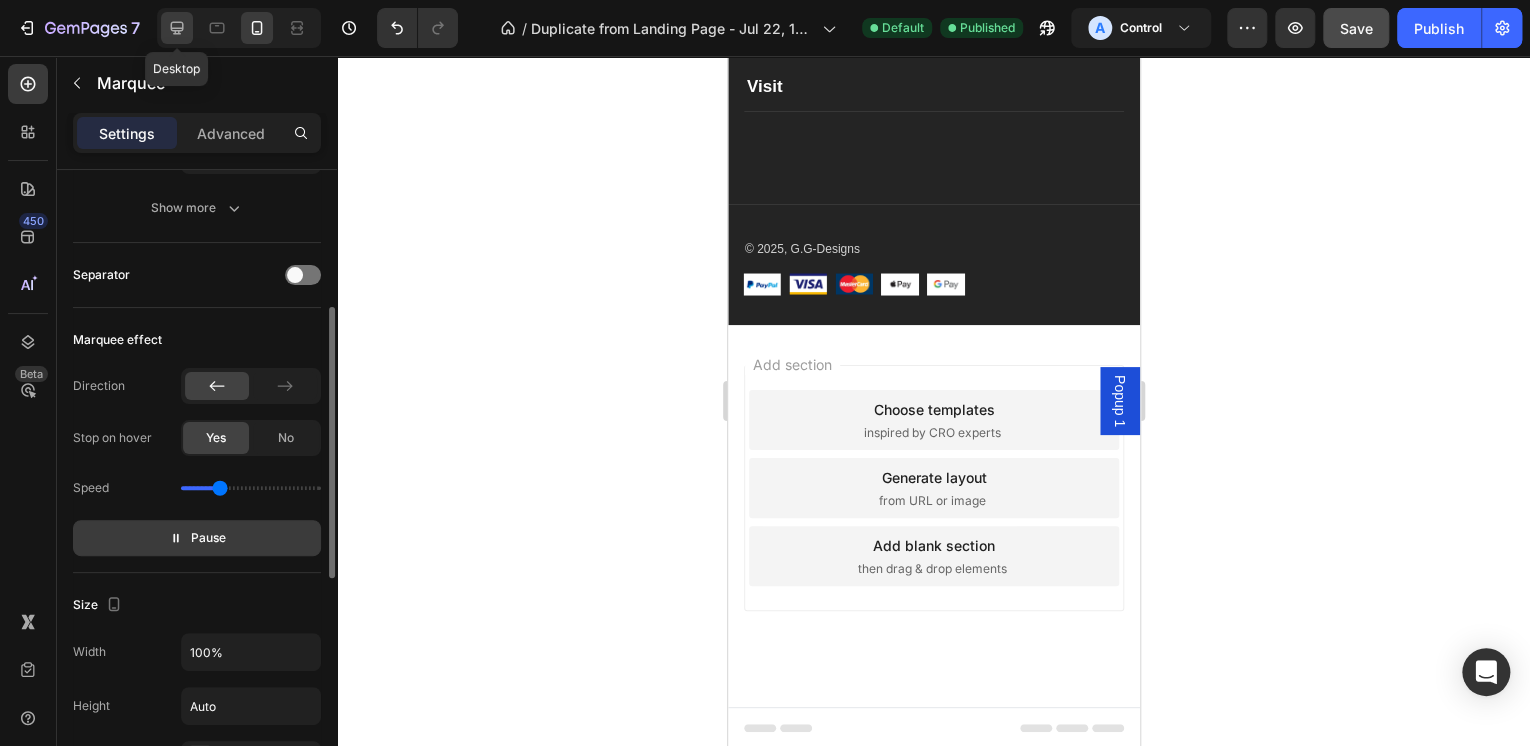 click 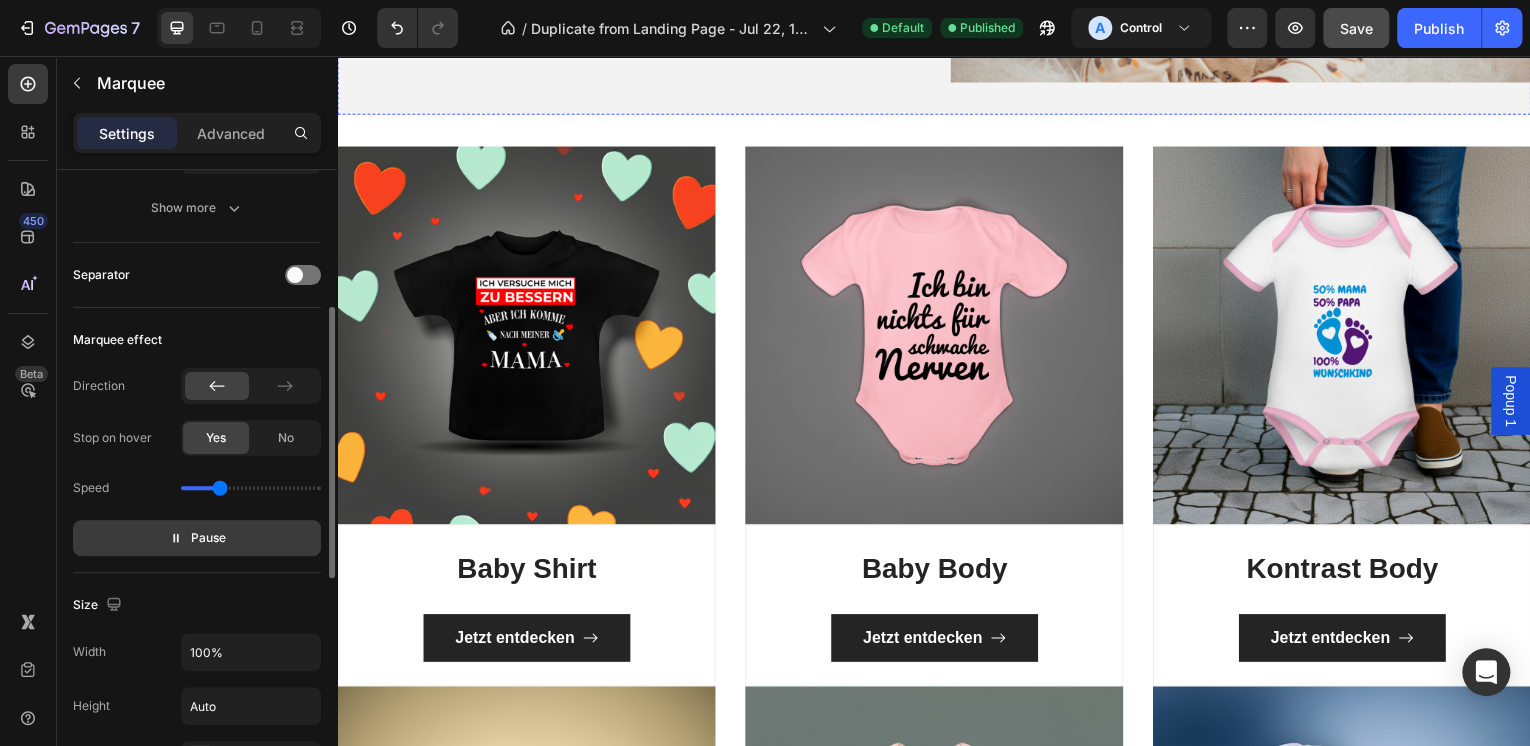 scroll, scrollTop: 0, scrollLeft: 0, axis: both 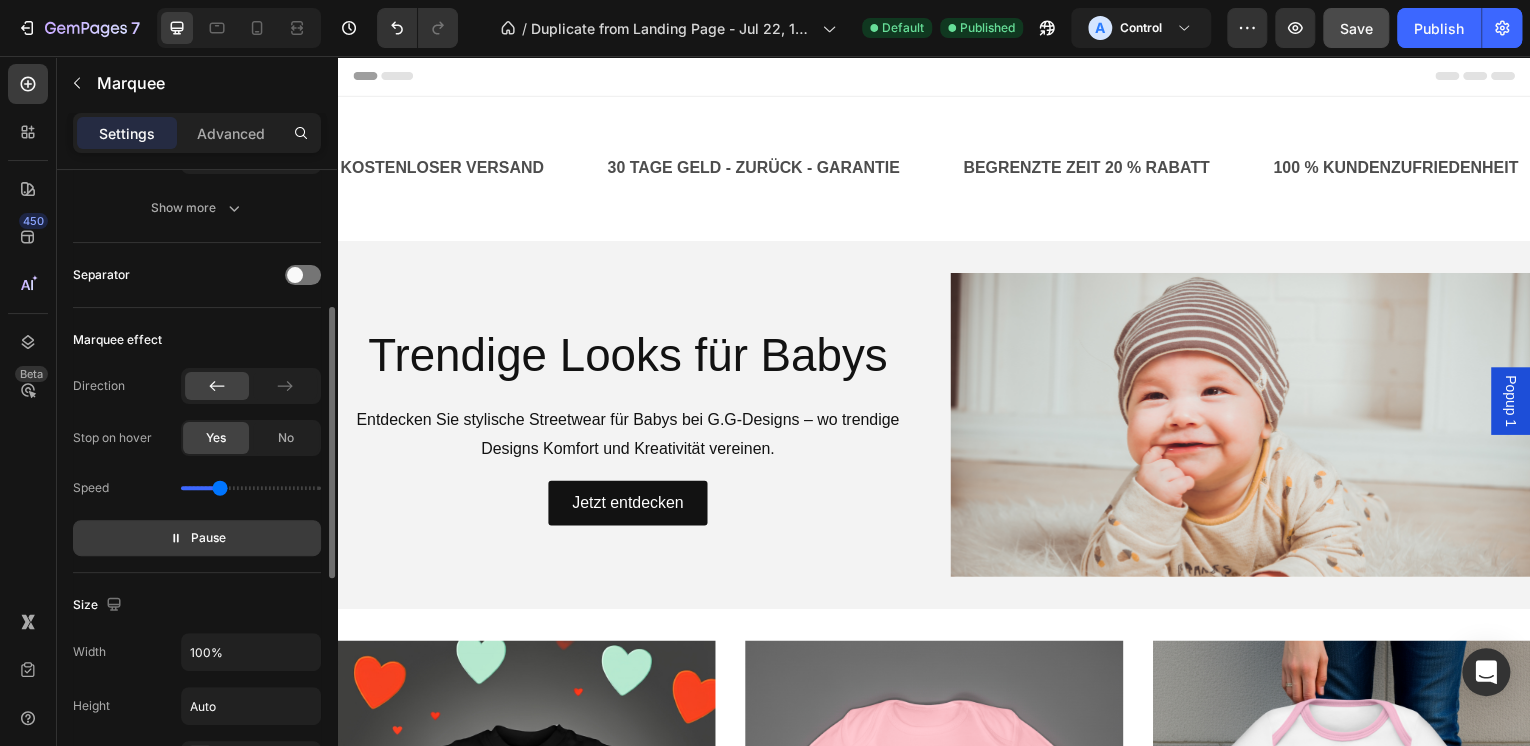 click on "KOSTENLOSER VERSAND Text Block 30 TAGE GELD - ZURÜCK - GARANTIE Text Block BEGRENZTE ZEIT 20 % RABATT Text Block 100 % KUNDENZUFRIEDENHEIT Text Block KOSTENLOSER VERSAND Text Block 30 TAGE GELD - ZURÜCK - GARANTIE Text Block BEGRENZTE ZEIT 20 % RABATT Text Block 100 % KUNDENZUFRIEDENHEIT Text Block Marquee" at bounding box center [937, 169] 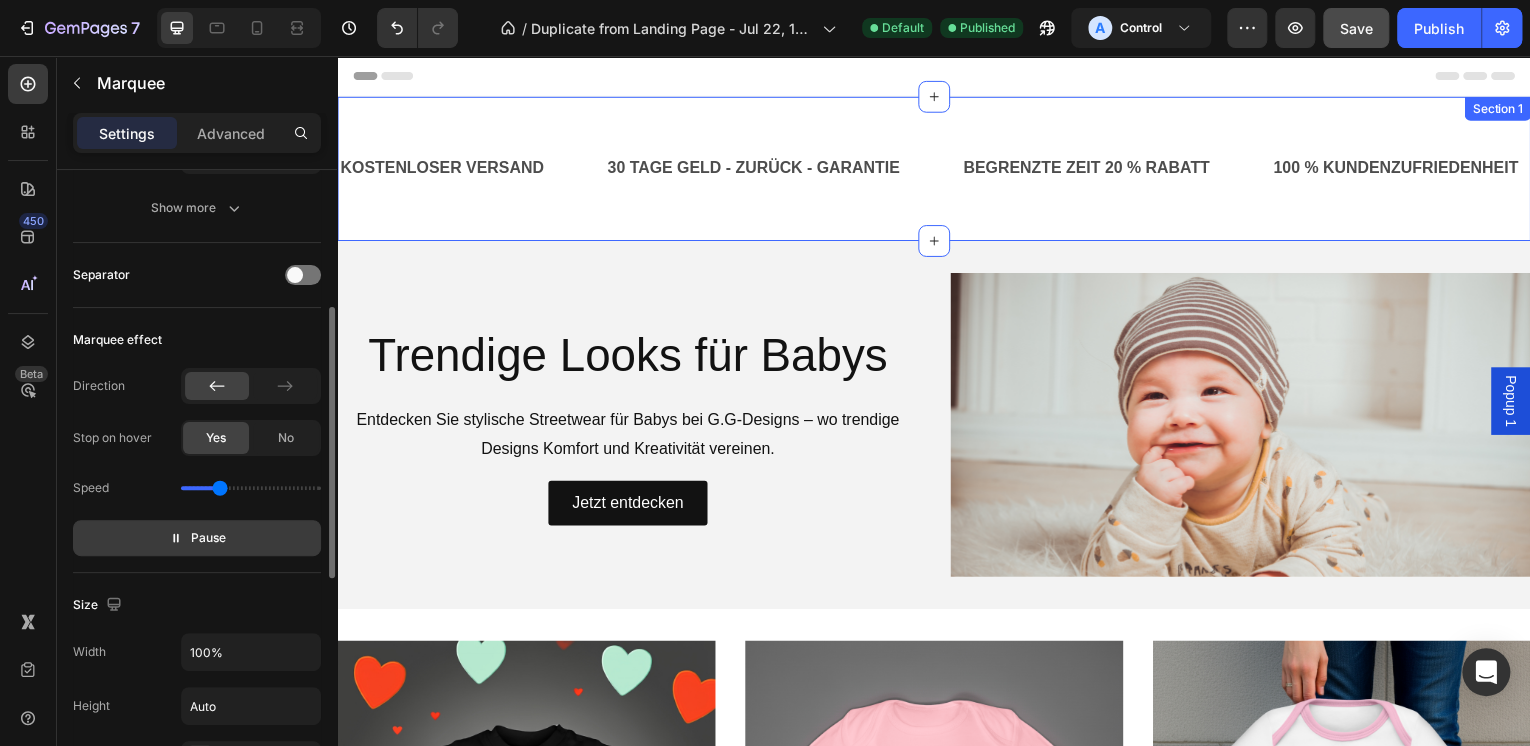 click on "KOSTENLOSER VERSAND Text Block 30 TAGE GELD - ZURÜCK - GARANTIE Text Block BEGRENZTE ZEIT 20 % RABATT Text Block 100 % KUNDENZUFRIEDENHEIT Text Block KOSTENLOSER VERSAND Text Block 30 TAGE GELD - ZURÜCK - GARANTIE Text Block BEGRENZTE ZEIT 20 % RABATT Text Block 100 % KUNDENZUFRIEDENHEIT Text Block Marquee Section 1" at bounding box center (937, 169) 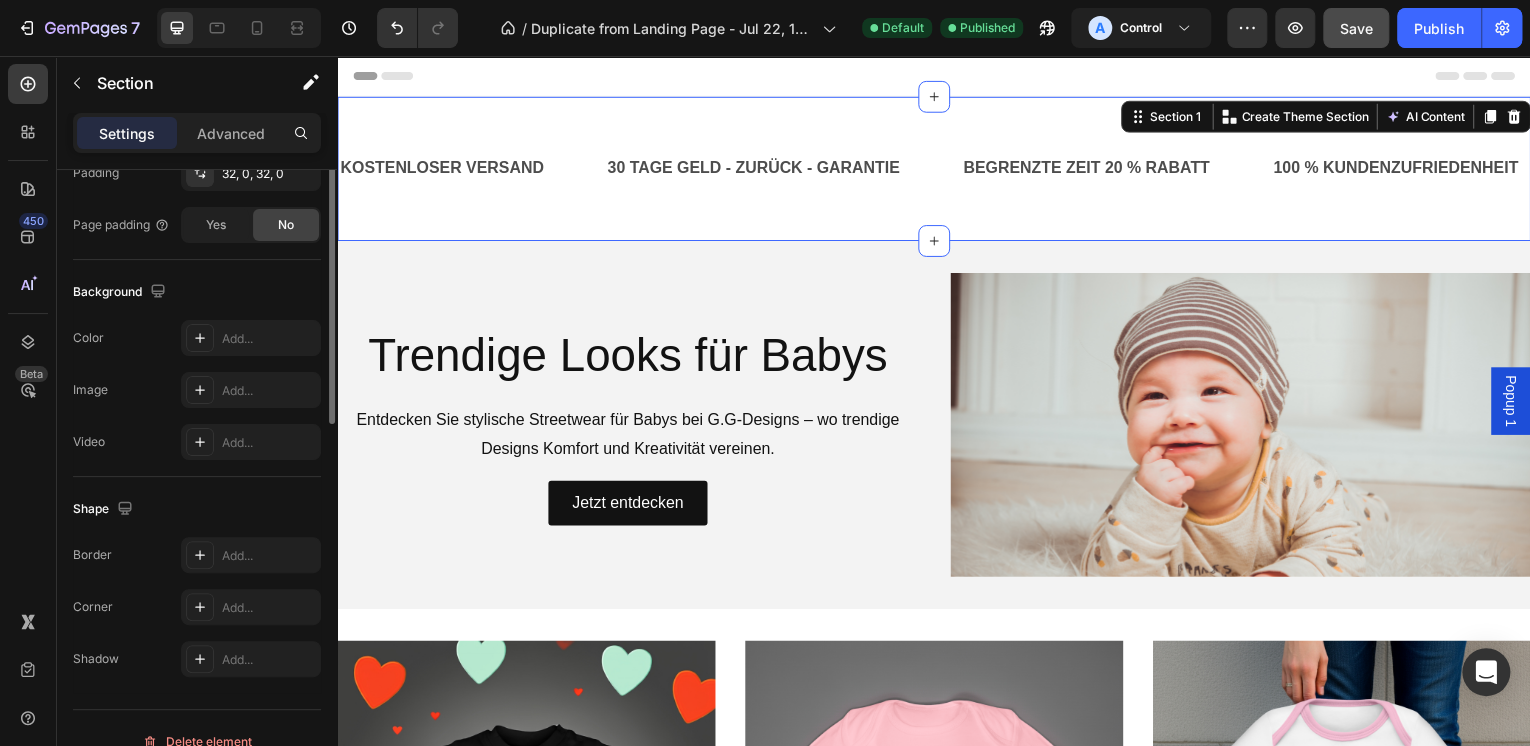 scroll, scrollTop: 320, scrollLeft: 0, axis: vertical 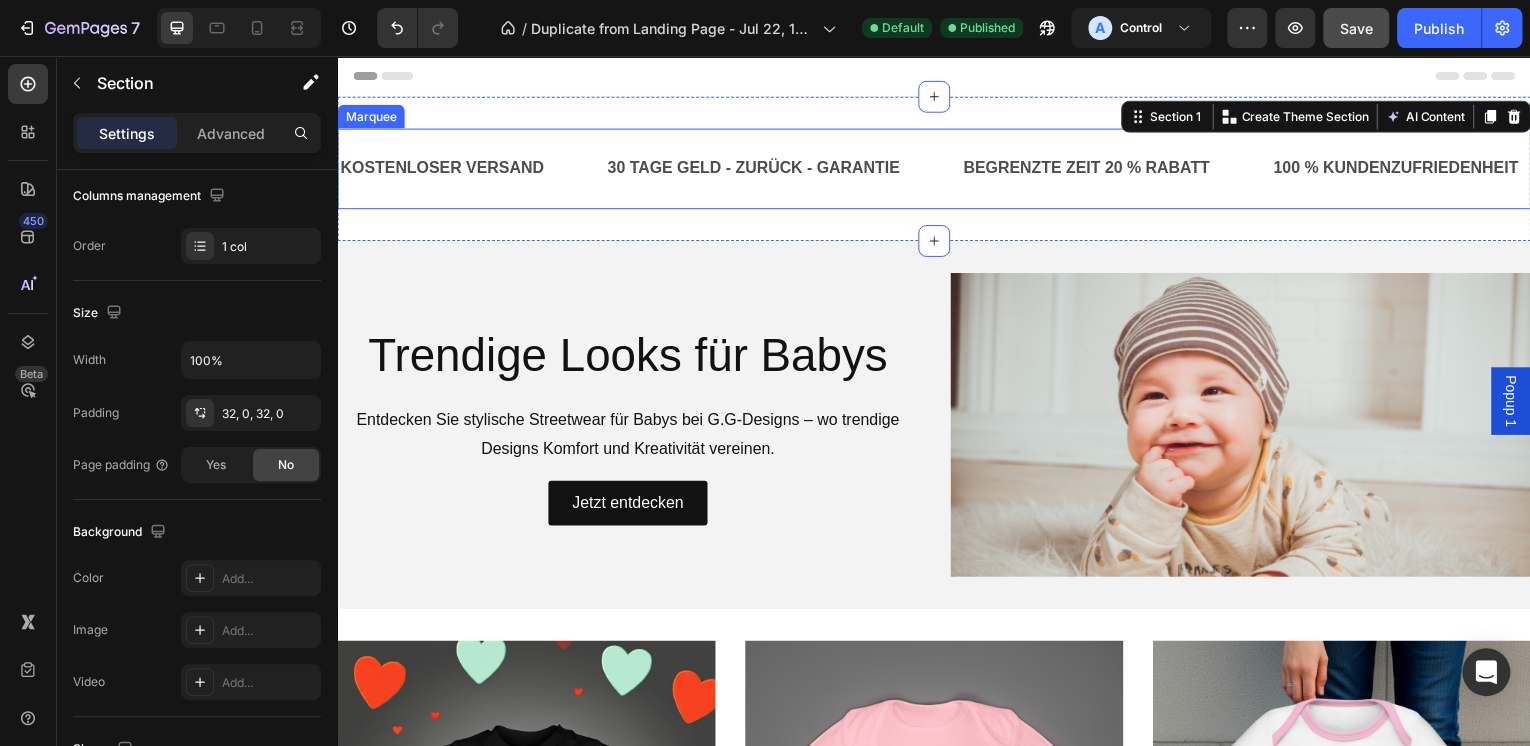 click on "KOSTENLOSER VERSAND Text Block" at bounding box center [472, 169] 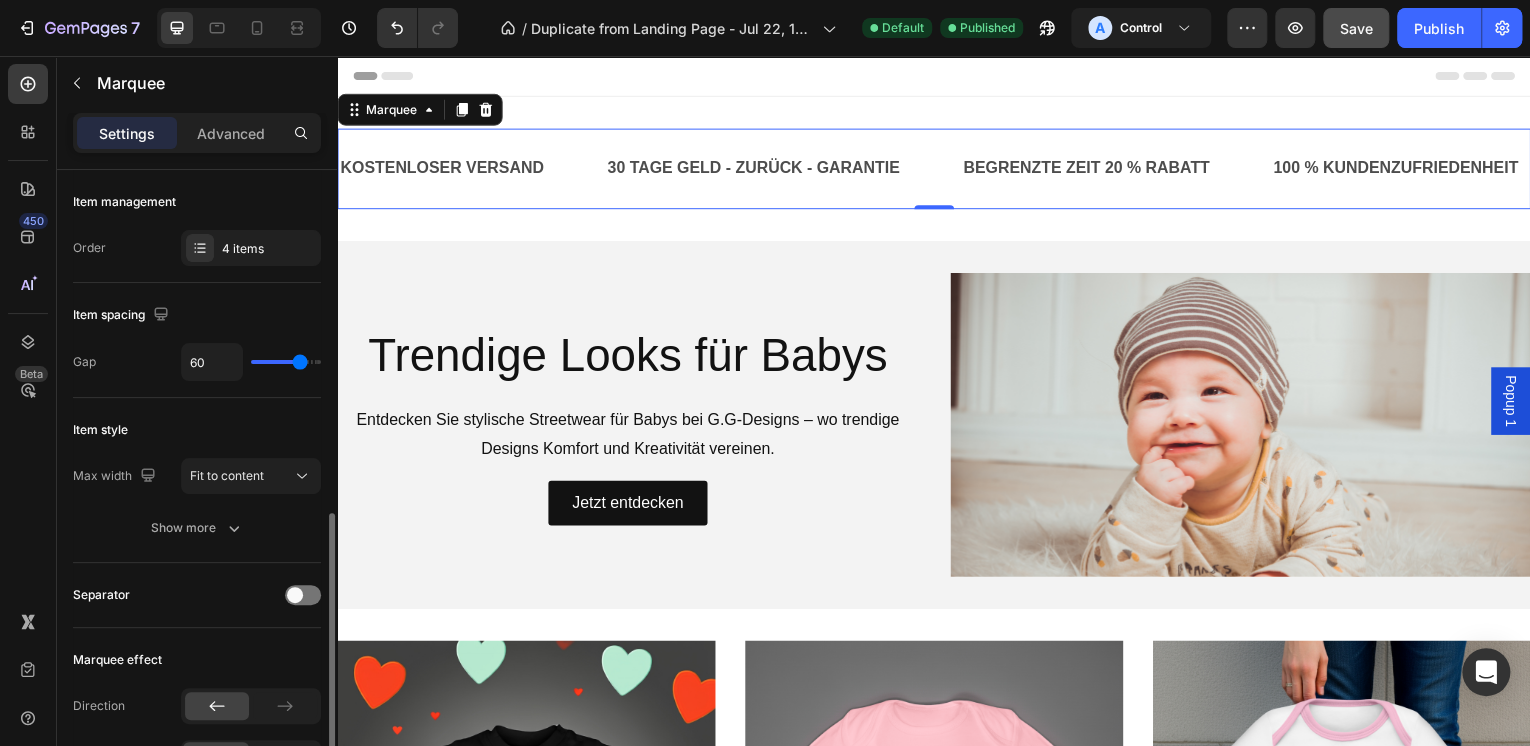 scroll, scrollTop: 240, scrollLeft: 0, axis: vertical 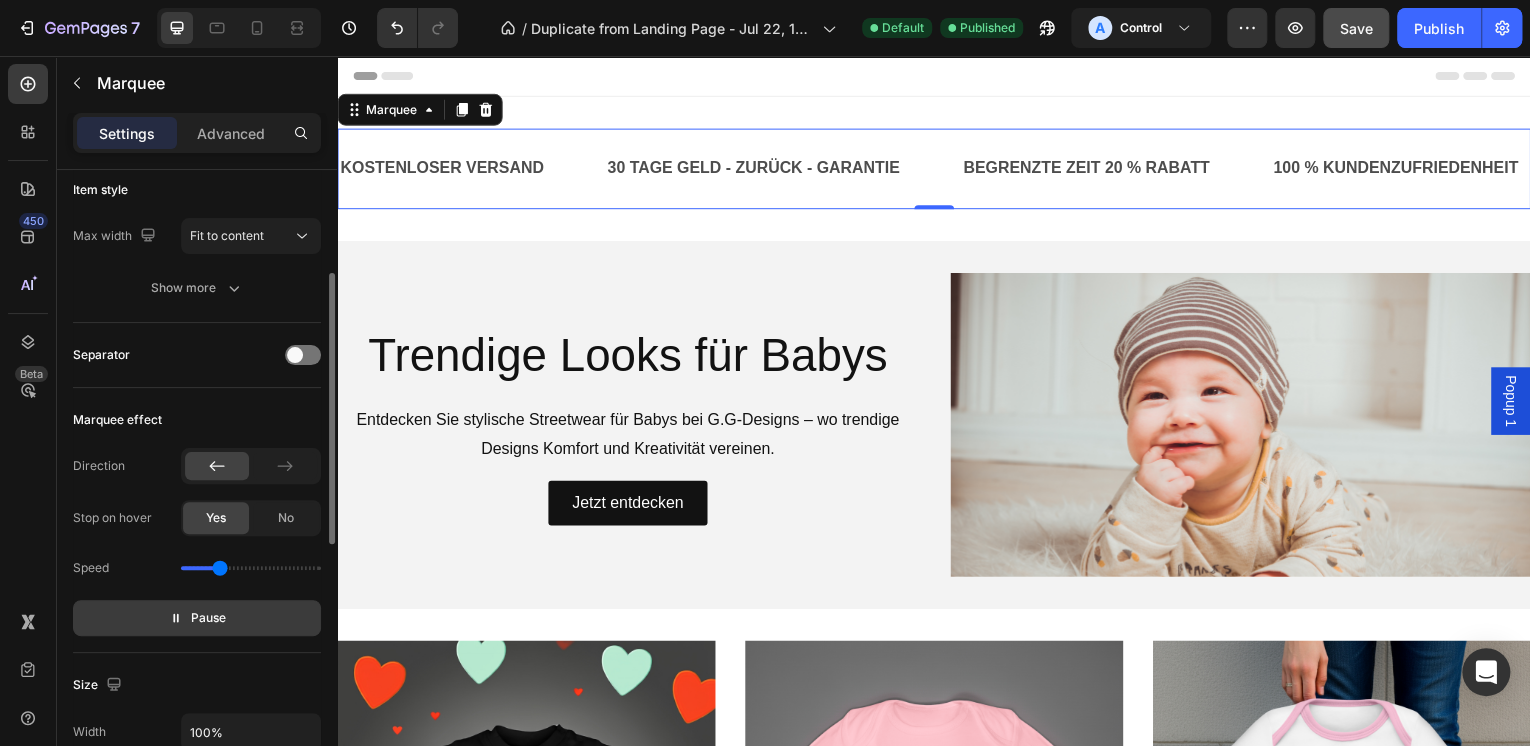 click on "Pause" 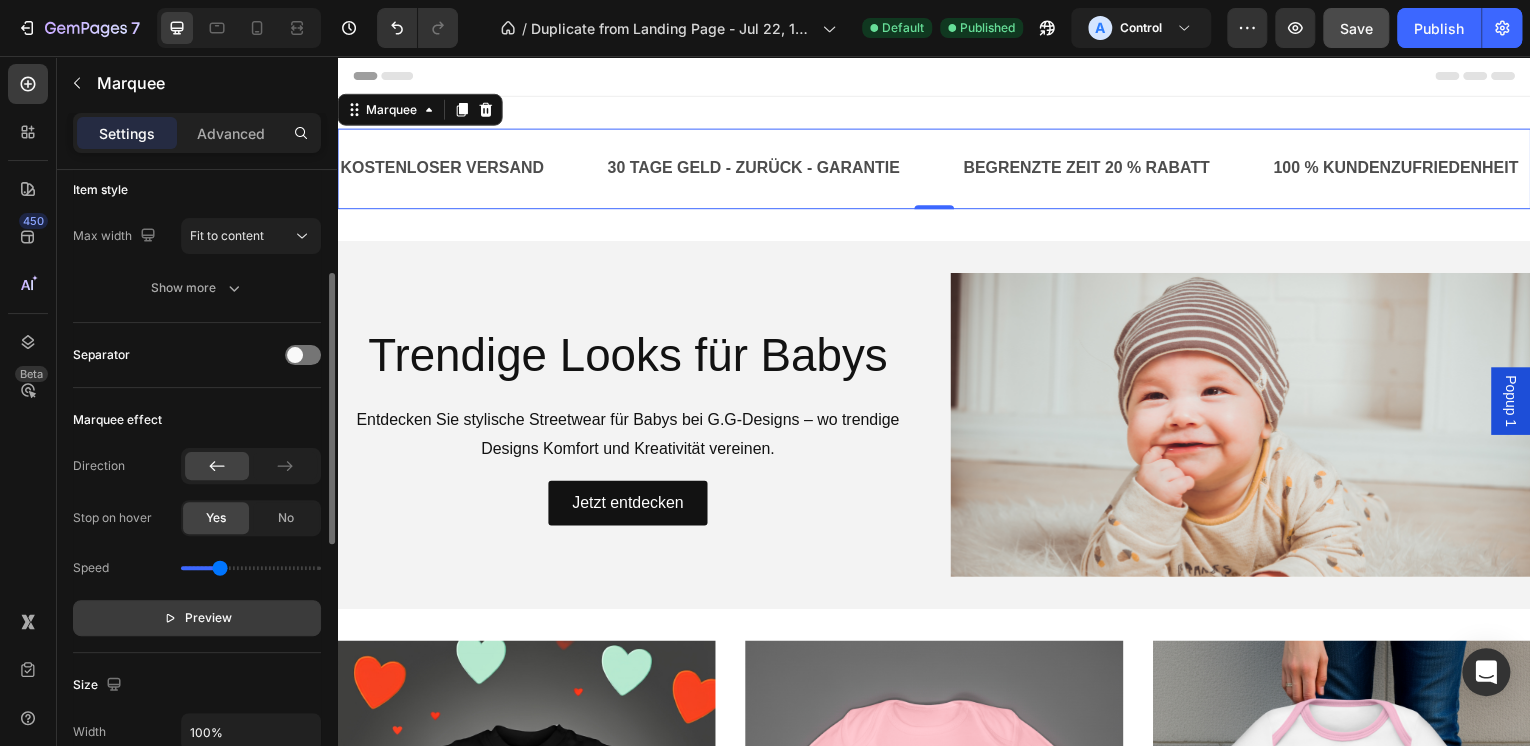 click on "Preview" at bounding box center (208, 618) 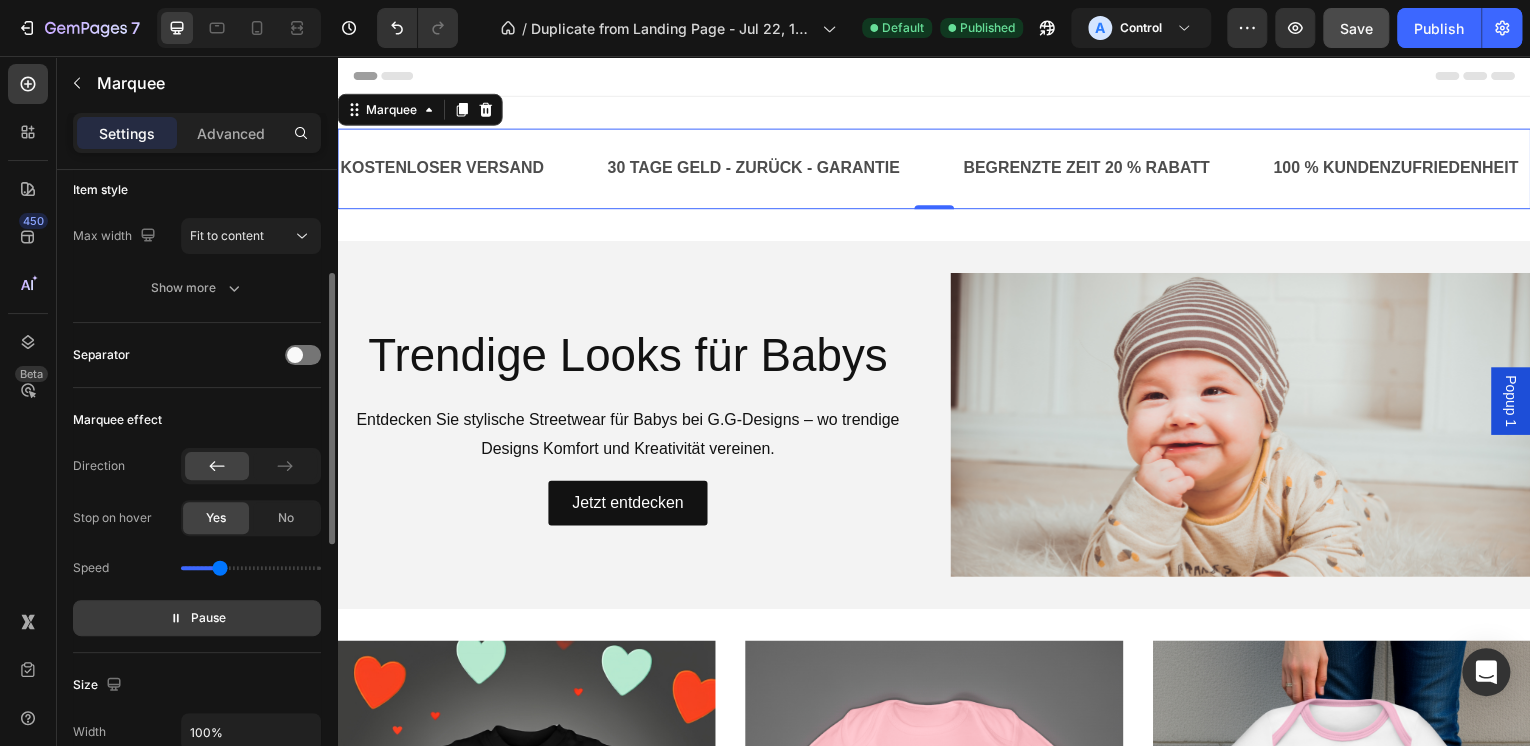 click on "Pause" at bounding box center [208, 618] 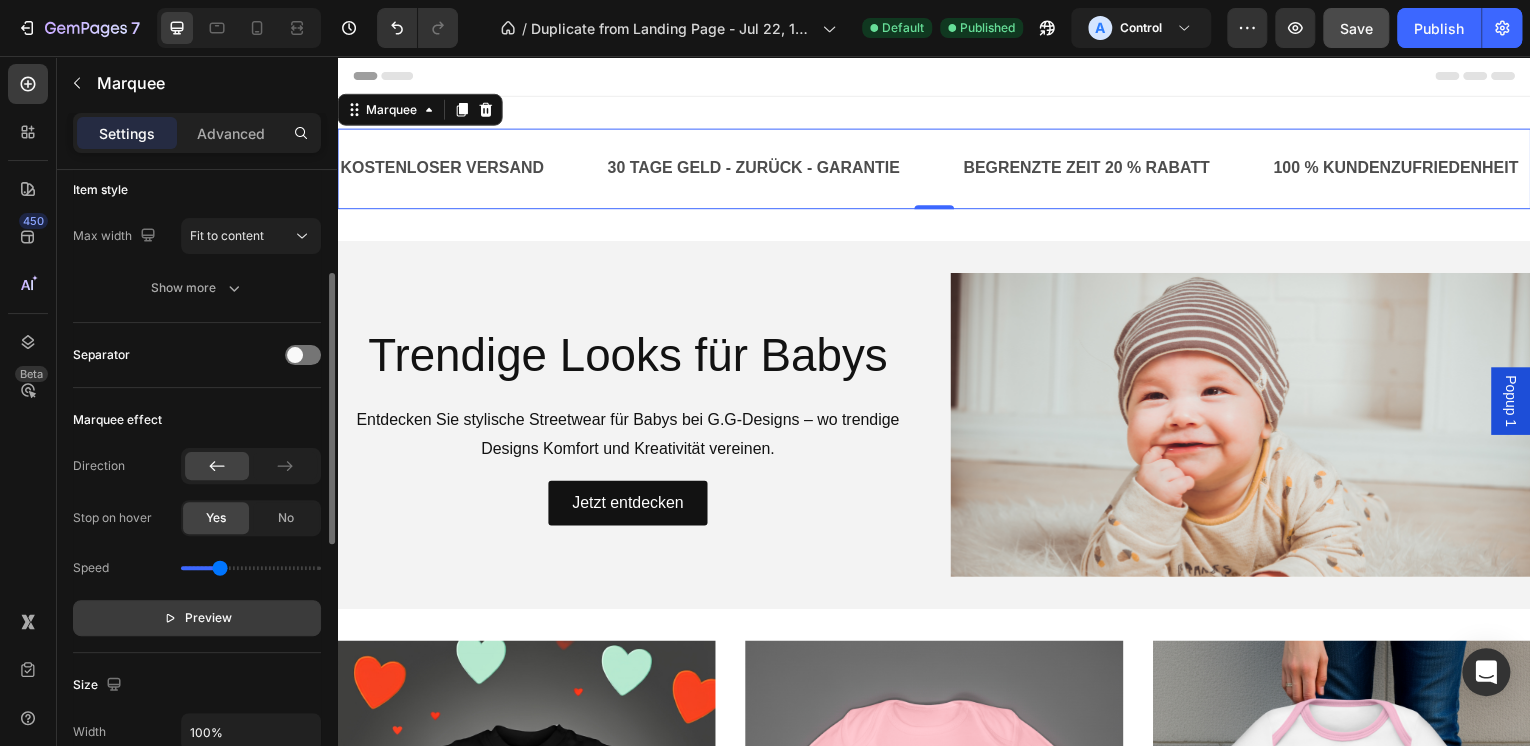 click on "KOSTENLOSER VERSAND Text Block" at bounding box center [465, 169] 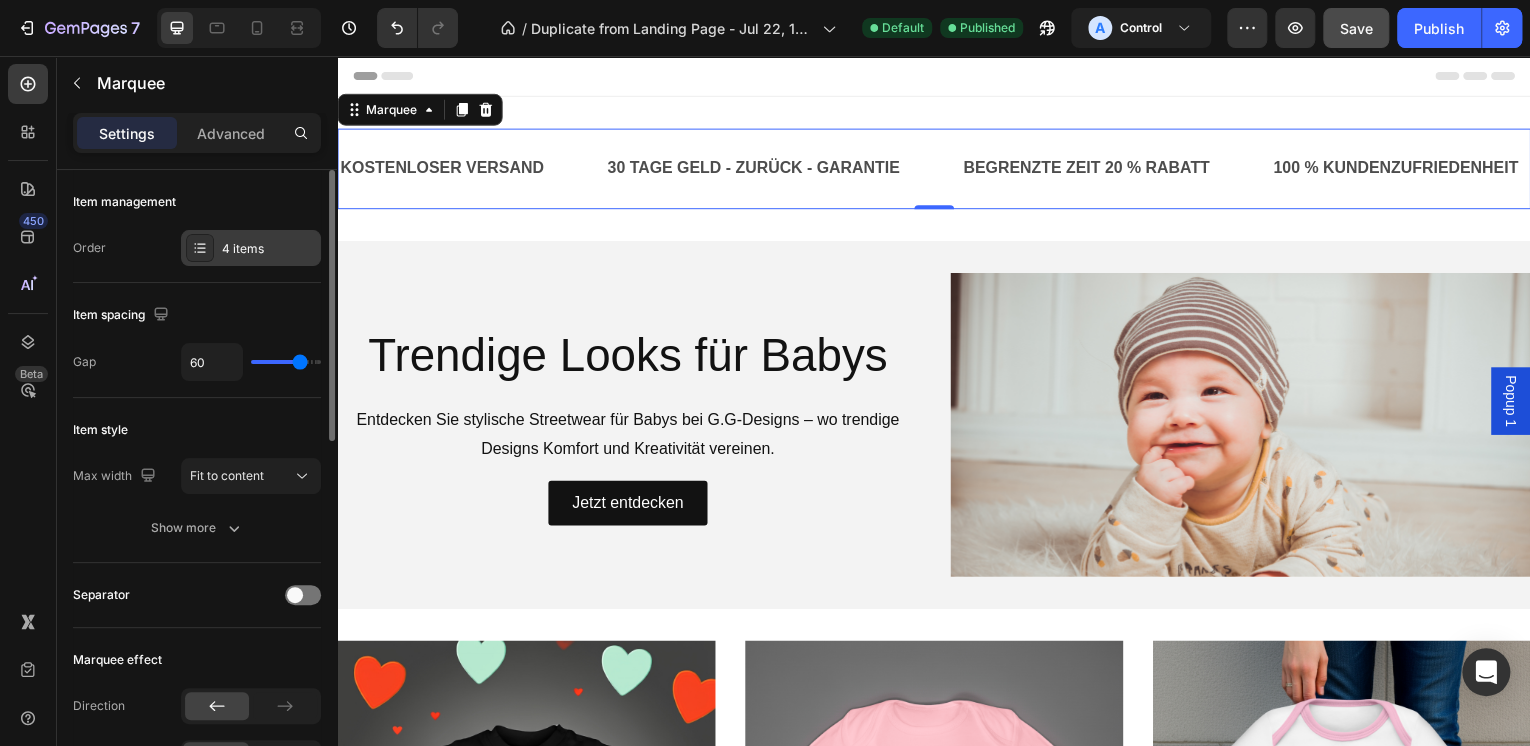 click on "4 items" at bounding box center [269, 249] 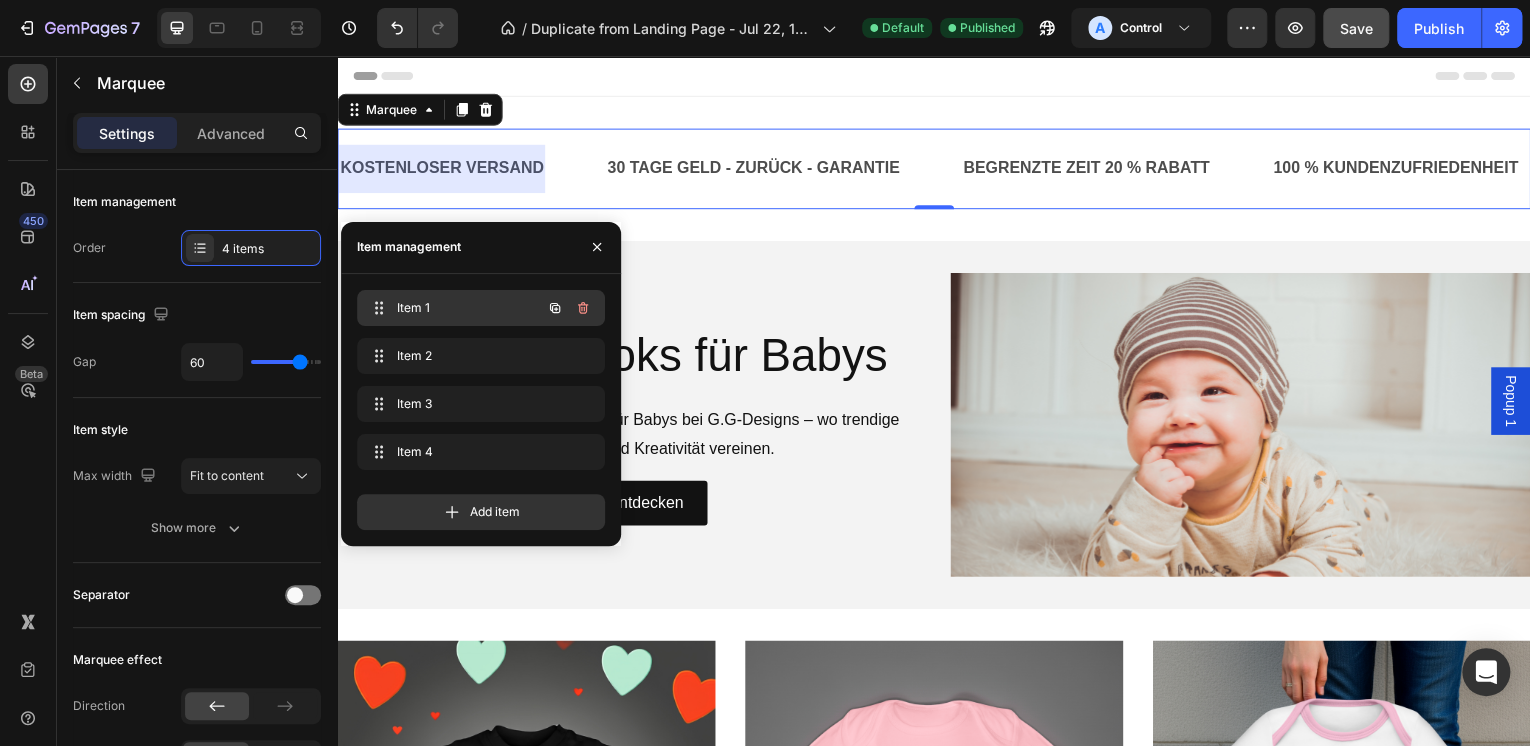 click on "Item 1" at bounding box center (453, 308) 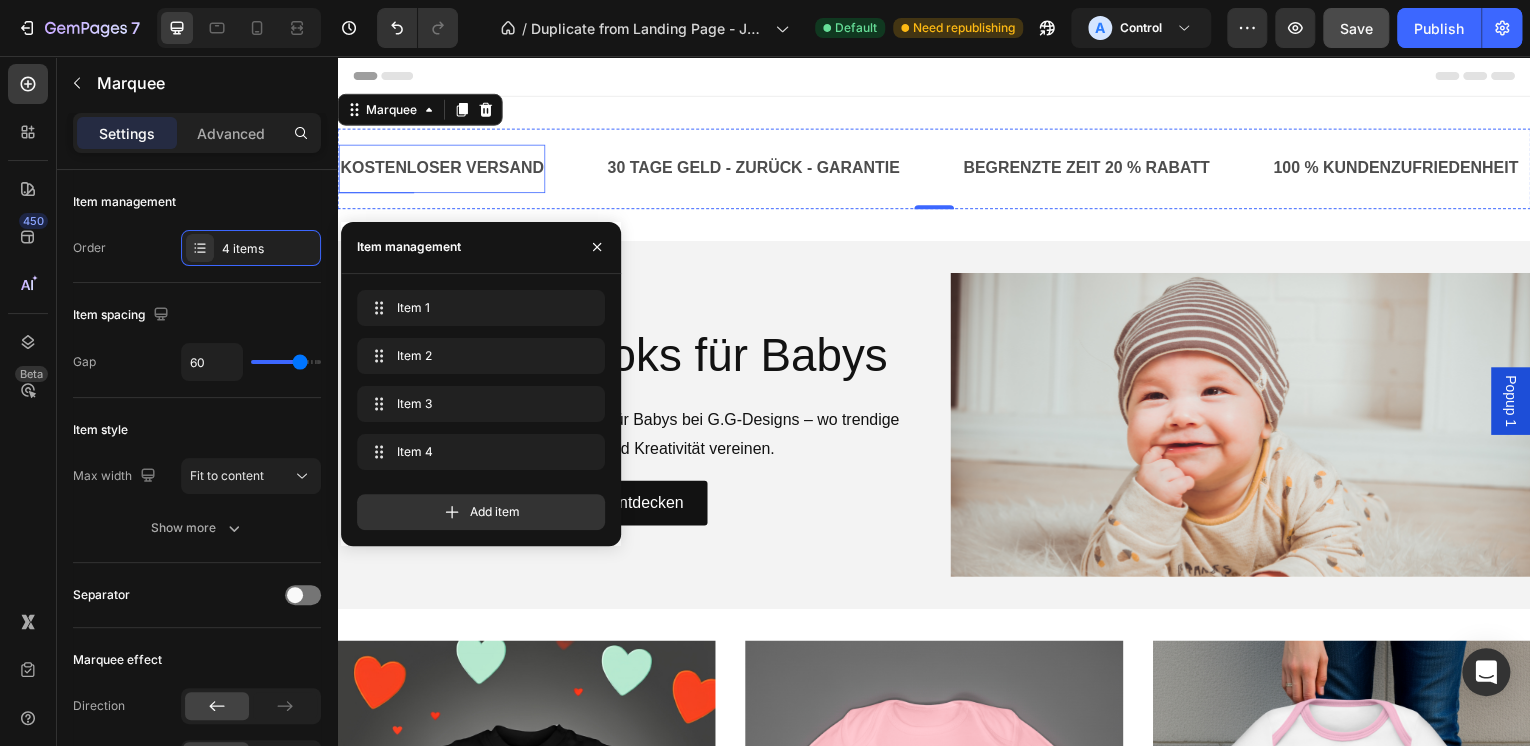 click on "KOSTENLOSER VERSAND" at bounding box center [437, 169] 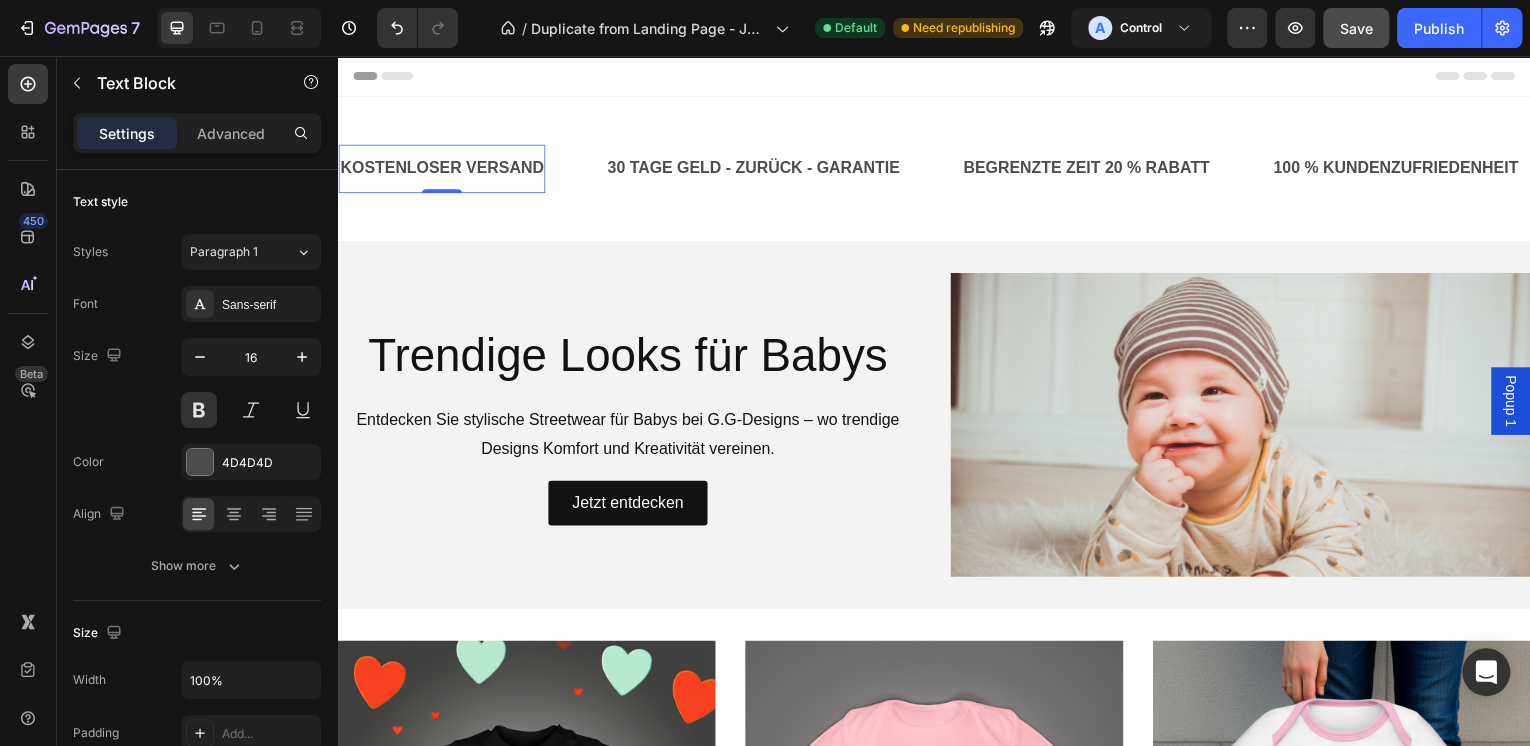 click on "KOSTENLOSER VERSAND" at bounding box center [427, 169] 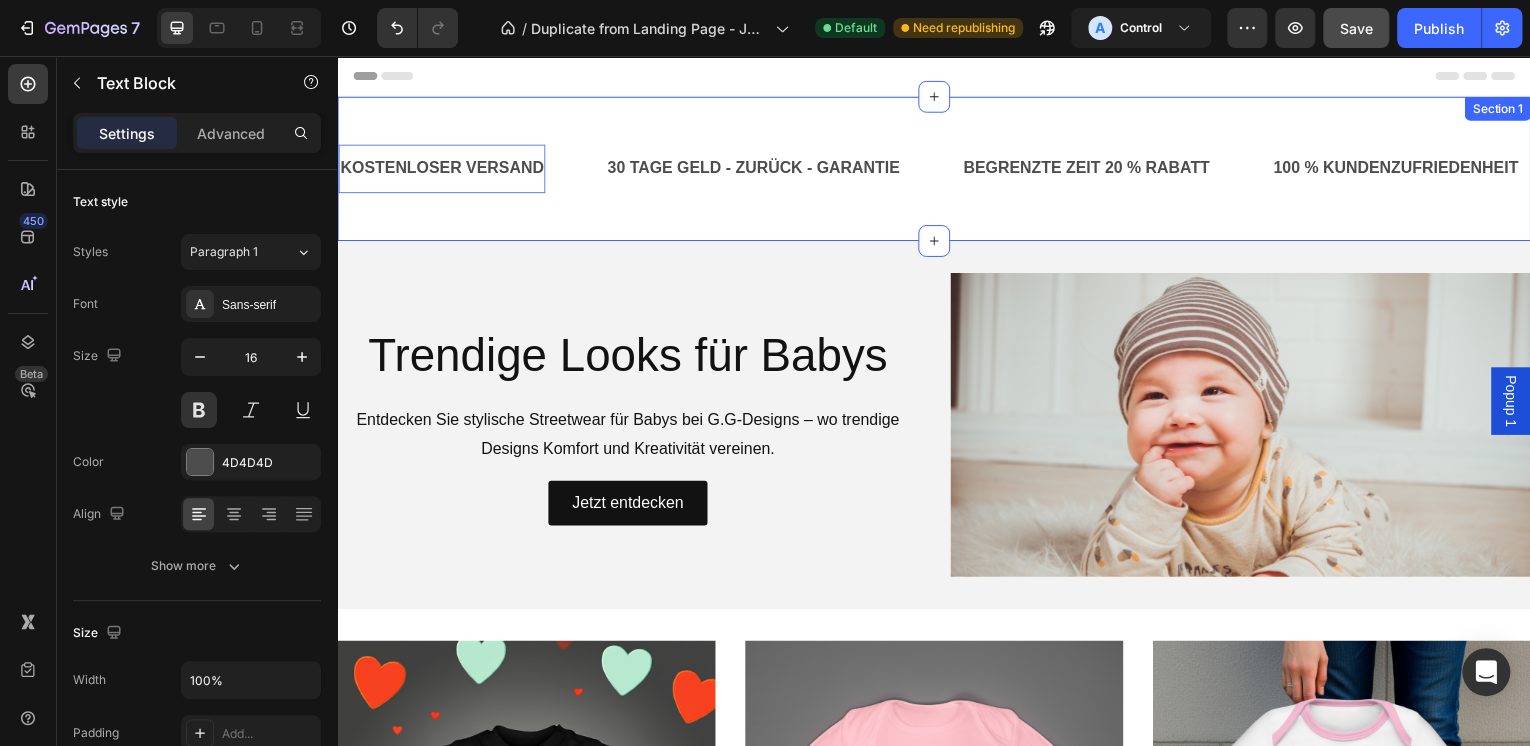 click on "KOSTENLOSER VERSAND  Text Block   0 30 TAGE GELD - ZURÜCK - GARANTIE Text Block BEGRENZTE ZEIT 20 % RABATT Text Block 100 % KUNDENZUFRIEDENHEIT Text Block KOSTENLOSER VERSAND  Text Block   0 30 TAGE GELD - ZURÜCK - GARANTIE Text Block BEGRENZTE ZEIT 20 % RABATT Text Block 100 % KUNDENZUFRIEDENHEIT Text Block Marquee Section 1" at bounding box center [937, 169] 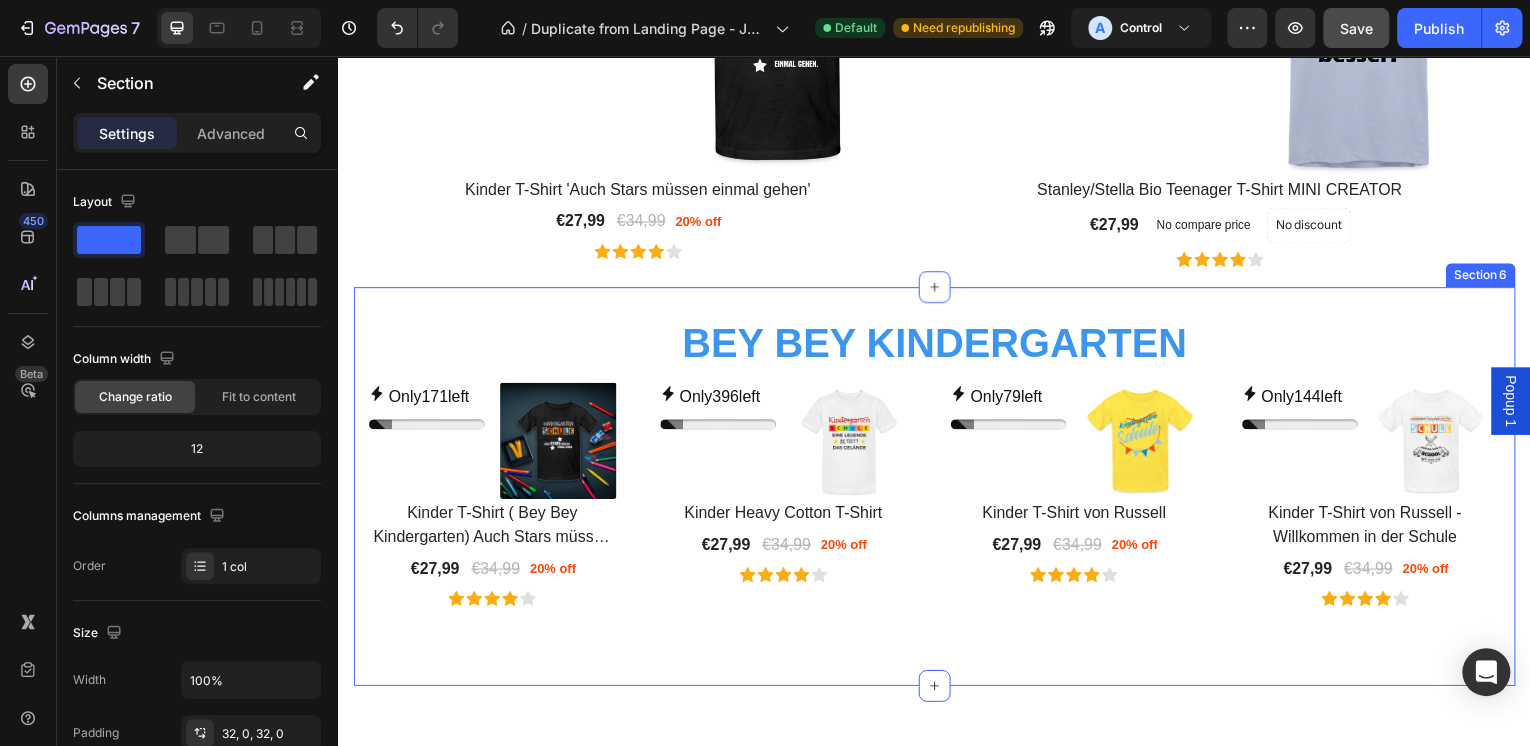 scroll, scrollTop: 2560, scrollLeft: 0, axis: vertical 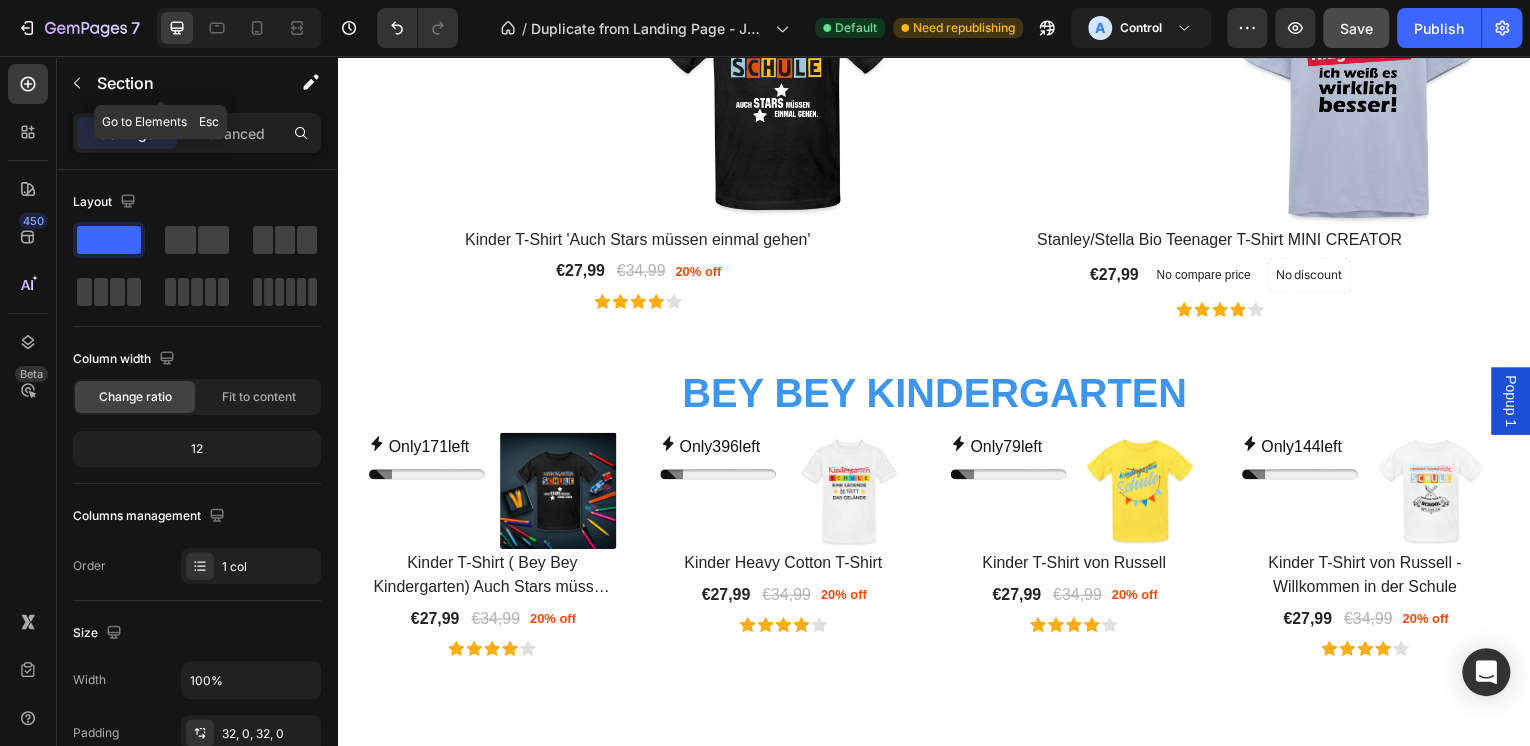 click 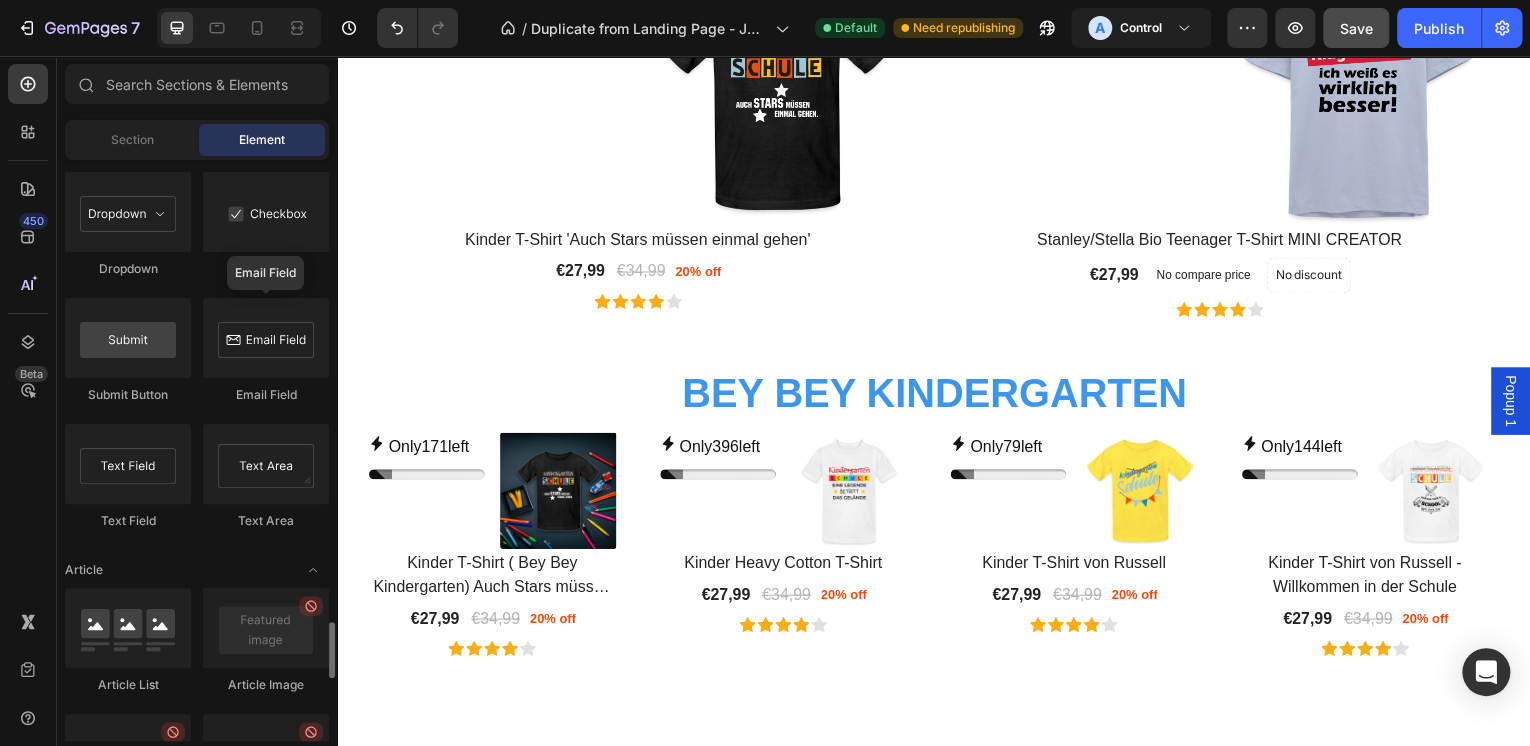scroll, scrollTop: 4546, scrollLeft: 0, axis: vertical 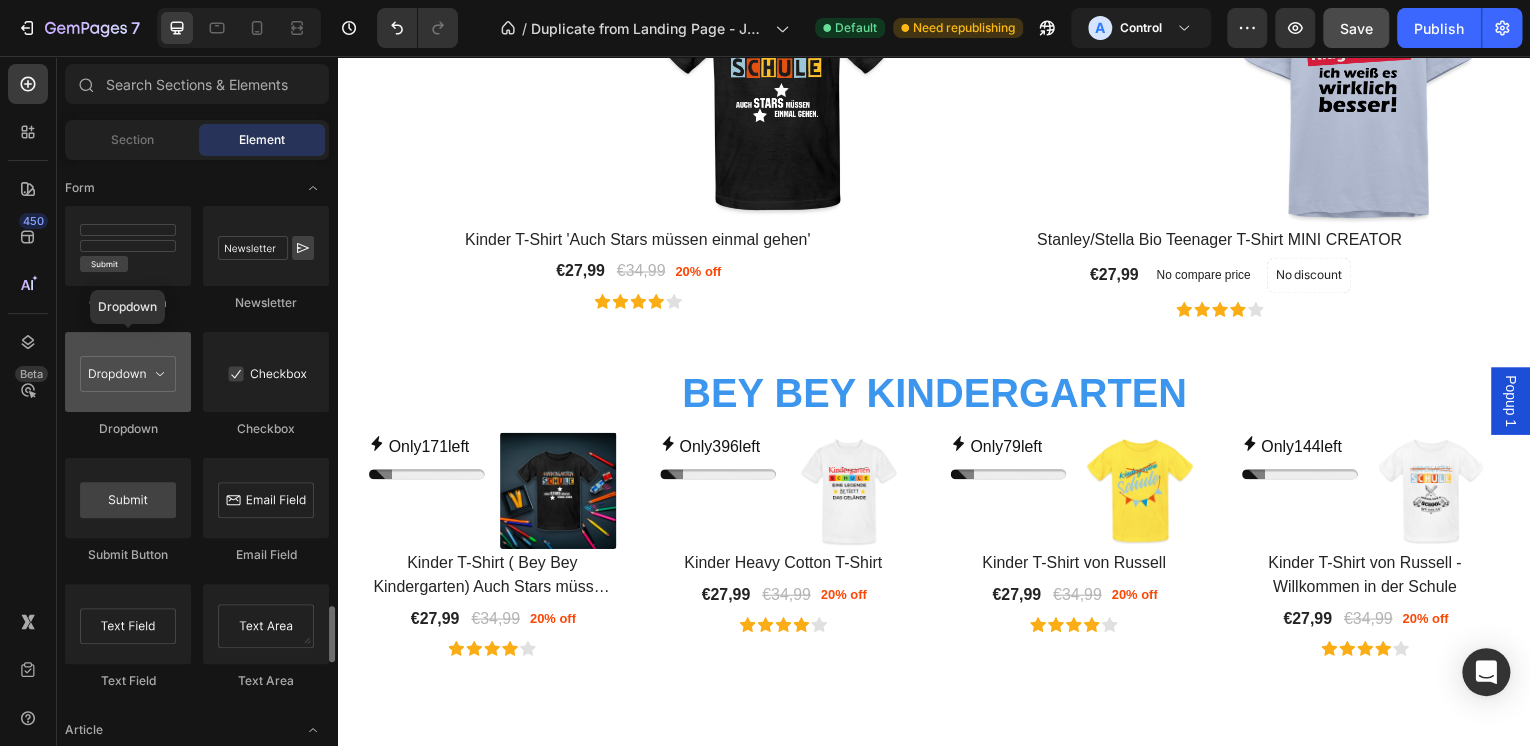 click at bounding box center [128, 372] 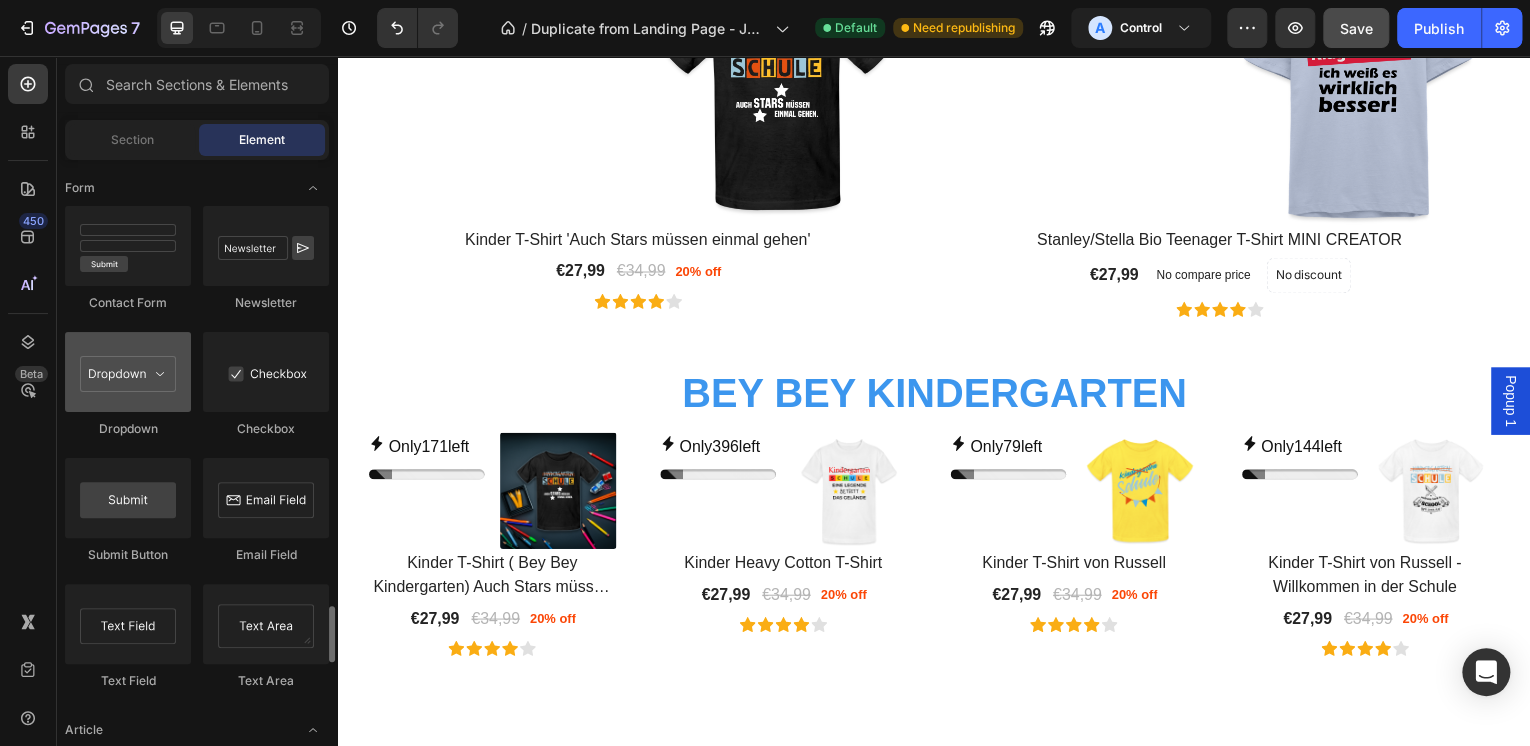 click at bounding box center [128, 372] 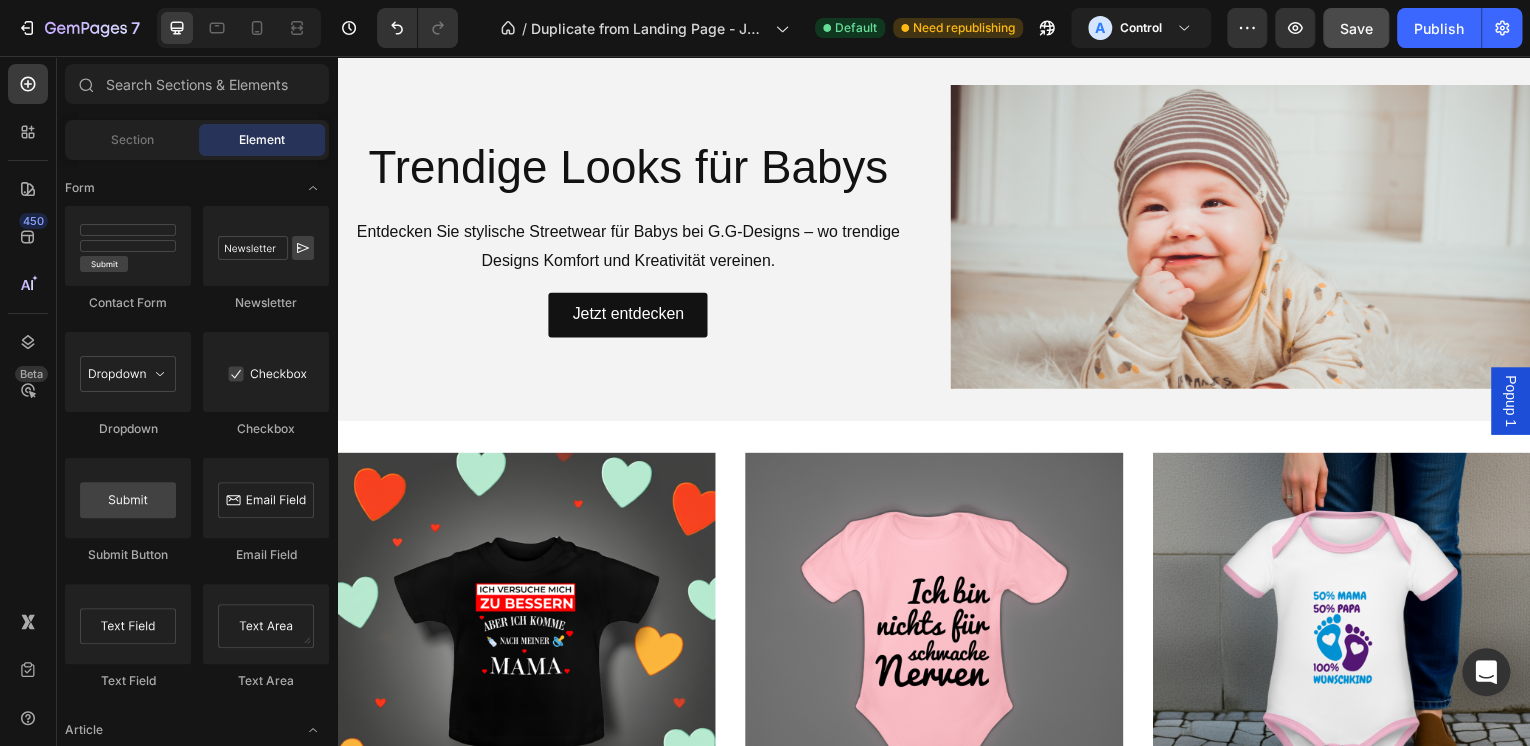 scroll, scrollTop: 0, scrollLeft: 0, axis: both 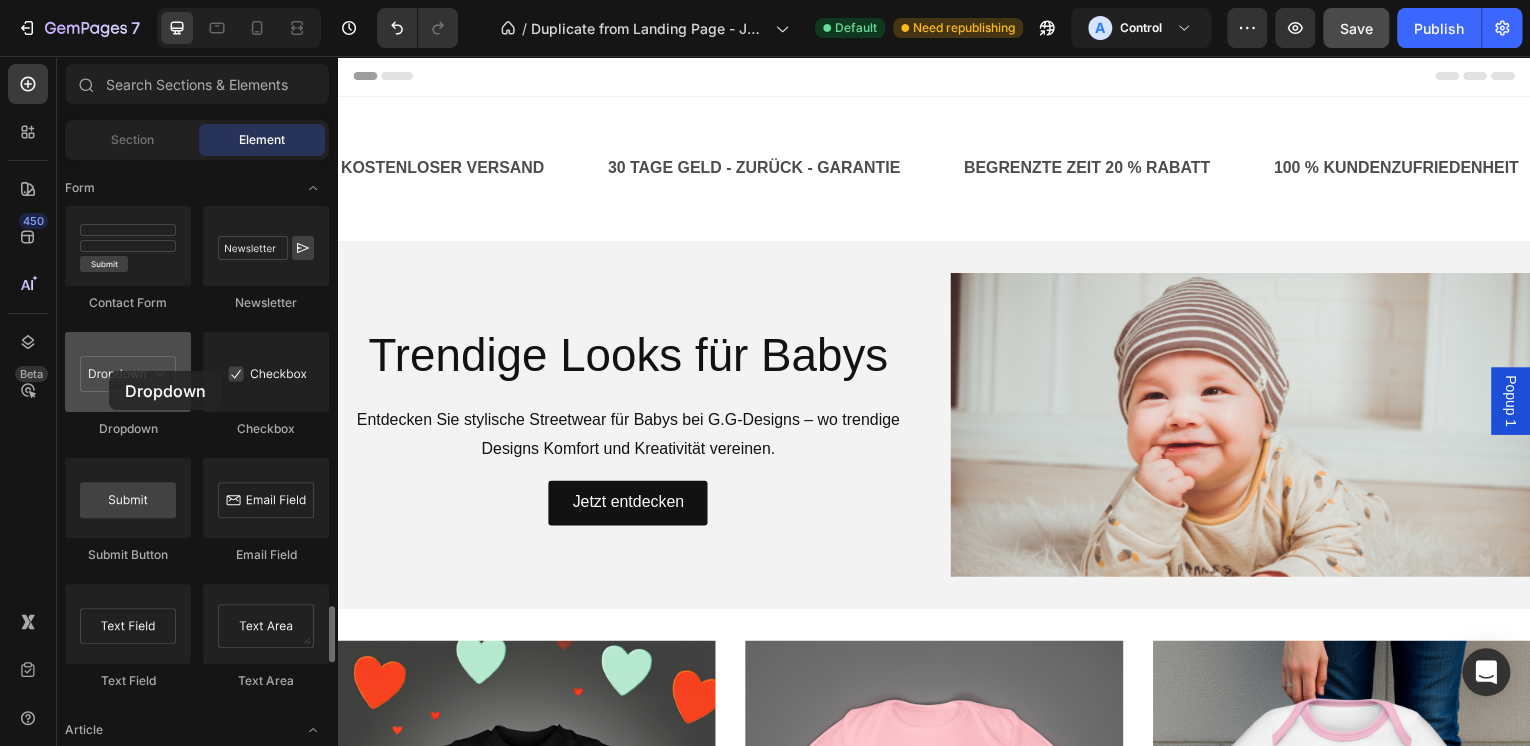 drag, startPoint x: 120, startPoint y: 384, endPoint x: 109, endPoint y: 371, distance: 17.029387 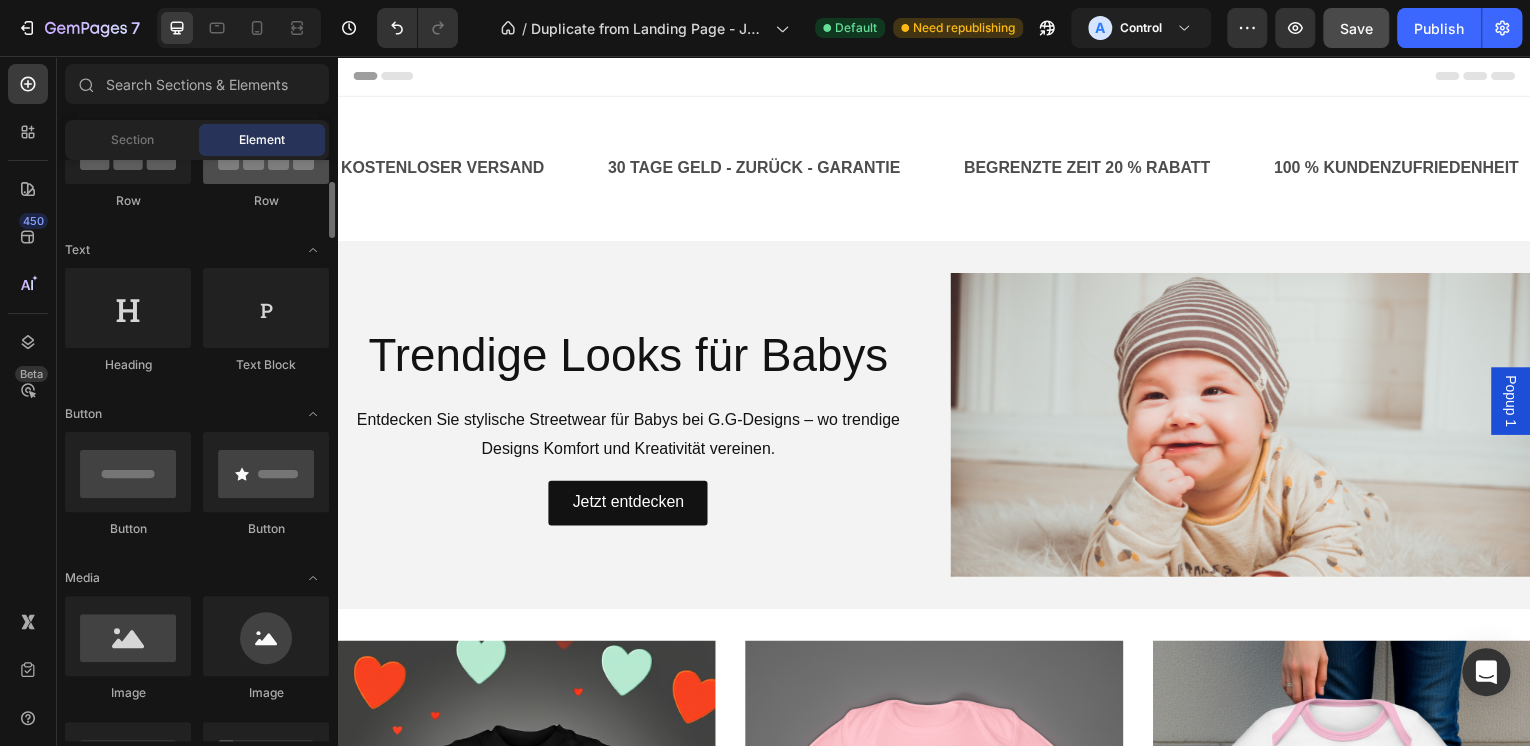 scroll, scrollTop: 0, scrollLeft: 0, axis: both 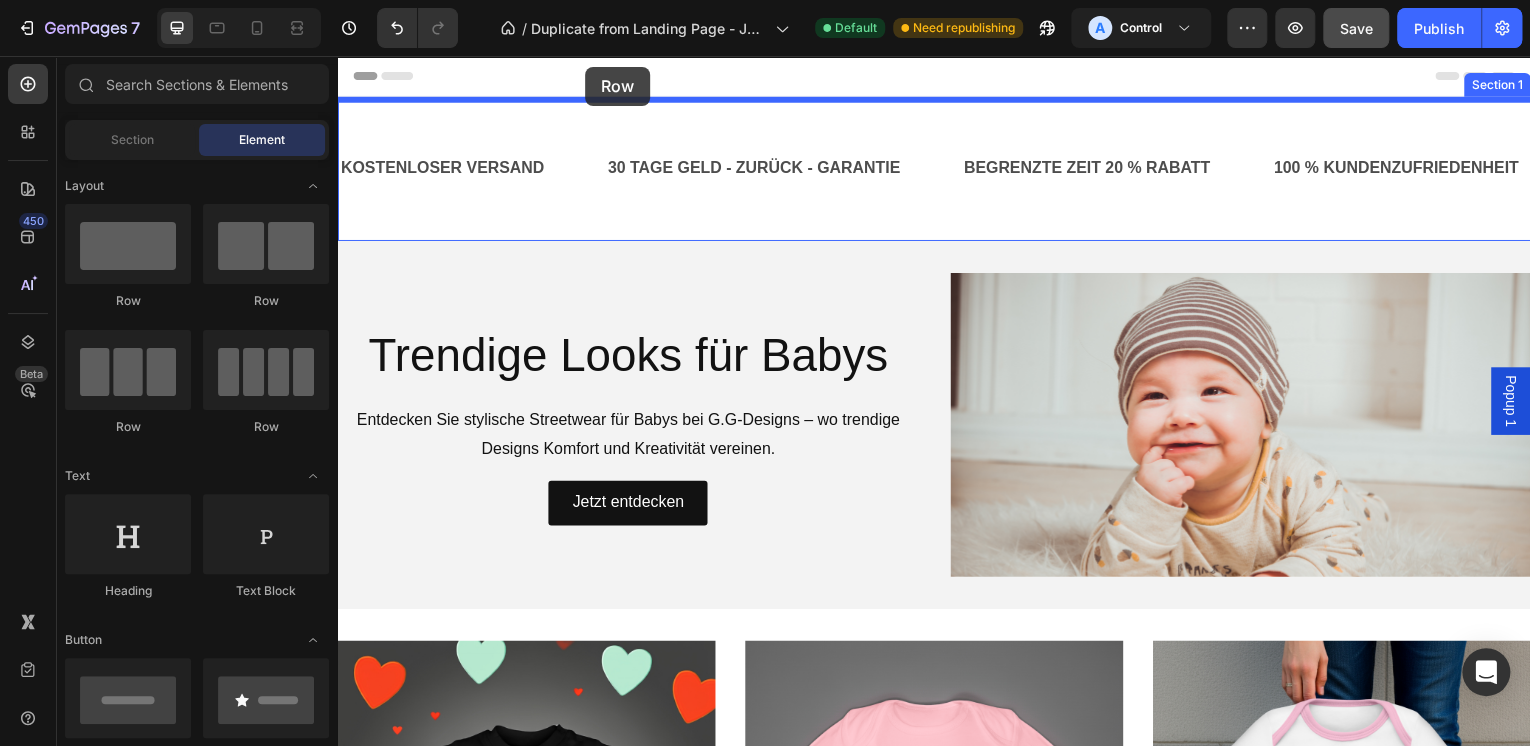 drag, startPoint x: 464, startPoint y: 302, endPoint x: 587, endPoint y: 67, distance: 265.2433 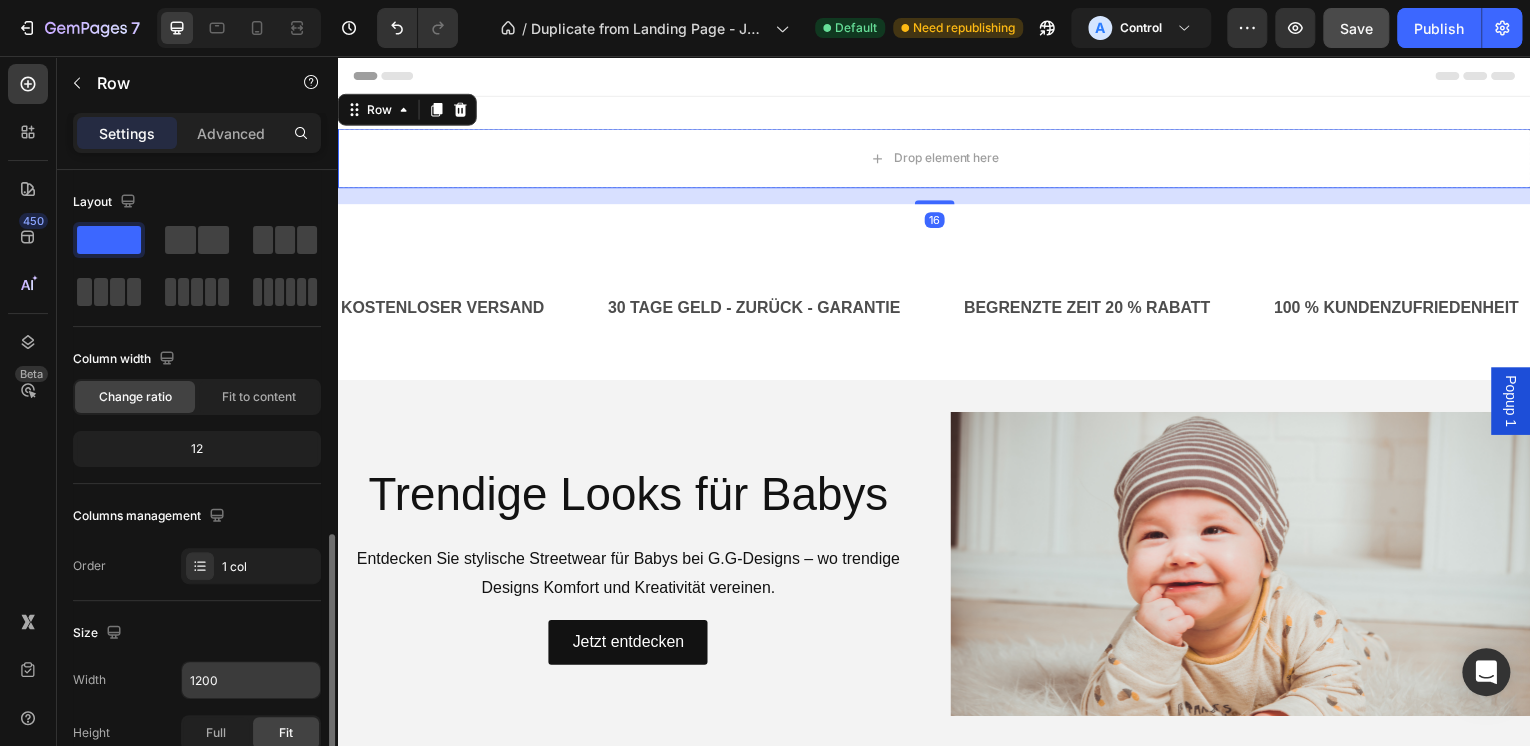 scroll, scrollTop: 240, scrollLeft: 0, axis: vertical 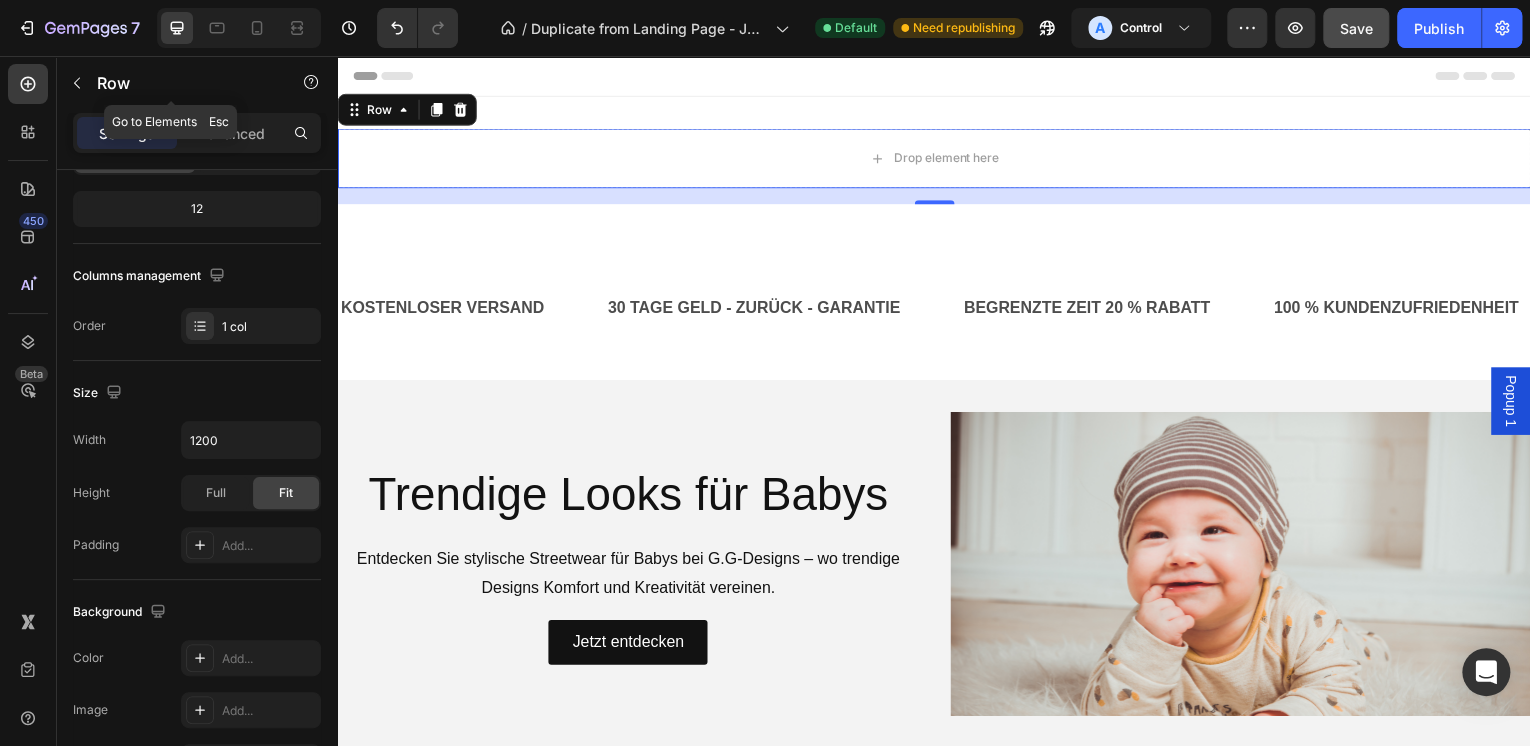 click 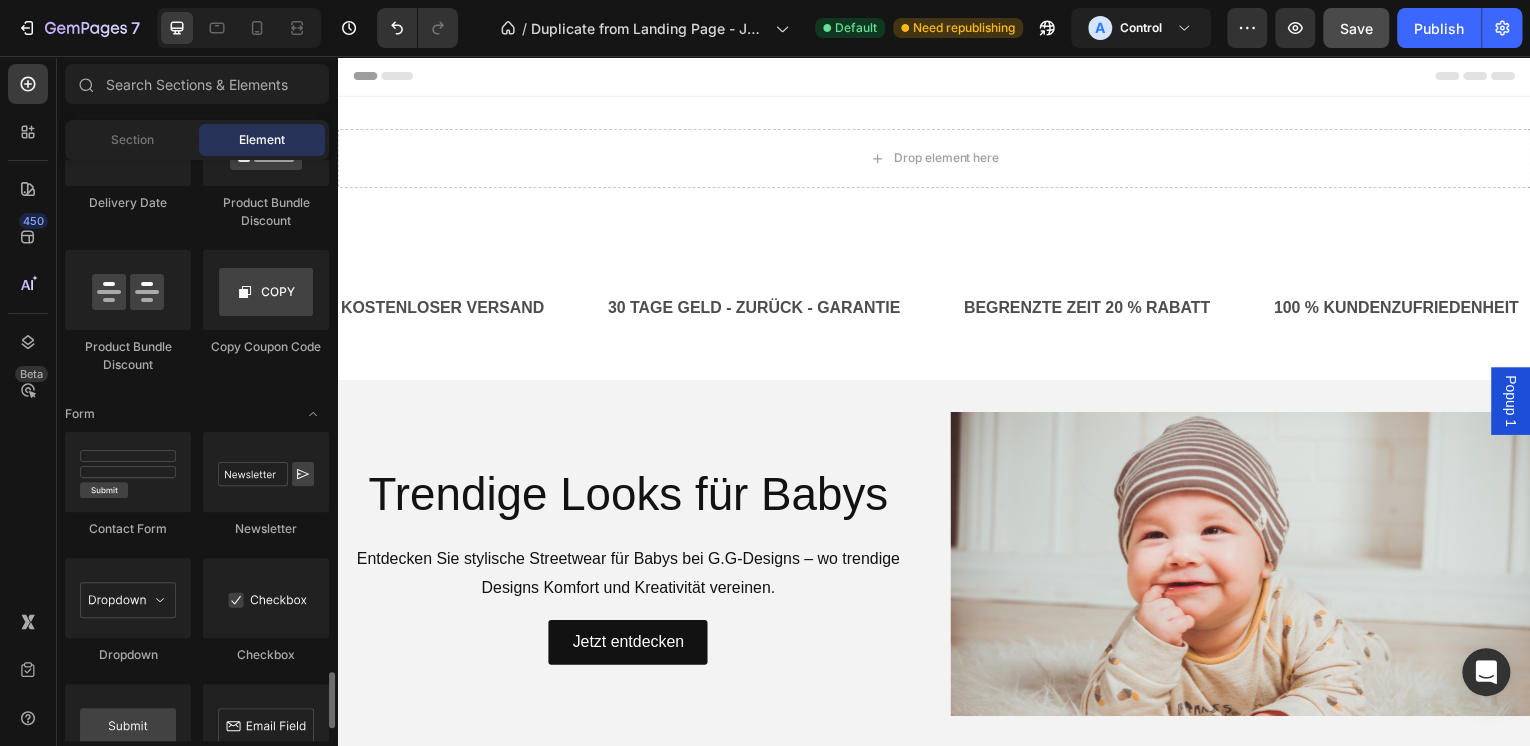 scroll, scrollTop: 4400, scrollLeft: 0, axis: vertical 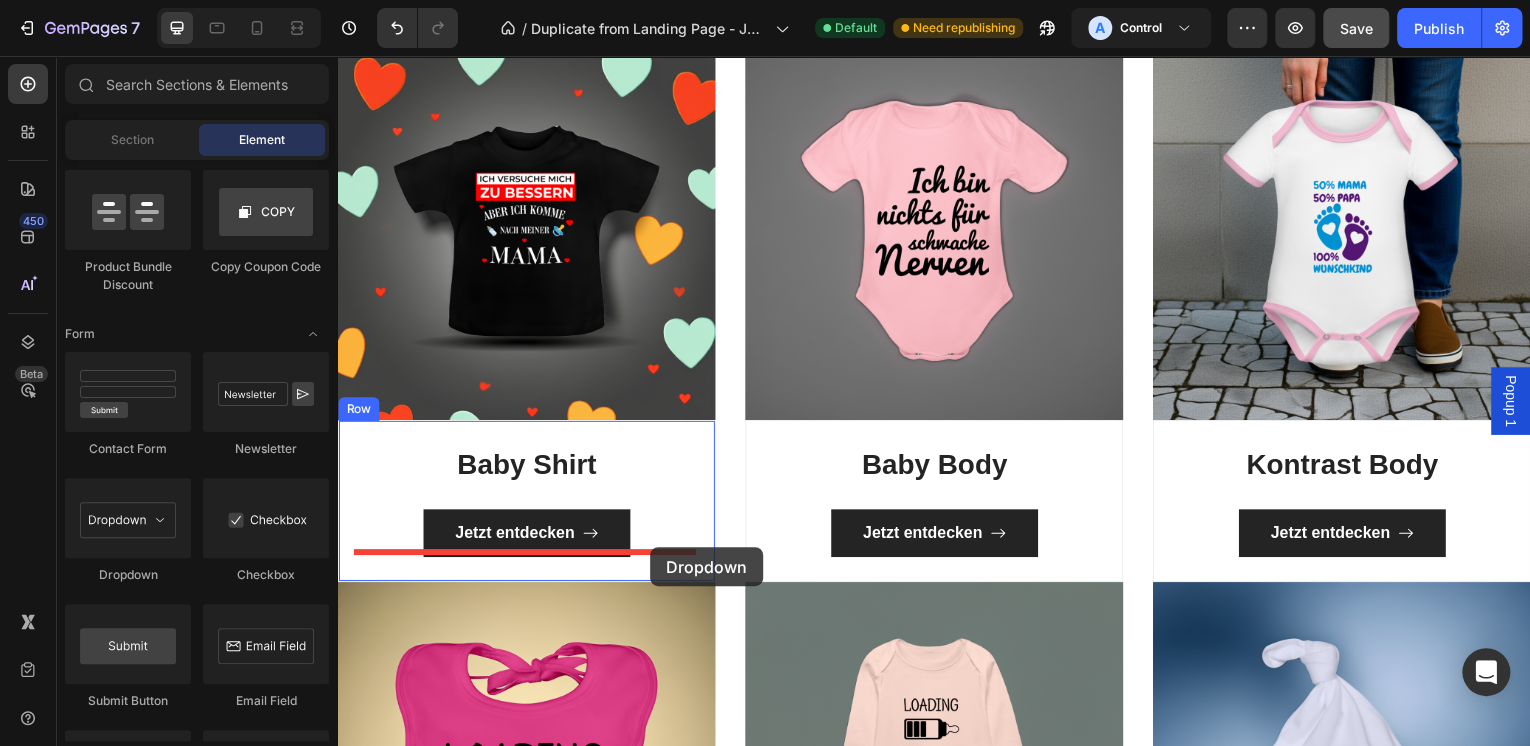 drag, startPoint x: 473, startPoint y: 588, endPoint x: 652, endPoint y: 550, distance: 182.98907 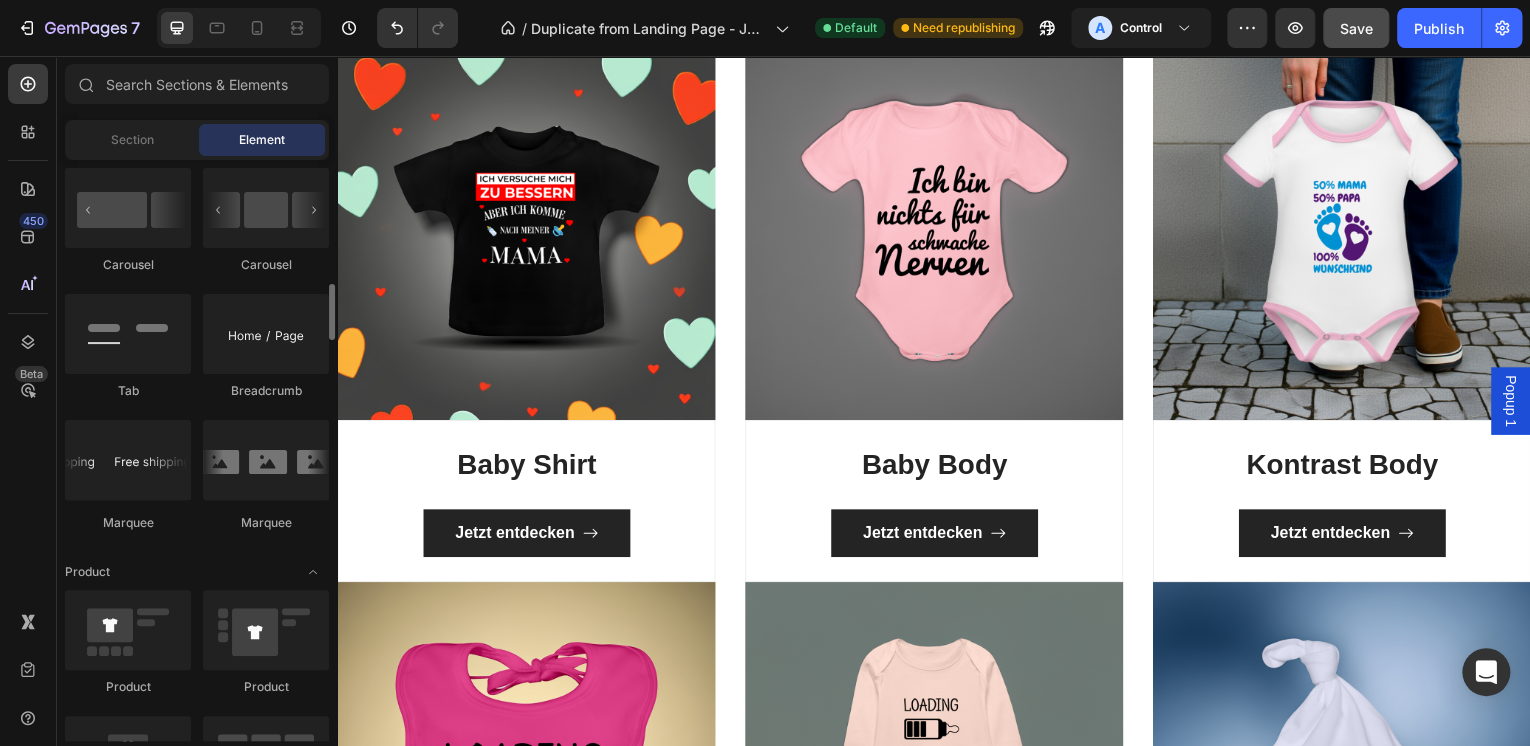 scroll, scrollTop: 2080, scrollLeft: 0, axis: vertical 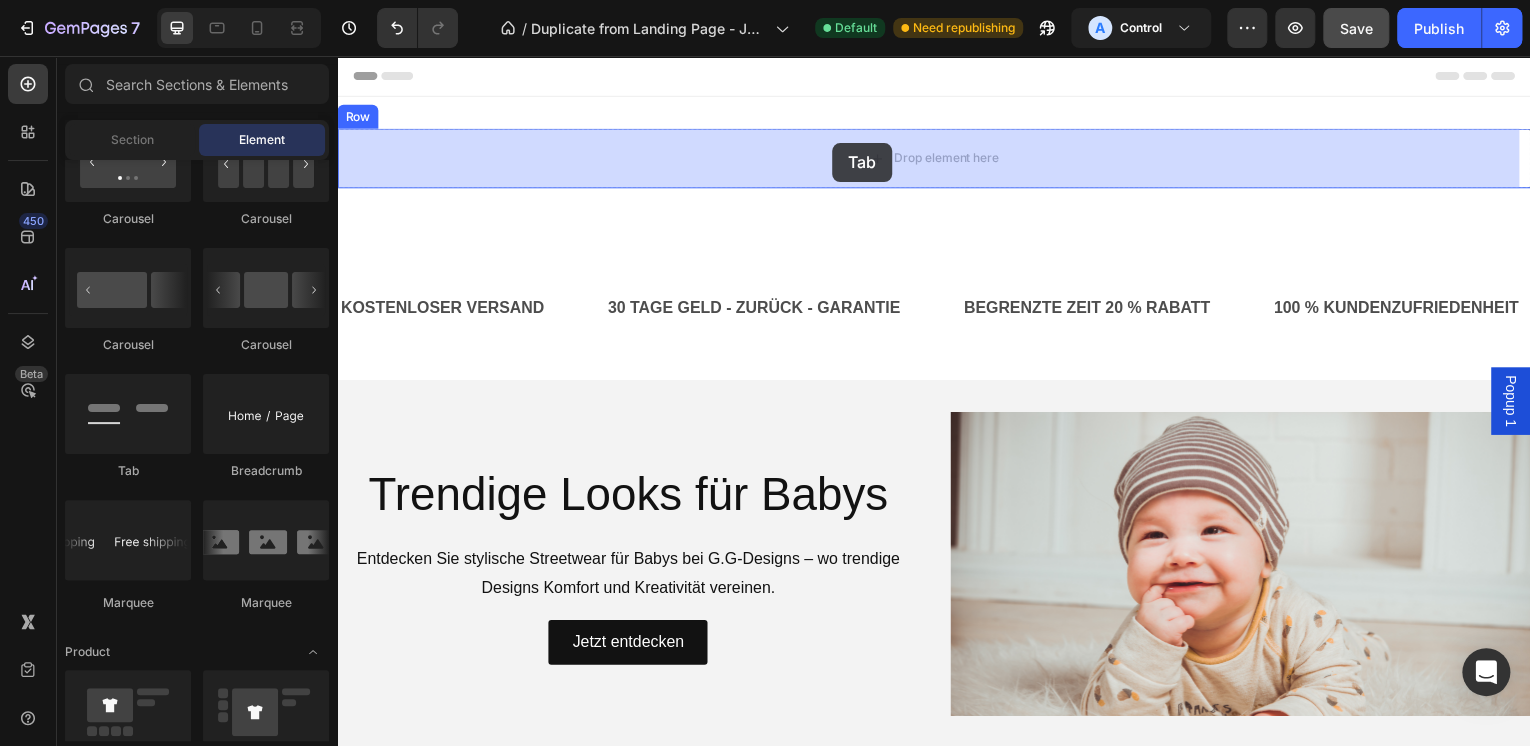 drag, startPoint x: 446, startPoint y: 496, endPoint x: 835, endPoint y: 143, distance: 525.2904 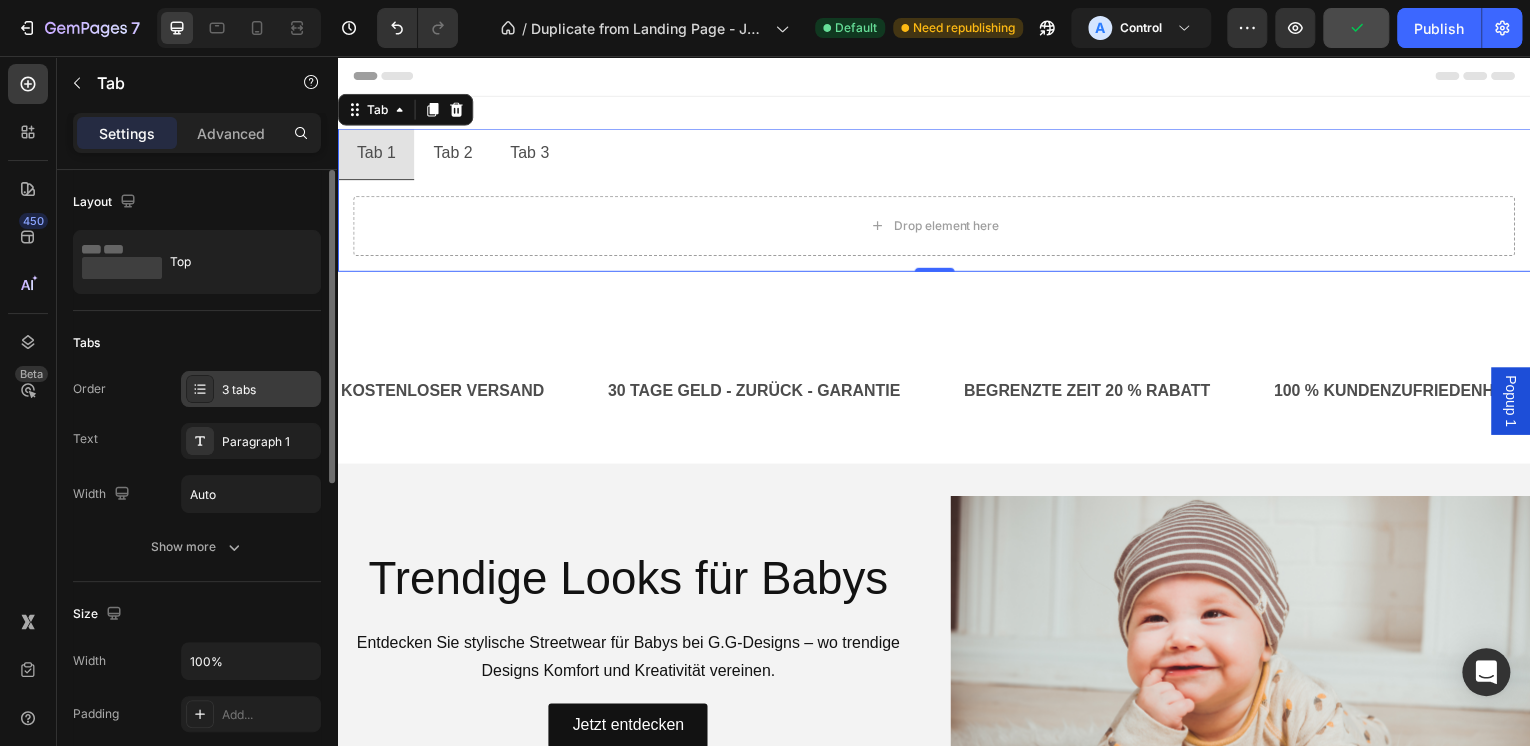 click 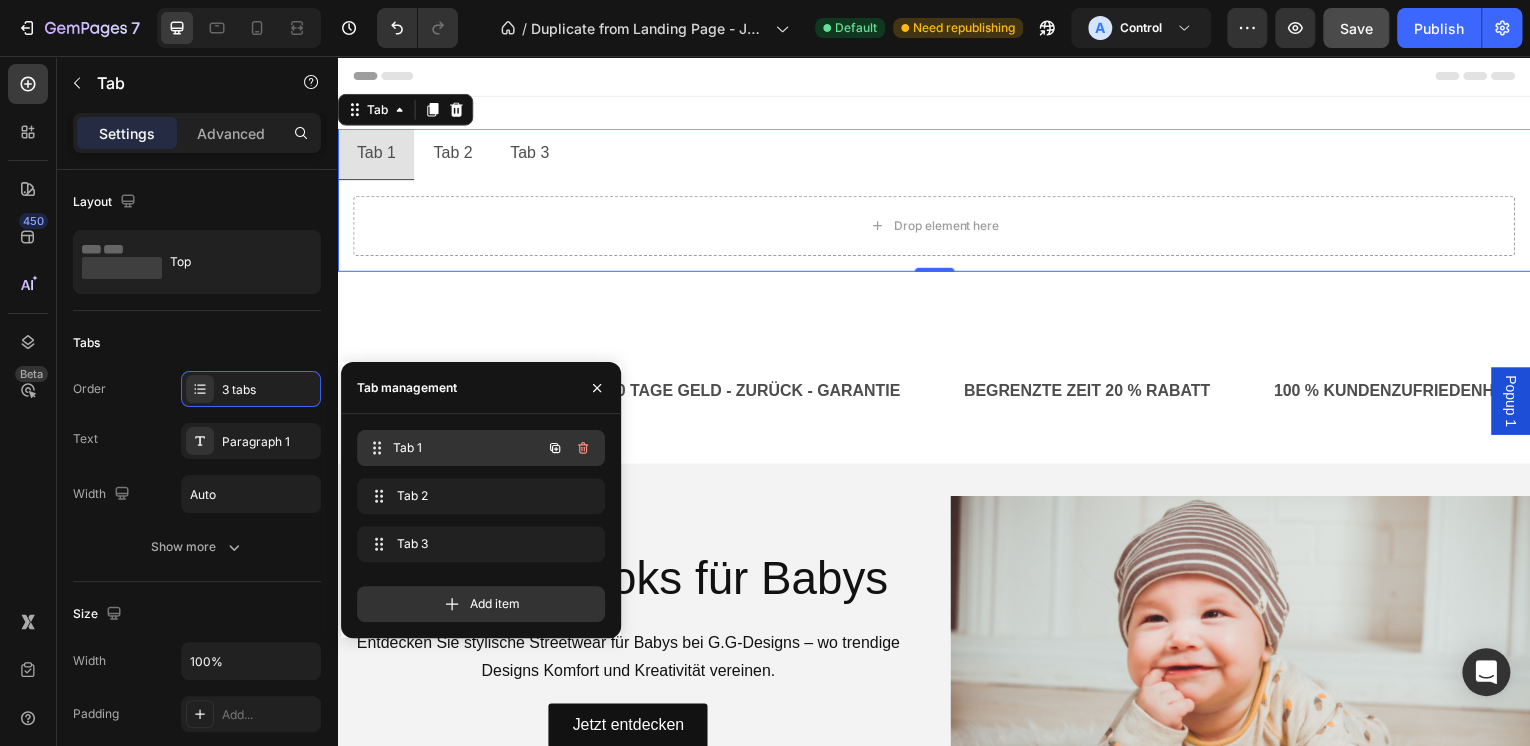 click on "Tab 1" at bounding box center [467, 448] 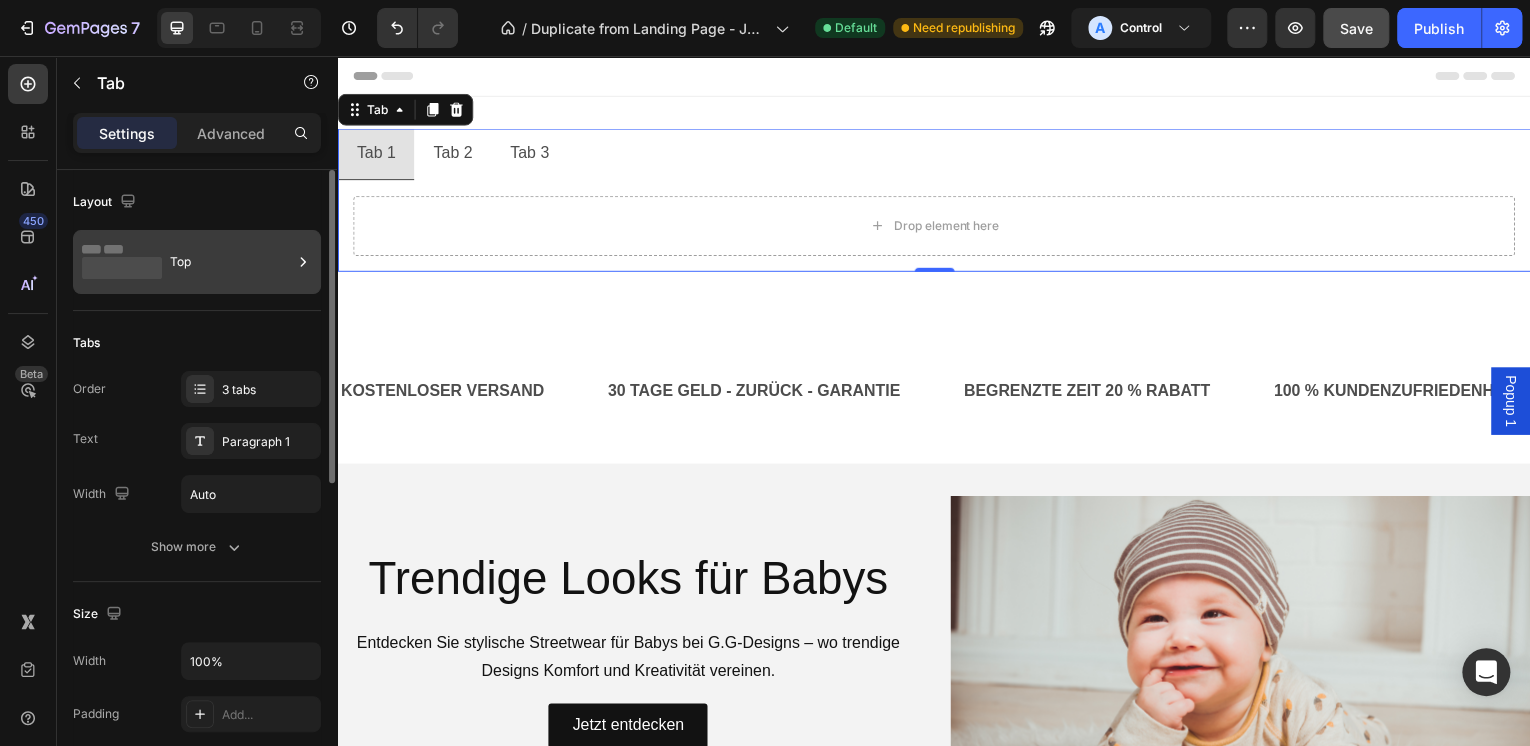 click on "Top" at bounding box center (231, 262) 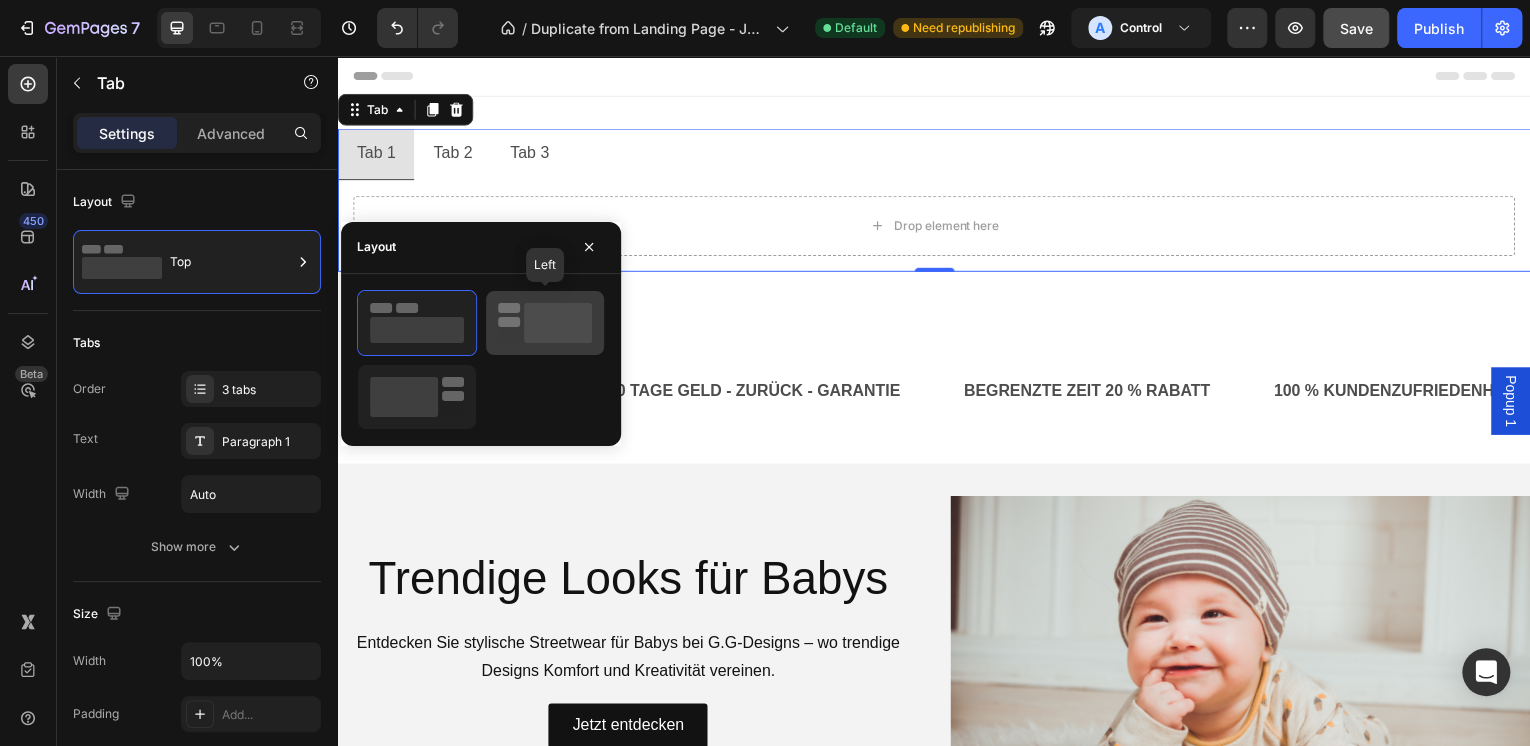 click 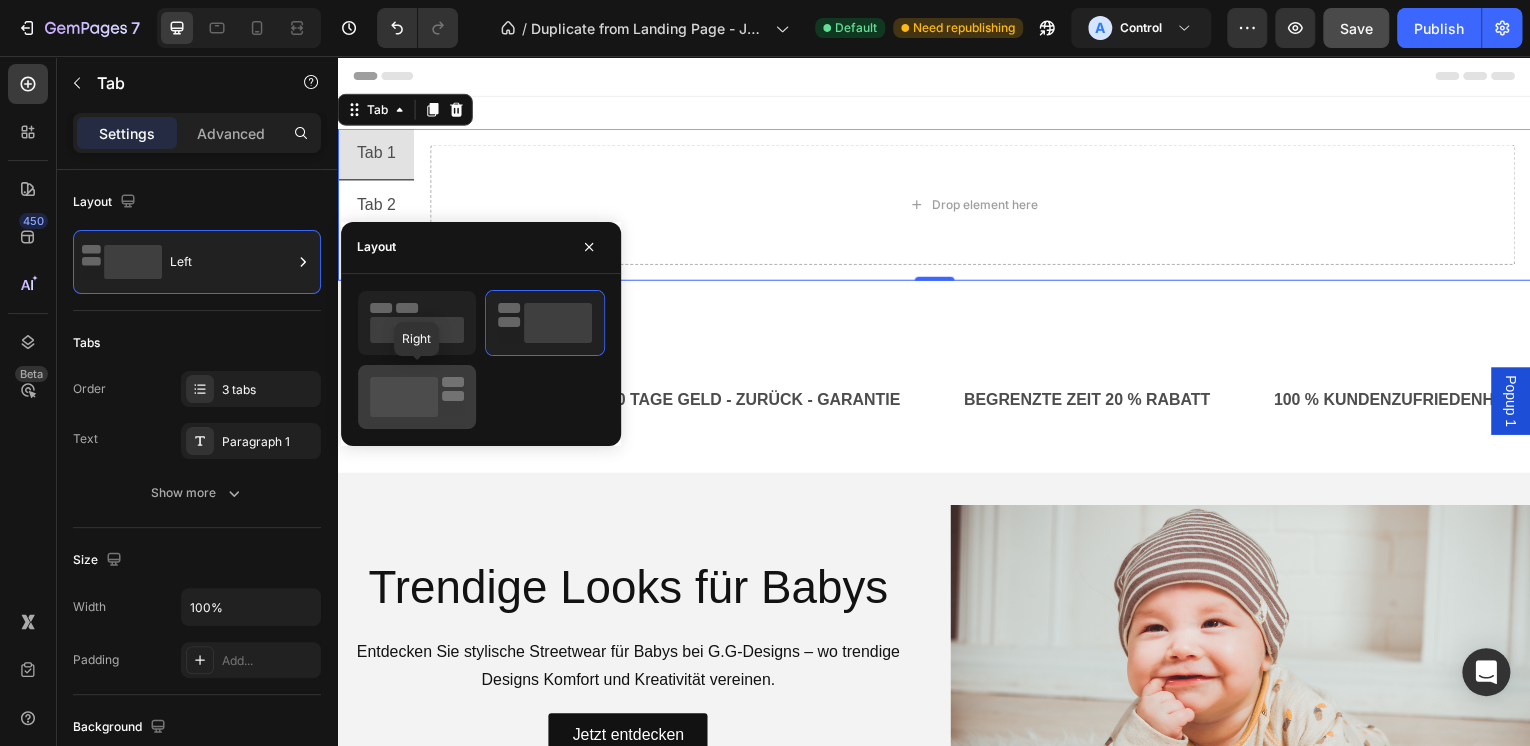 click 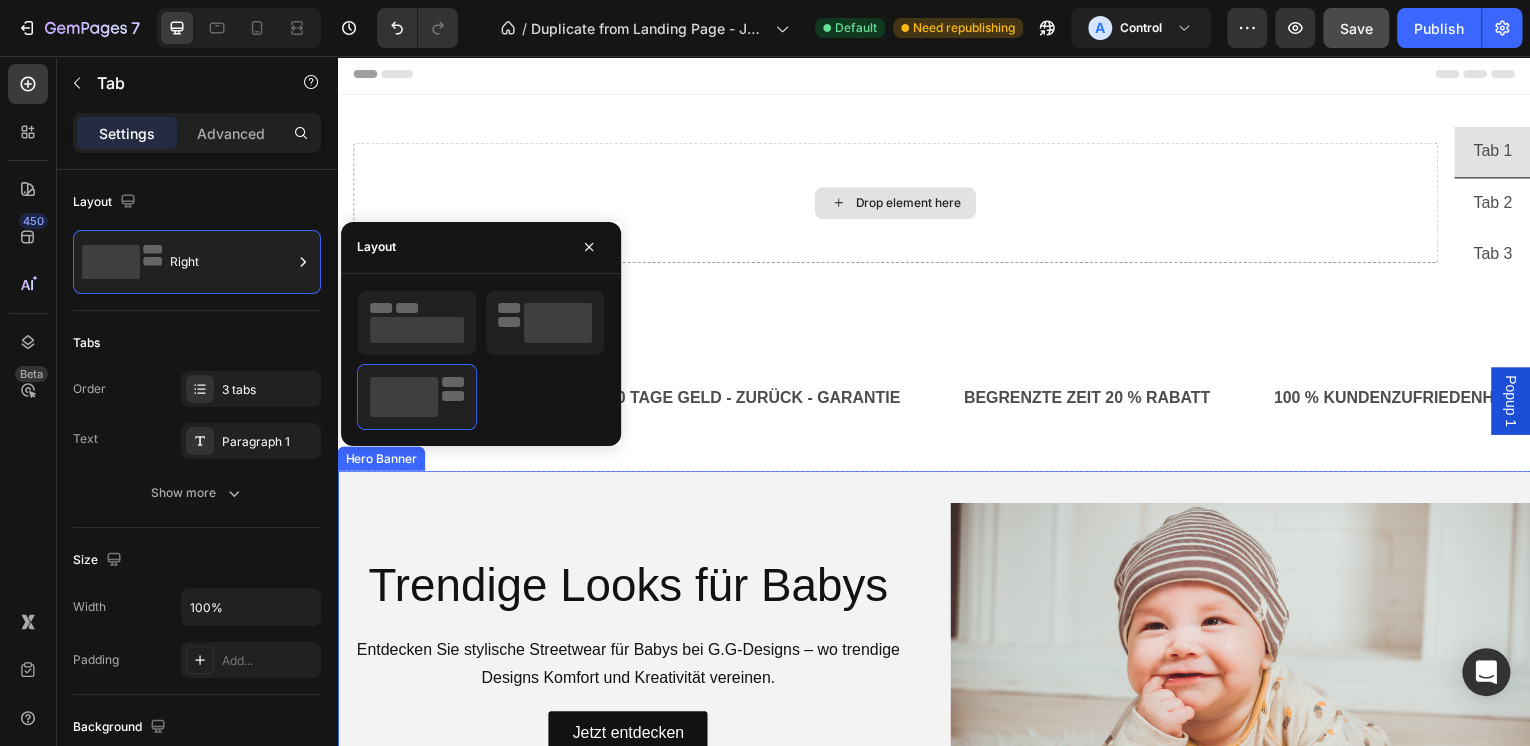 scroll, scrollTop: 0, scrollLeft: 0, axis: both 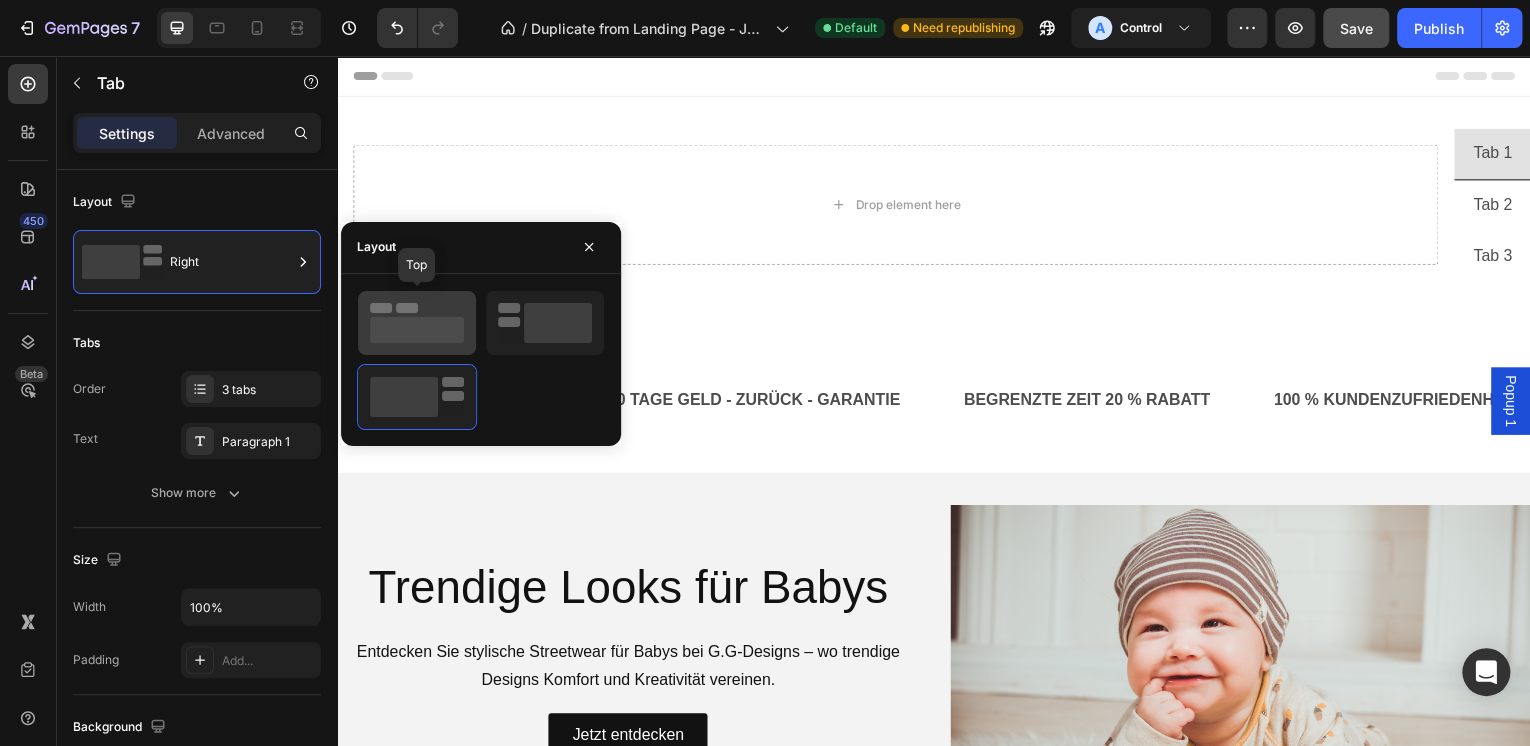 click 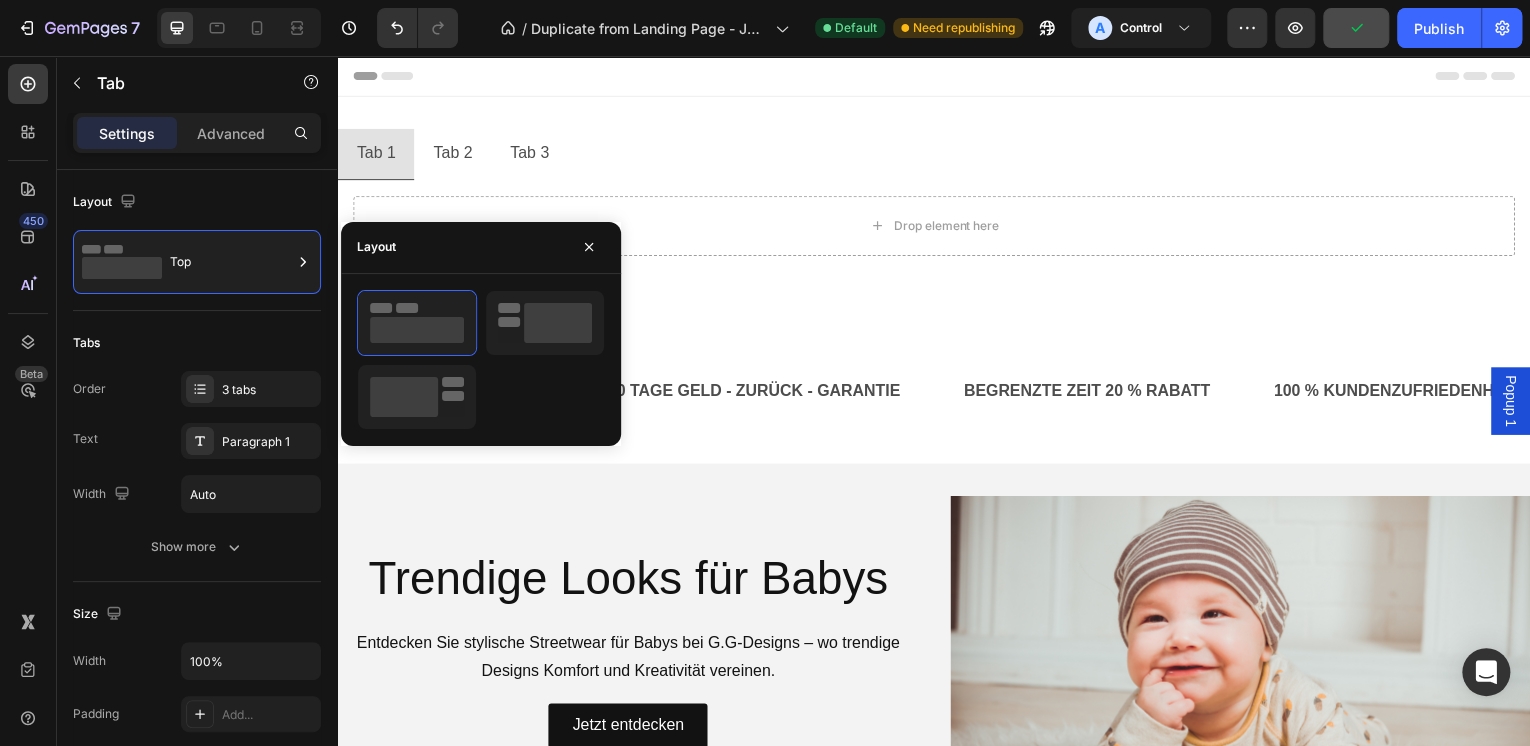 click on "Tab 1" at bounding box center [375, 155] 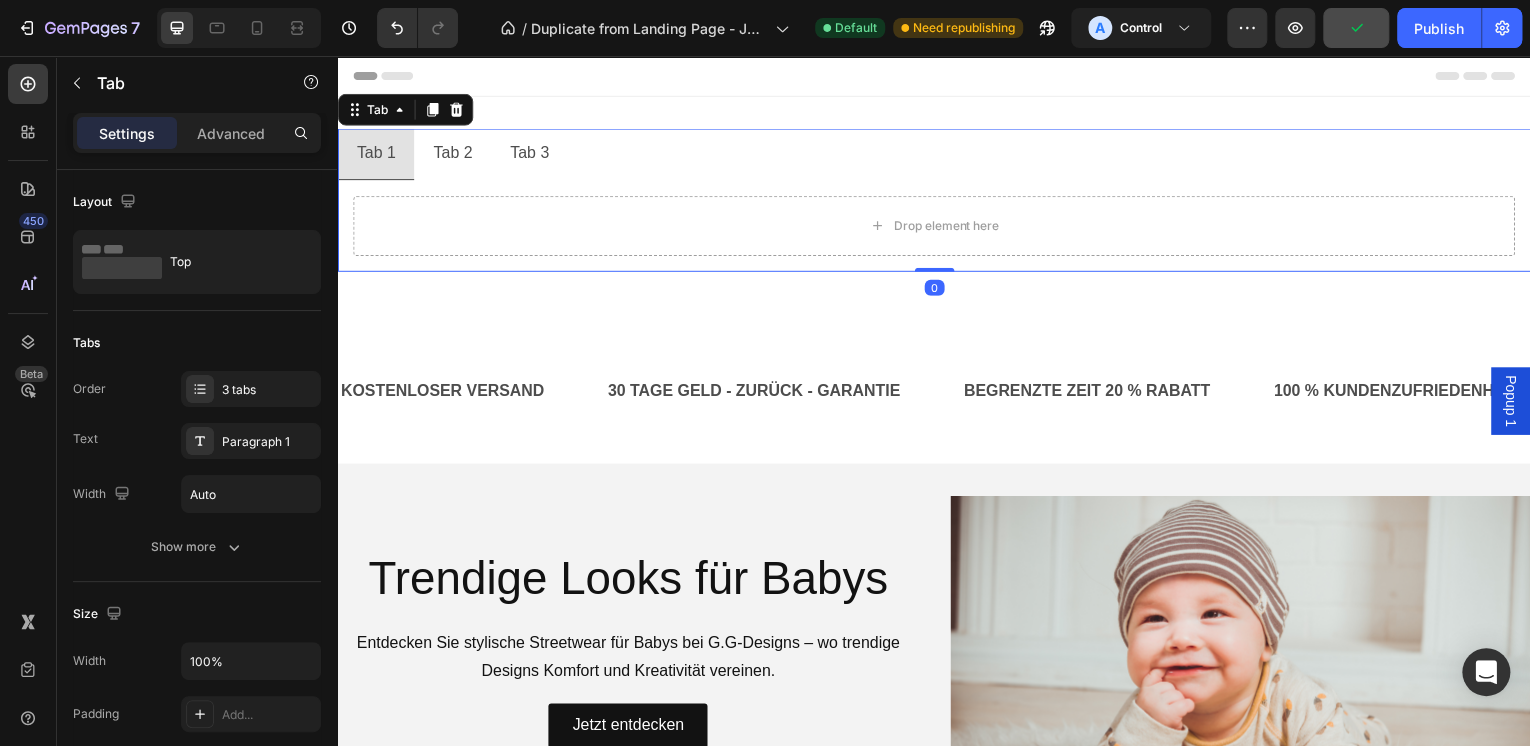 click on "Tab 1" at bounding box center [375, 155] 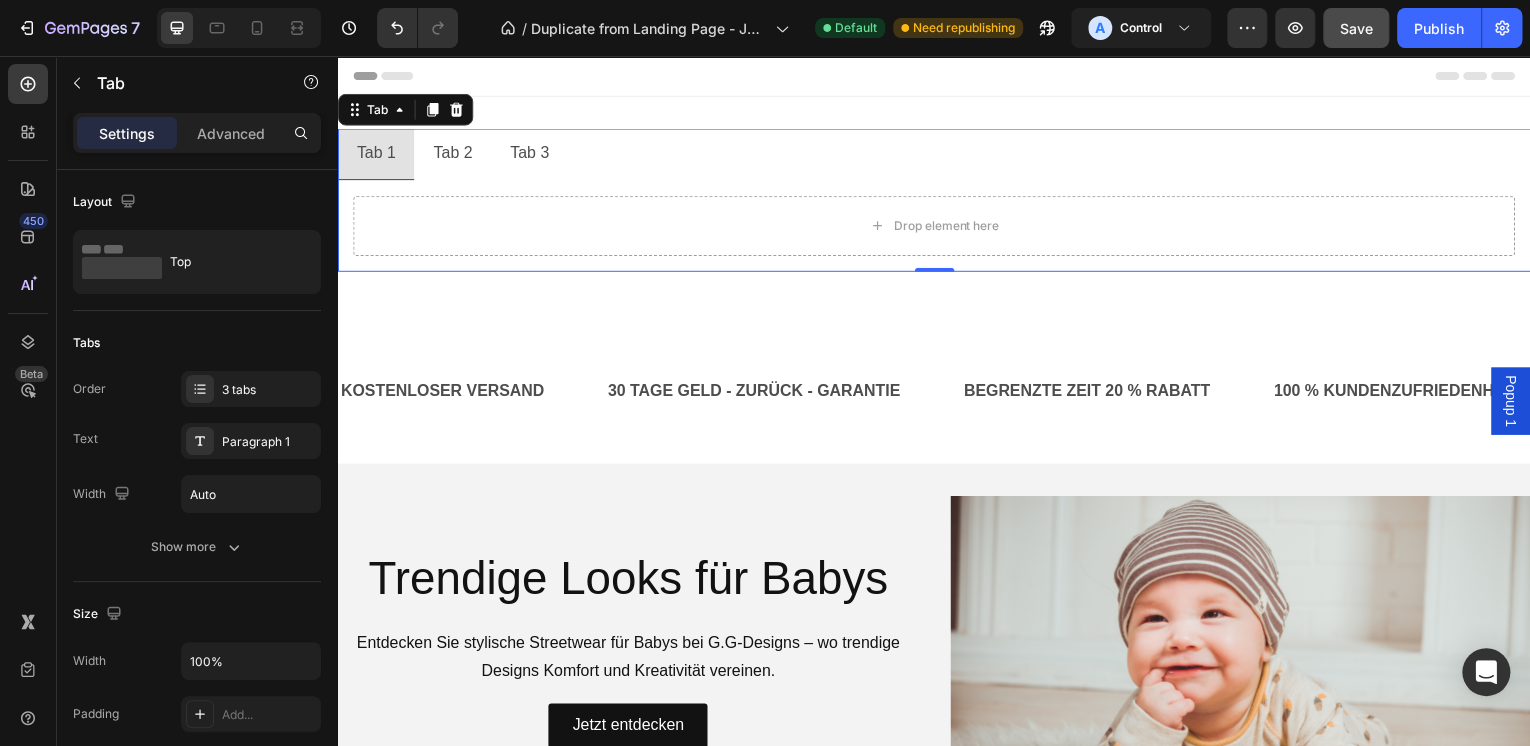 click on "Tab 1" at bounding box center (375, 155) 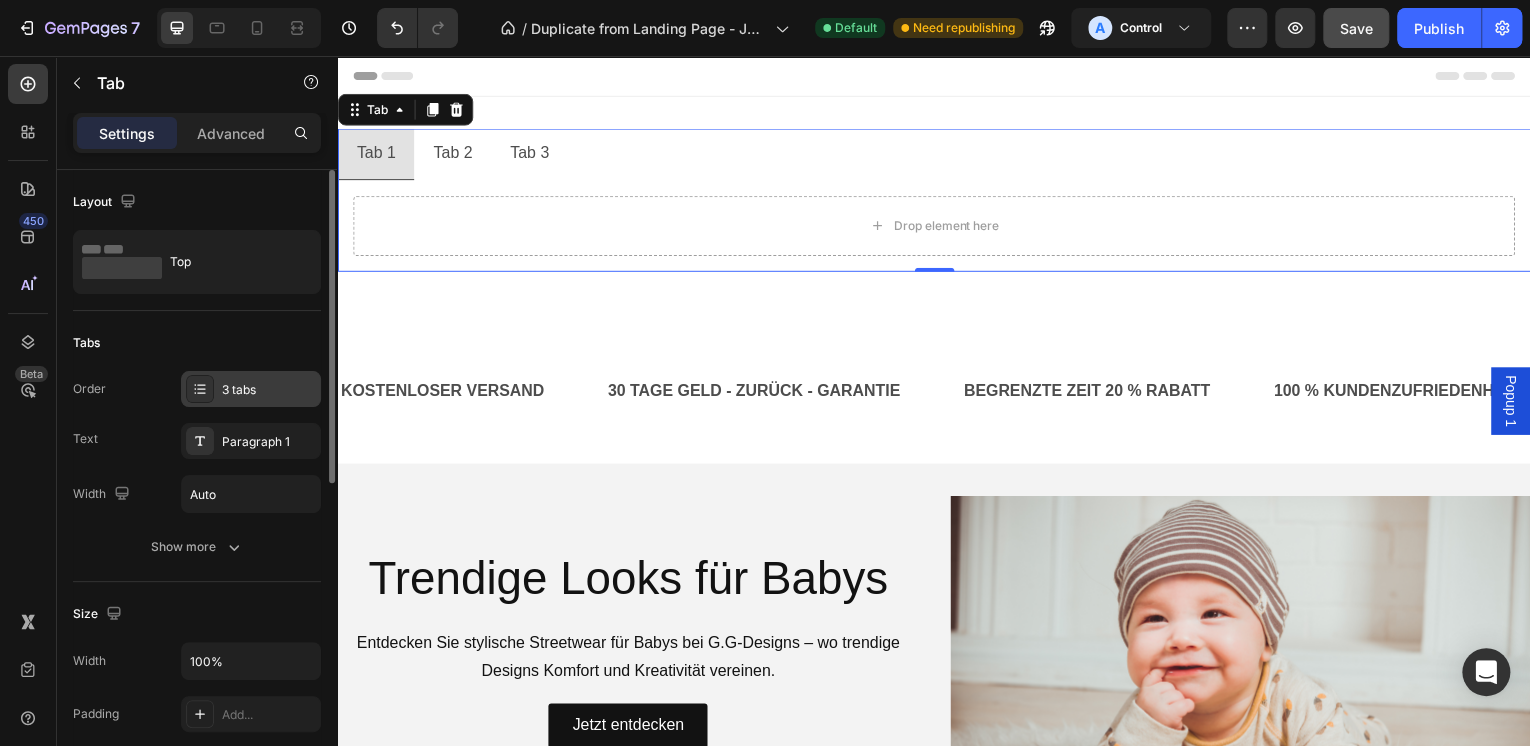 click 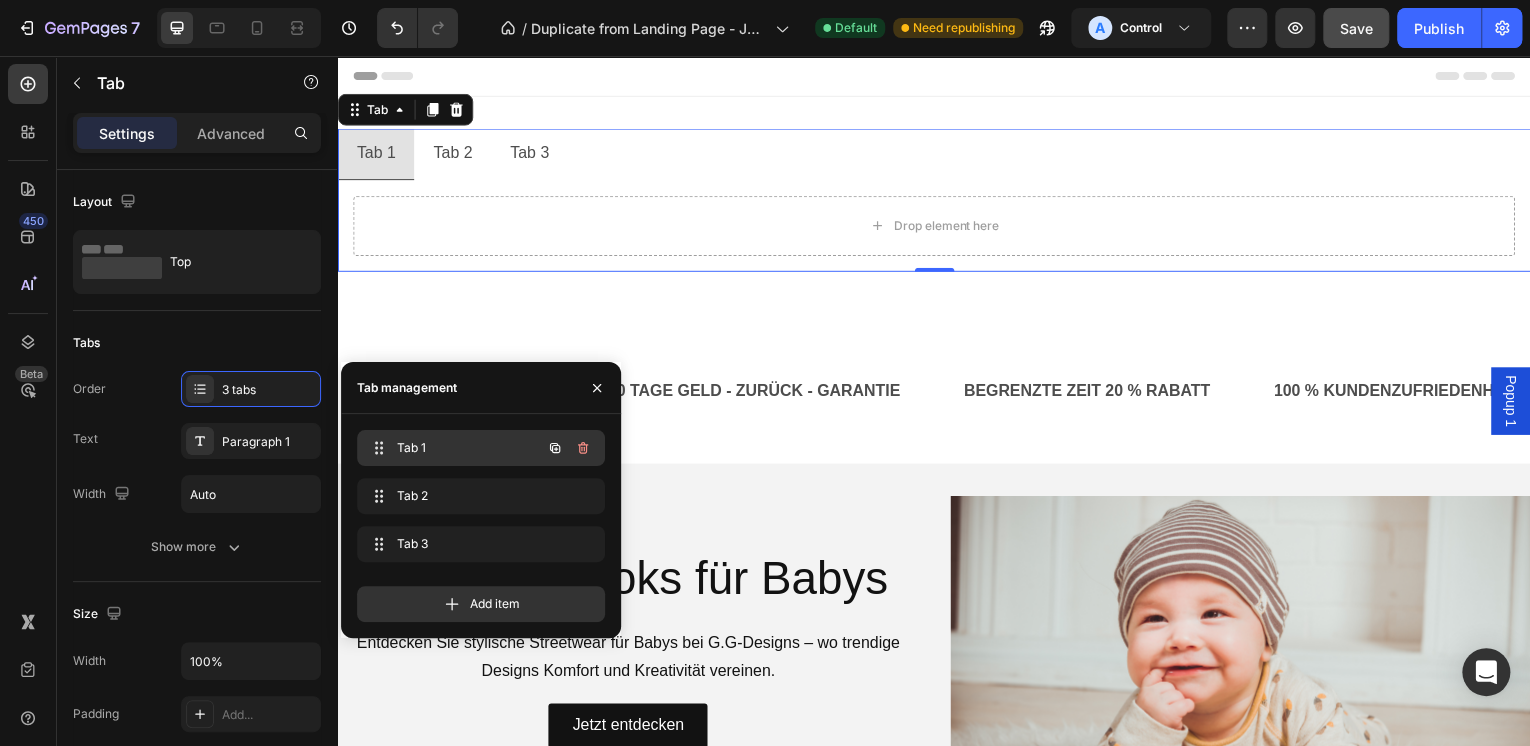 click on "Tab 1" at bounding box center (453, 448) 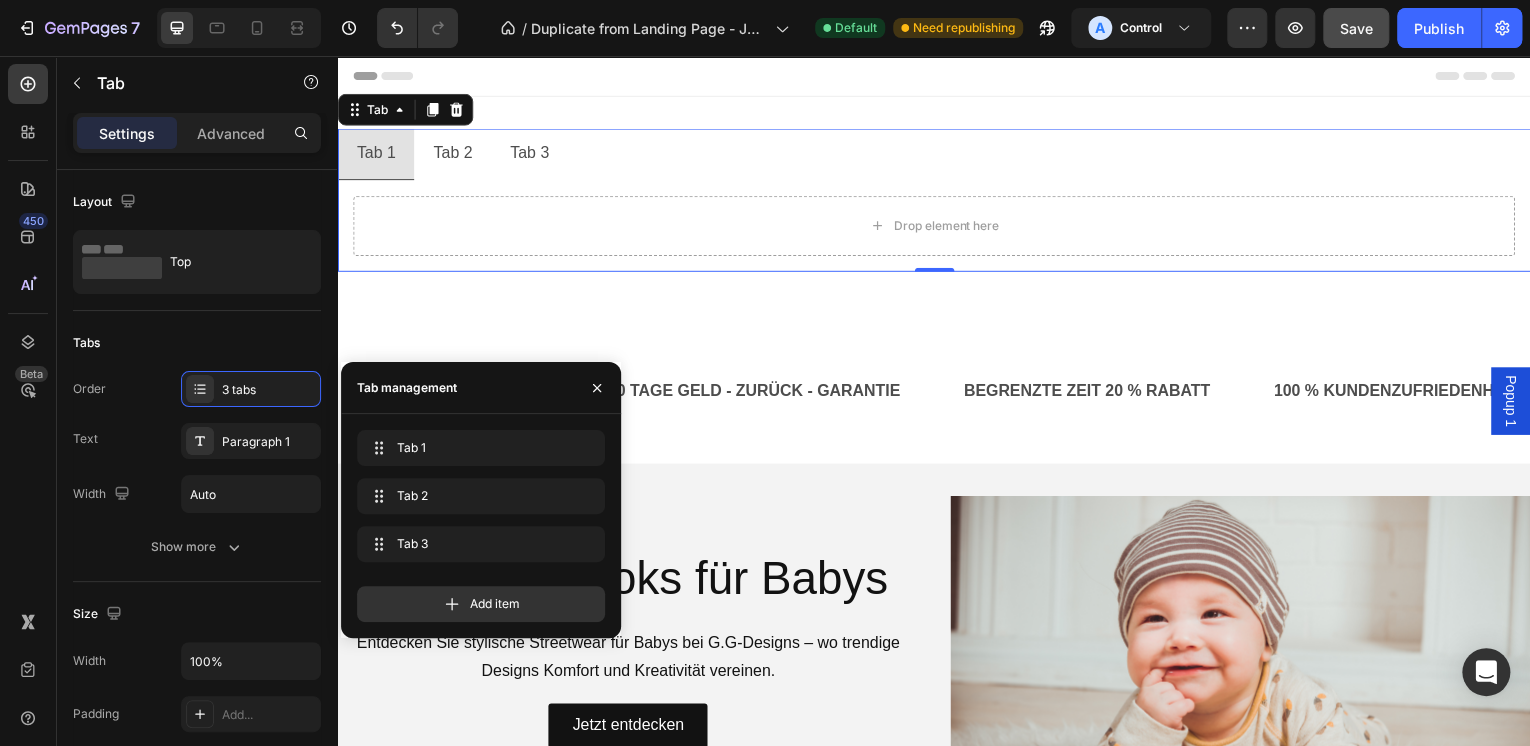 click on "Tab 1" at bounding box center (375, 154) 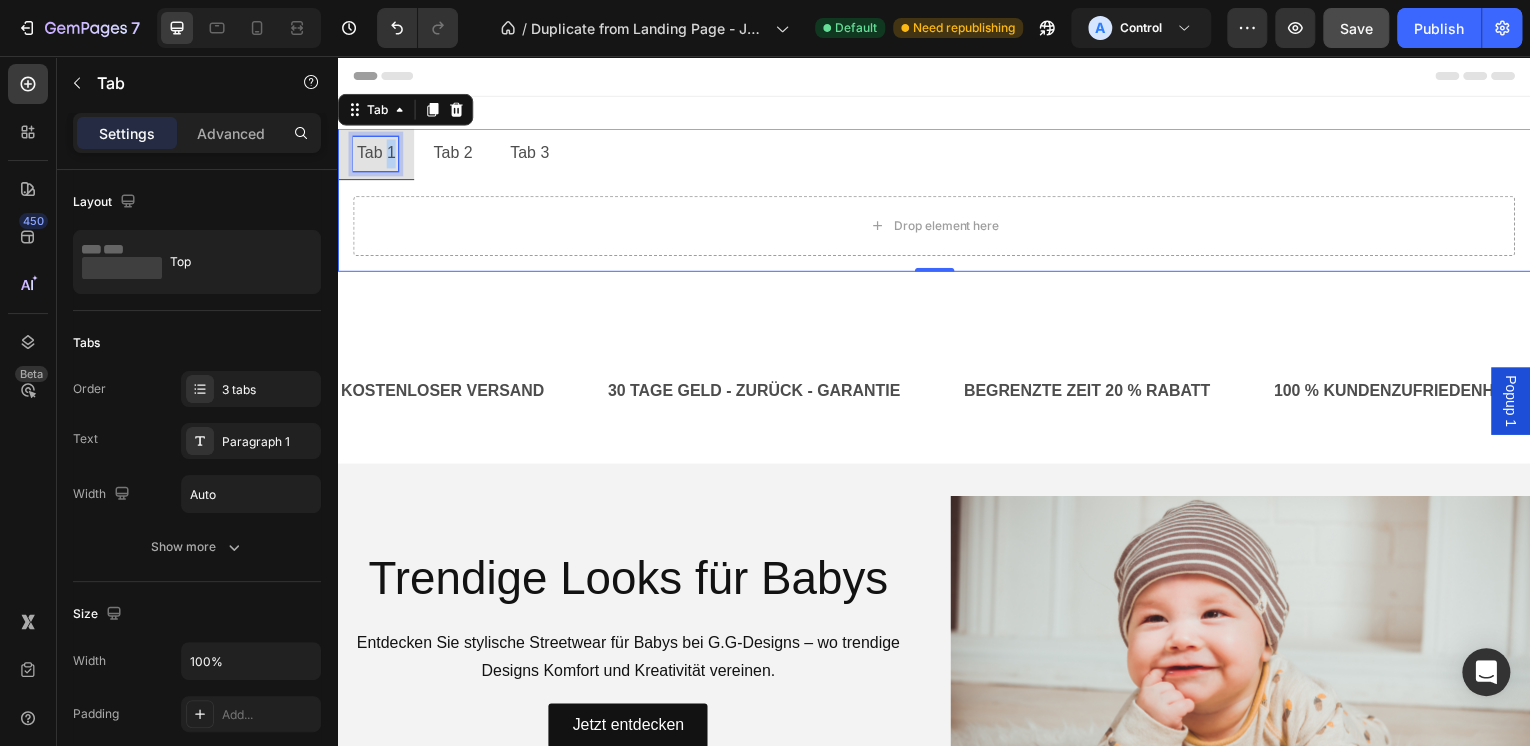 click on "Tab 1" at bounding box center [375, 154] 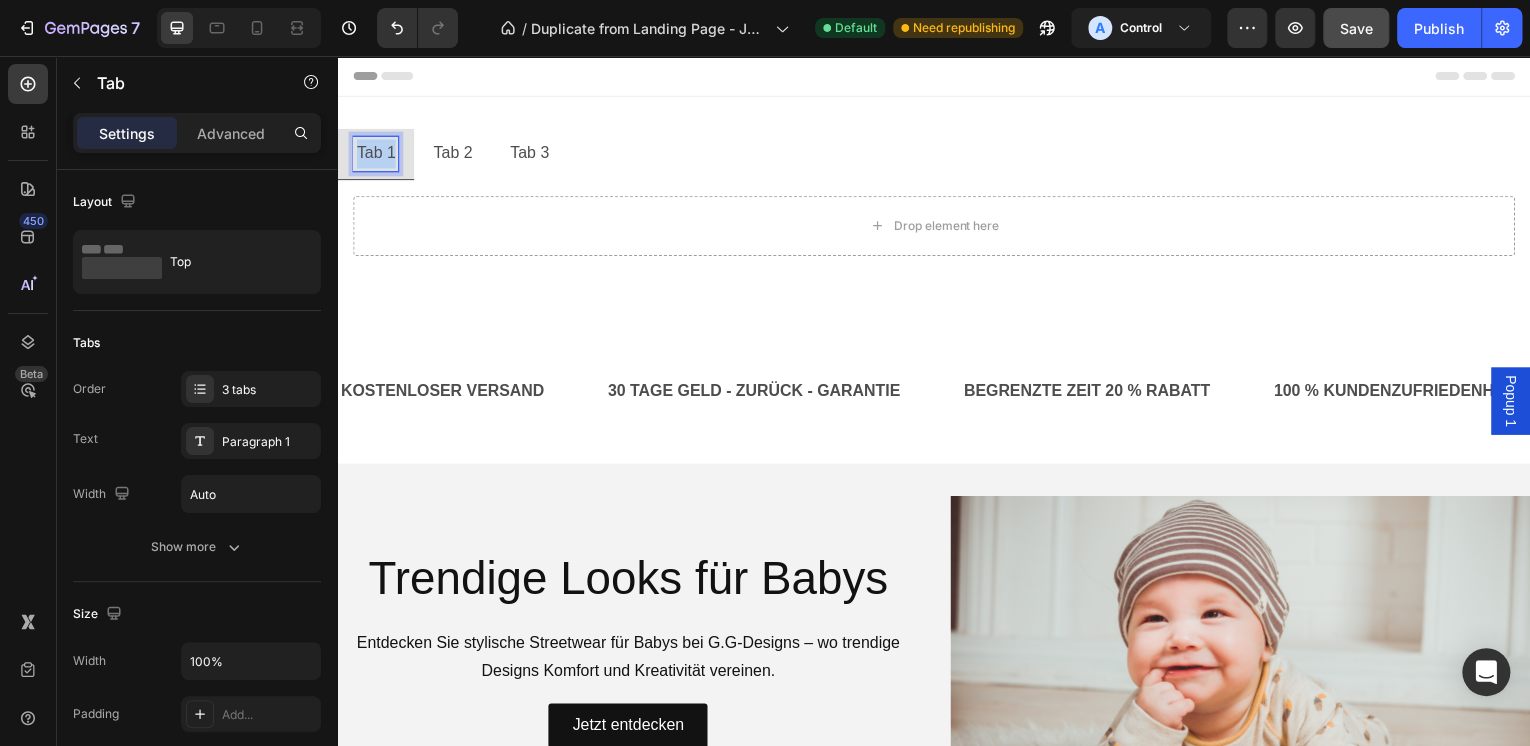 click on "Tab 1" at bounding box center [375, 154] 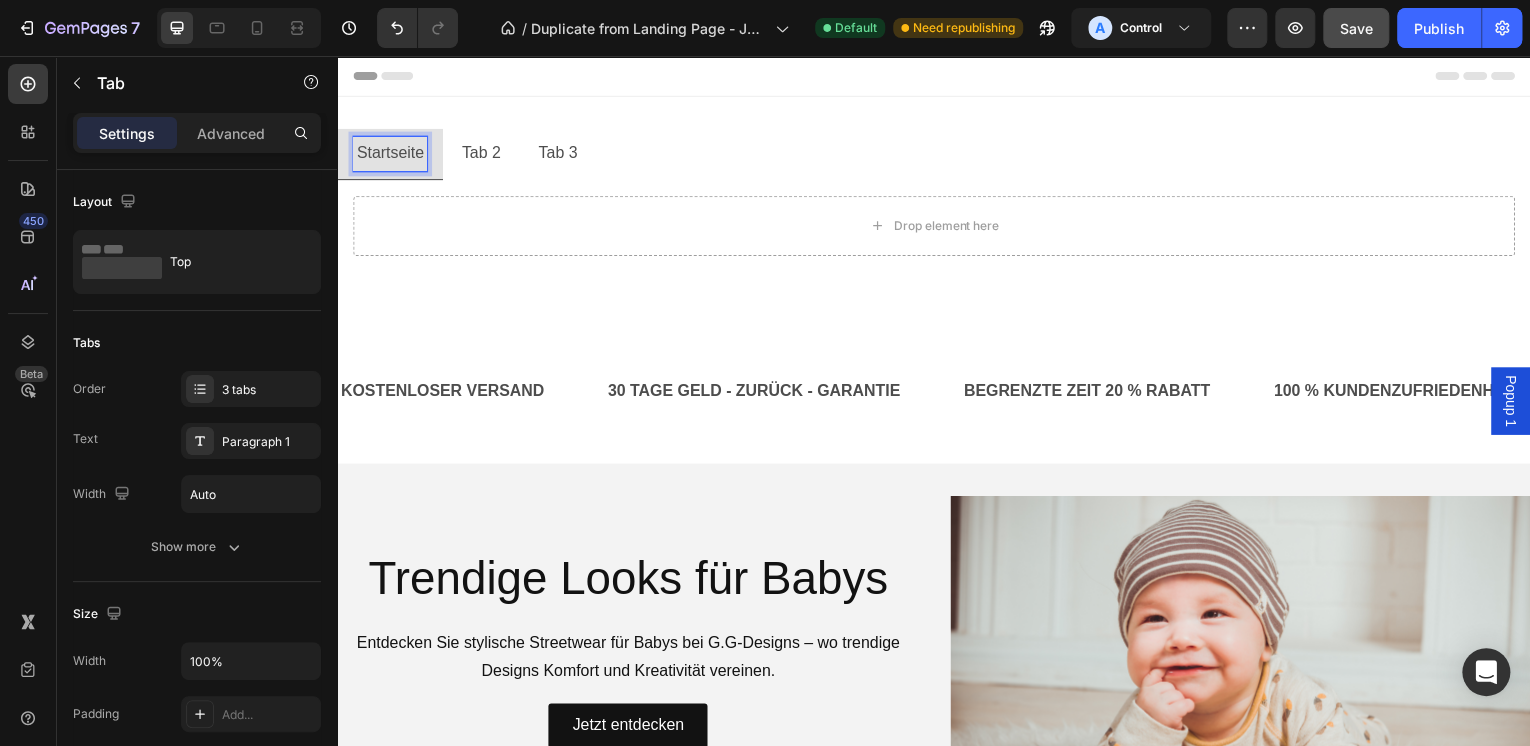 click on "Tab 2" at bounding box center (481, 154) 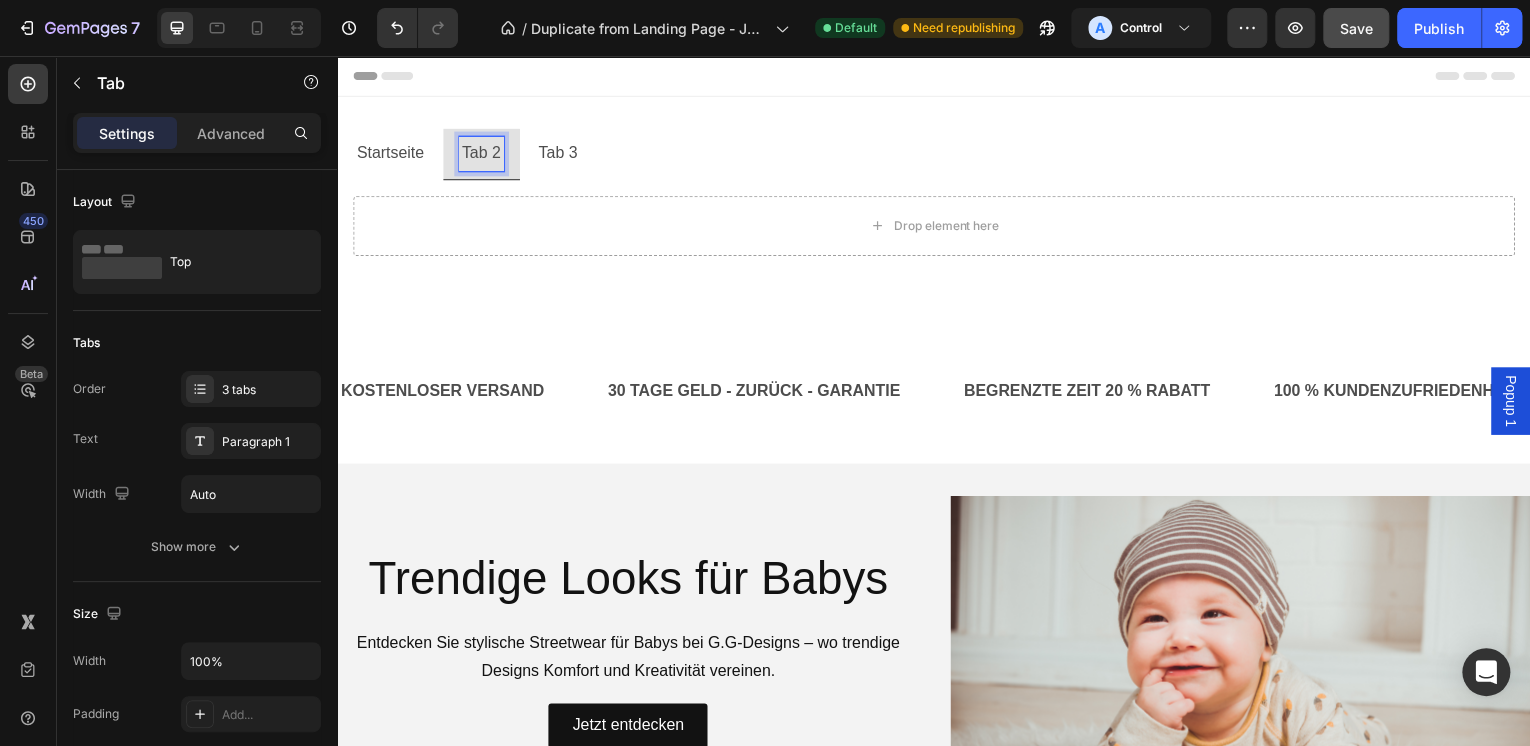 click on "Tab 2" at bounding box center (481, 154) 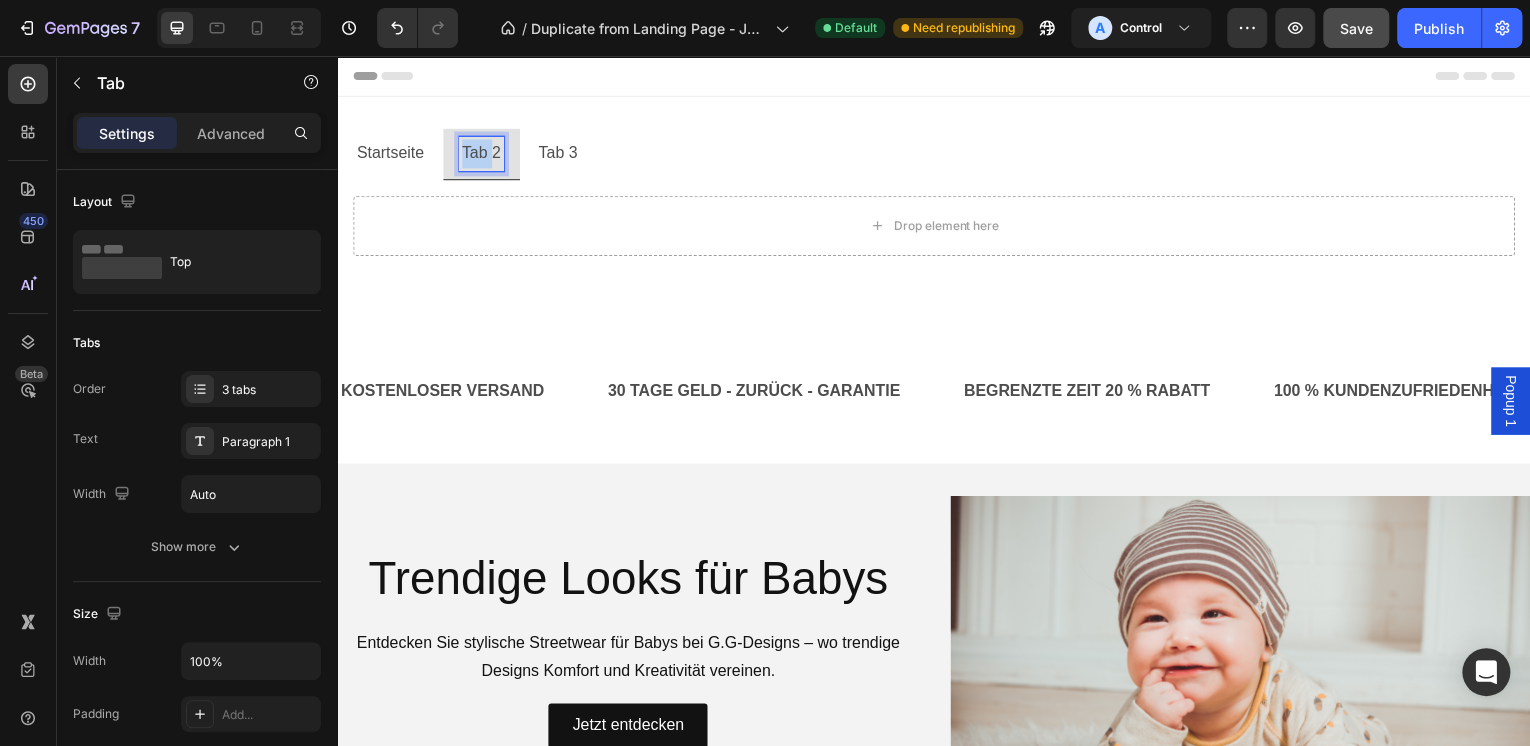 click on "Tab 2" at bounding box center (481, 154) 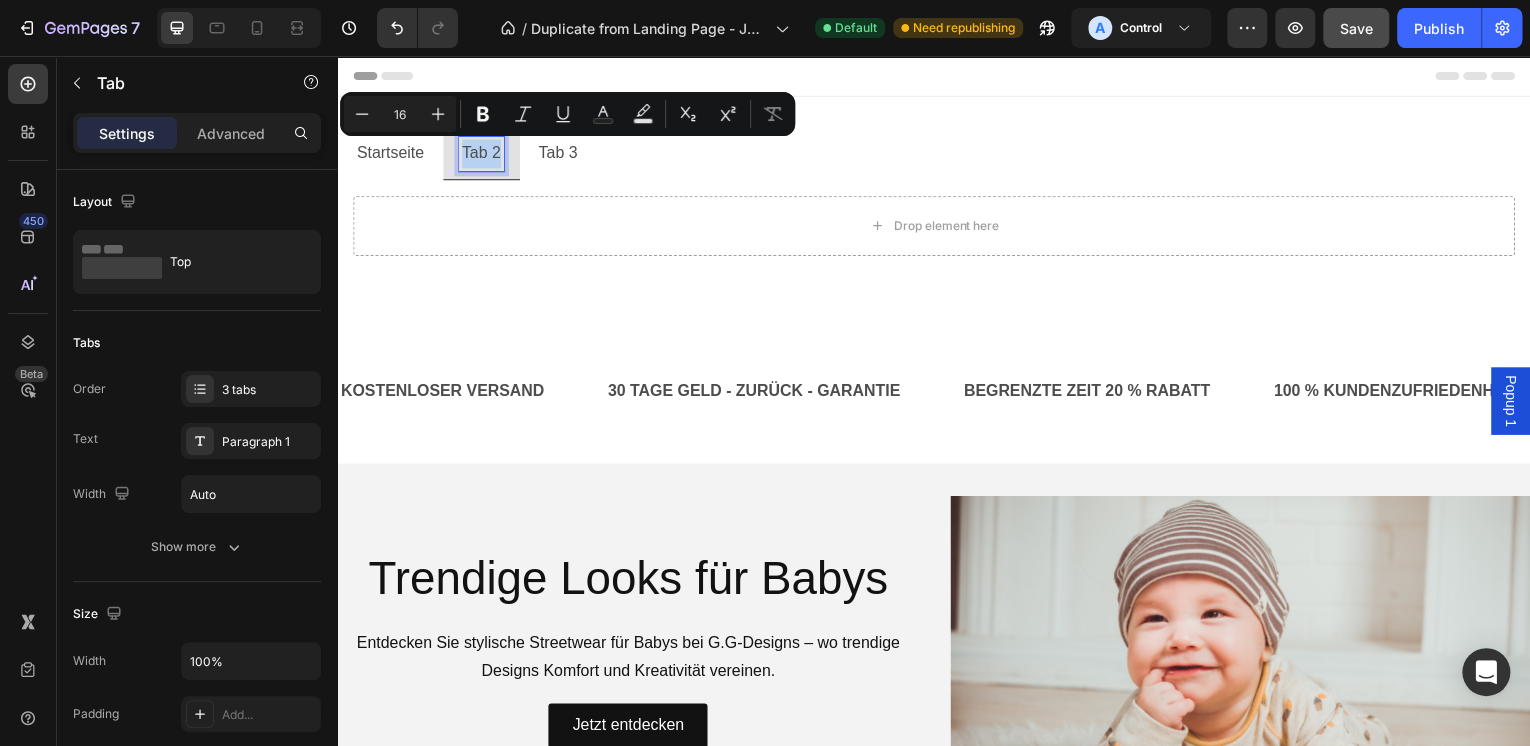click on "Tab 2" at bounding box center (481, 154) 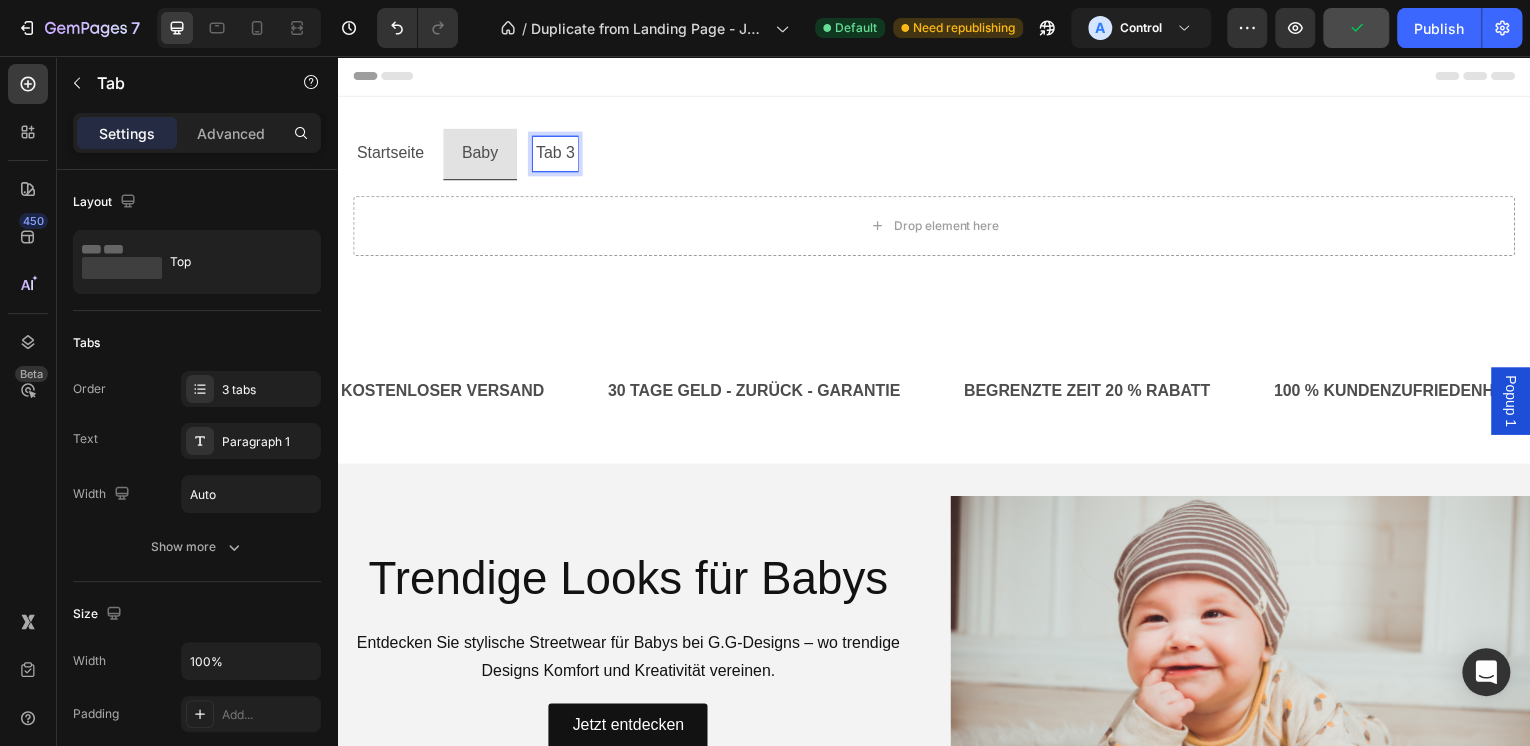 click on "Tab 3" at bounding box center [555, 154] 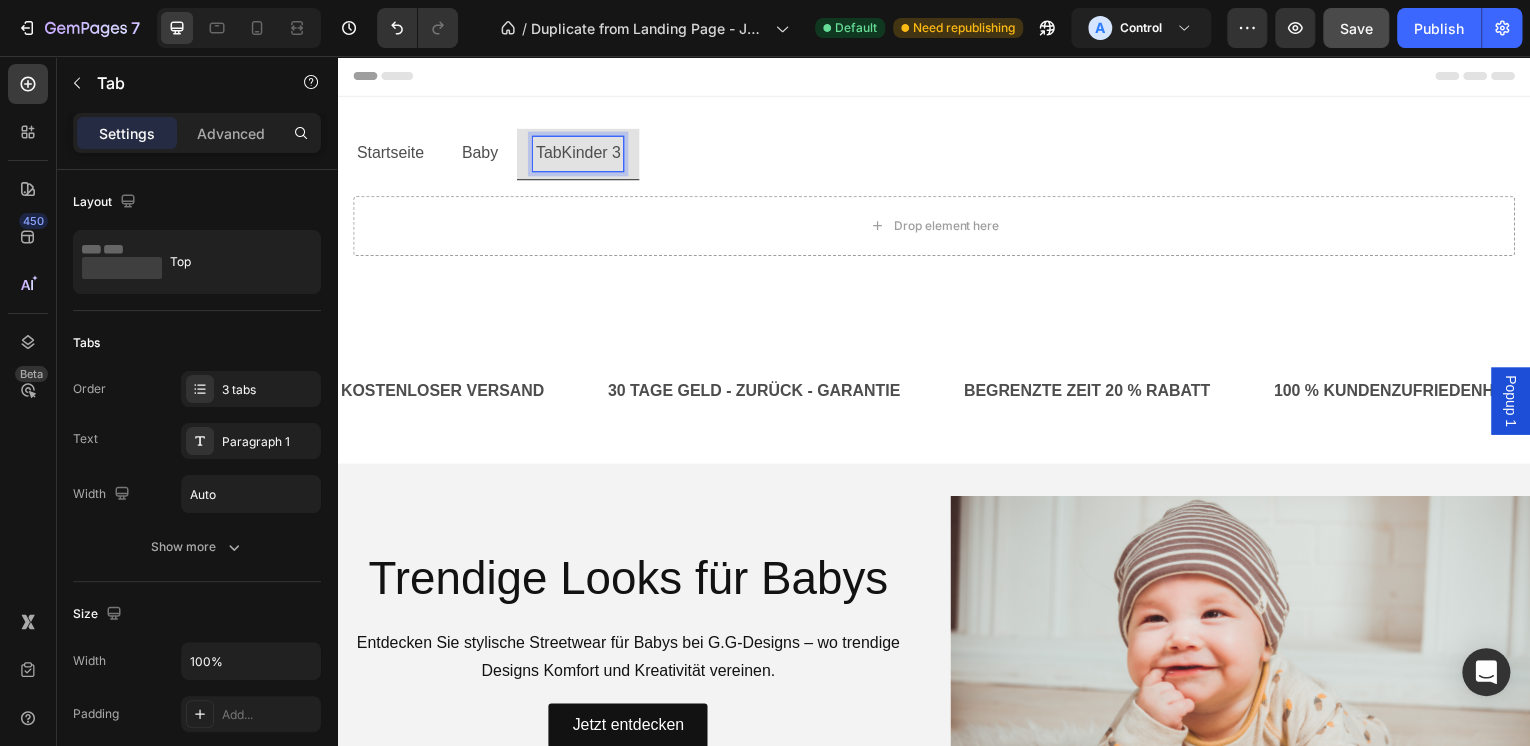 click on "TabKinder 3" at bounding box center [578, 154] 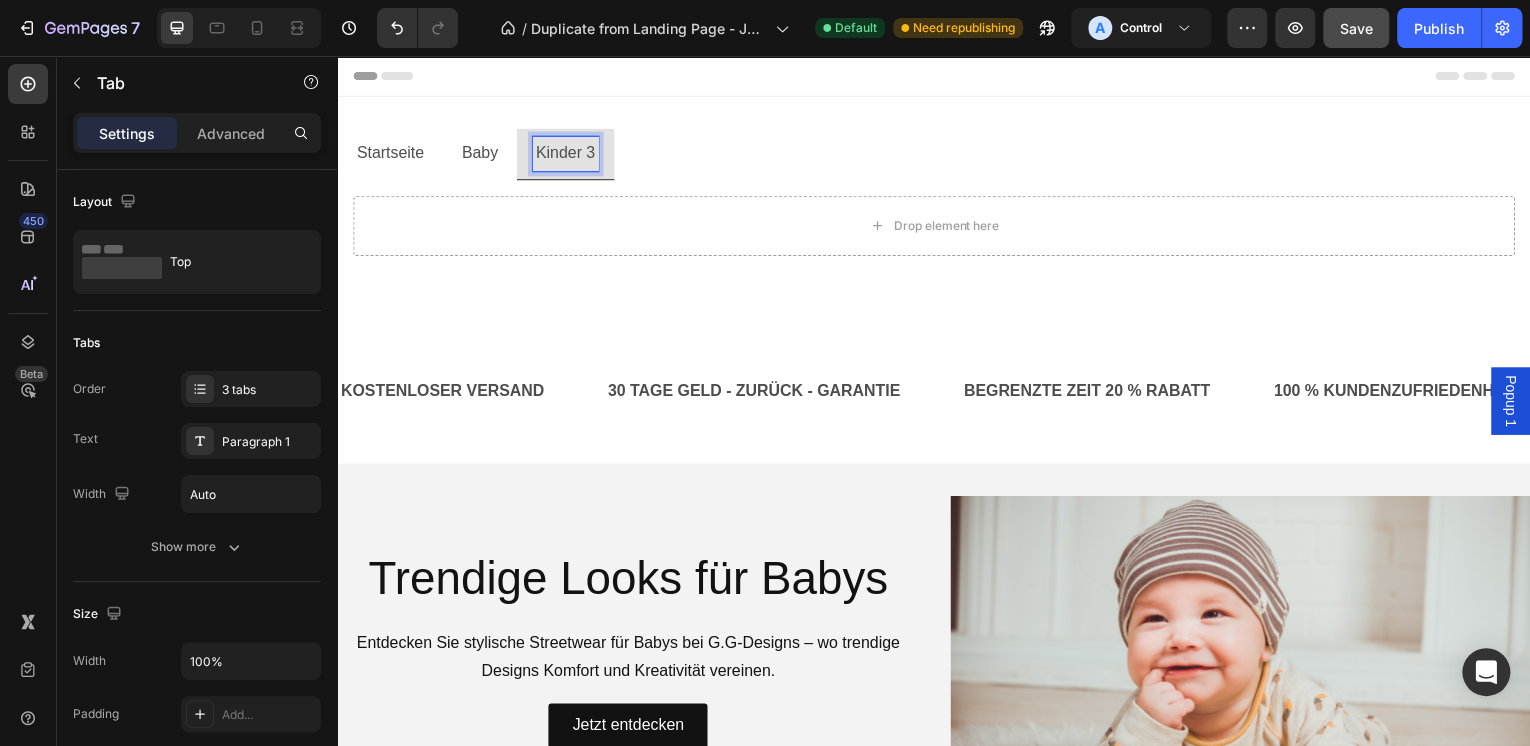 click on "Startseite Baby  Kinder 3" at bounding box center (937, 155) 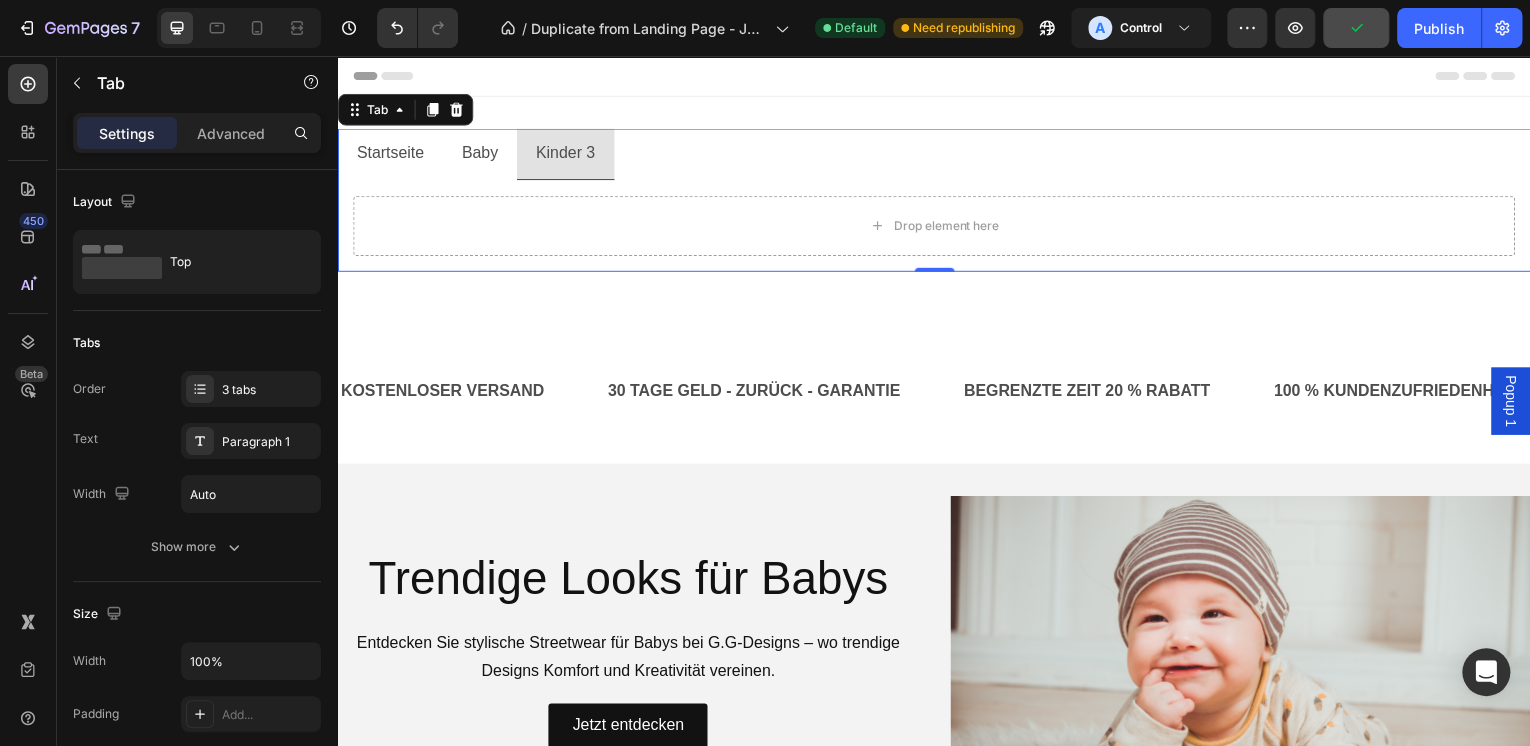 click on "Startseite Baby  Kinder 3" at bounding box center (937, 155) 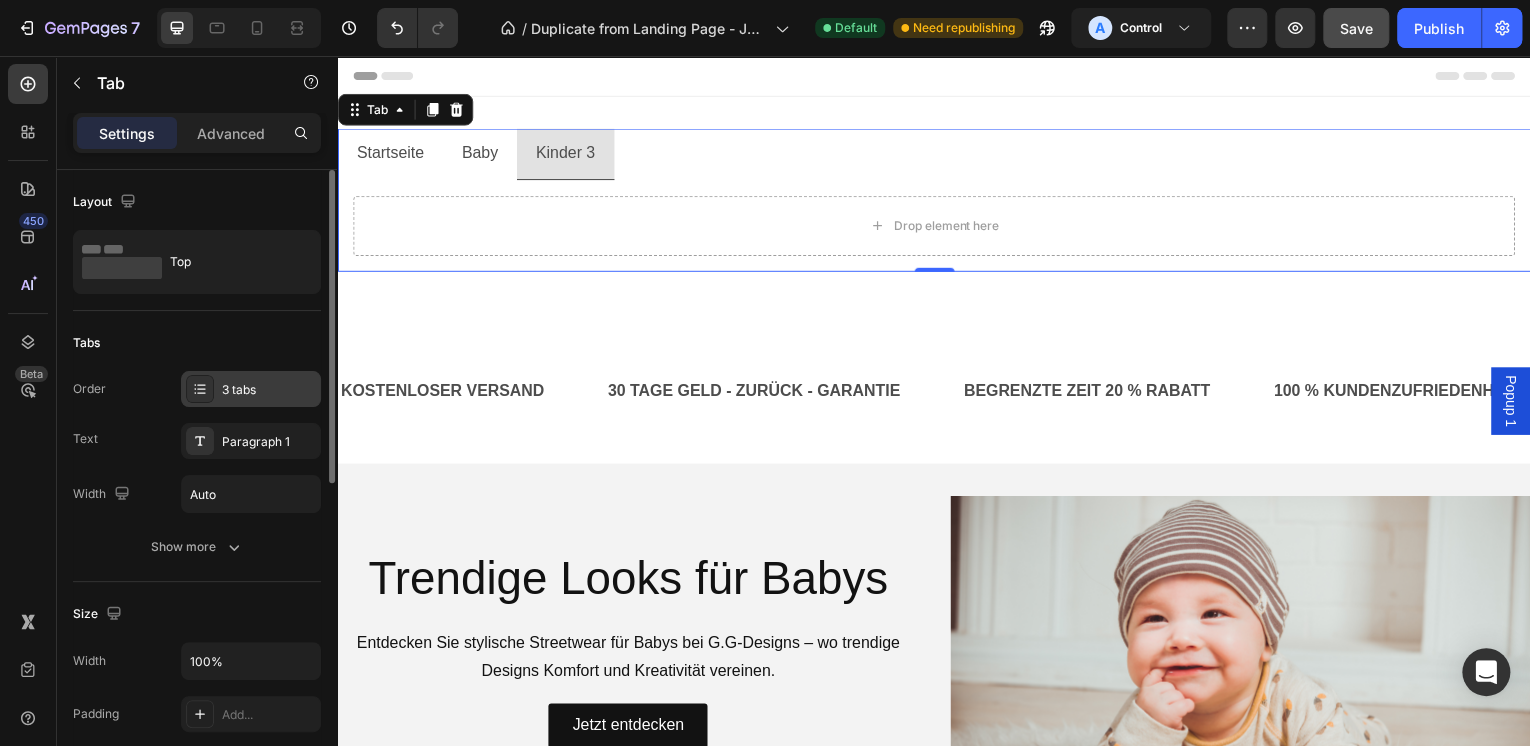click at bounding box center [200, 389] 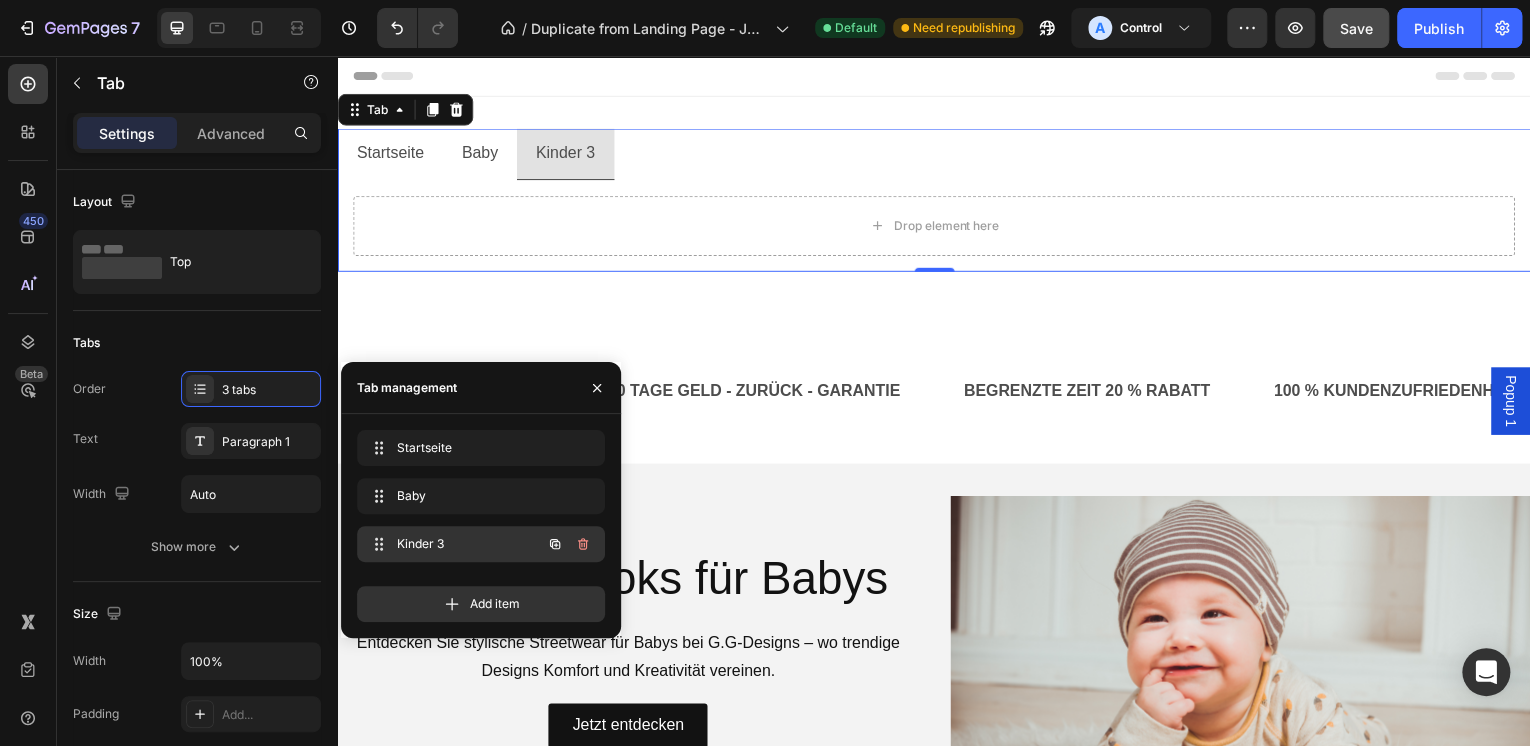 click on "Kinder 3" at bounding box center (453, 544) 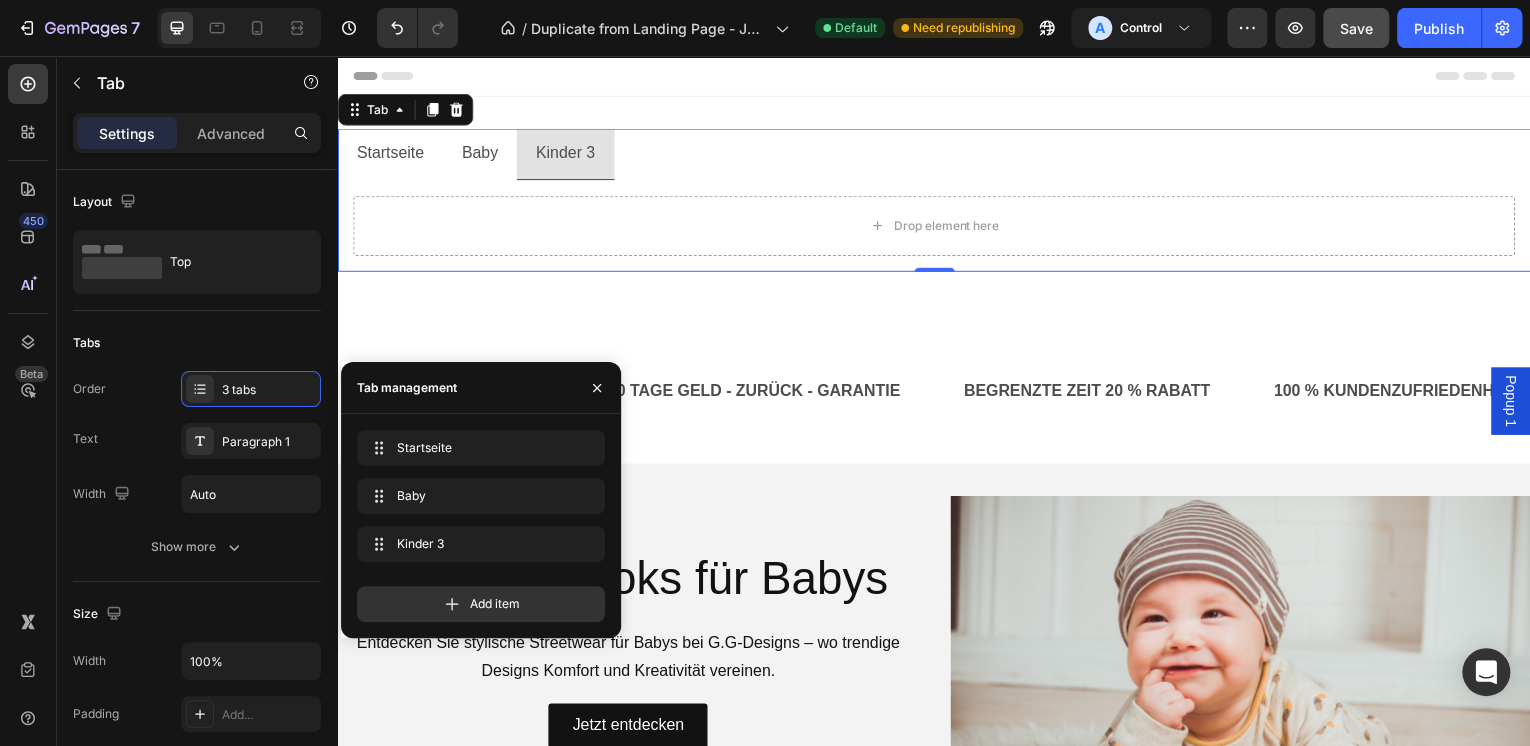 click on "Kinder 3" at bounding box center [566, 154] 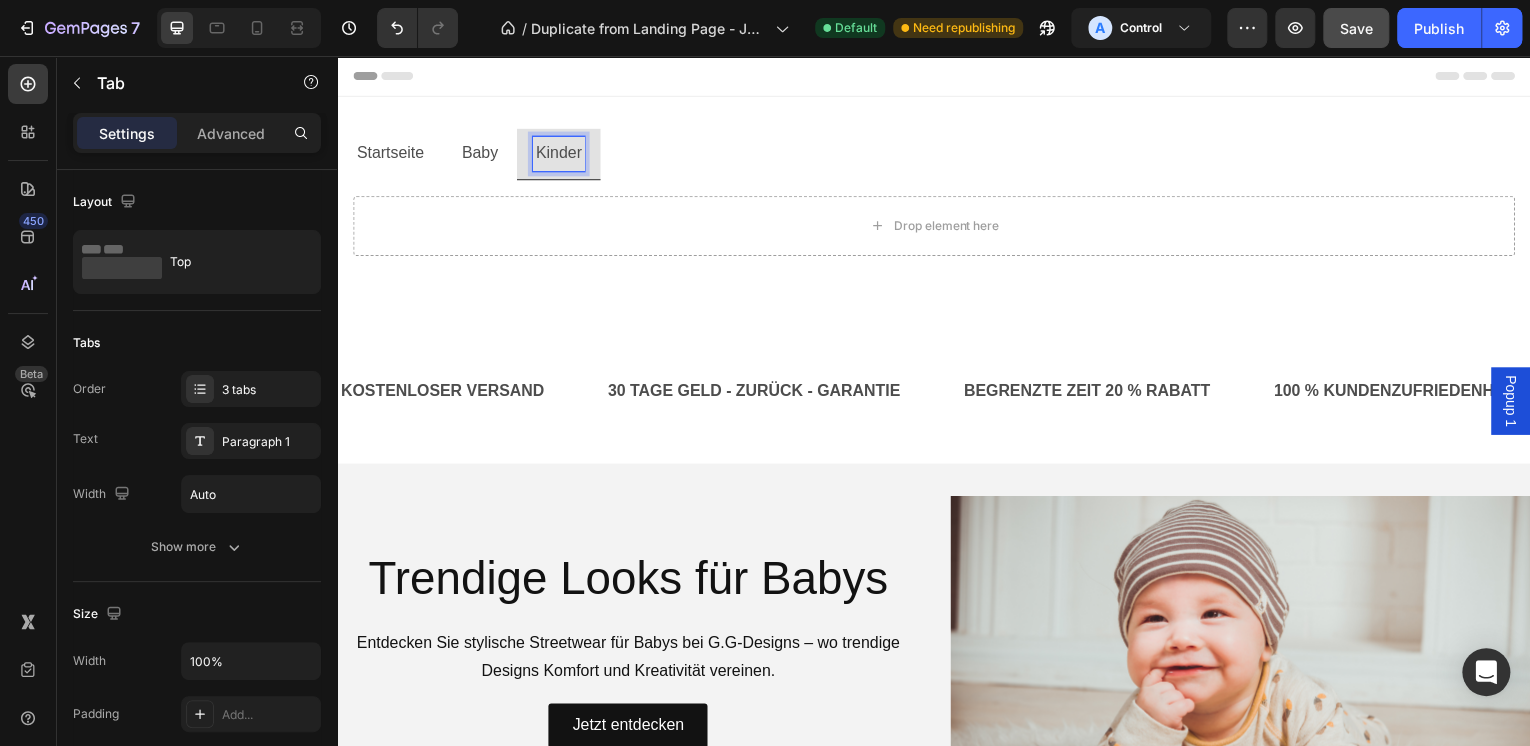 click on "Startseite Baby  Kinder" at bounding box center [937, 155] 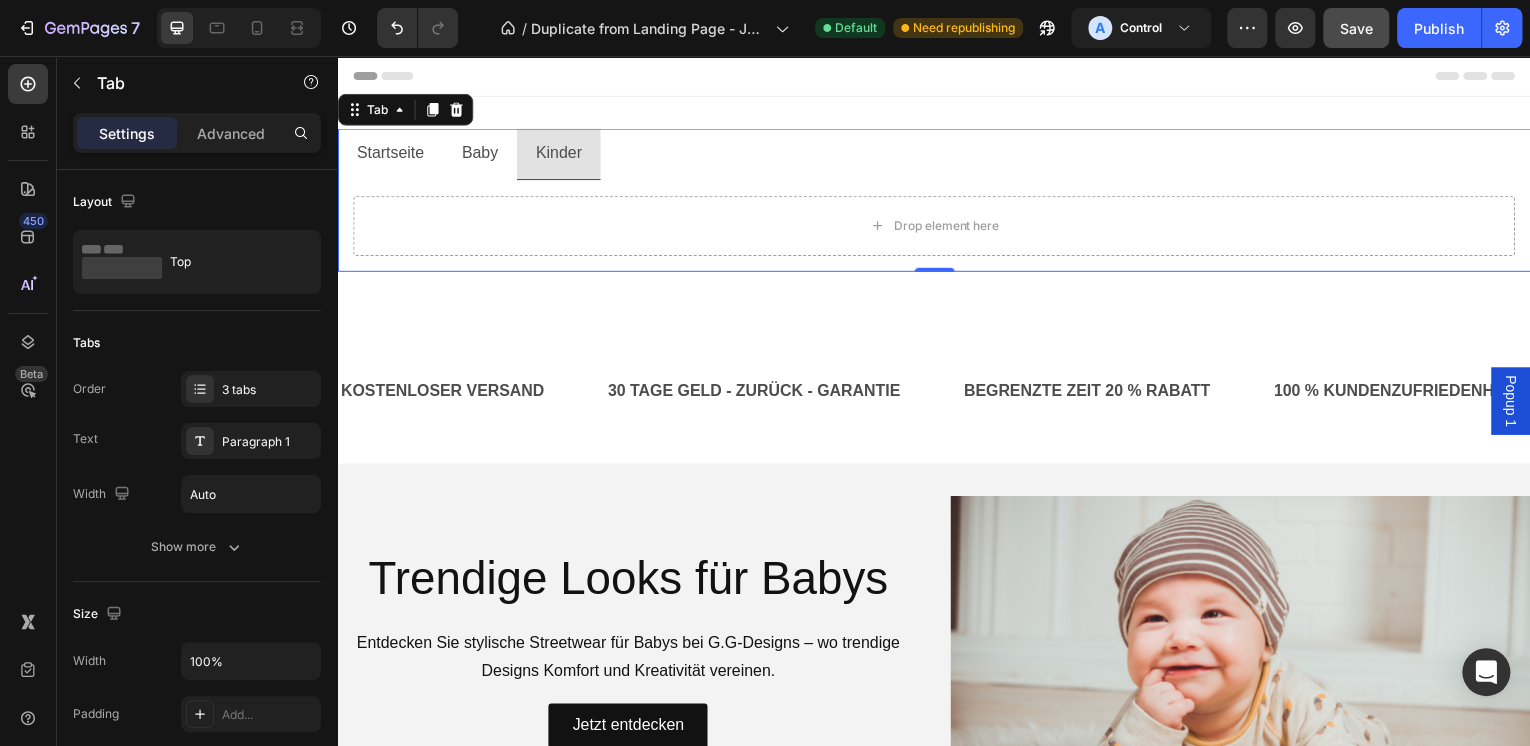 click on "Baby" at bounding box center [480, 154] 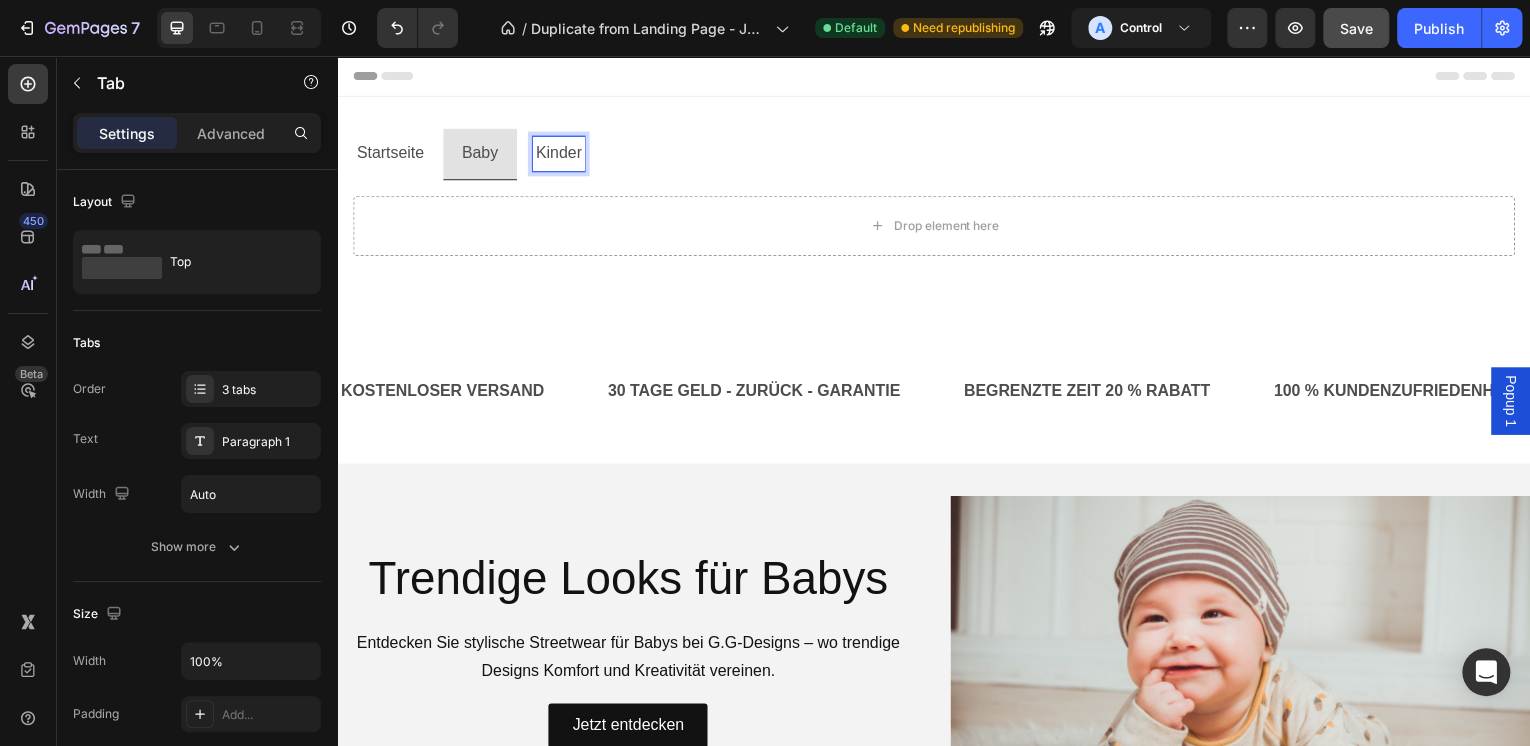 click on "Kinder" at bounding box center [559, 154] 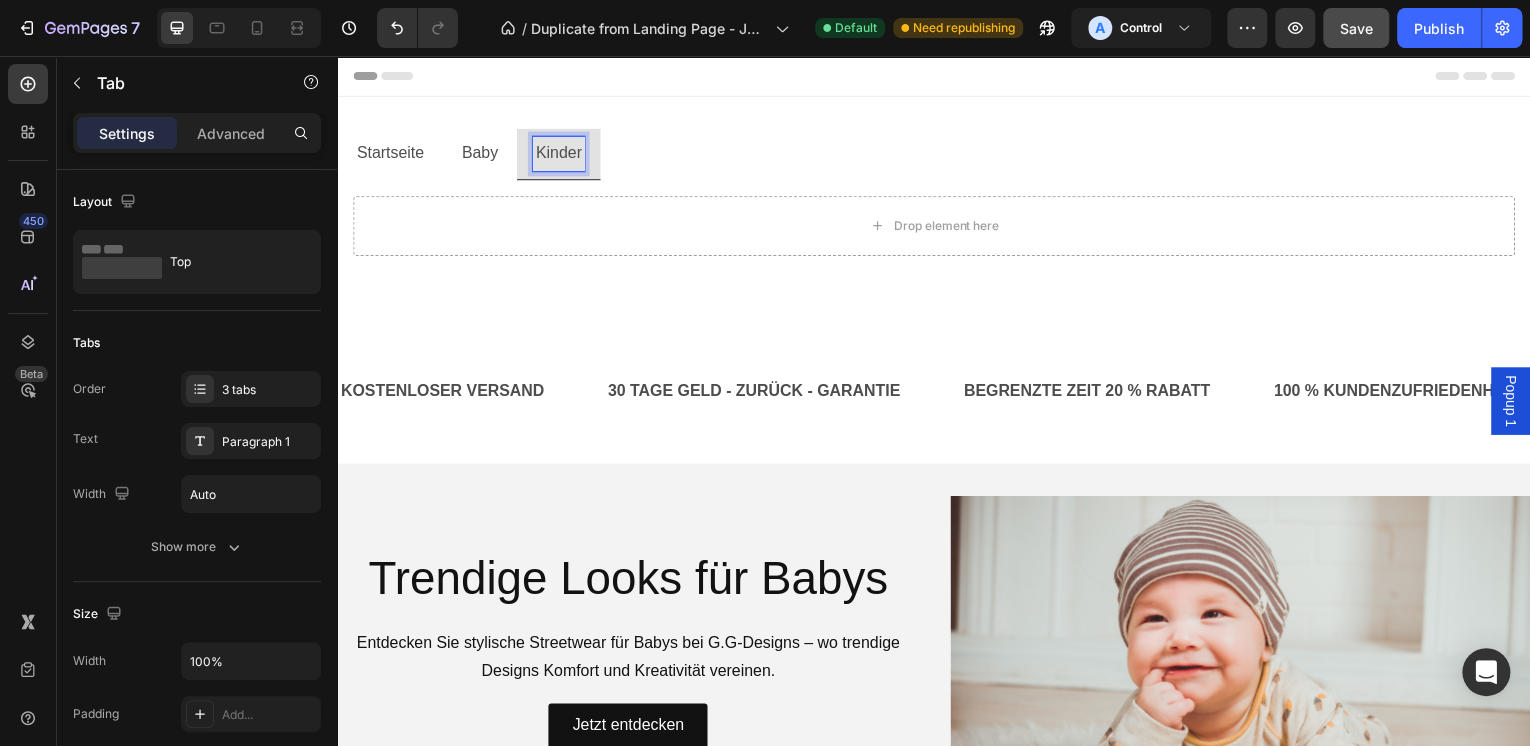 click on "Startseite Baby  Kinder" at bounding box center (937, 155) 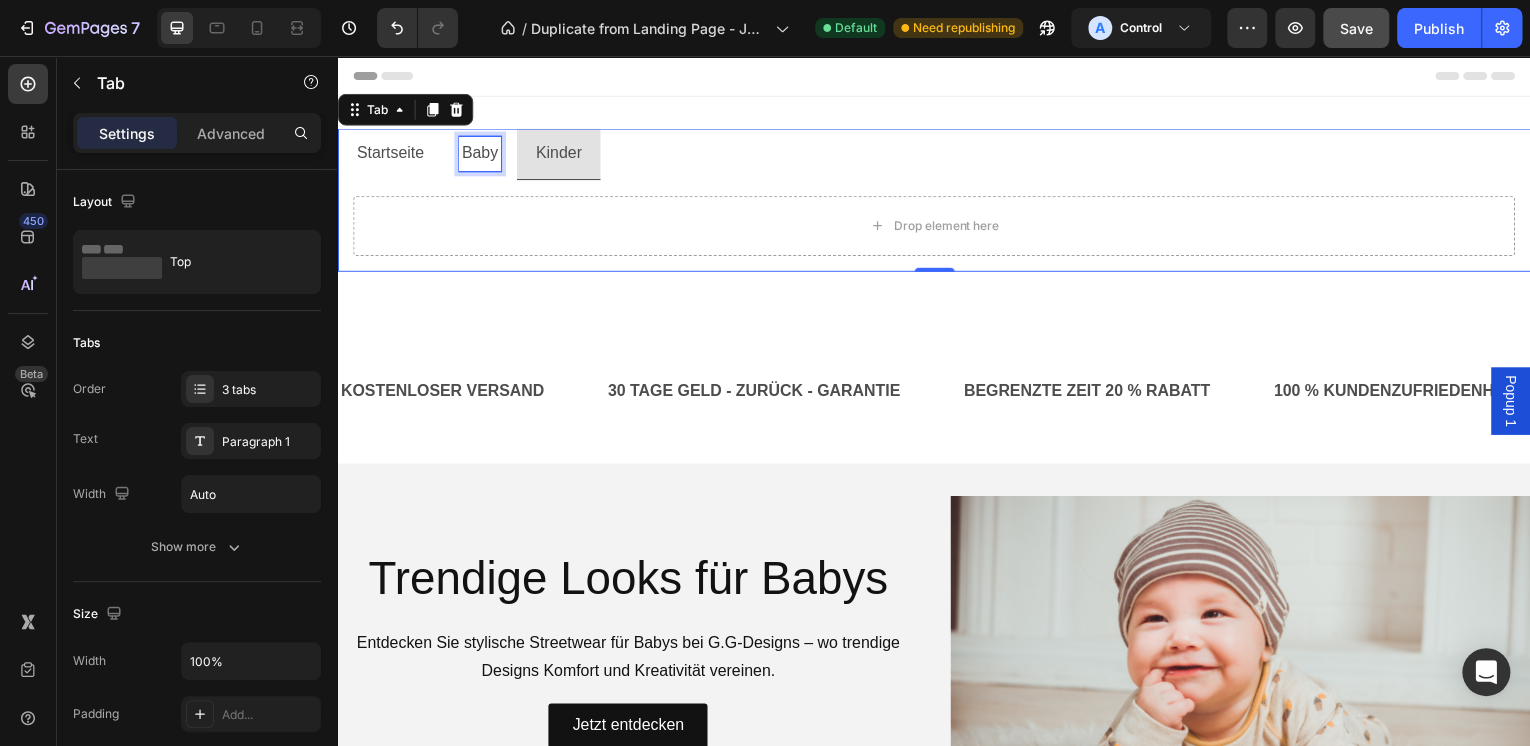 click on "Baby" at bounding box center [480, 154] 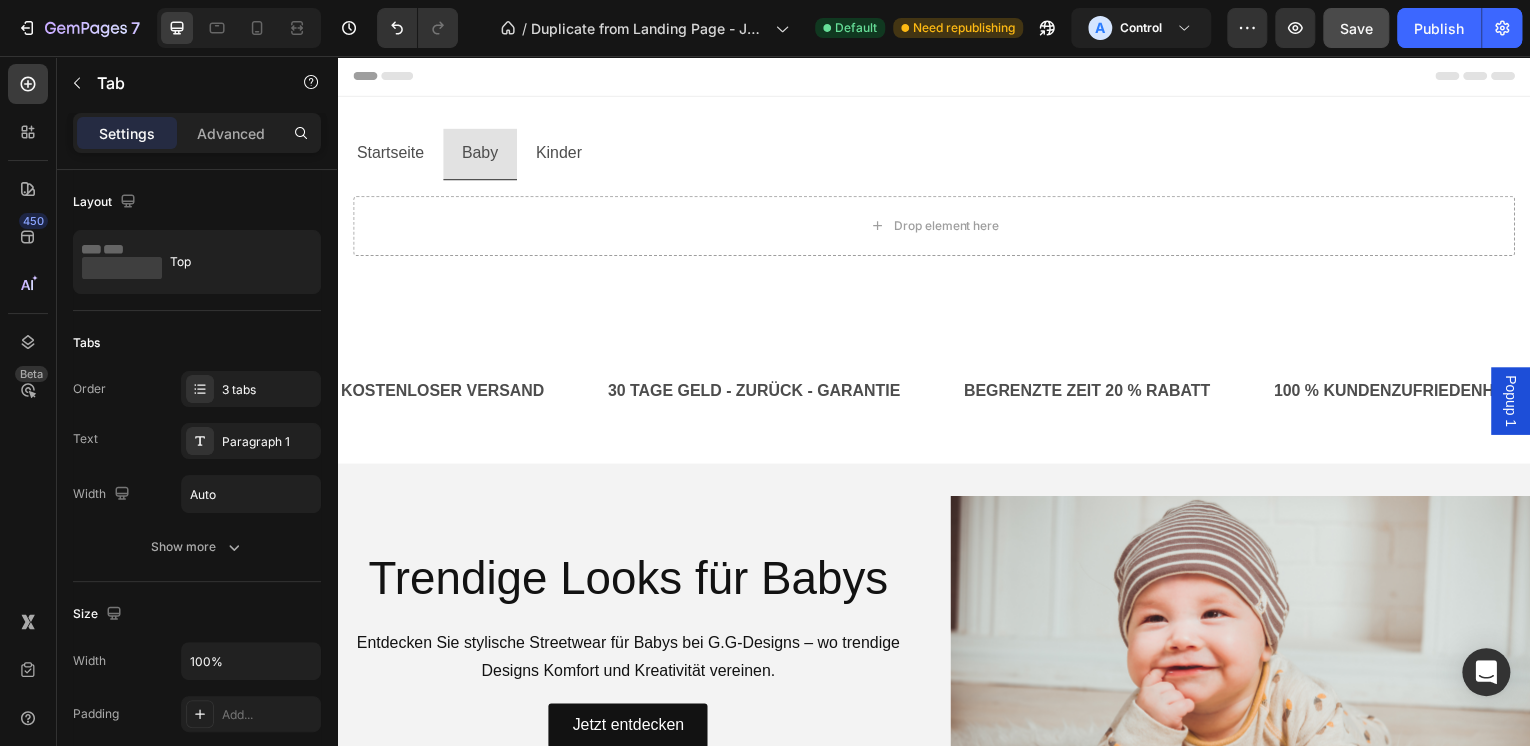 click on "Startseite Baby  Kinder" at bounding box center (937, 155) 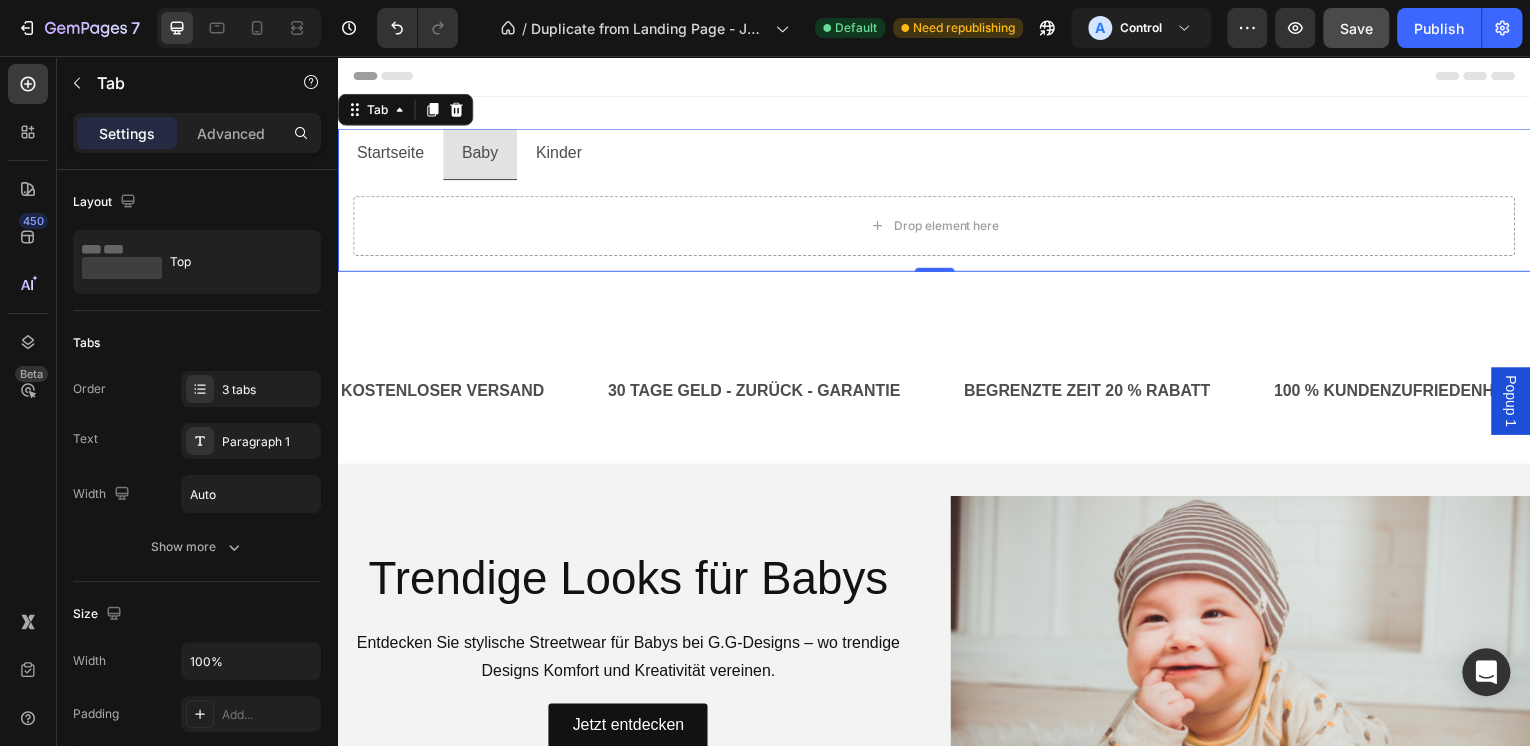 click on "Kinder" at bounding box center (559, 154) 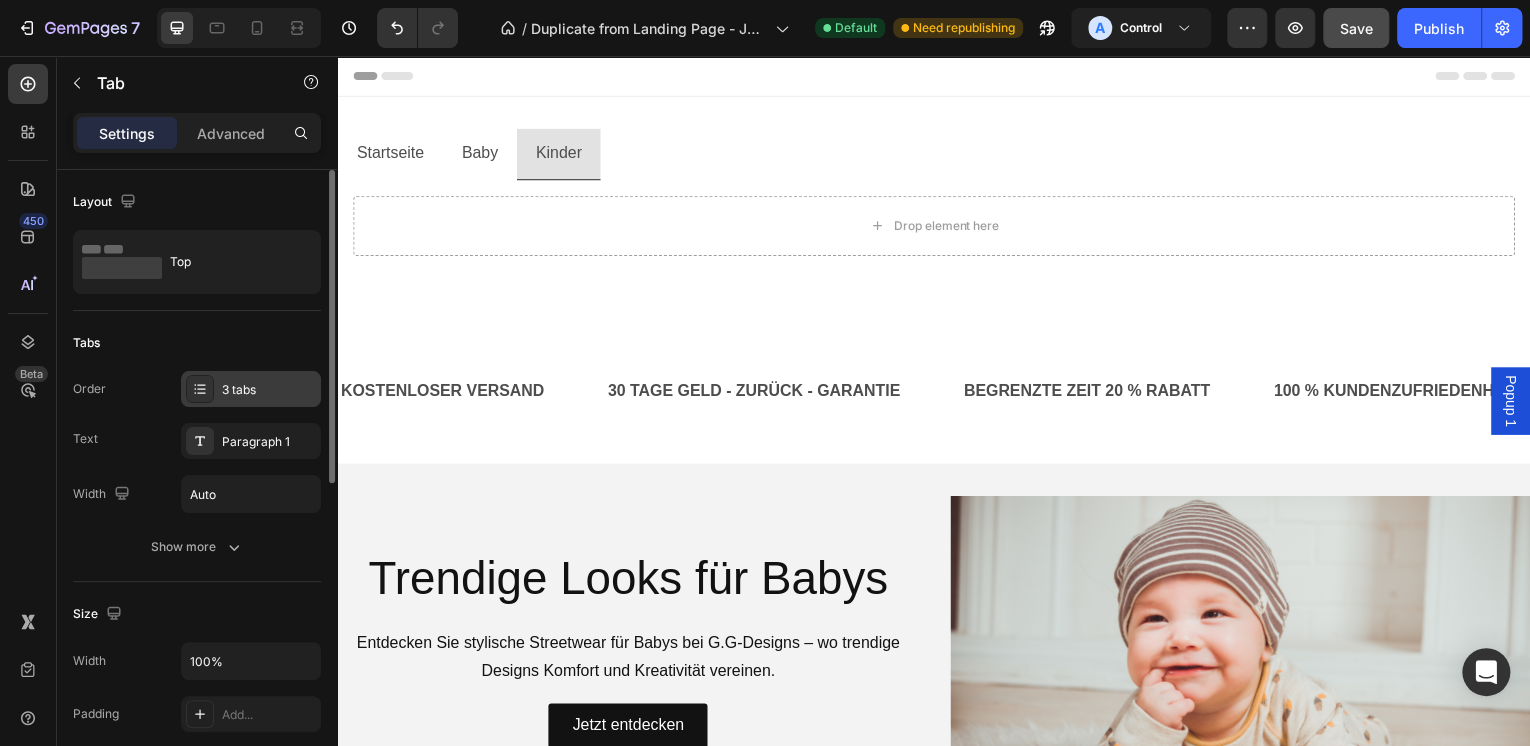 click on "3 tabs" at bounding box center [269, 390] 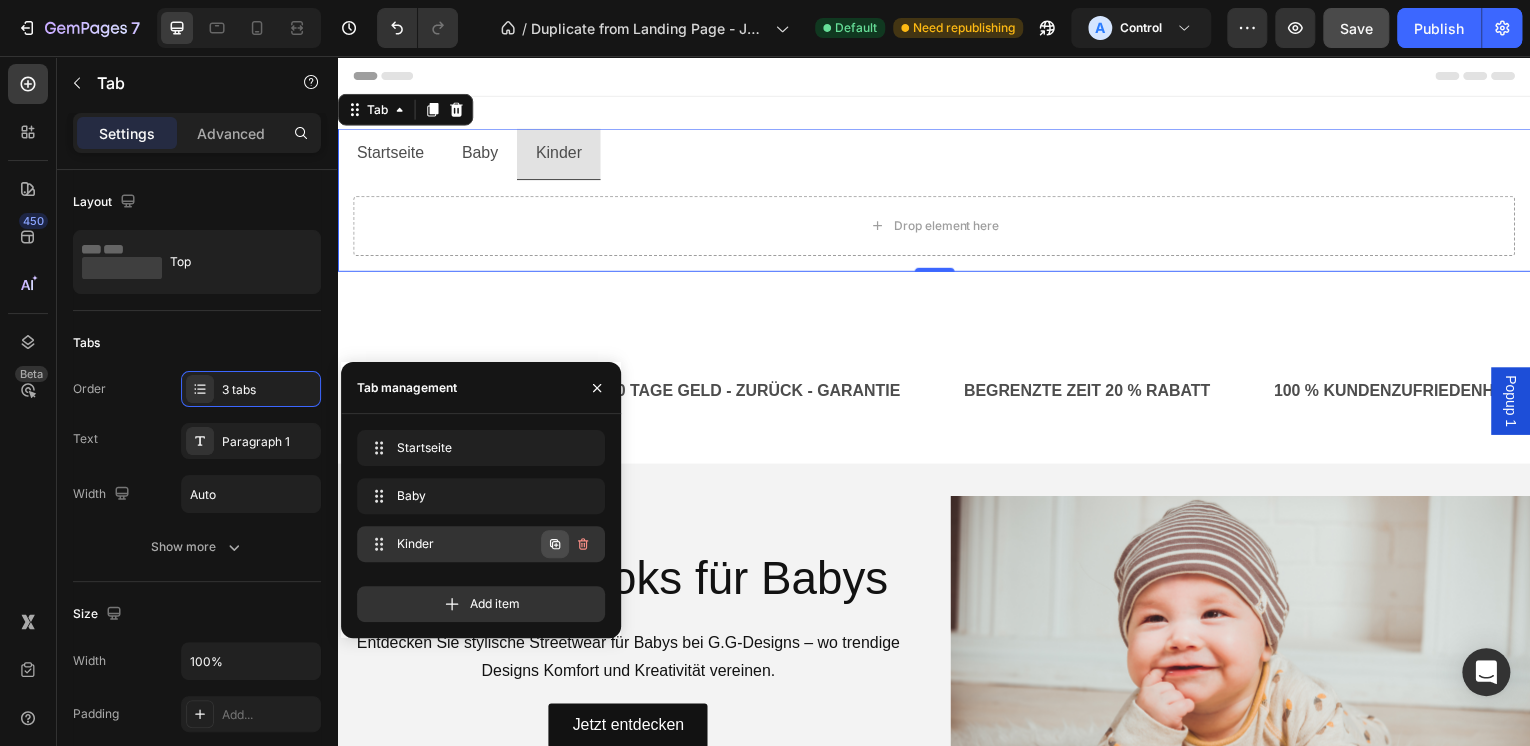 click 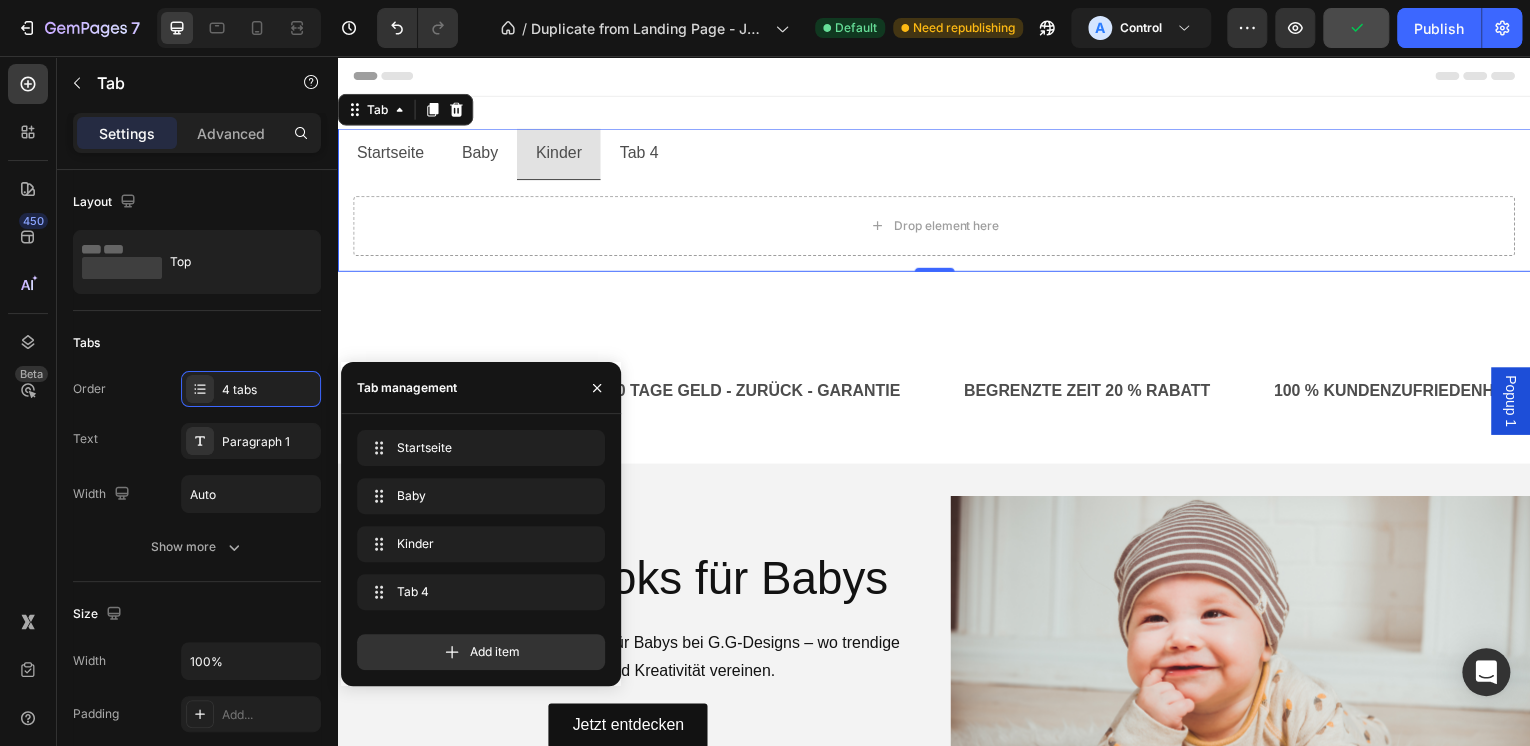 click on "Tab 4" at bounding box center (639, 154) 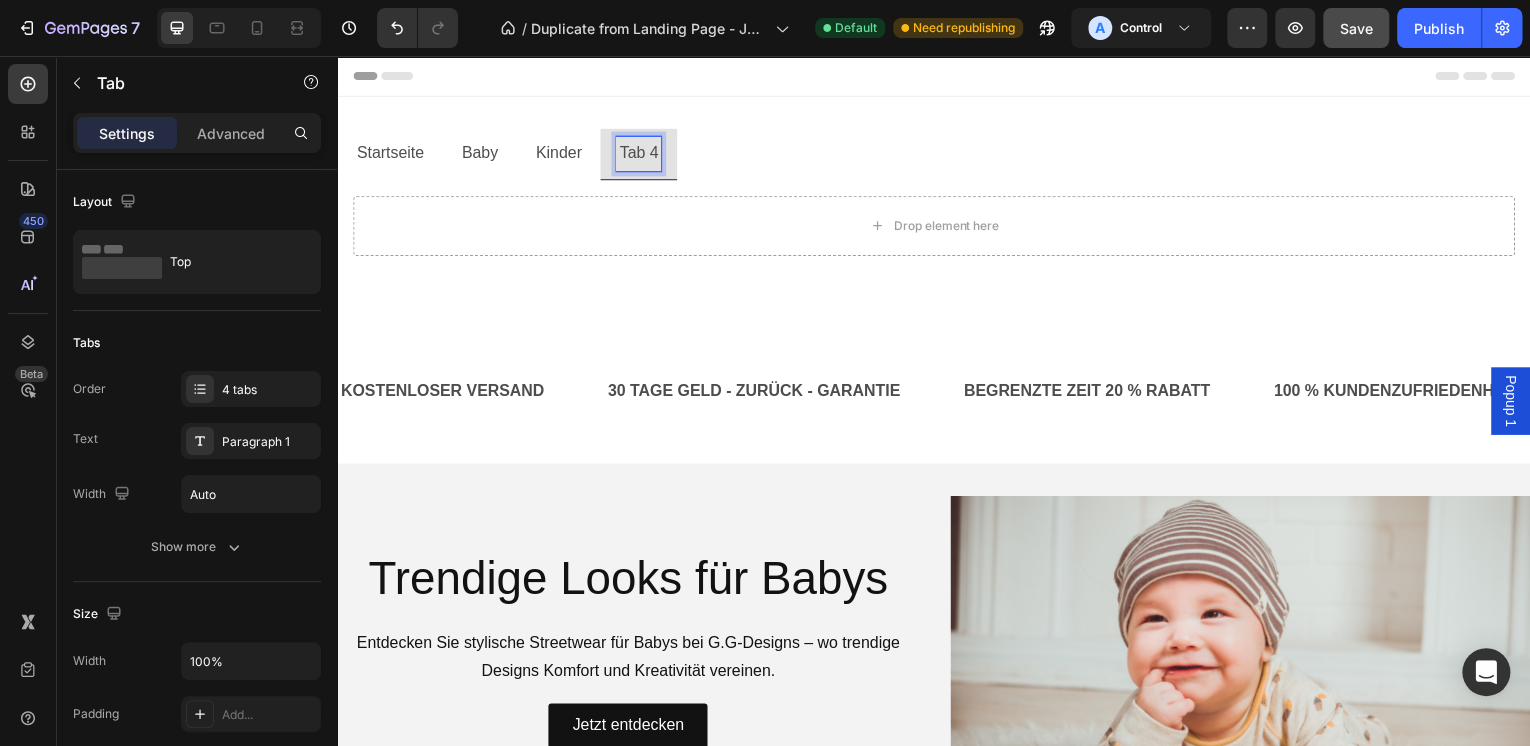click on "Tab 4" at bounding box center (639, 154) 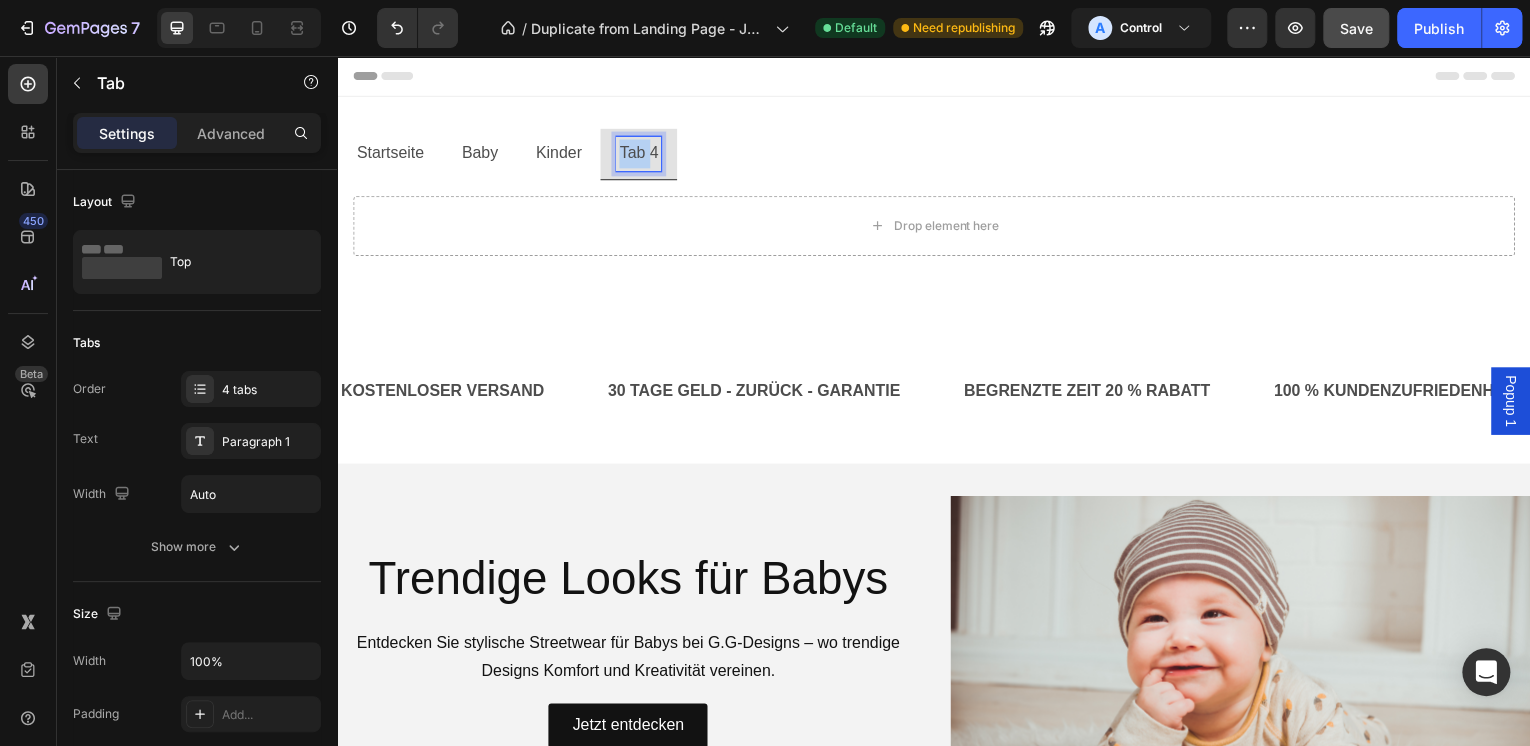 click on "Tab 4" at bounding box center [639, 154] 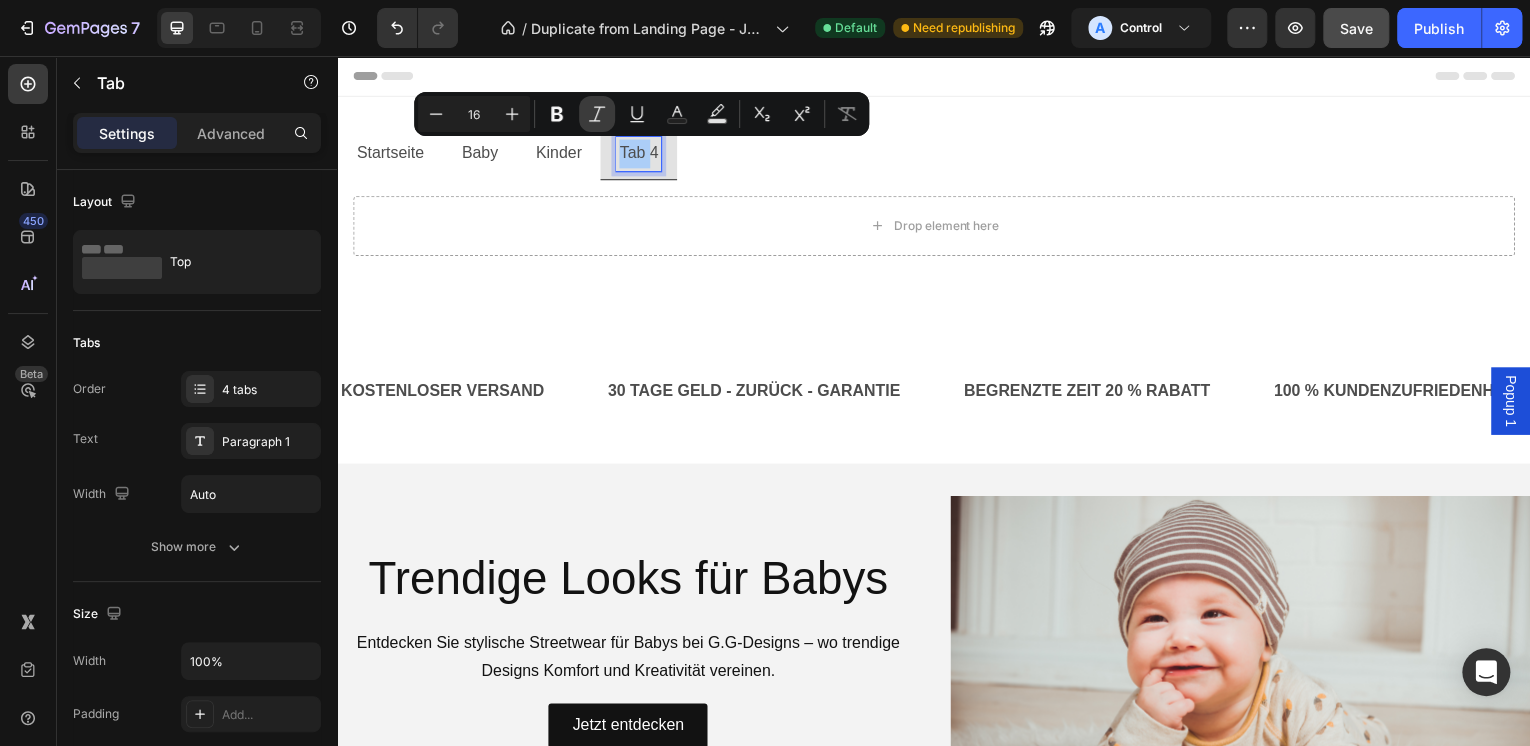 click on "Italic" at bounding box center (597, 114) 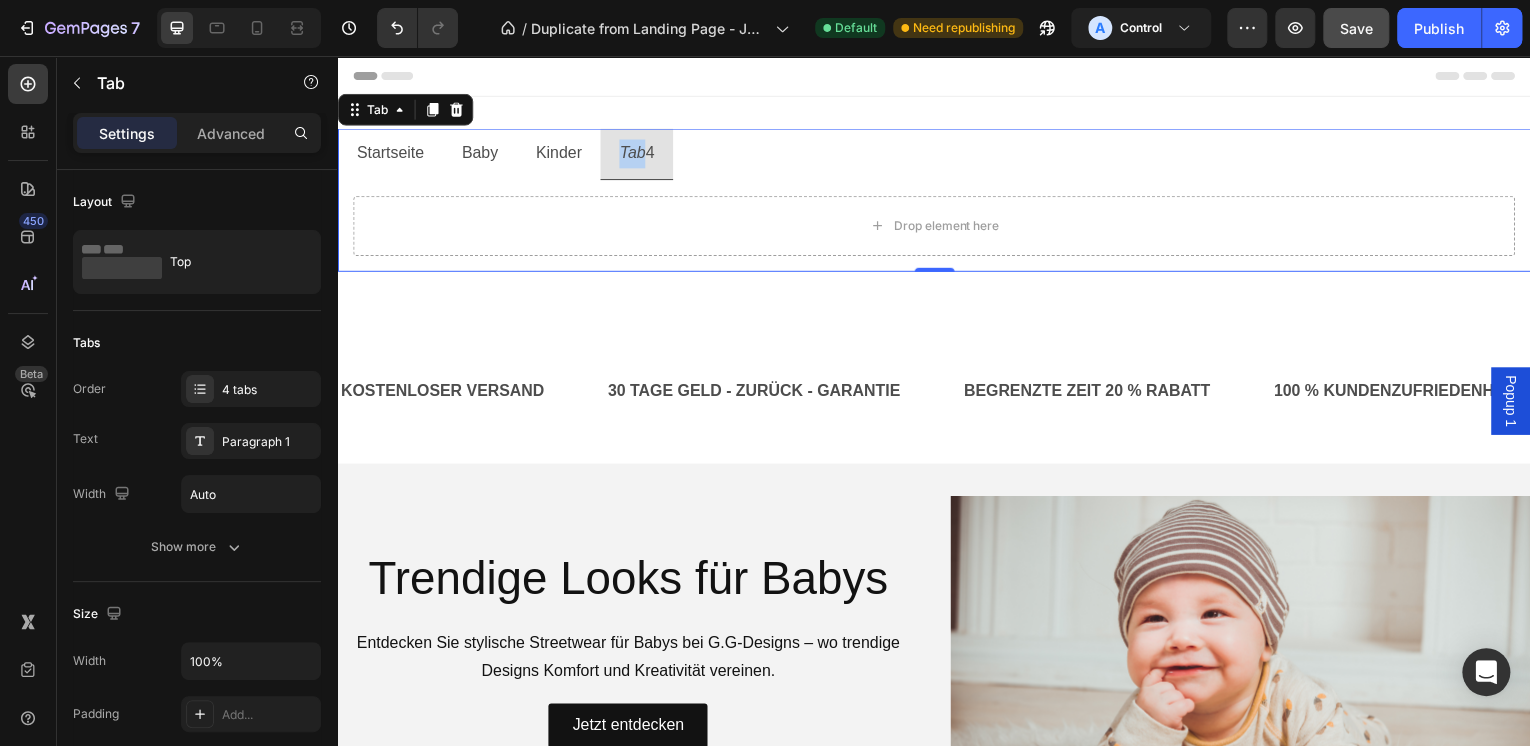 click on "Tab" at bounding box center (633, 153) 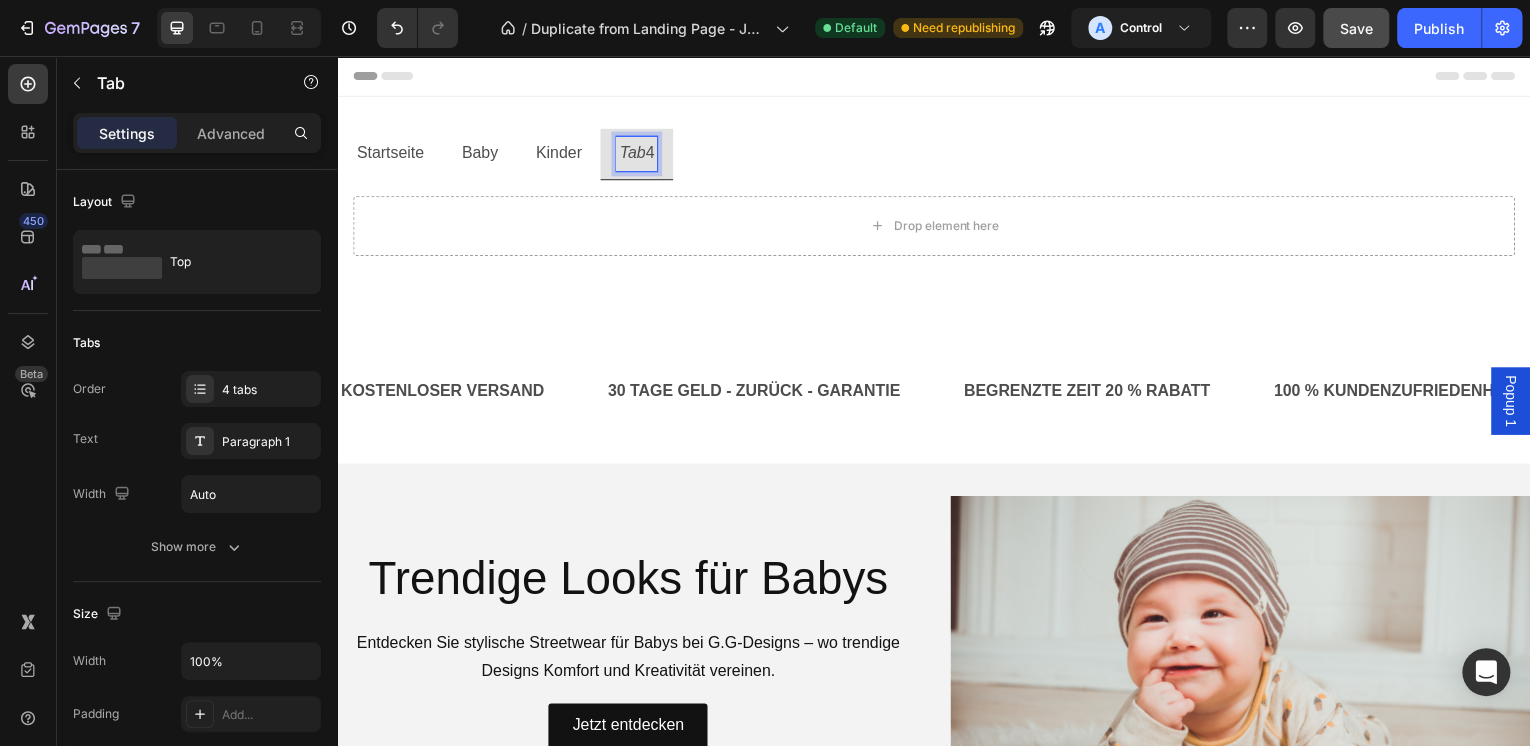 click on "Tab" at bounding box center (633, 153) 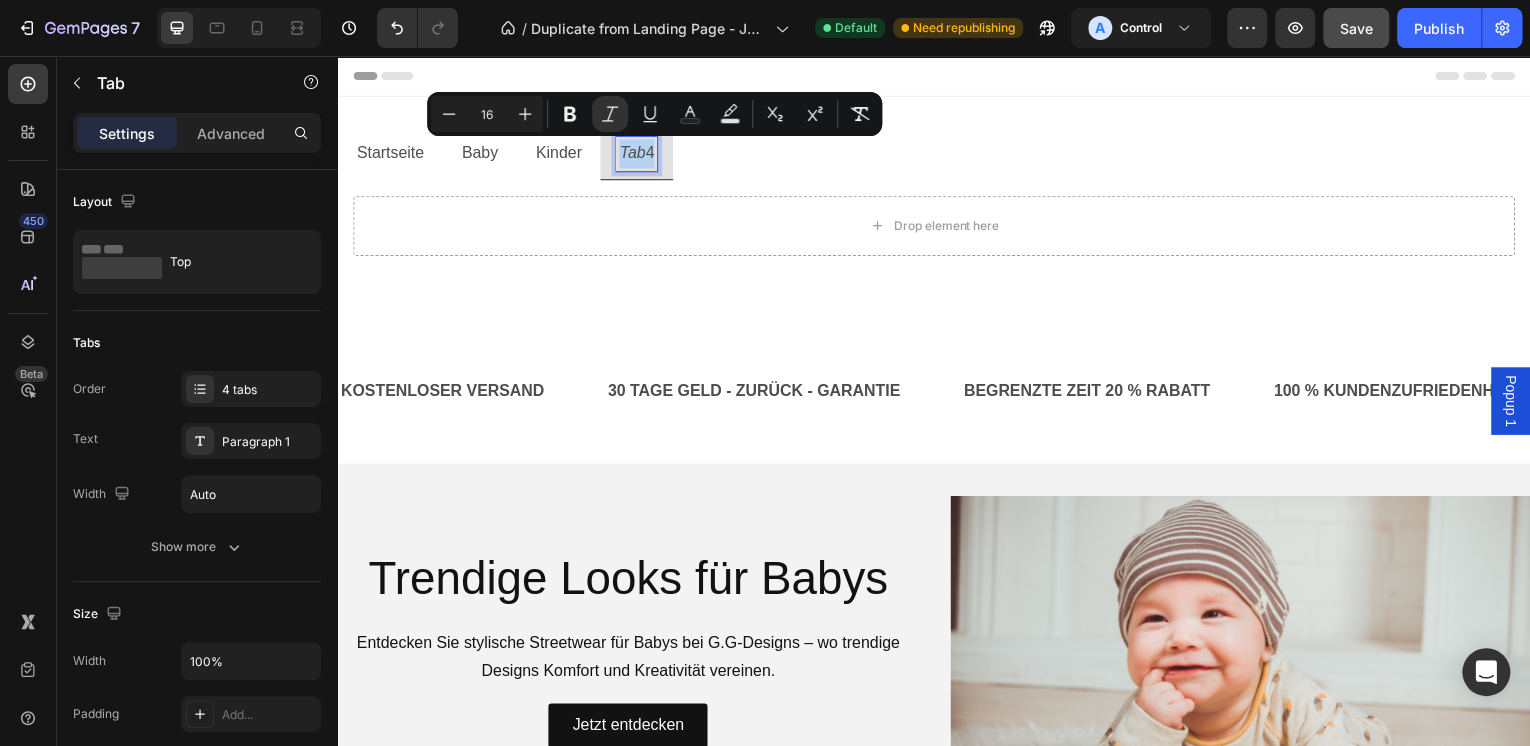 click on "Tab" at bounding box center (633, 153) 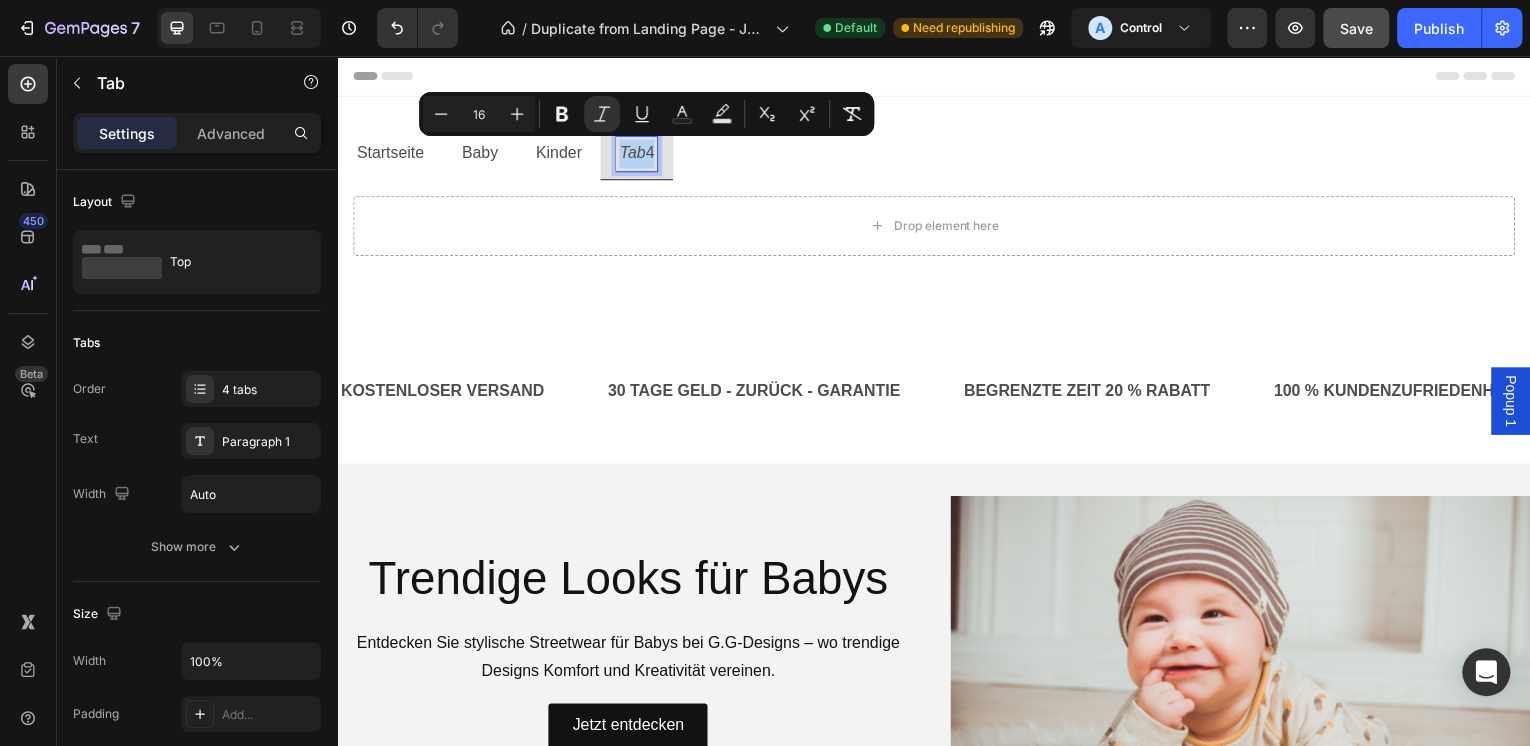 click on "Tab" at bounding box center (633, 153) 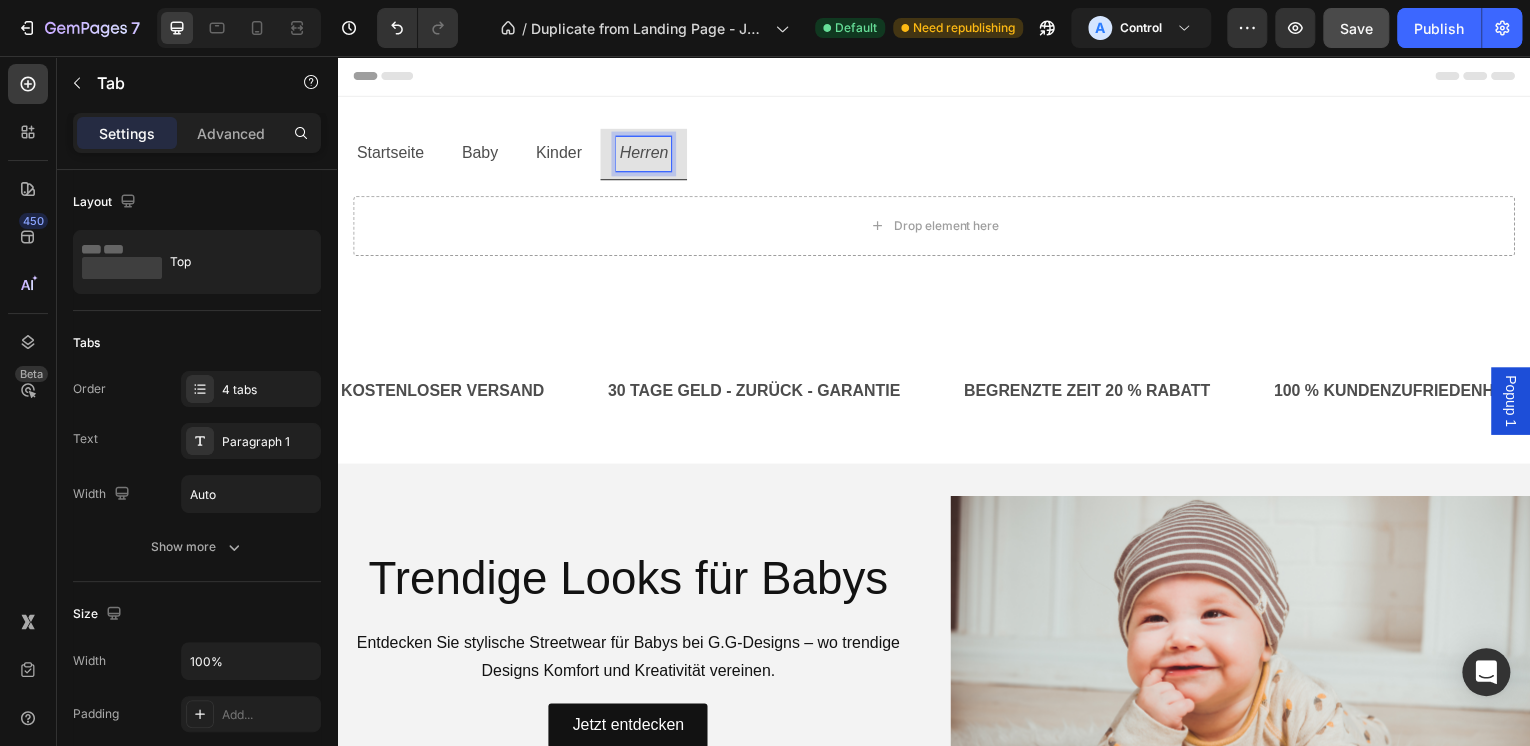 click on "Startseite Baby  Kinder  Herren
Drop element here Tab   0 Row Section 1" at bounding box center [937, 209] 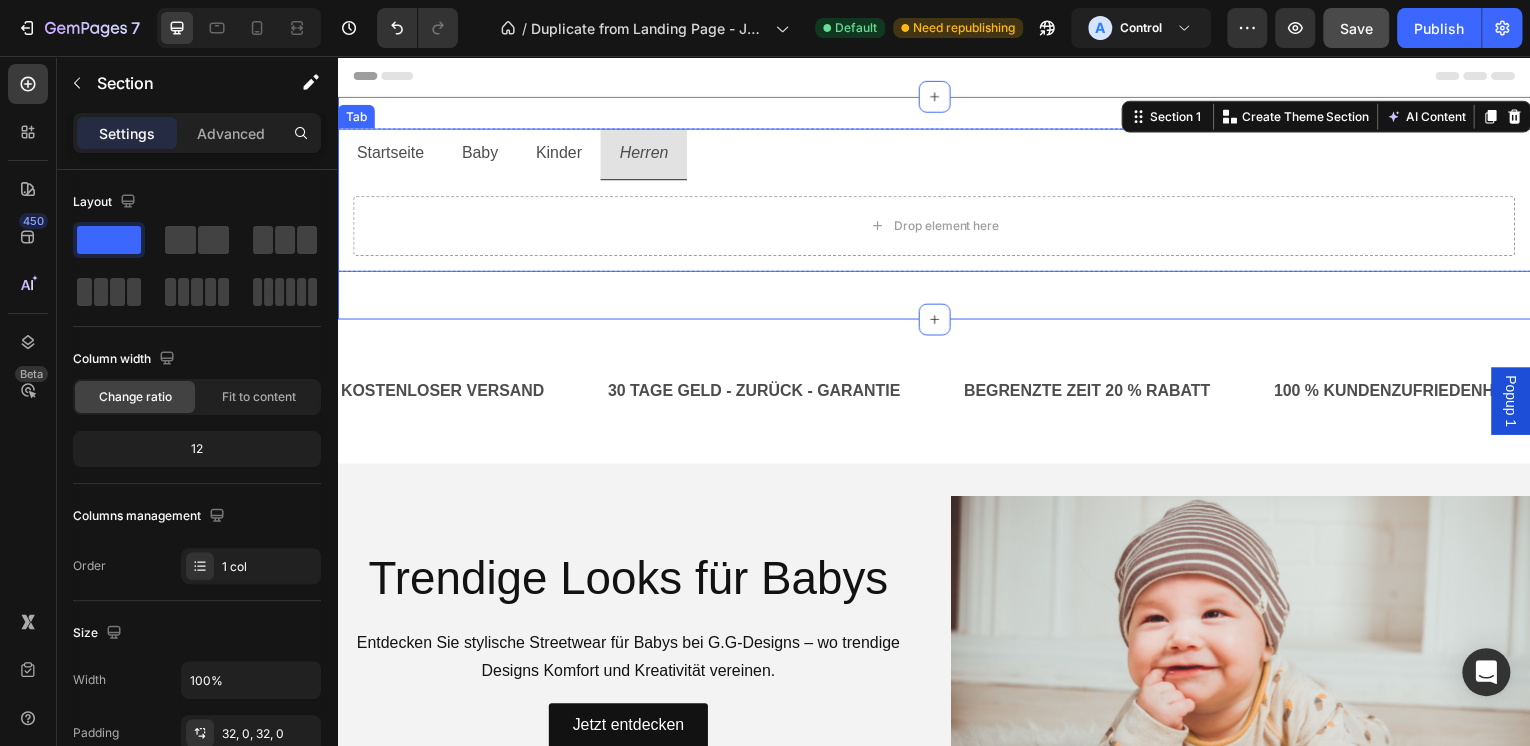 click on "Startseite" at bounding box center (390, 154) 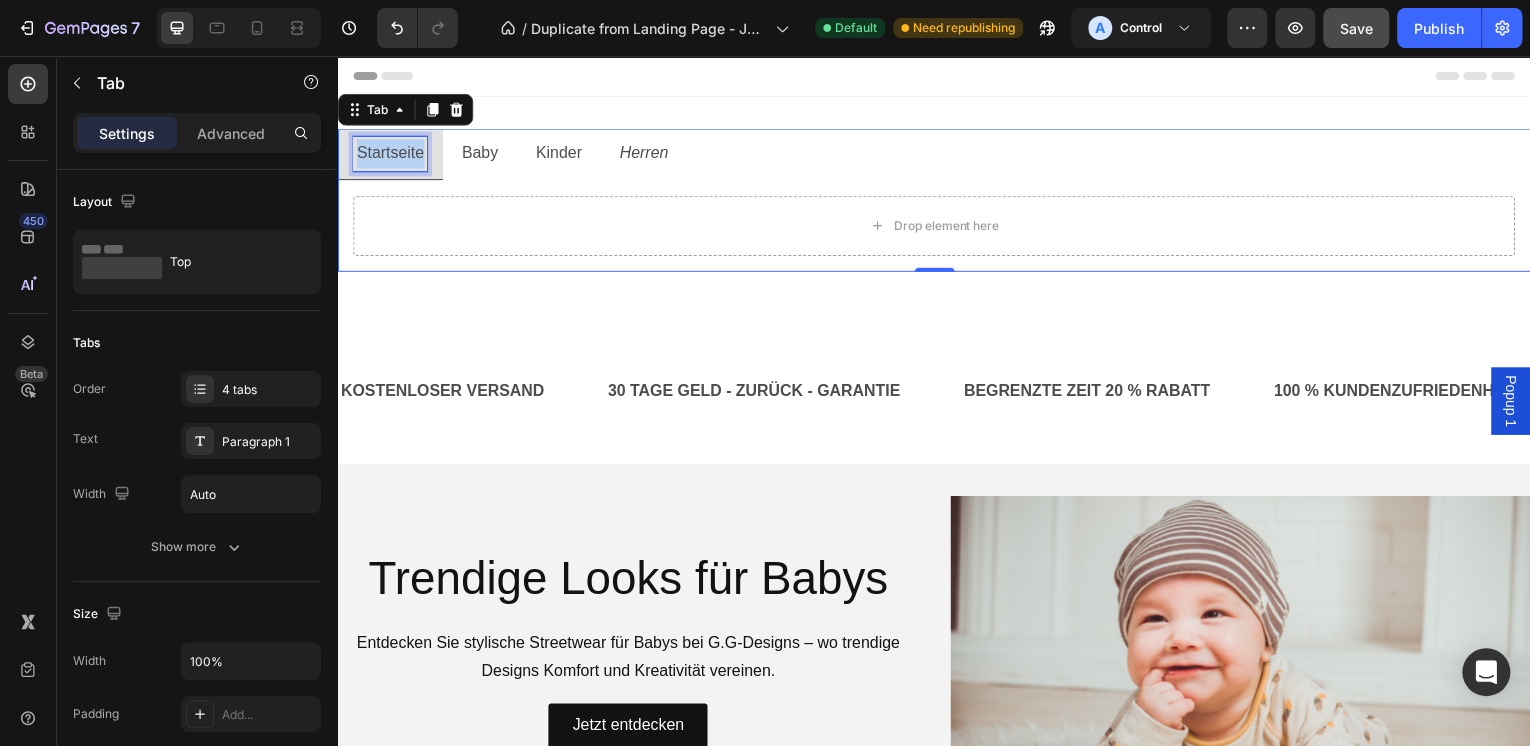 click on "Startseite" at bounding box center [390, 154] 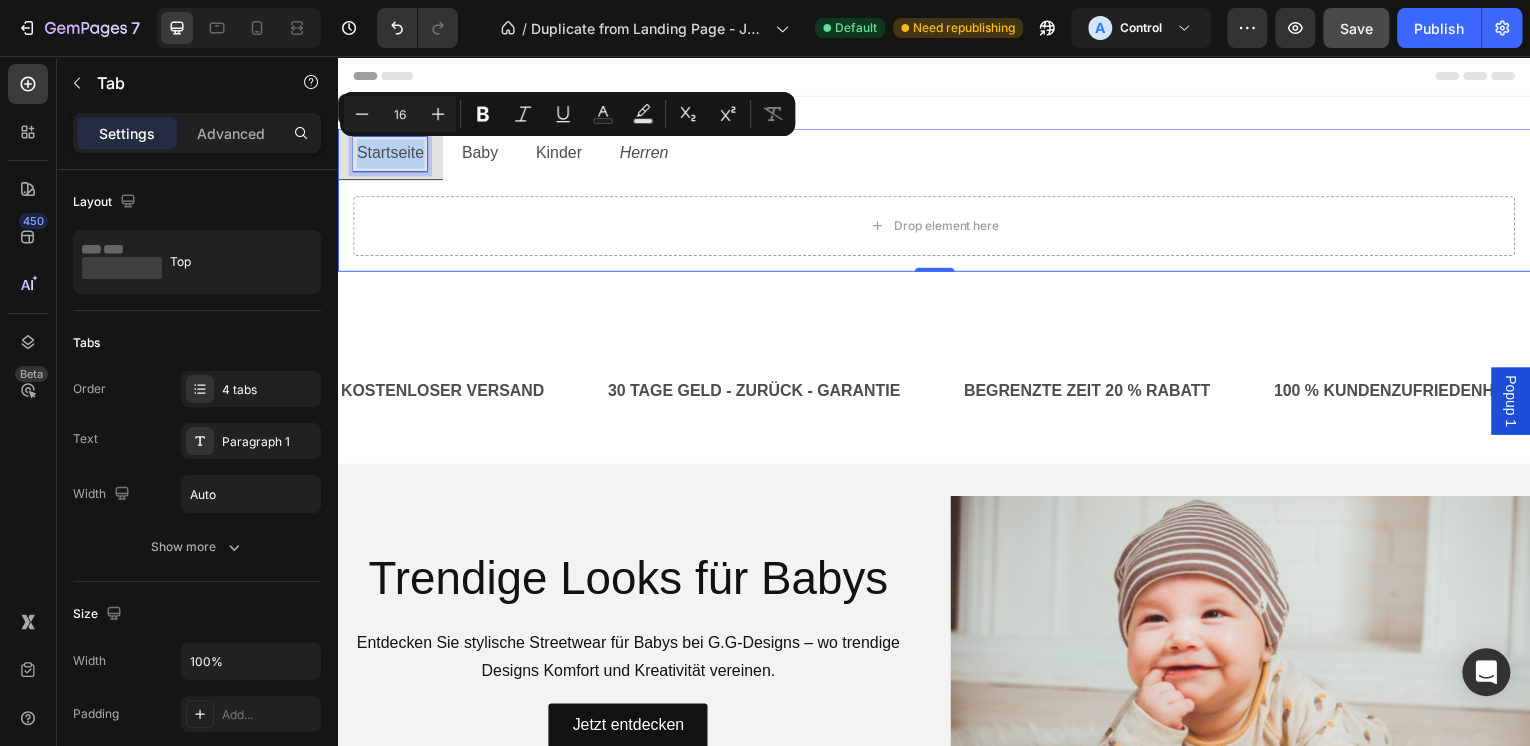 click on "Startseite" at bounding box center (390, 154) 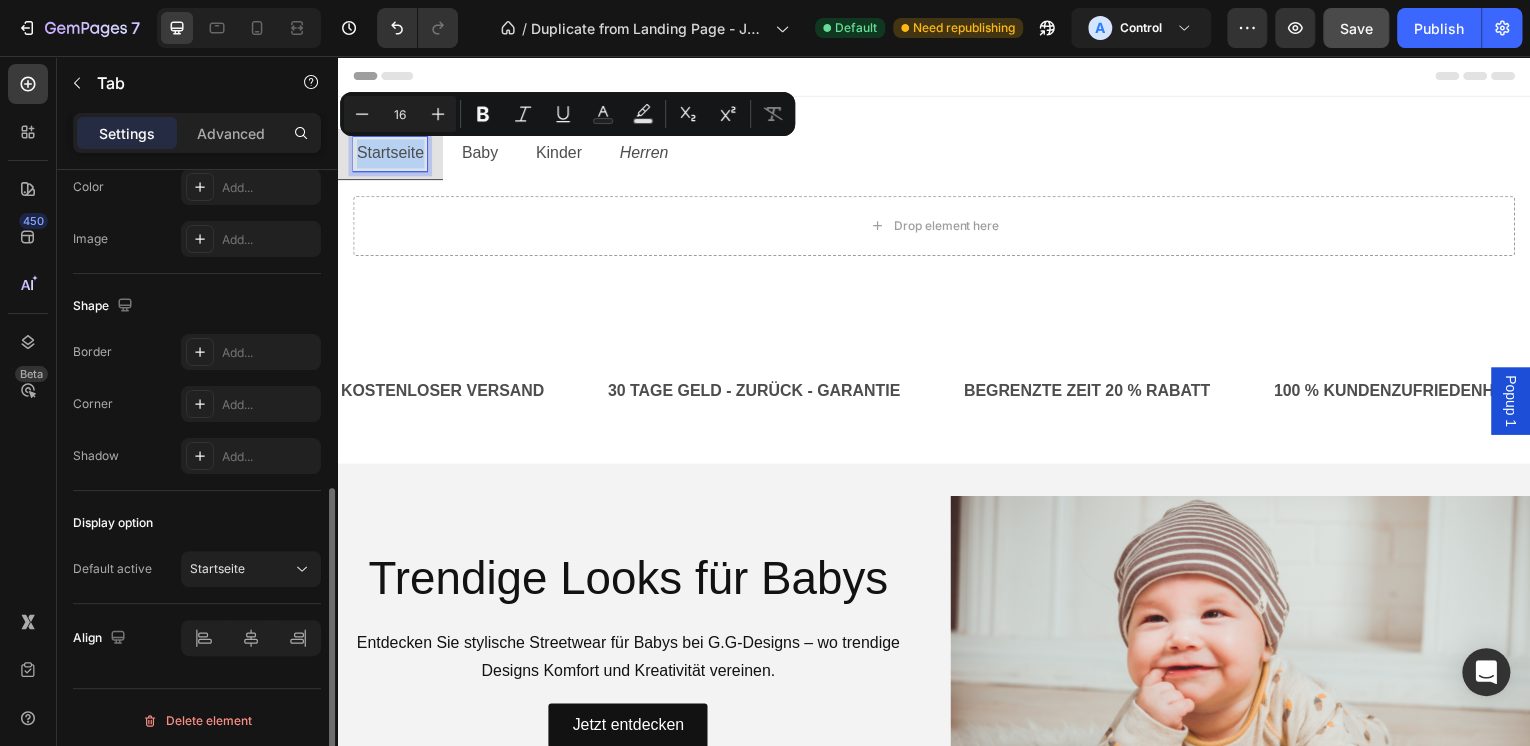 scroll, scrollTop: 644, scrollLeft: 0, axis: vertical 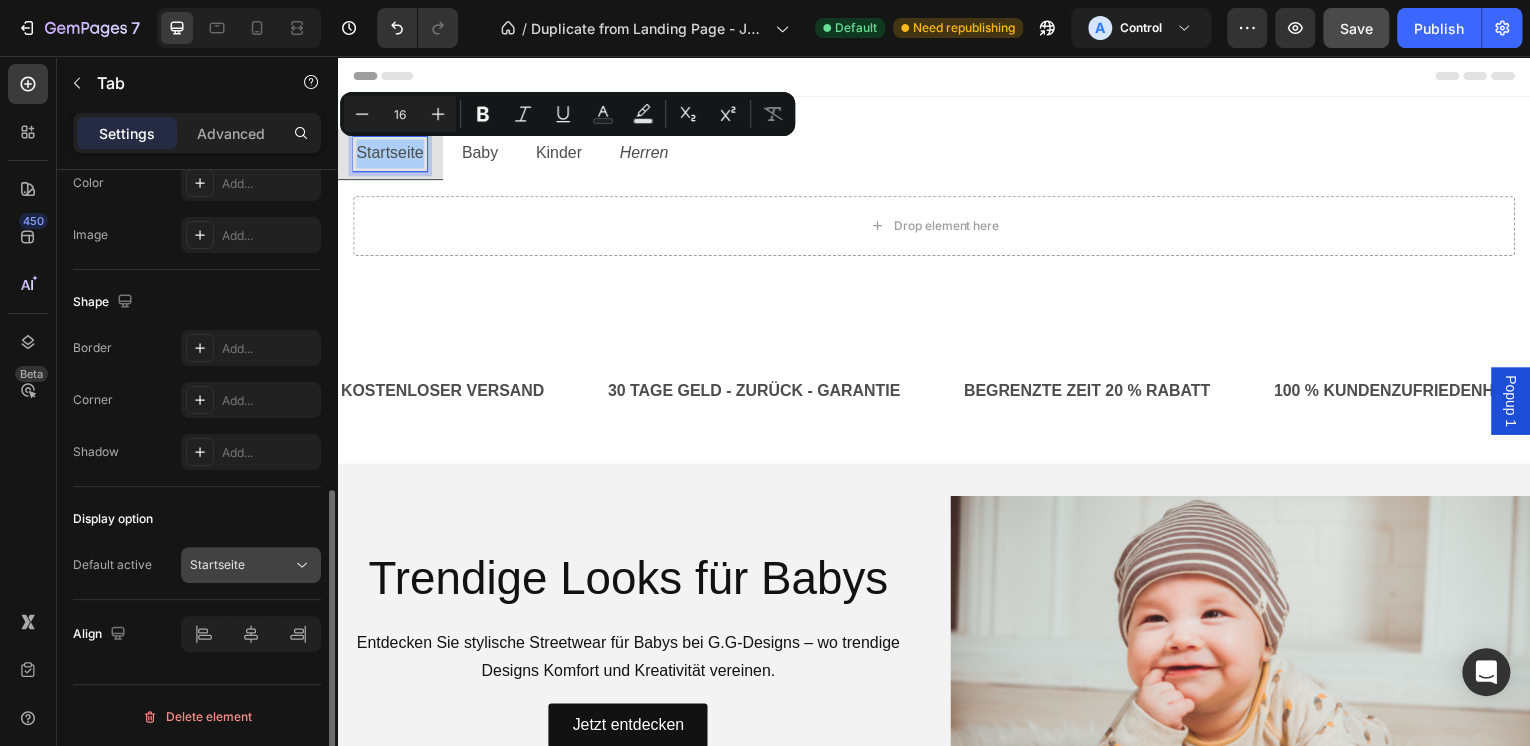 click 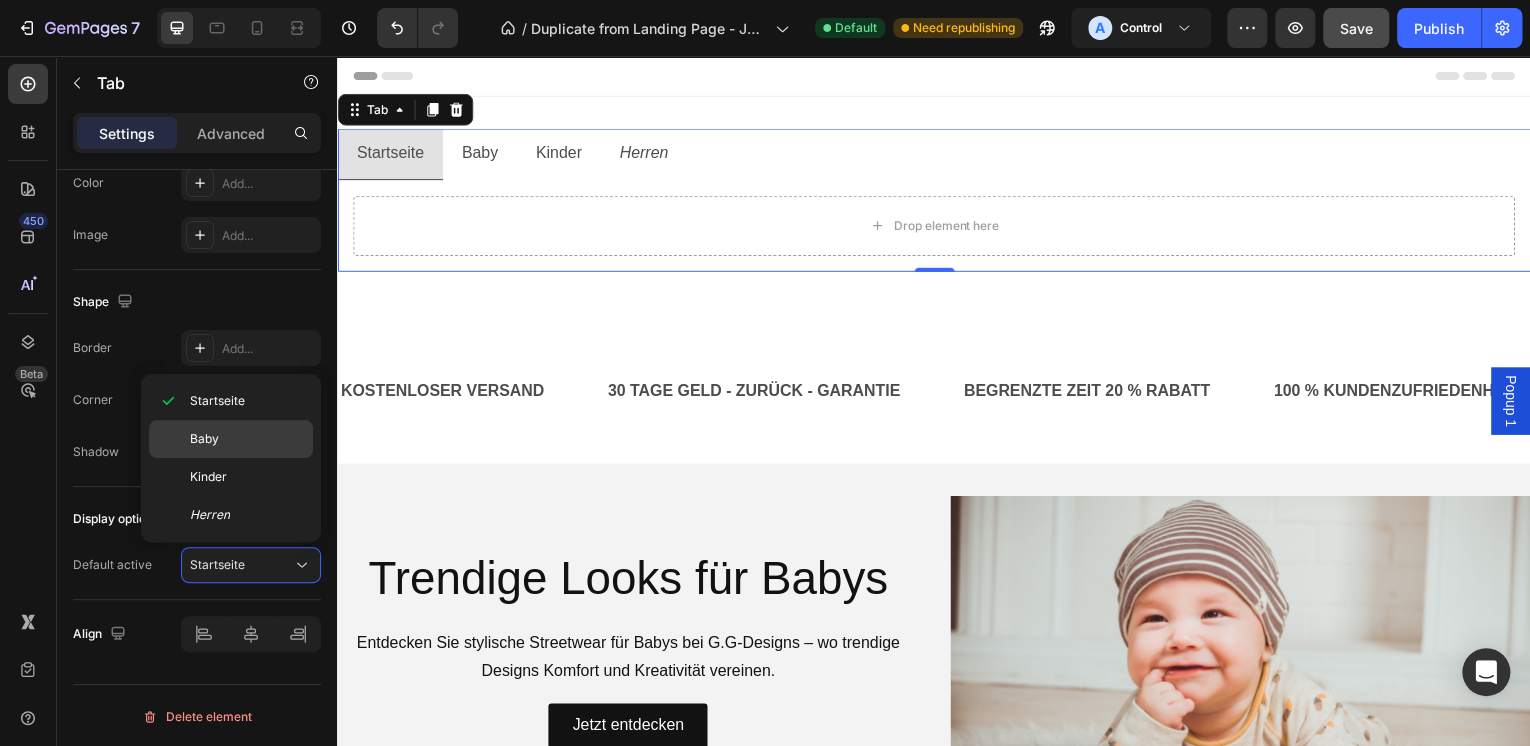 click on "Baby" at bounding box center [247, 439] 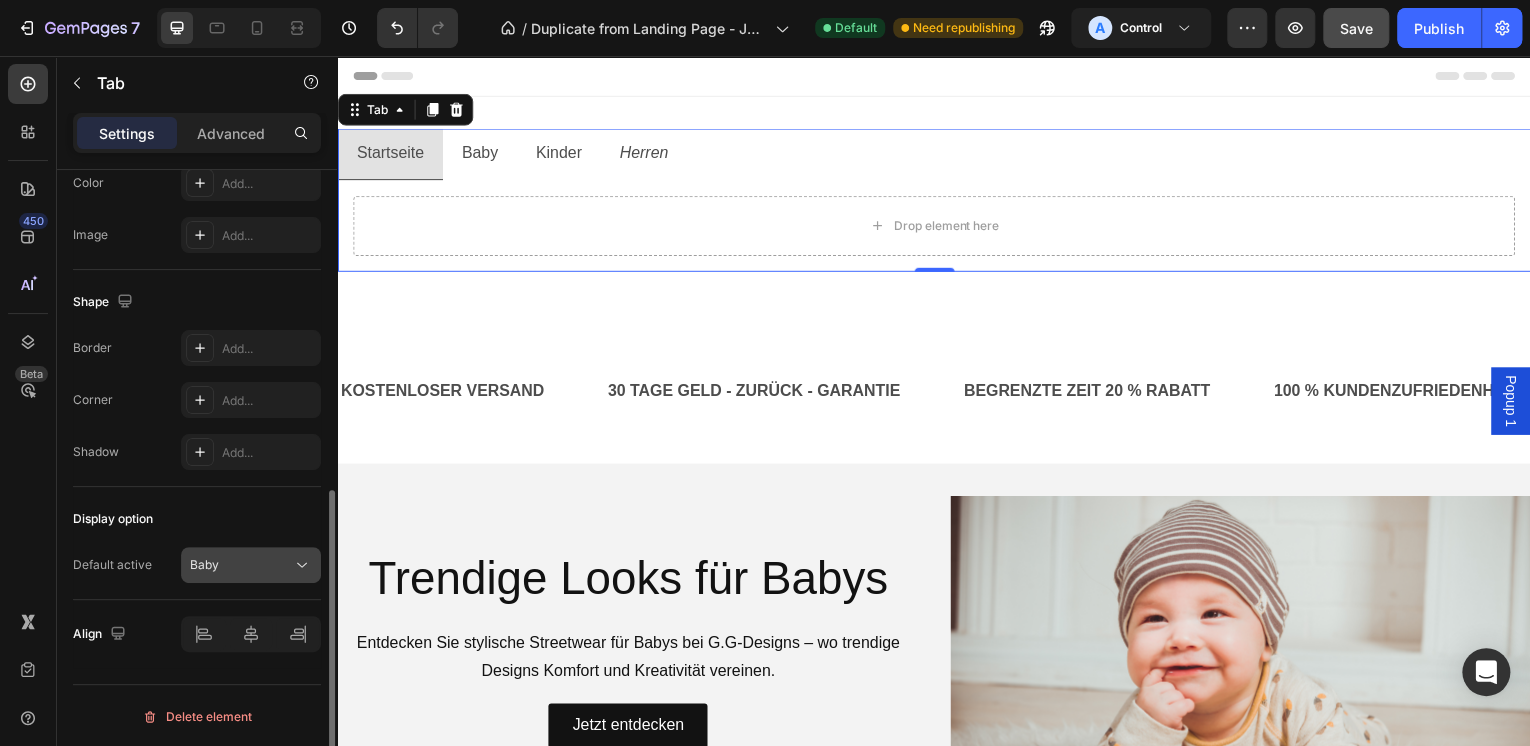 click 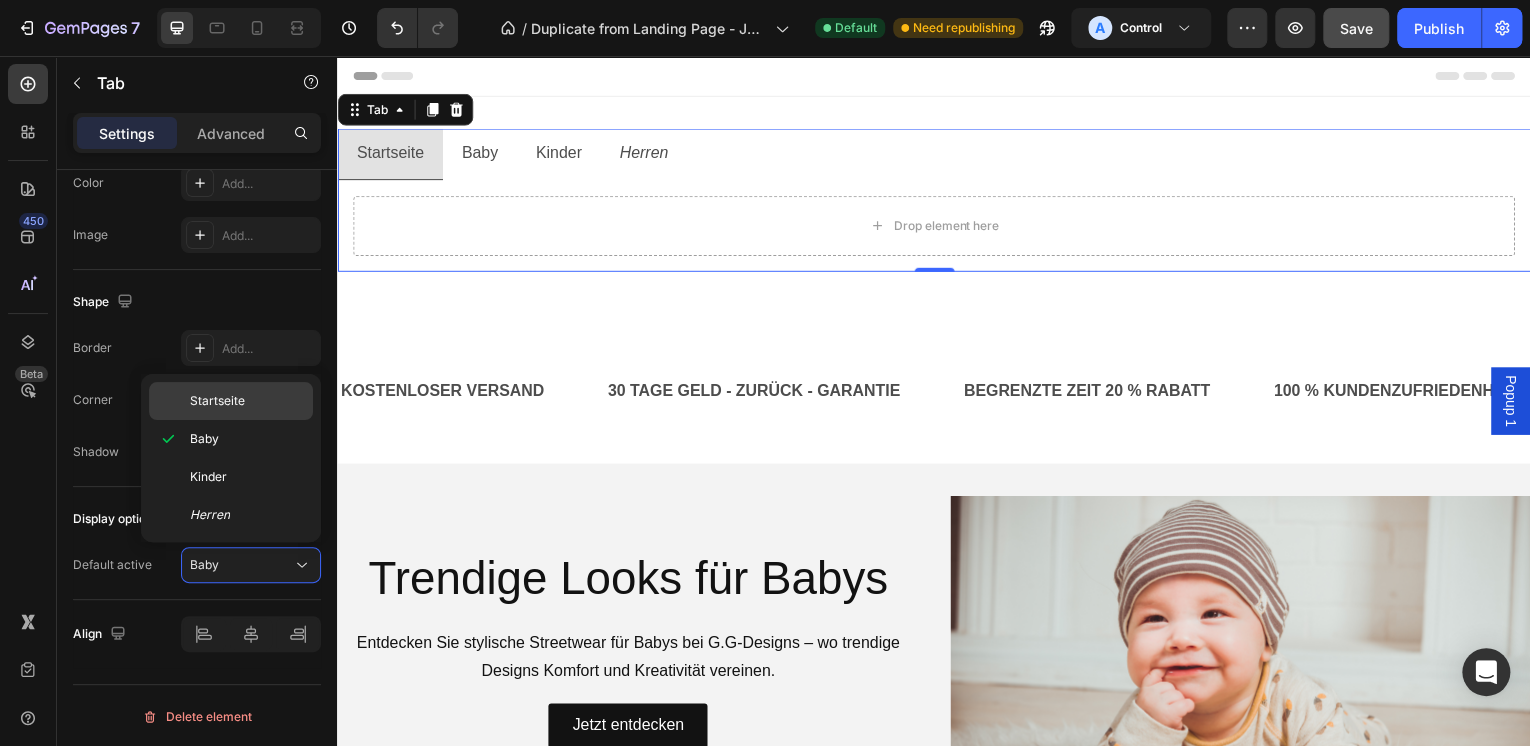 click on "Startseite" at bounding box center [217, 401] 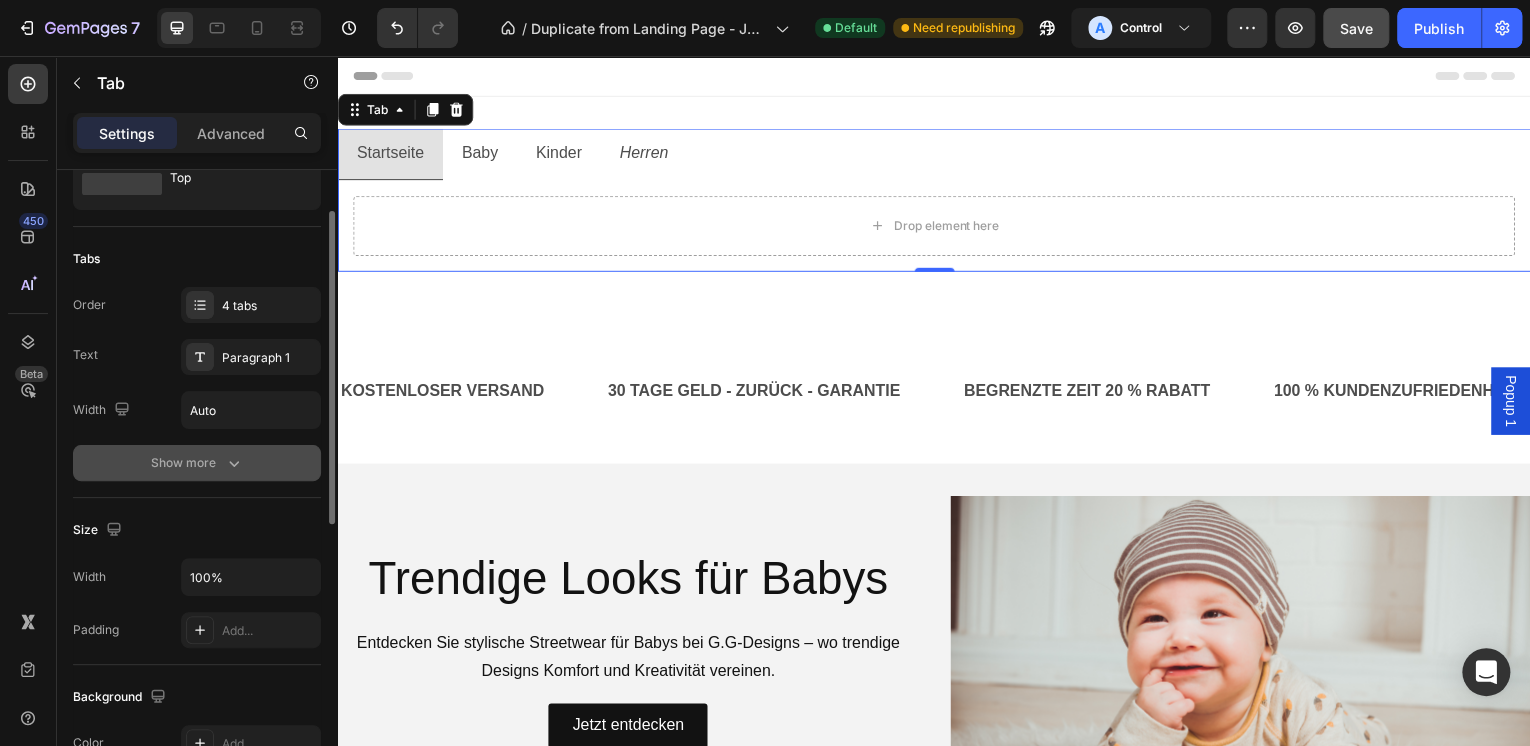 scroll, scrollTop: 0, scrollLeft: 0, axis: both 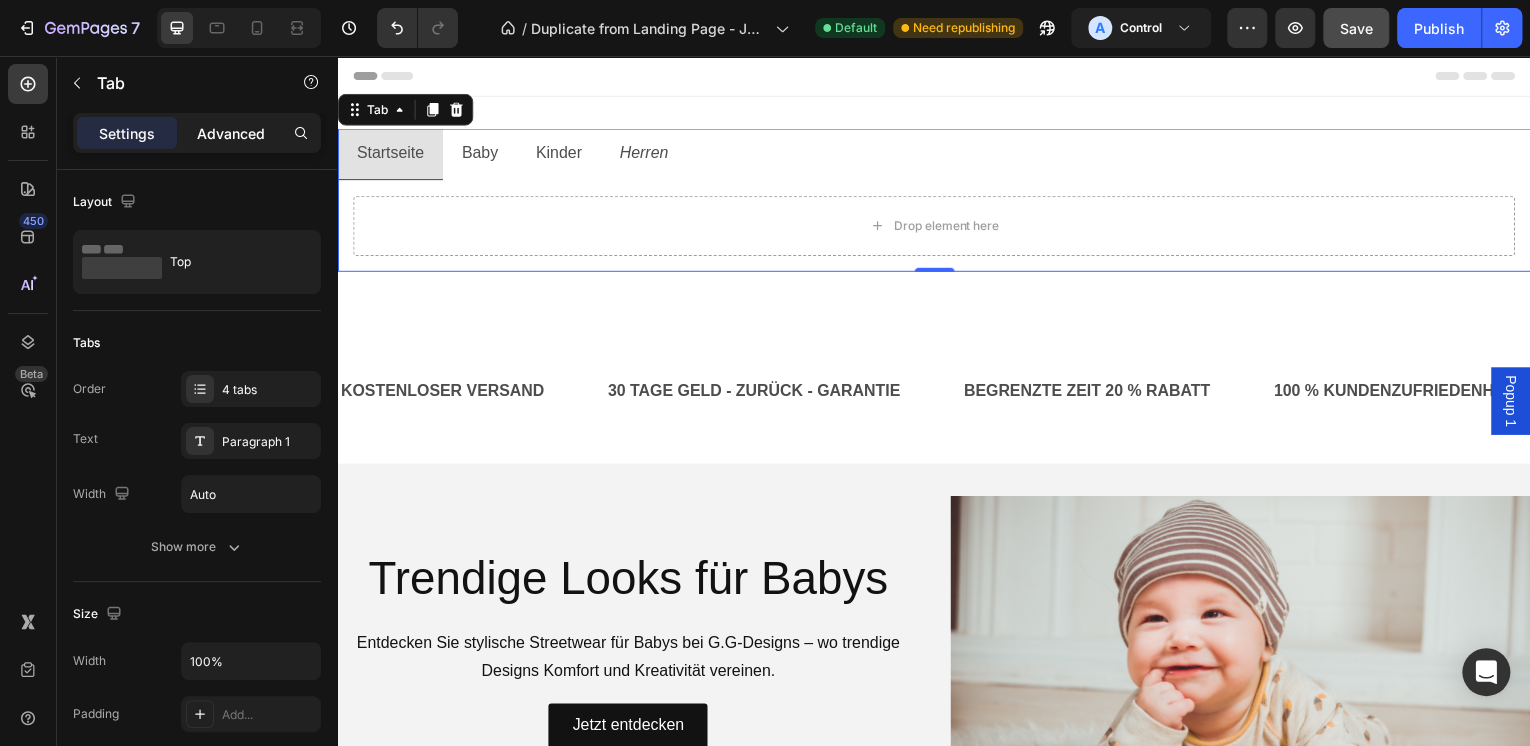 click on "Advanced" at bounding box center (231, 133) 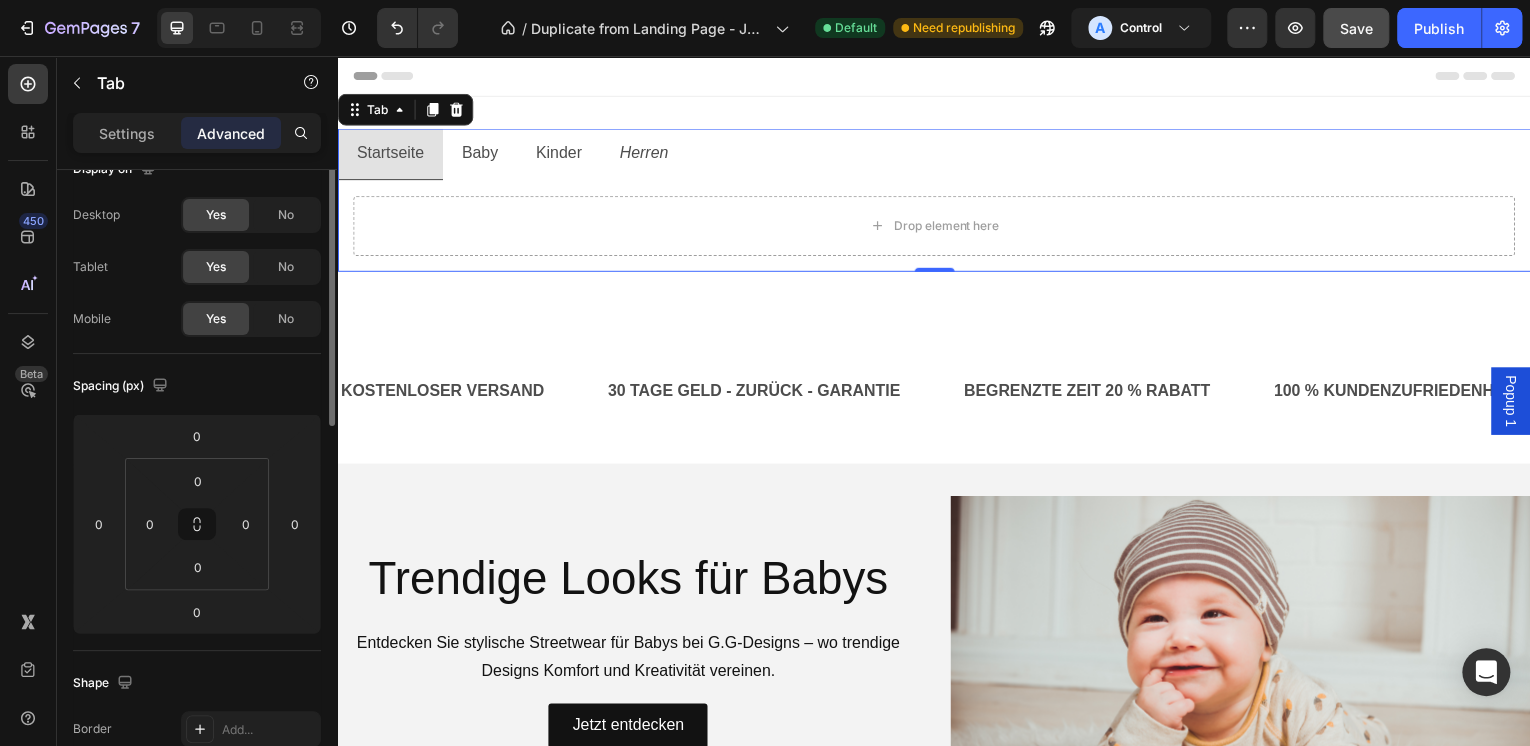 scroll, scrollTop: 0, scrollLeft: 0, axis: both 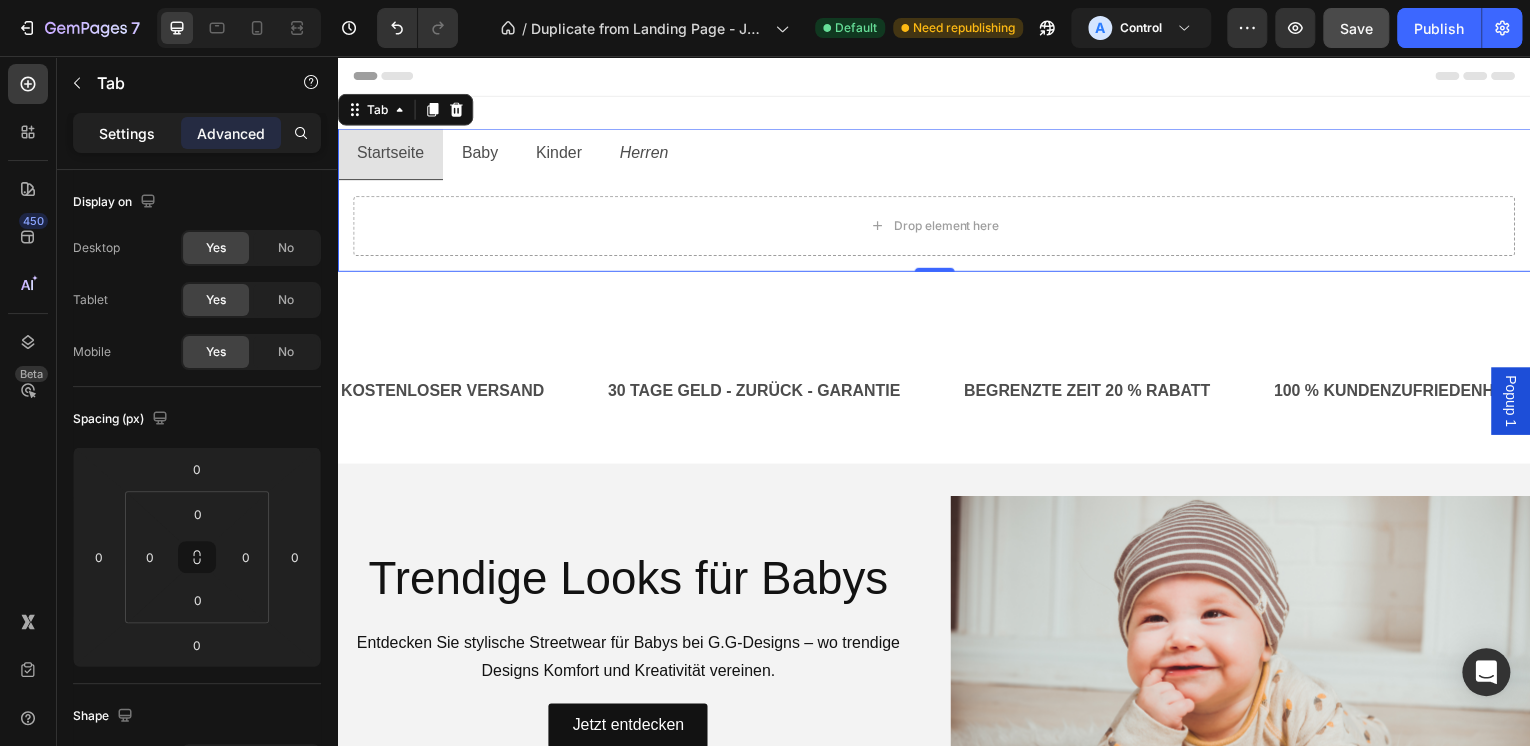 click on "Settings" at bounding box center [127, 133] 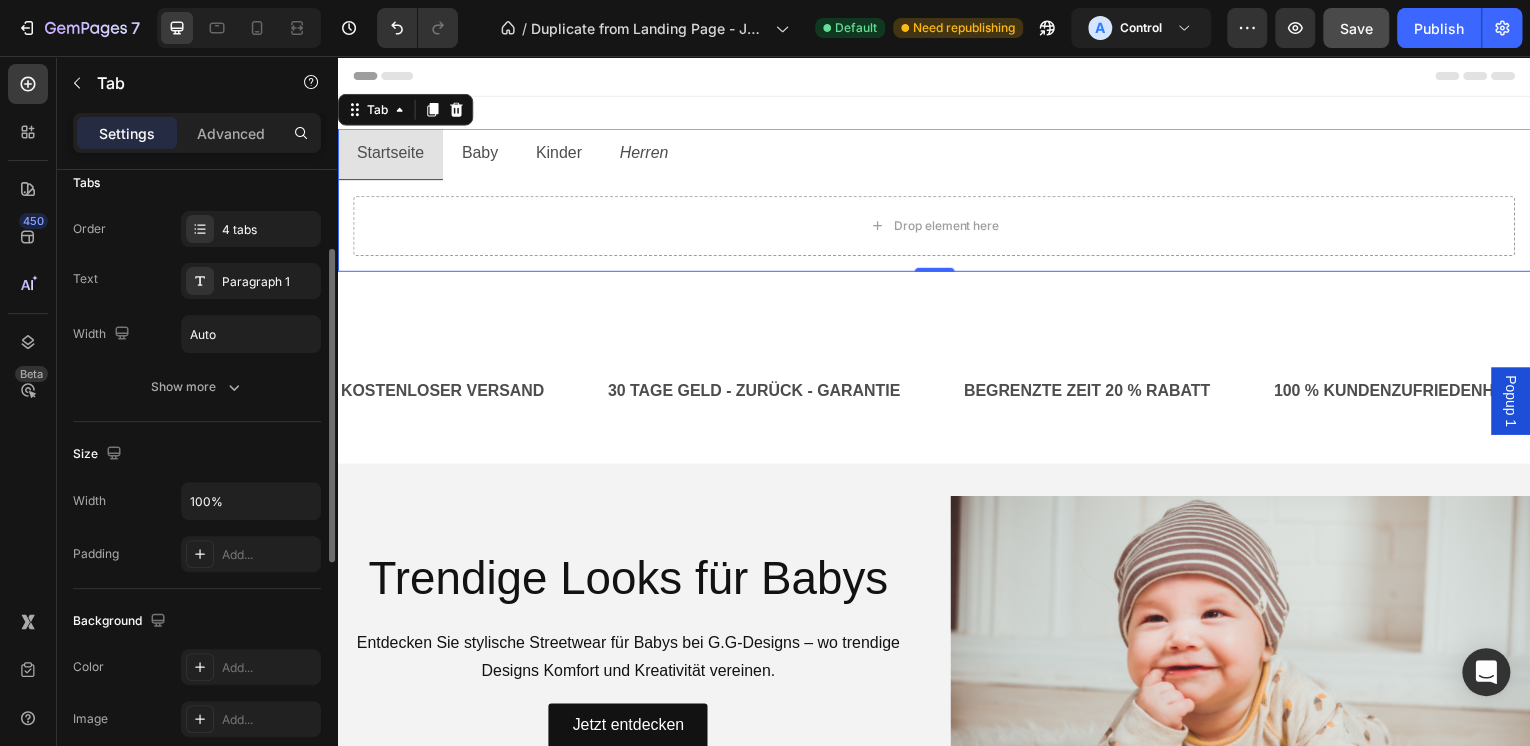 scroll, scrollTop: 240, scrollLeft: 0, axis: vertical 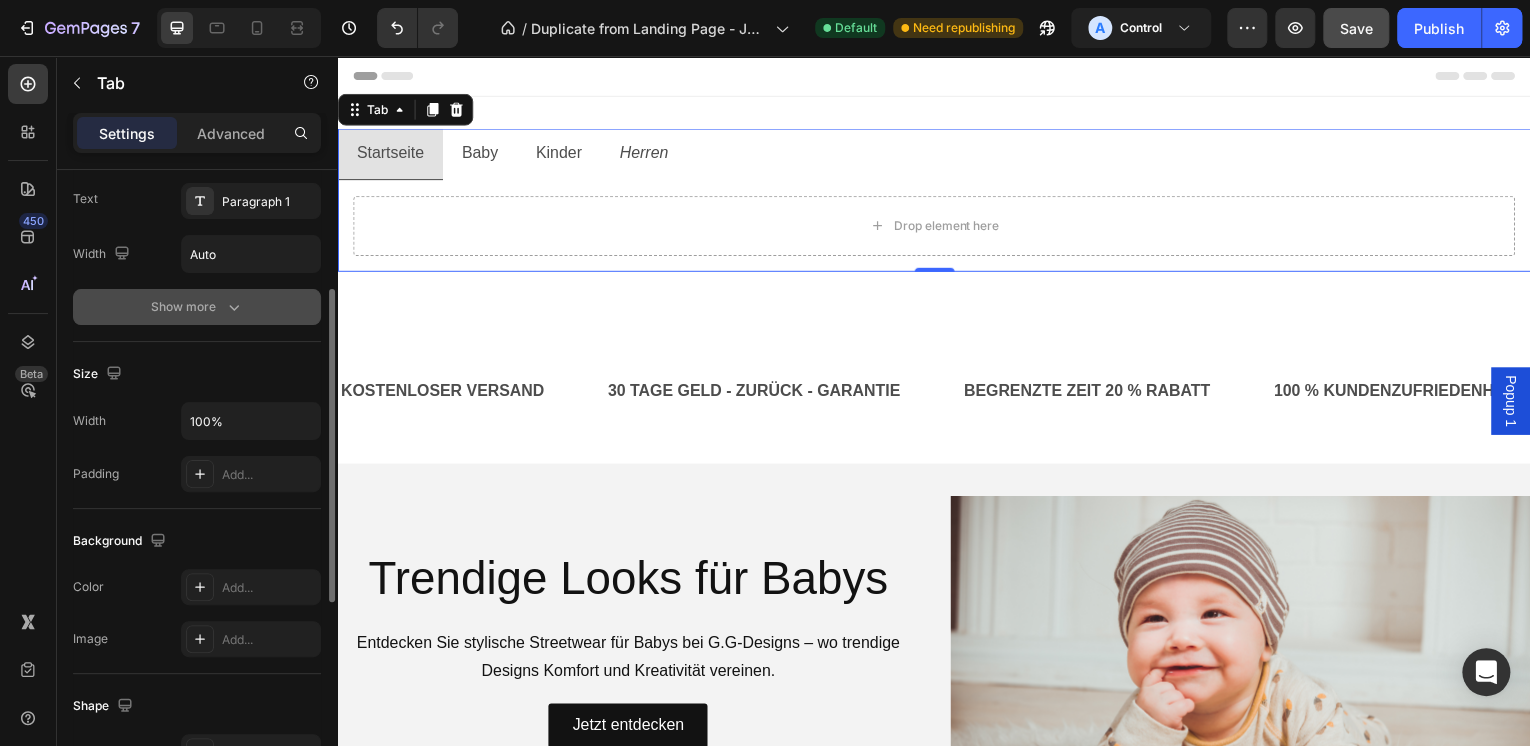 click 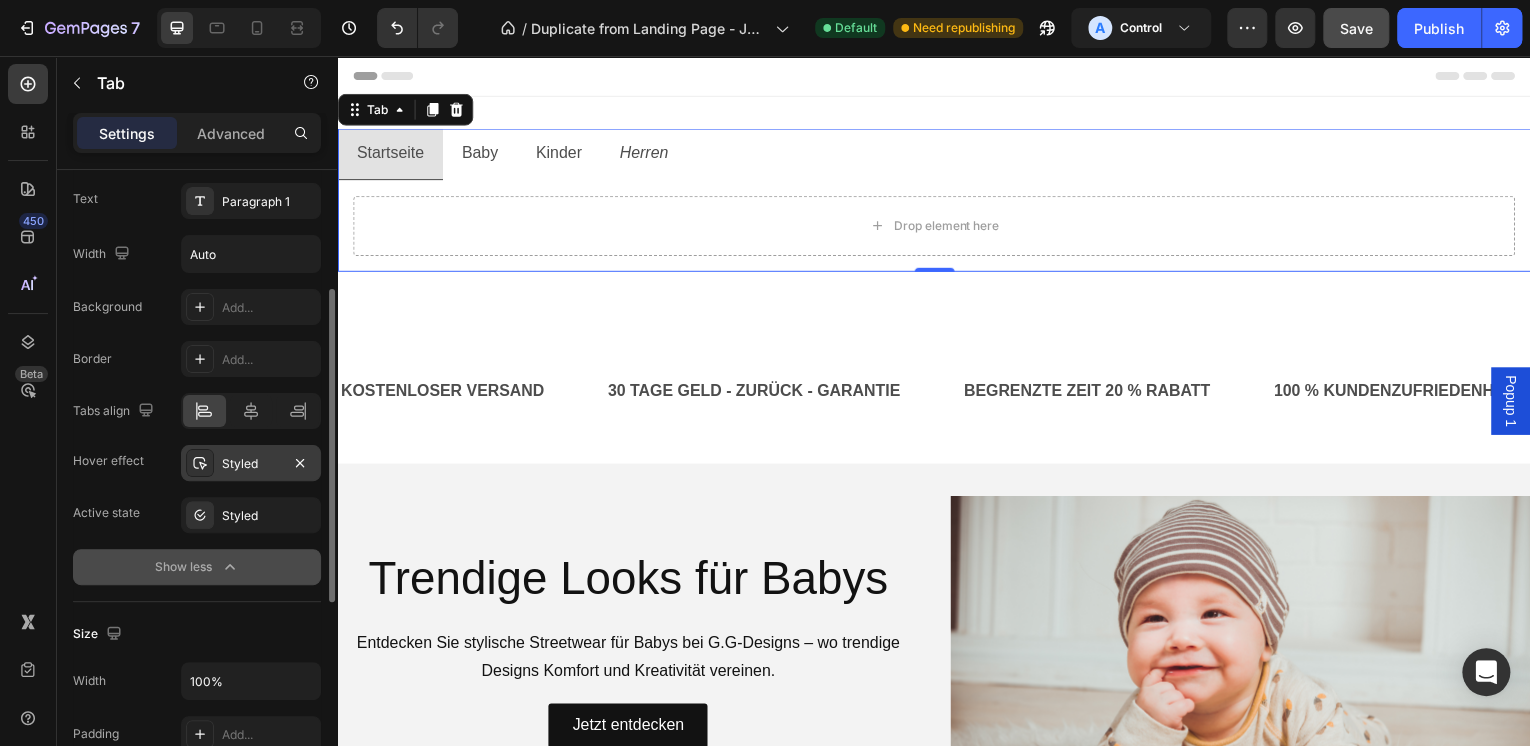 click on "Styled" at bounding box center [251, 464] 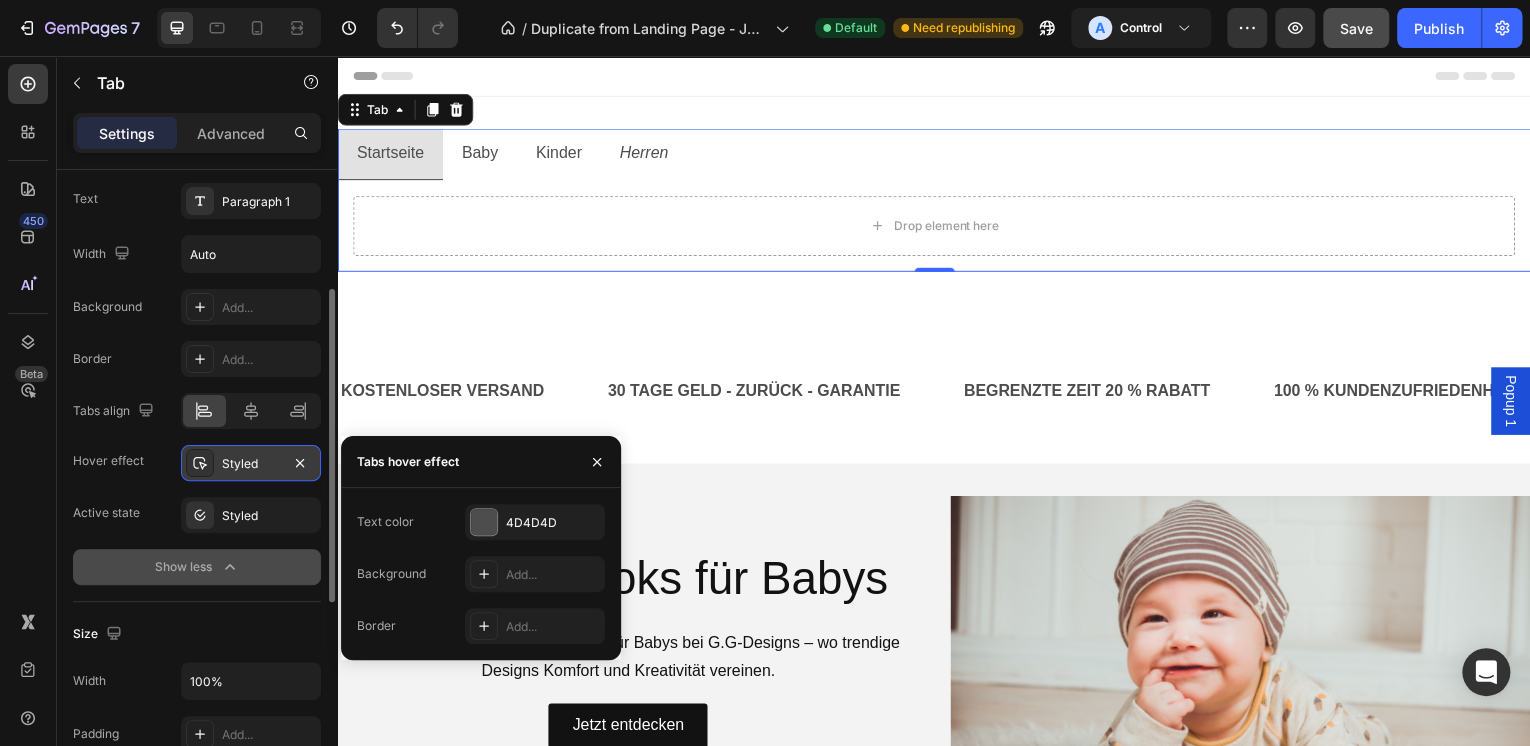 click on "Styled" at bounding box center (251, 464) 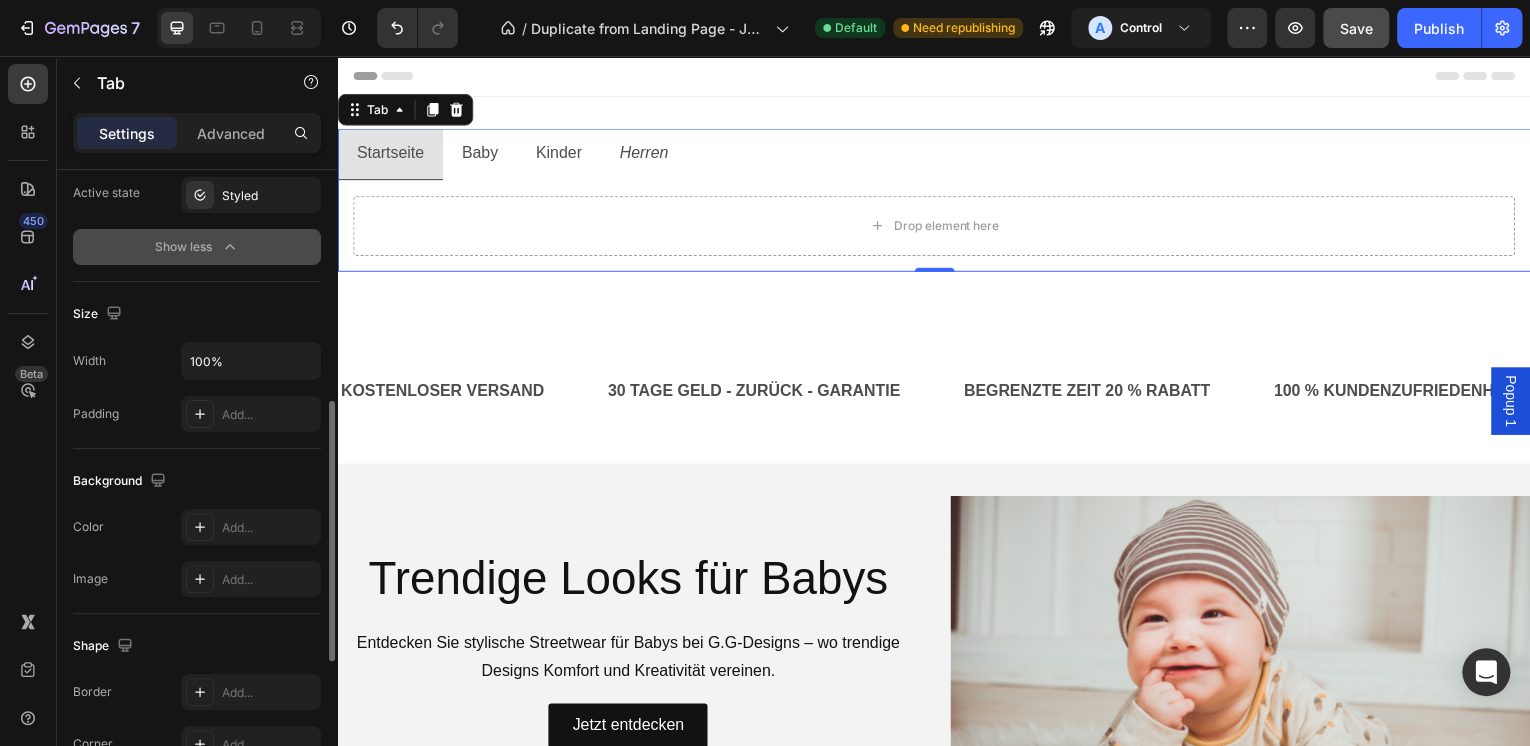 scroll, scrollTop: 720, scrollLeft: 0, axis: vertical 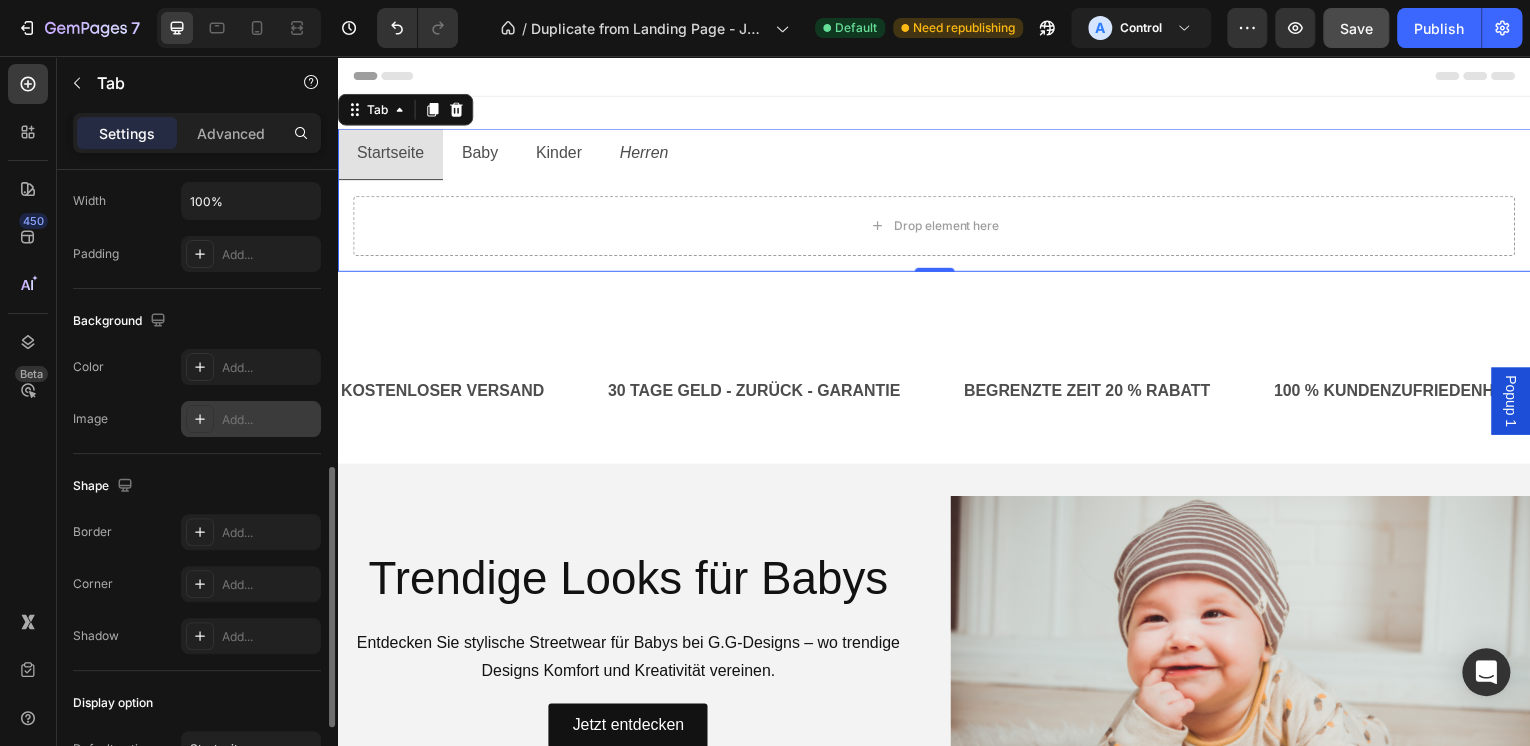 click on "Add..." at bounding box center [269, 420] 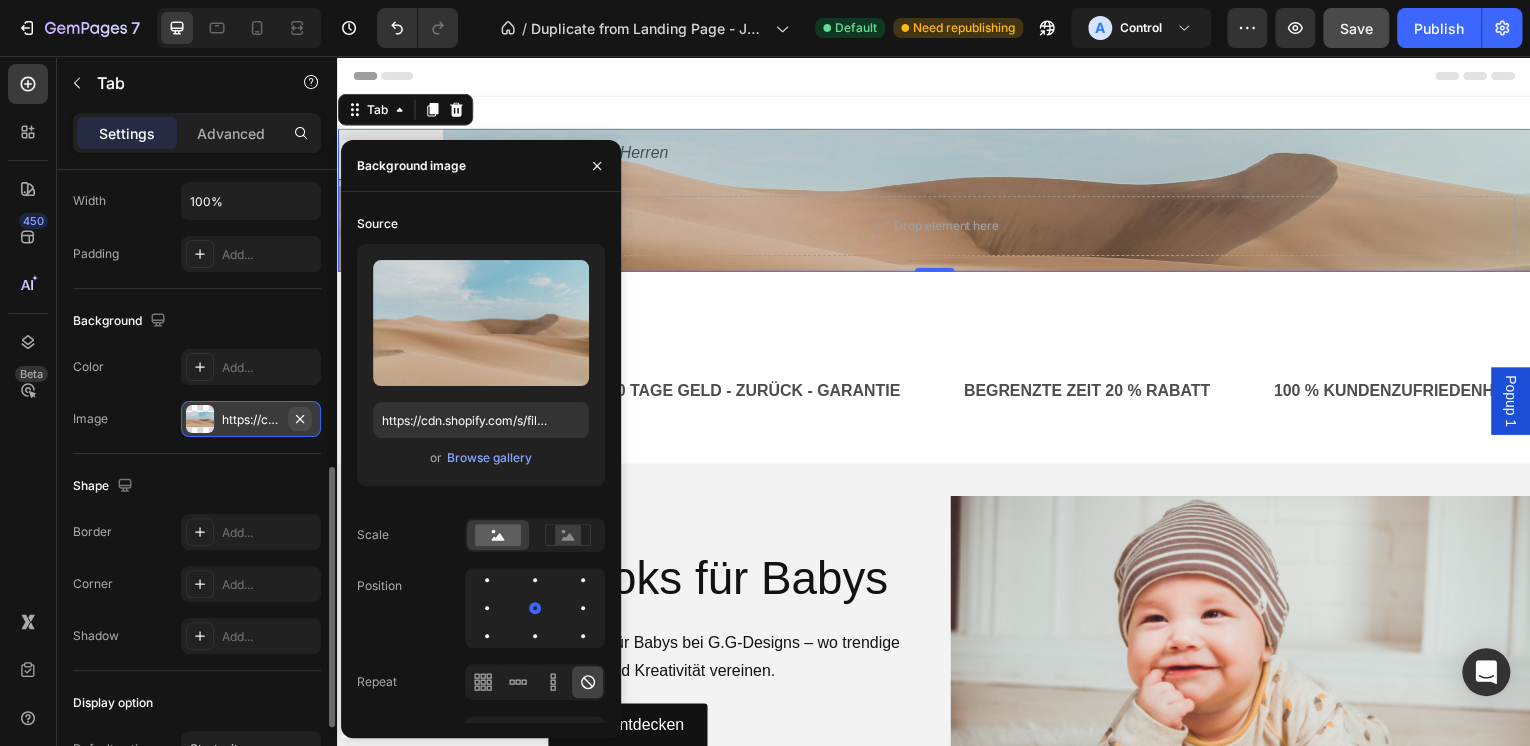 click 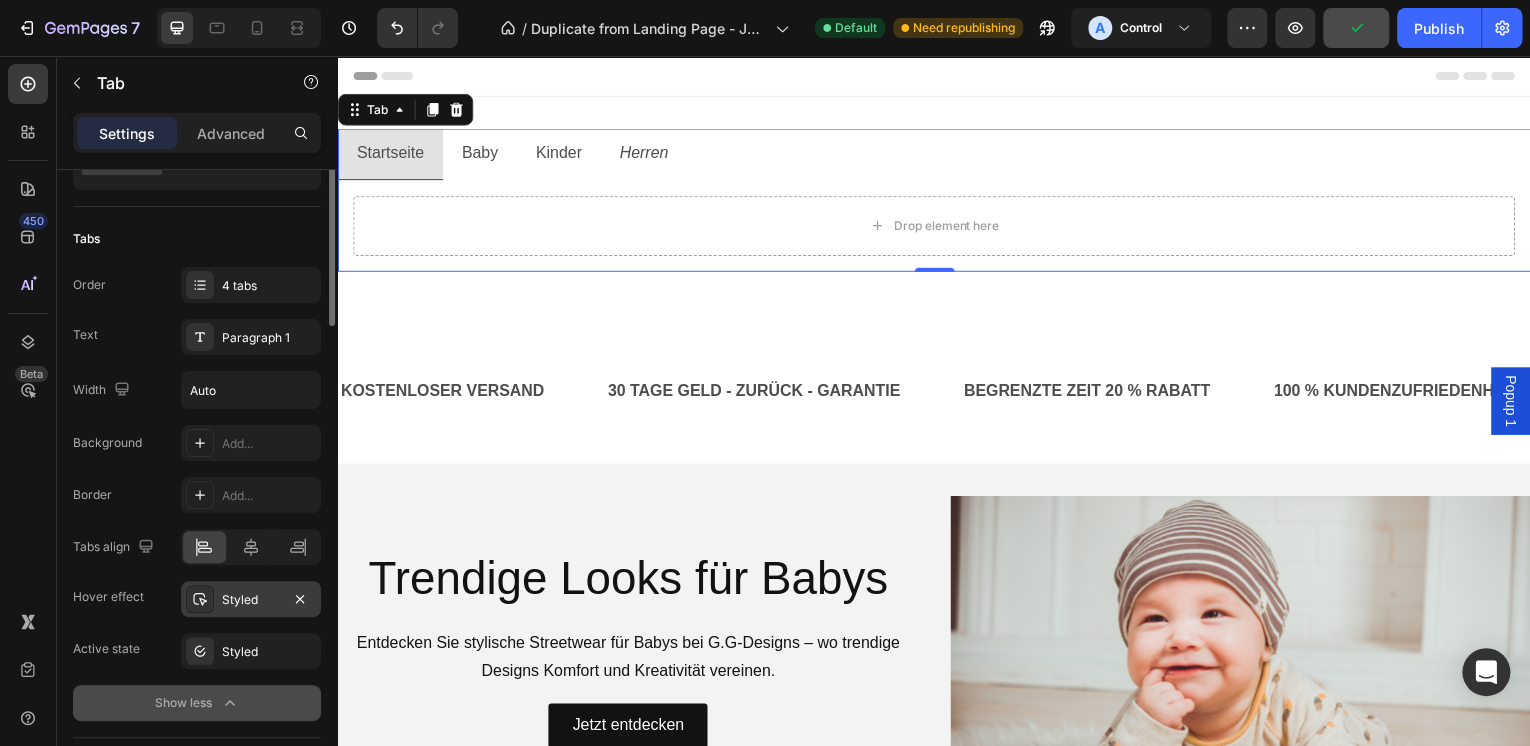 scroll, scrollTop: 0, scrollLeft: 0, axis: both 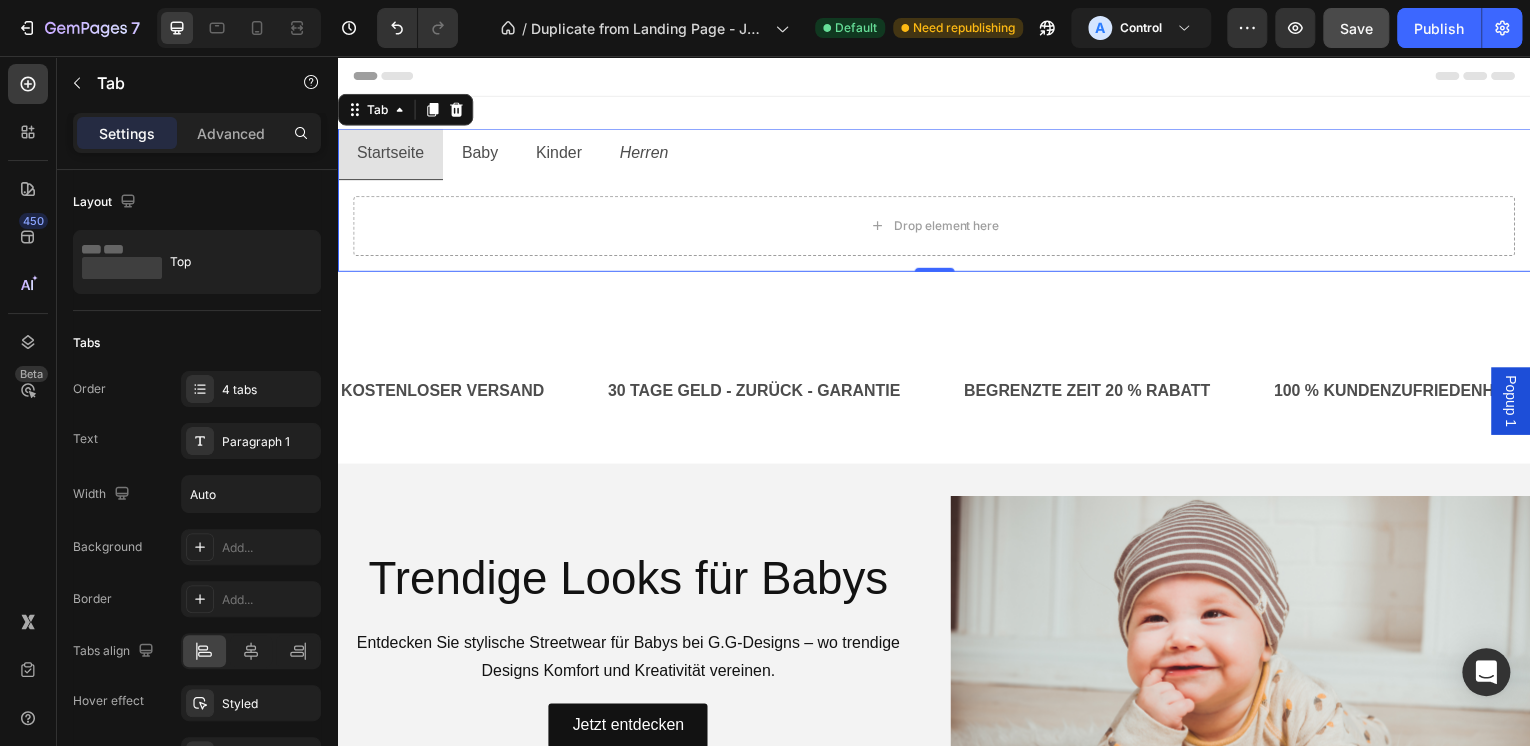 click on "Startseite Baby  Kinder  Herren" at bounding box center [937, 155] 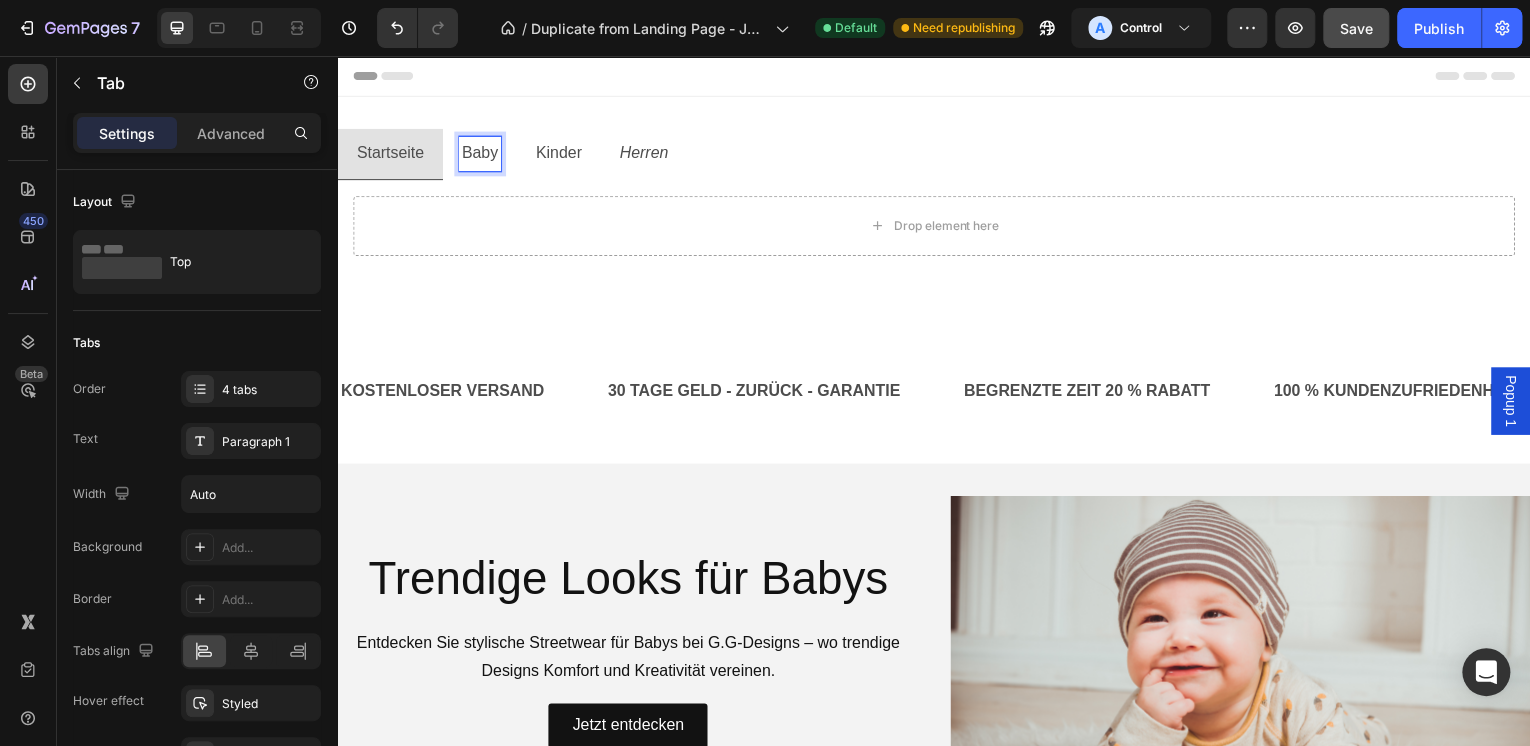 click on "Startseite" at bounding box center [390, 154] 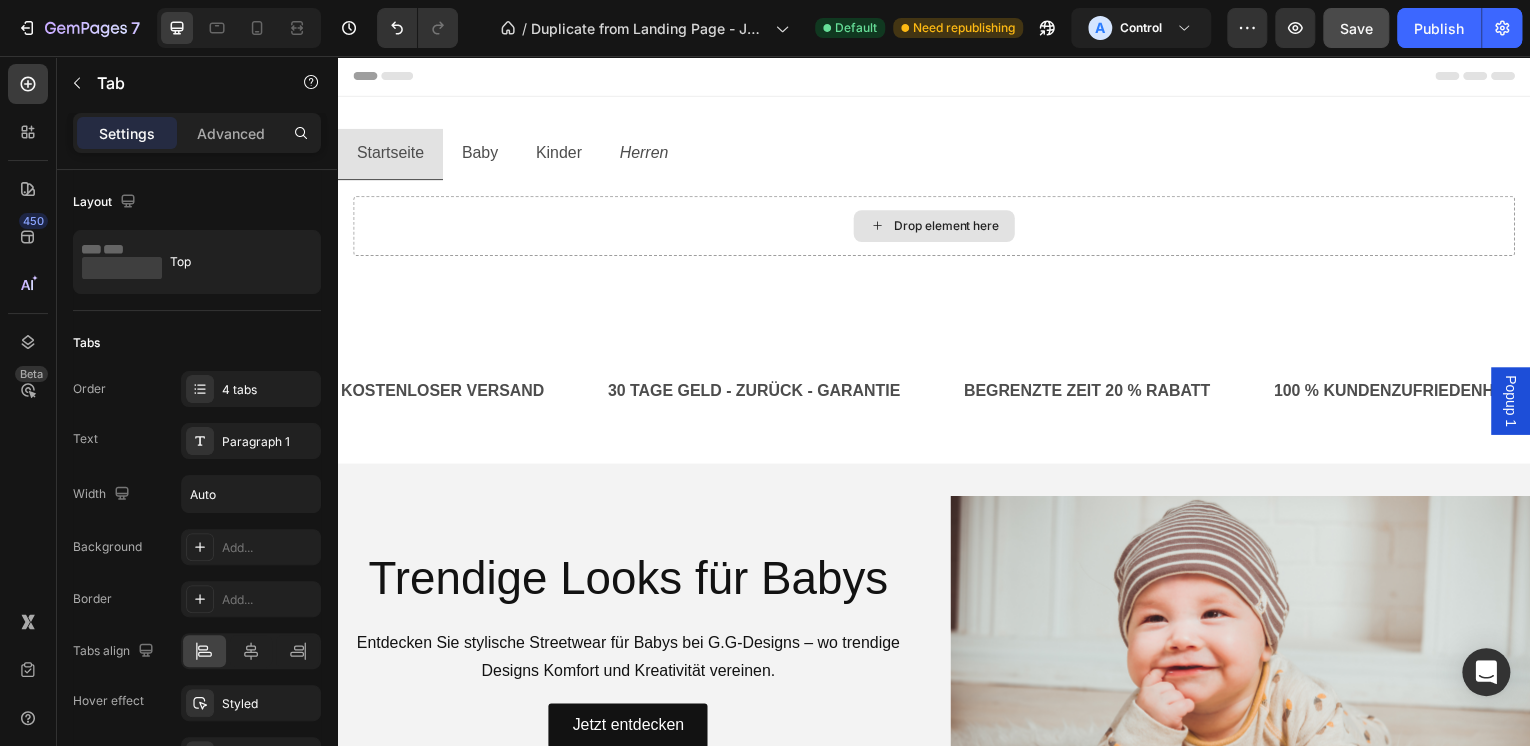 click on "Drop element here" at bounding box center (937, 227) 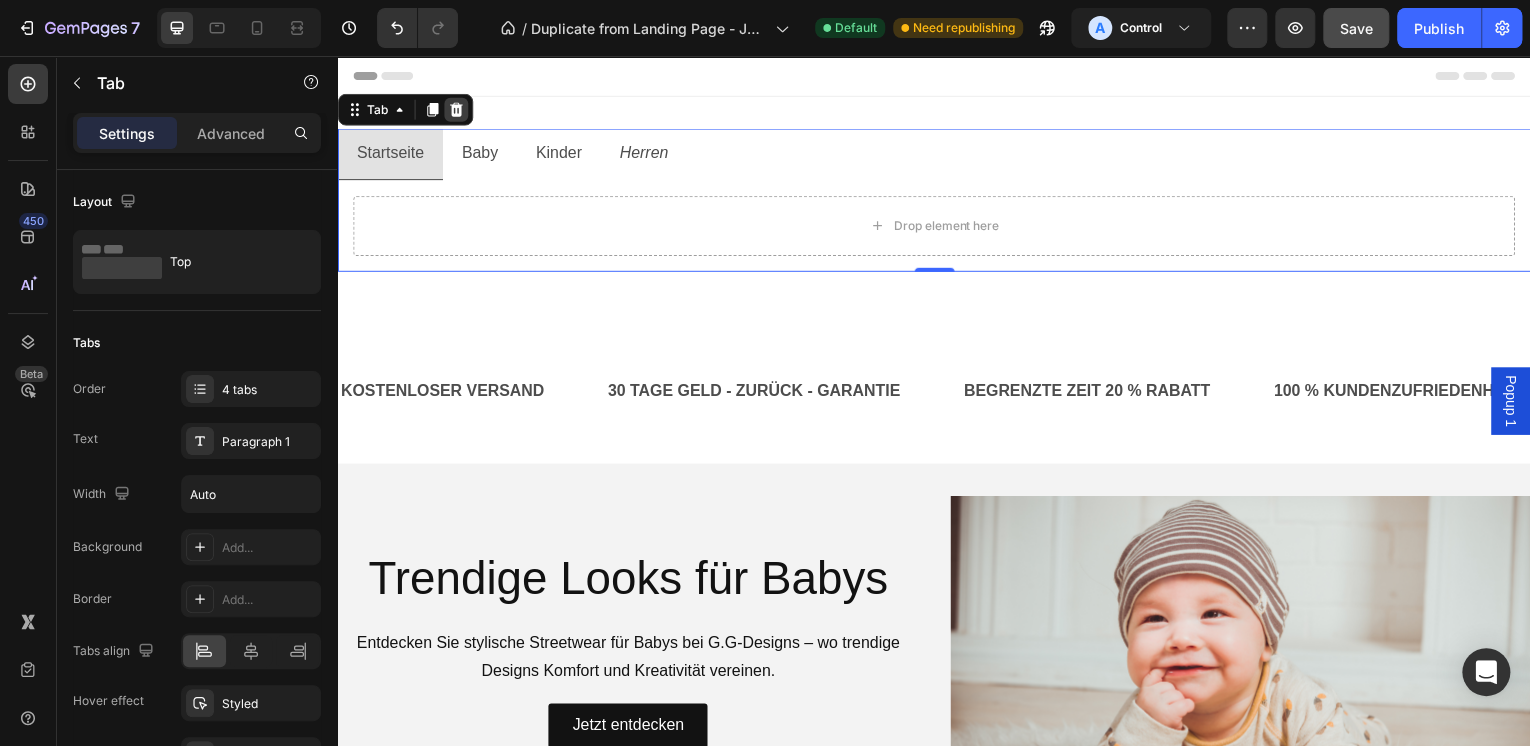 click at bounding box center [456, 110] 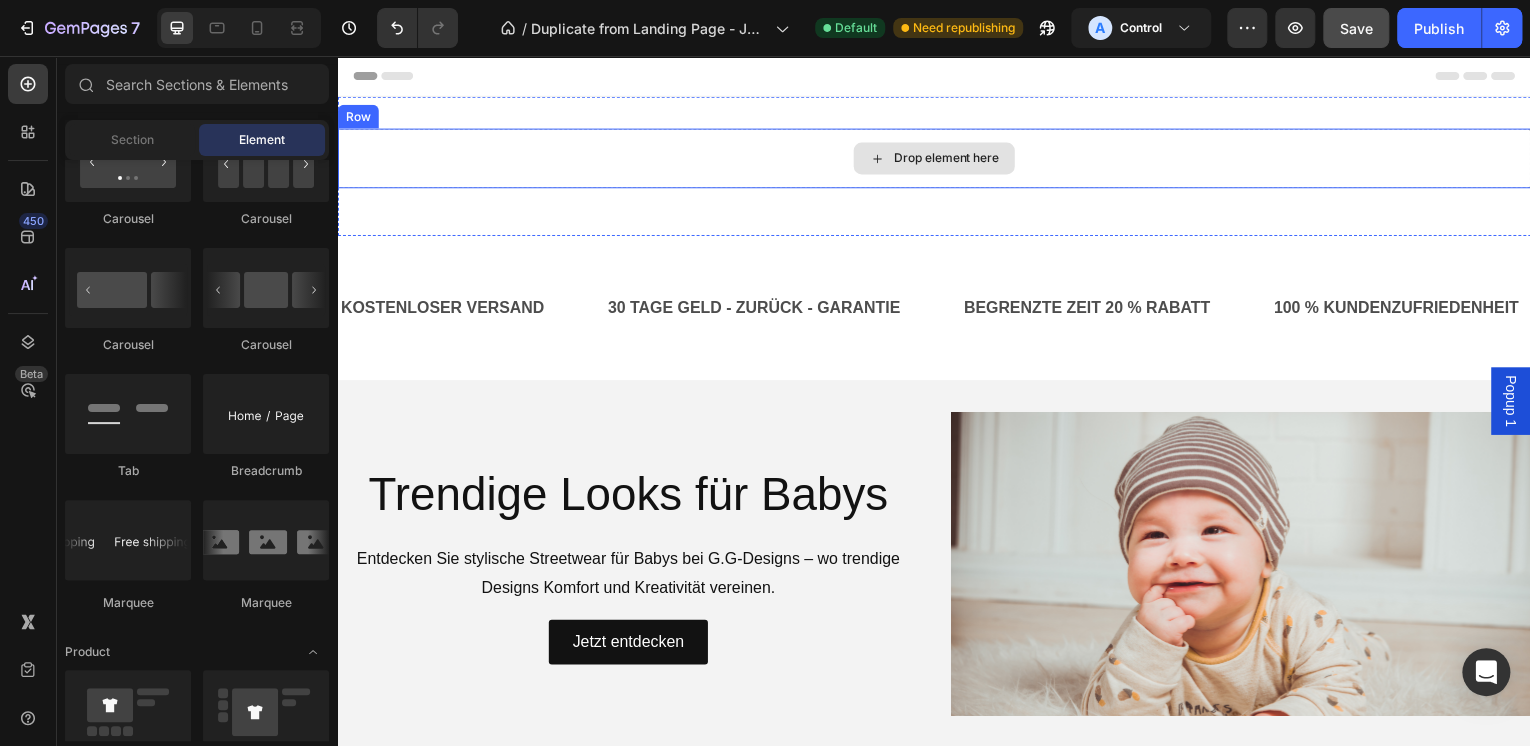 click on "Drop element here" at bounding box center [937, 159] 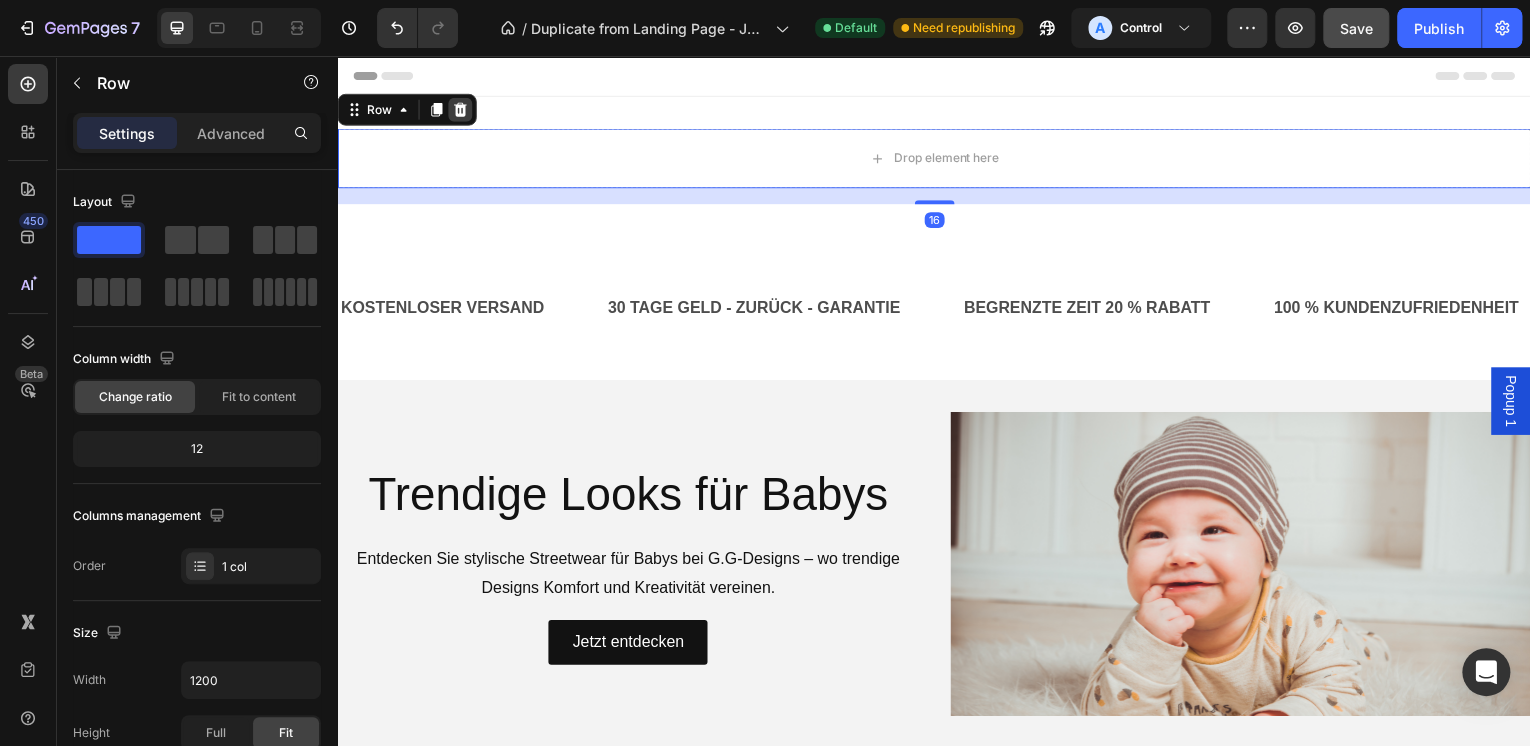 click 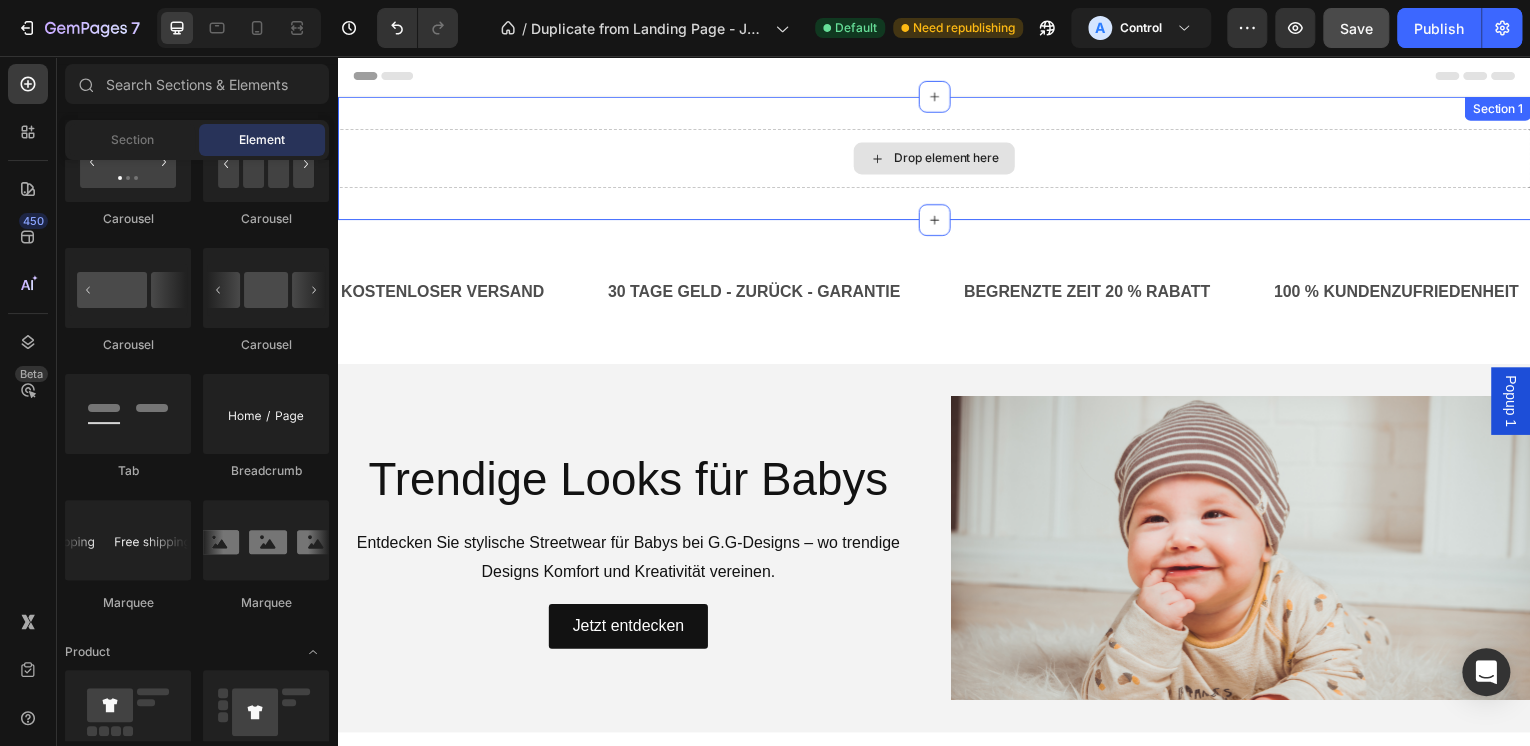 click on "Drop element here" at bounding box center [937, 159] 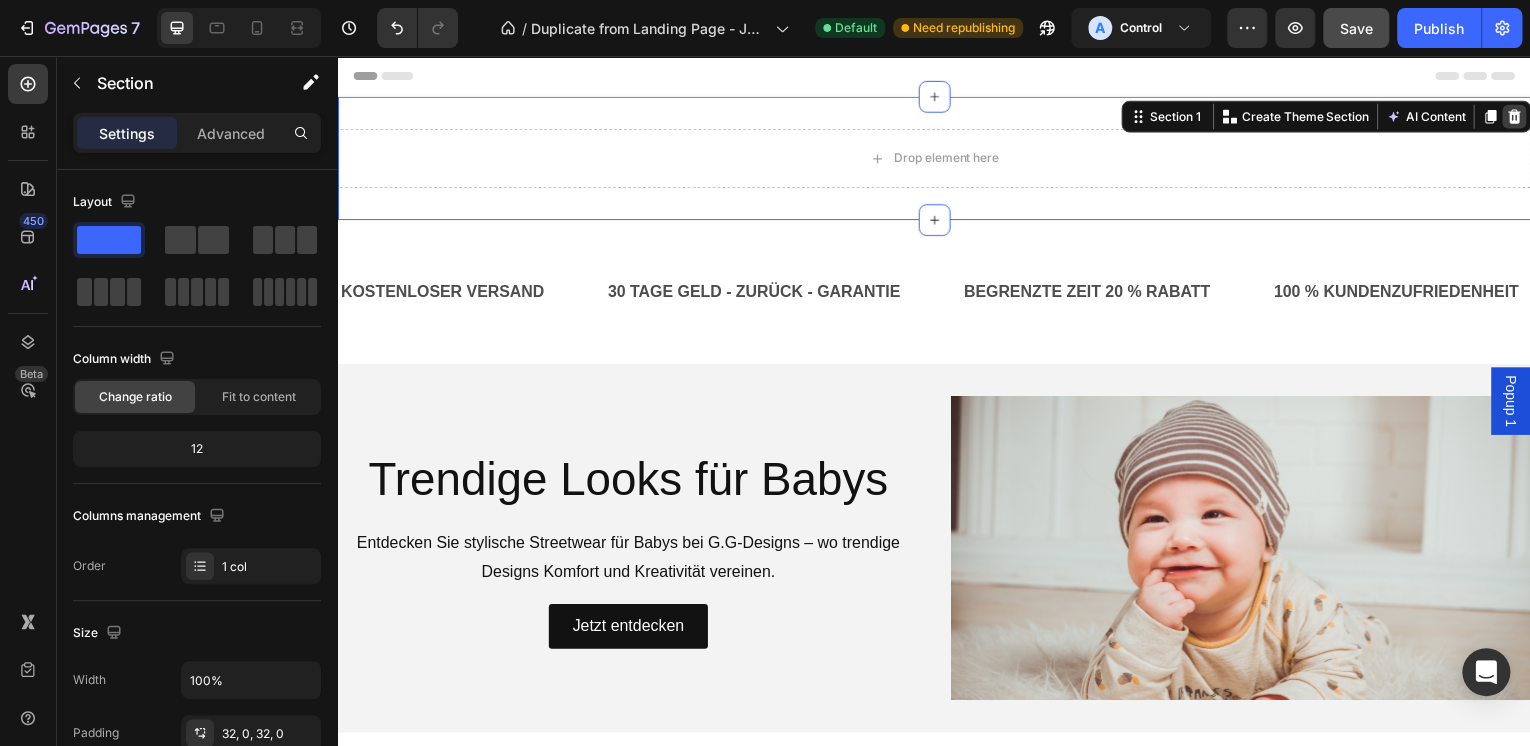 click 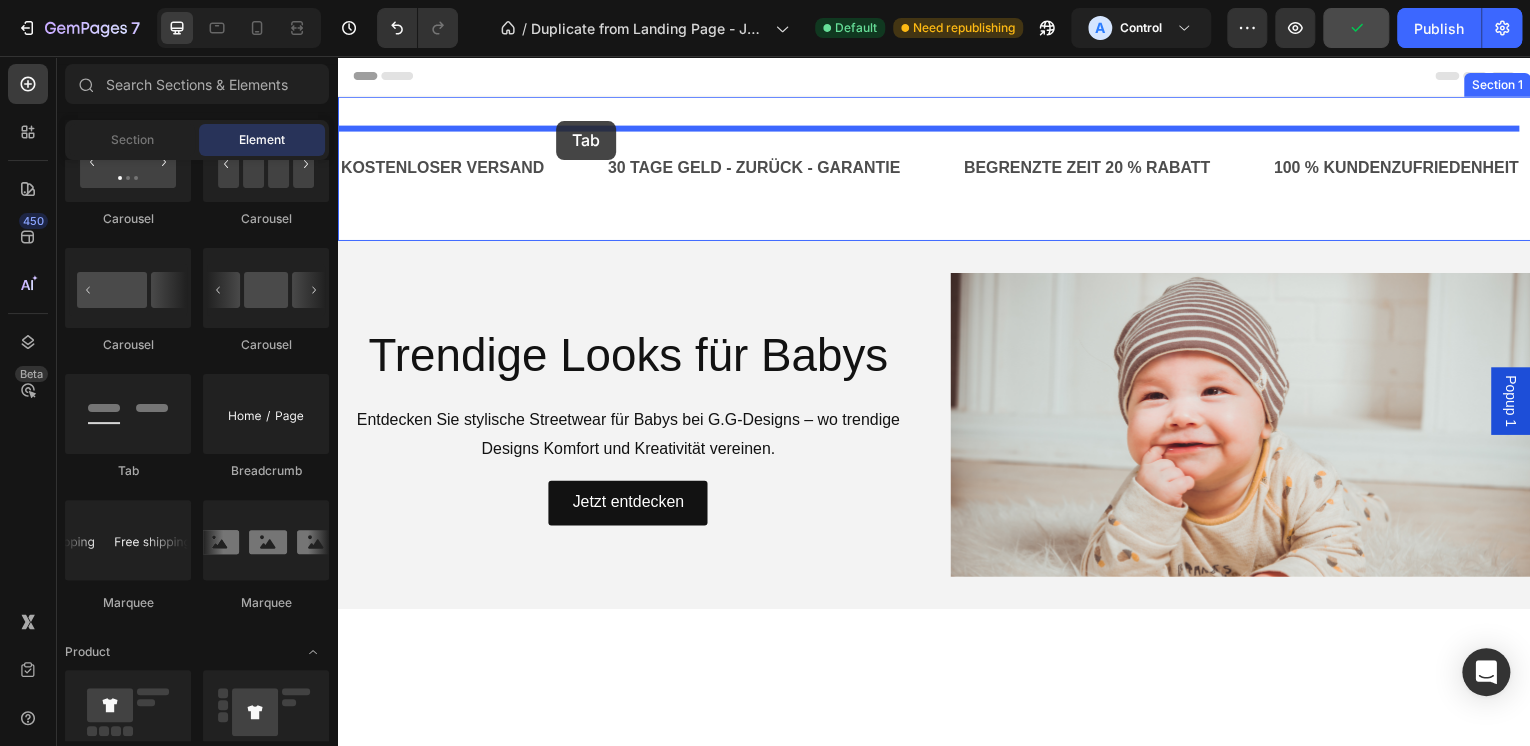 drag, startPoint x: 467, startPoint y: 488, endPoint x: 557, endPoint y: 121, distance: 377.87433 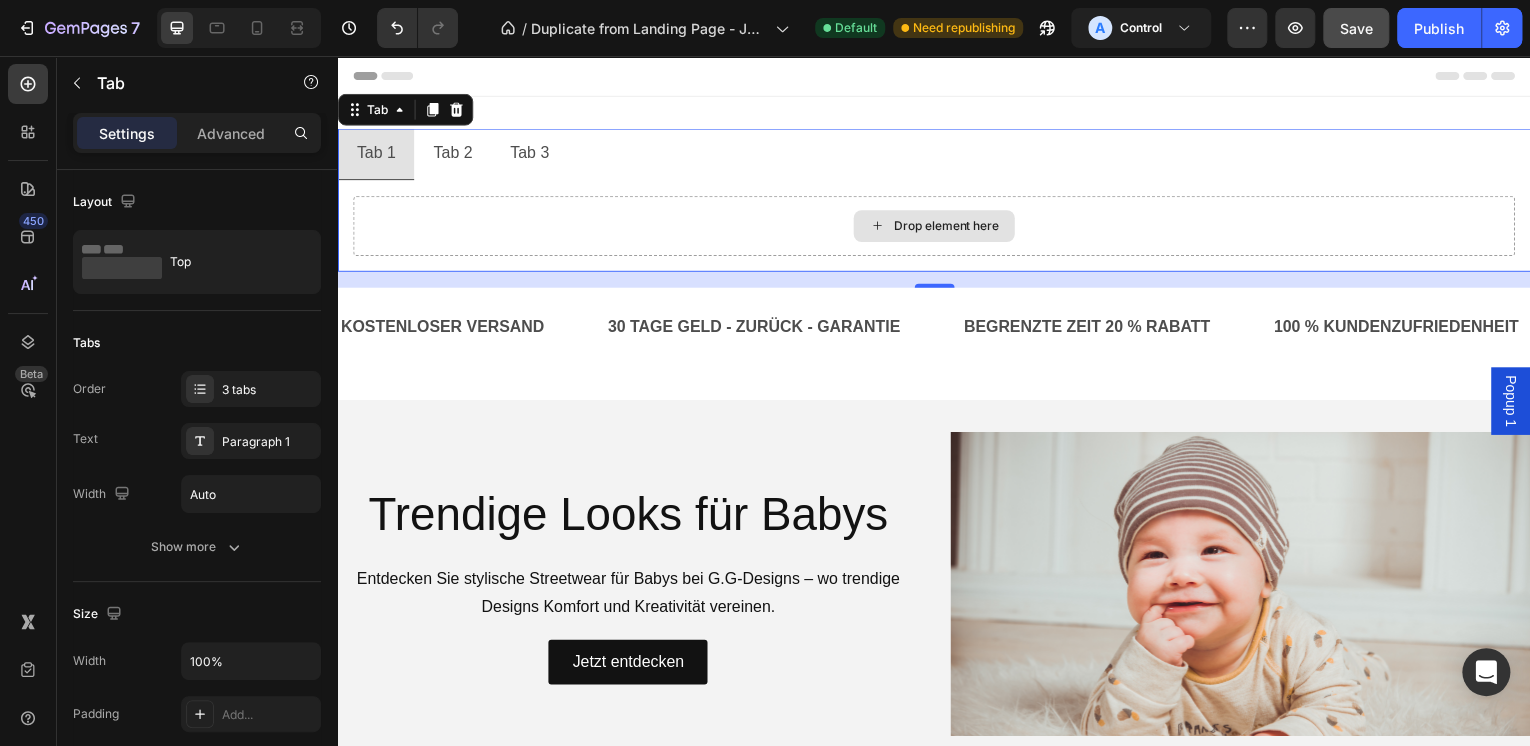 click on "Drop element here" at bounding box center (949, 227) 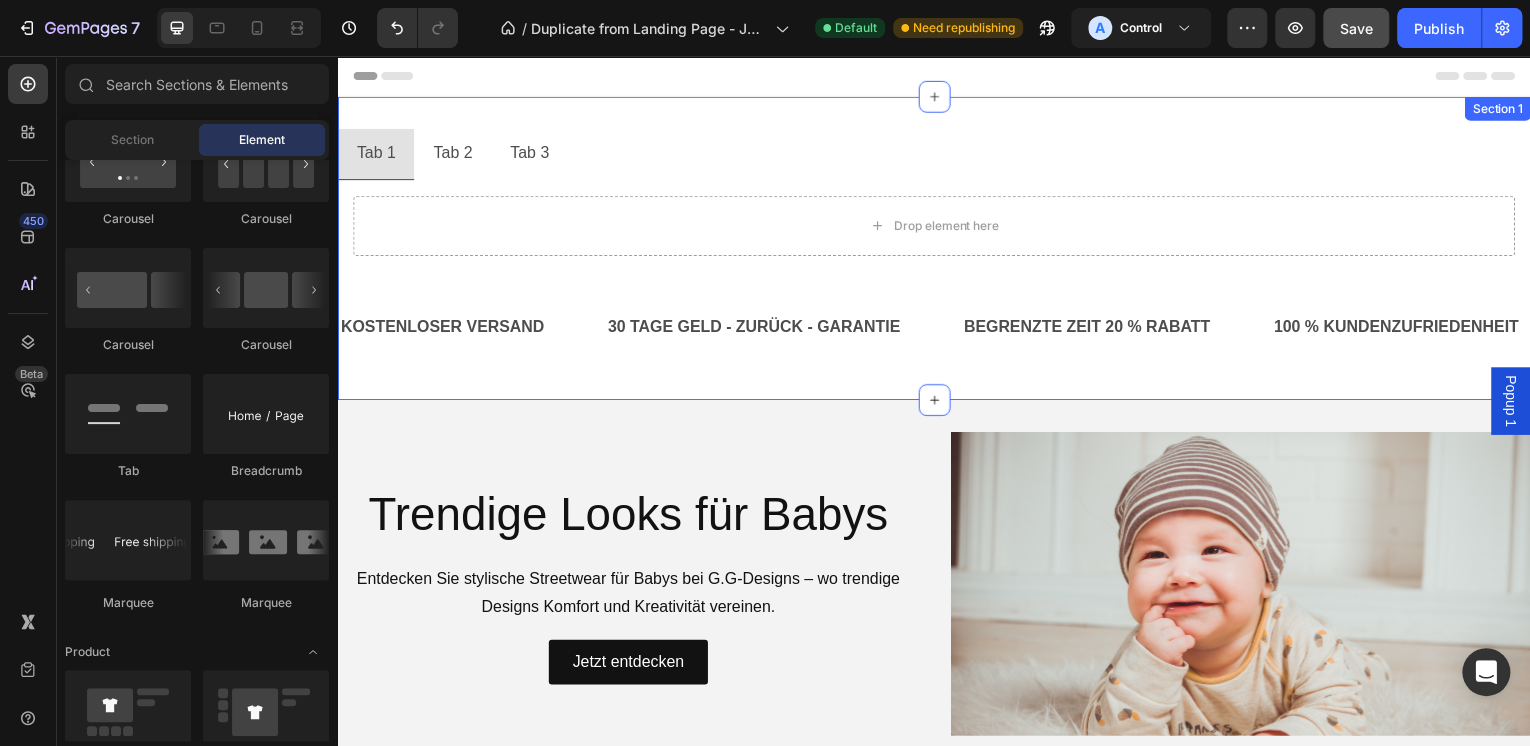 click on "Tab 1 Tab 2 Tab 3
Drop element here
Tab KOSTENLOSER VERSAND  Text Block 30 TAGE GELD - ZURÜCK - GARANTIE Text Block BEGRENZTE ZEIT 20 % RABATT Text Block 100 % KUNDENZUFRIEDENHEIT Text Block KOSTENLOSER VERSAND  Text Block 30 TAGE GELD - ZURÜCK - GARANTIE Text Block BEGRENZTE ZEIT 20 % RABATT Text Block 100 % KUNDENZUFRIEDENHEIT Text Block Marquee Section 1" at bounding box center (937, 249) 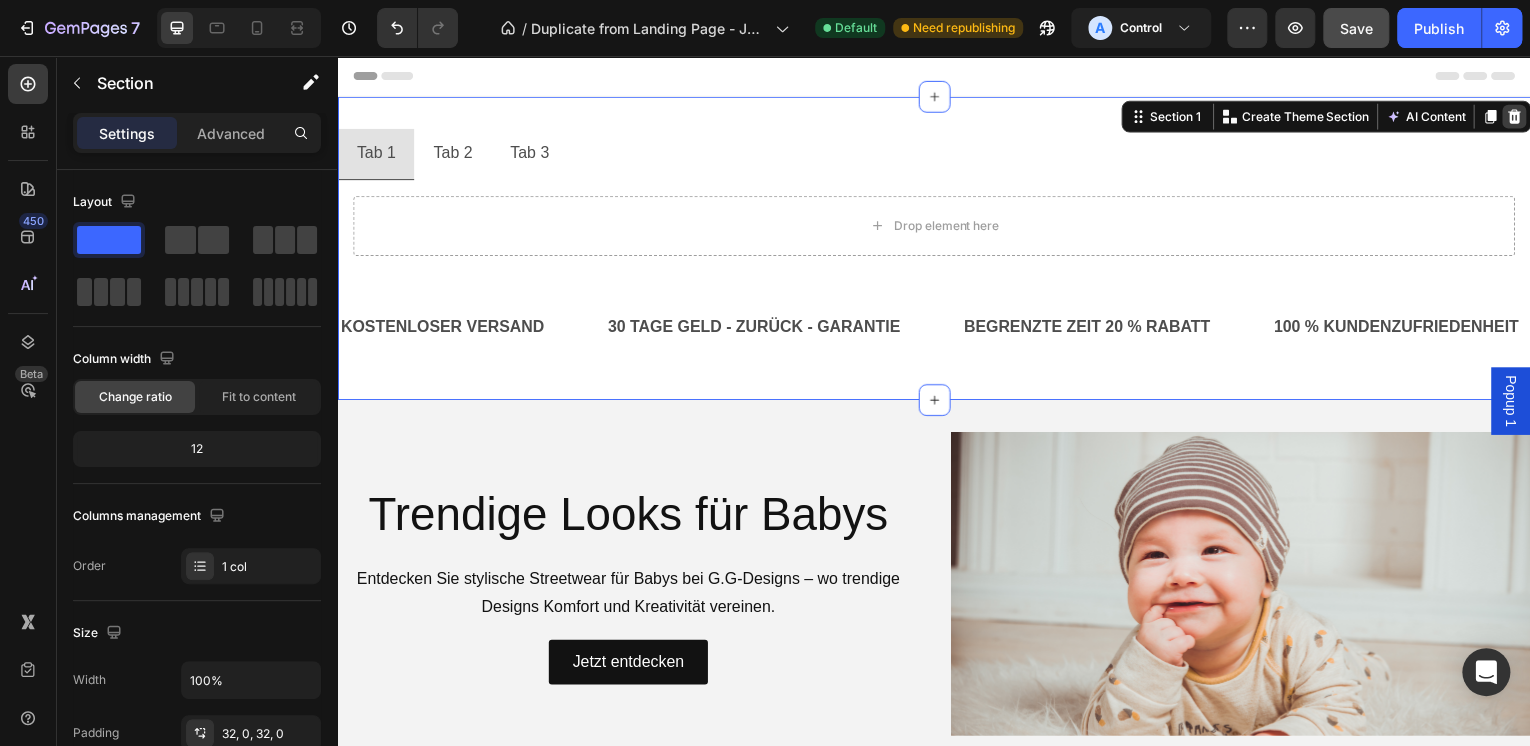 click 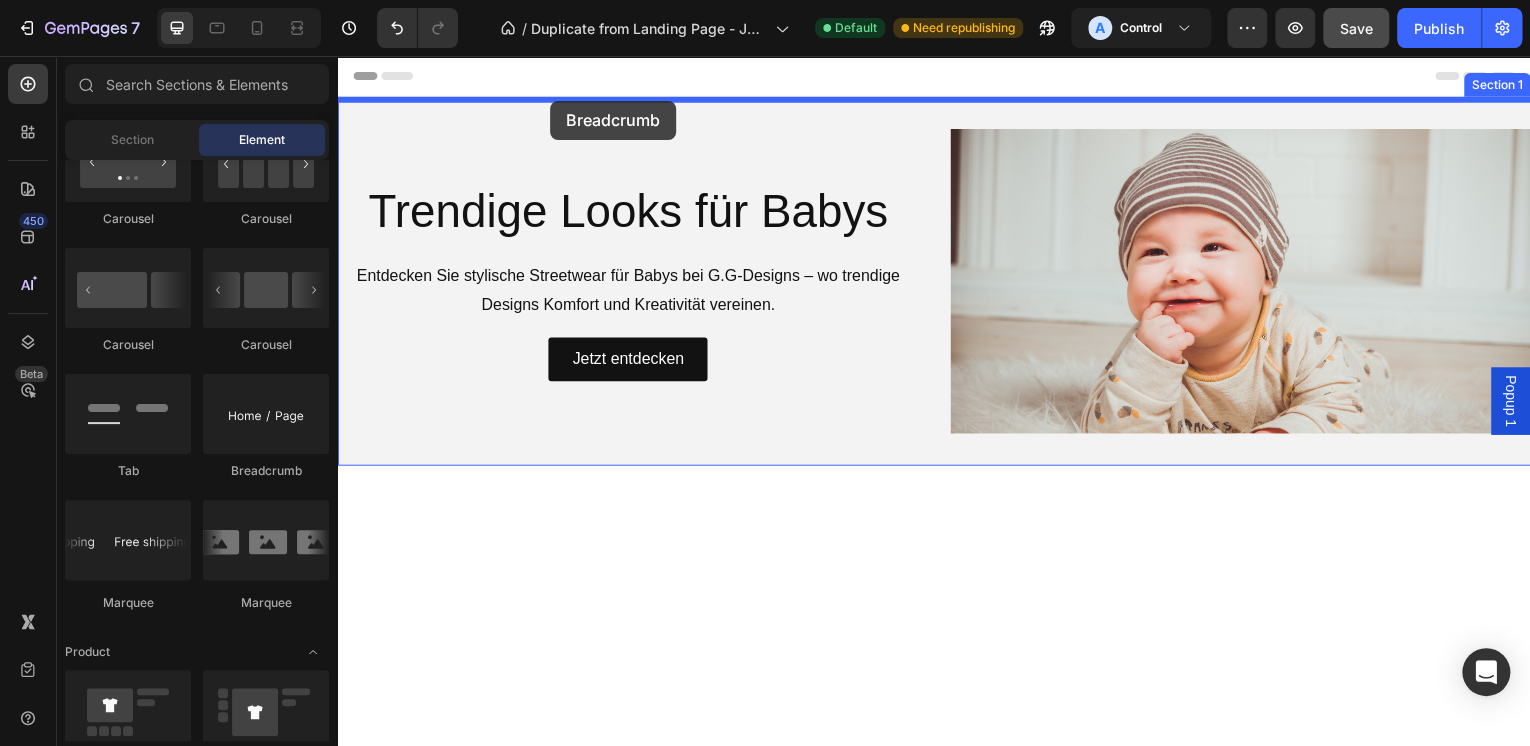 drag, startPoint x: 594, startPoint y: 480, endPoint x: 551, endPoint y: 101, distance: 381.43152 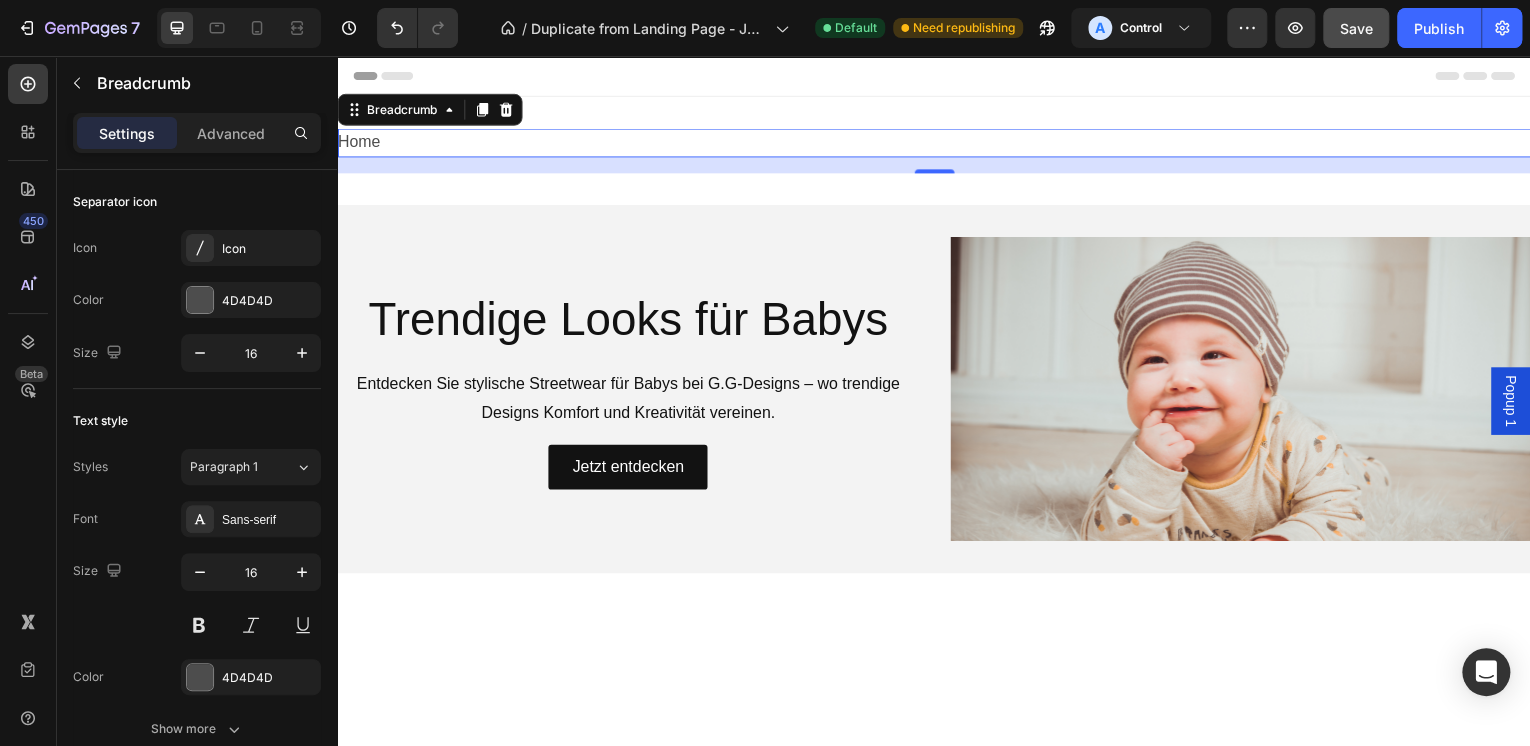 click on "Home" at bounding box center [937, 143] 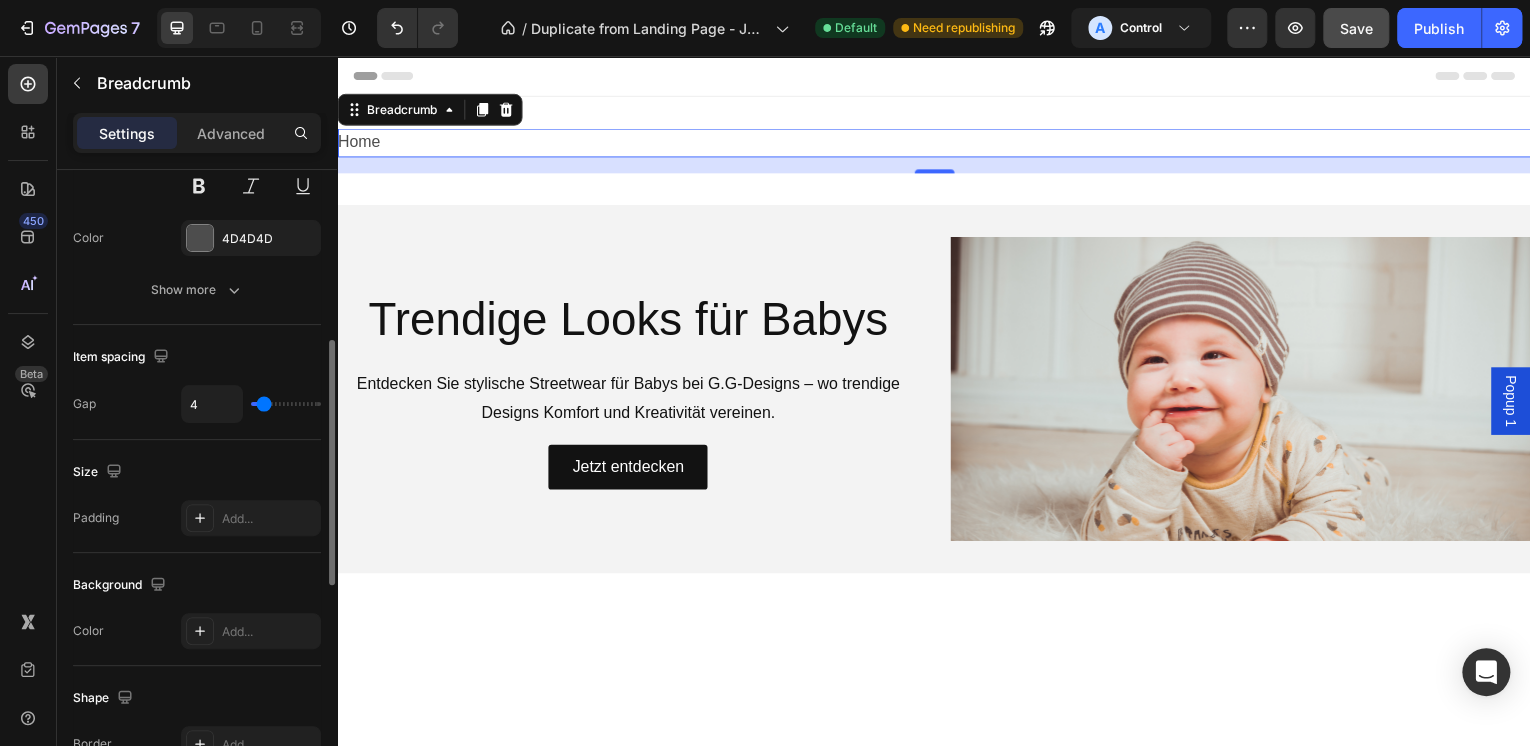 scroll, scrollTop: 359, scrollLeft: 0, axis: vertical 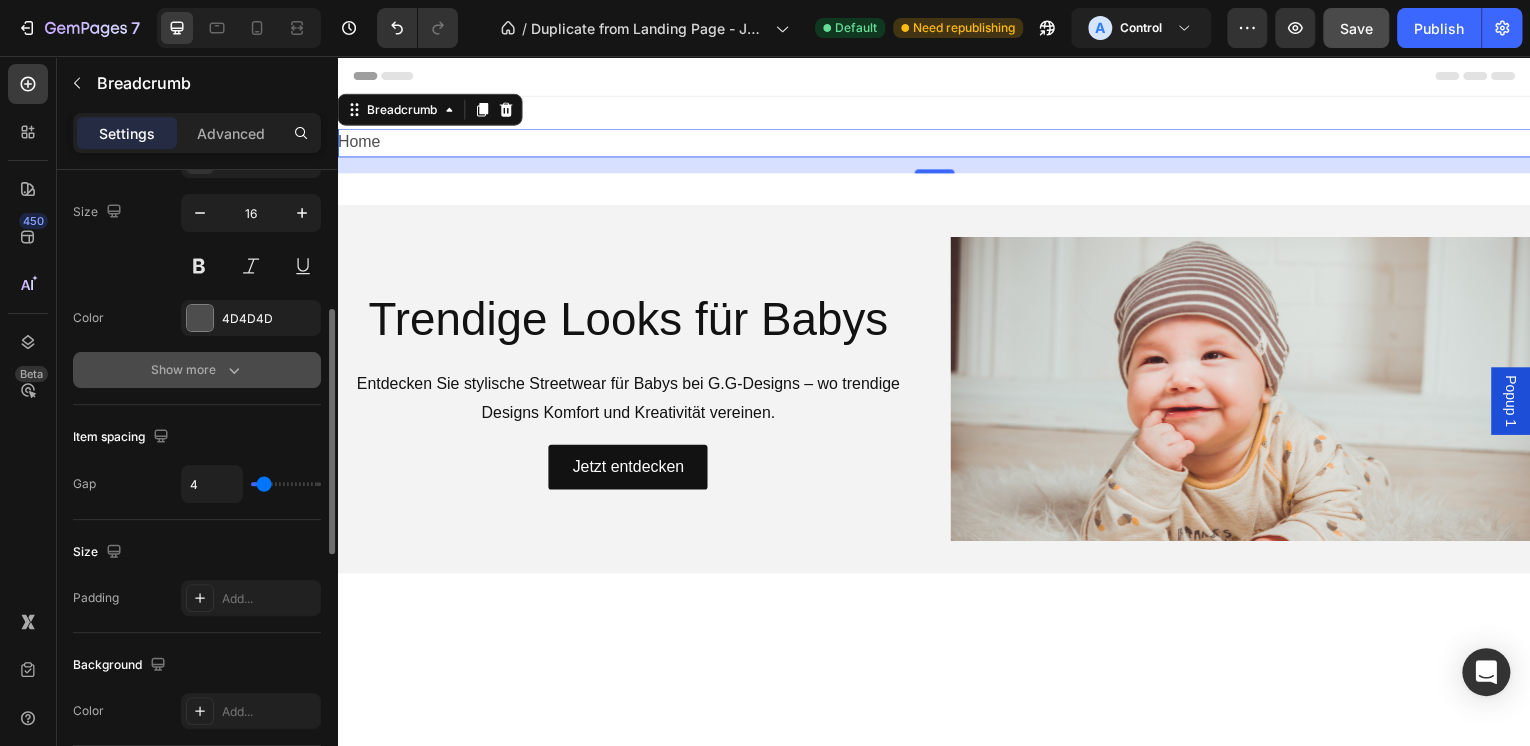 click 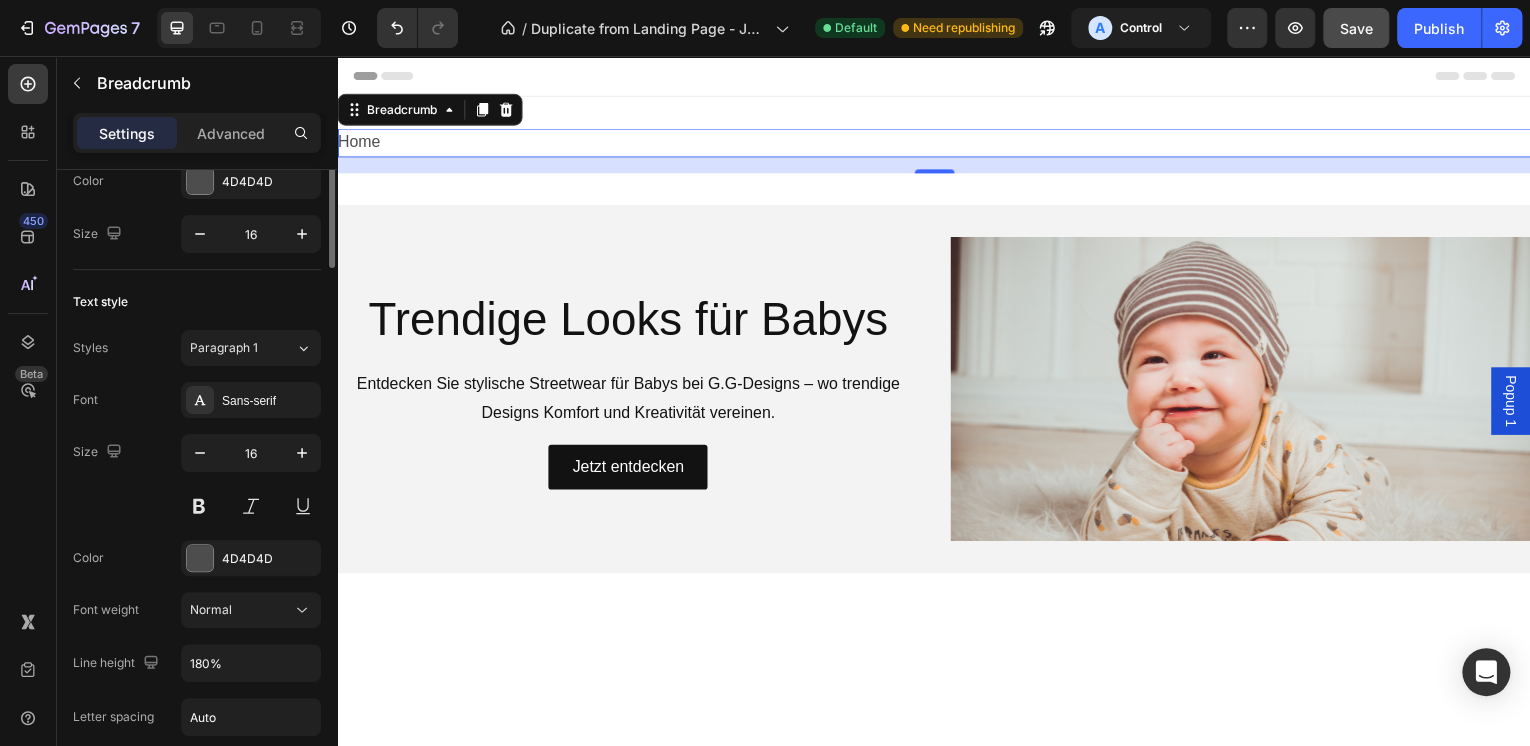 scroll, scrollTop: 0, scrollLeft: 0, axis: both 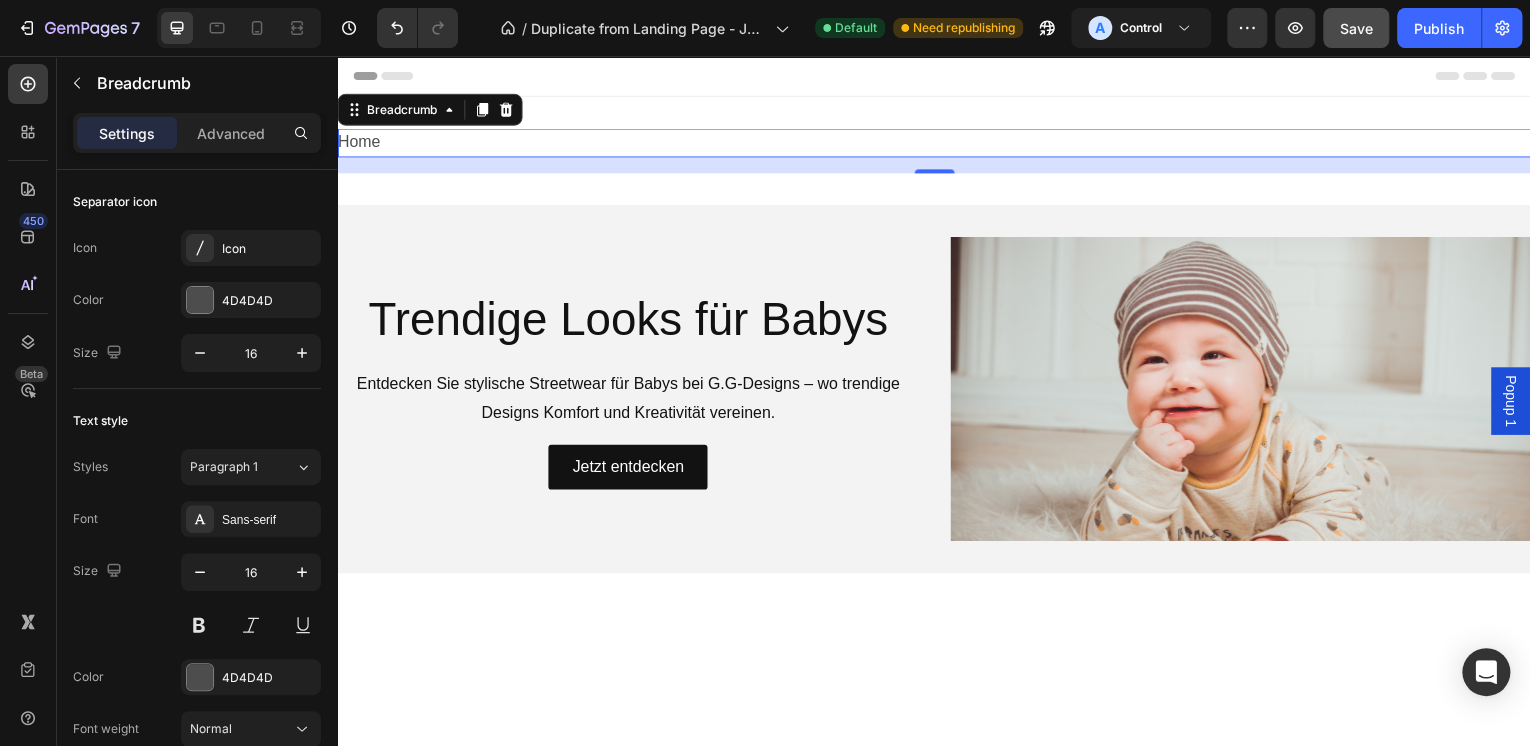 click on "Home" at bounding box center [937, 143] 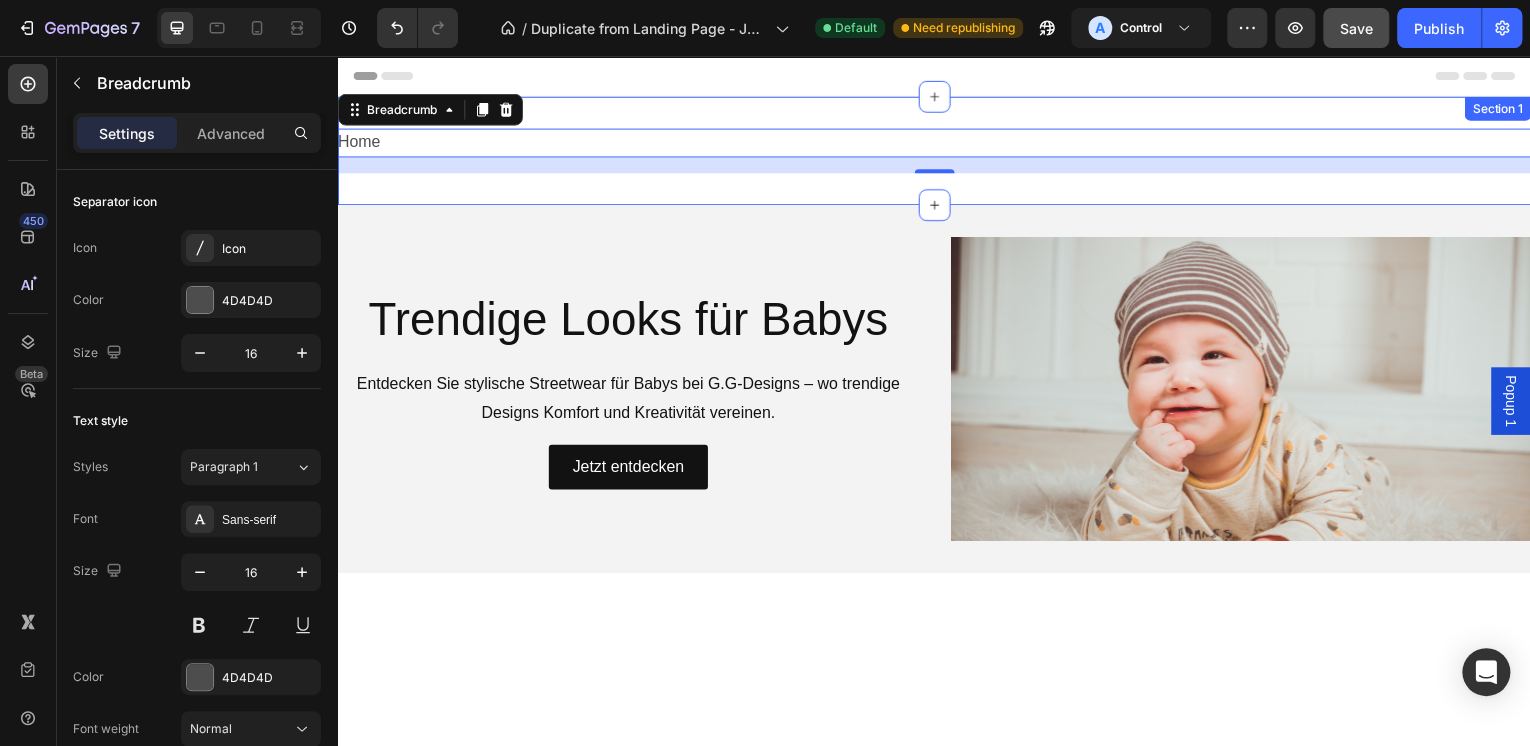 click on "Home Breadcrumb   16 Section 1" at bounding box center (937, 151) 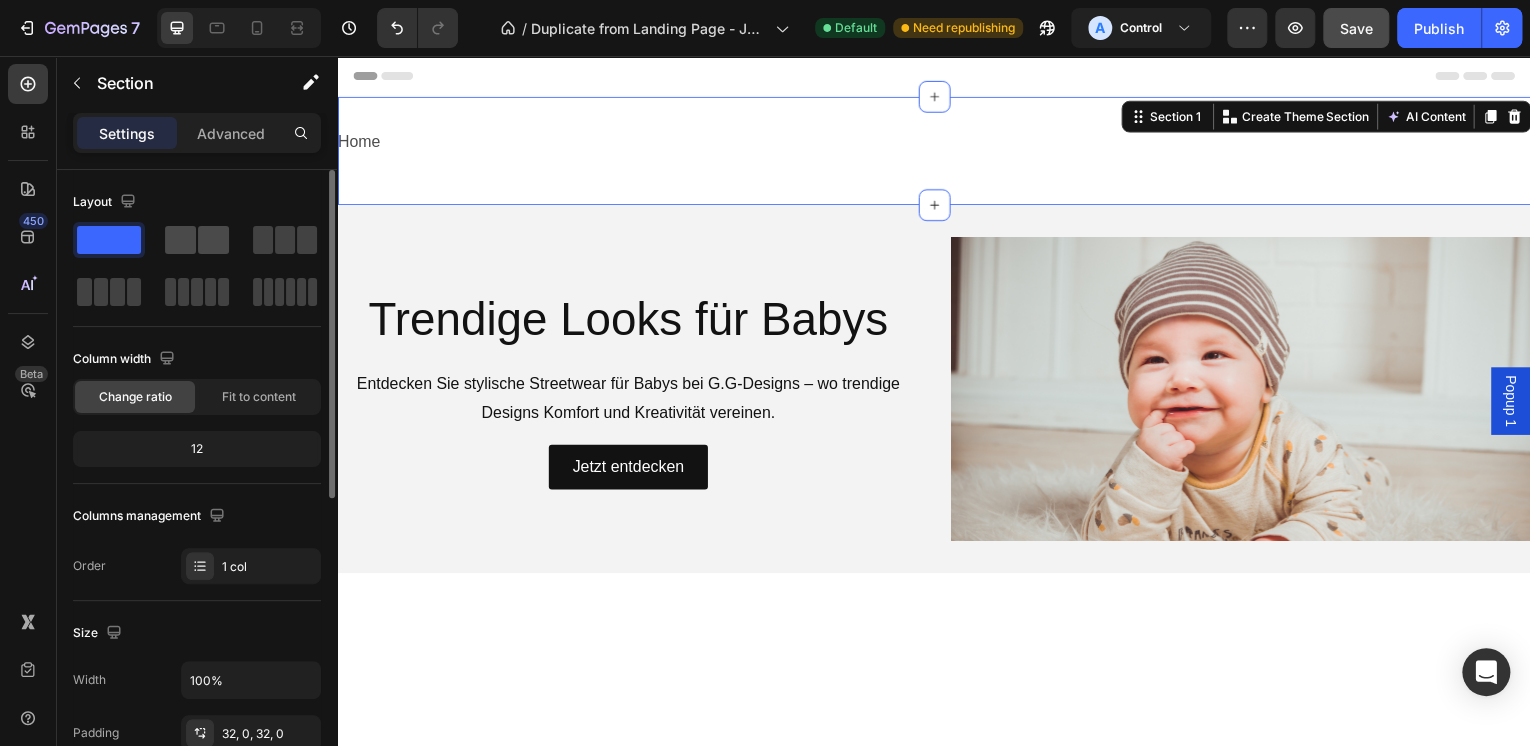 click 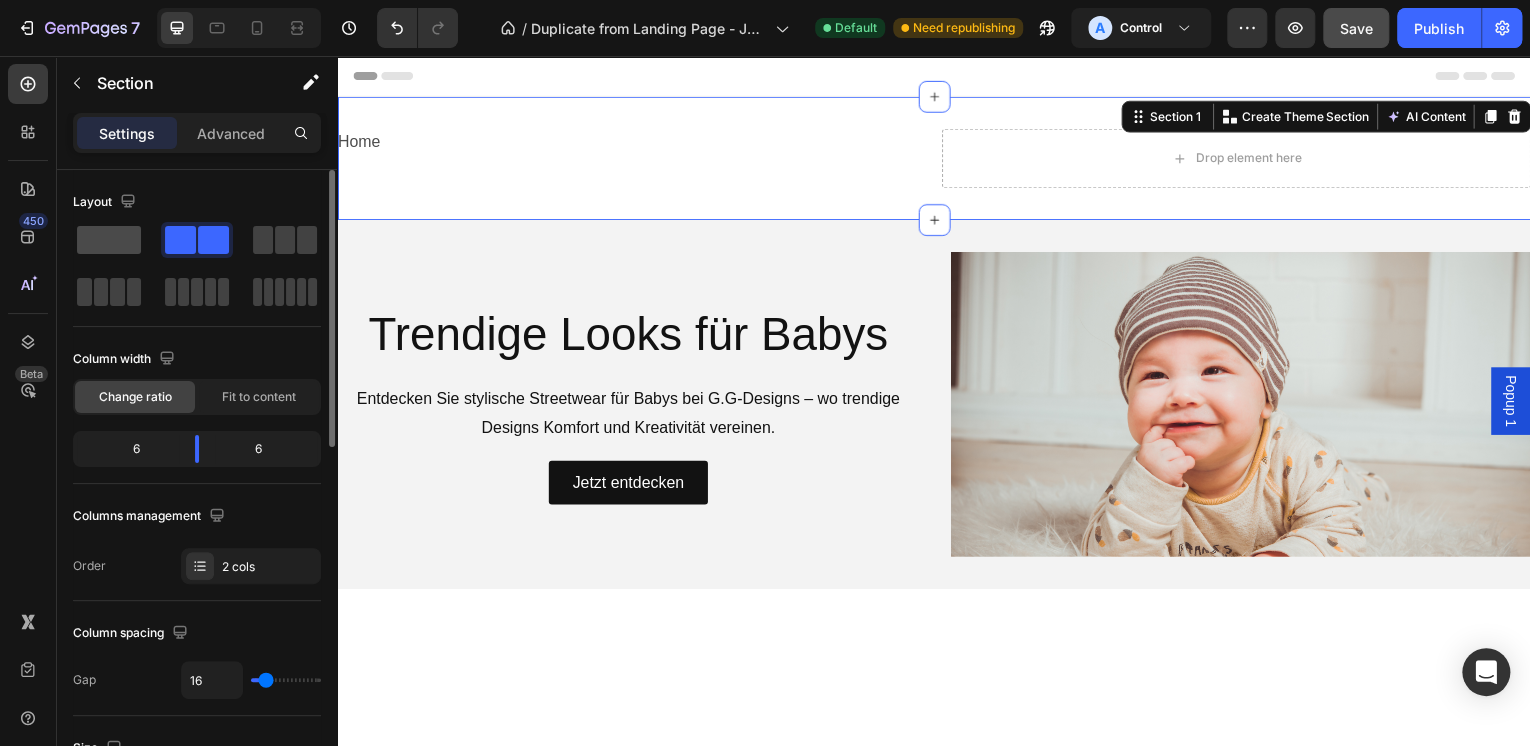 click 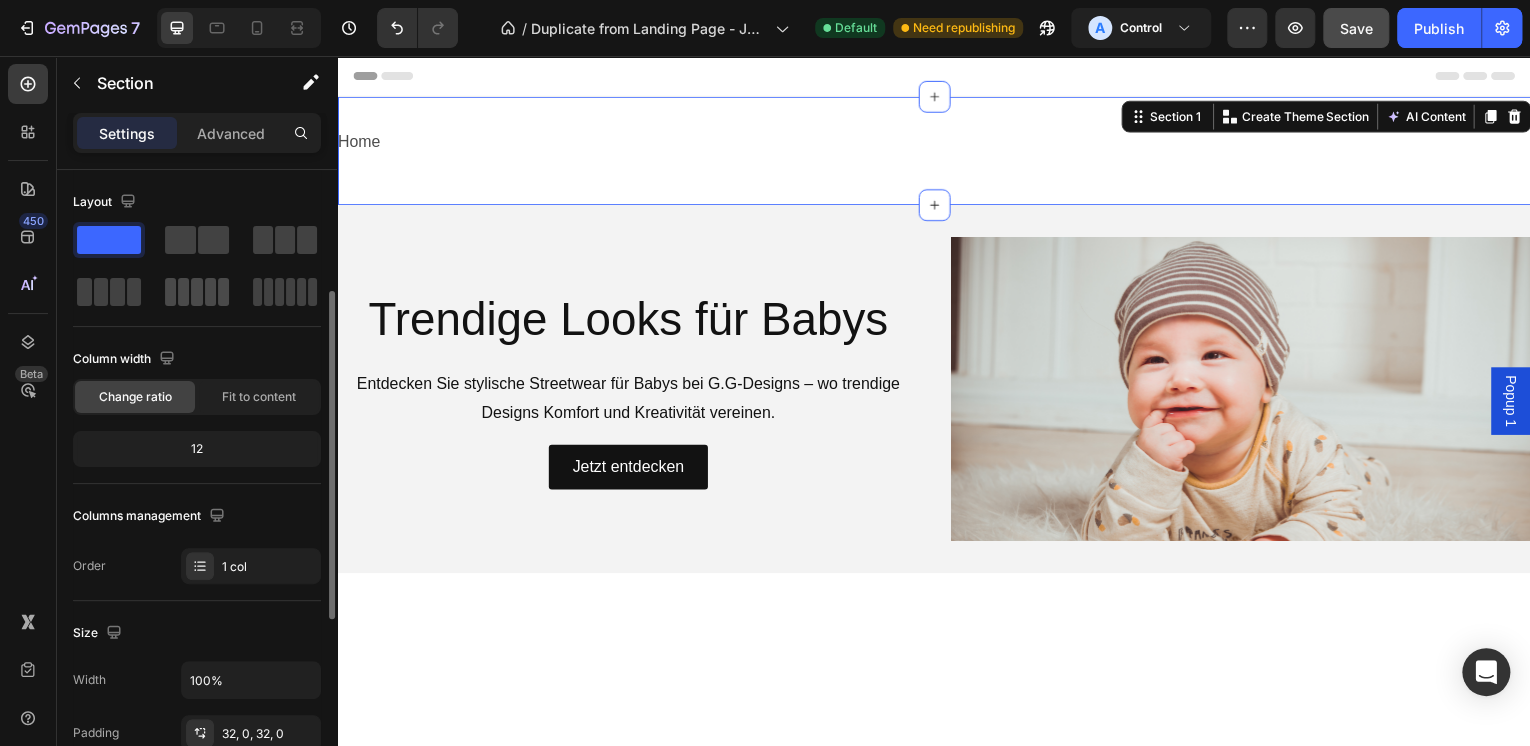 scroll, scrollTop: 160, scrollLeft: 0, axis: vertical 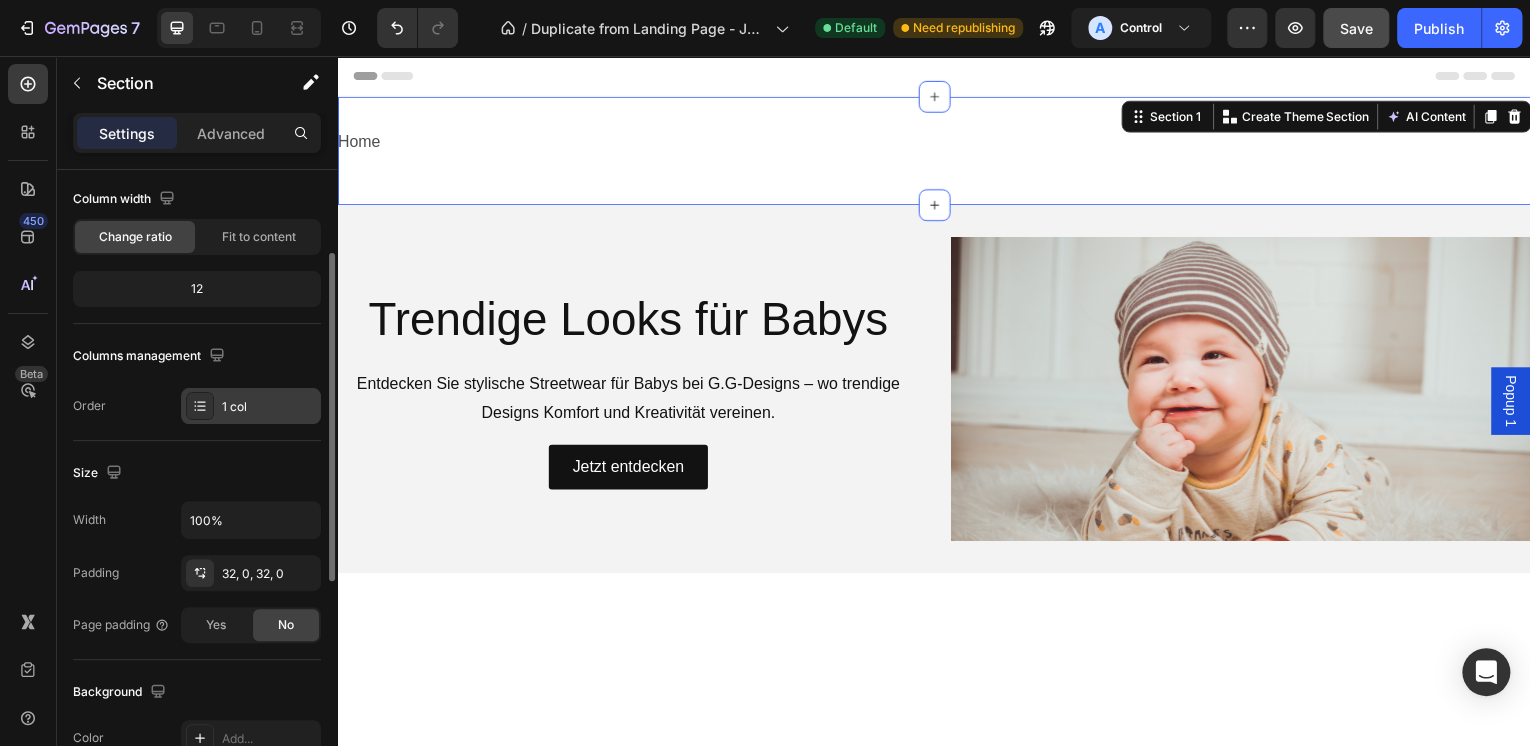 click 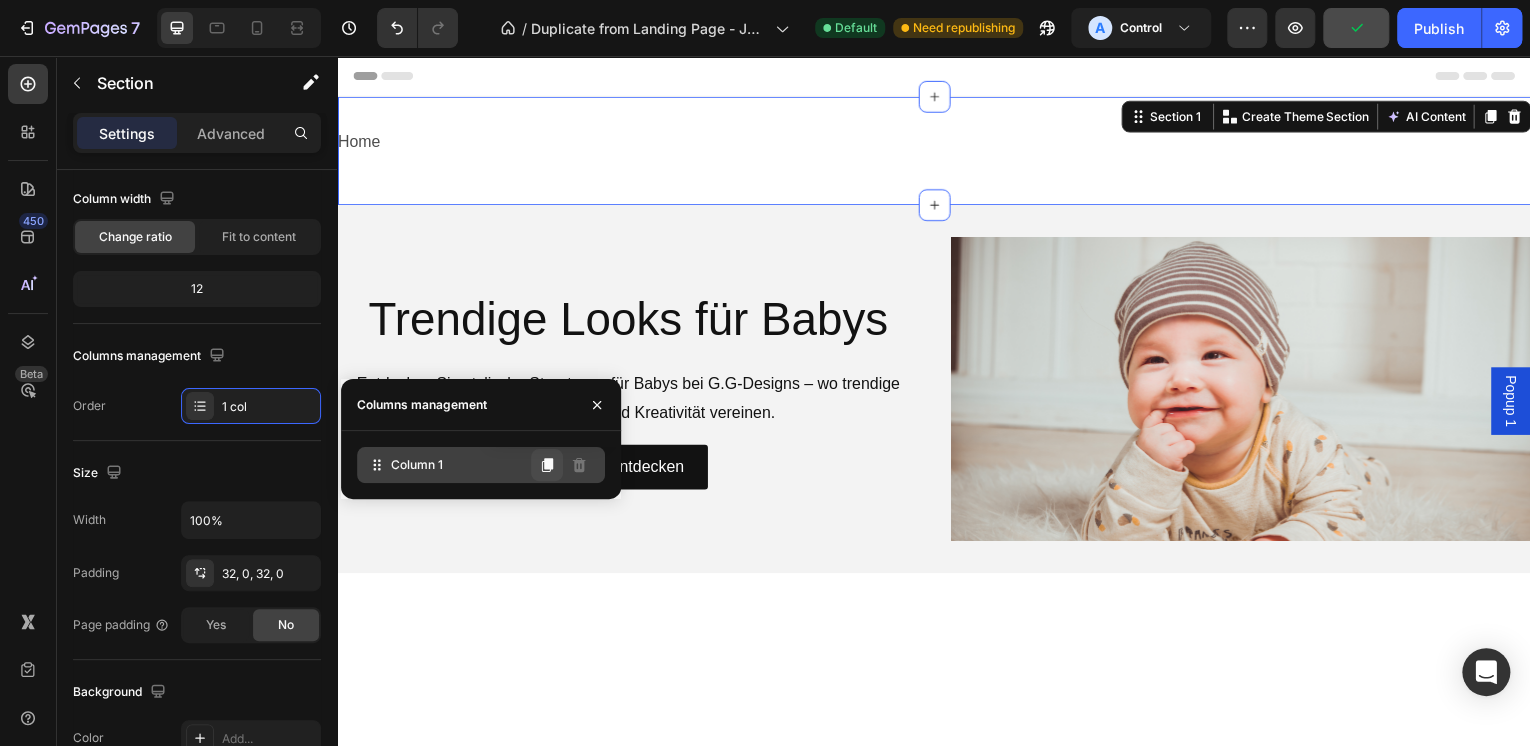 click 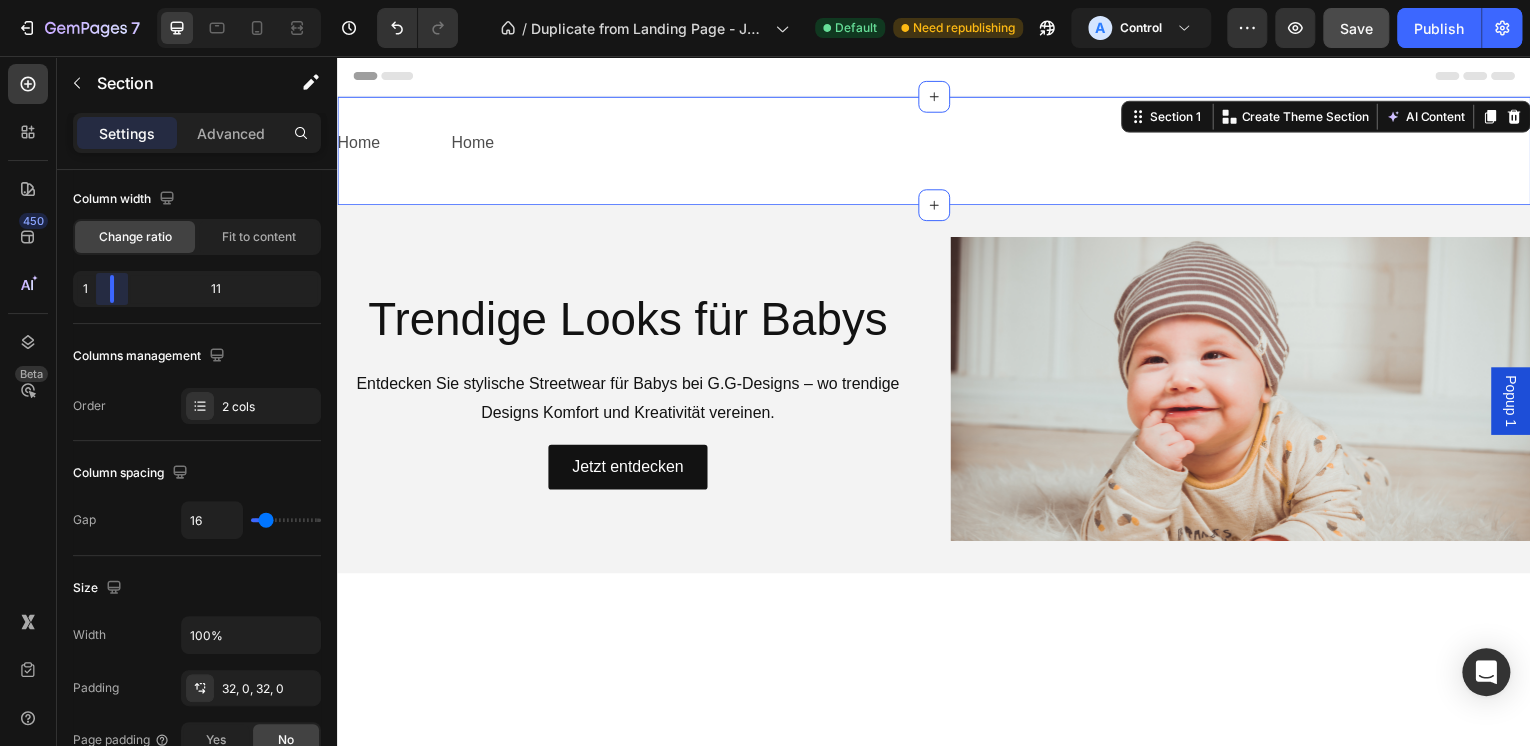 drag, startPoint x: 196, startPoint y: 285, endPoint x: 334, endPoint y: 95, distance: 234.82759 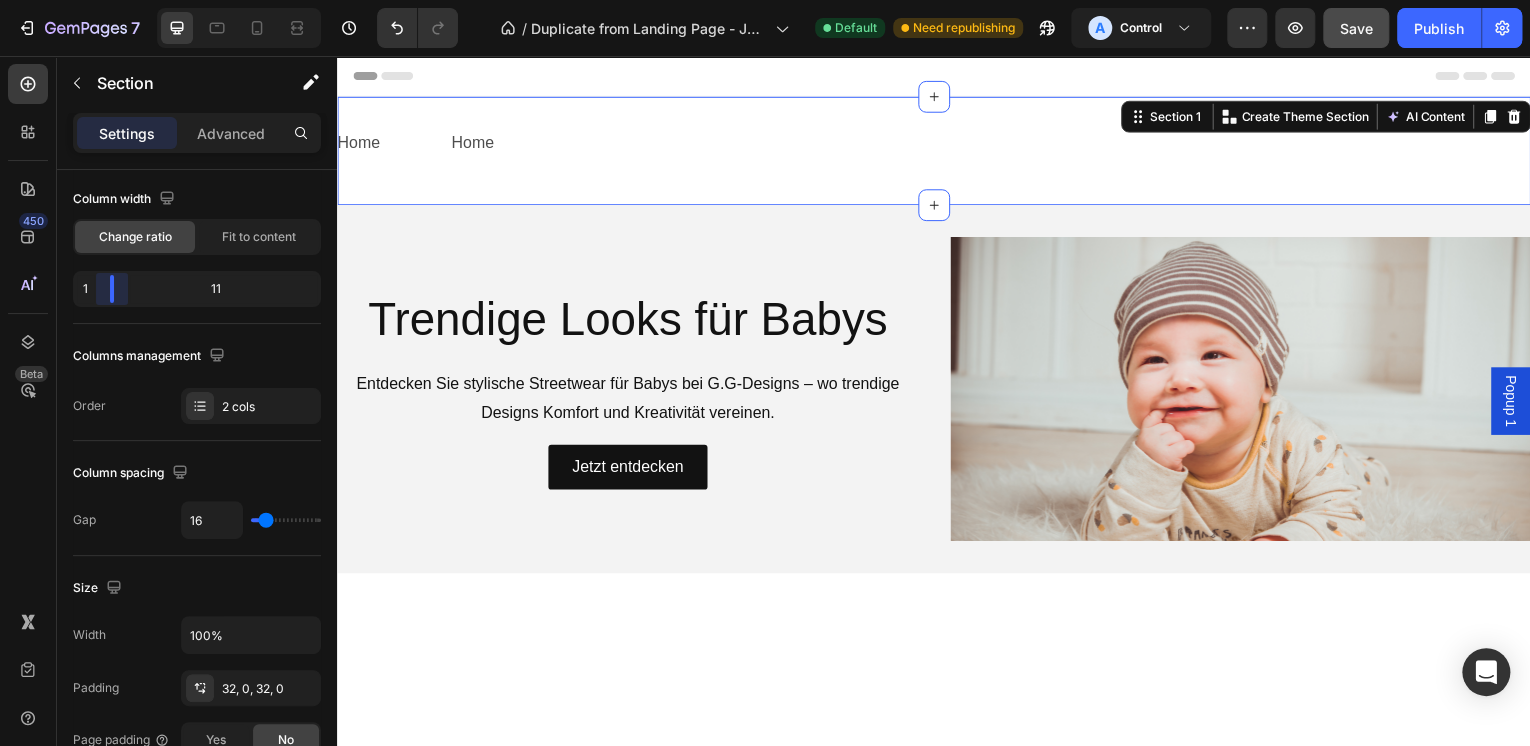 click on "7   /  Duplicate from Landing Page - Jul 22, 19:47:20 Default Need republishing A Control Preview  Save   Publish  450 Beta Sections(18) Elements(83) Section Element Hero Section Product Detail Brands Trusted Badges Guarantee Product Breakdown How to use Testimonials Compare Bundle FAQs Social Proof Brand Story Product List Collection Blog List Contact Sticky Add to Cart Custom Footer Browse Library 450 Layout
Row
Row
Row
Row Text
Heading
Text Block Button
Button
Button Media
Image
Image Video" at bounding box center (765, 75) 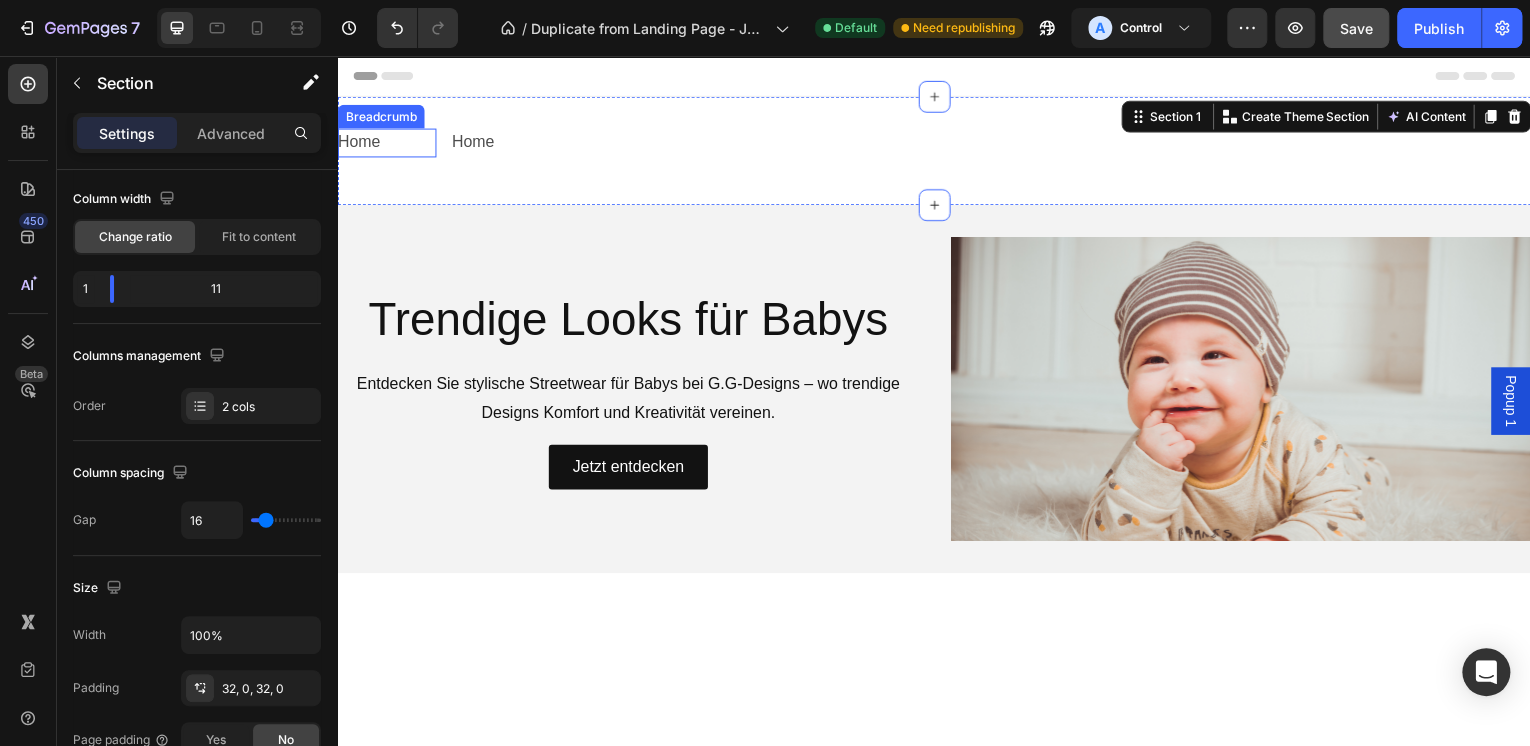 click on "Home" at bounding box center (358, 143) 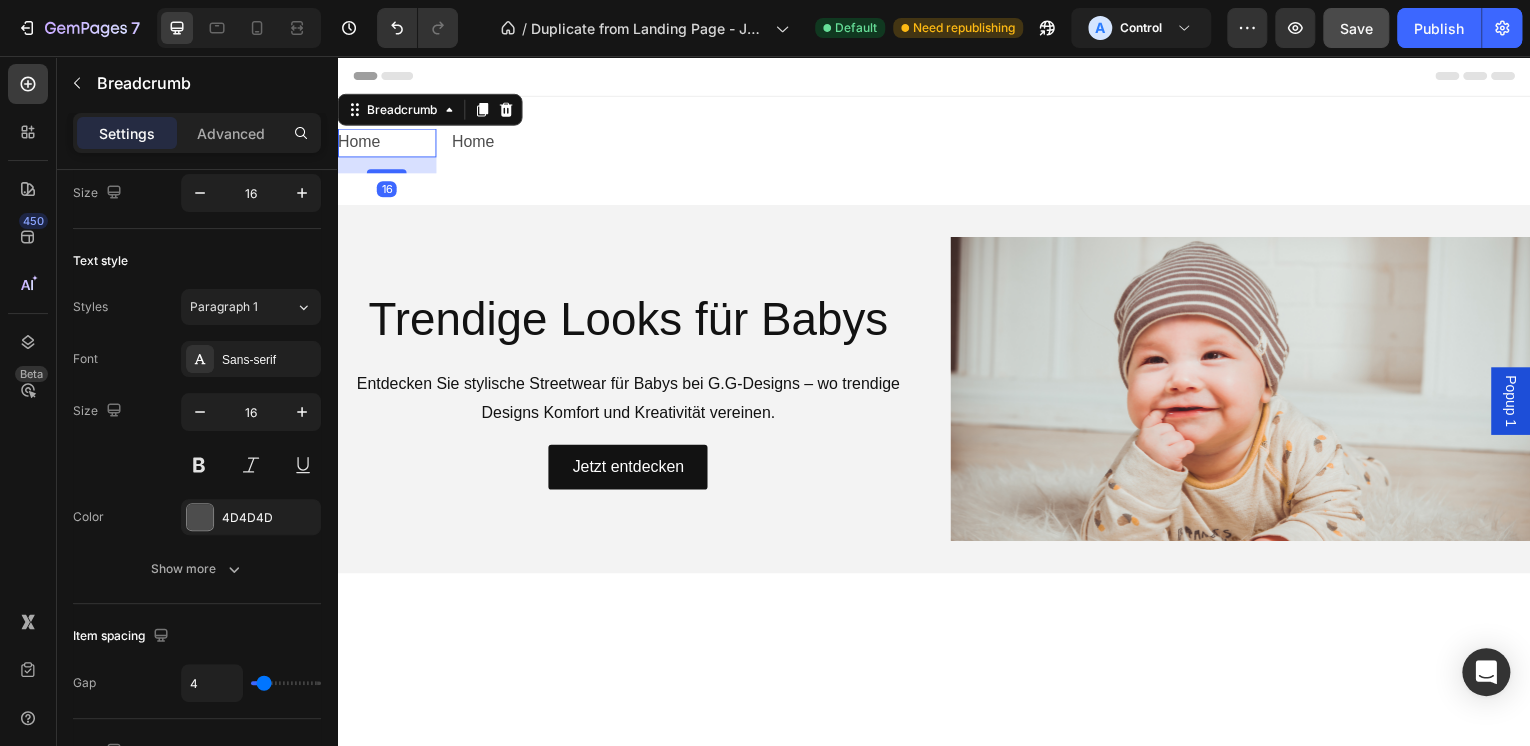 scroll, scrollTop: 0, scrollLeft: 0, axis: both 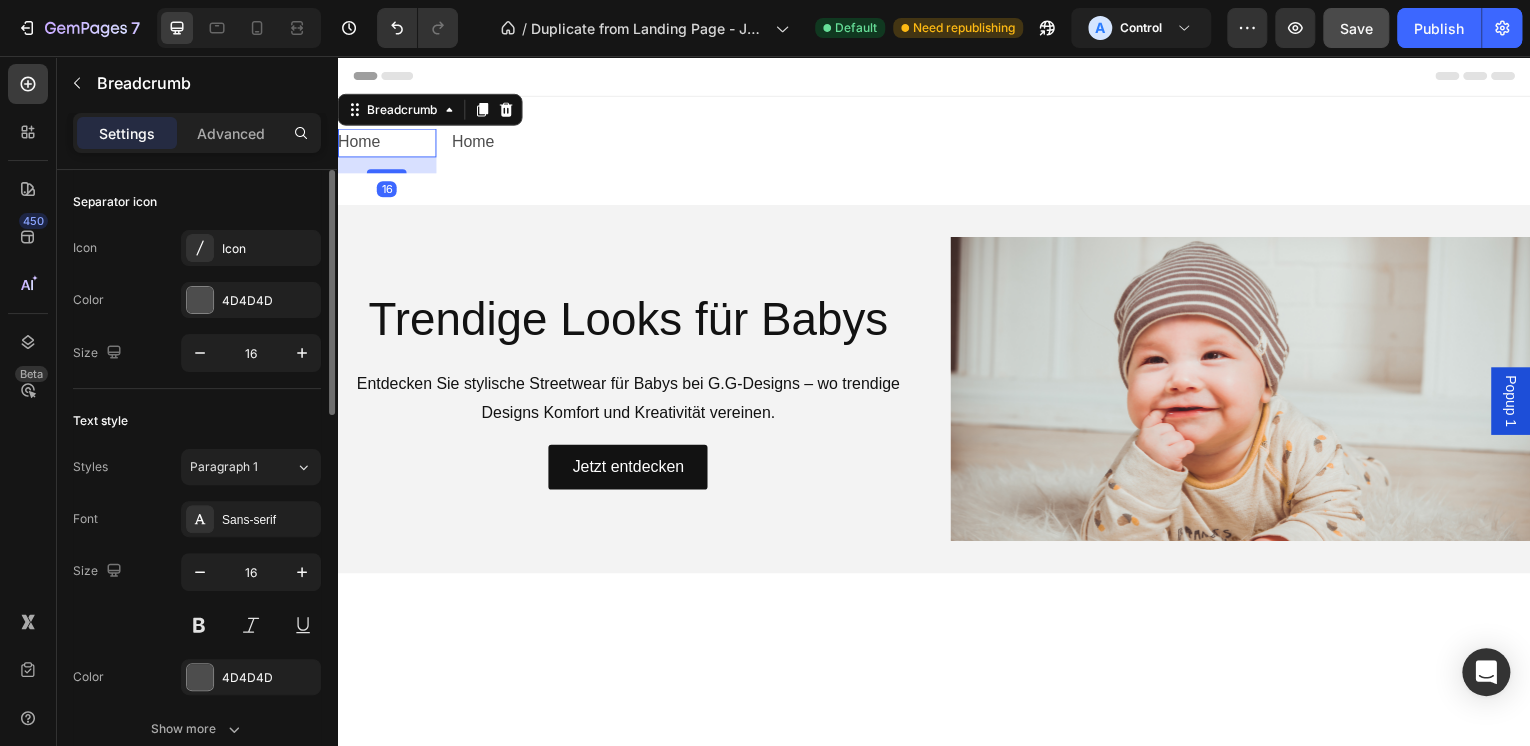 click on "Home" at bounding box center [358, 143] 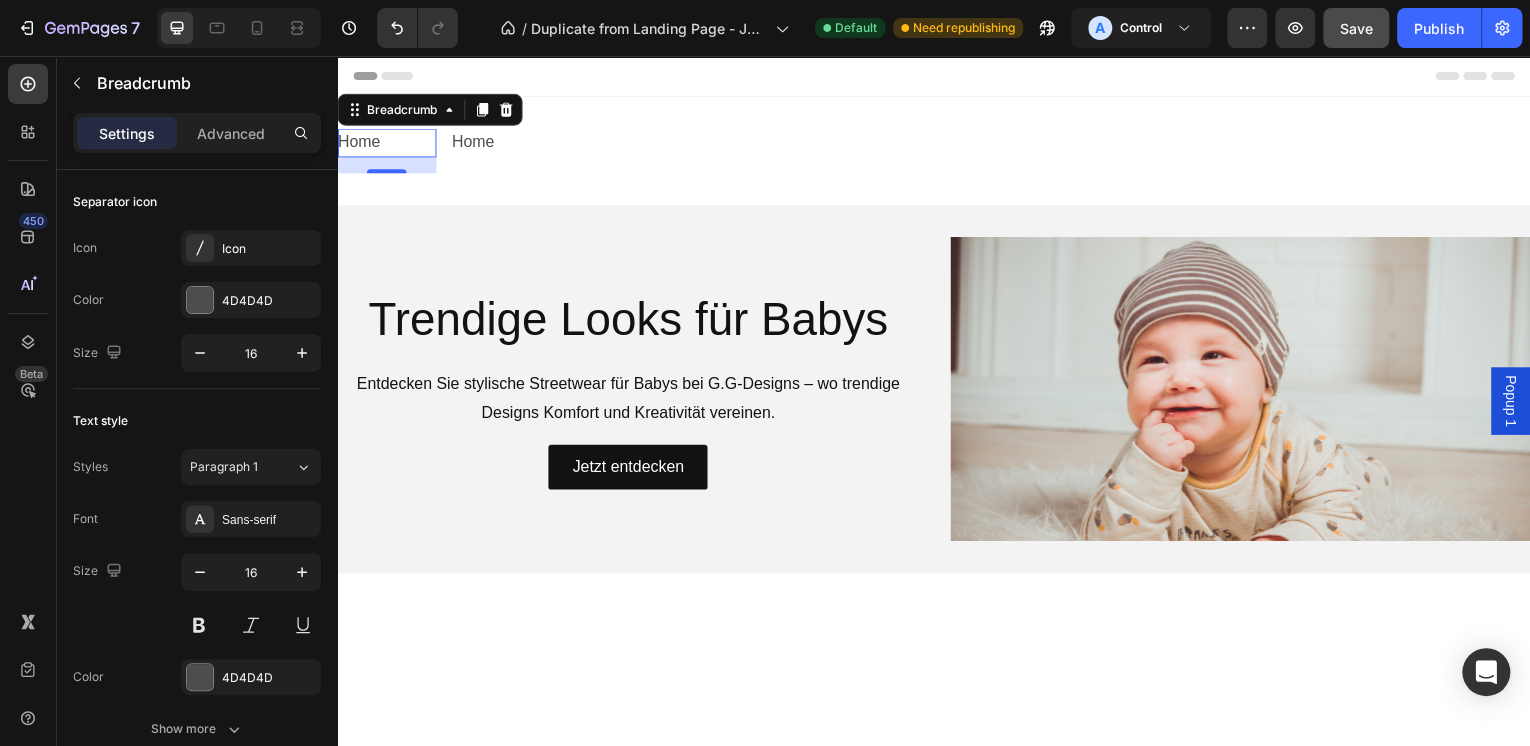 click on "Home" at bounding box center (358, 143) 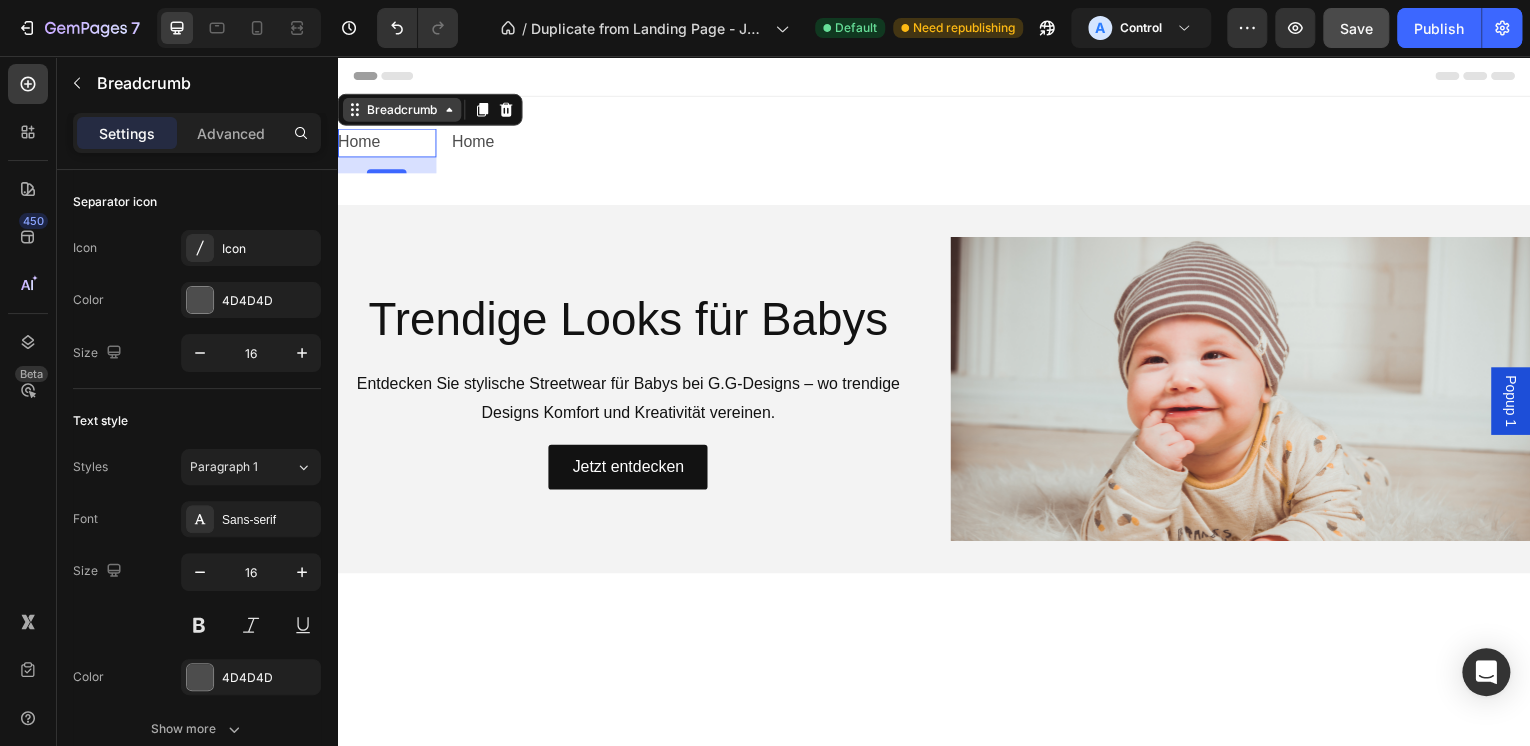 click on "Breadcrumb" at bounding box center [401, 110] 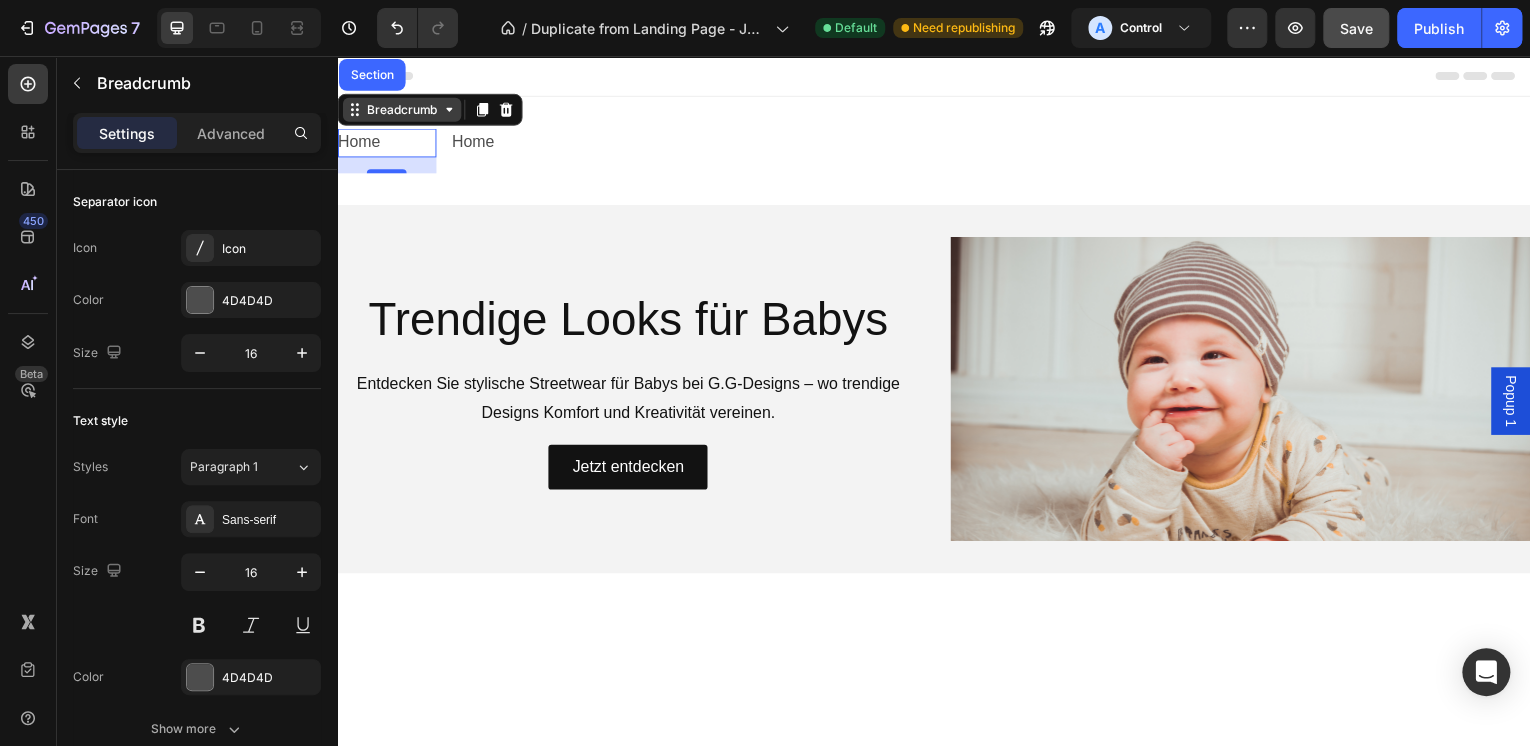 click on "Breadcrumb" at bounding box center [401, 110] 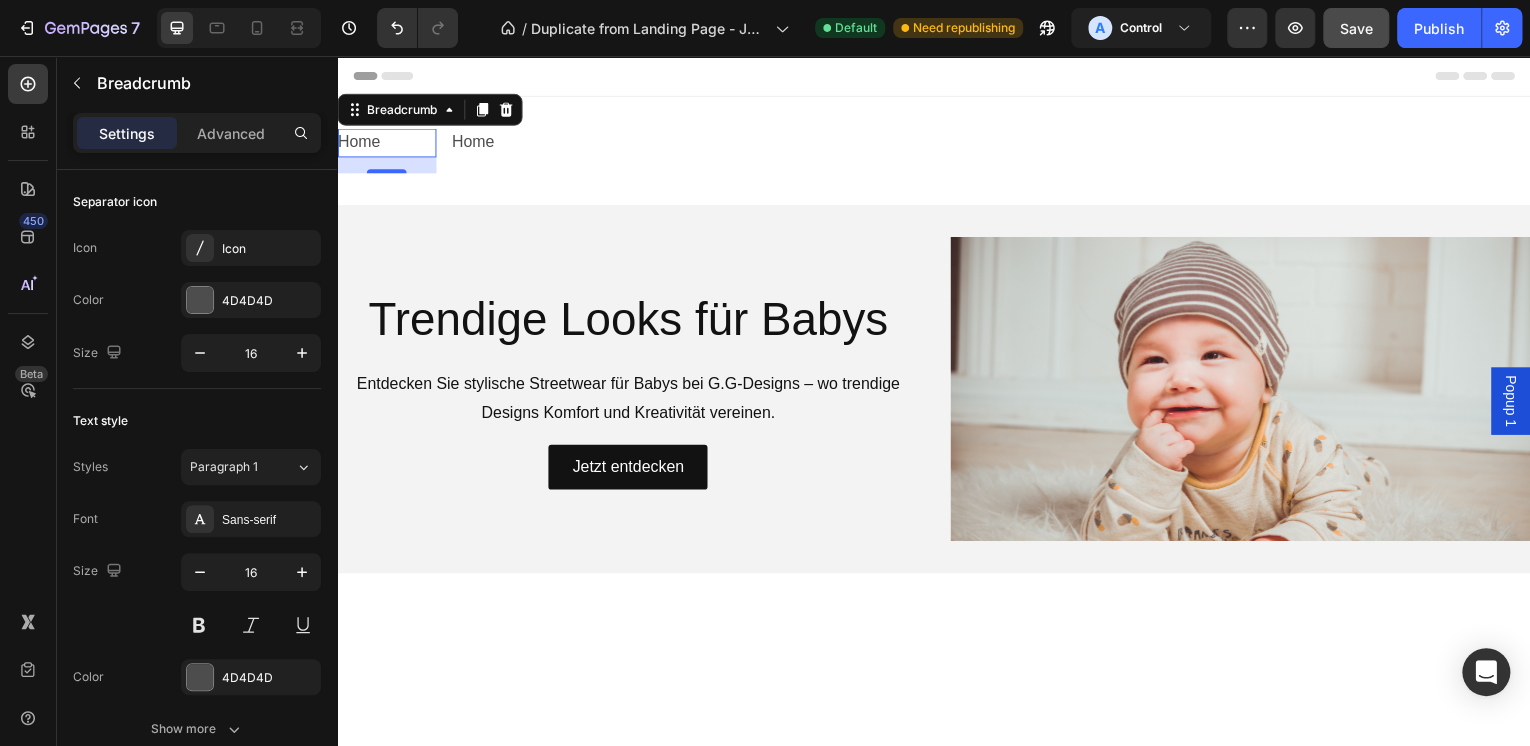 click on "Home" at bounding box center [358, 143] 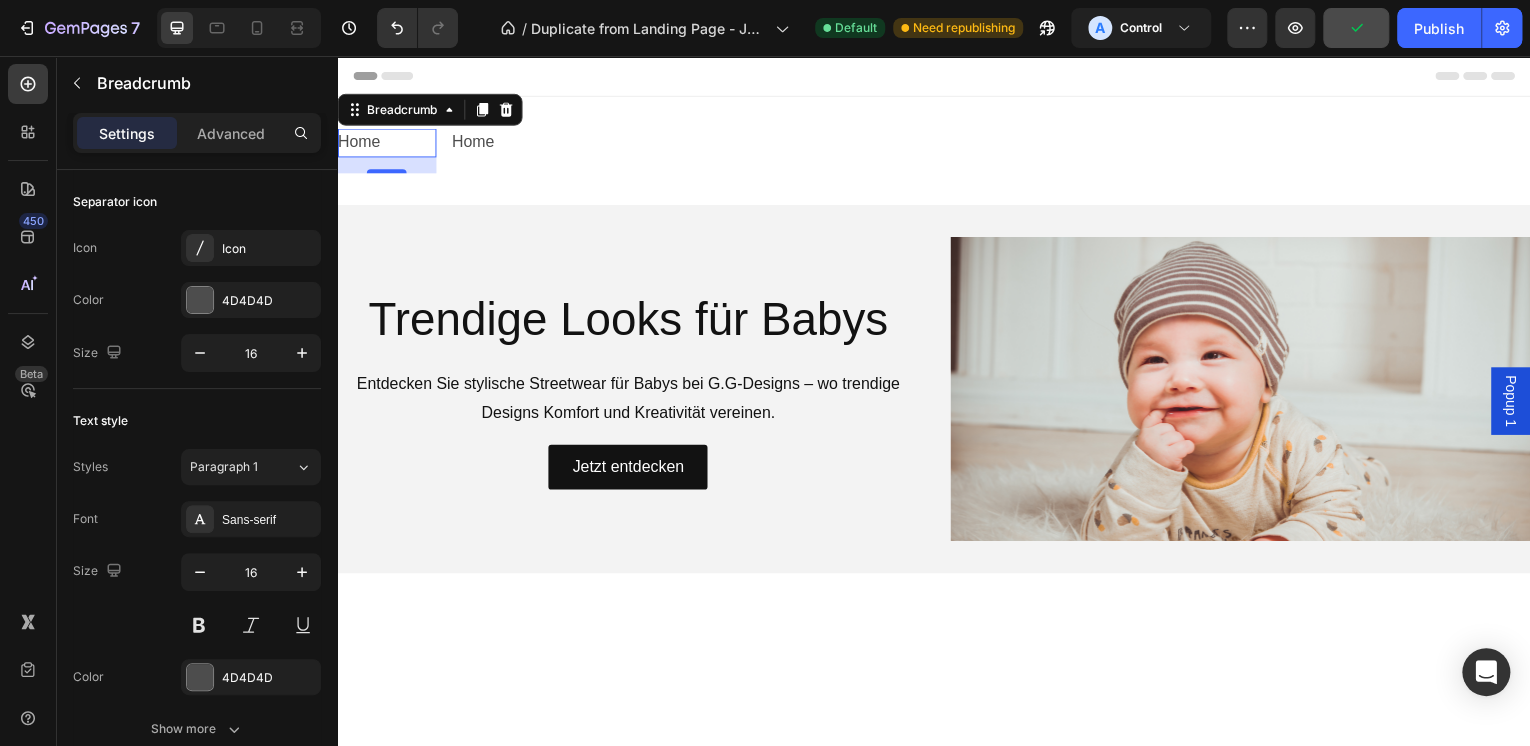 click on "Home" at bounding box center [358, 143] 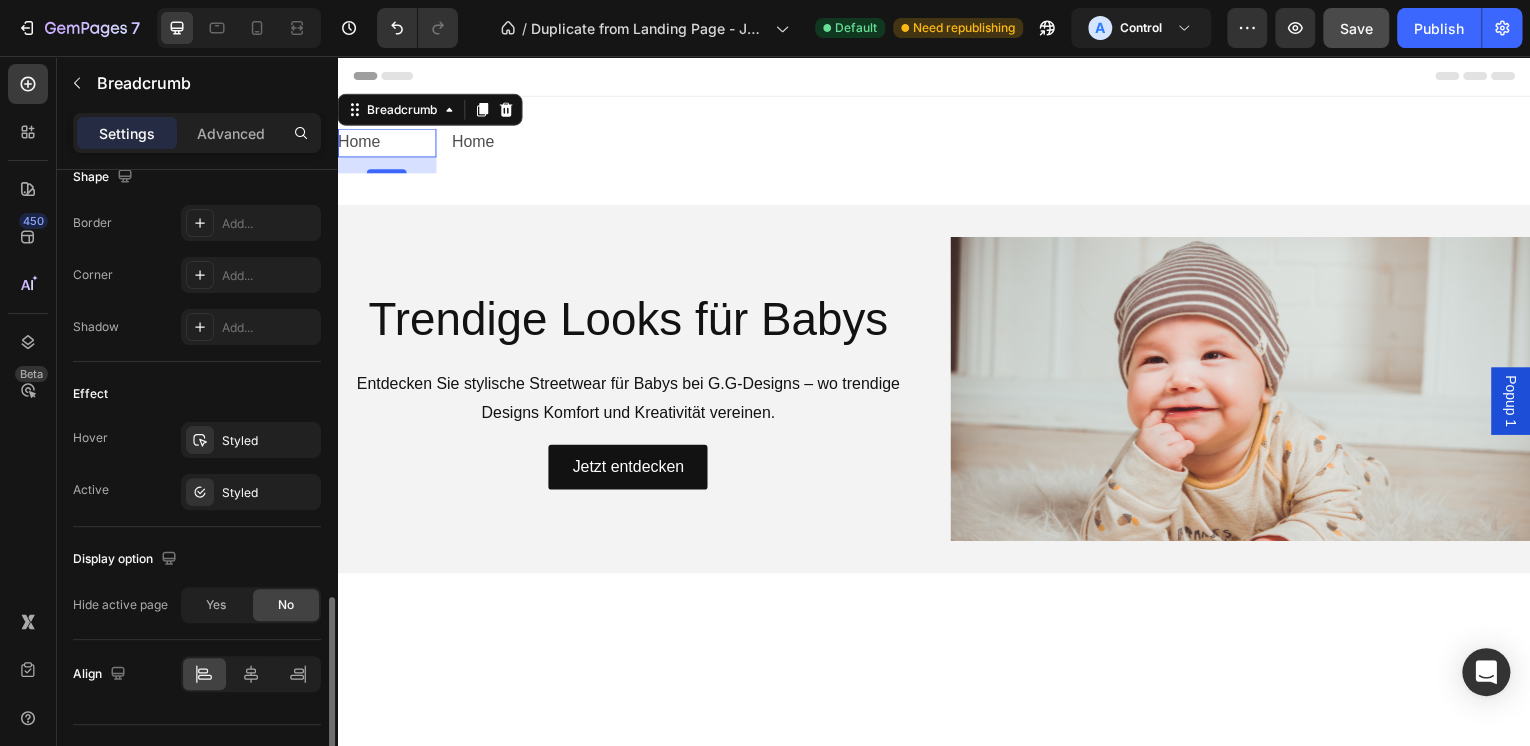 scroll, scrollTop: 999, scrollLeft: 0, axis: vertical 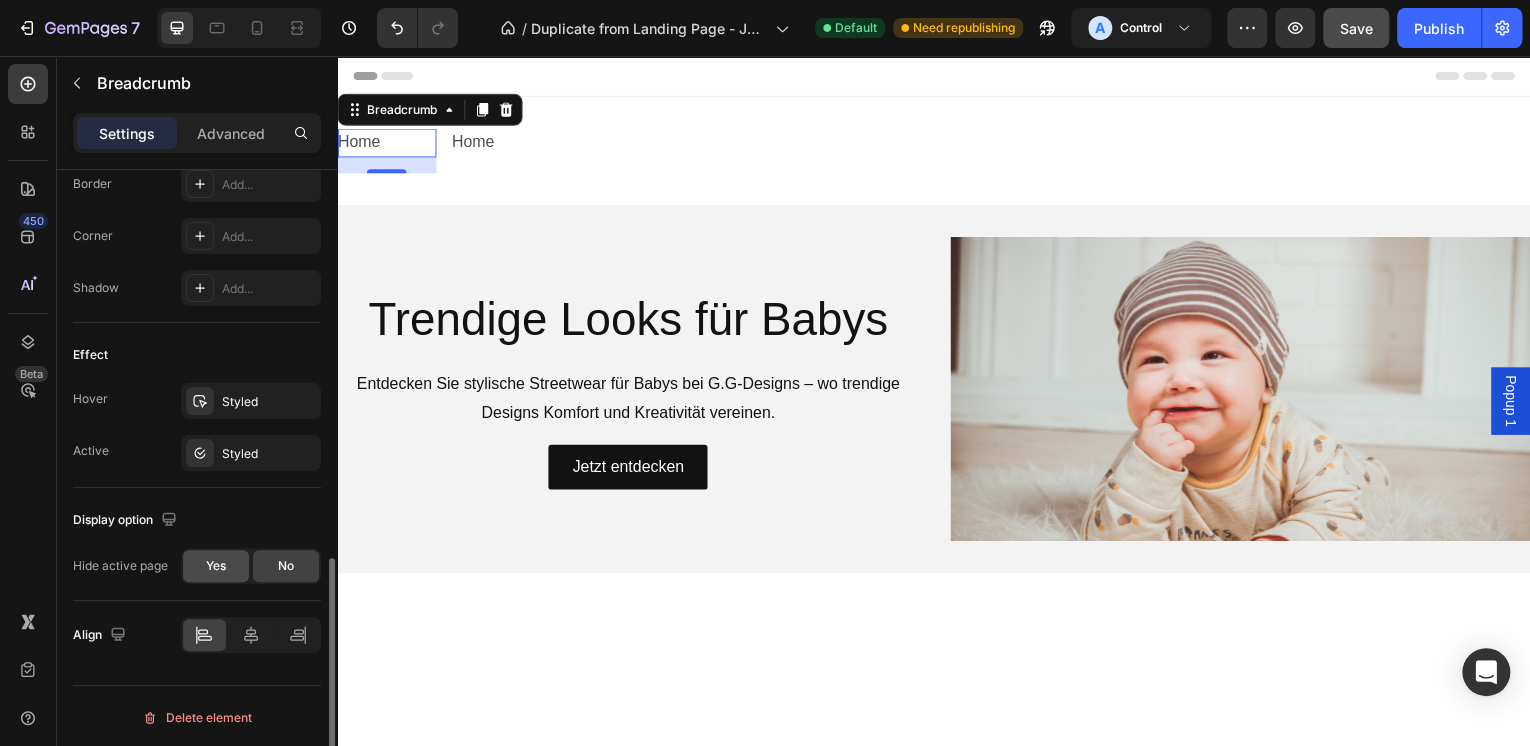 click on "Yes" 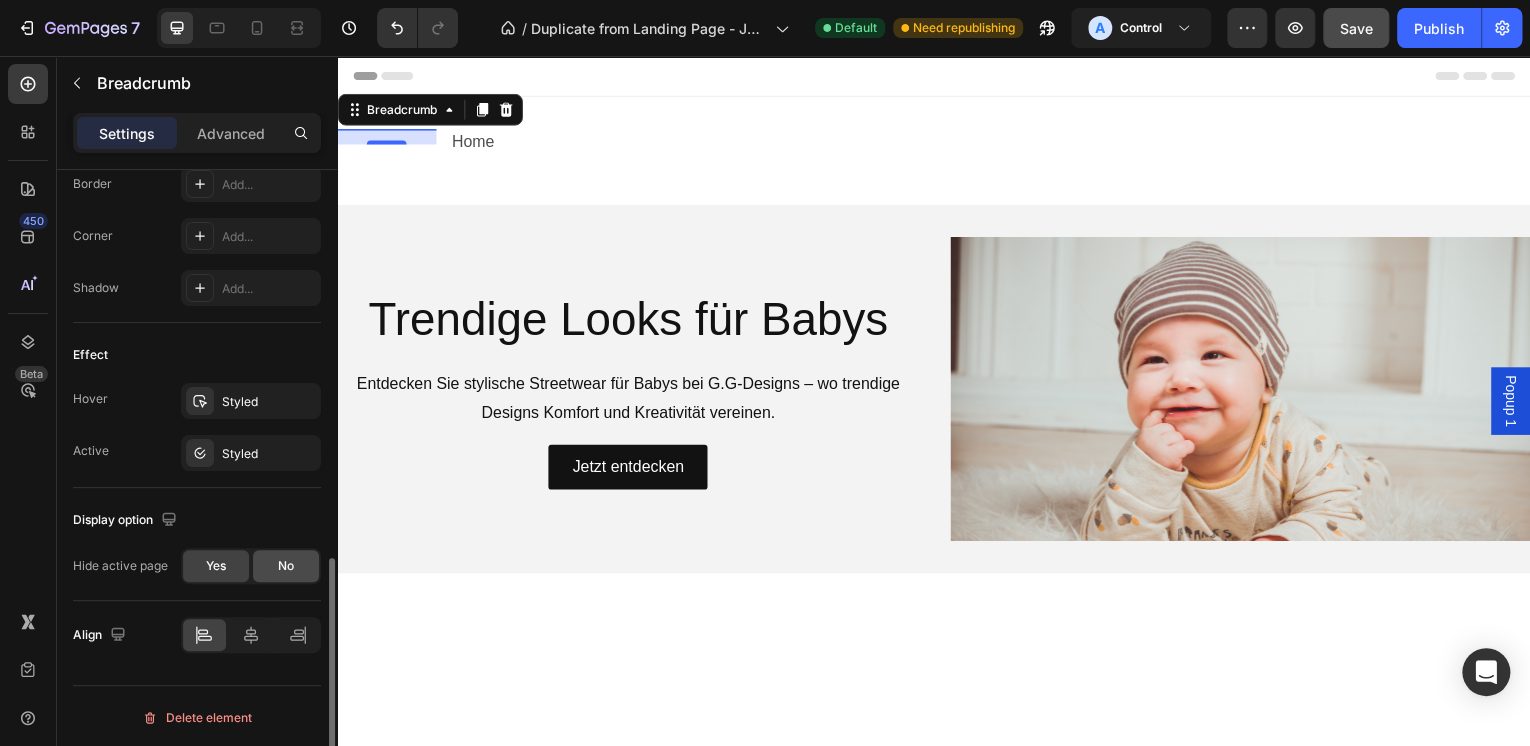 click on "No" 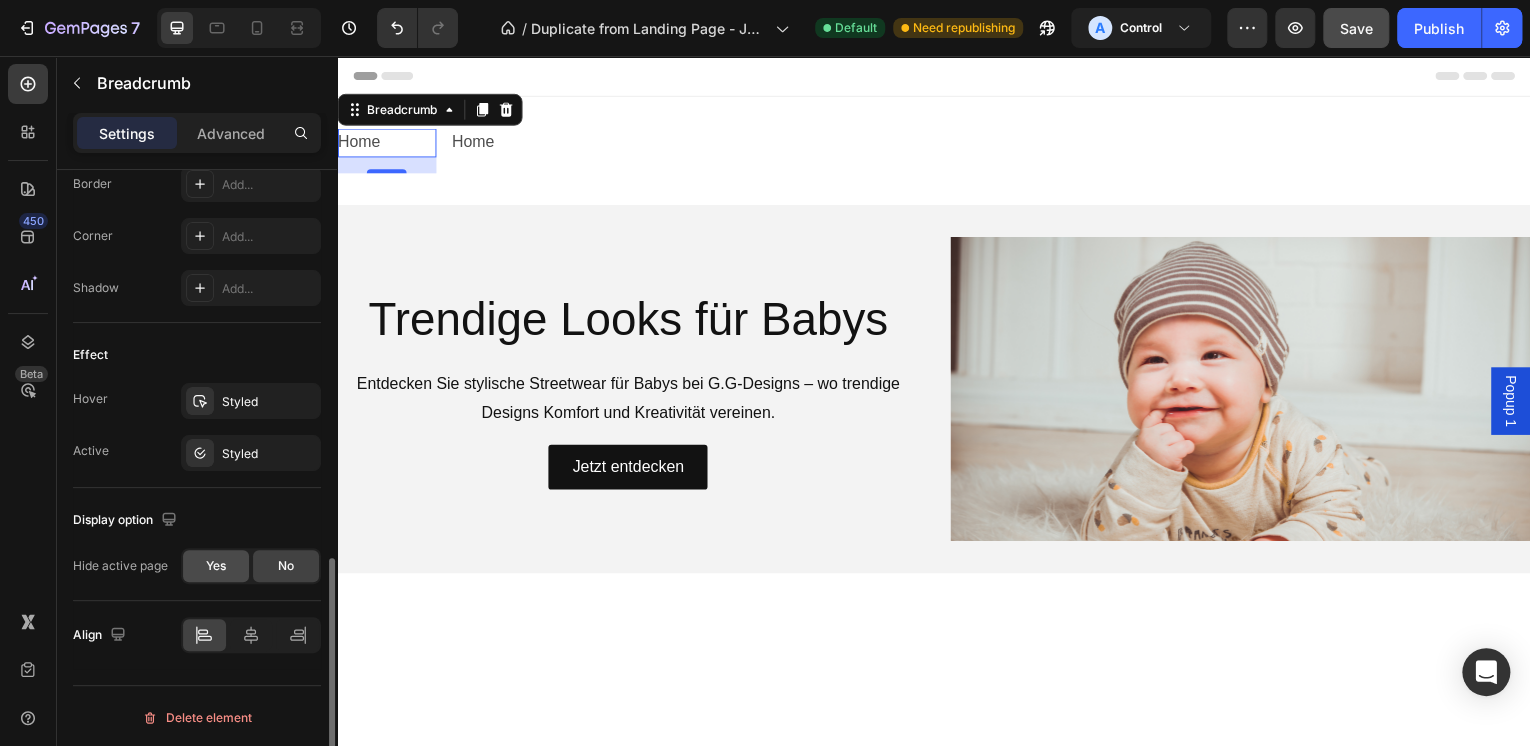 click on "Yes" 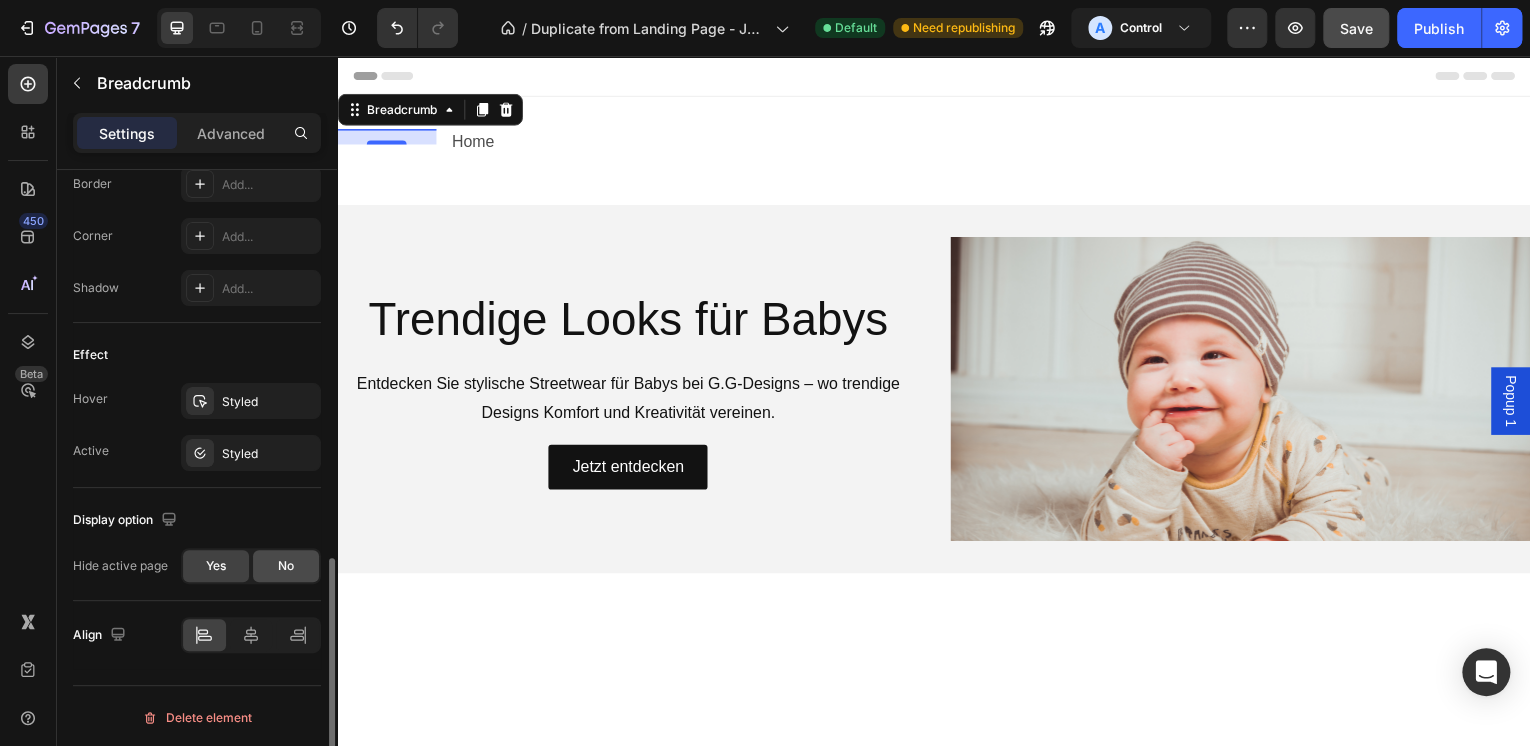 click on "No" 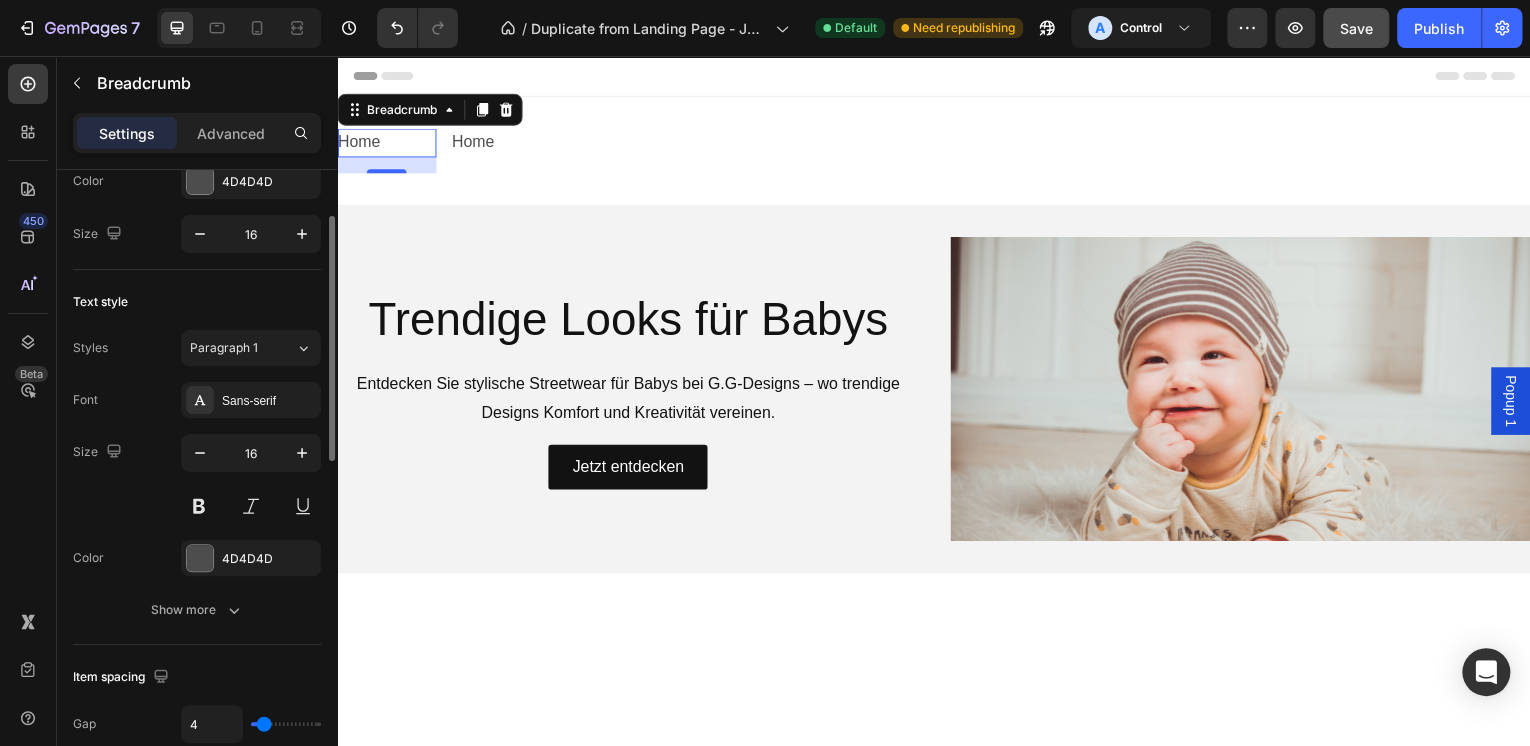 scroll, scrollTop: 0, scrollLeft: 0, axis: both 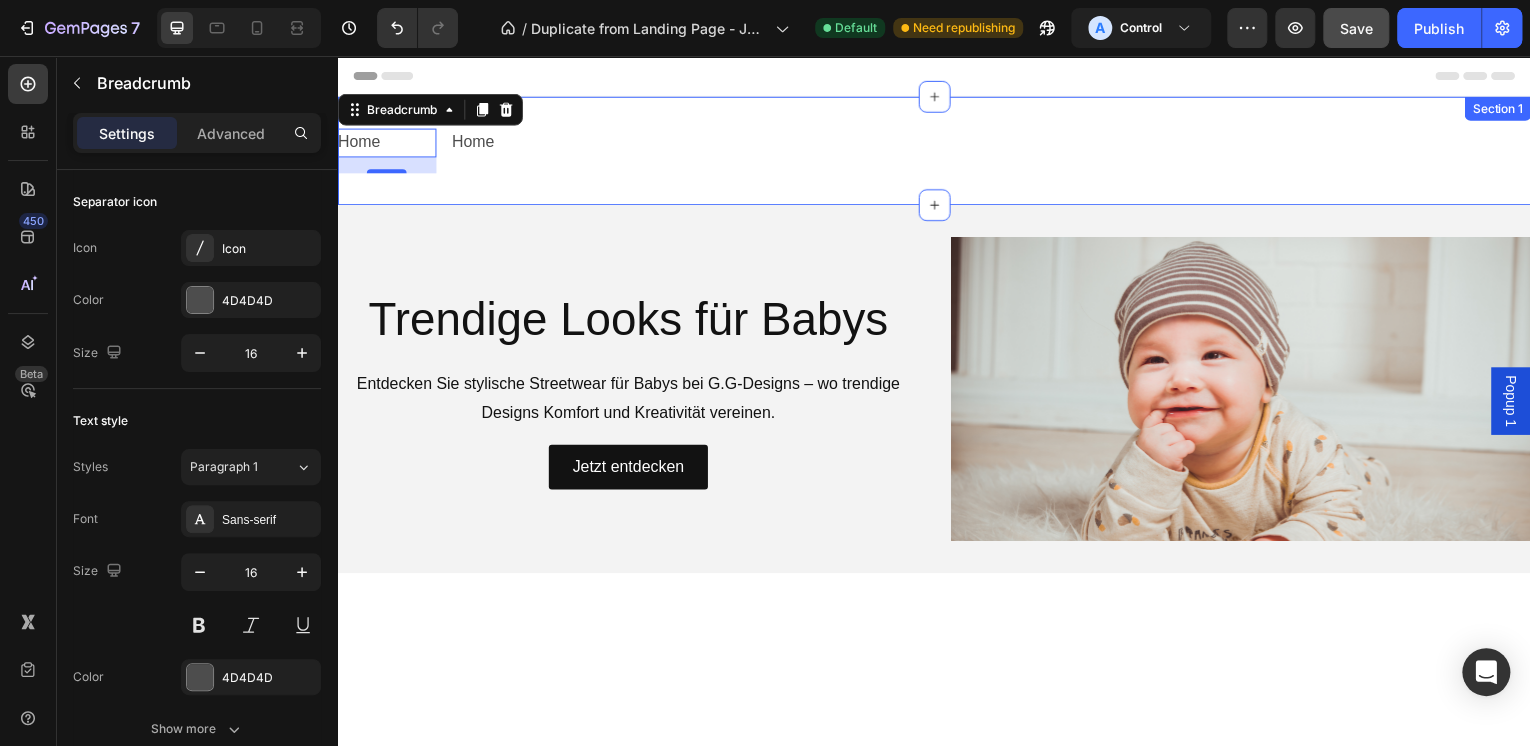 click on "Home Breadcrumb   16 Home Breadcrumb Section 1" at bounding box center (937, 151) 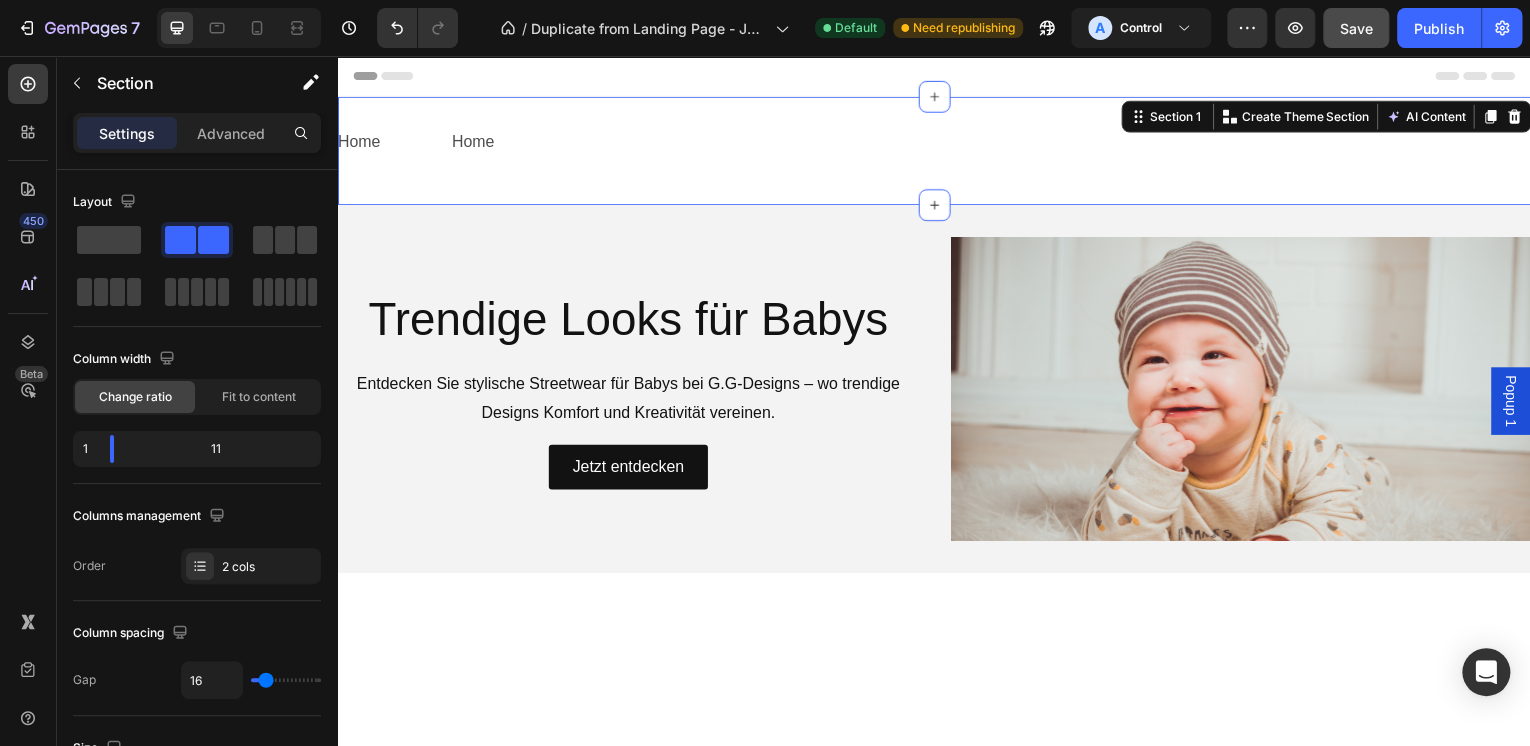 click 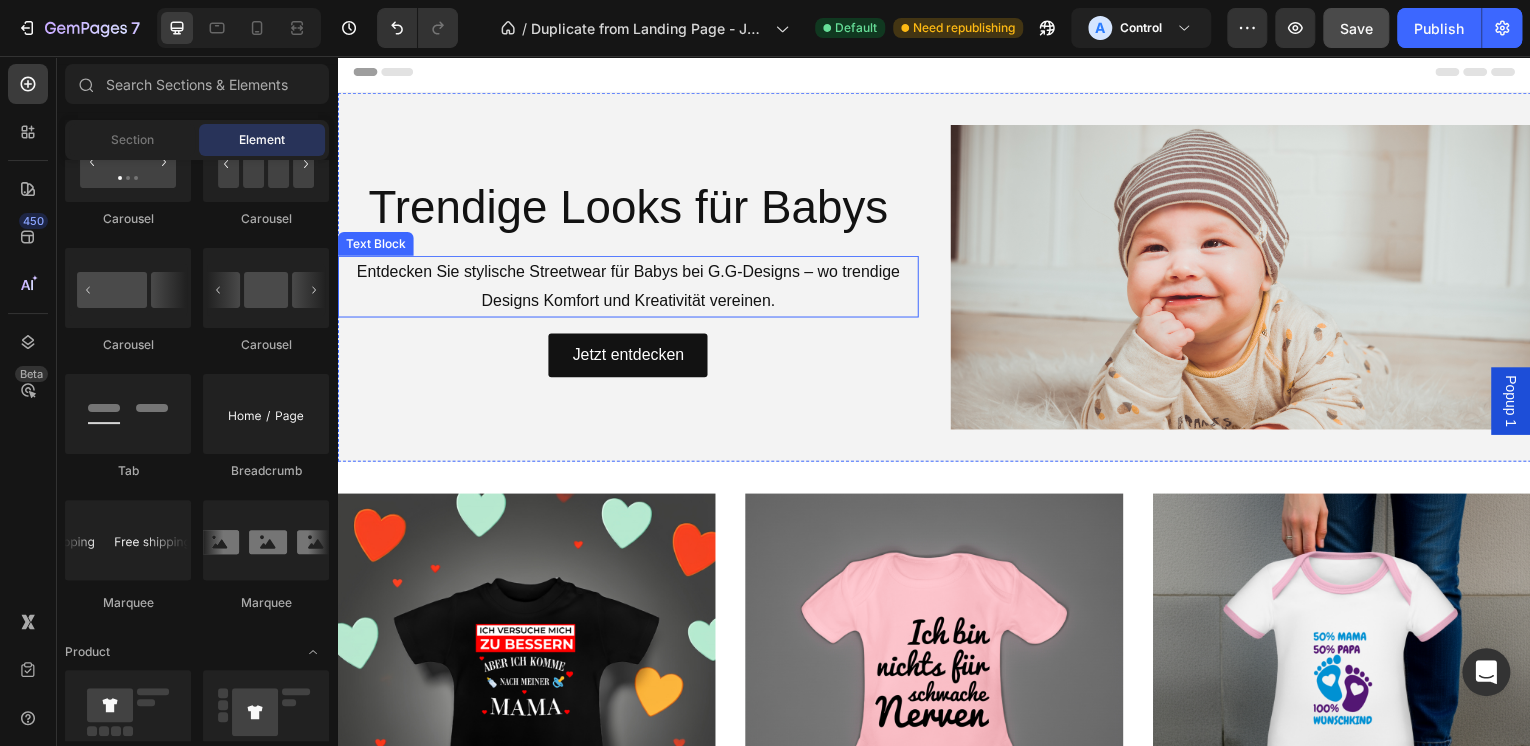 scroll, scrollTop: 0, scrollLeft: 0, axis: both 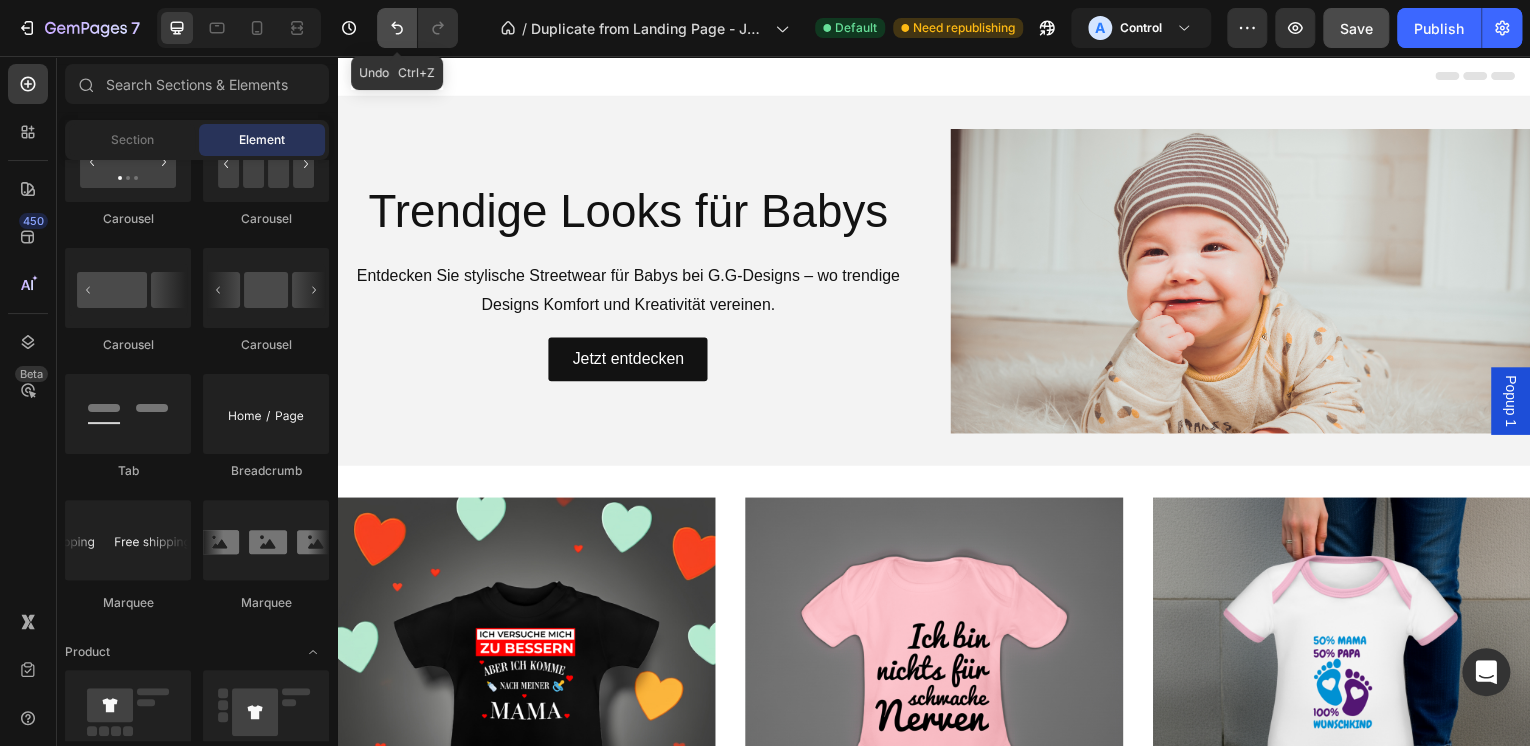 click 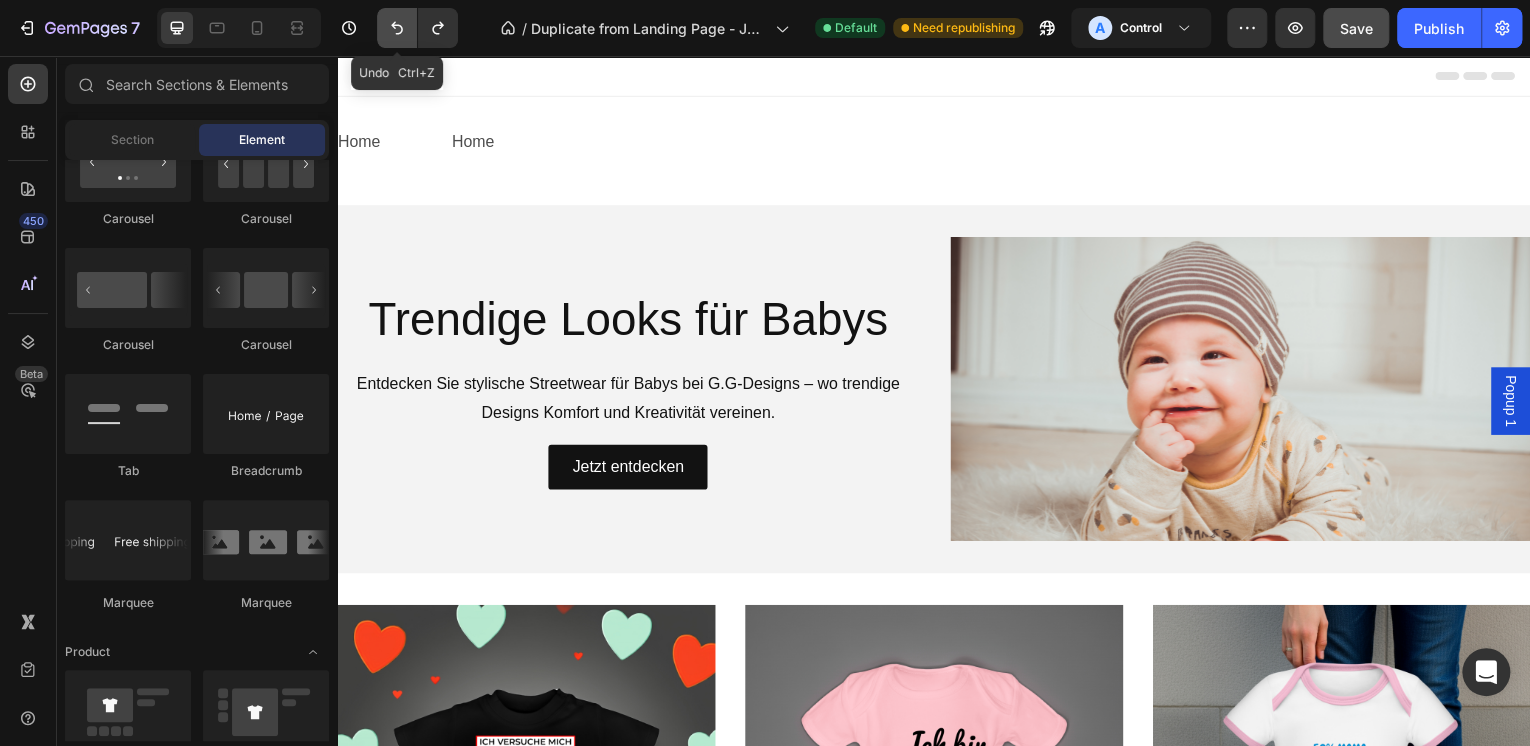 click 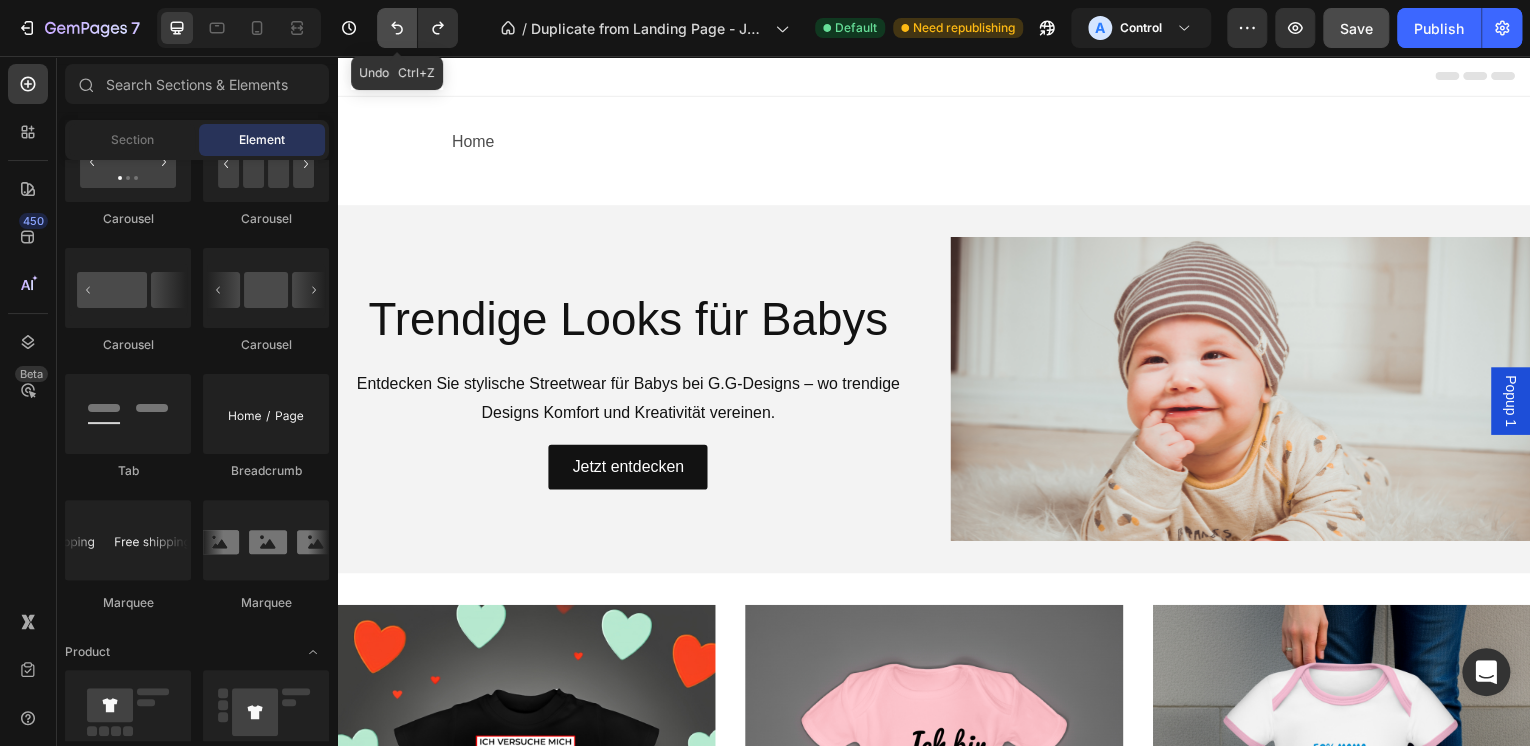 click 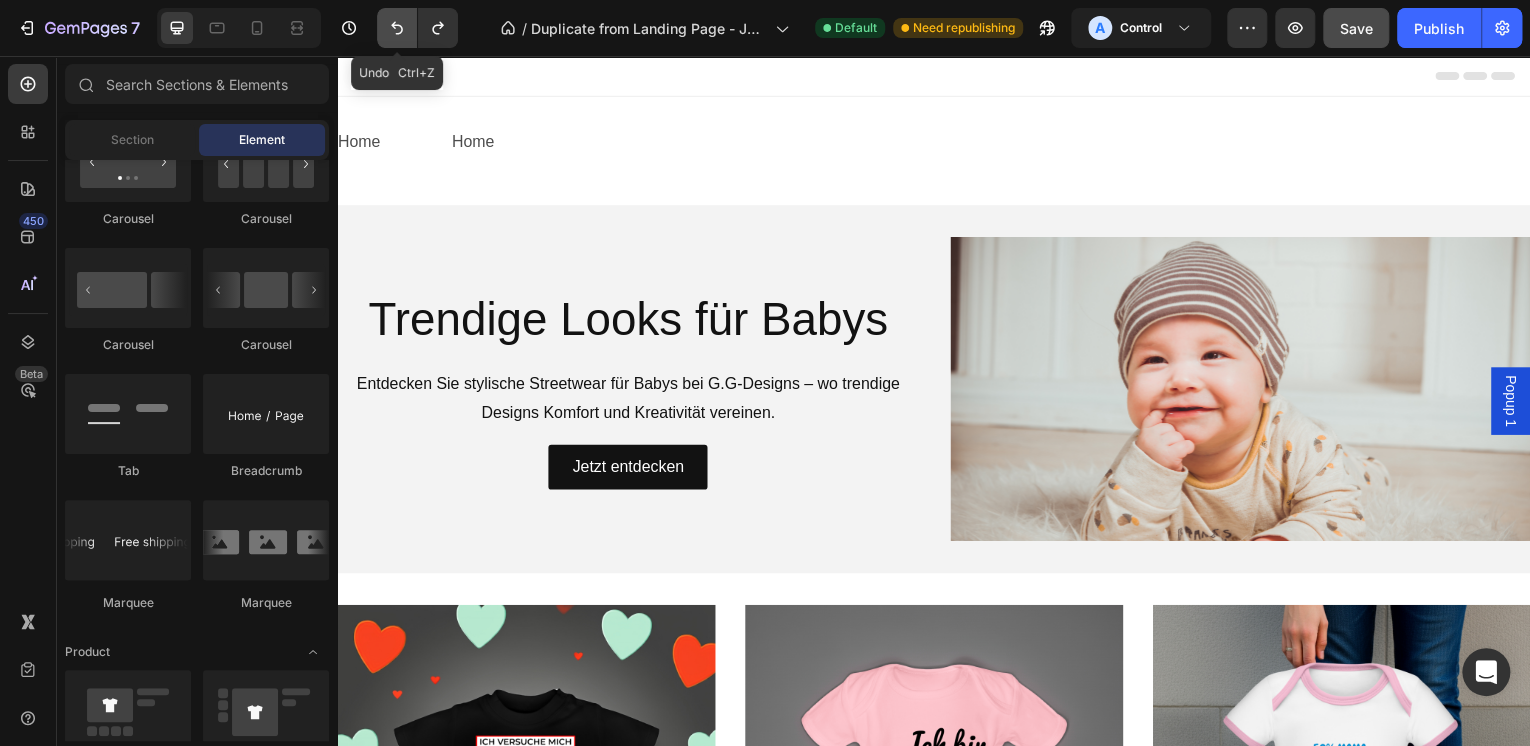 click 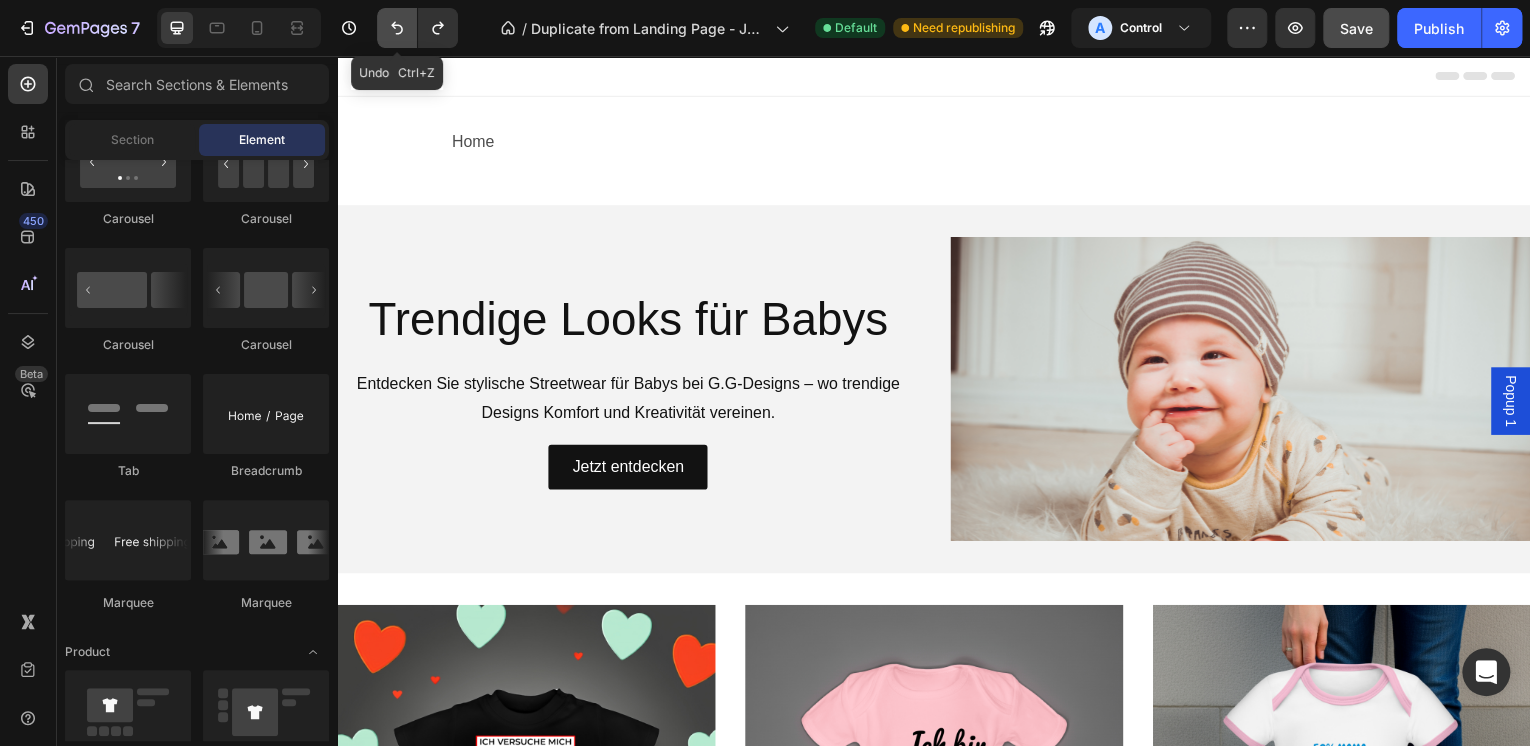 click 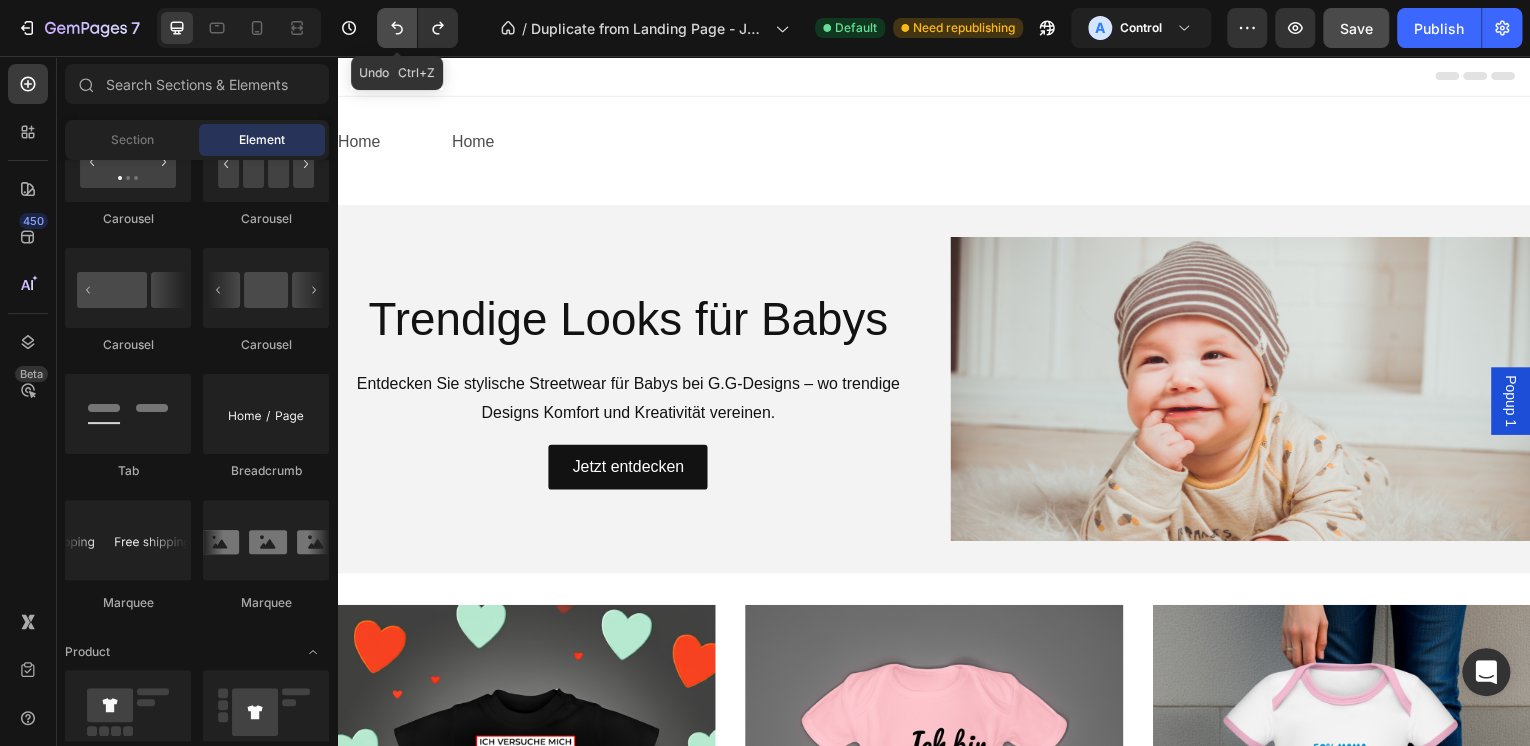 click 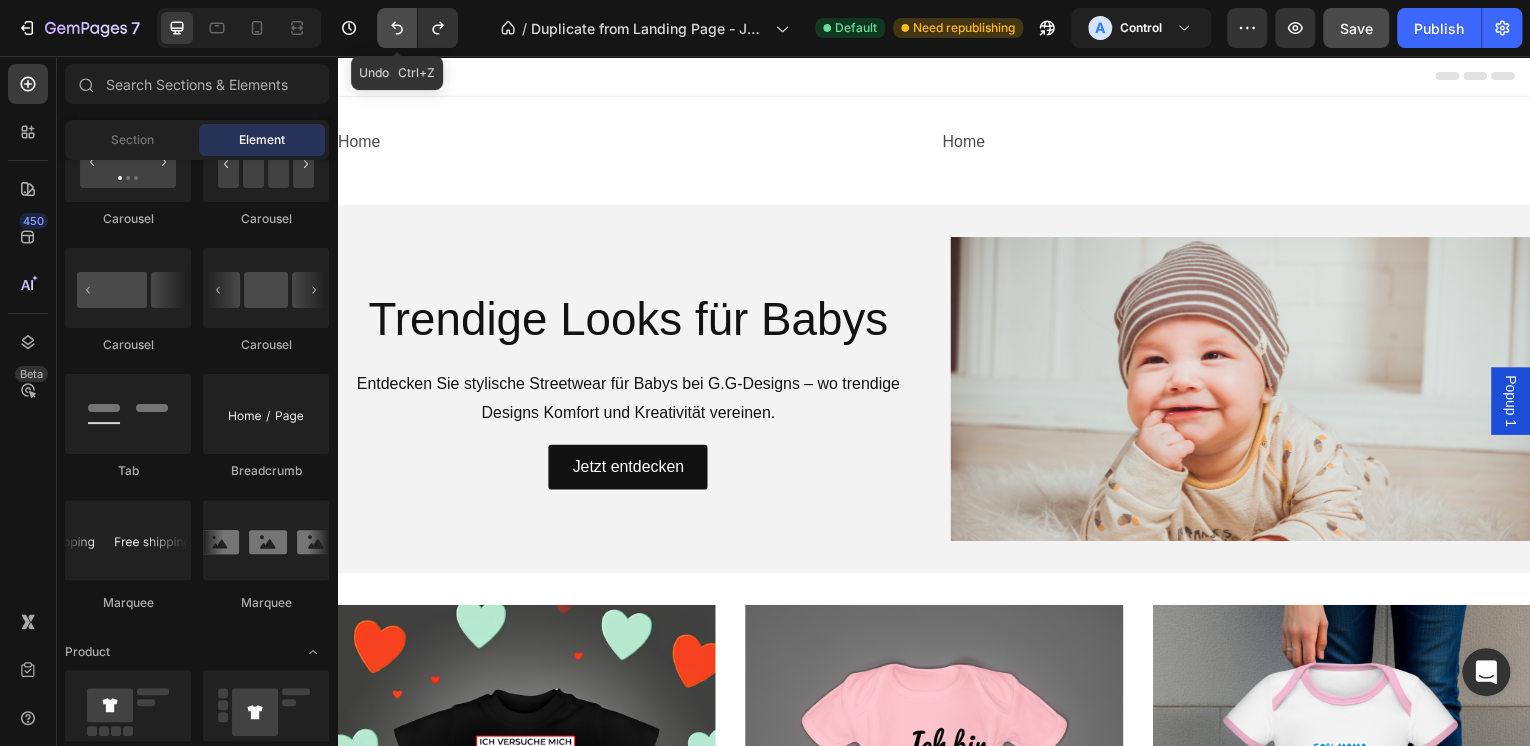 click 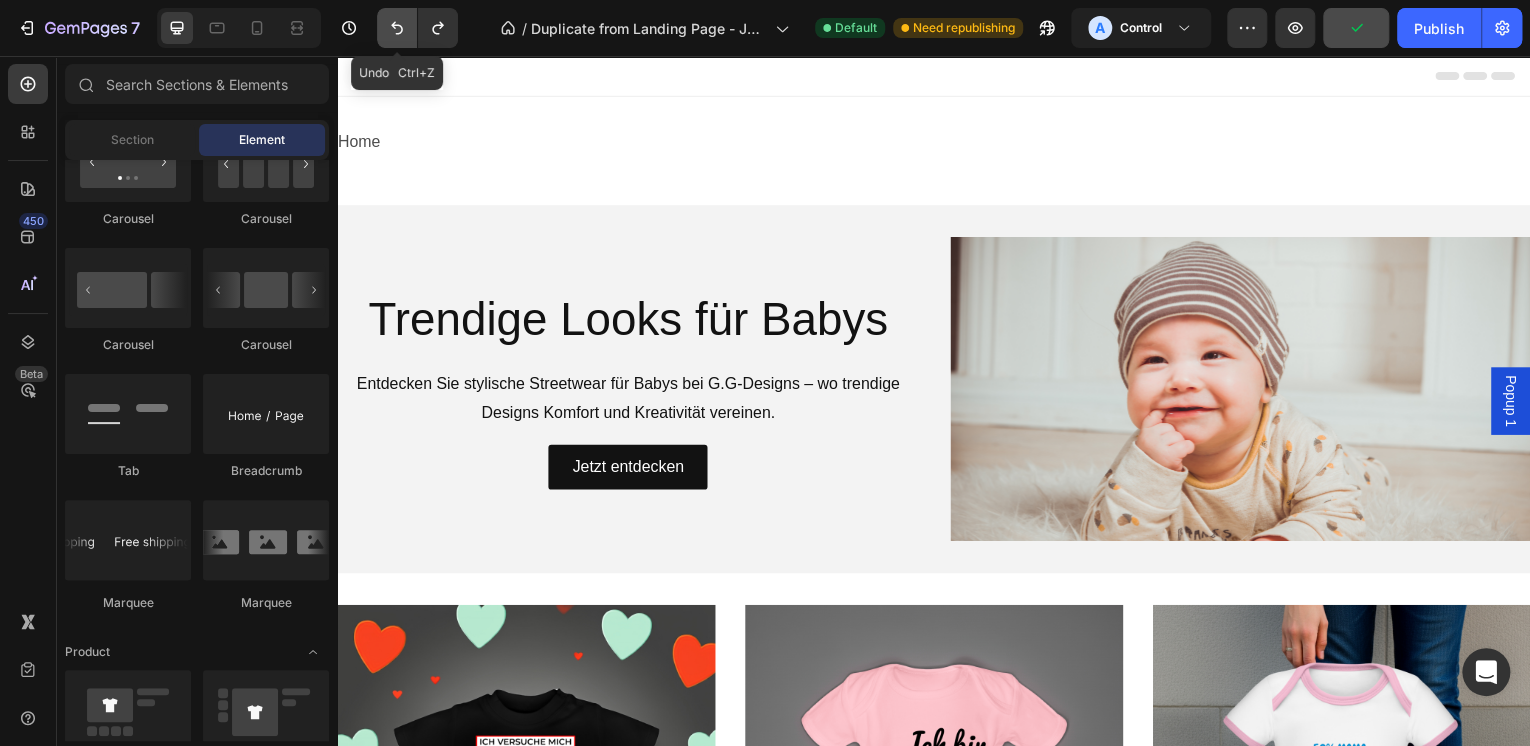 click 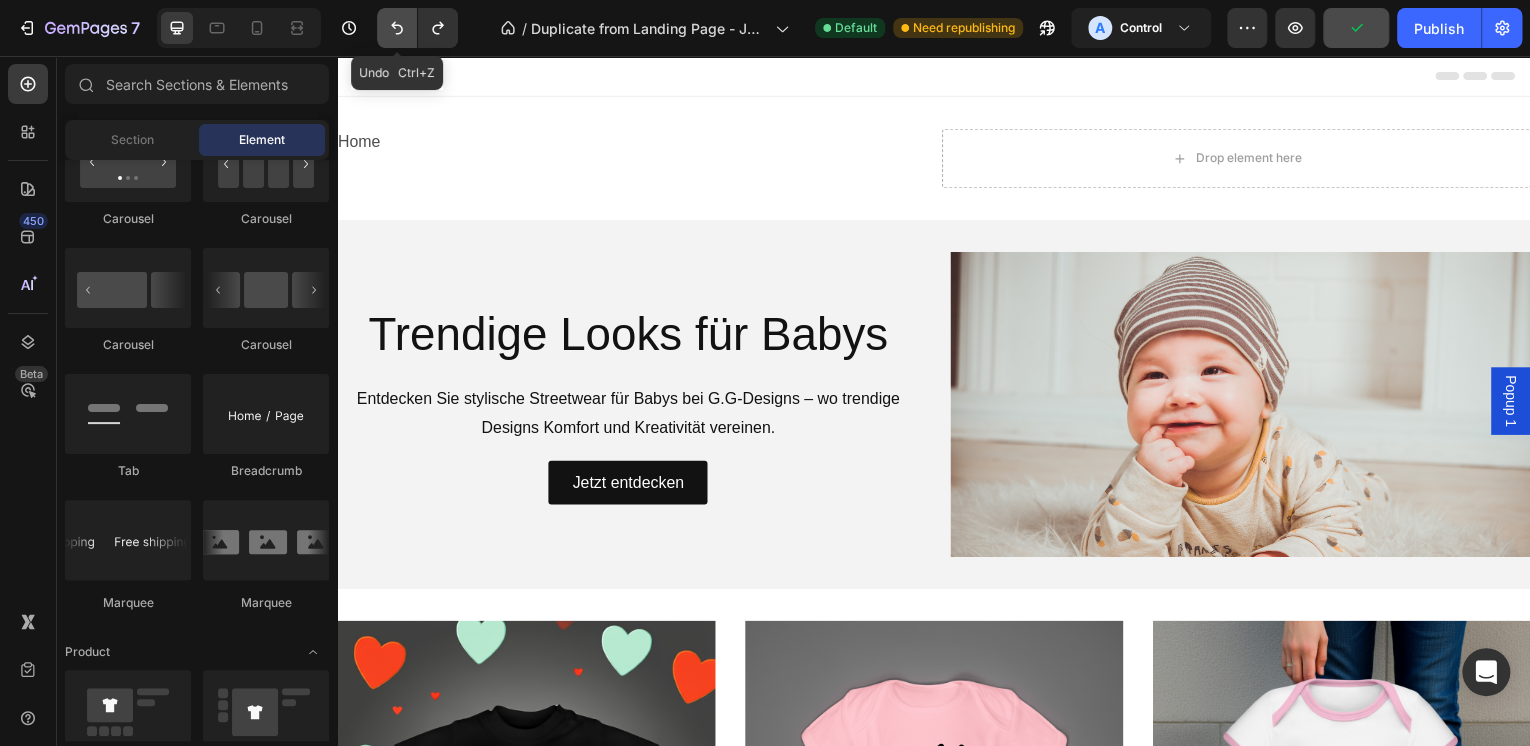 click 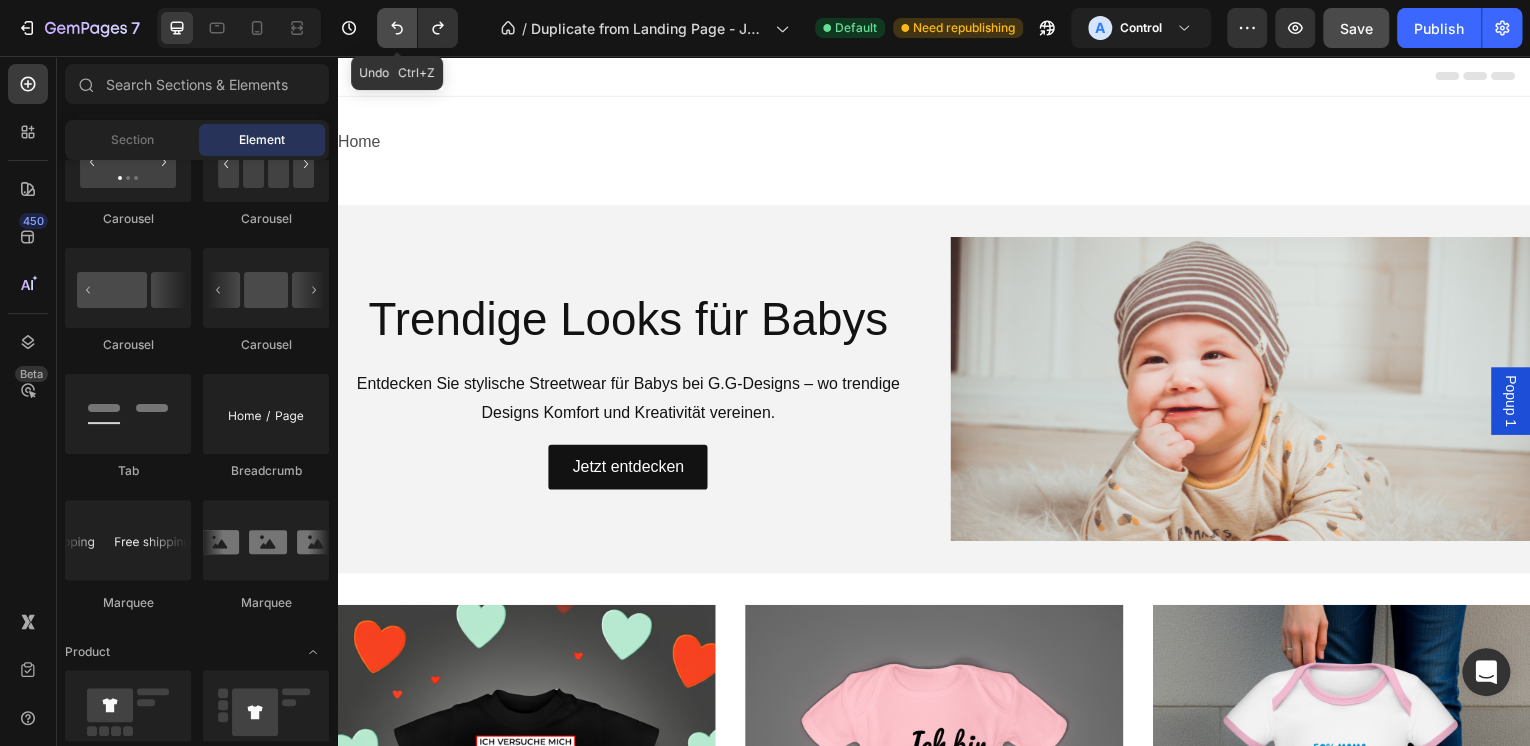 click 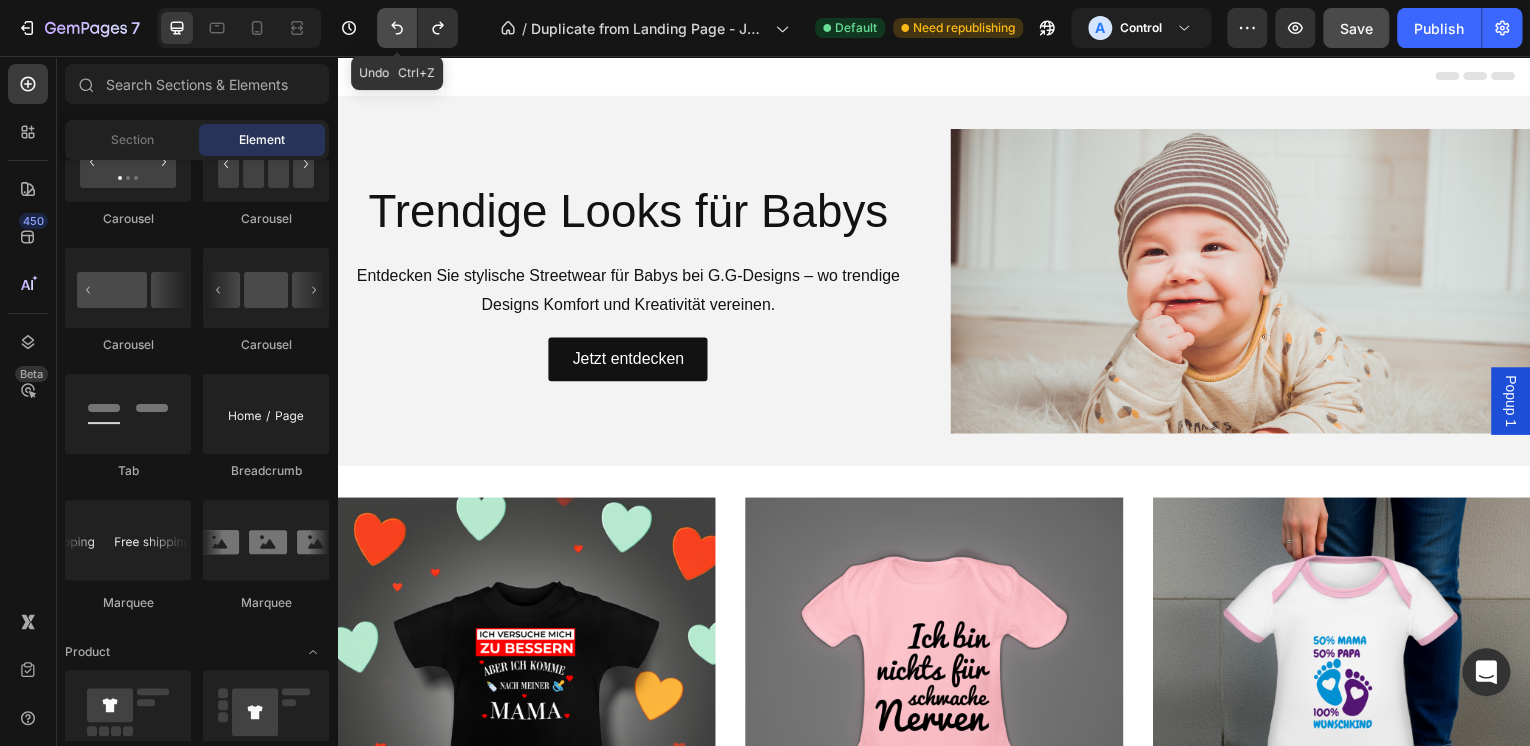 click 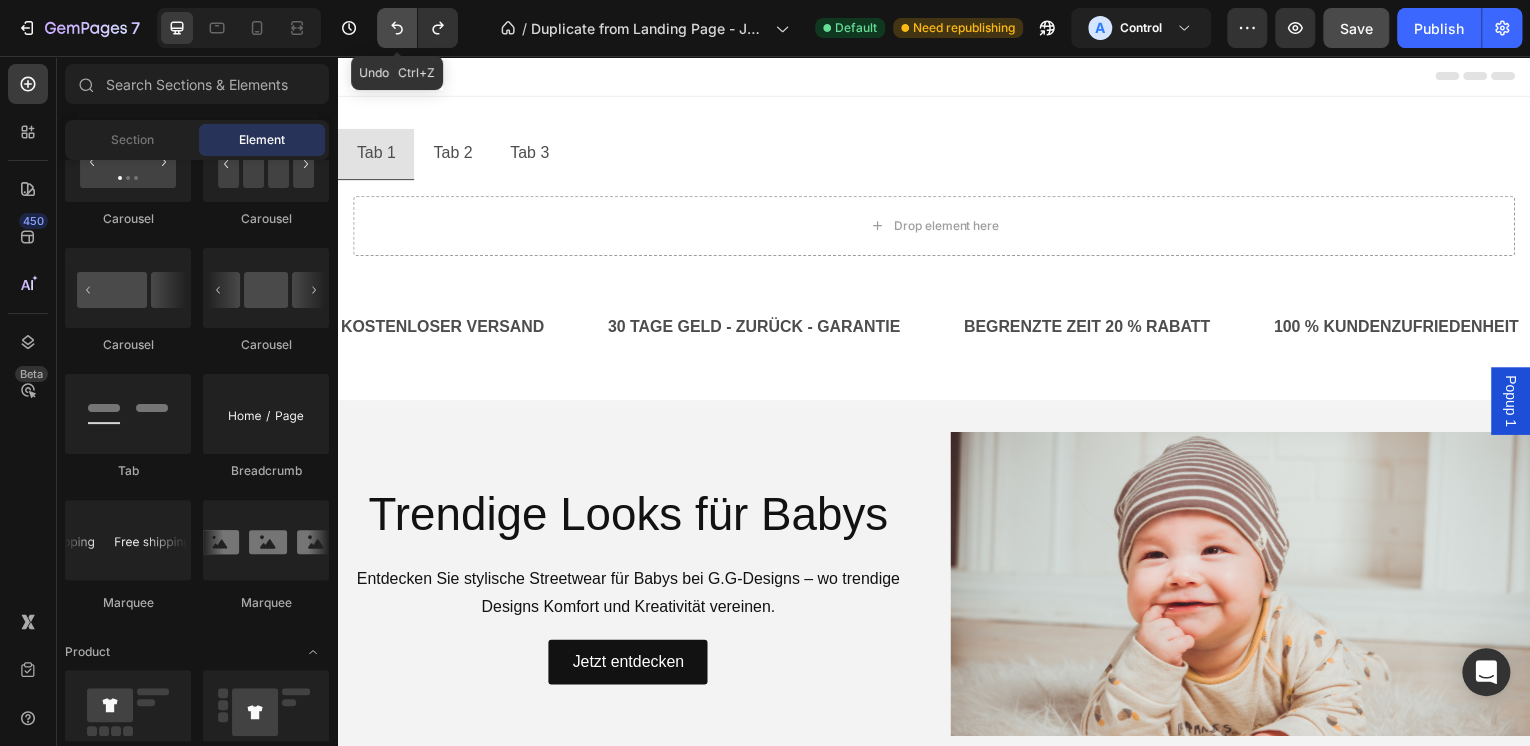 click 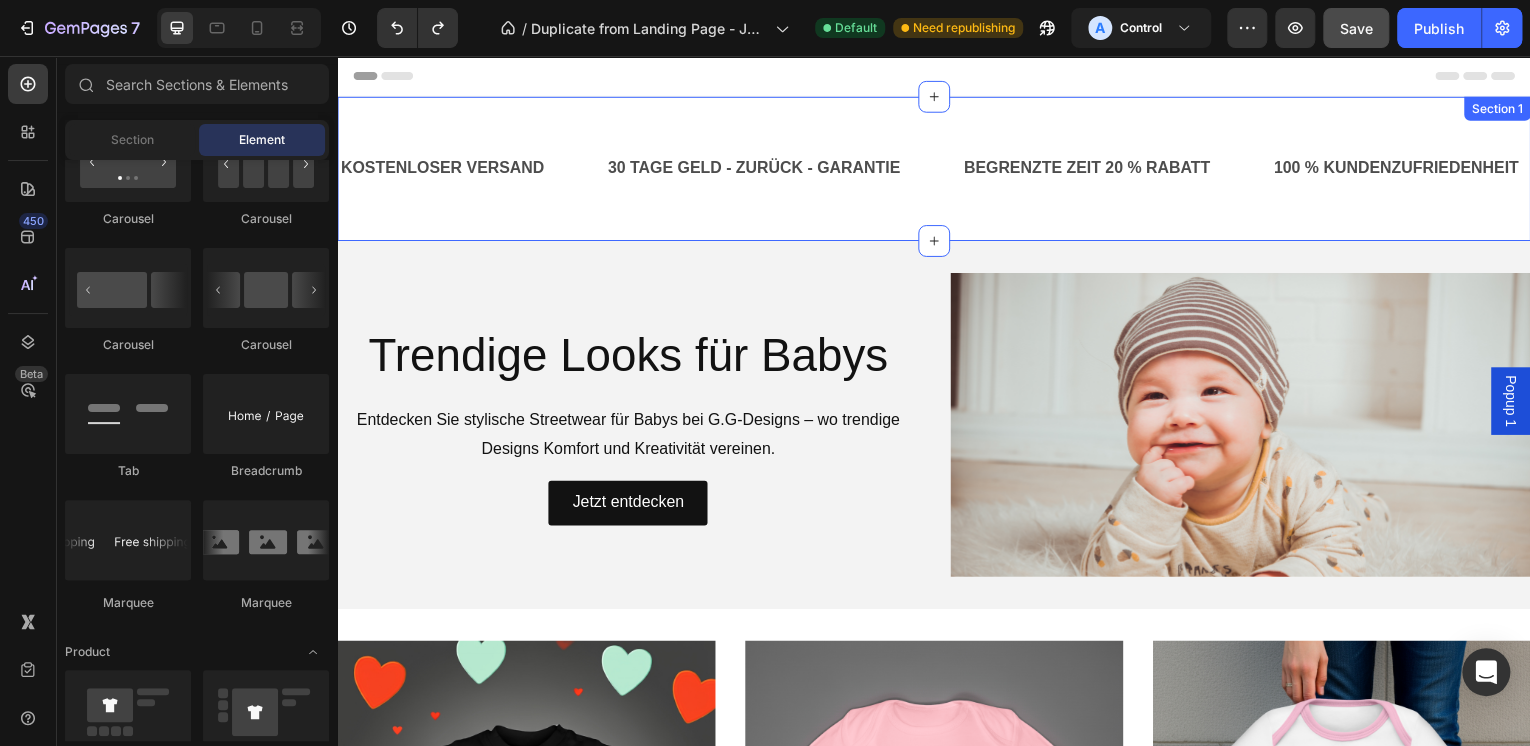 click on "KOSTENLOSER VERSAND  Text Block 30 TAGE GELD - ZURÜCK - GARANTIE Text Block BEGRENZTE ZEIT 20 % RABATT Text Block 100 % KUNDENZUFRIEDENHEIT Text Block KOSTENLOSER VERSAND  Text Block 30 TAGE GELD - ZURÜCK - GARANTIE Text Block BEGRENZTE ZEIT 20 % RABATT Text Block 100 % KUNDENZUFRIEDENHEIT Text Block Marquee Section 1" at bounding box center [937, 169] 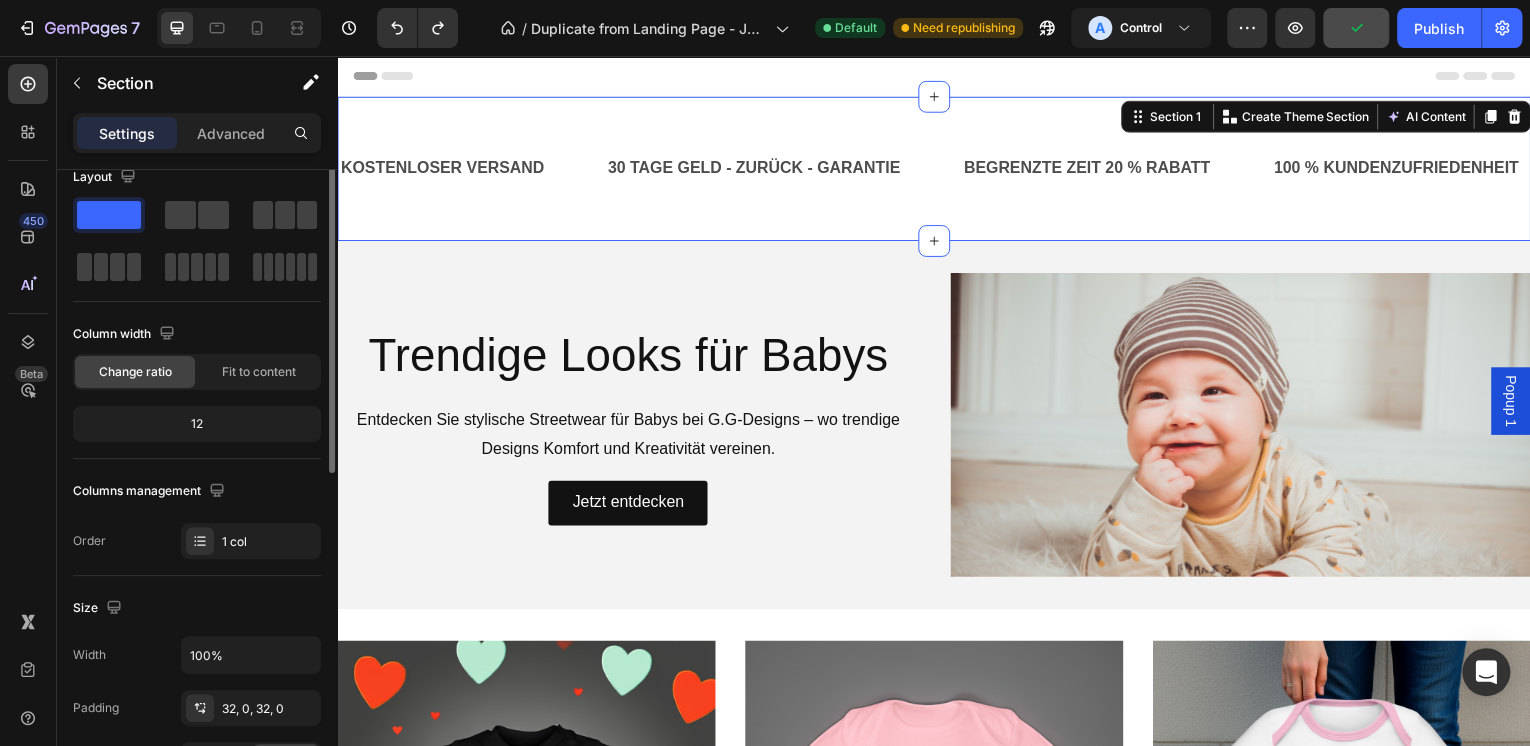 scroll, scrollTop: 0, scrollLeft: 0, axis: both 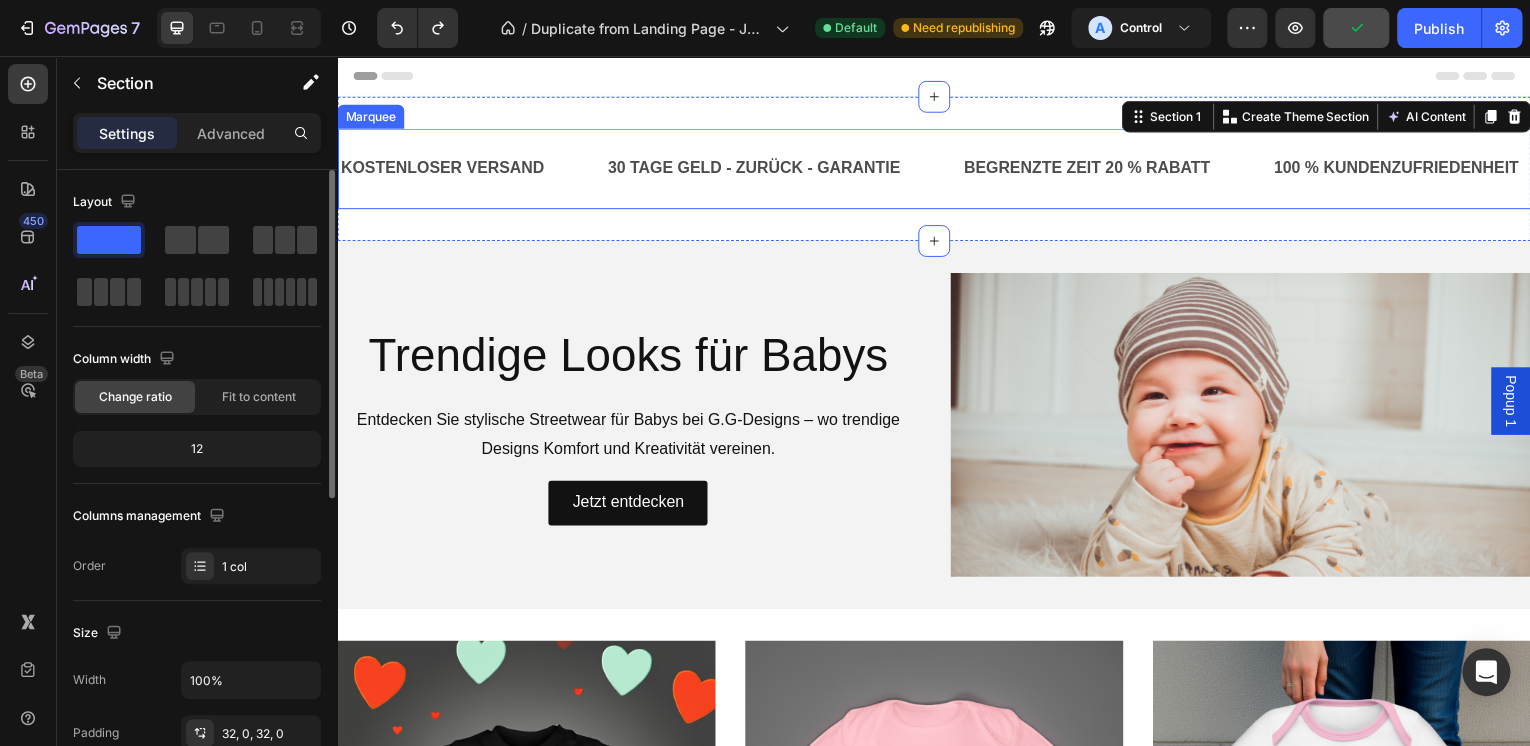 click on "KOSTENLOSER VERSAND  Text Block" at bounding box center (472, 169) 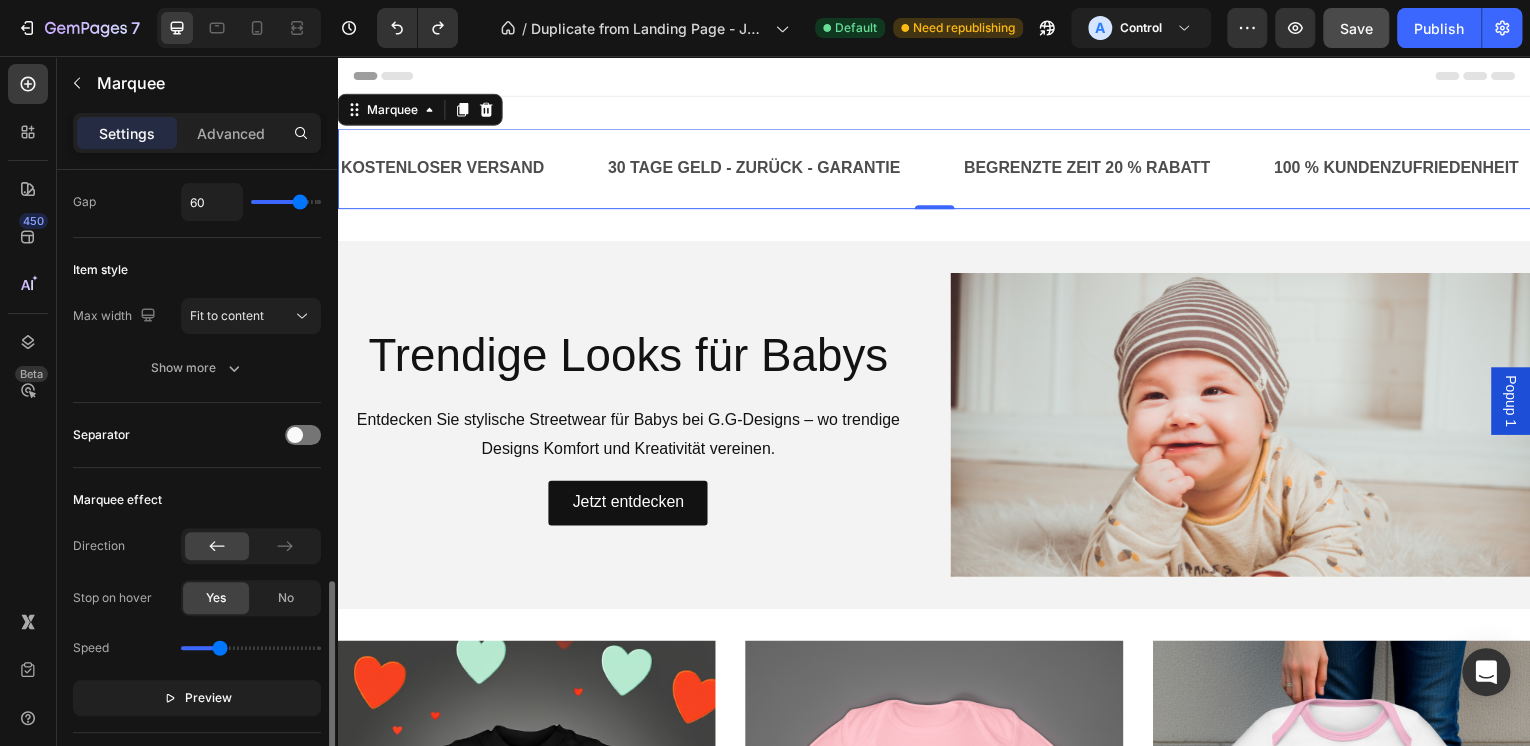 scroll, scrollTop: 400, scrollLeft: 0, axis: vertical 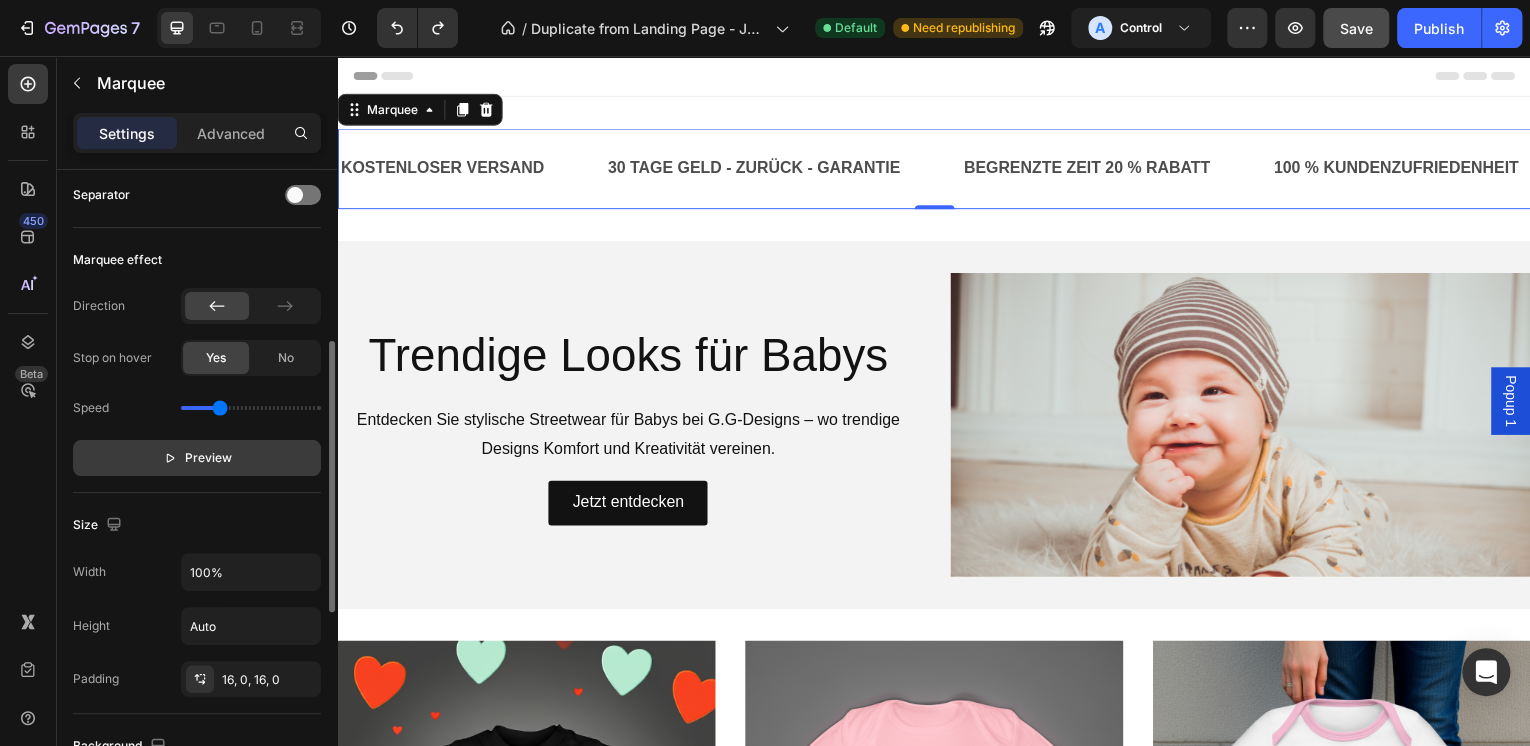 click on "Preview" at bounding box center [208, 458] 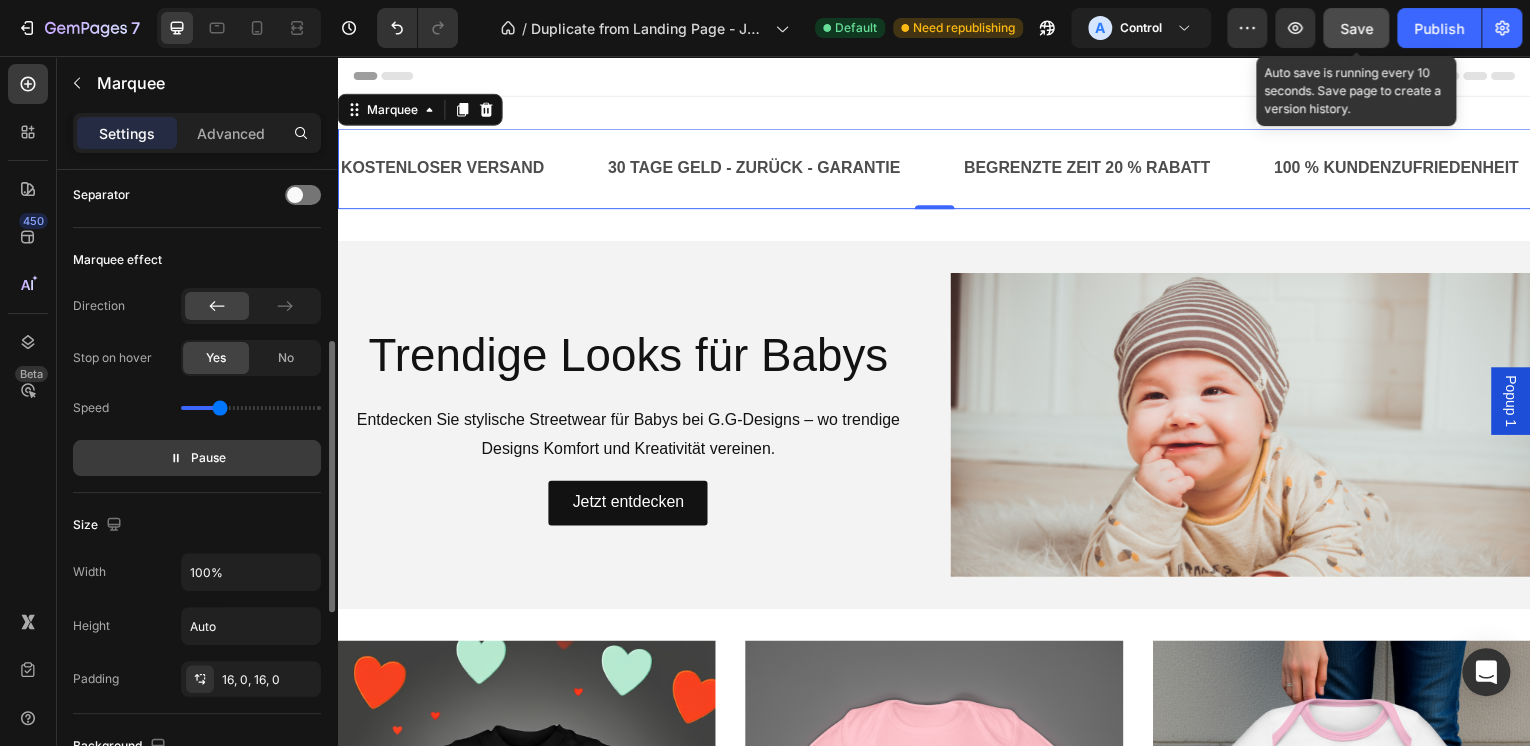 click on "Save" at bounding box center (1356, 28) 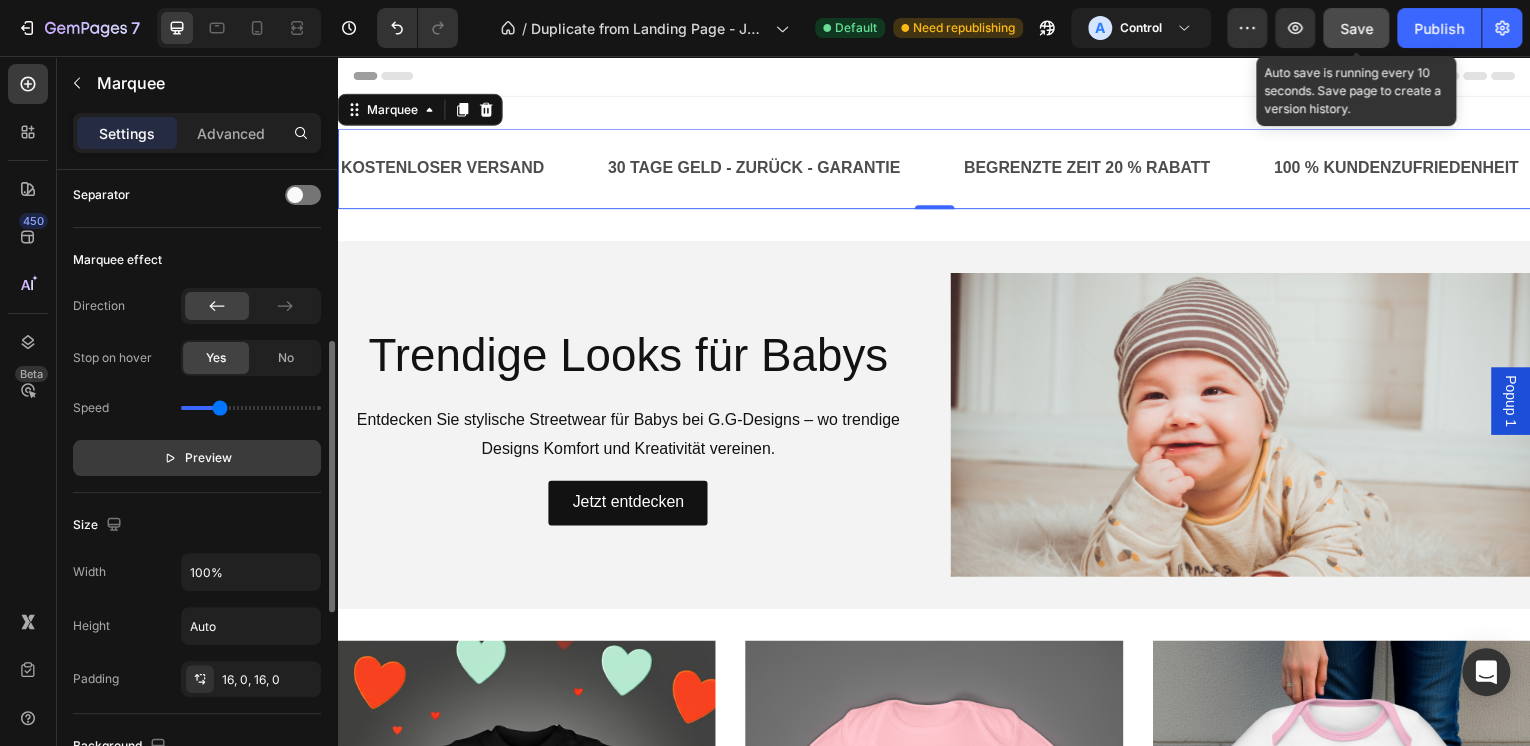 scroll, scrollTop: 240, scrollLeft: 0, axis: vertical 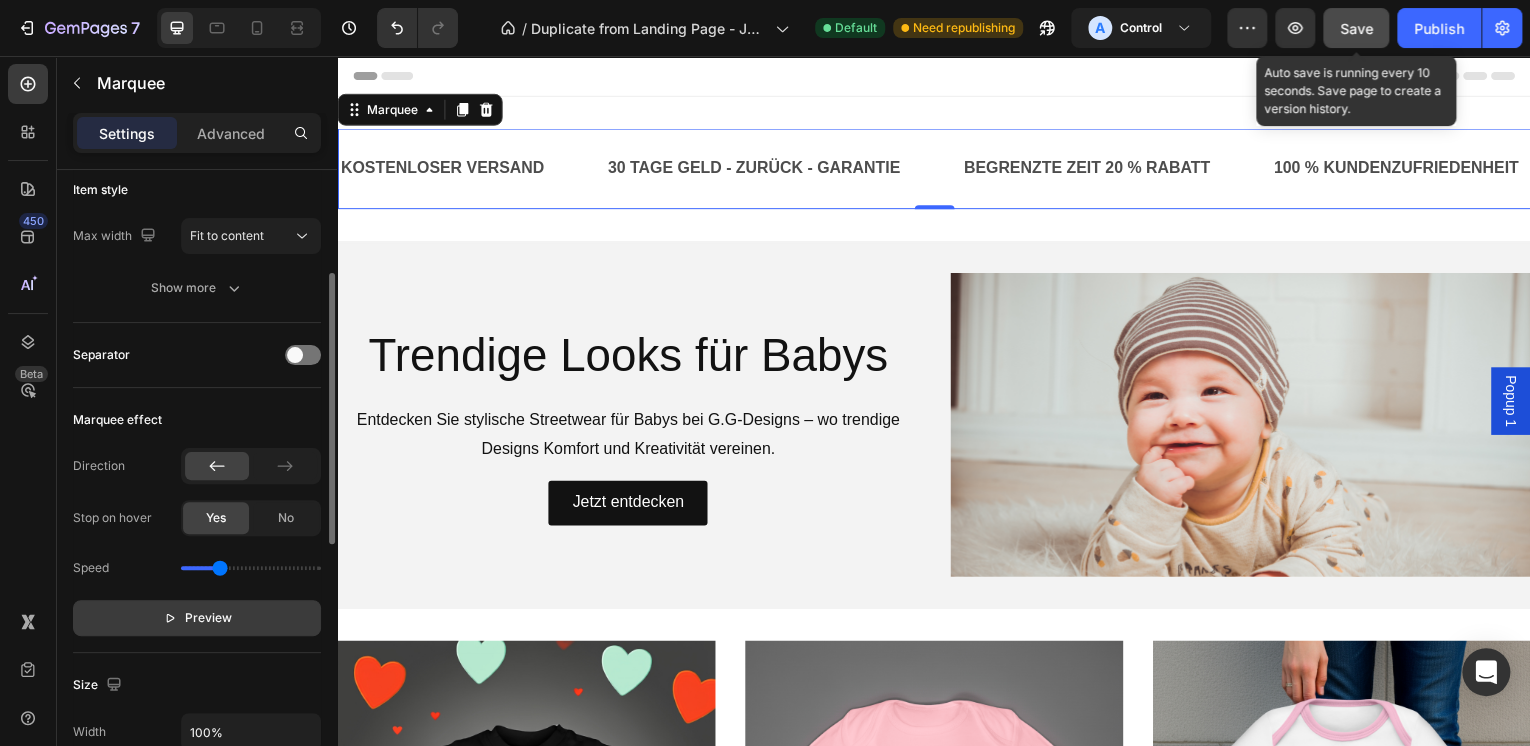click on "Preview" at bounding box center [208, 618] 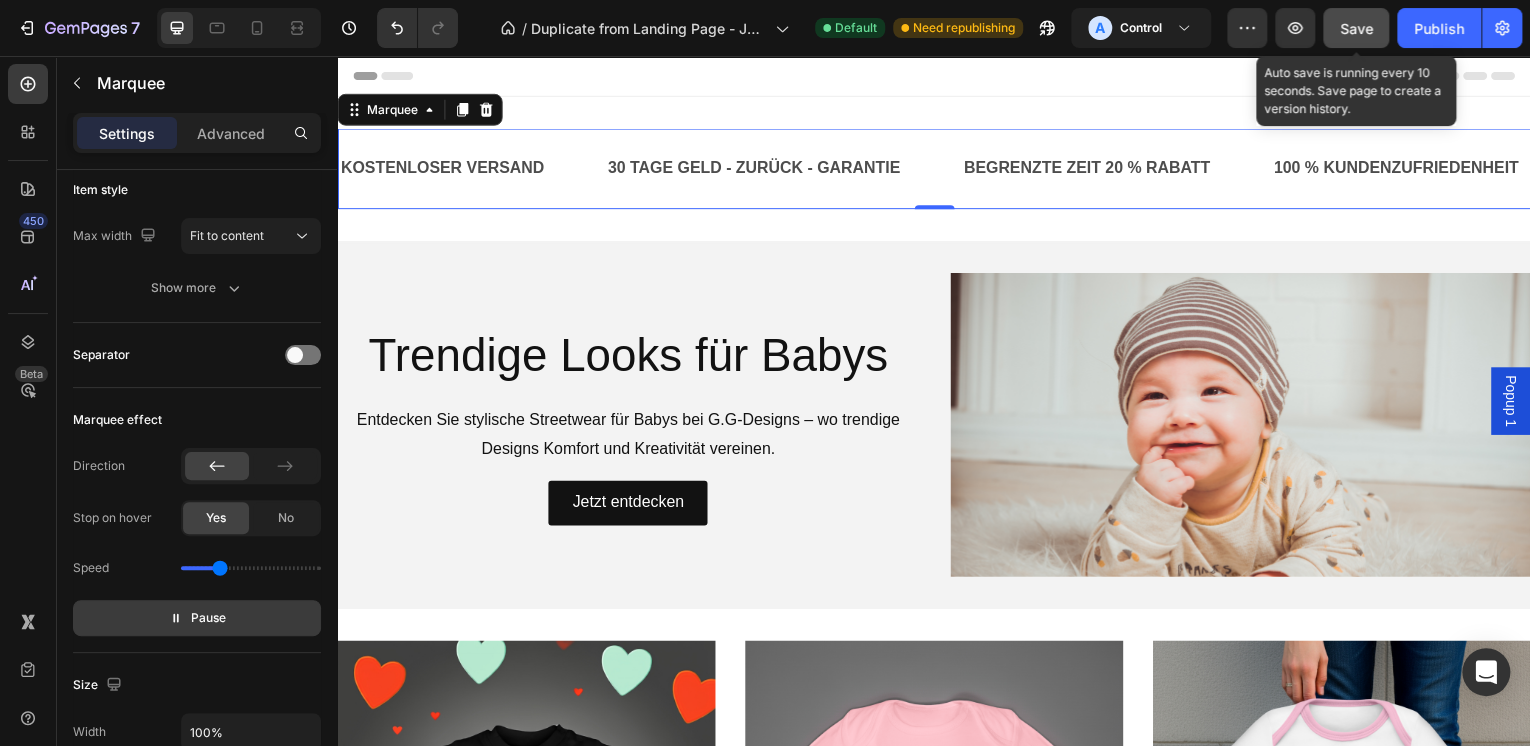 click on "Pause" at bounding box center (208, 618) 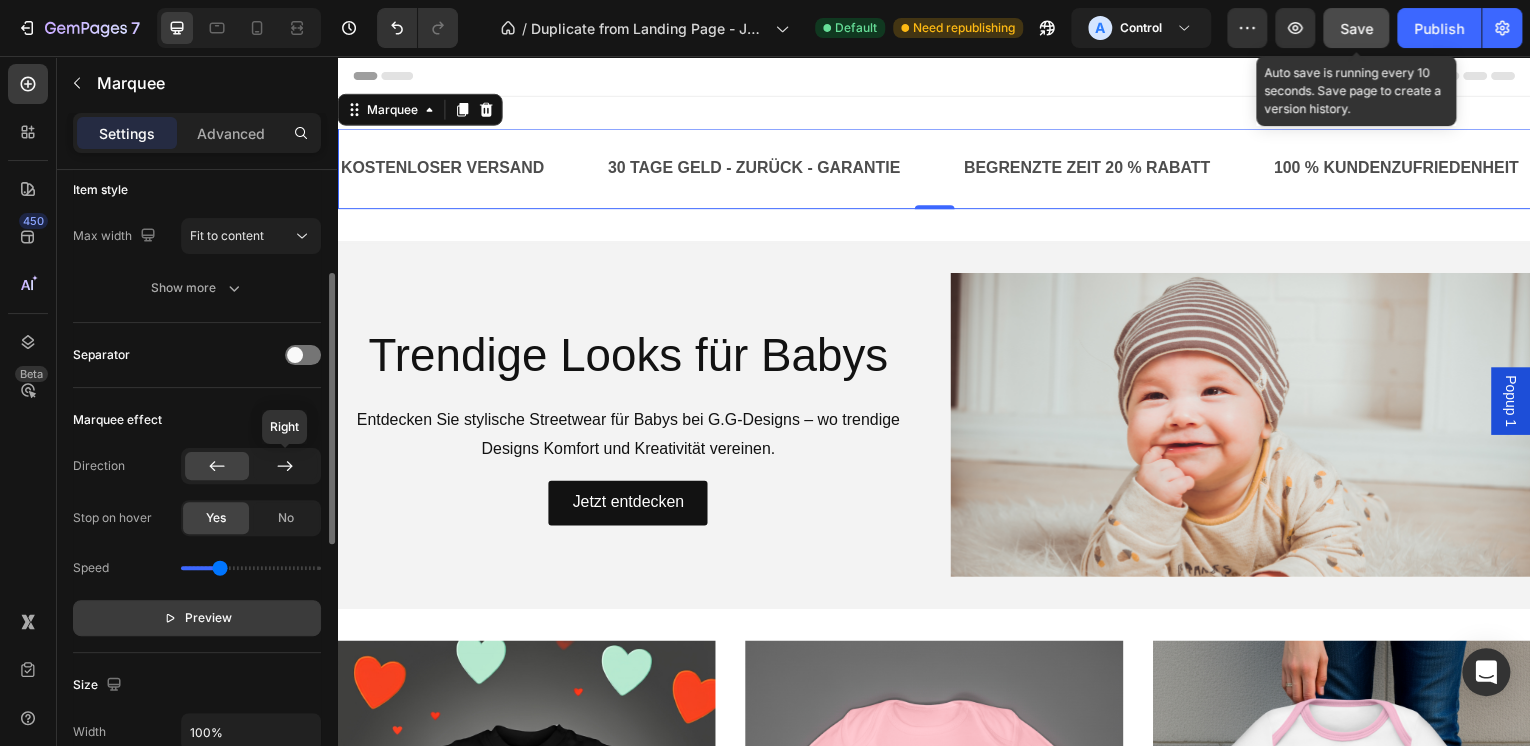 click 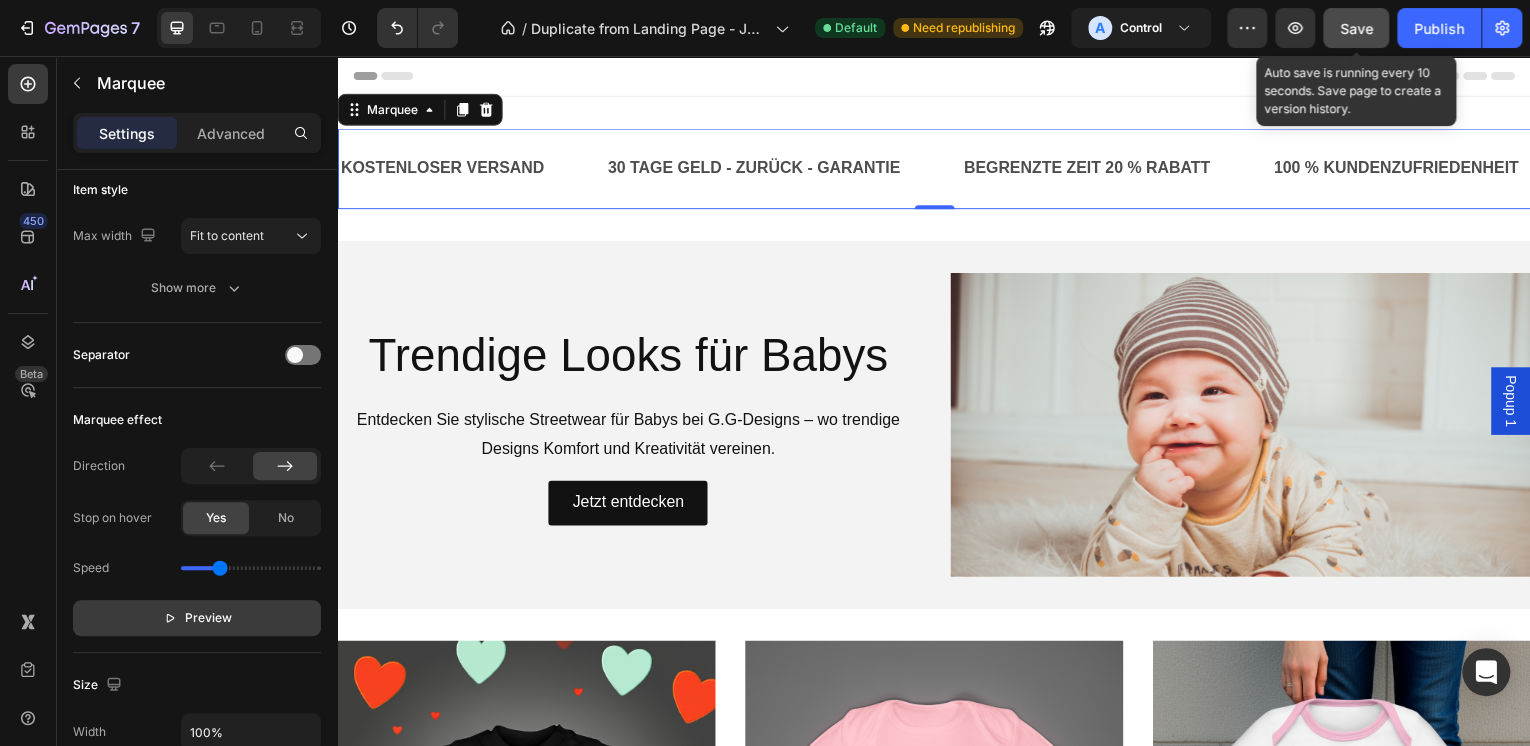 click on "Save" at bounding box center (1356, 28) 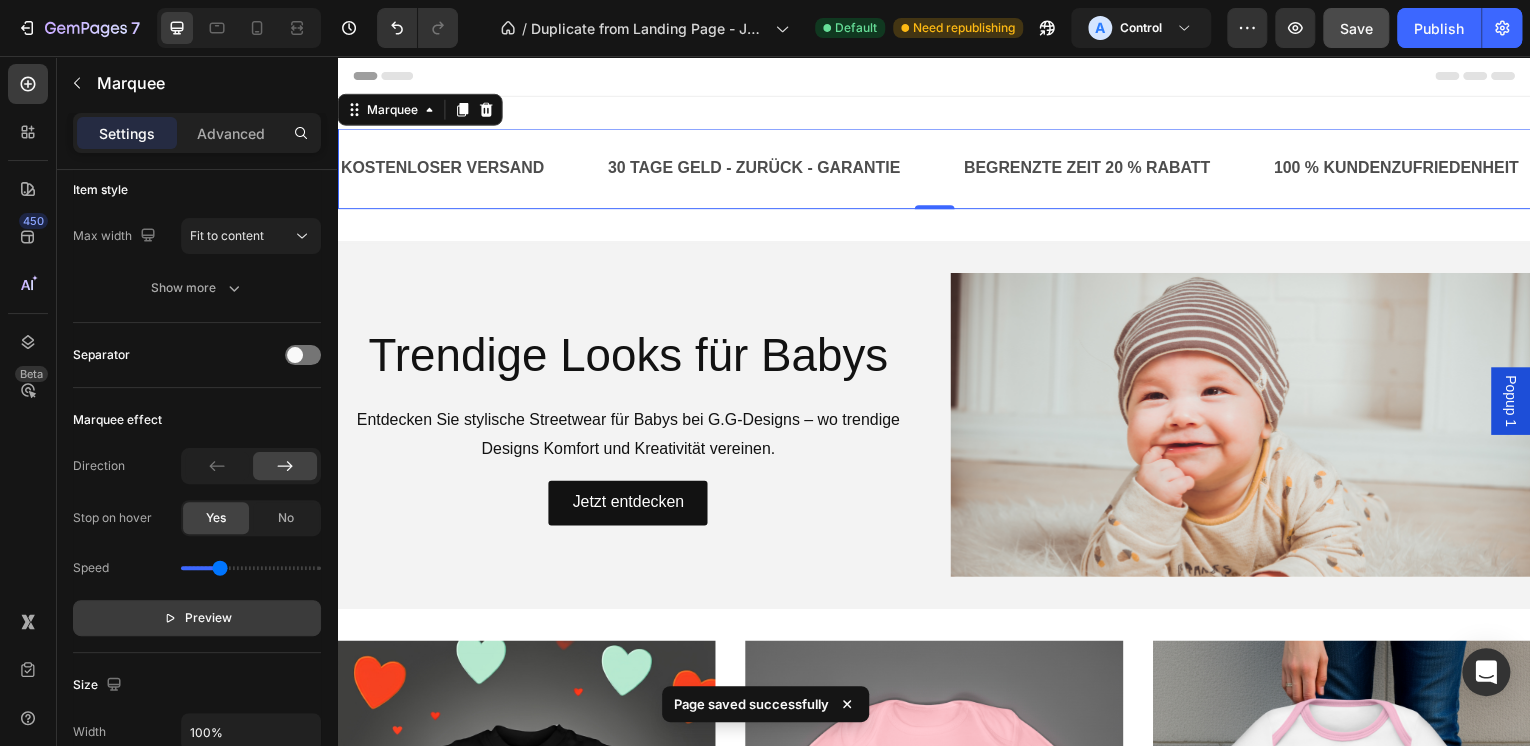 click on "Preview" at bounding box center (208, 618) 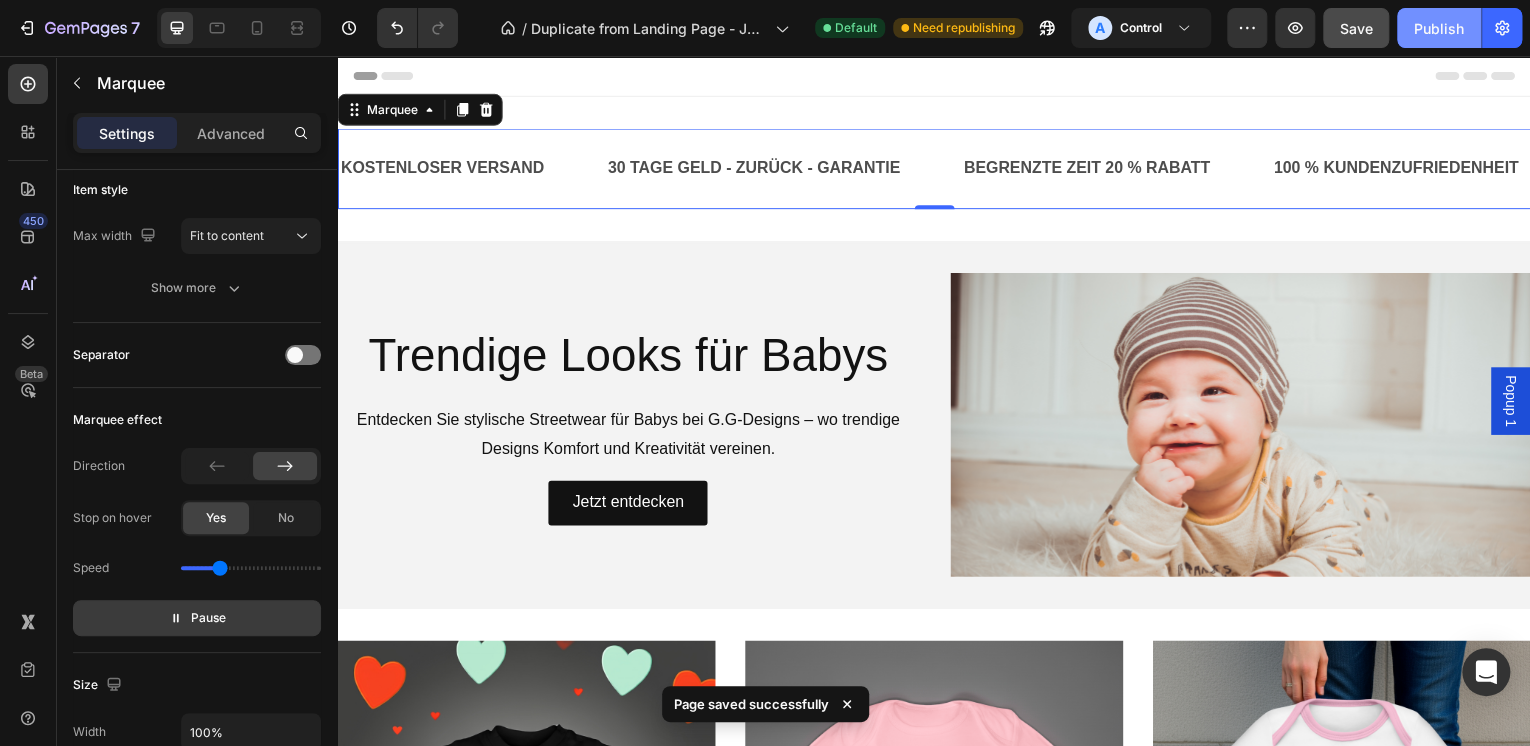 click on "Publish" at bounding box center [1439, 28] 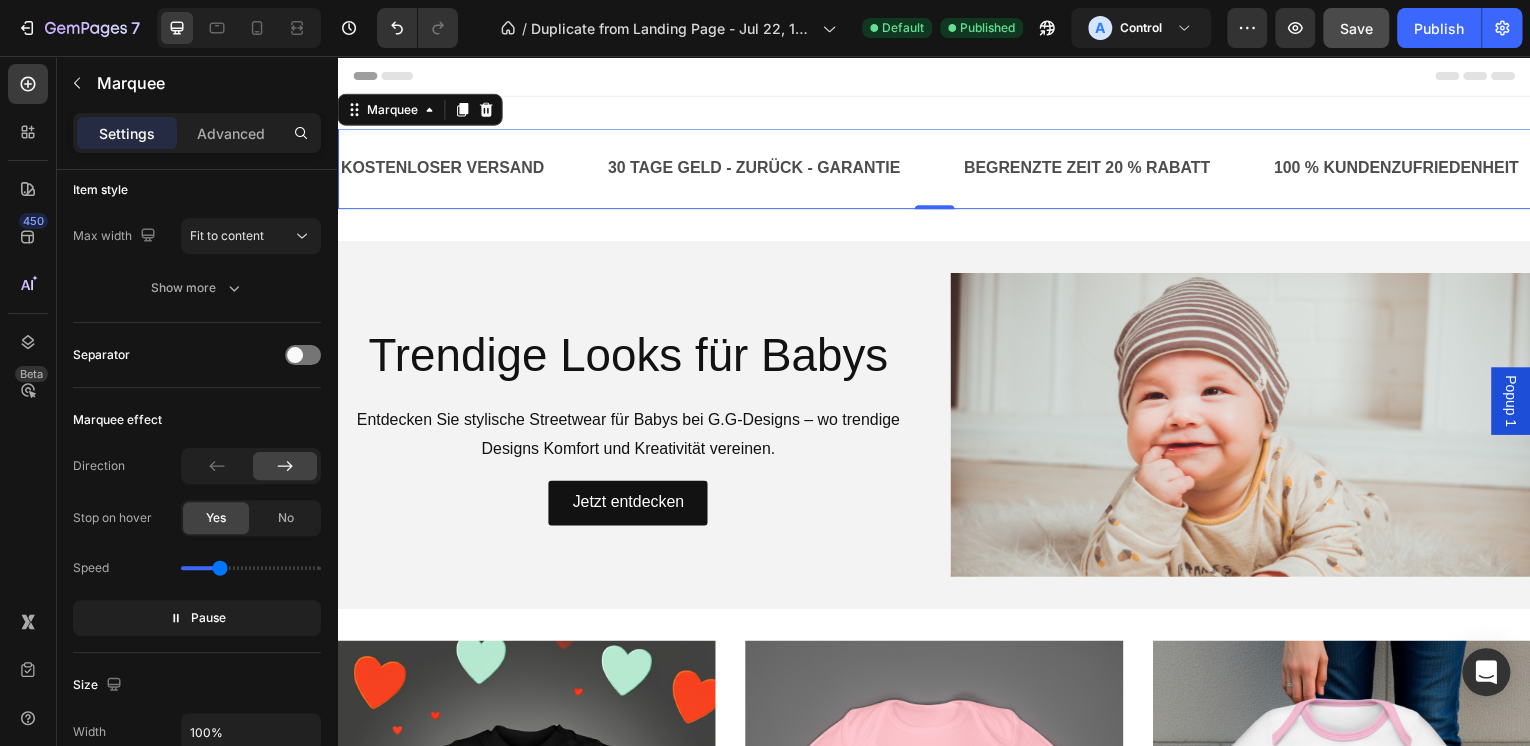 drag, startPoint x: 231, startPoint y: 618, endPoint x: 262, endPoint y: 589, distance: 42.44997 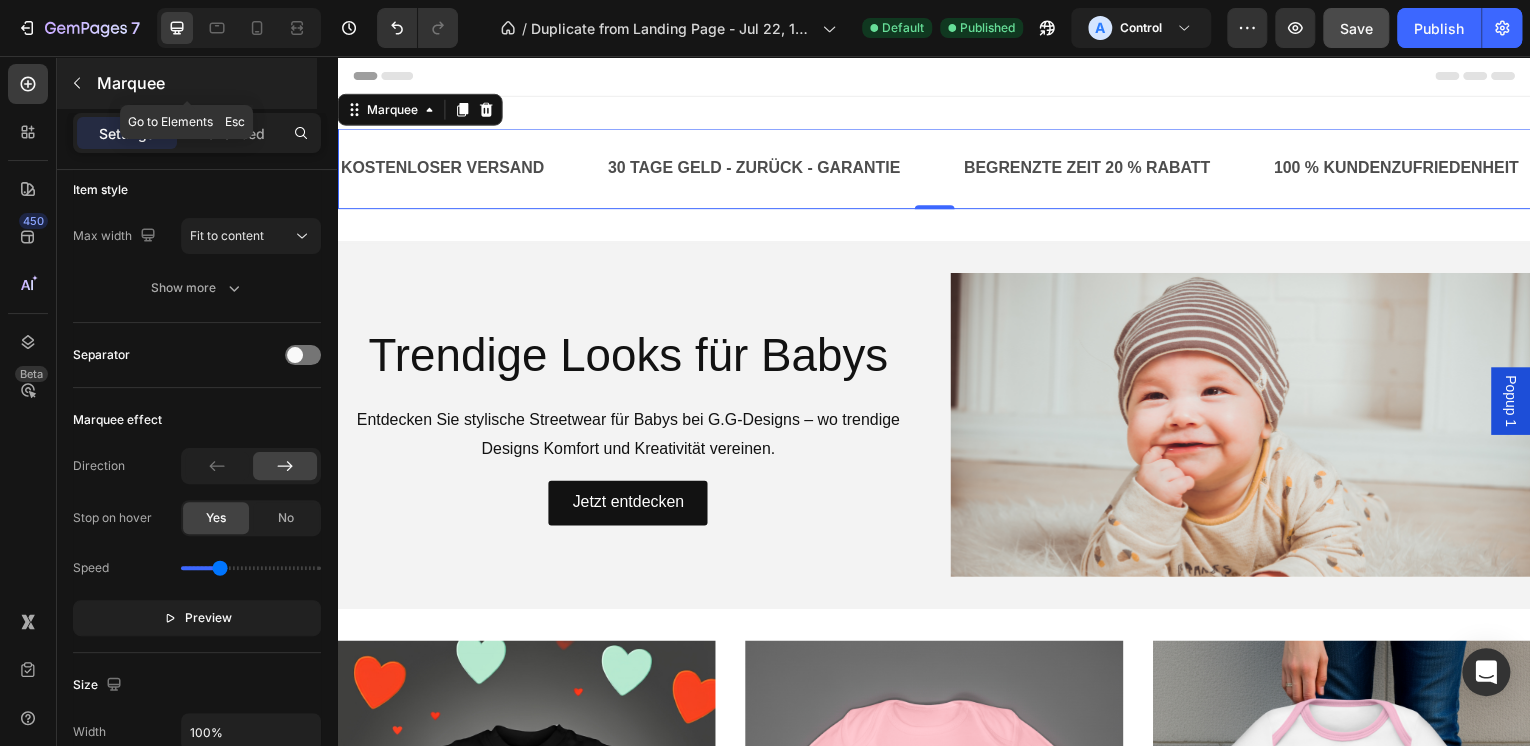 click at bounding box center (77, 83) 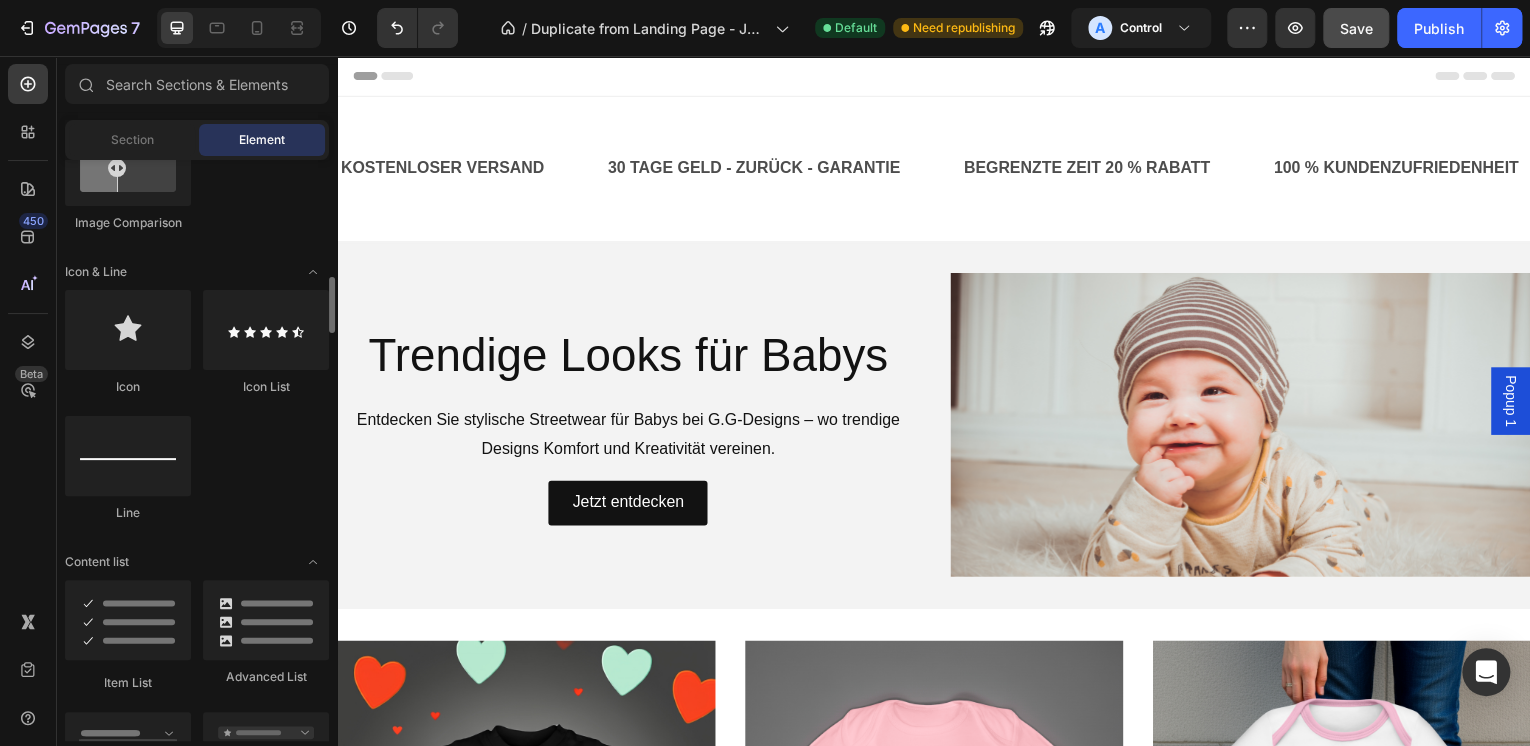 scroll, scrollTop: 1120, scrollLeft: 0, axis: vertical 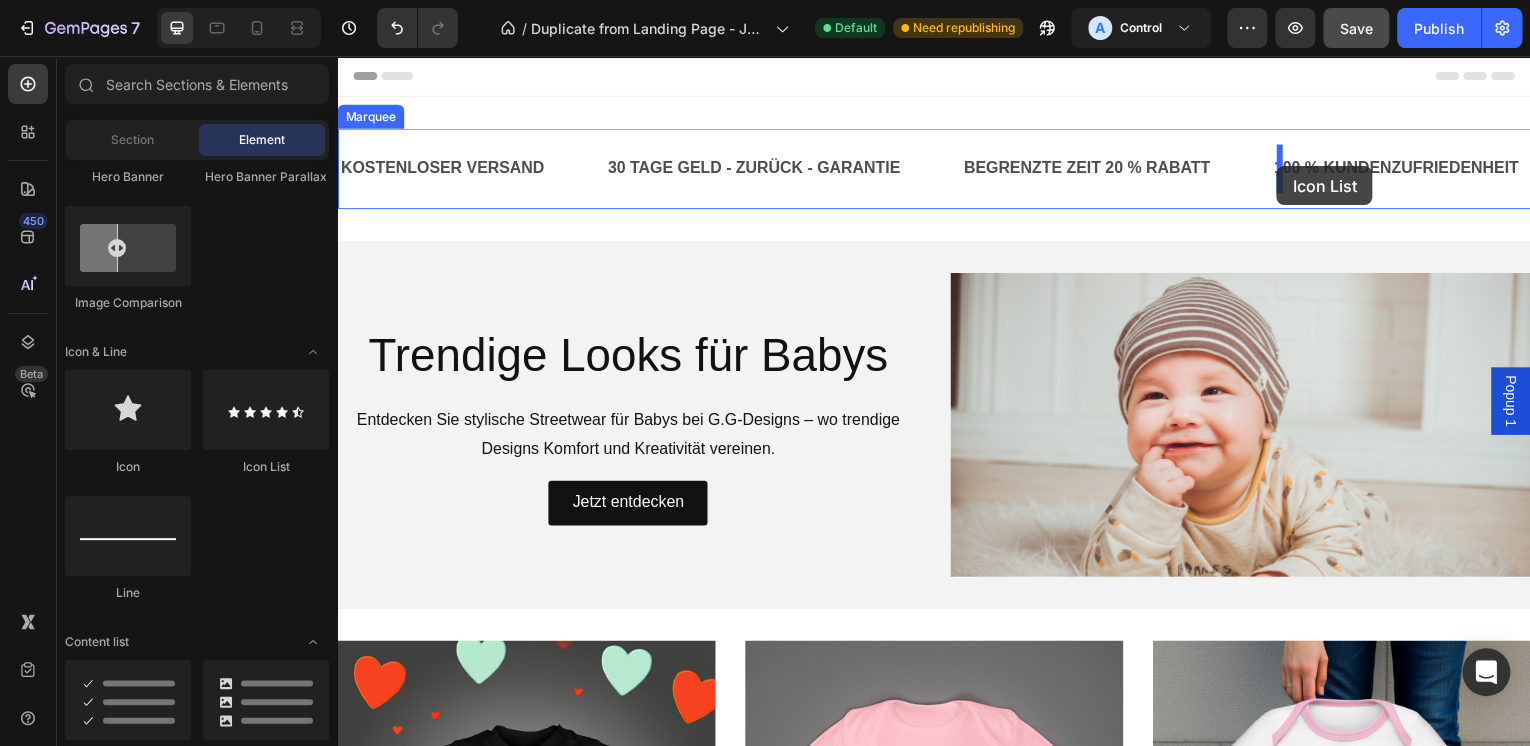 drag, startPoint x: 592, startPoint y: 472, endPoint x: 1282, endPoint y: 167, distance: 754.40375 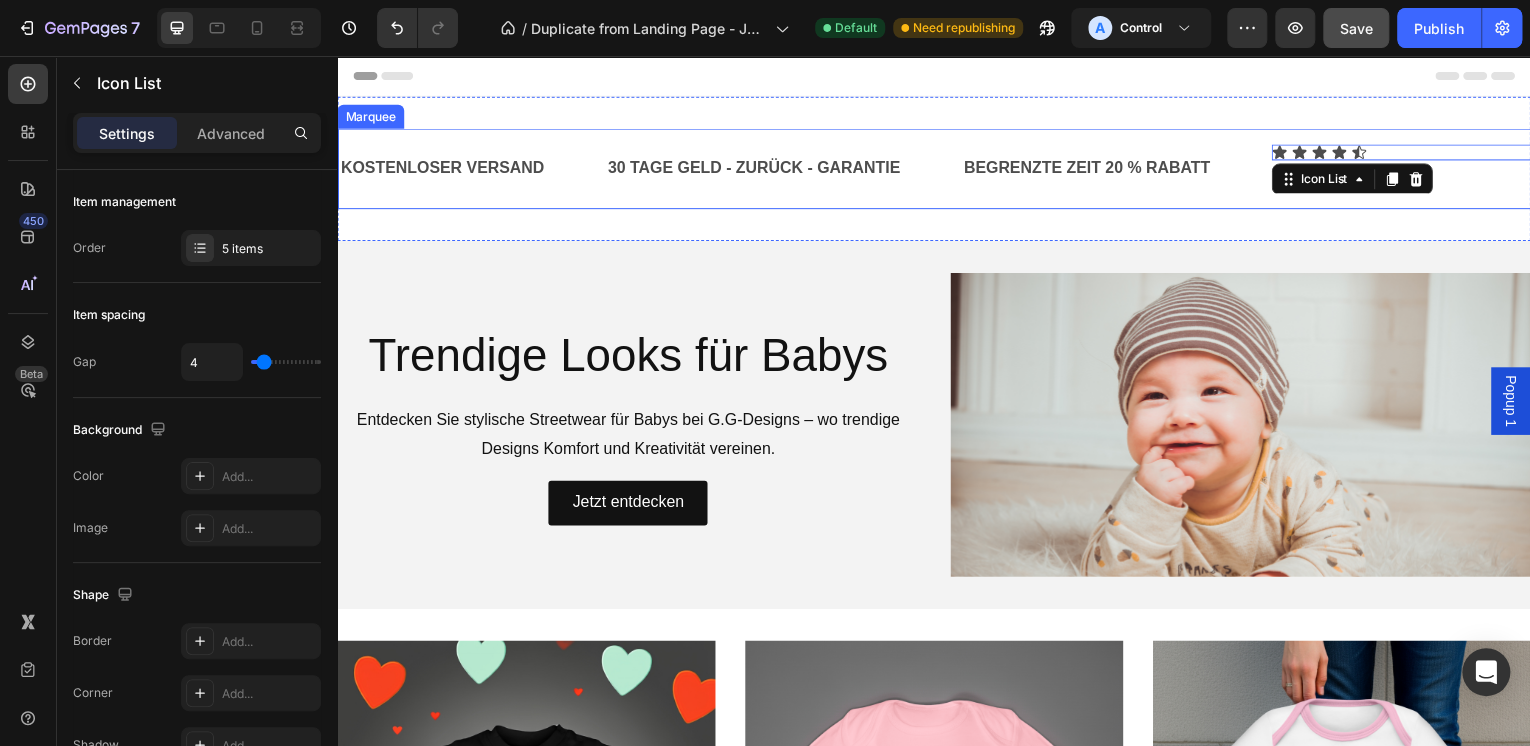 click on "BEGRENZTE ZEIT 20 % RABATT Text Block" at bounding box center (-1075, 169) 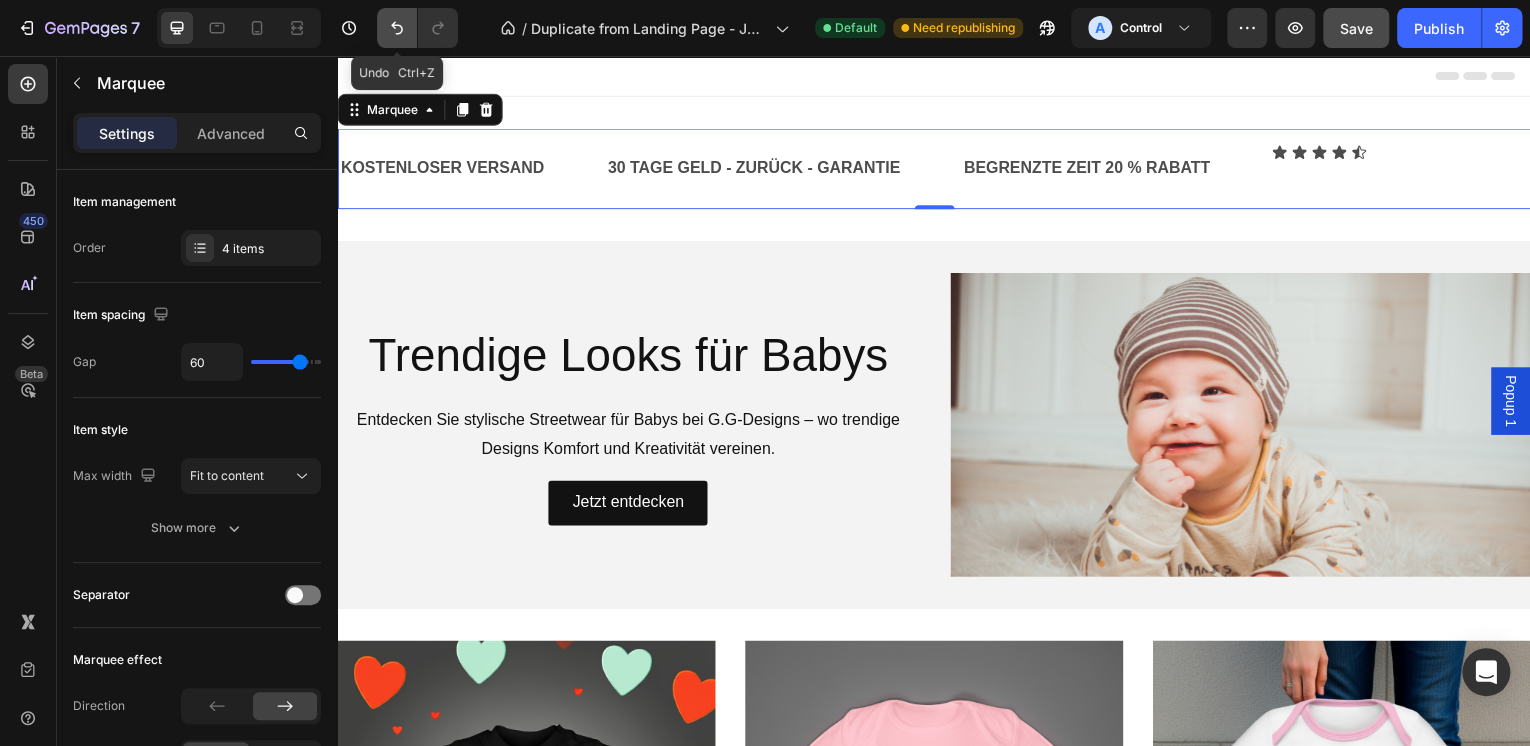 click 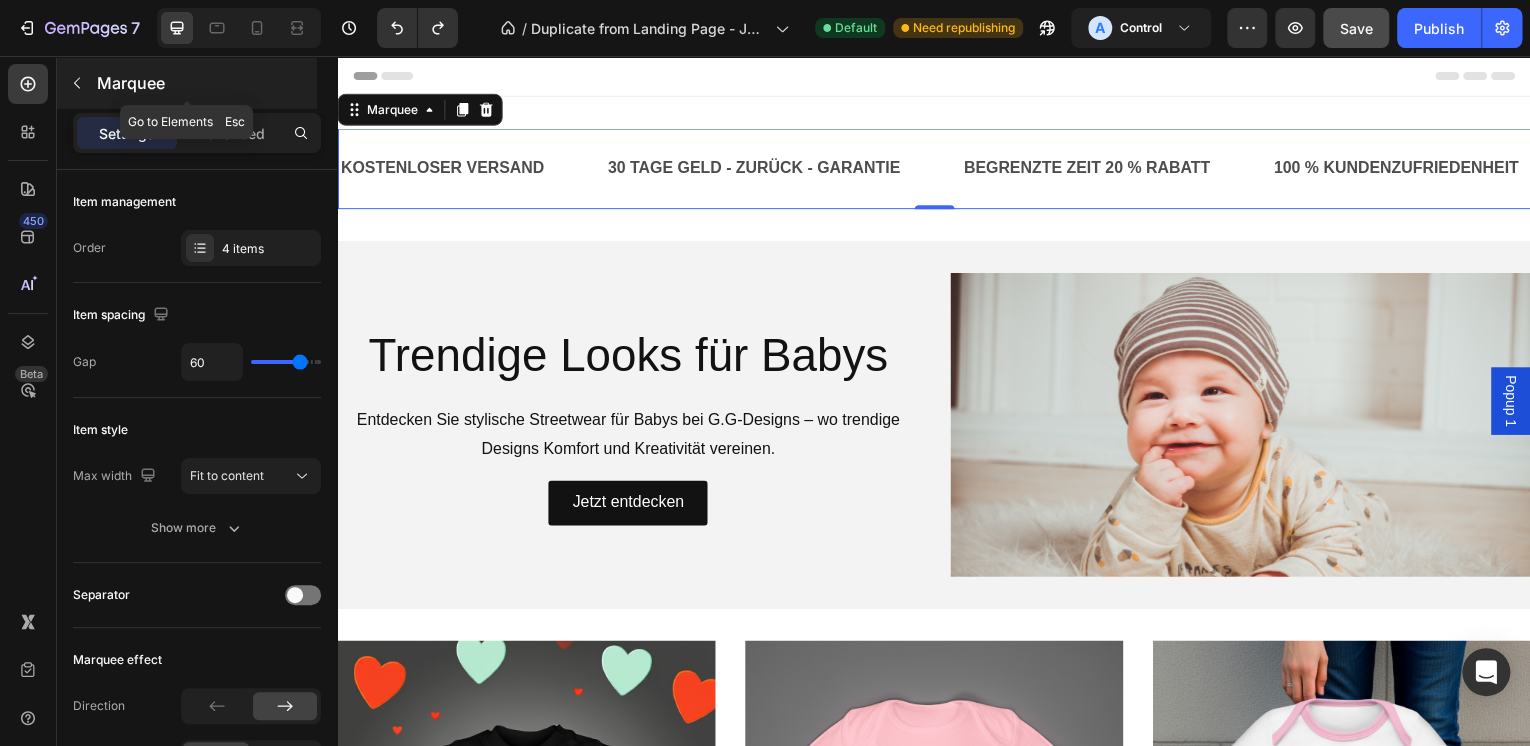 click 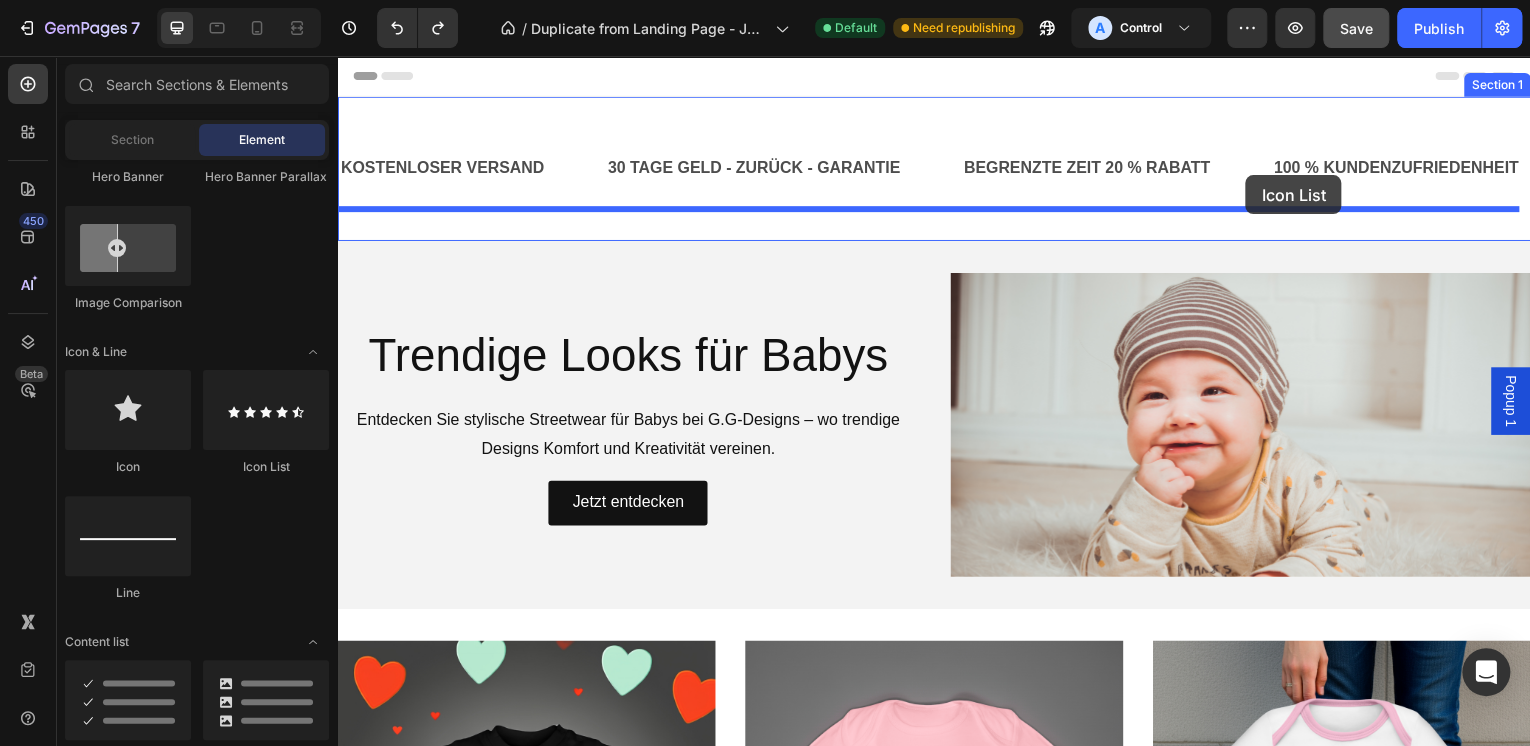 drag, startPoint x: 593, startPoint y: 476, endPoint x: 1251, endPoint y: 176, distance: 723.1625 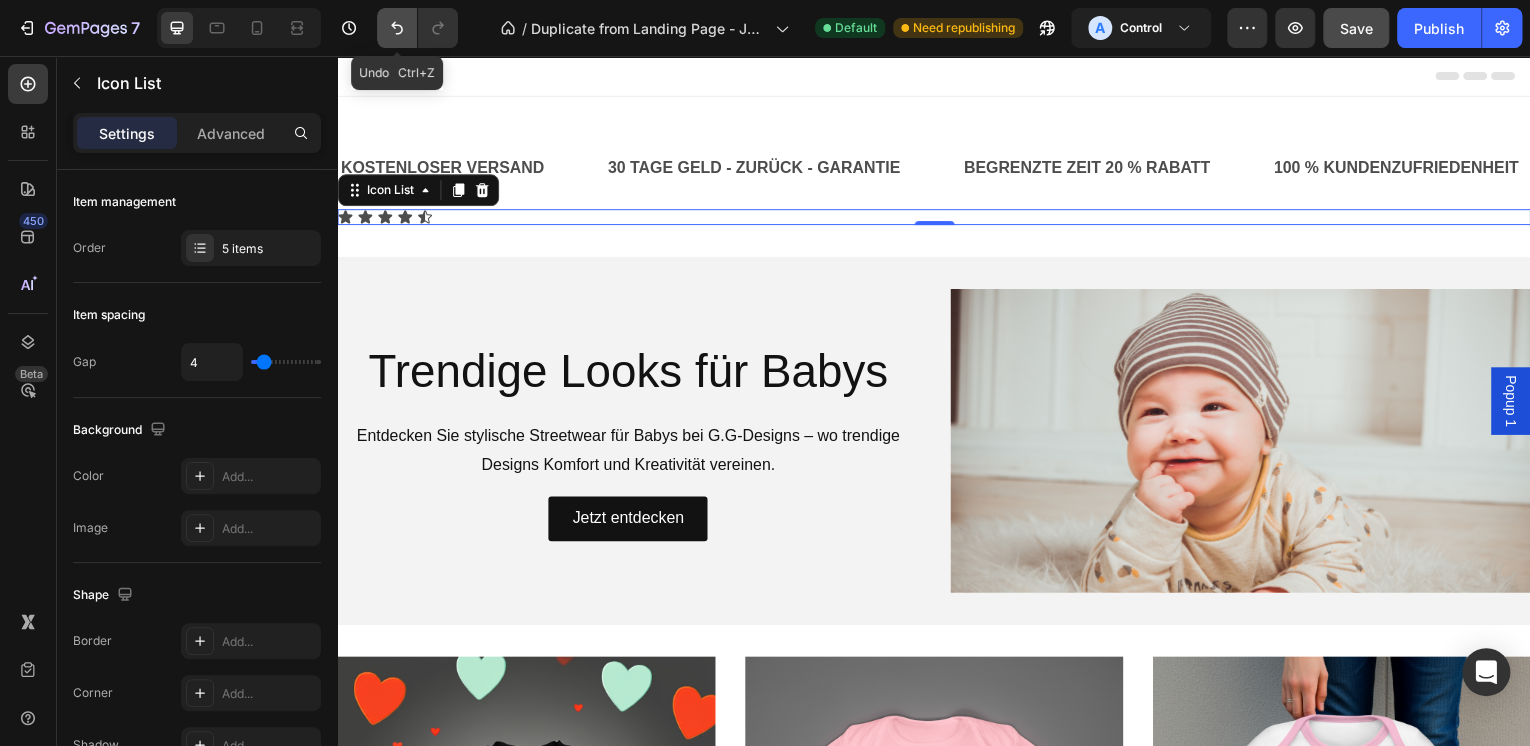 click 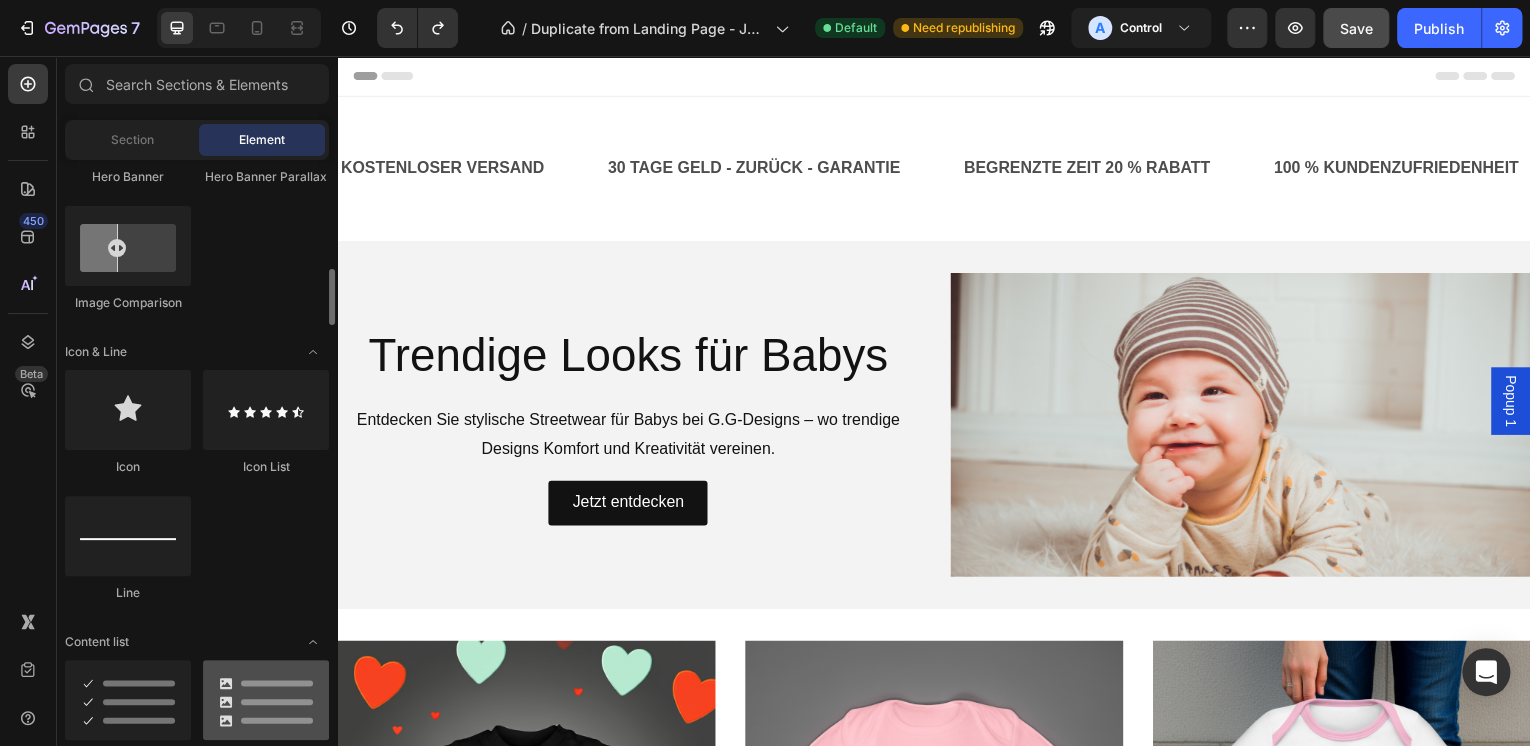scroll, scrollTop: 1040, scrollLeft: 0, axis: vertical 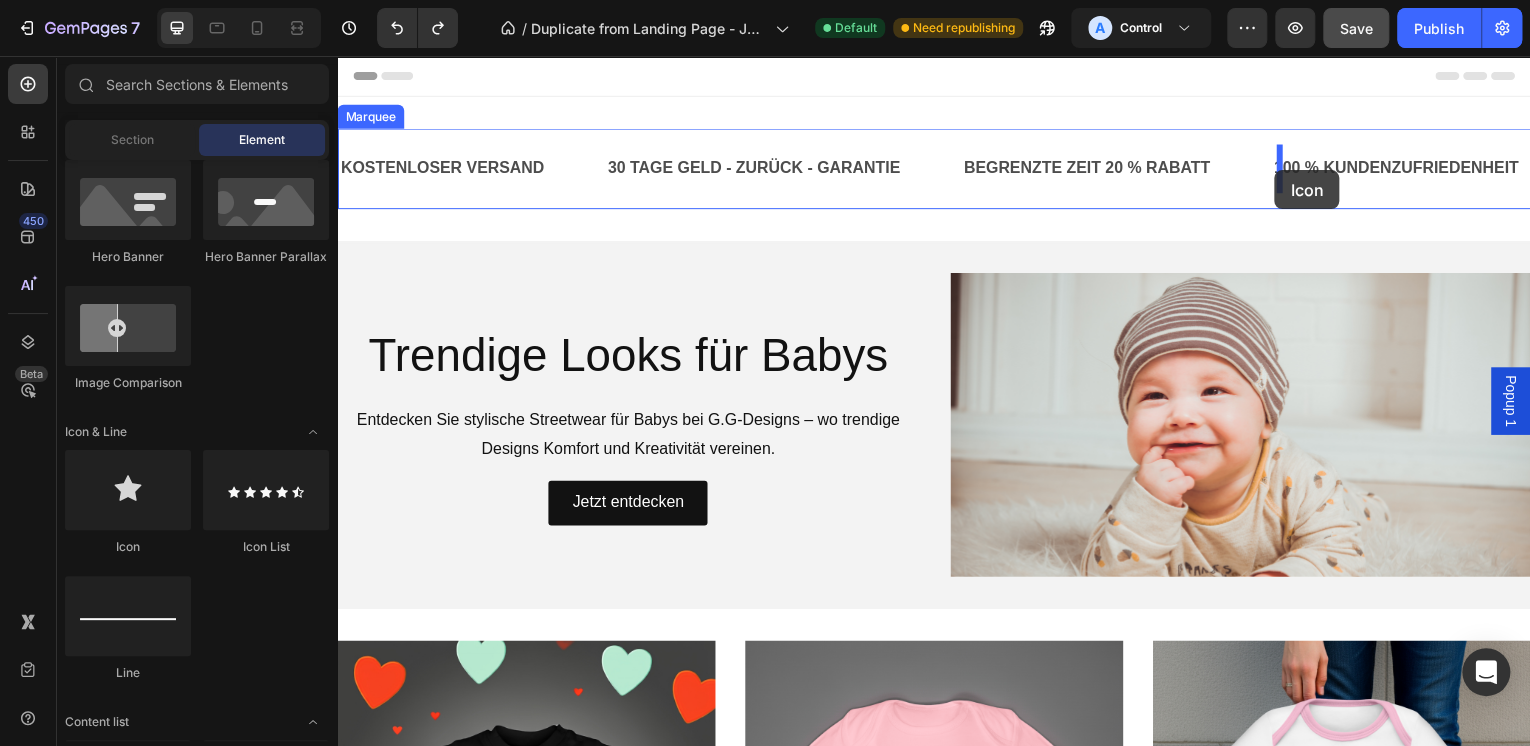 drag, startPoint x: 466, startPoint y: 560, endPoint x: 1280, endPoint y: 171, distance: 902.17346 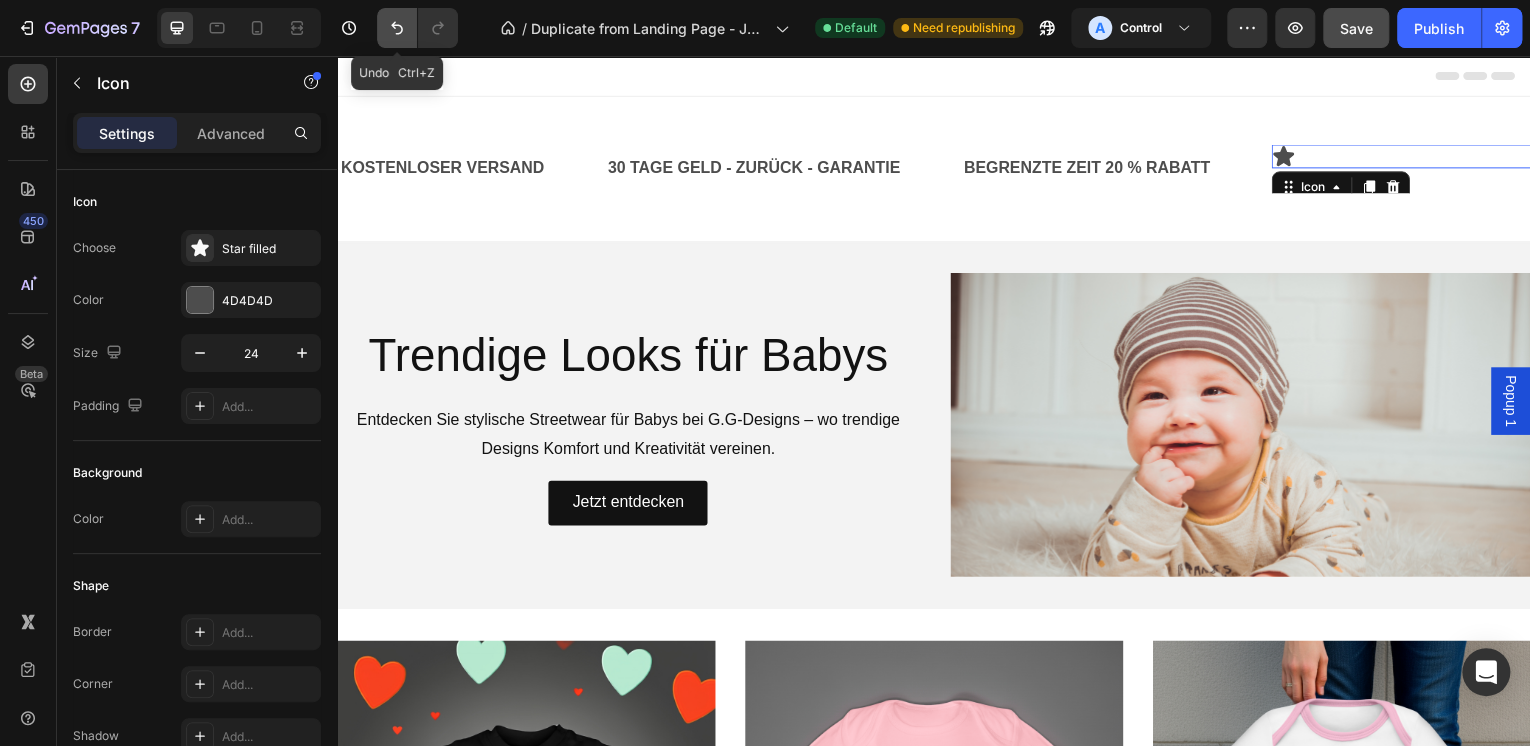 click 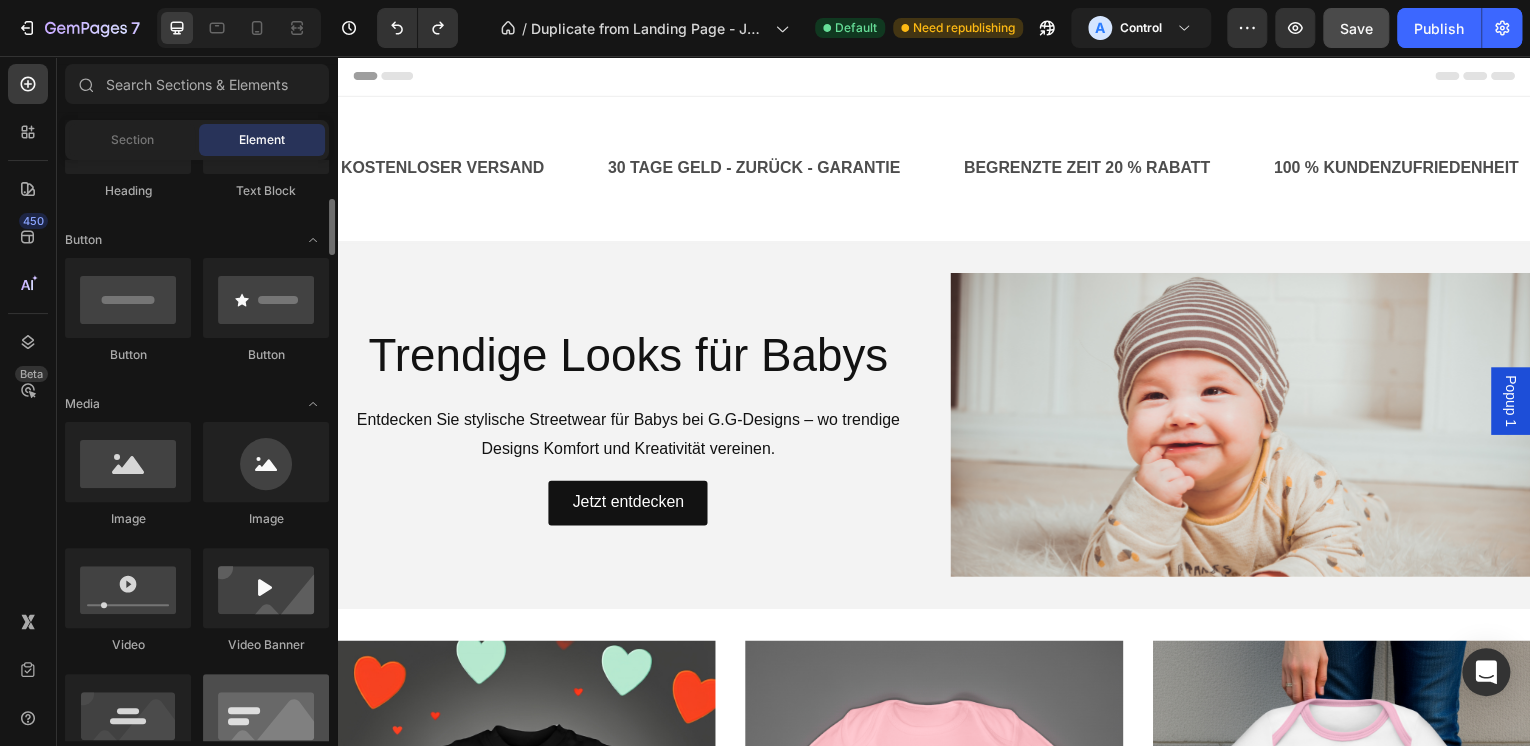 scroll, scrollTop: 240, scrollLeft: 0, axis: vertical 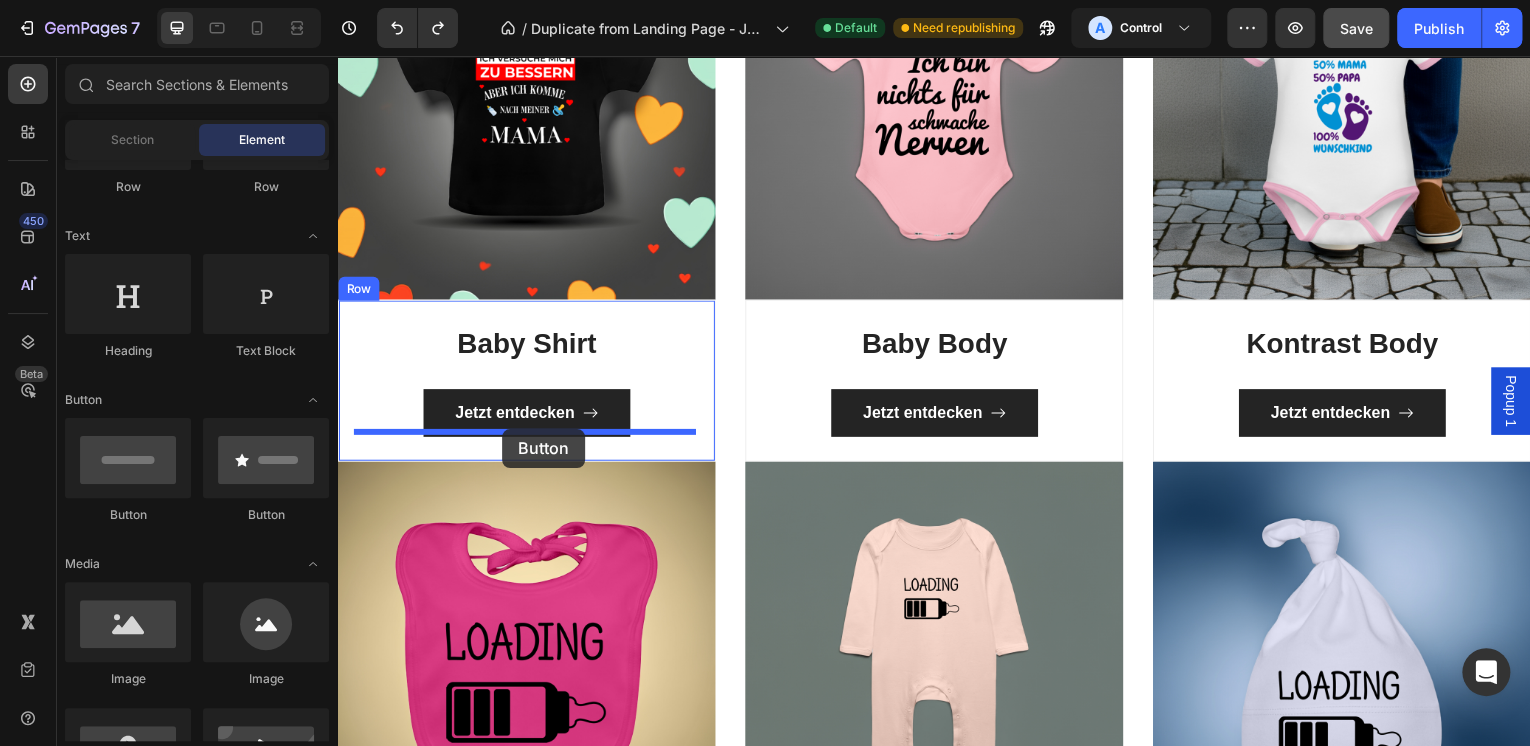 drag, startPoint x: 446, startPoint y: 541, endPoint x: 503, endPoint y: 431, distance: 123.89108 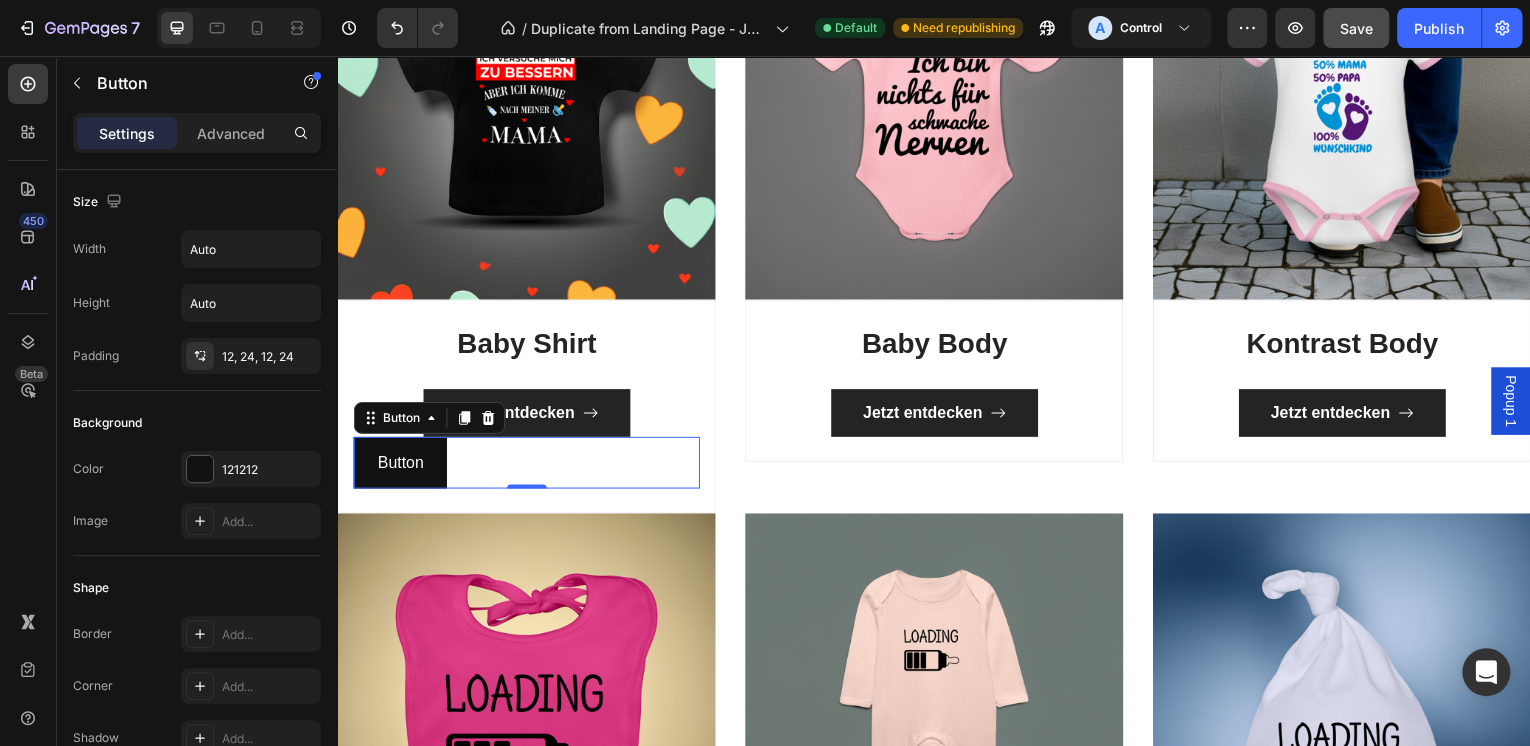 click on "Button Button   0" at bounding box center [527, 465] 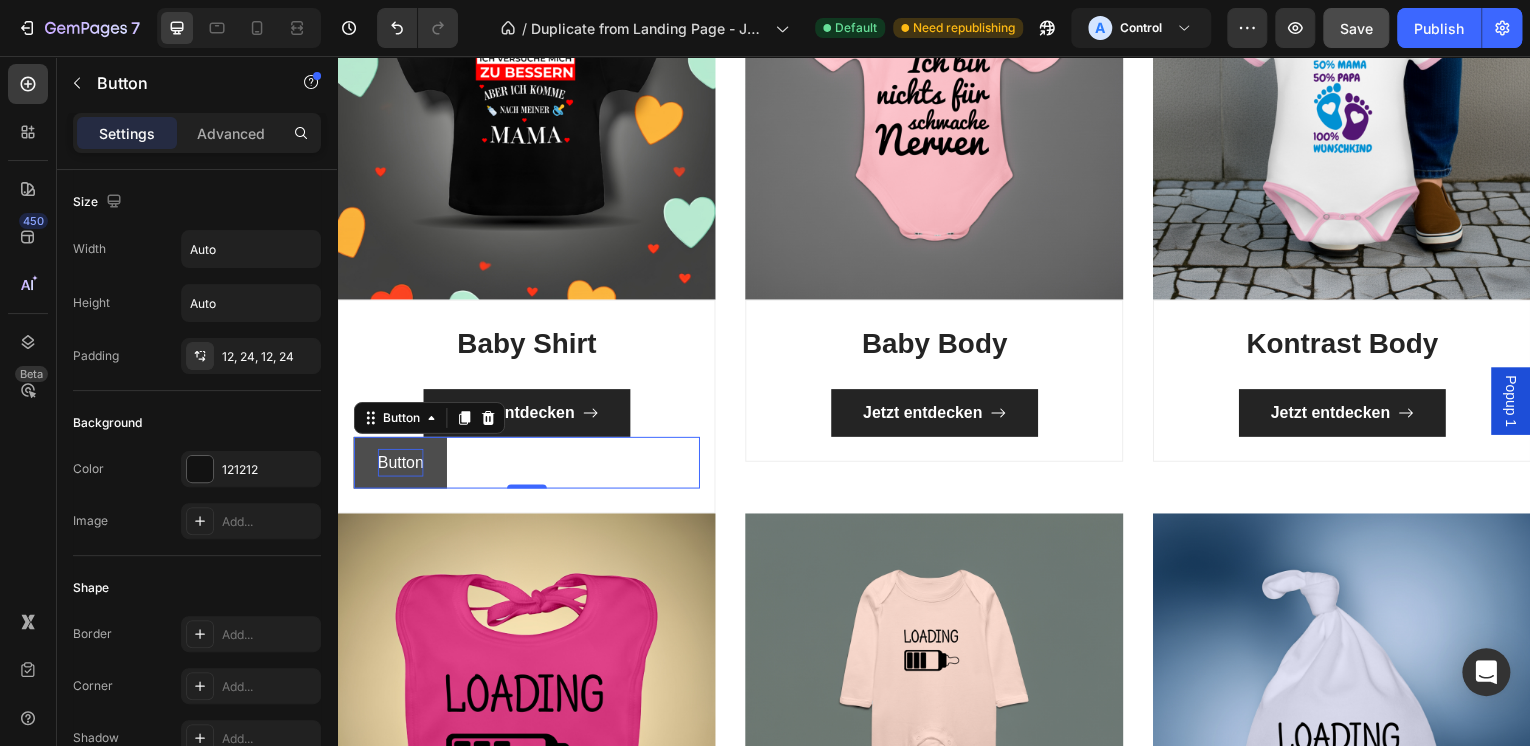 click on "Button" at bounding box center [400, 465] 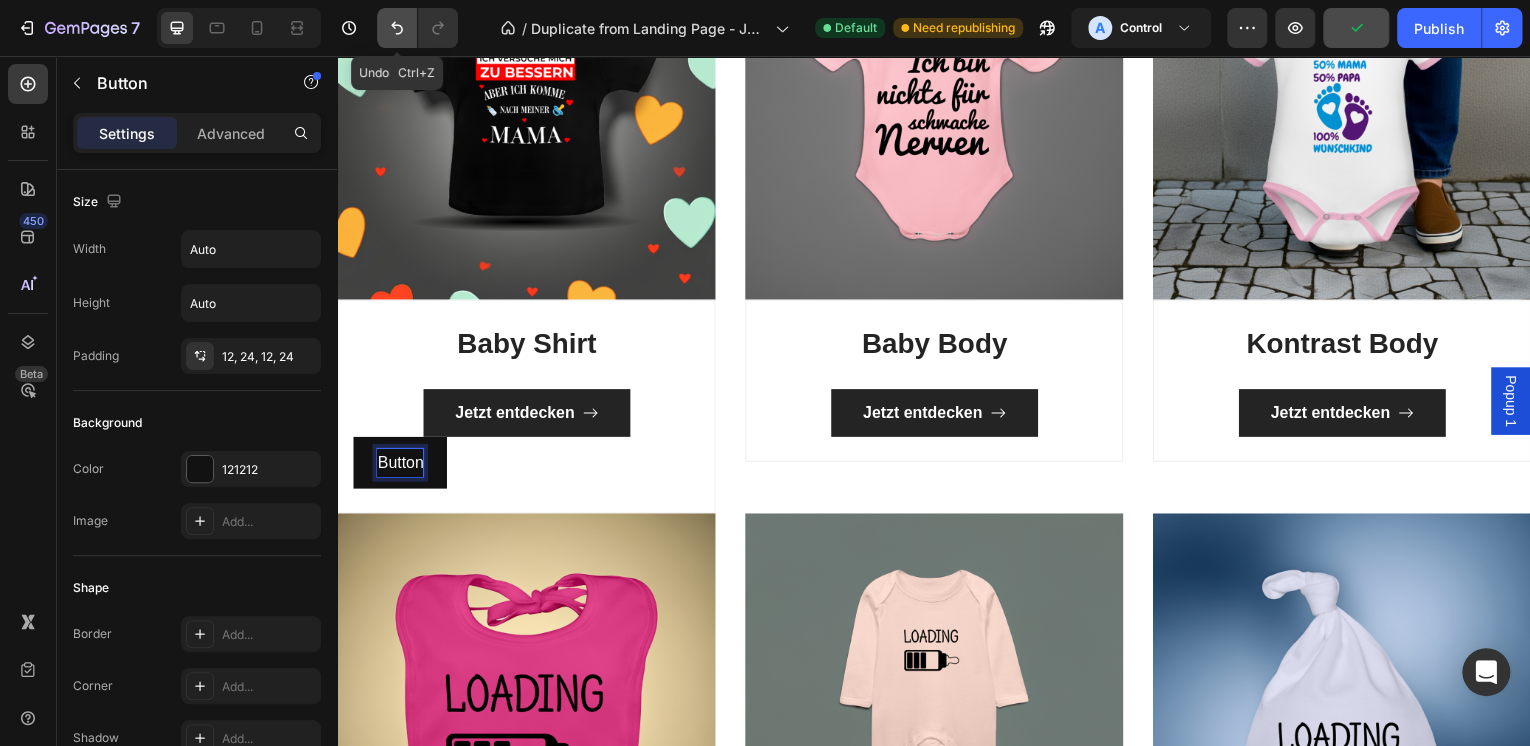 click 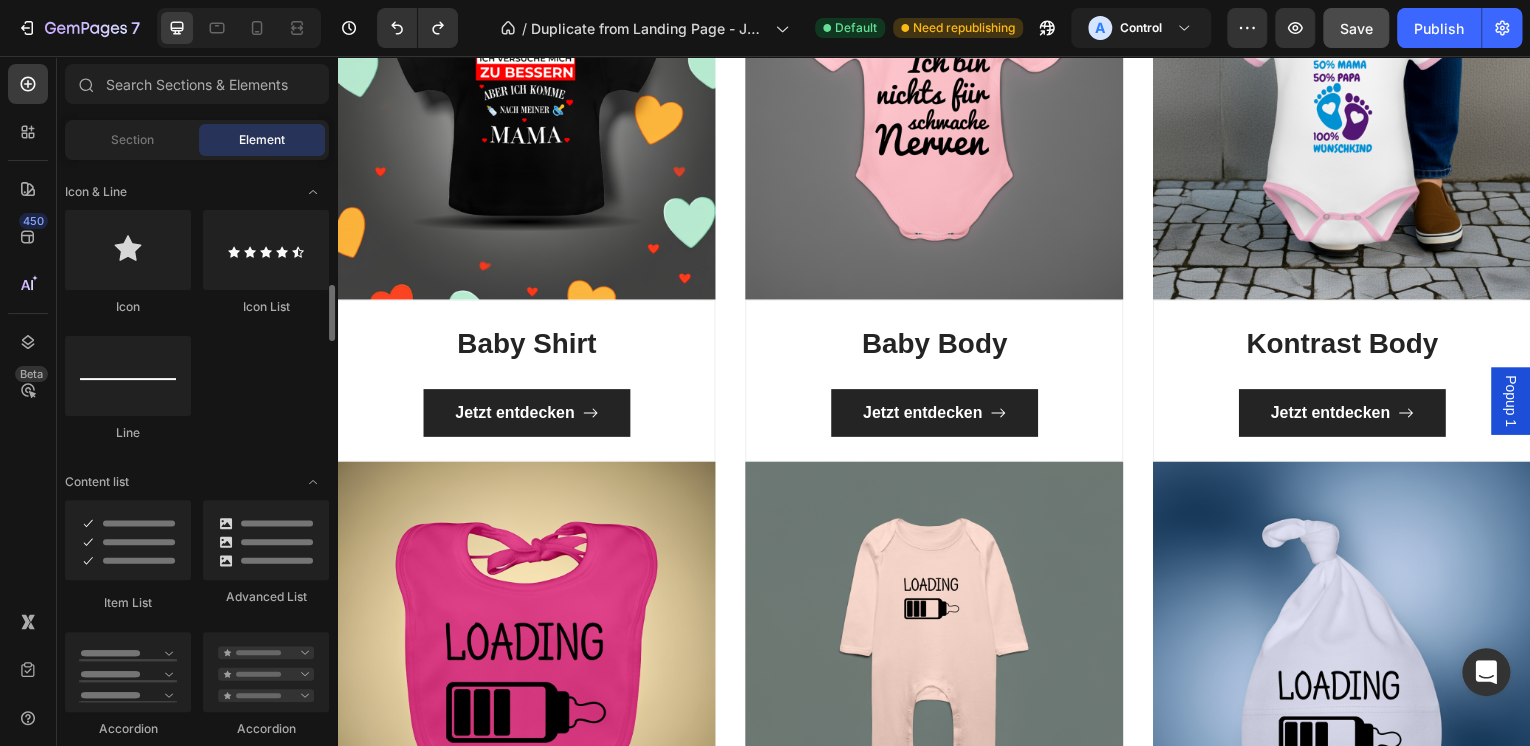 scroll, scrollTop: 1440, scrollLeft: 0, axis: vertical 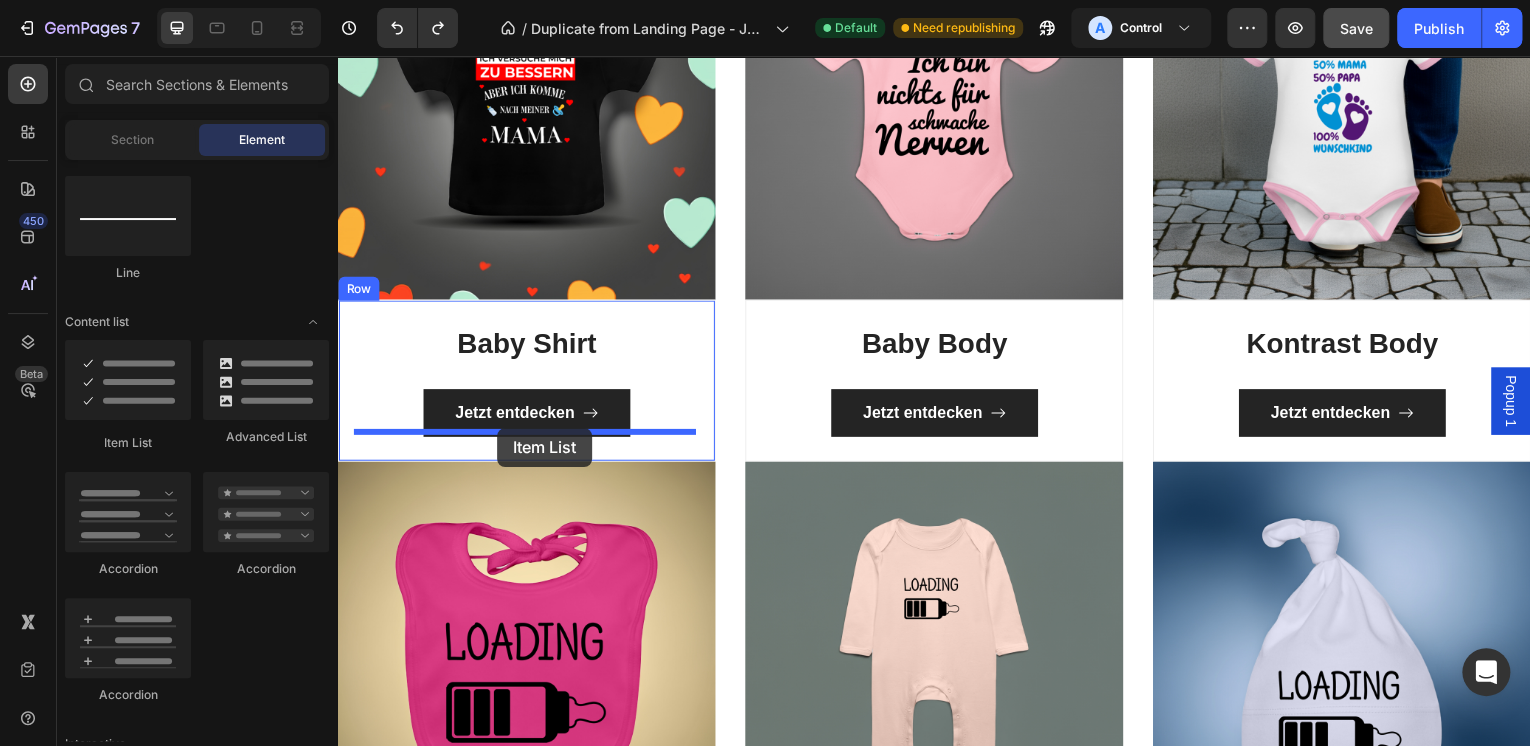 drag, startPoint x: 473, startPoint y: 448, endPoint x: 498, endPoint y: 430, distance: 30.805843 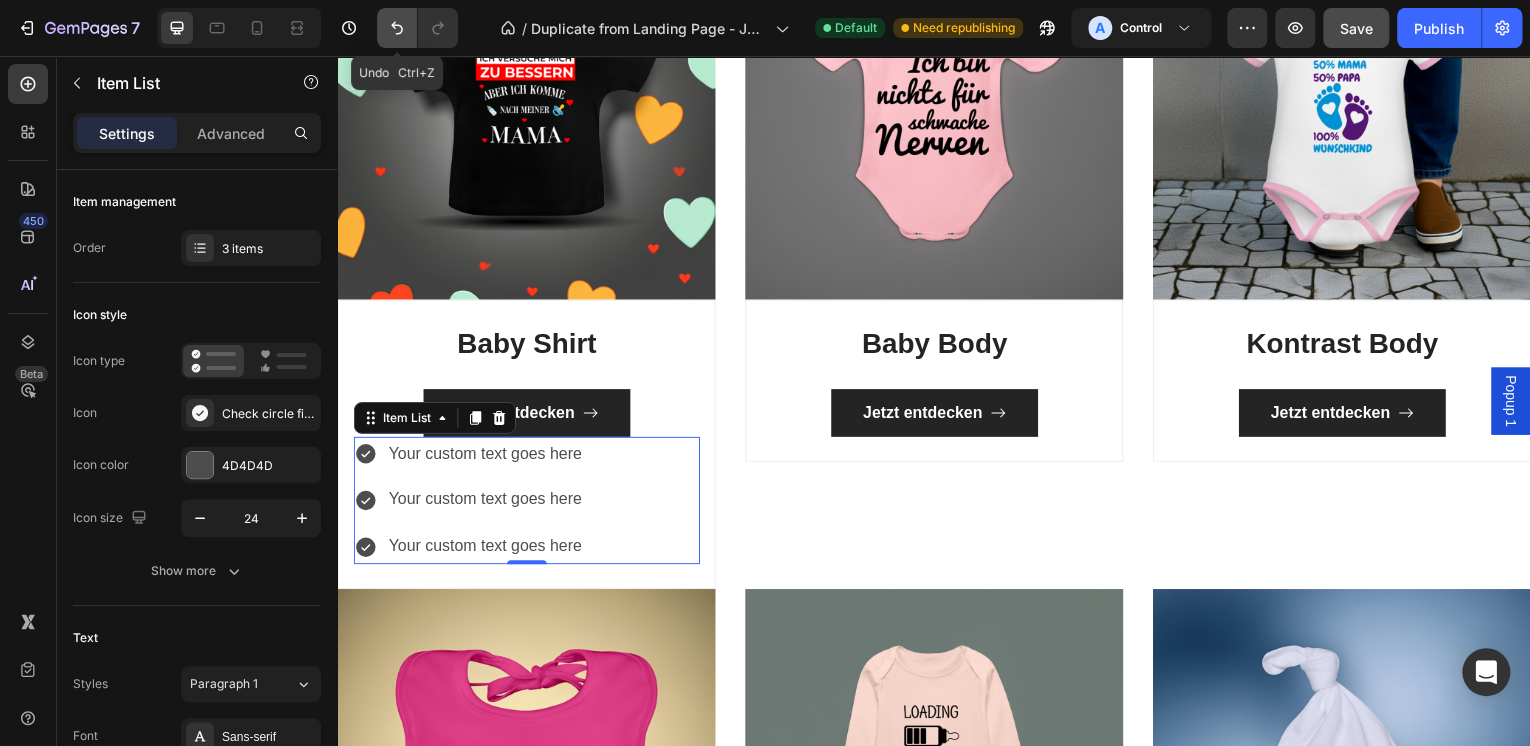 click 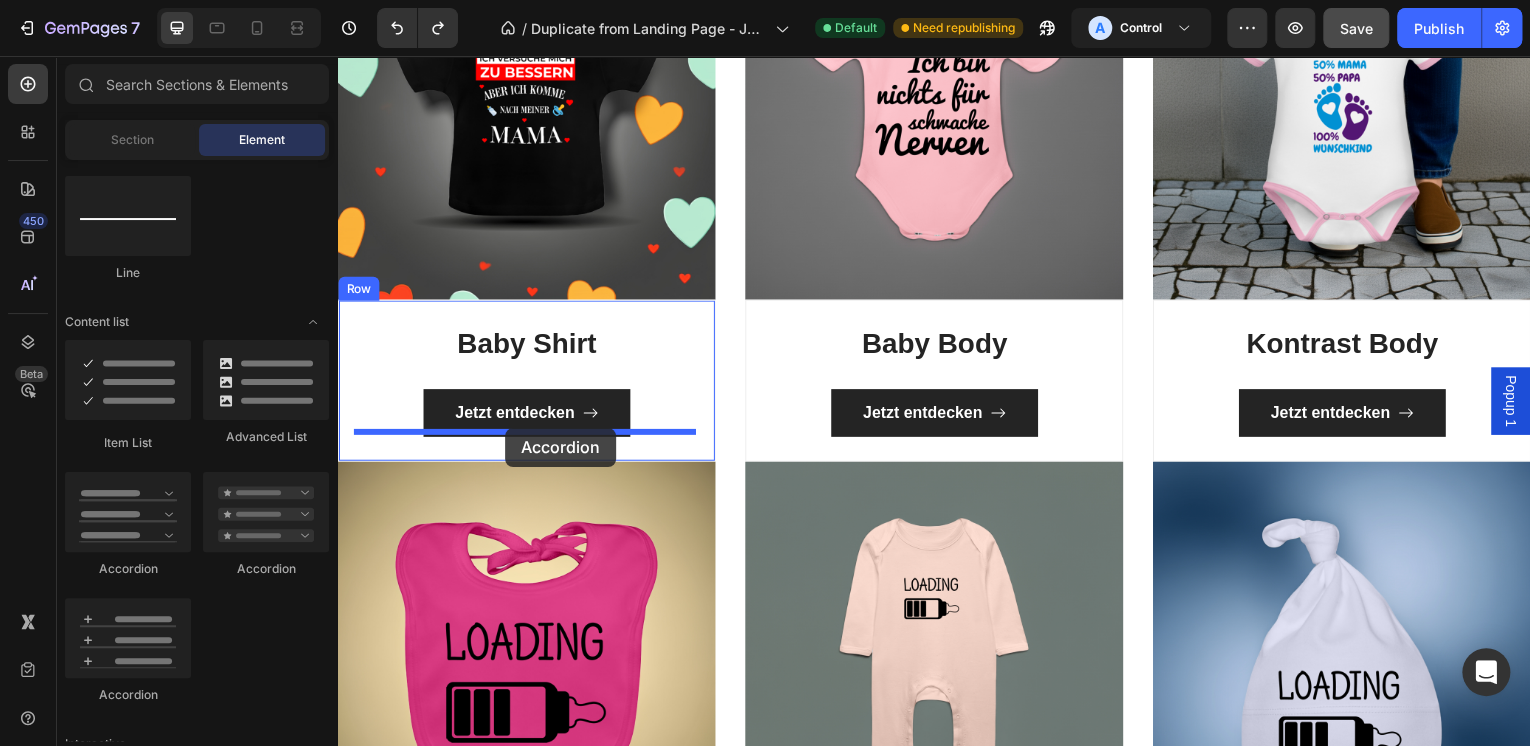 drag, startPoint x: 587, startPoint y: 575, endPoint x: 506, endPoint y: 430, distance: 166.09033 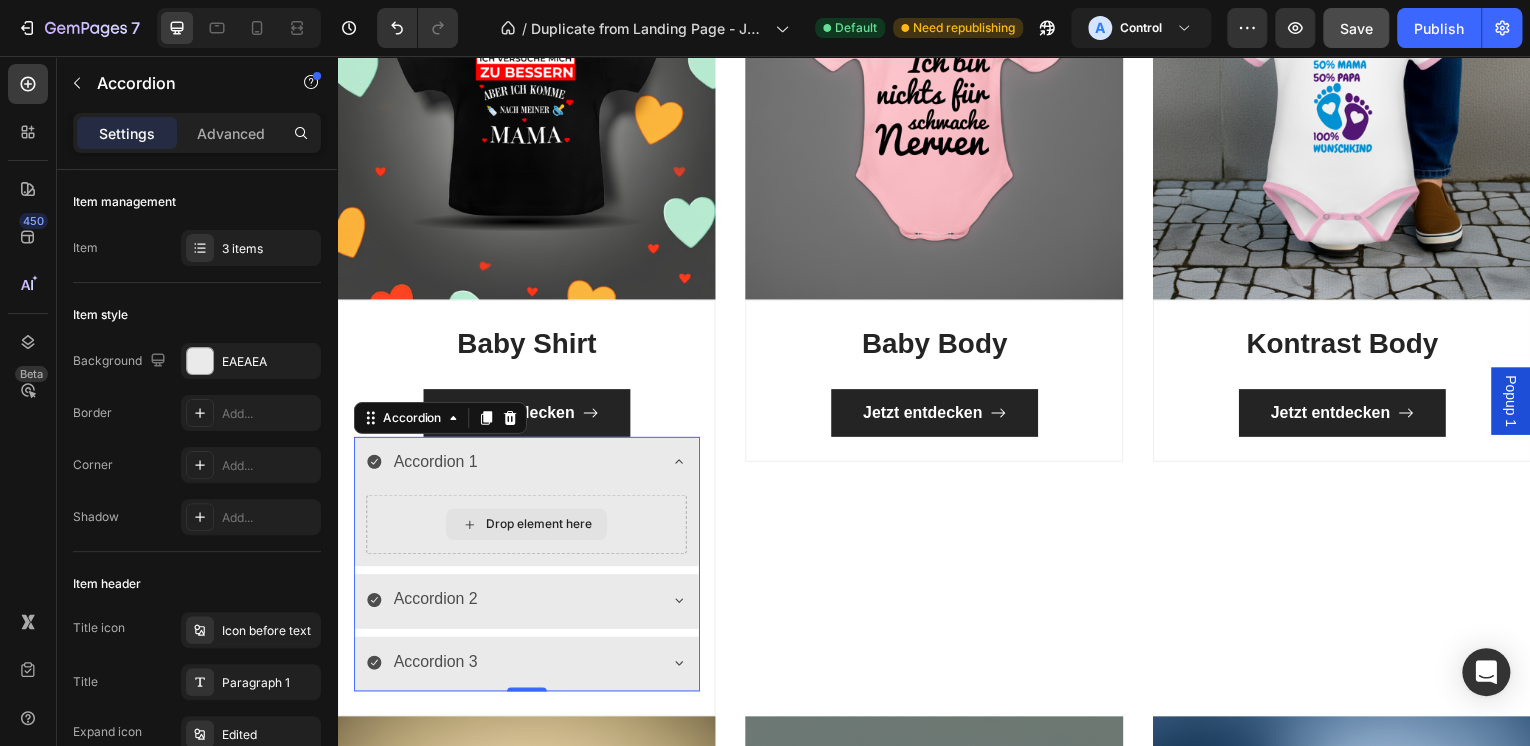 click on "Drop element here" at bounding box center (539, 527) 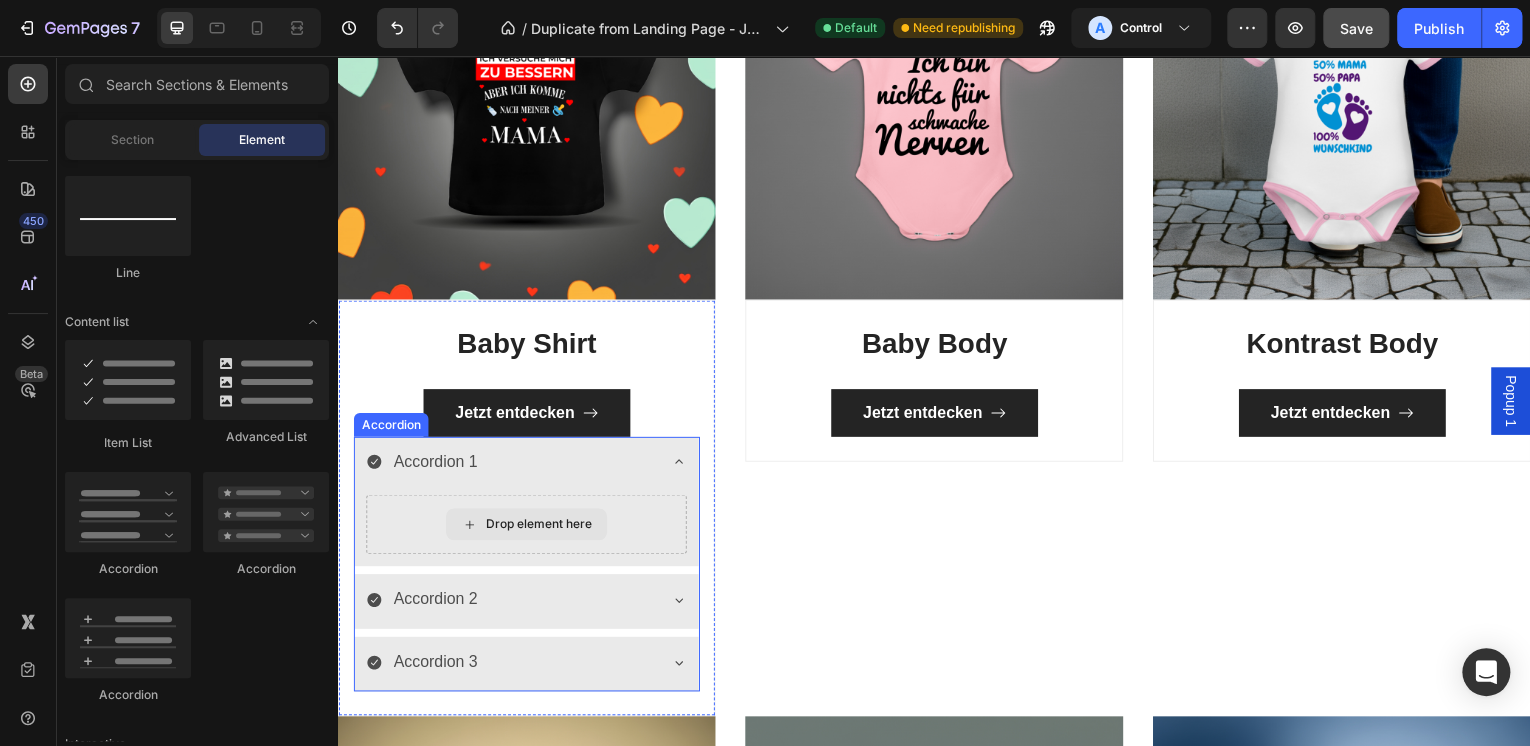 click on "Drop element here" at bounding box center (539, 527) 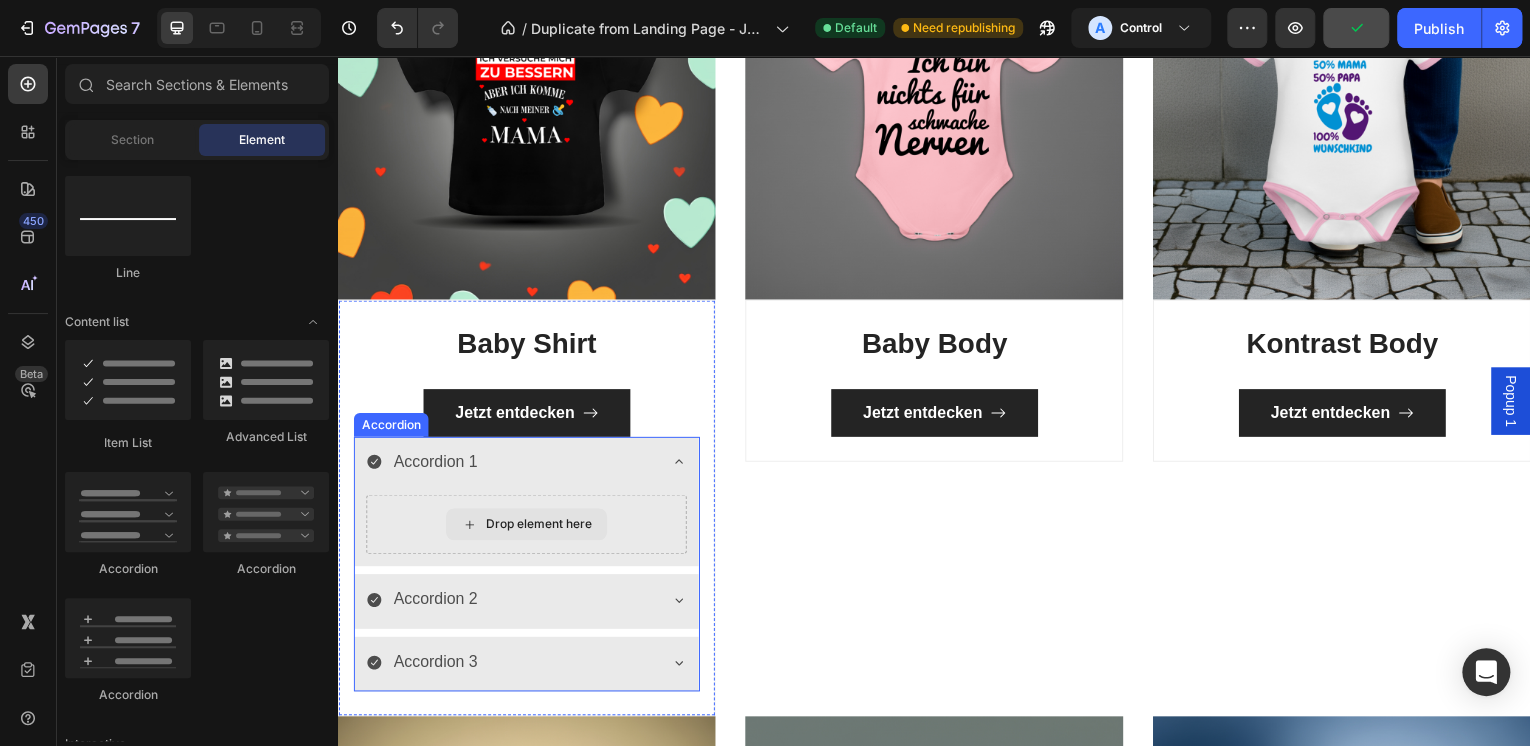 click on "Drop element here" at bounding box center [539, 527] 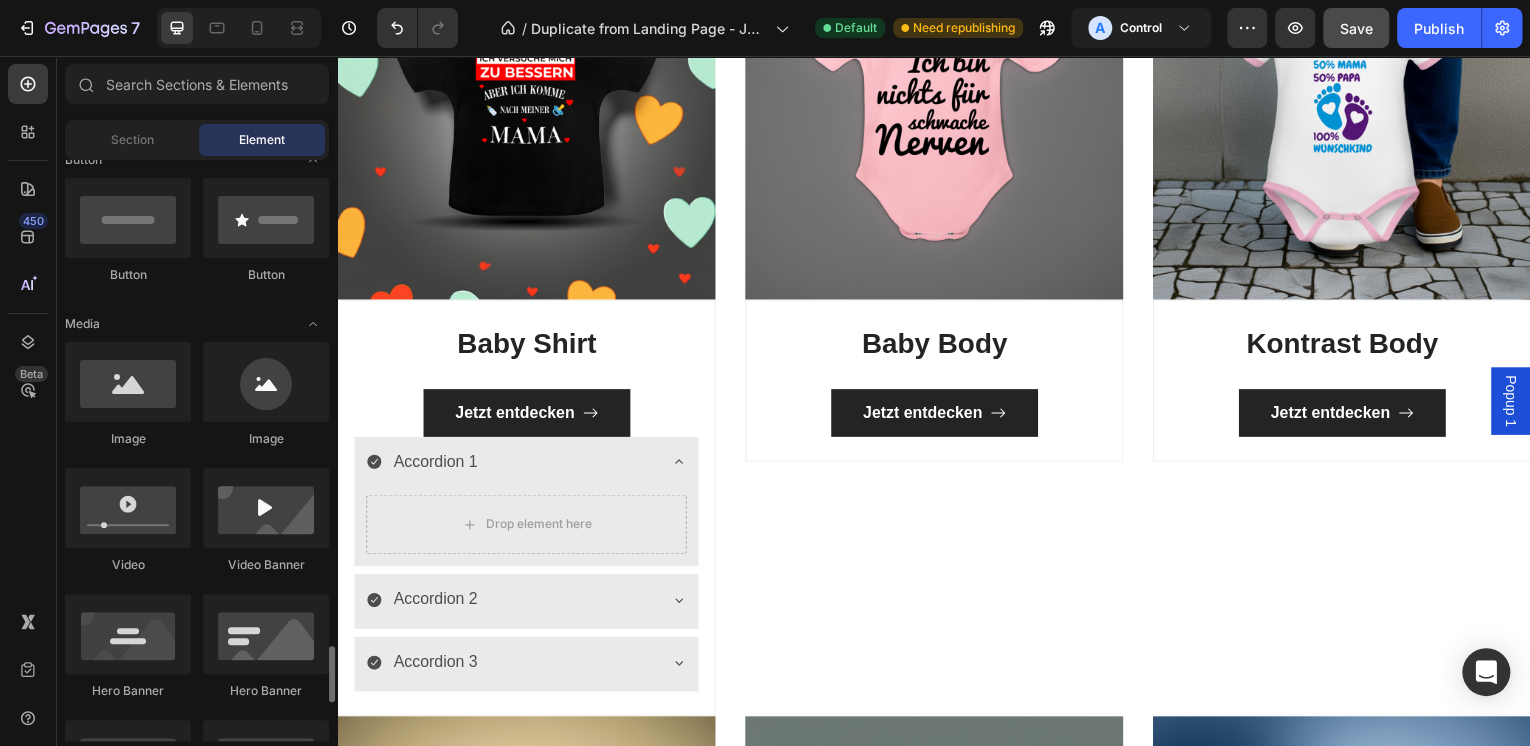 scroll, scrollTop: 880, scrollLeft: 0, axis: vertical 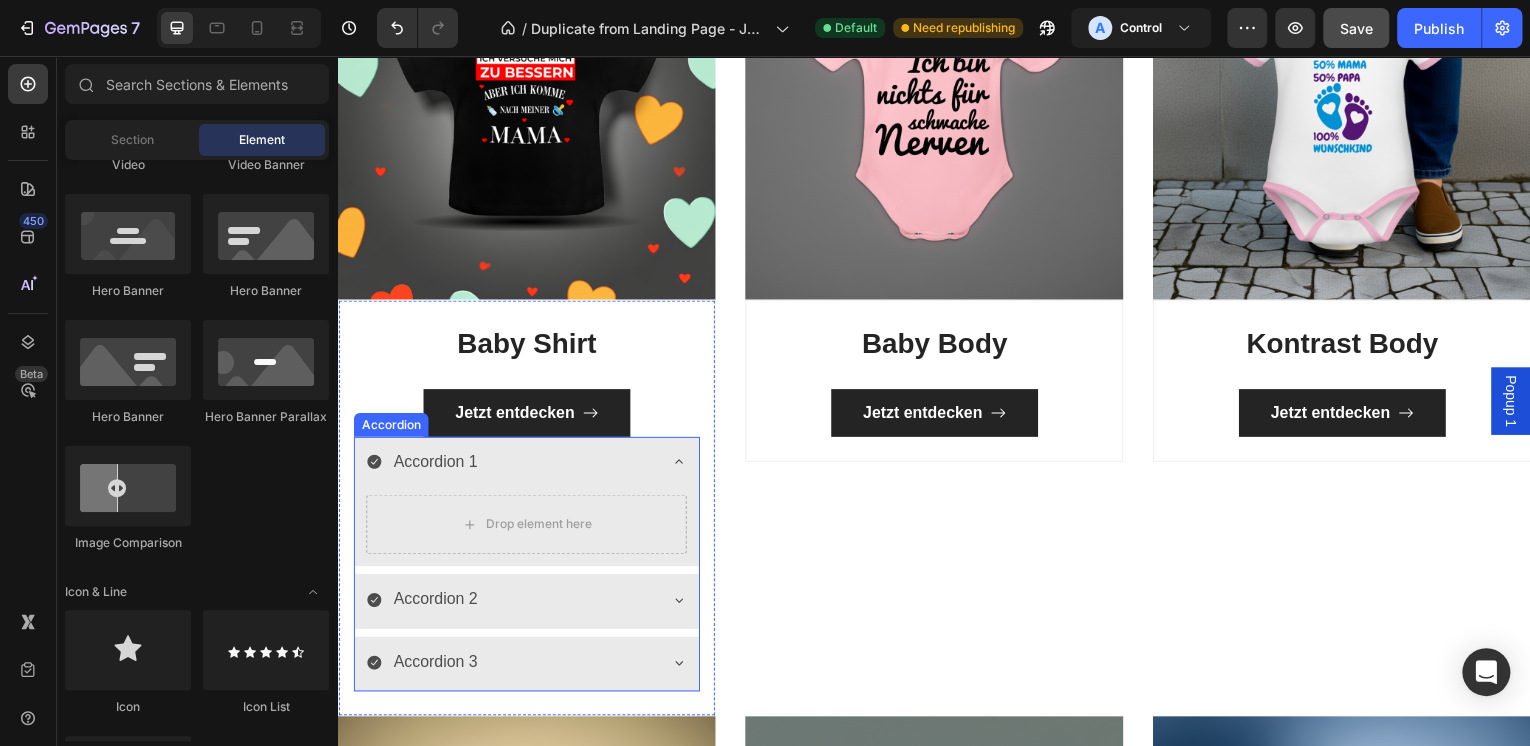 click on "Accordion 1" at bounding box center [511, 464] 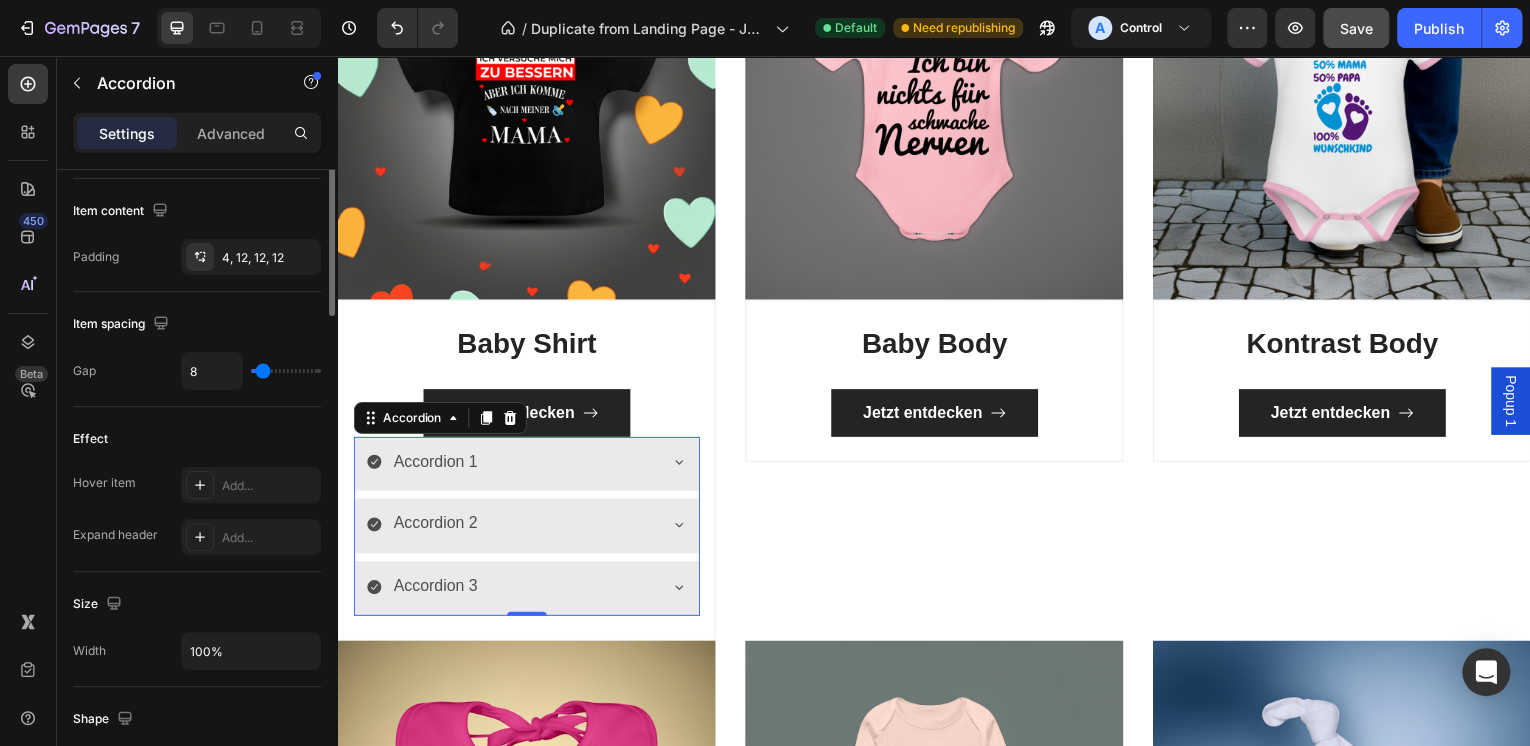 scroll, scrollTop: 560, scrollLeft: 0, axis: vertical 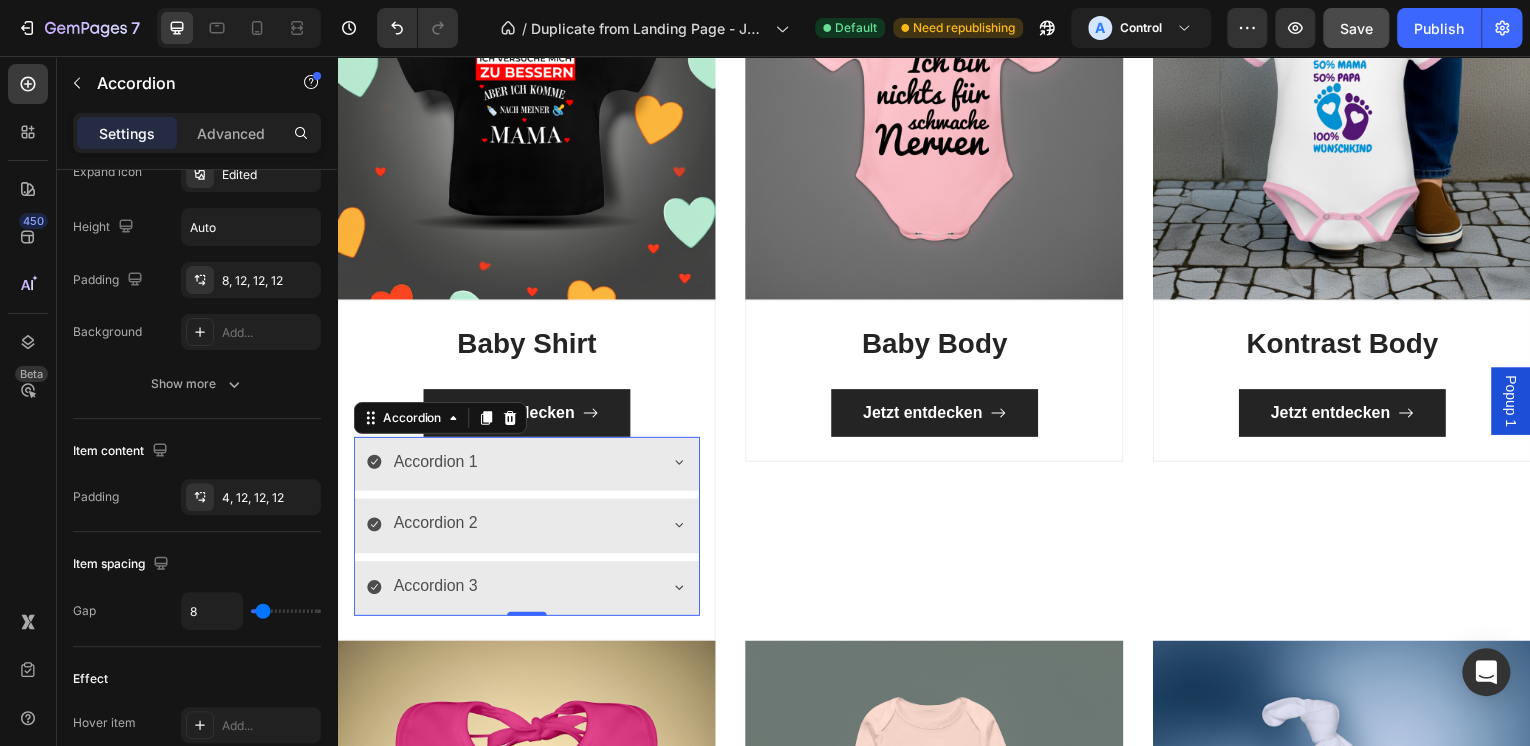 click 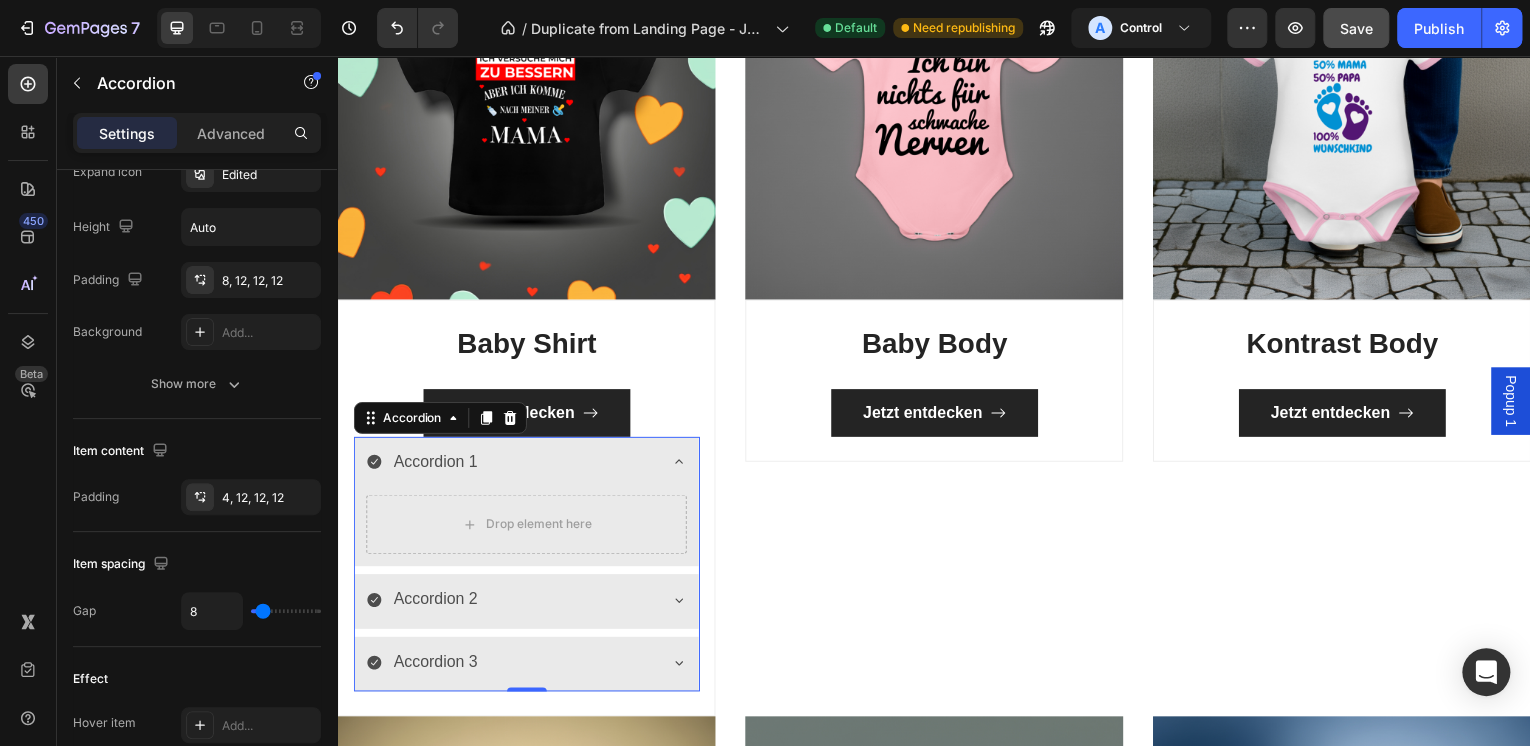 click 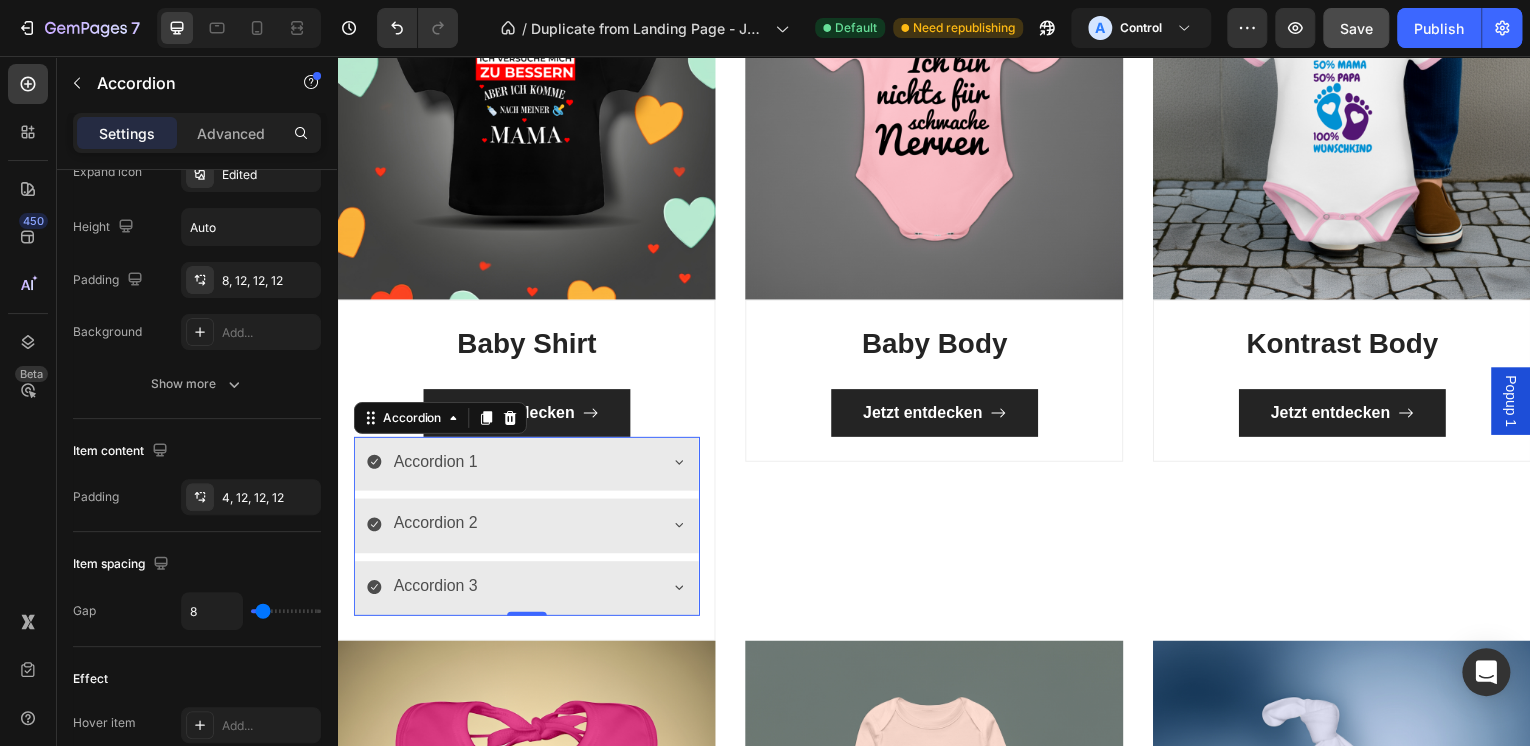 click on "Accordion 2" at bounding box center [511, 526] 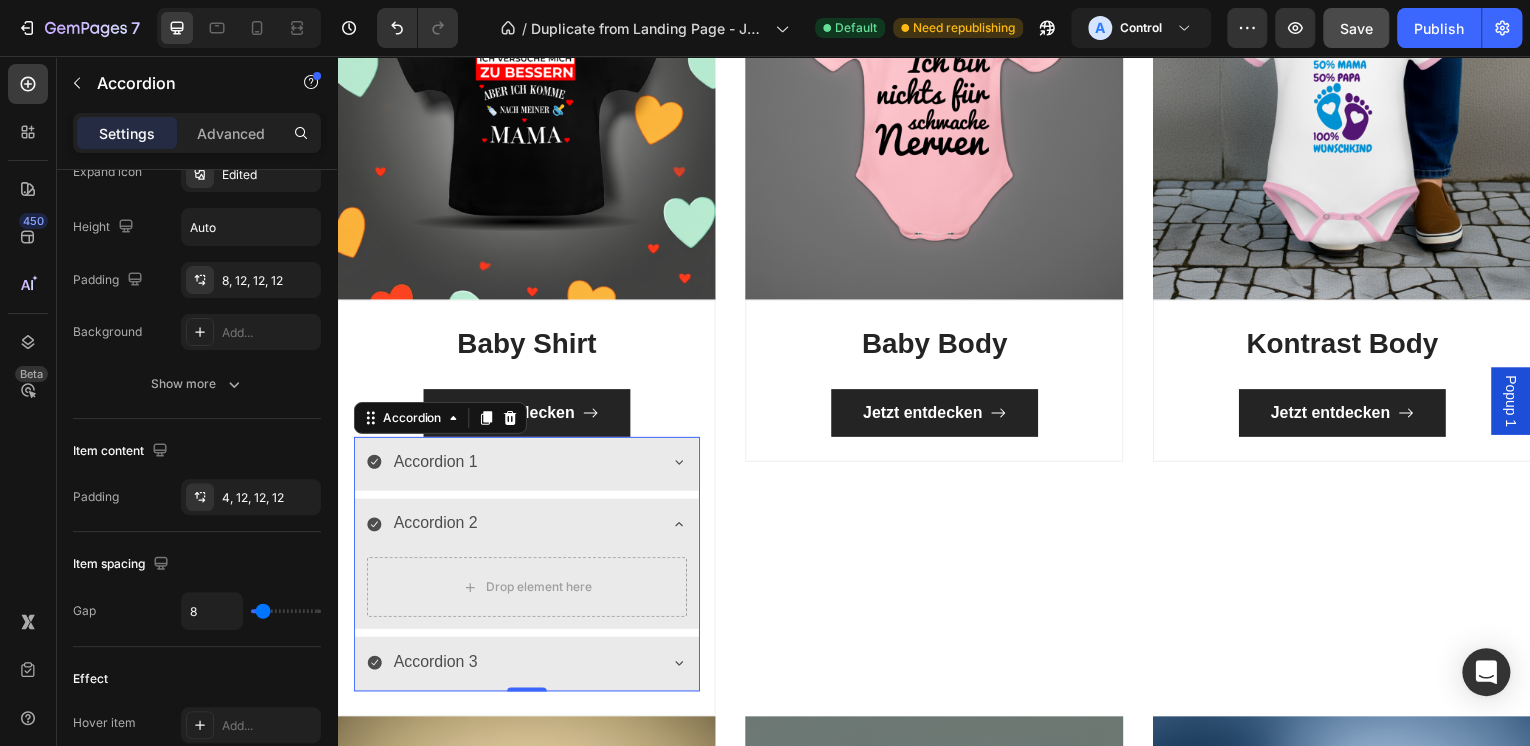 click on "Accordion 2" at bounding box center [511, 526] 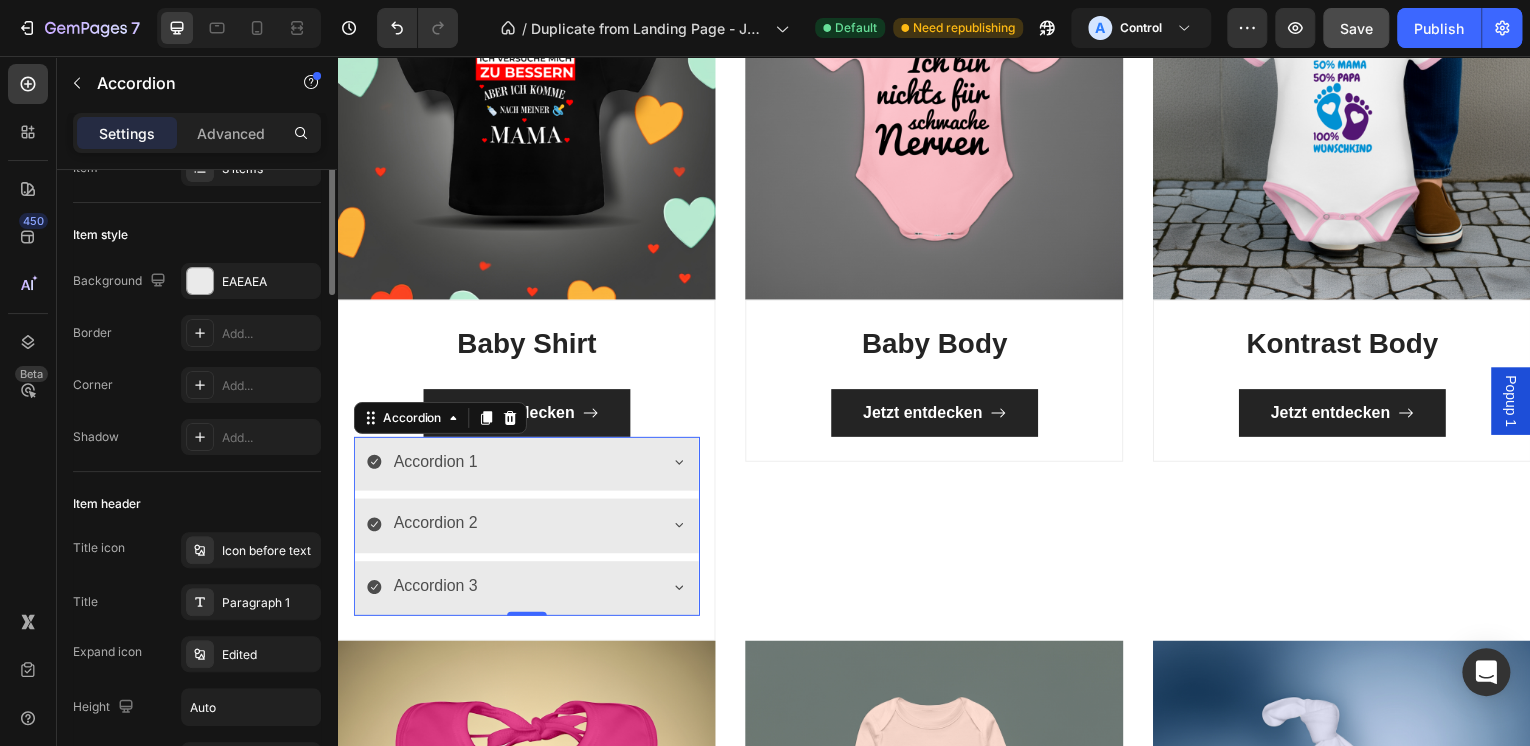 scroll, scrollTop: 0, scrollLeft: 0, axis: both 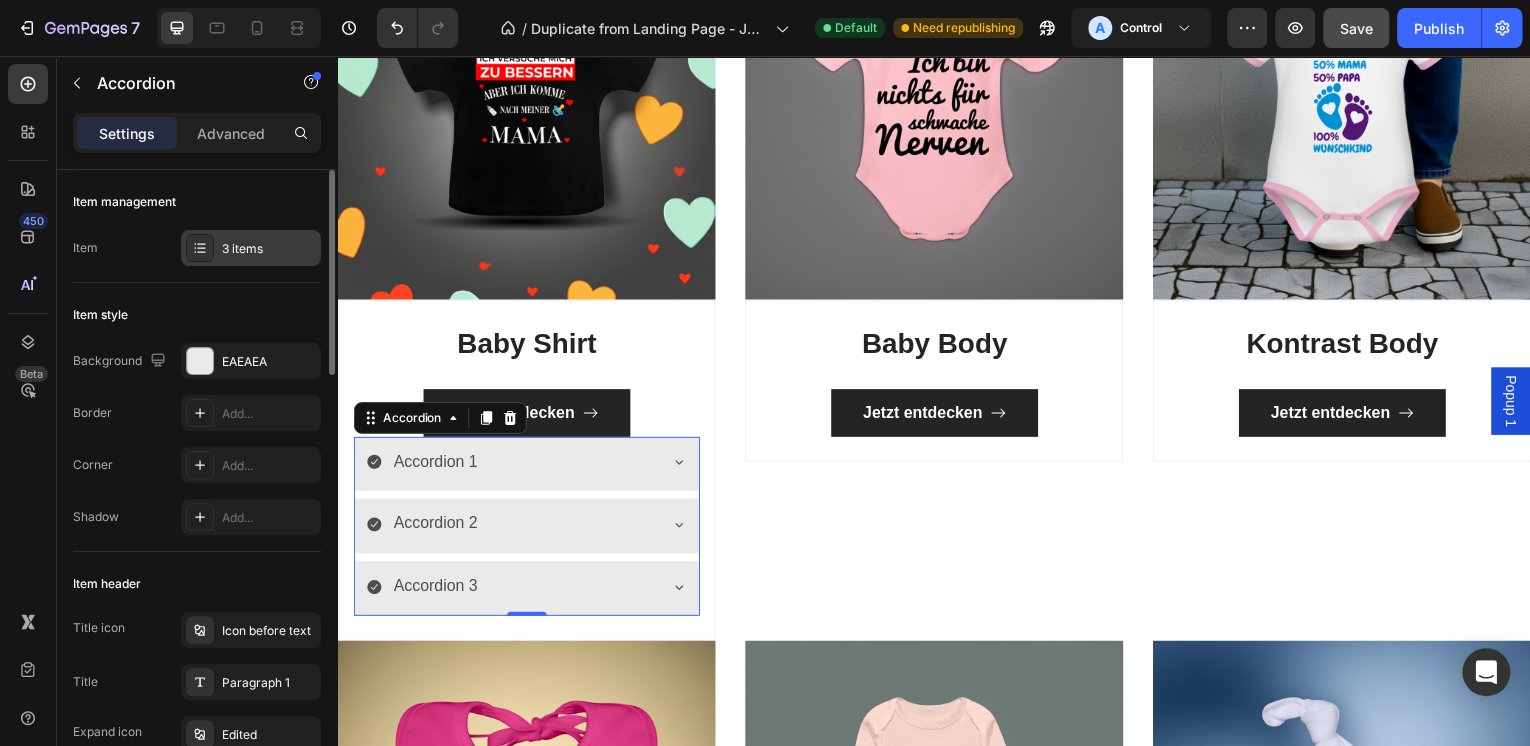 click 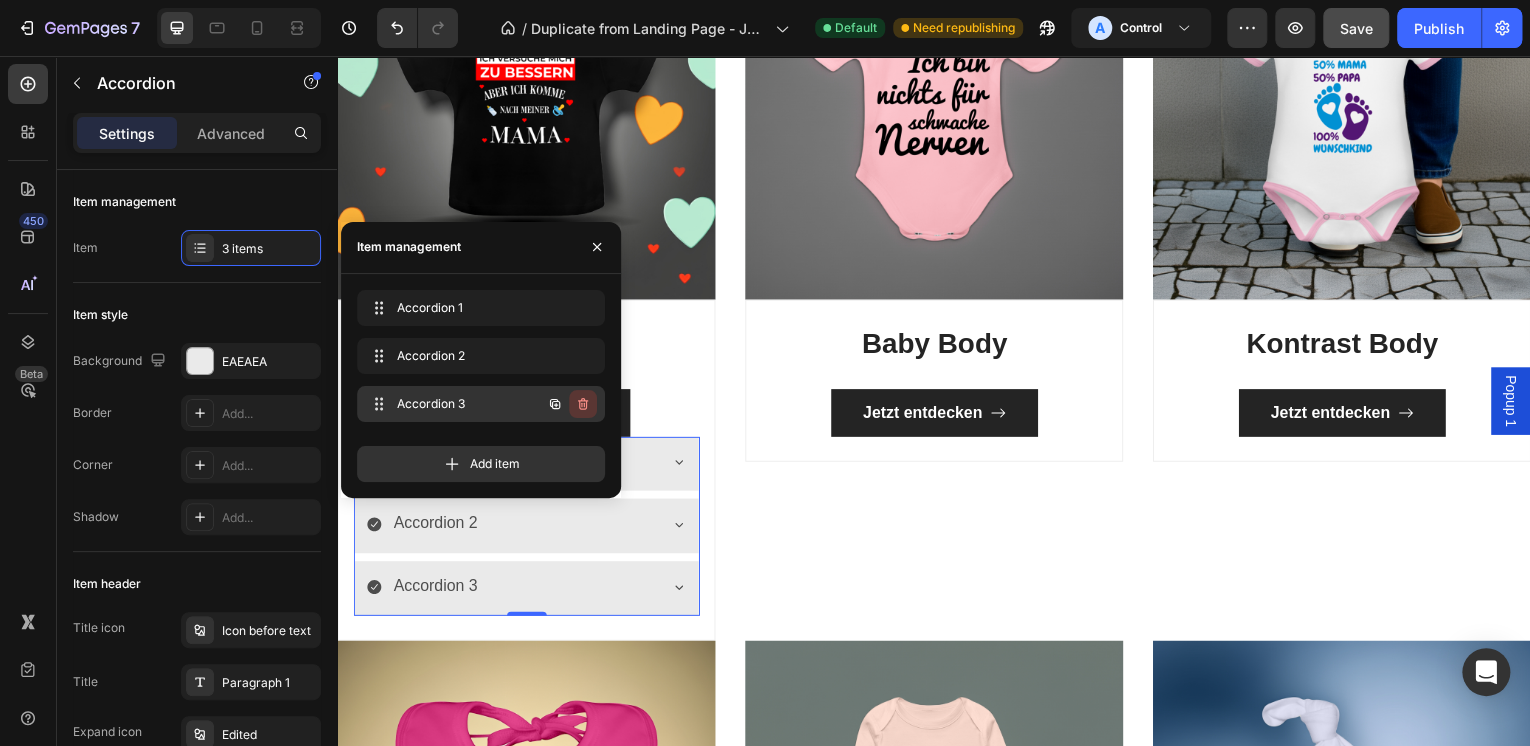 click 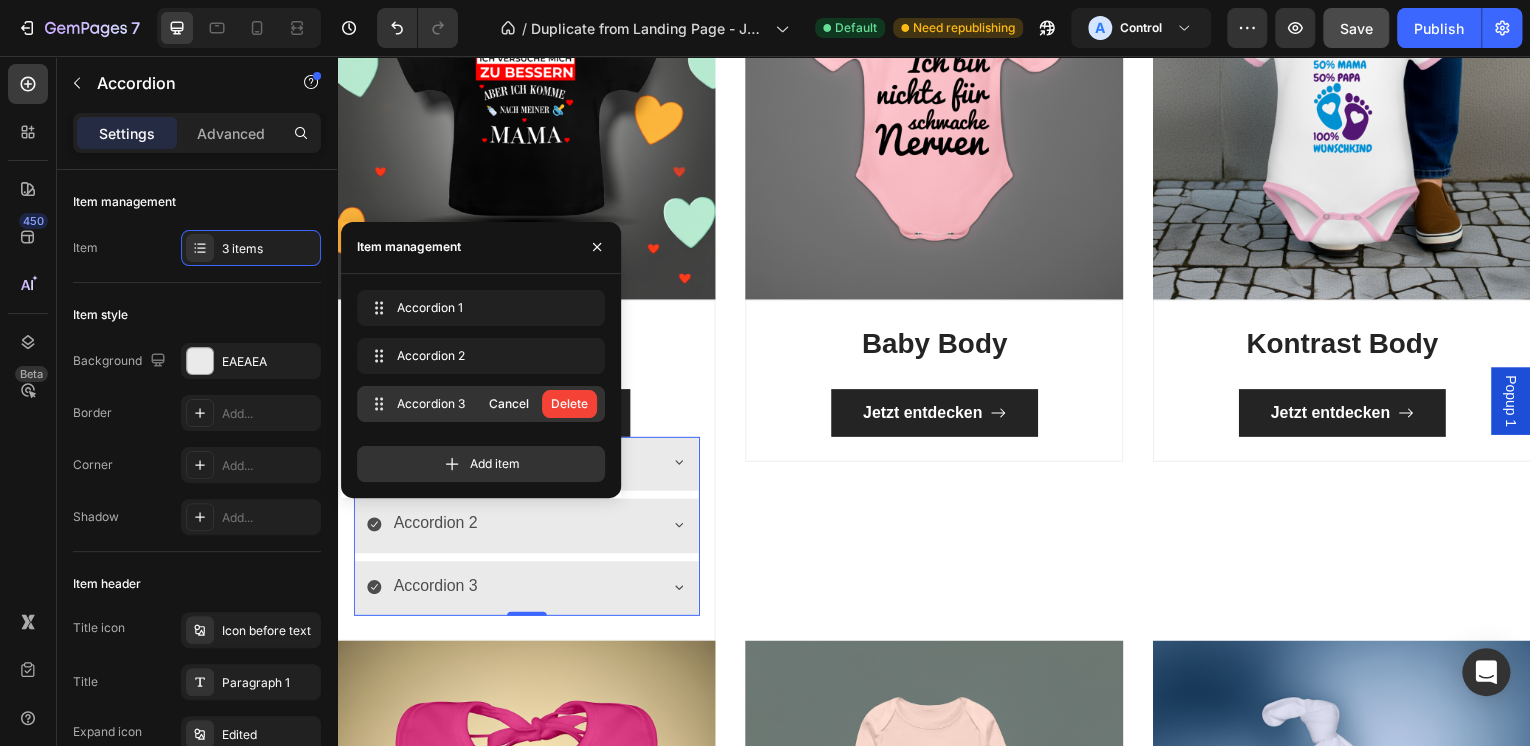 click on "Delete" at bounding box center [569, 404] 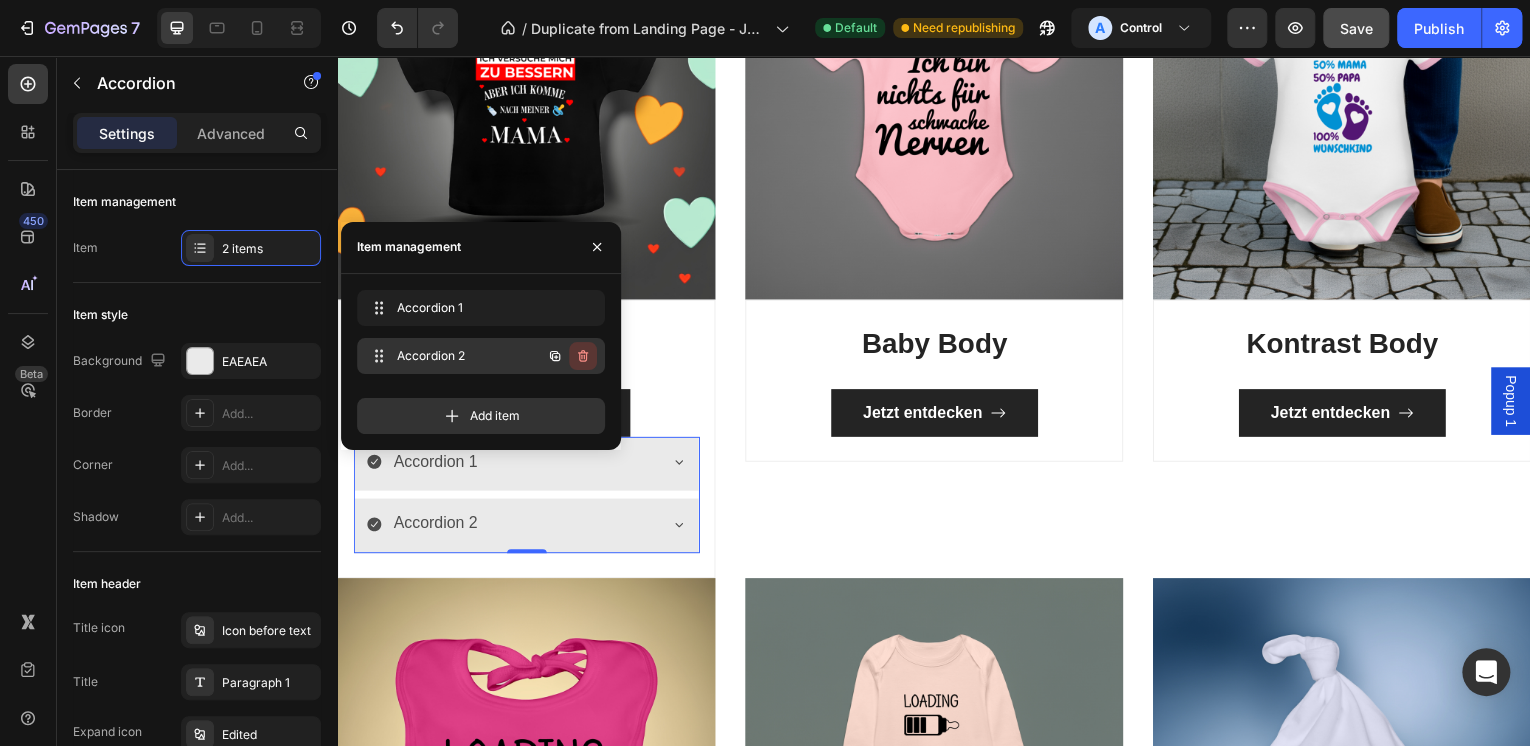 click 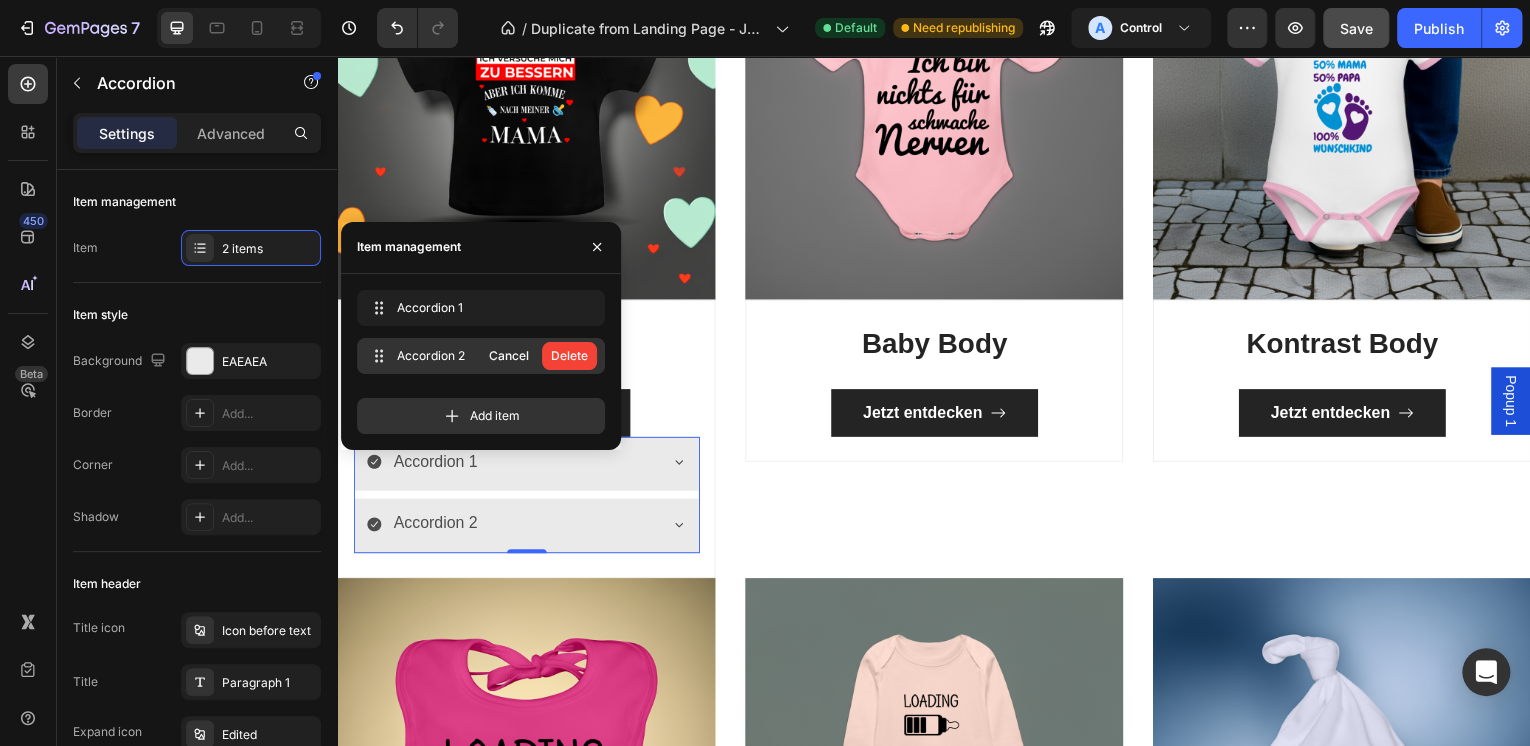 click on "Delete" at bounding box center [569, 356] 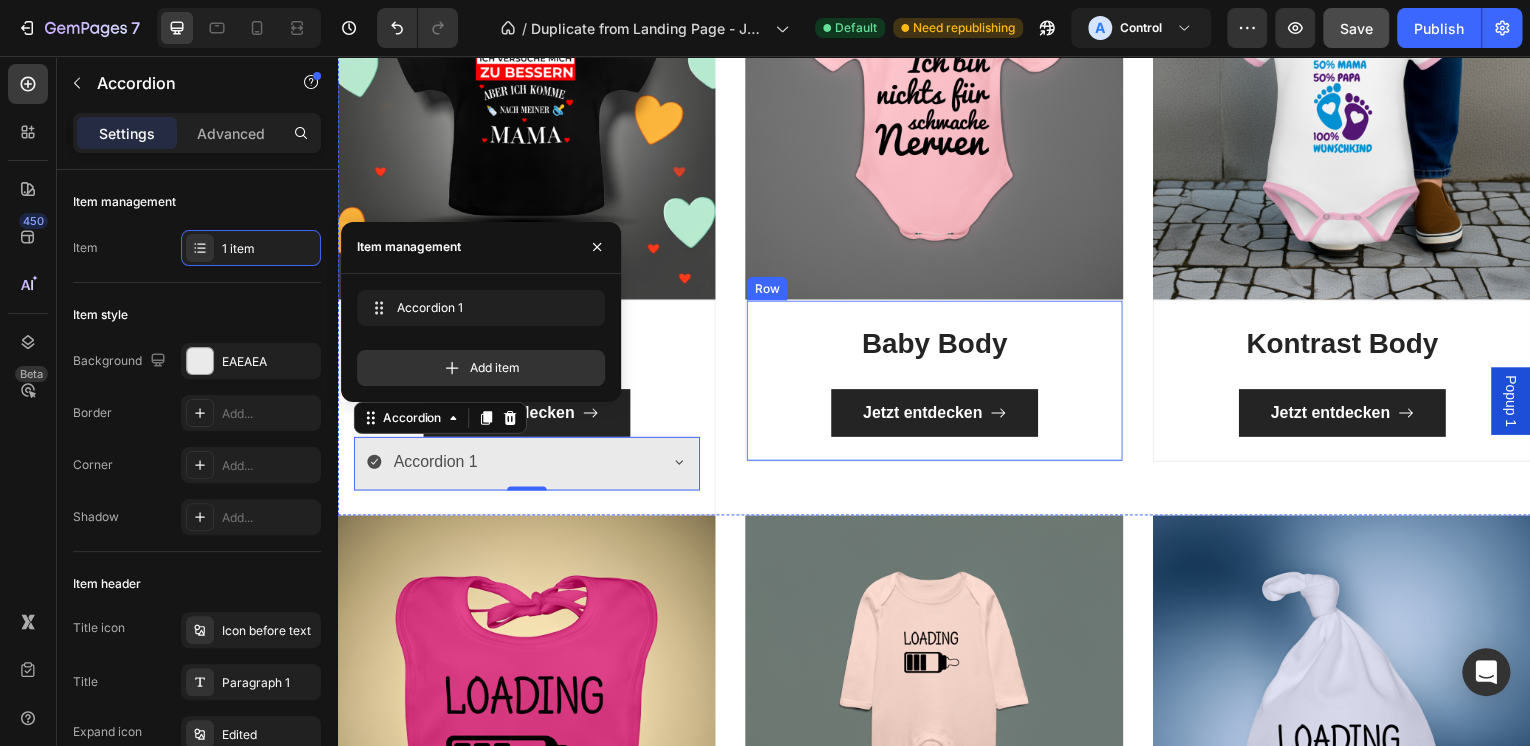 click on "Image Baby Shirt Heading
Jetzt entdecken Button
Accordion 1 Accordion   0 Row Image Baby Body Heading
Jetzt entdecken Button Row Image Kontrast Body Heading
Jetzt entdecken Button Row Row" at bounding box center [937, 219] 